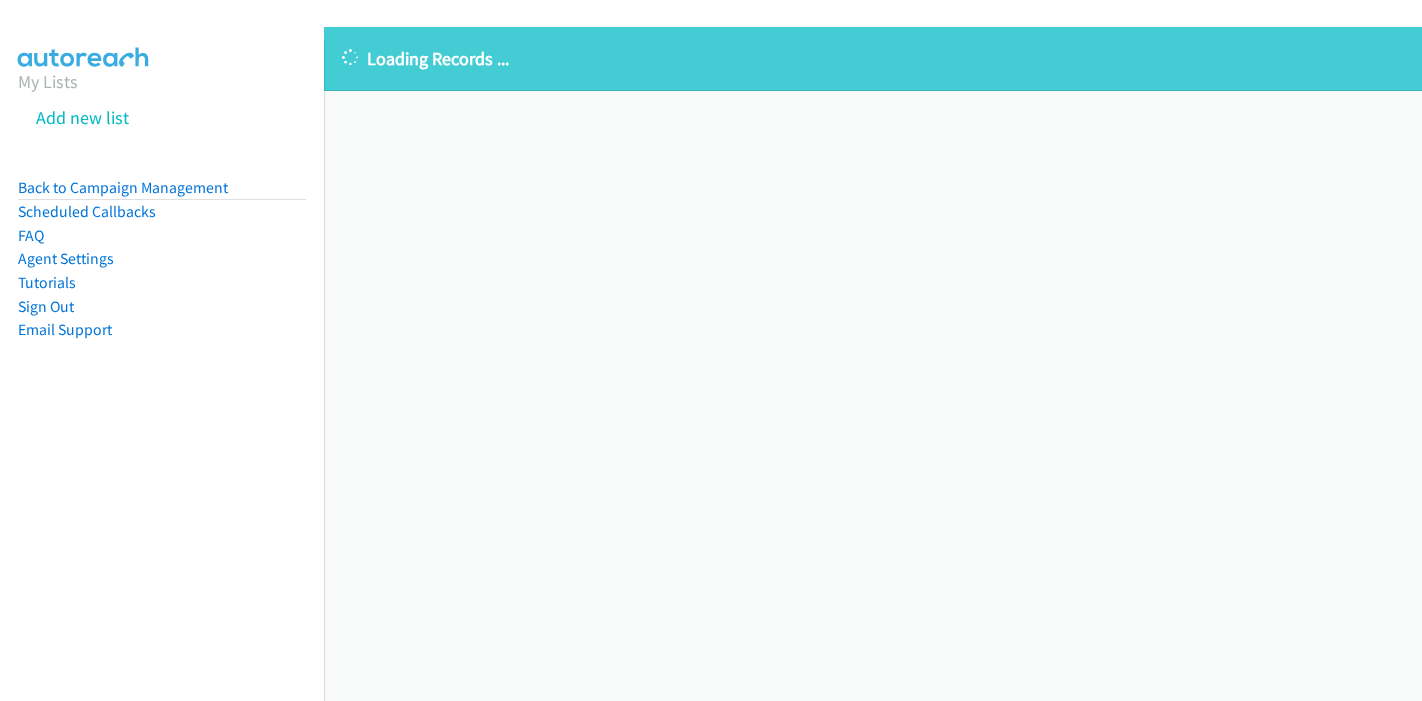 scroll, scrollTop: 0, scrollLeft: 0, axis: both 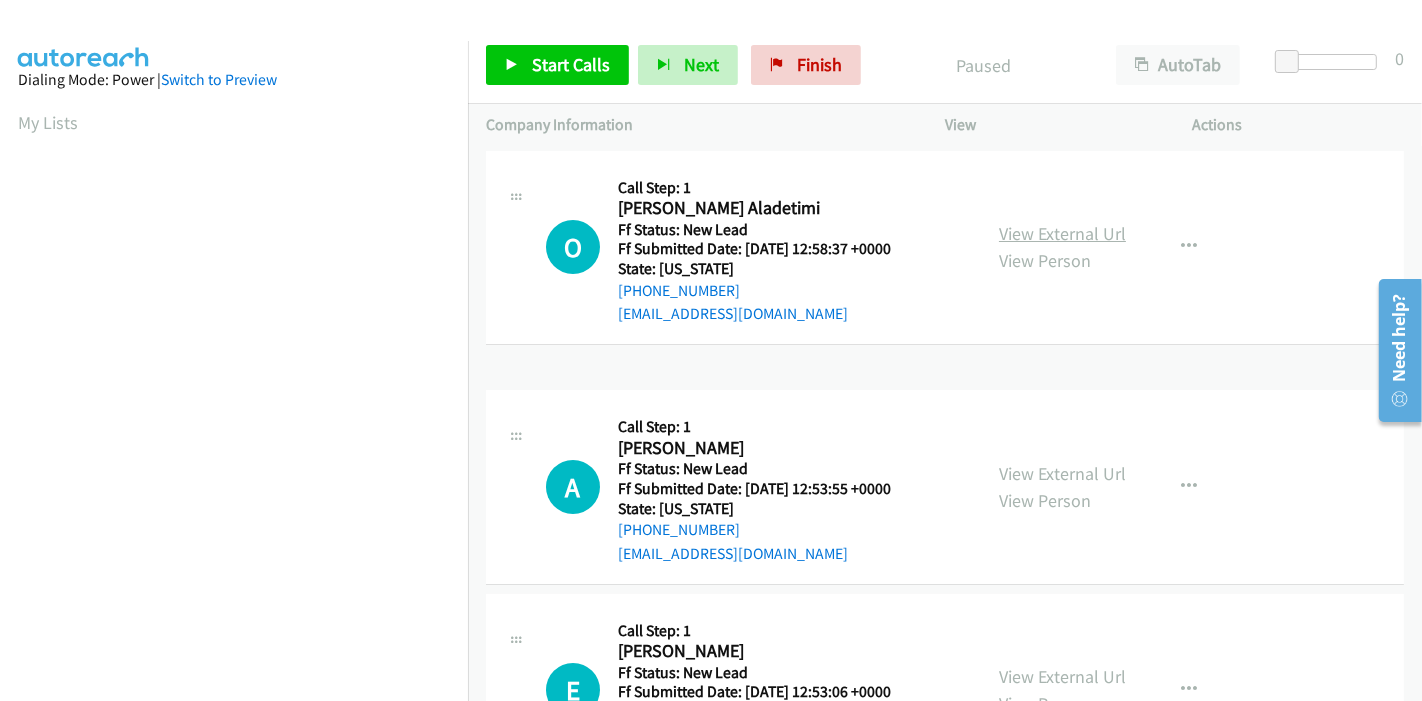 click on "View External Url" at bounding box center [1062, 233] 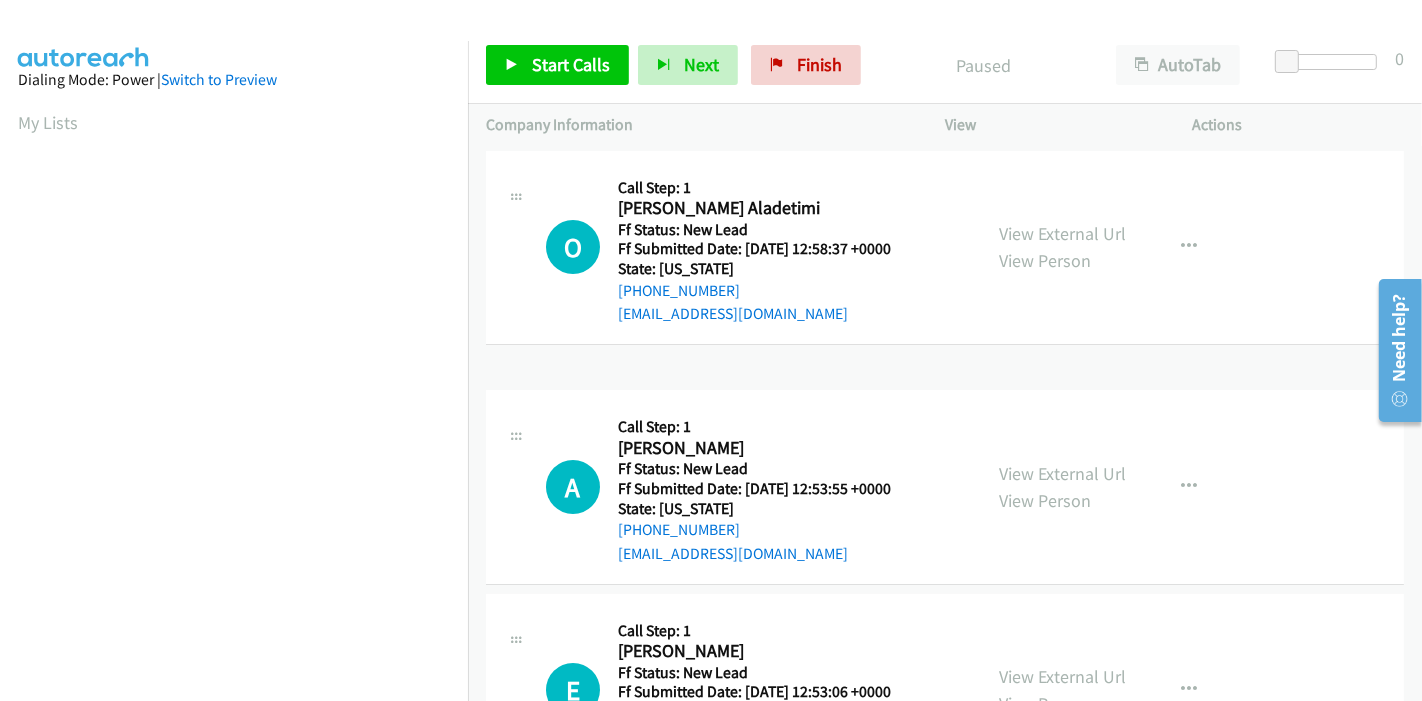 scroll, scrollTop: 111, scrollLeft: 0, axis: vertical 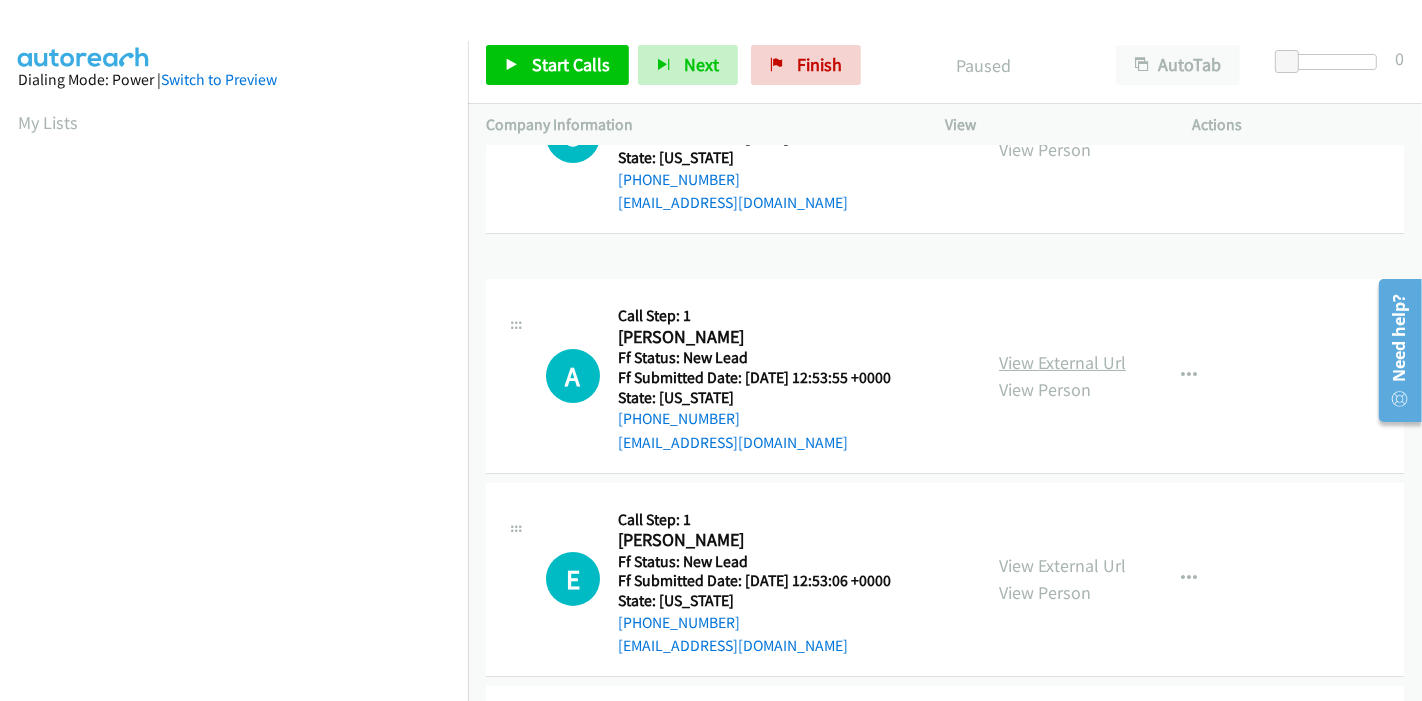 click on "View External Url" at bounding box center (1062, 362) 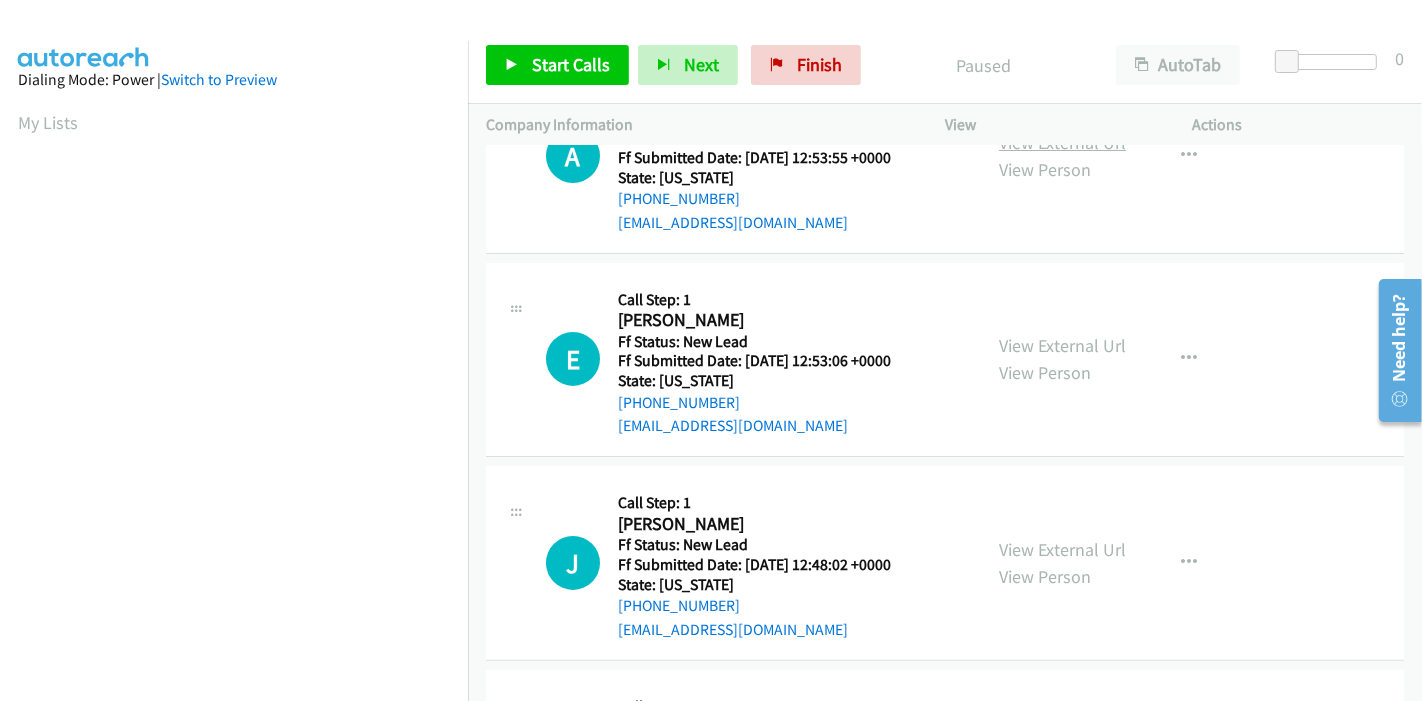 scroll, scrollTop: 333, scrollLeft: 0, axis: vertical 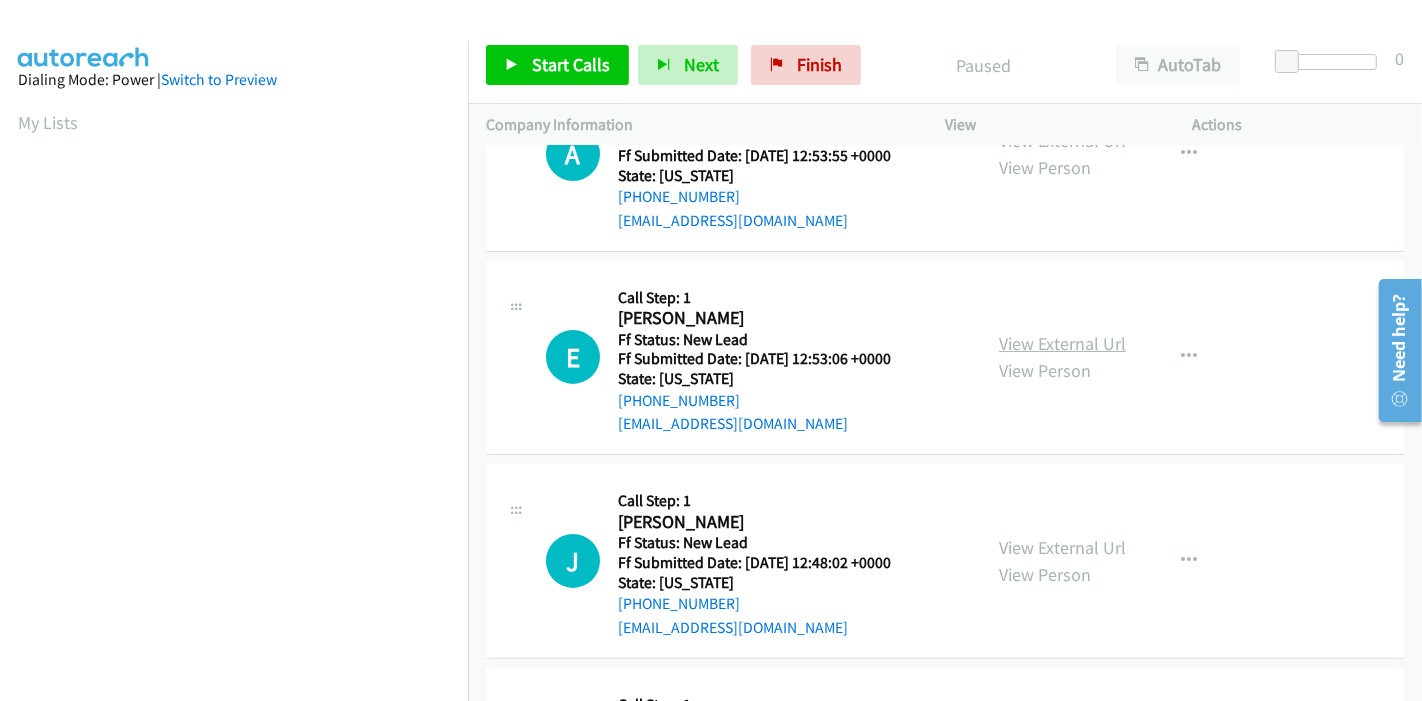 click on "View External Url" at bounding box center [1062, 343] 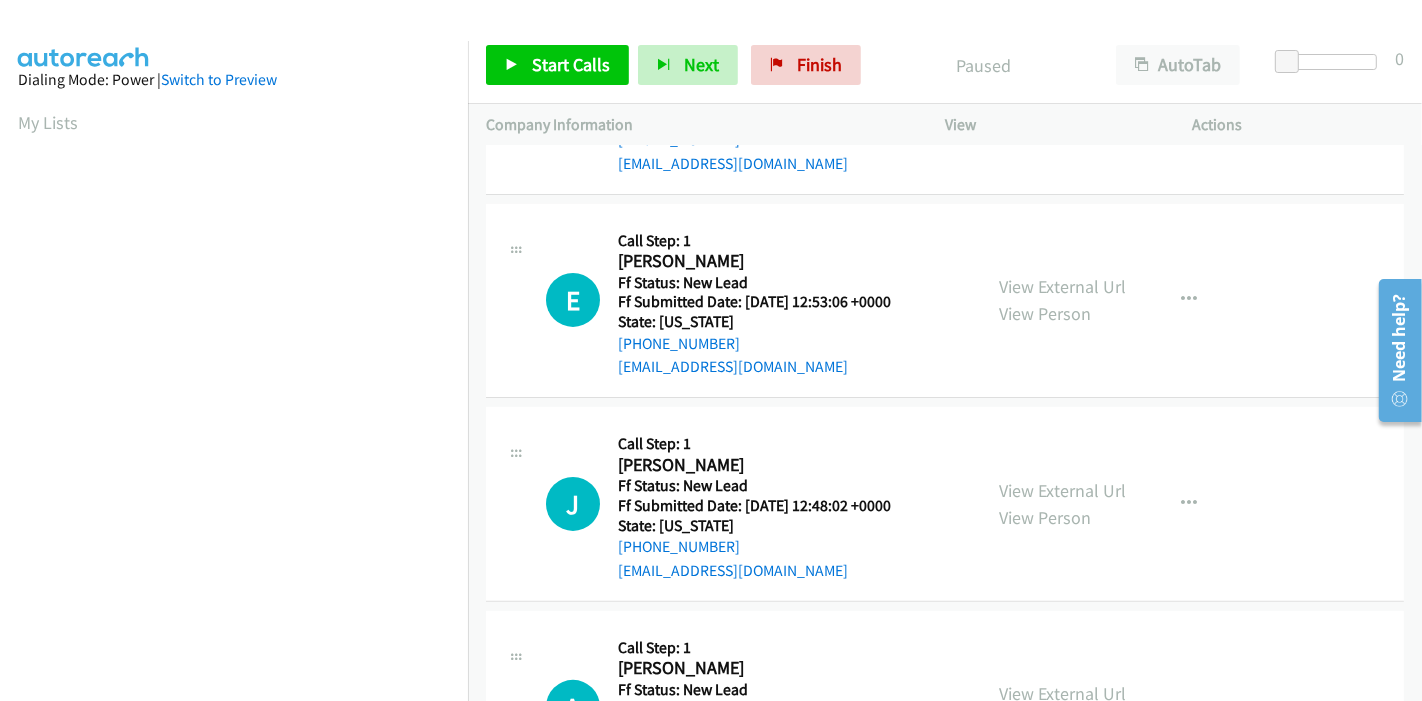 scroll, scrollTop: 523, scrollLeft: 0, axis: vertical 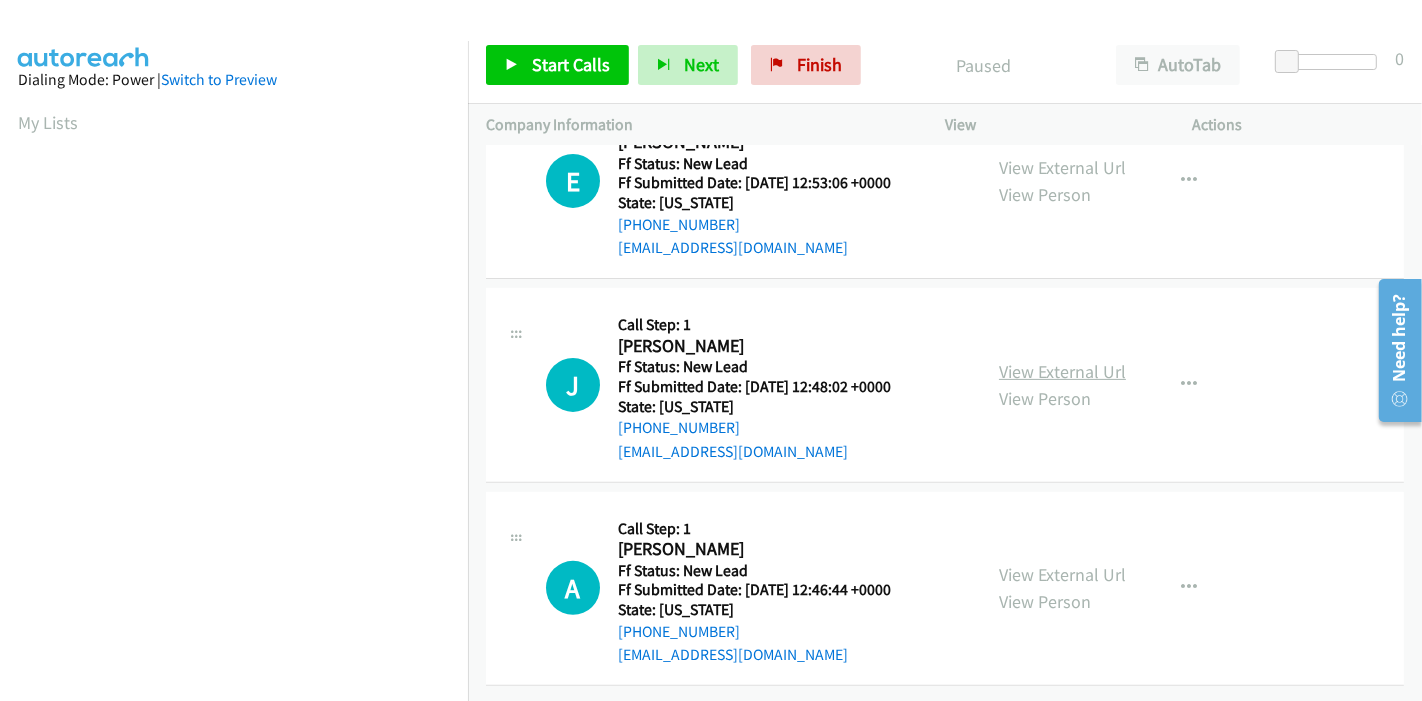 click on "View External Url" at bounding box center (1062, 371) 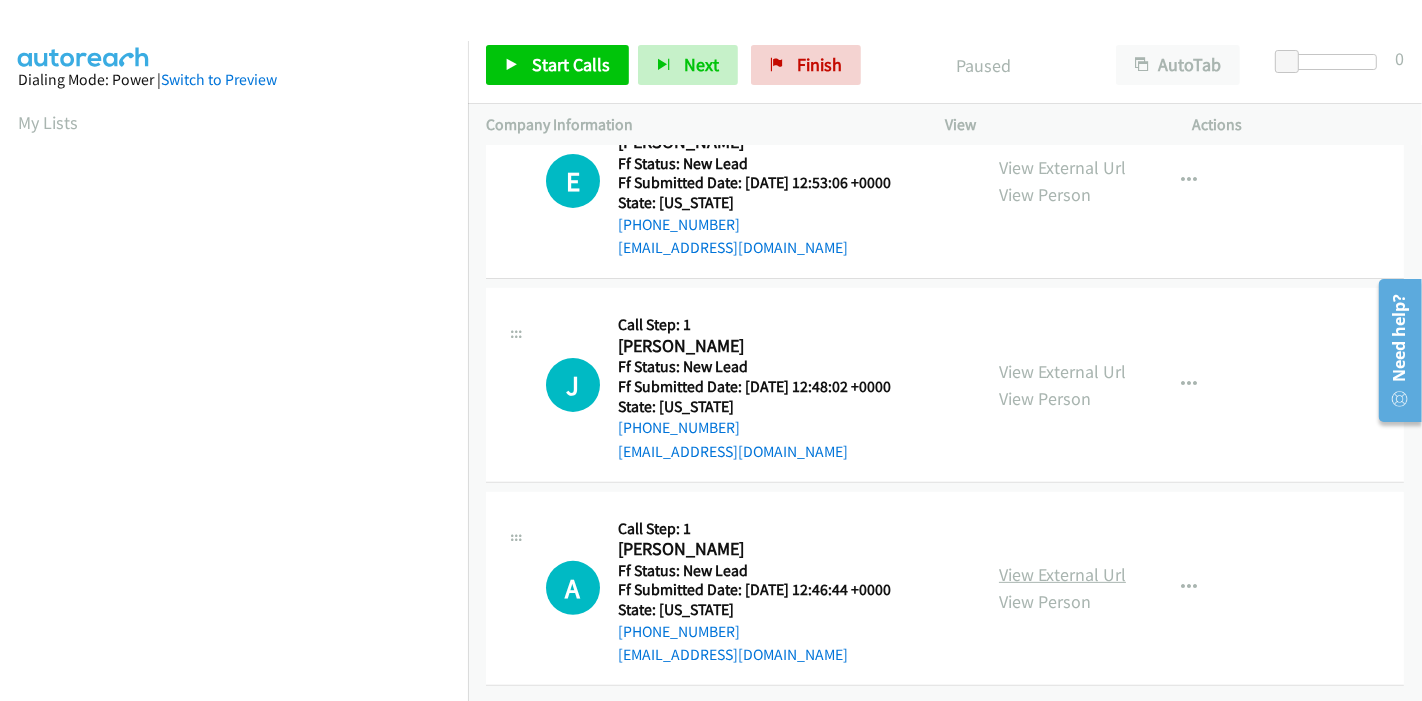 click on "View External Url" at bounding box center (1062, 574) 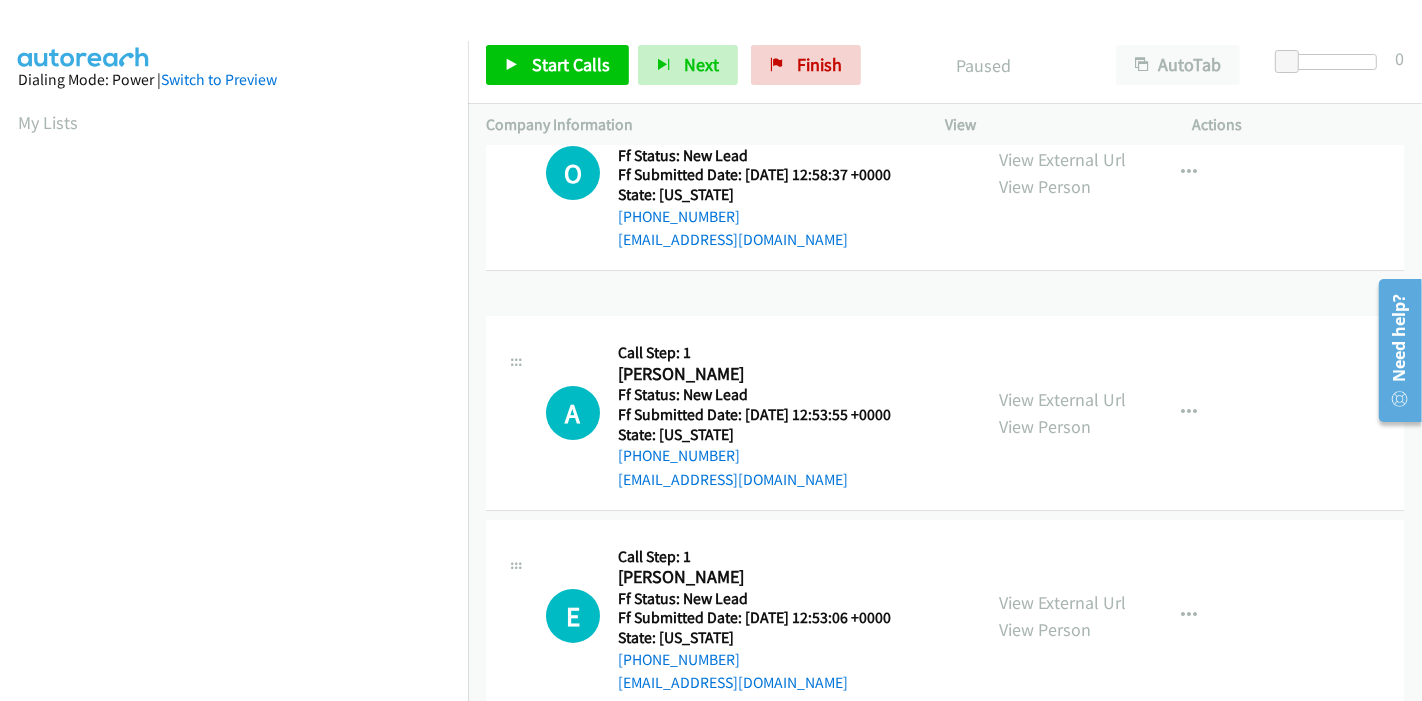 scroll, scrollTop: 0, scrollLeft: 0, axis: both 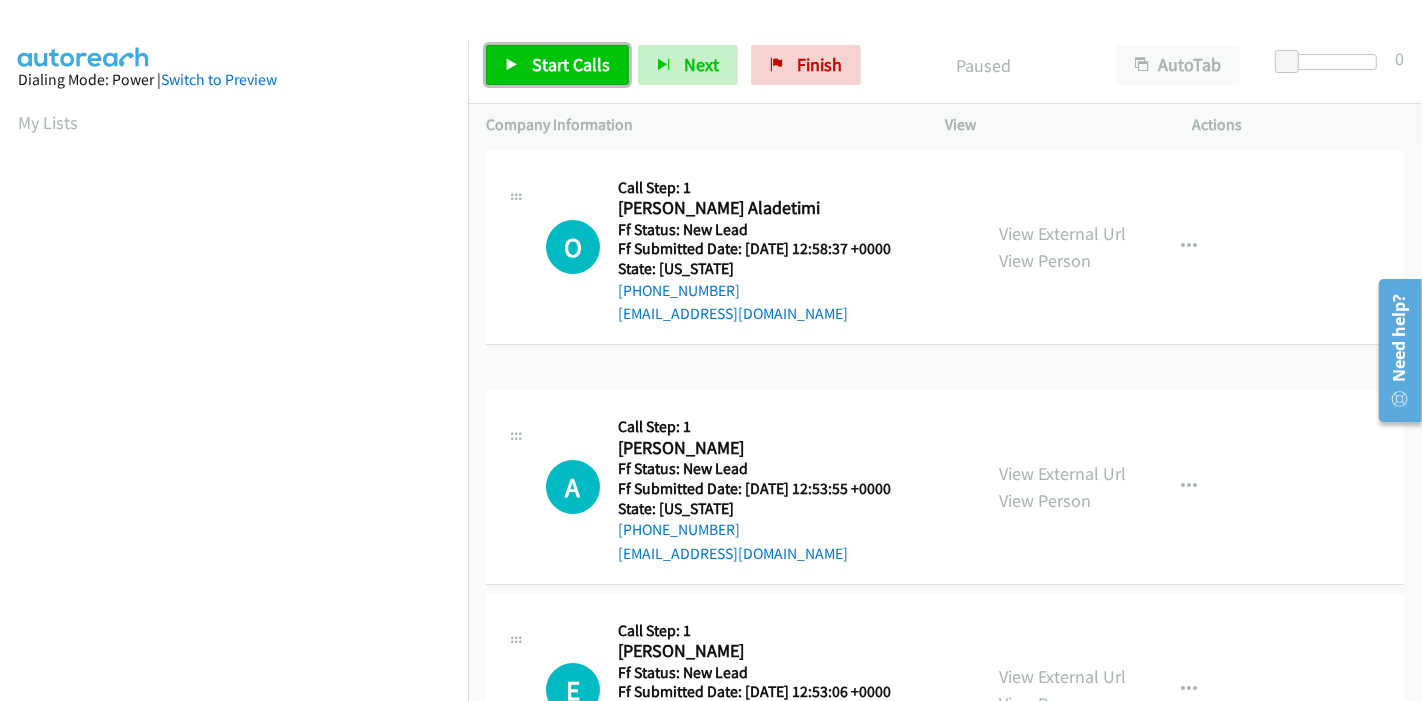 click on "Start Calls" at bounding box center (571, 64) 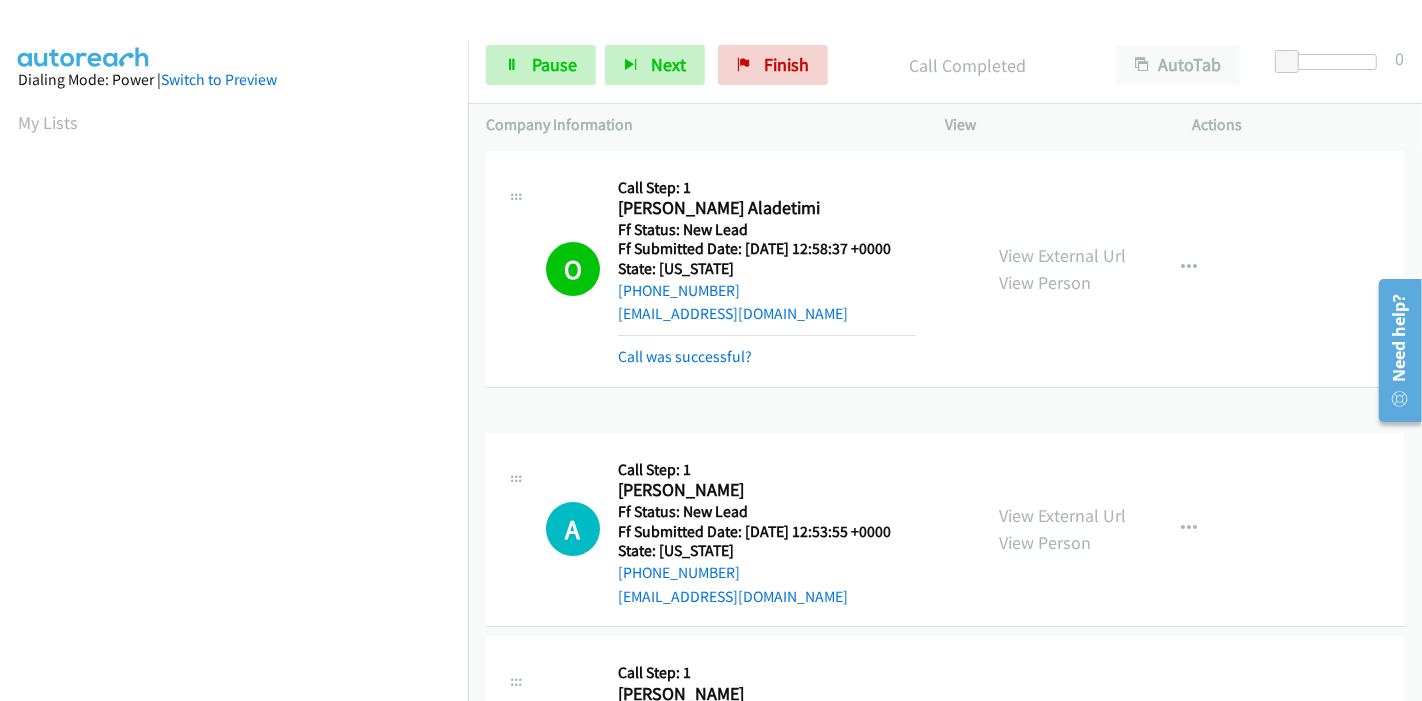 scroll, scrollTop: 422, scrollLeft: 0, axis: vertical 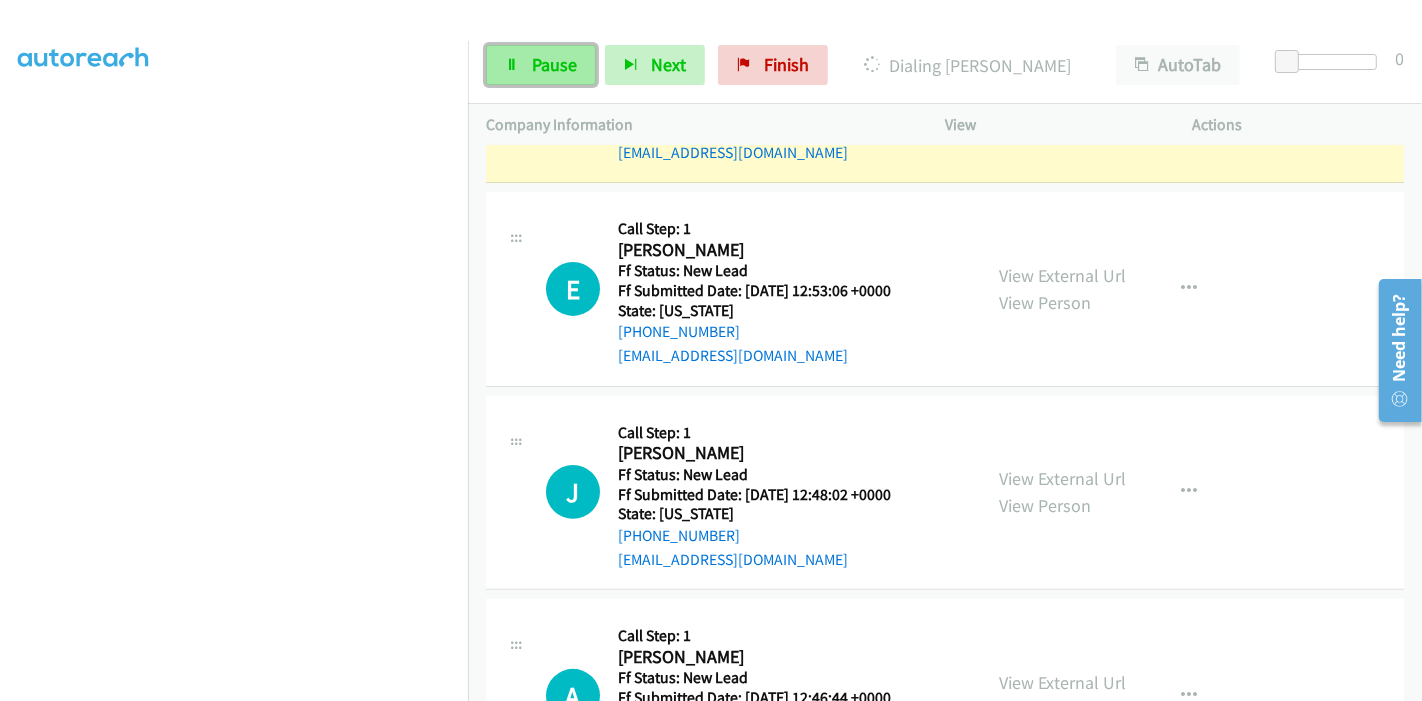 click on "Pause" at bounding box center (541, 65) 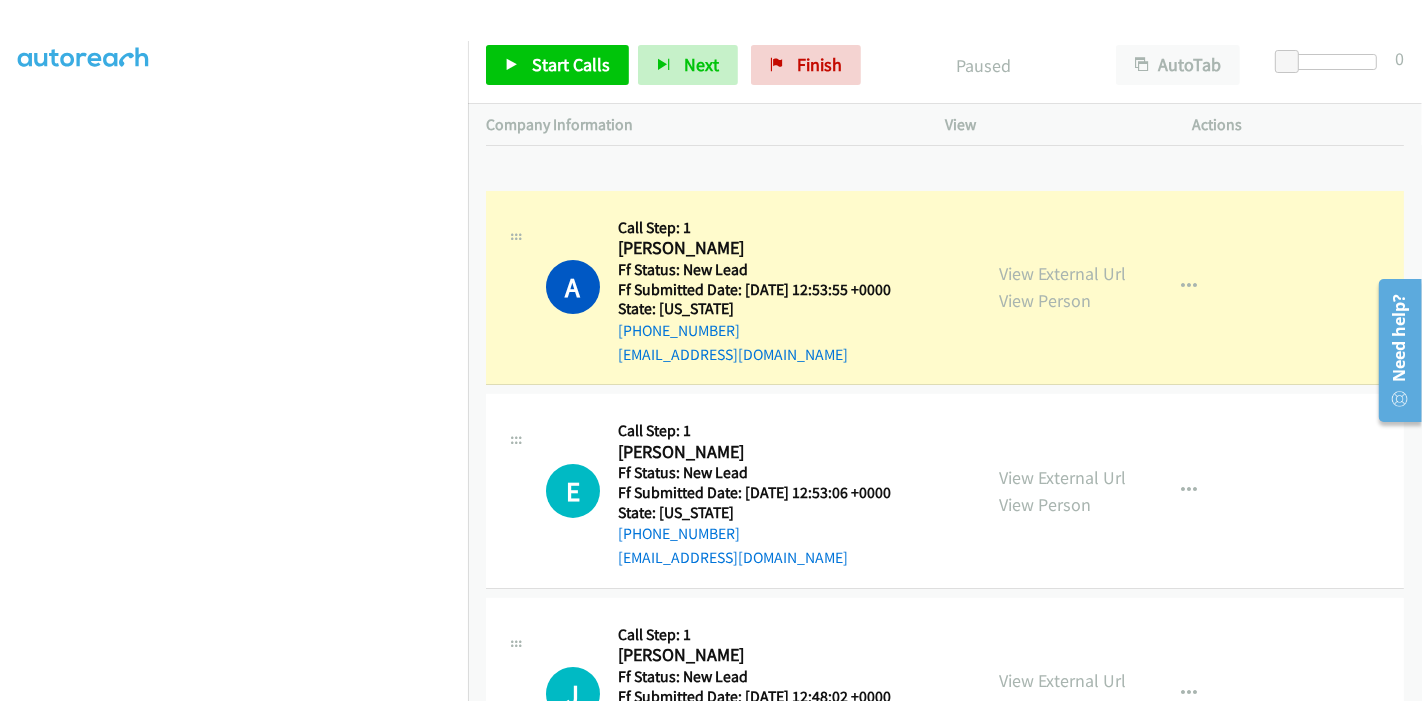 scroll, scrollTop: 222, scrollLeft: 0, axis: vertical 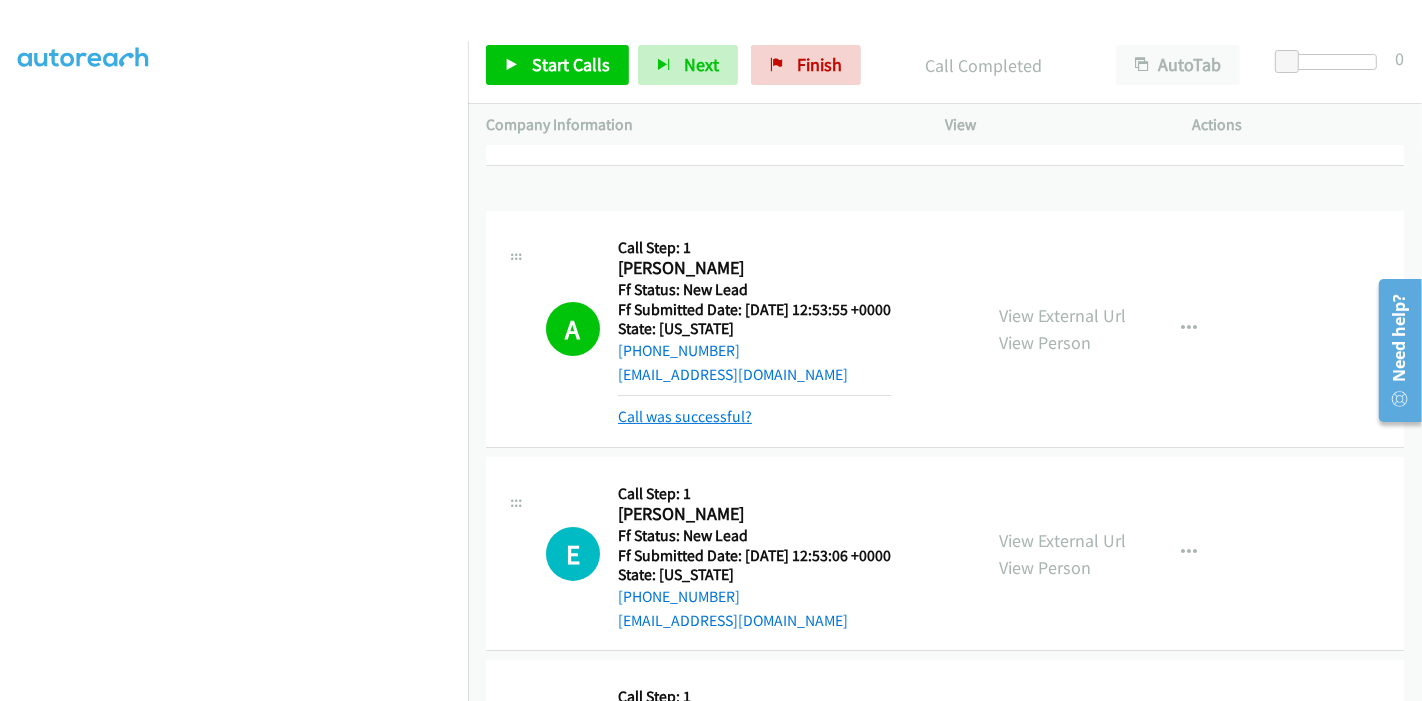 click on "Call was successful?" at bounding box center [685, 416] 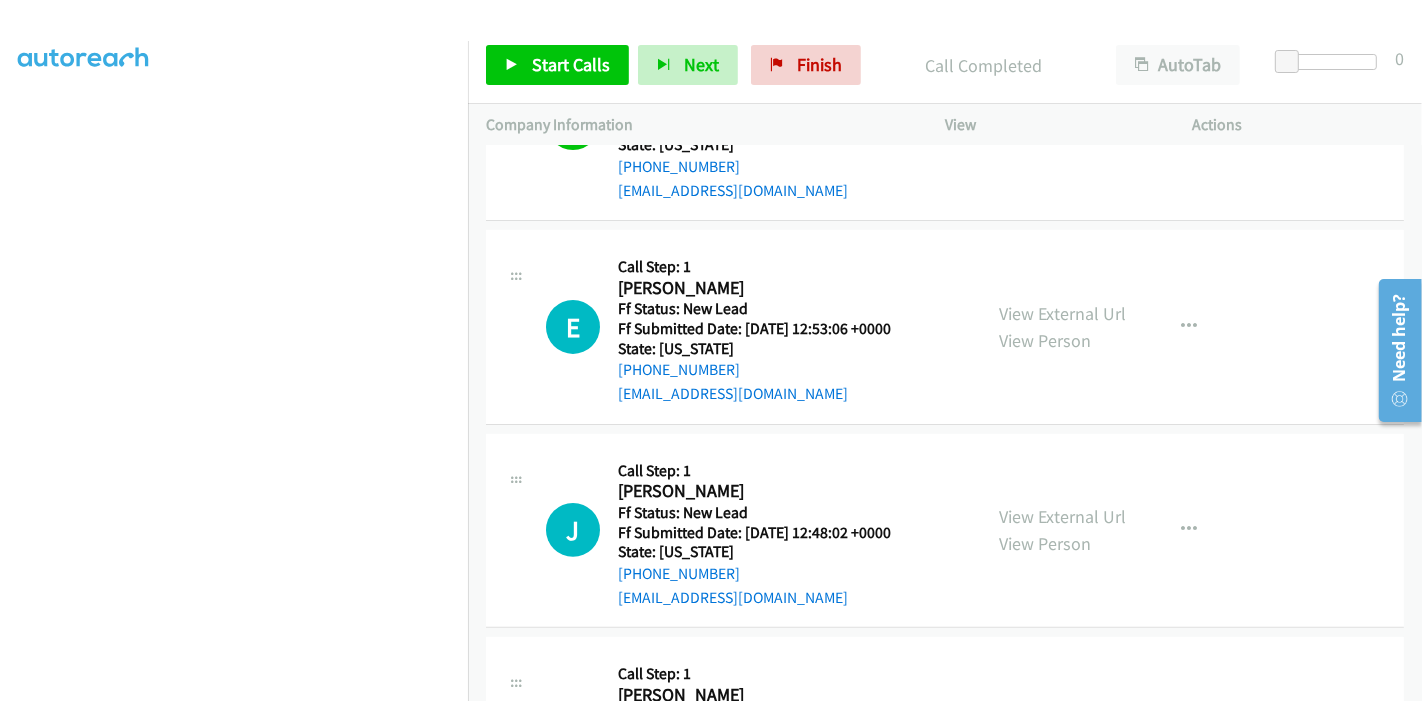 scroll, scrollTop: 232, scrollLeft: 0, axis: vertical 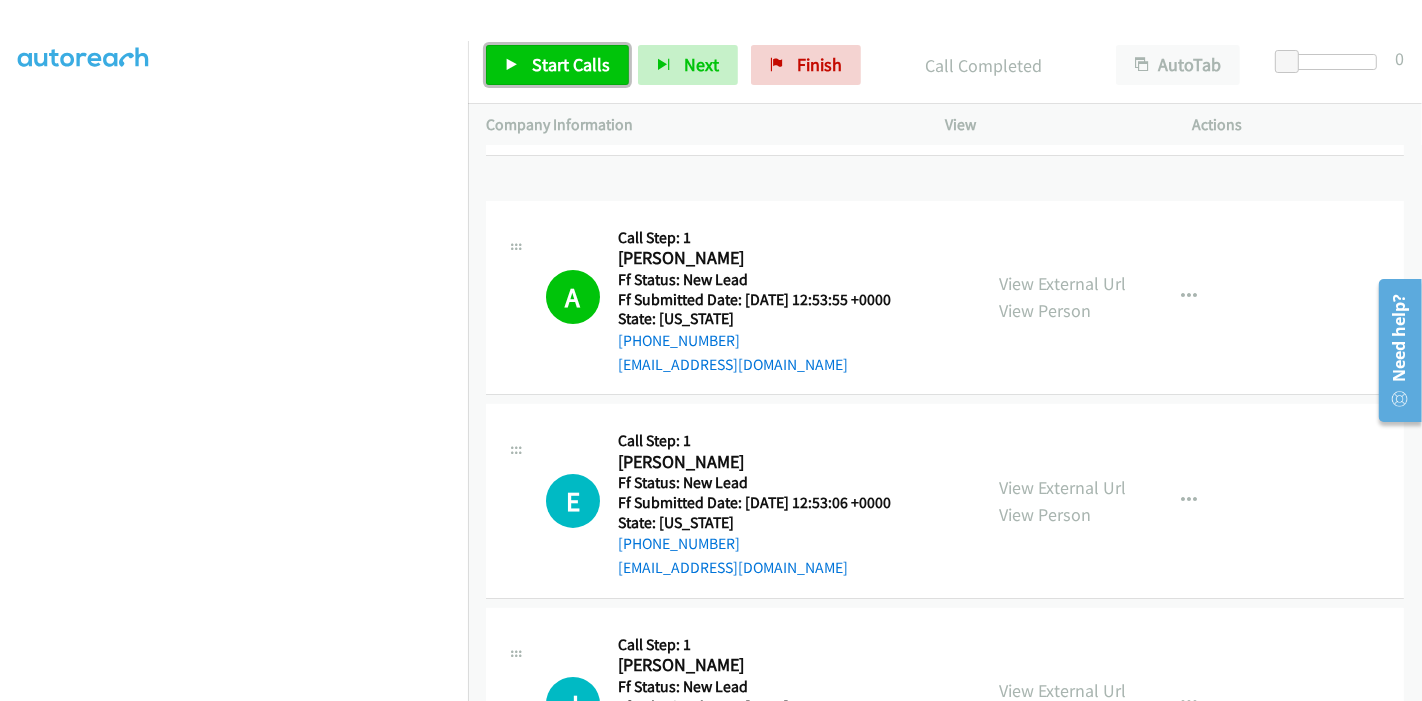 click on "Start Calls" at bounding box center (557, 65) 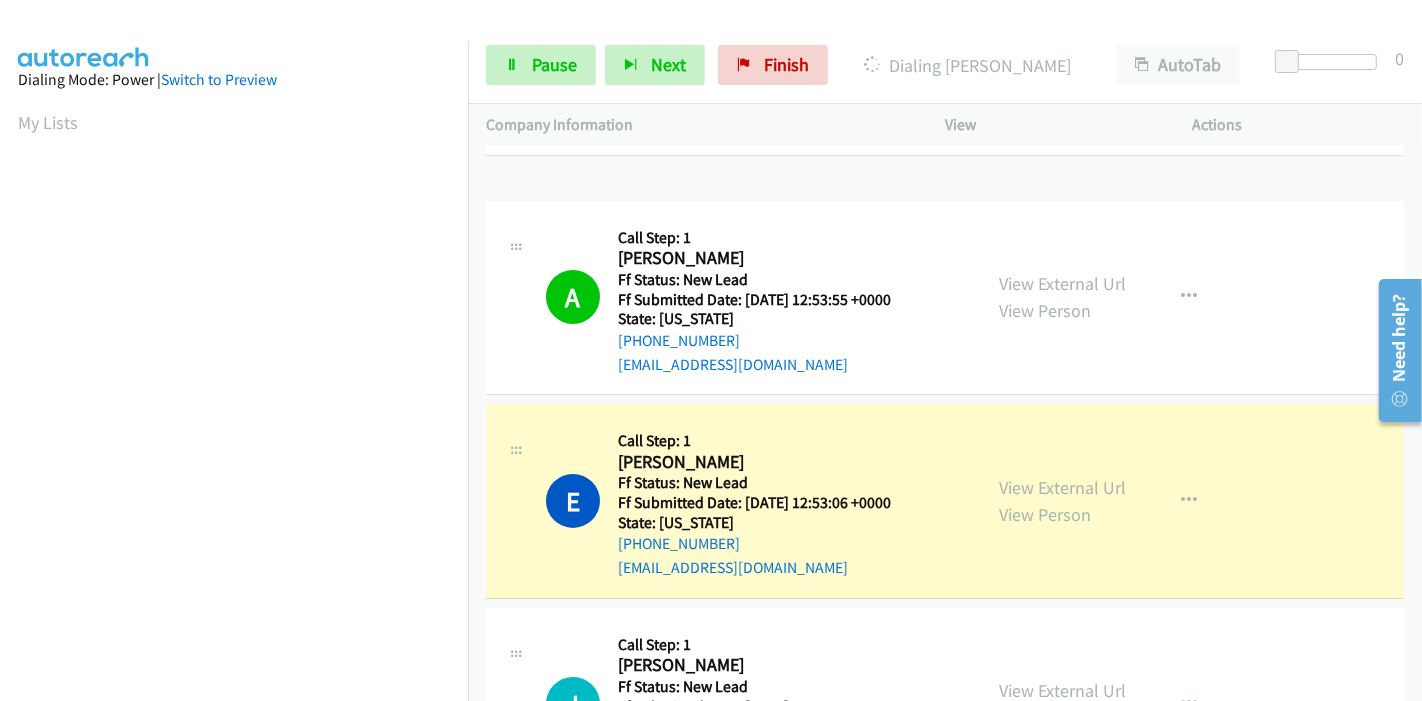 scroll, scrollTop: 422, scrollLeft: 0, axis: vertical 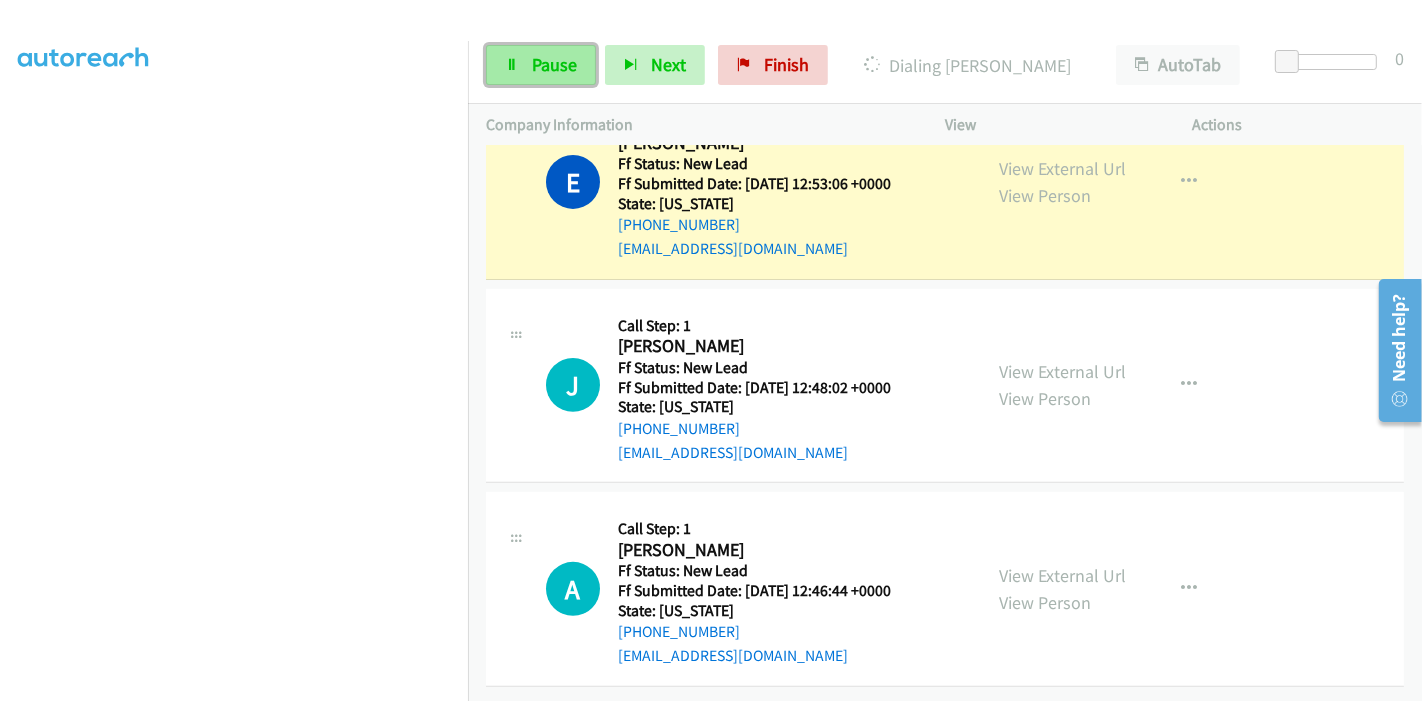click on "Pause" at bounding box center (554, 64) 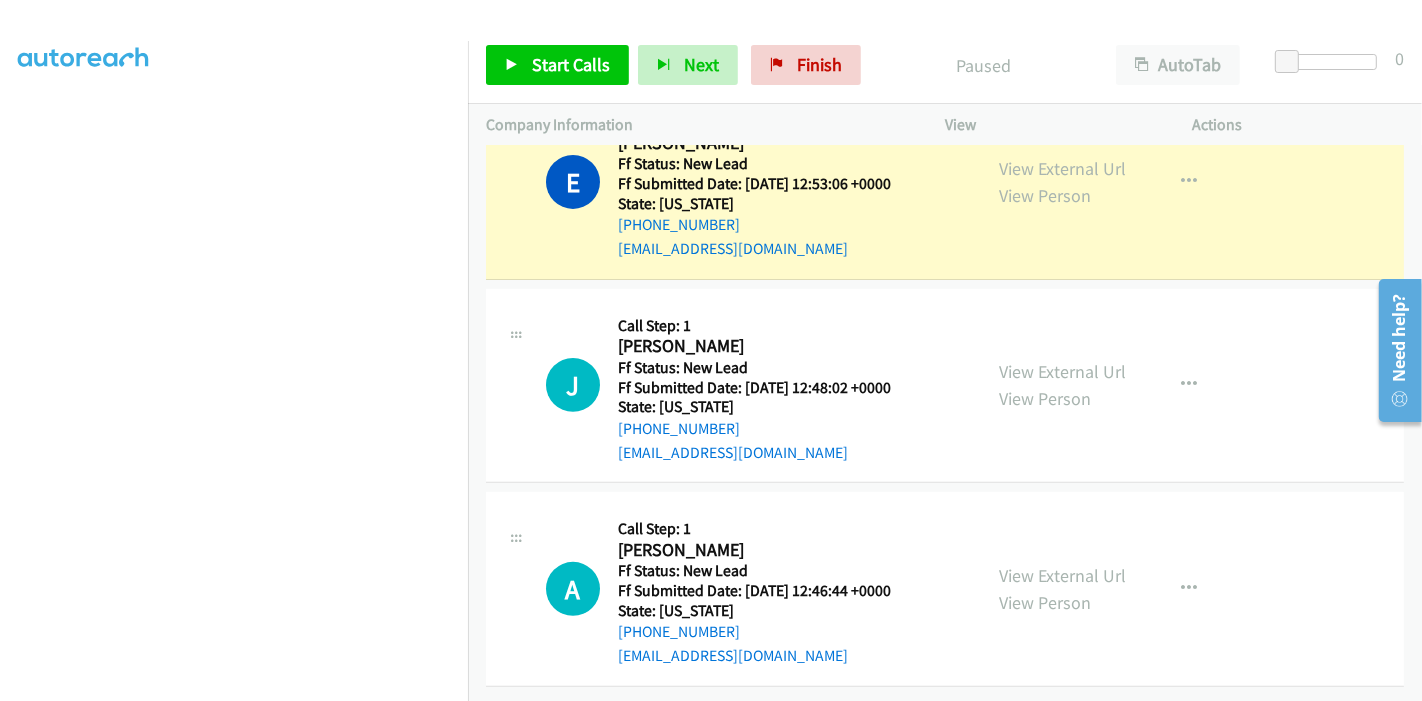 scroll, scrollTop: 312, scrollLeft: 0, axis: vertical 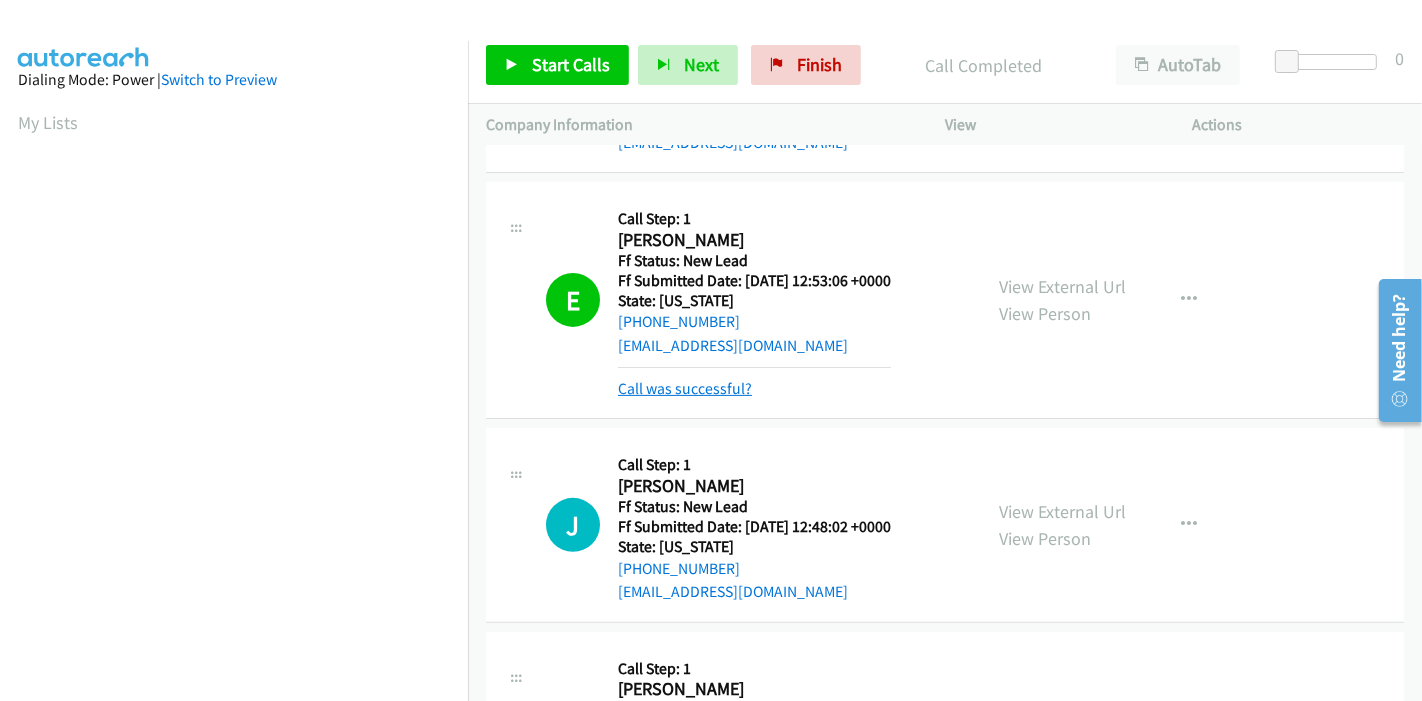 click on "Call was successful?" at bounding box center [685, 388] 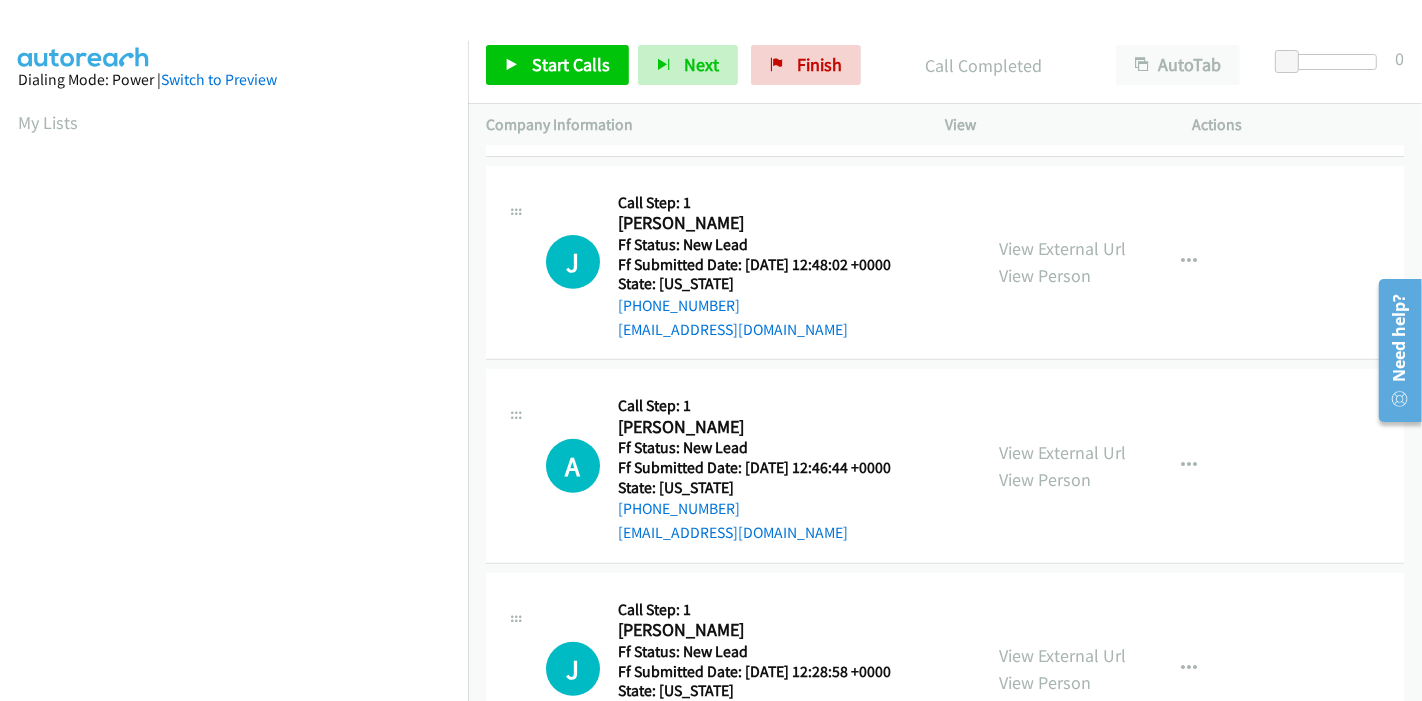 scroll, scrollTop: 677, scrollLeft: 0, axis: vertical 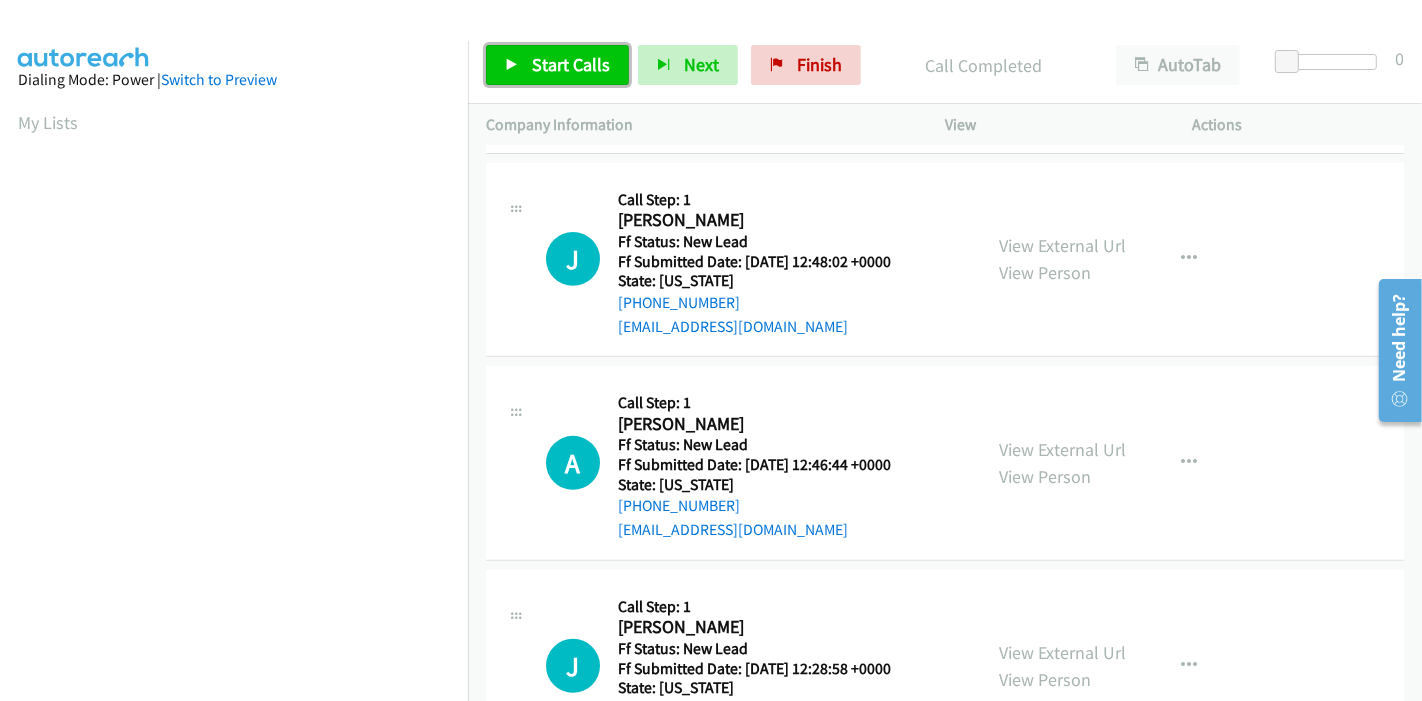 click on "Start Calls" at bounding box center (571, 64) 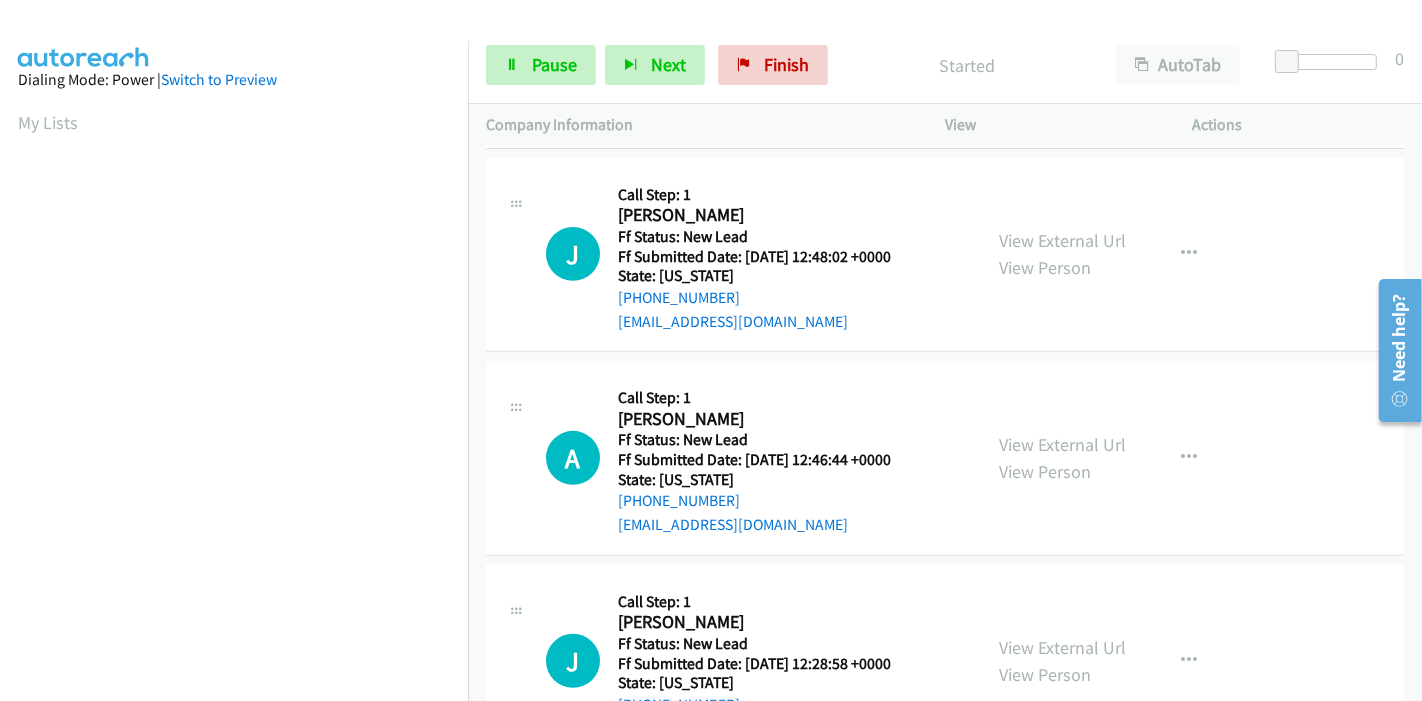 scroll, scrollTop: 565, scrollLeft: 0, axis: vertical 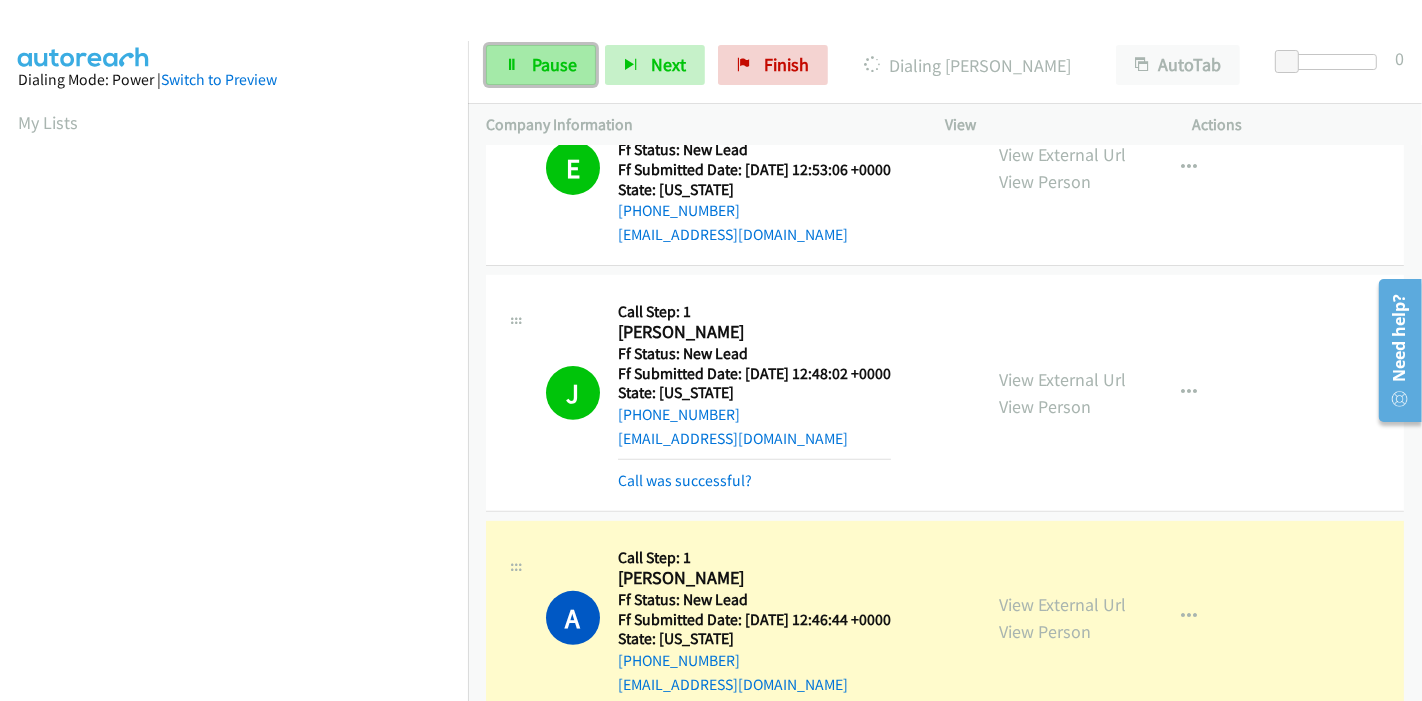 click on "Pause" at bounding box center (541, 65) 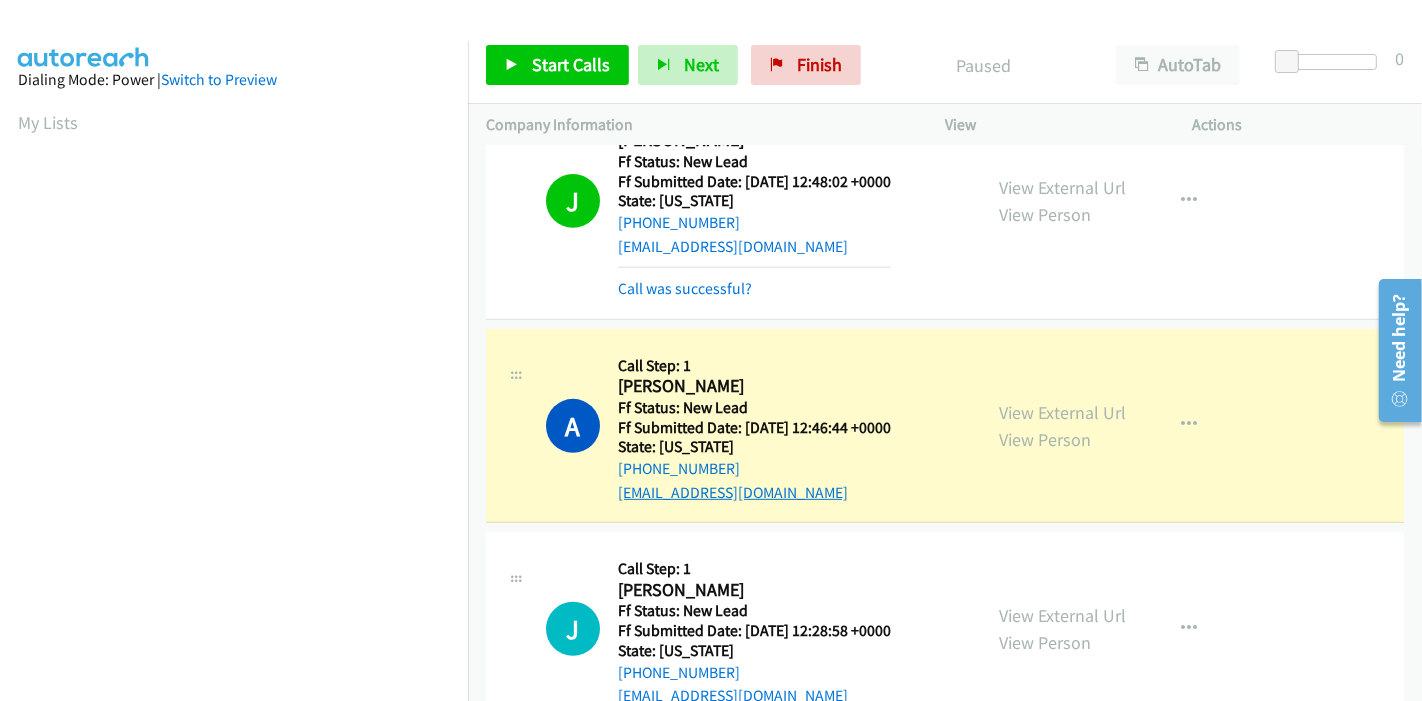 scroll, scrollTop: 899, scrollLeft: 0, axis: vertical 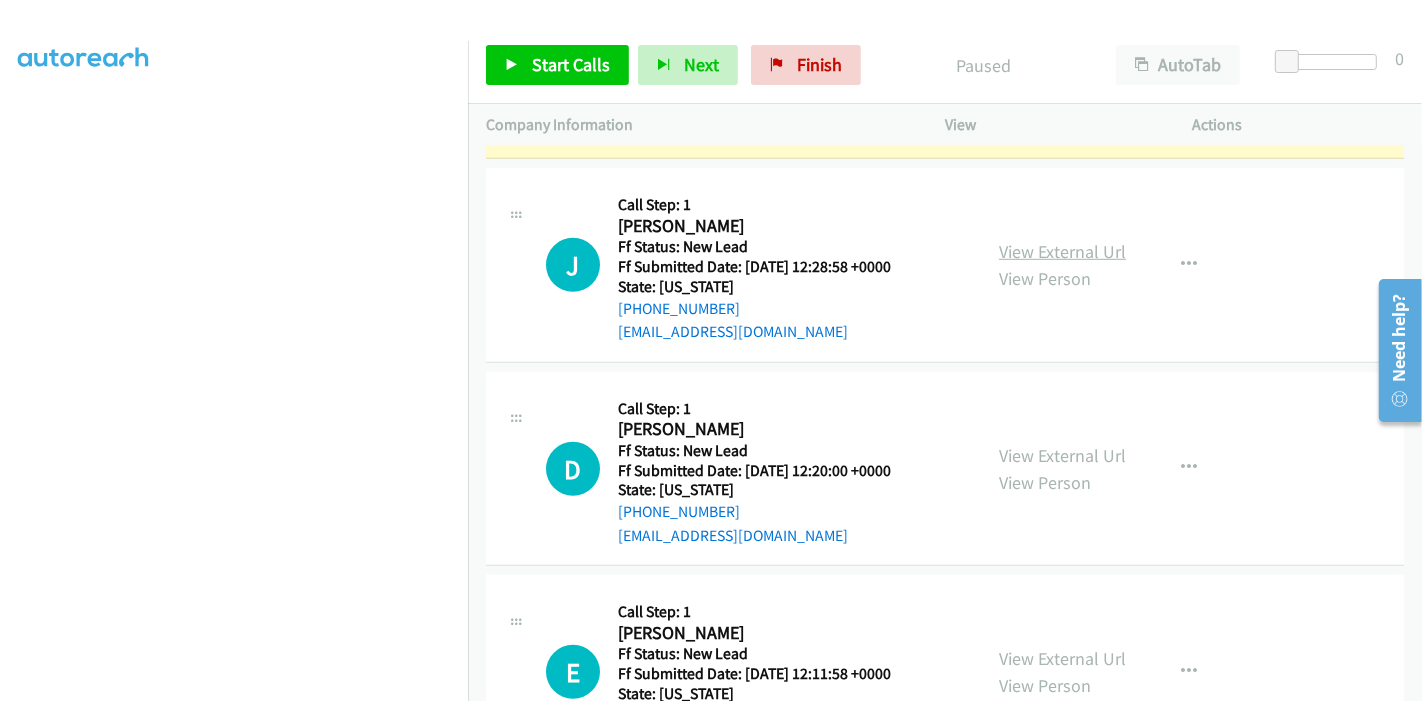 click on "View External Url" at bounding box center [1062, 251] 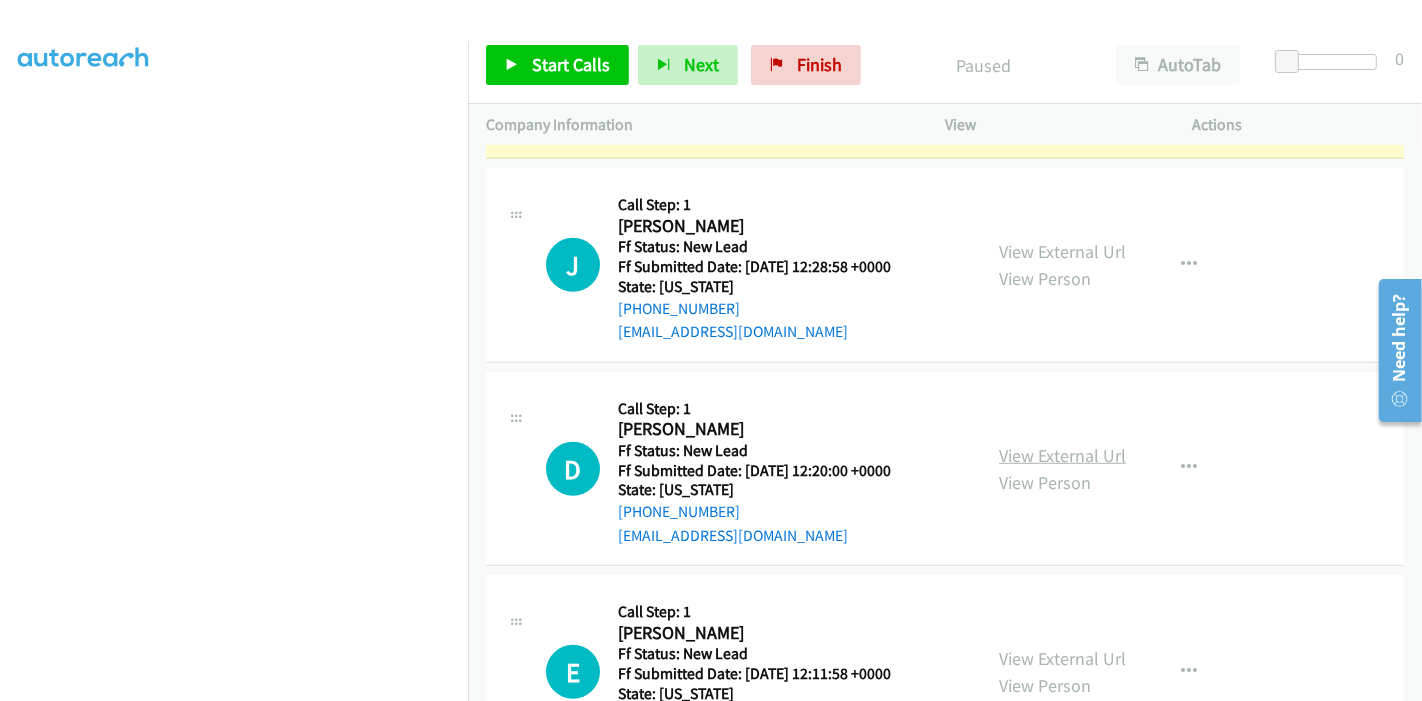 click on "View External Url" at bounding box center (1062, 455) 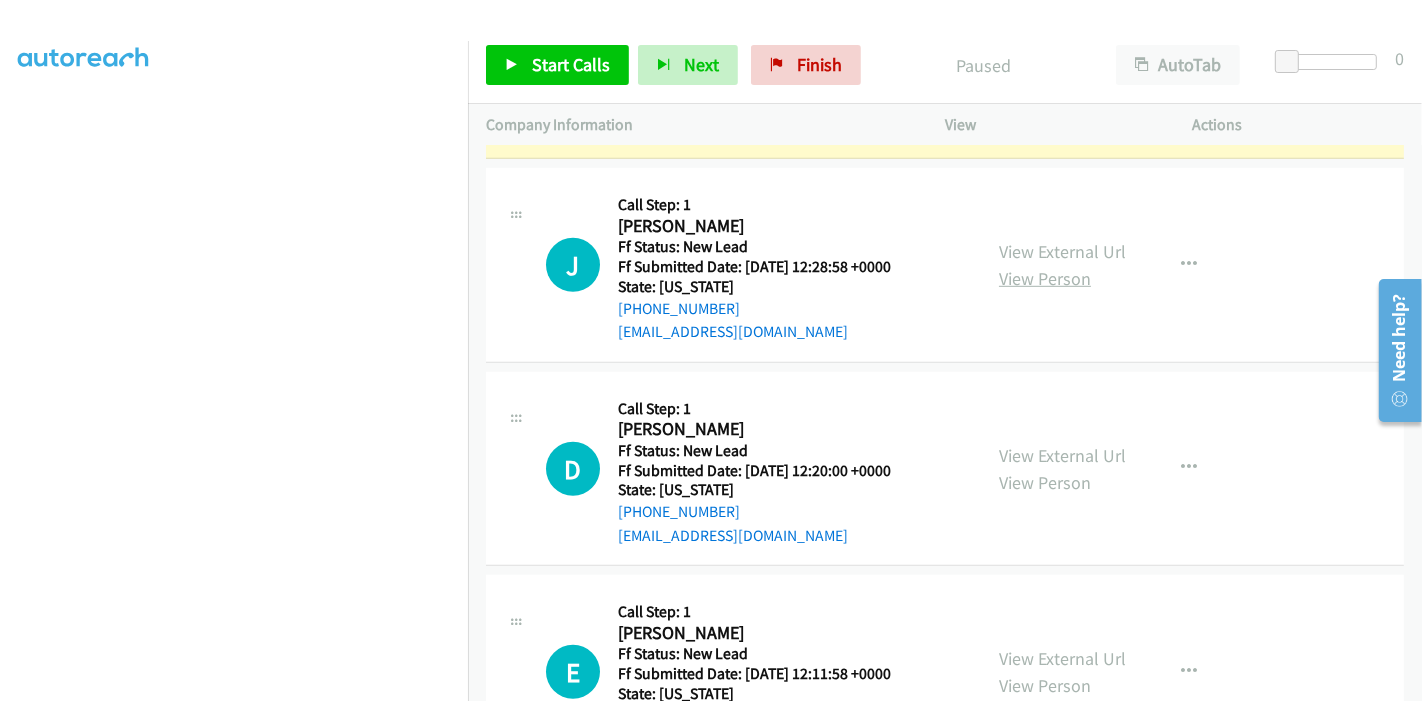 scroll, scrollTop: 1217, scrollLeft: 0, axis: vertical 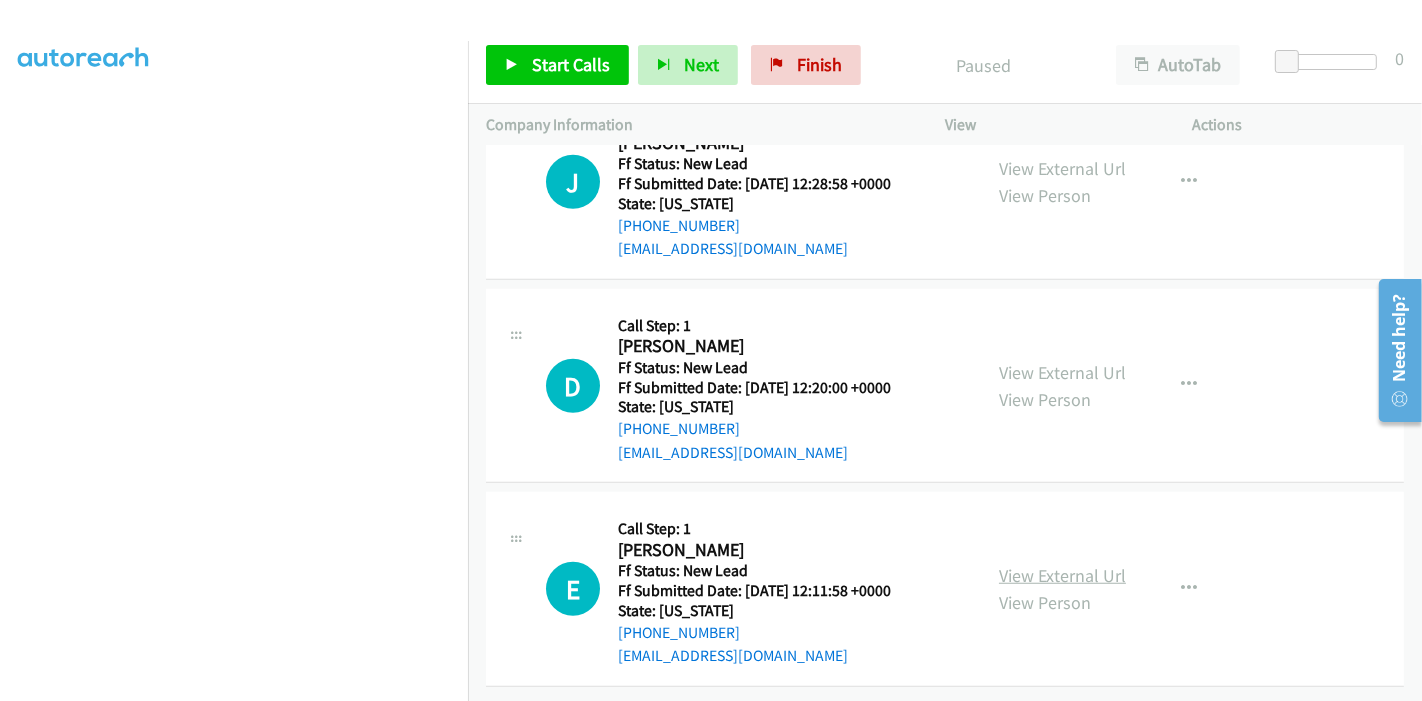click on "View External Url" at bounding box center [1062, 575] 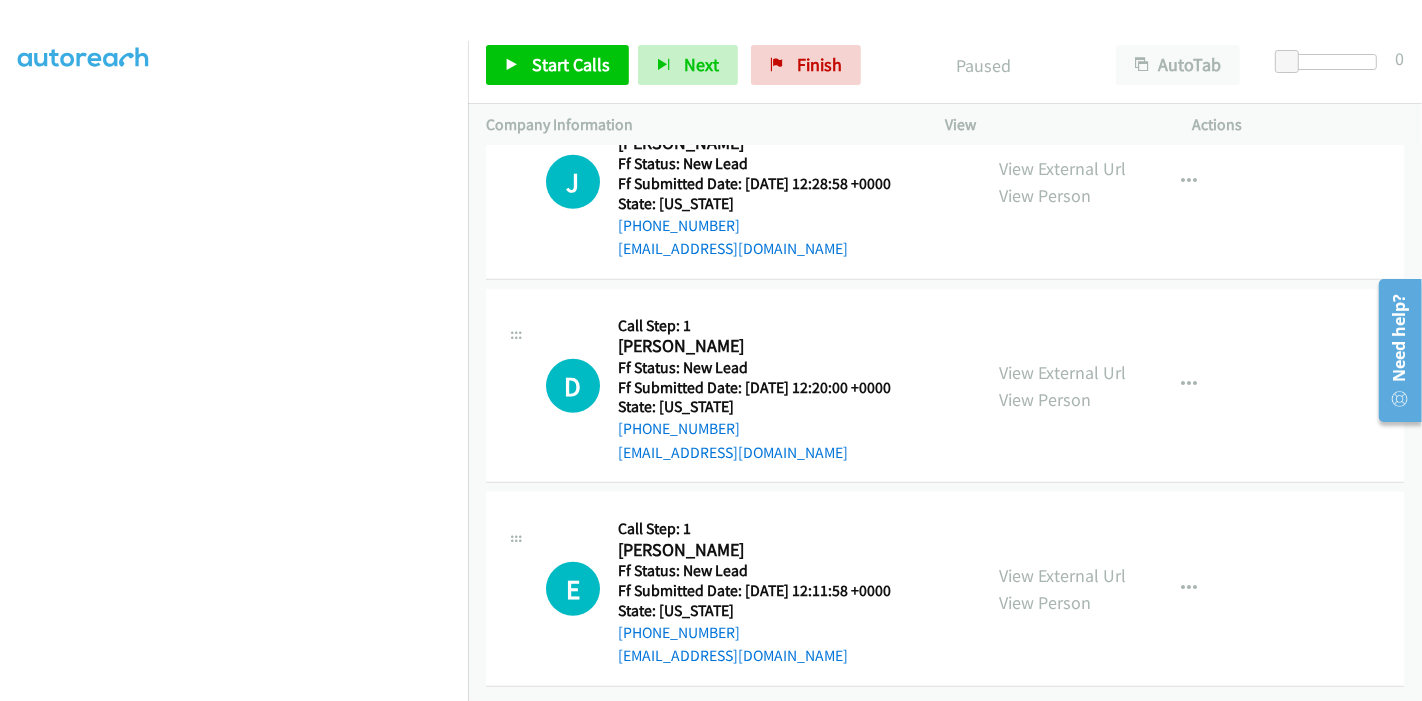 scroll, scrollTop: 0, scrollLeft: 0, axis: both 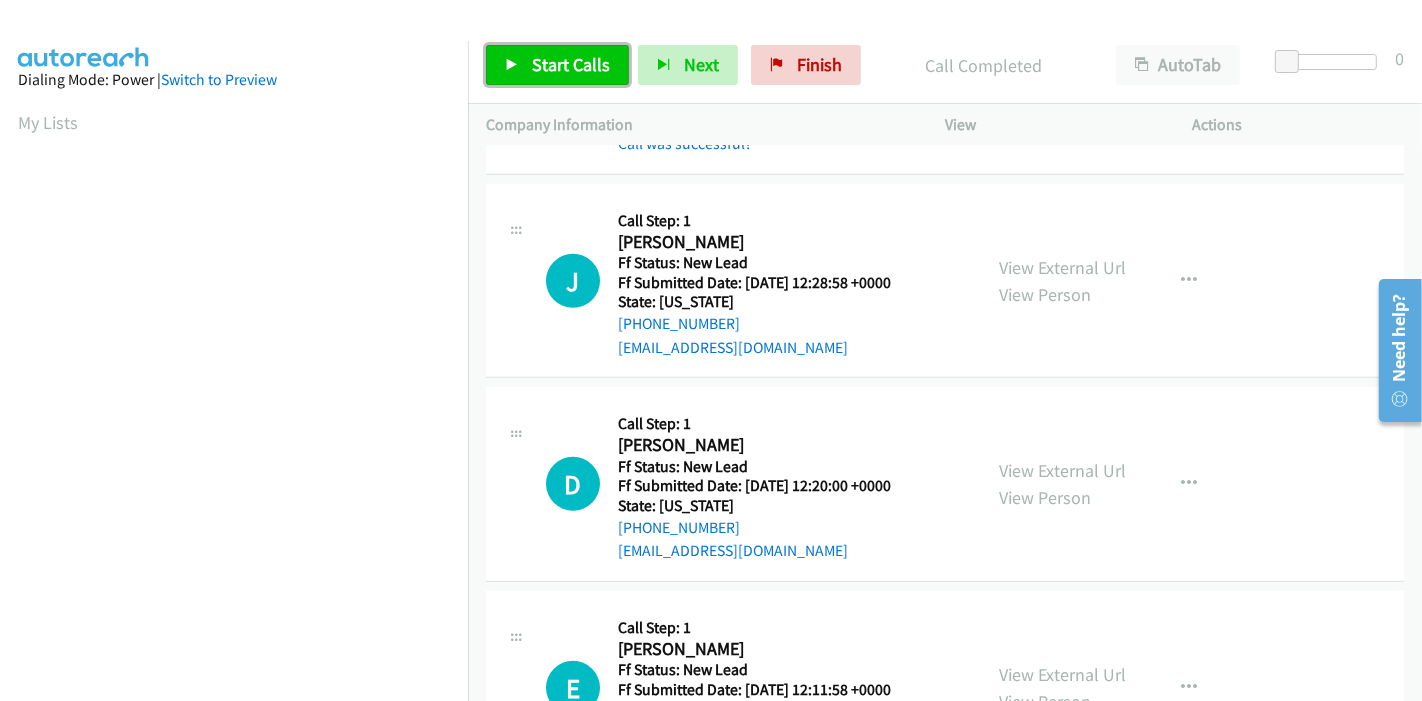 click on "Start Calls" at bounding box center (571, 64) 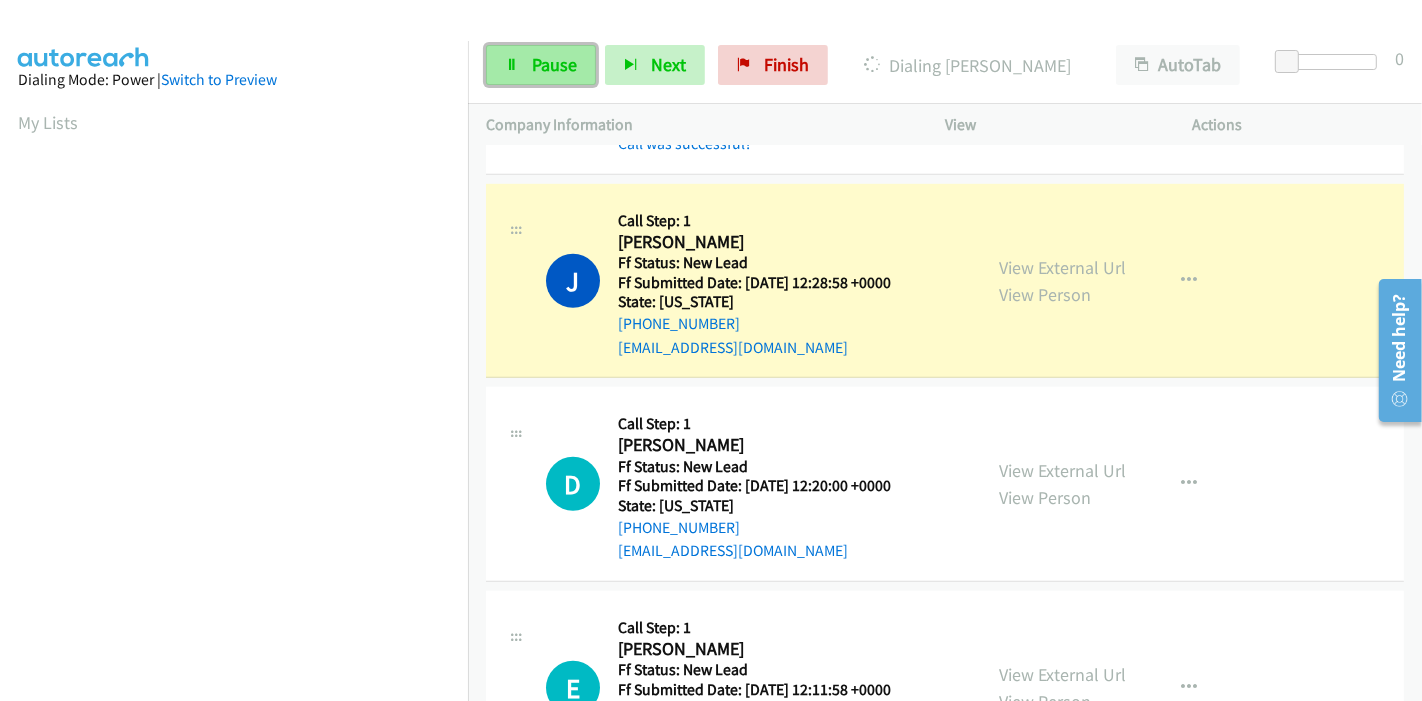 click on "Pause" at bounding box center (554, 64) 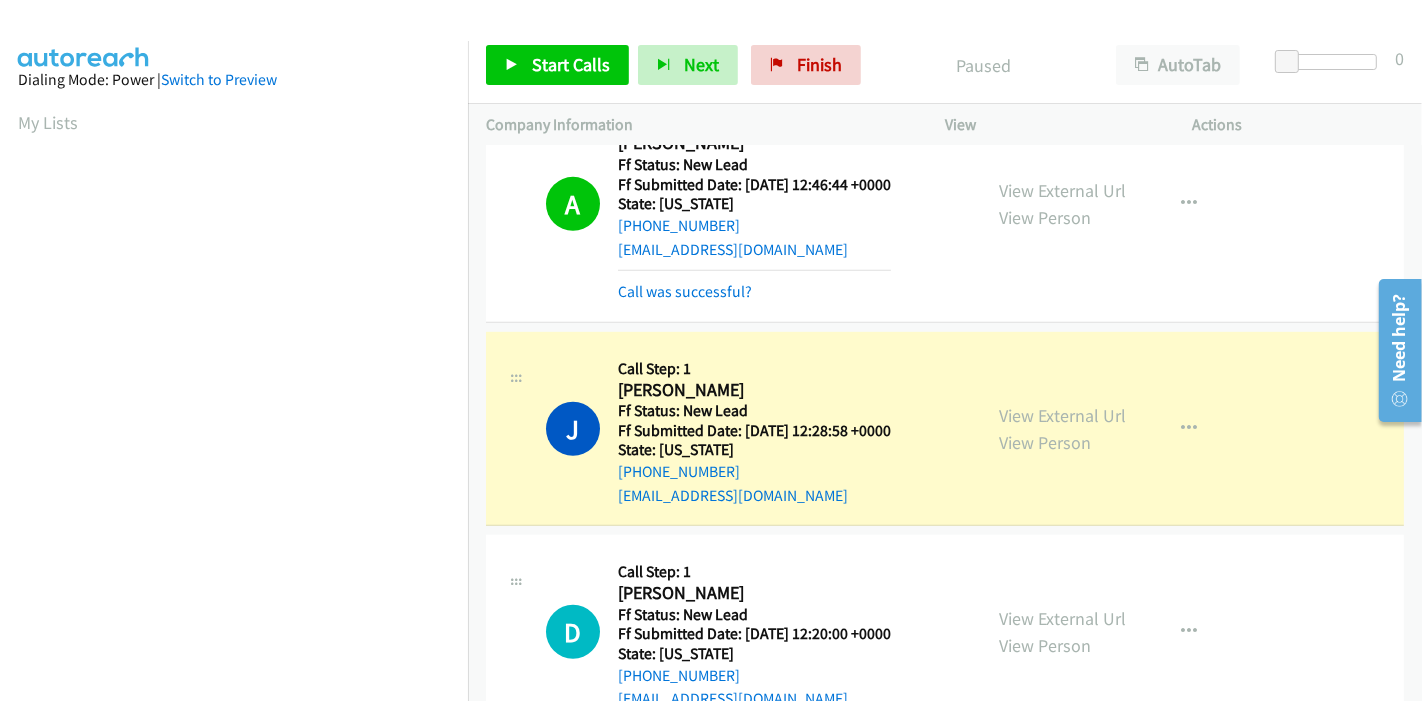 scroll, scrollTop: 926, scrollLeft: 0, axis: vertical 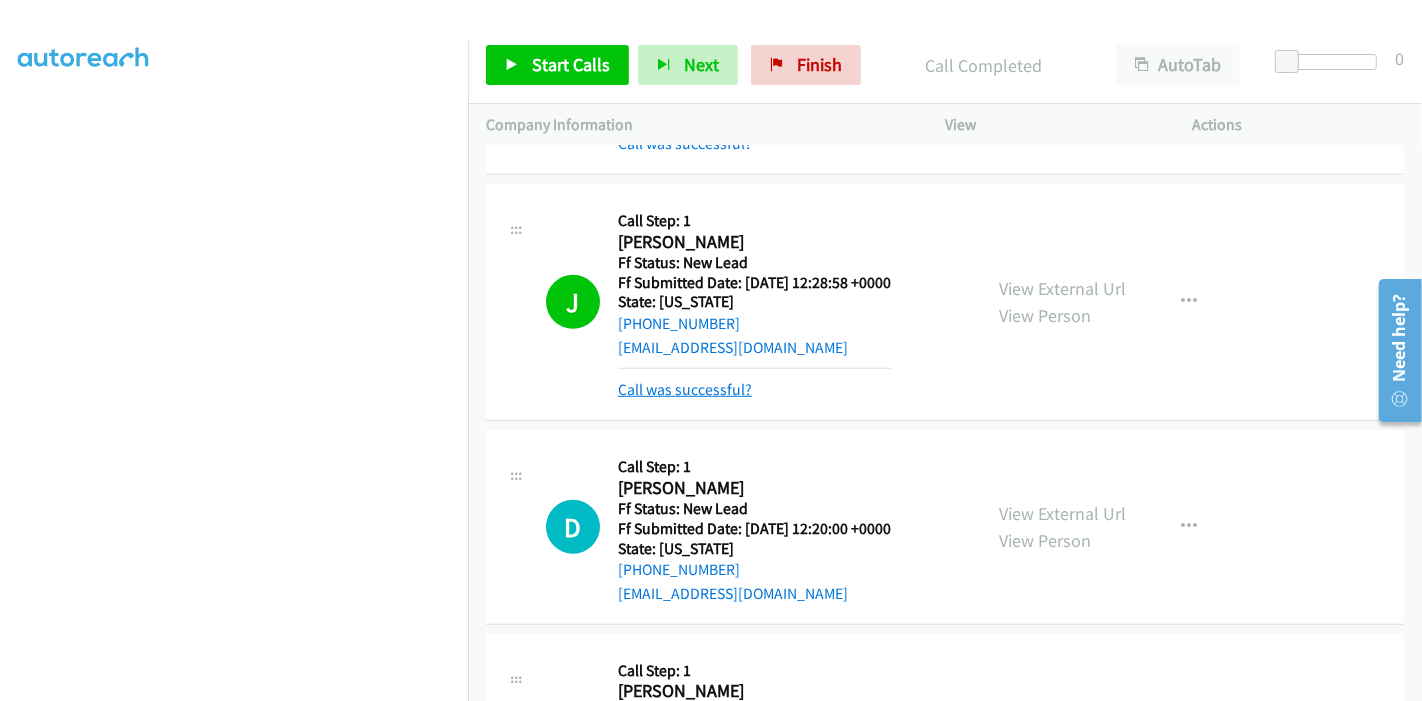 click on "Call was successful?" at bounding box center (685, 389) 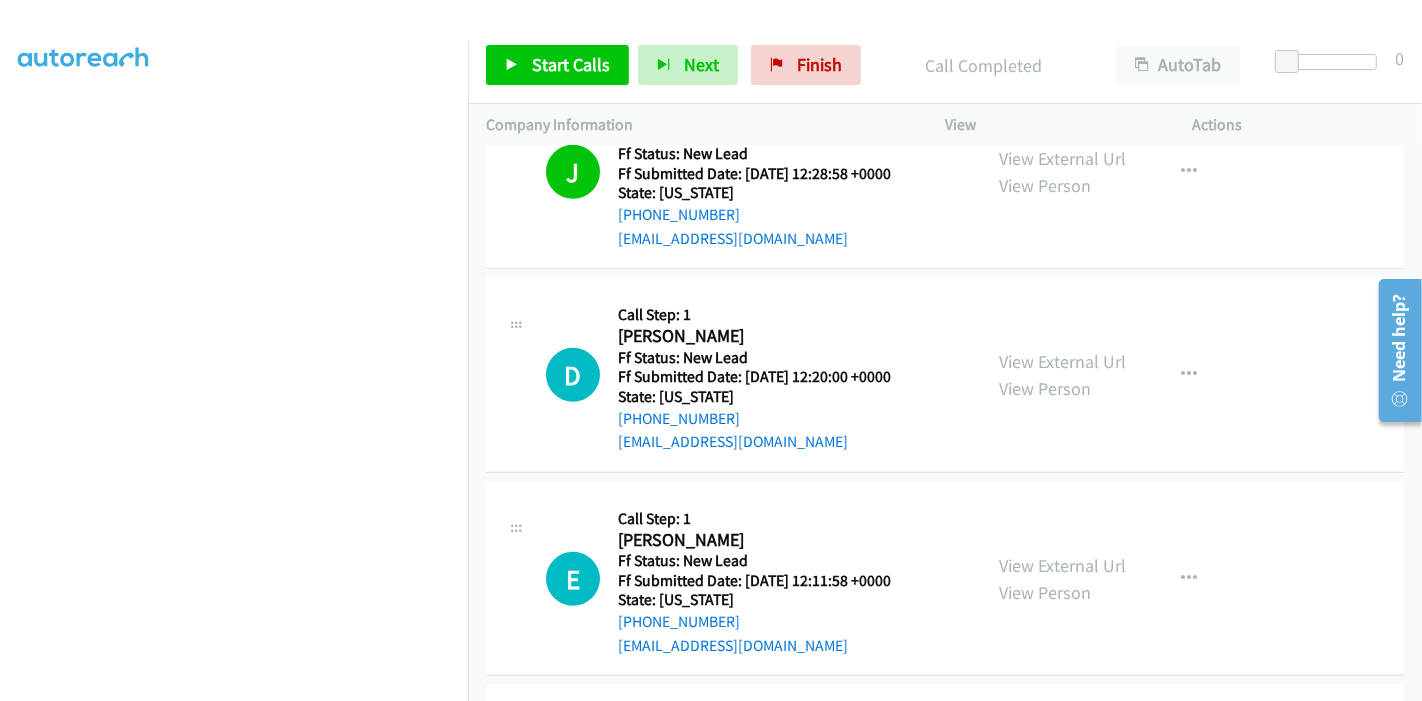 scroll, scrollTop: 1371, scrollLeft: 0, axis: vertical 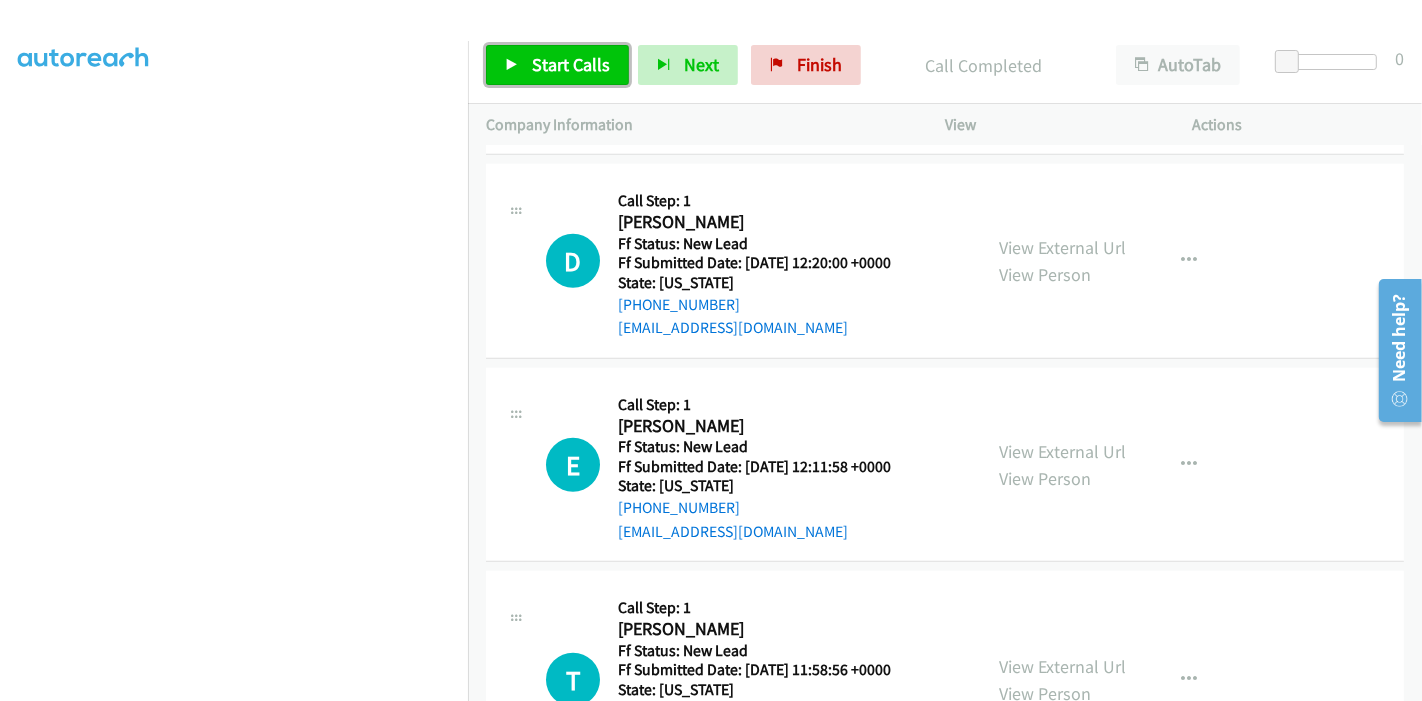 click on "Start Calls" at bounding box center (557, 65) 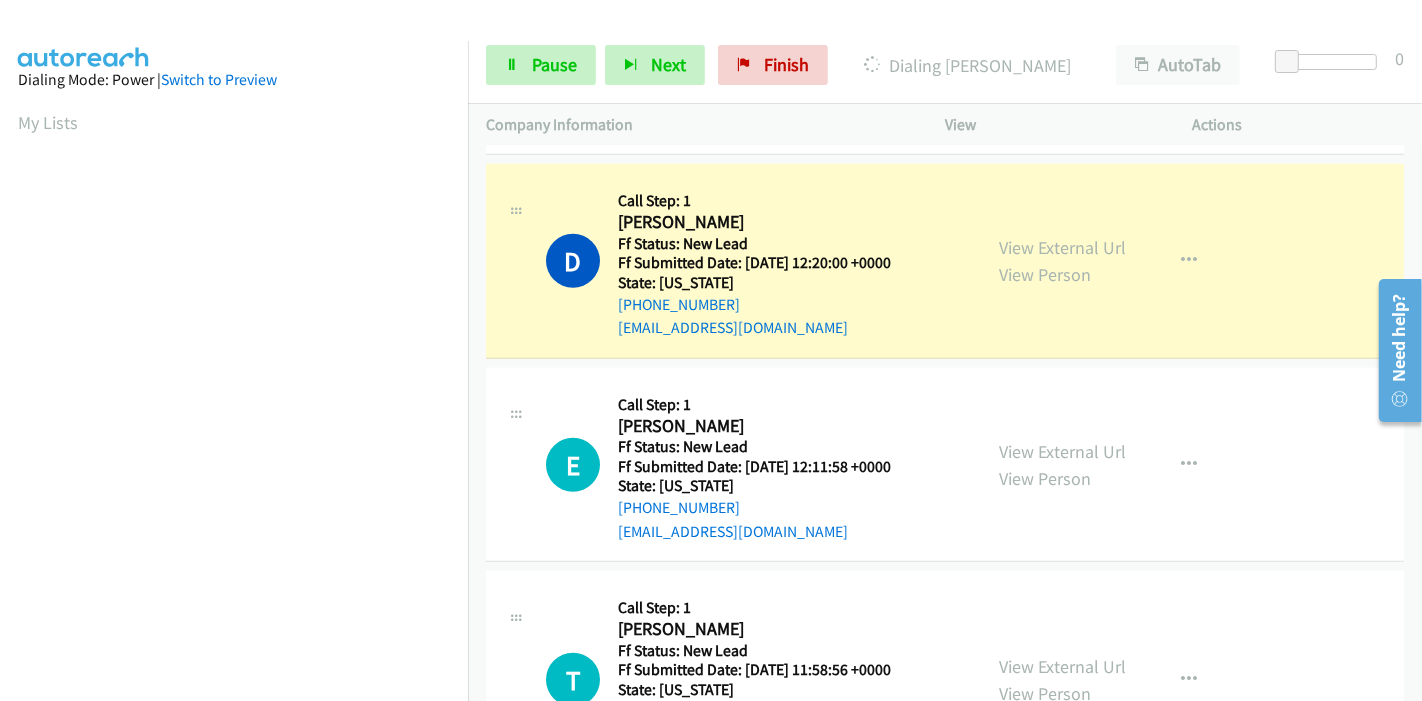 scroll, scrollTop: 422, scrollLeft: 0, axis: vertical 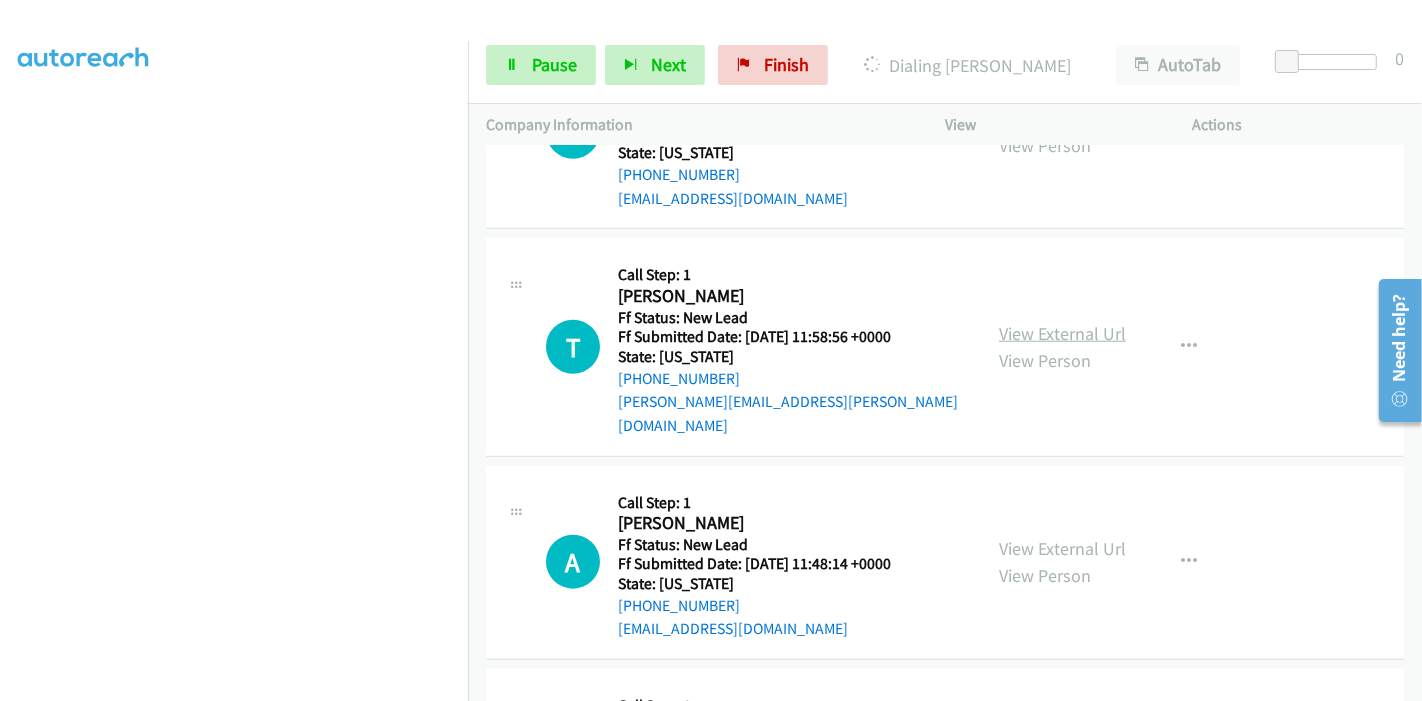 click on "View External Url" at bounding box center (1062, 333) 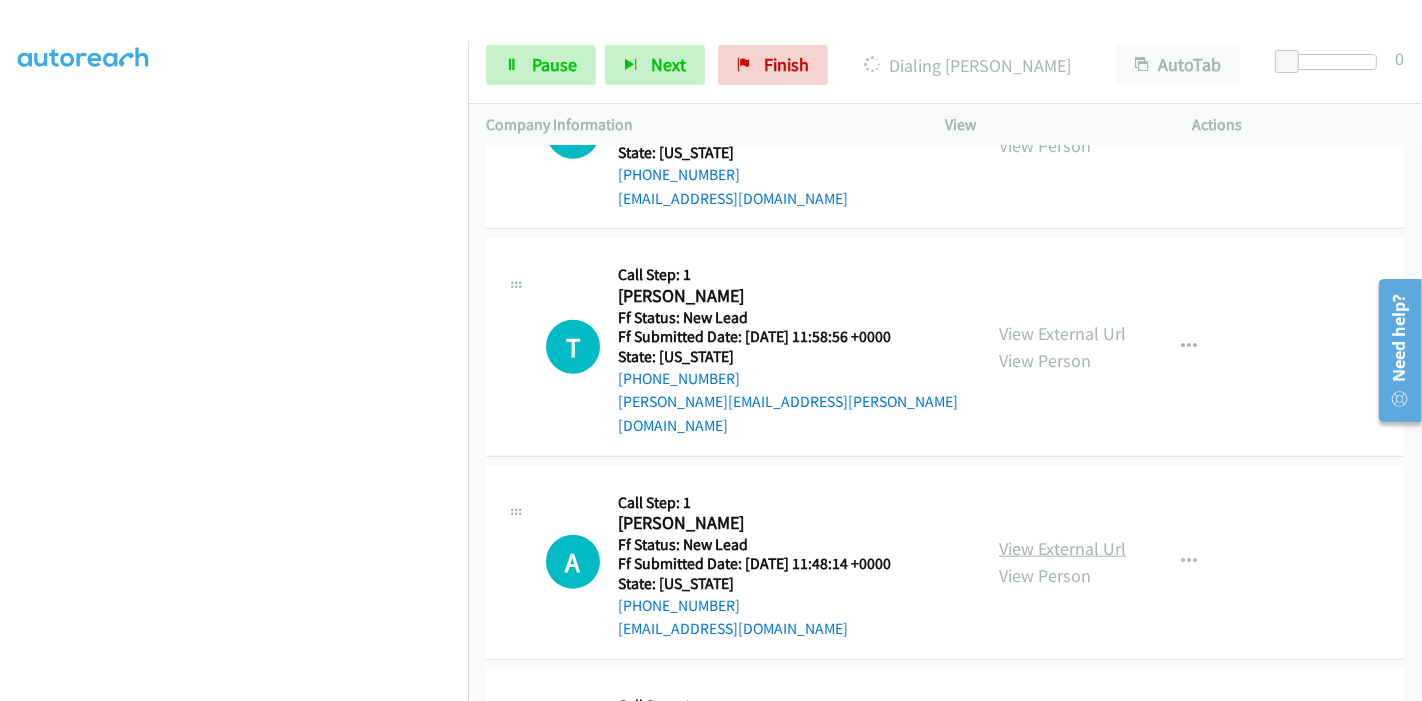 click on "View External Url" at bounding box center (1062, 548) 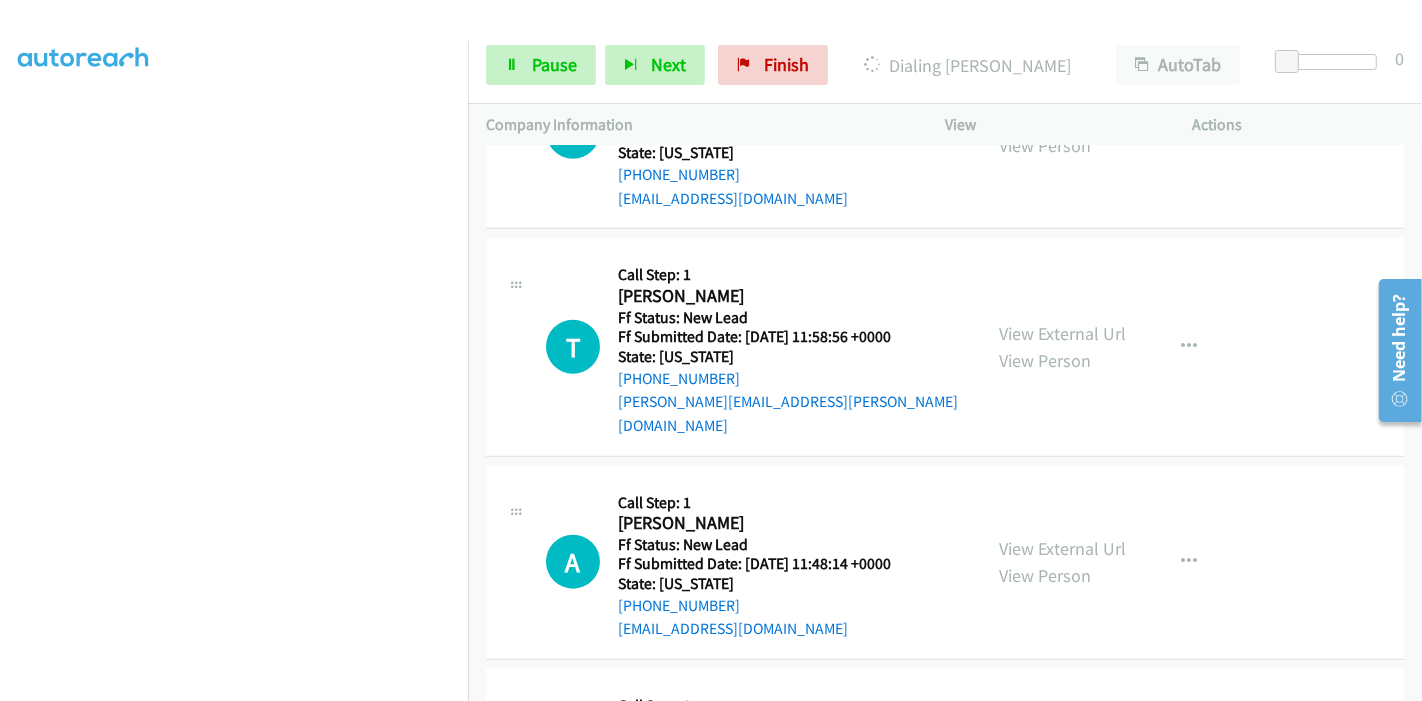 scroll, scrollTop: 0, scrollLeft: 0, axis: both 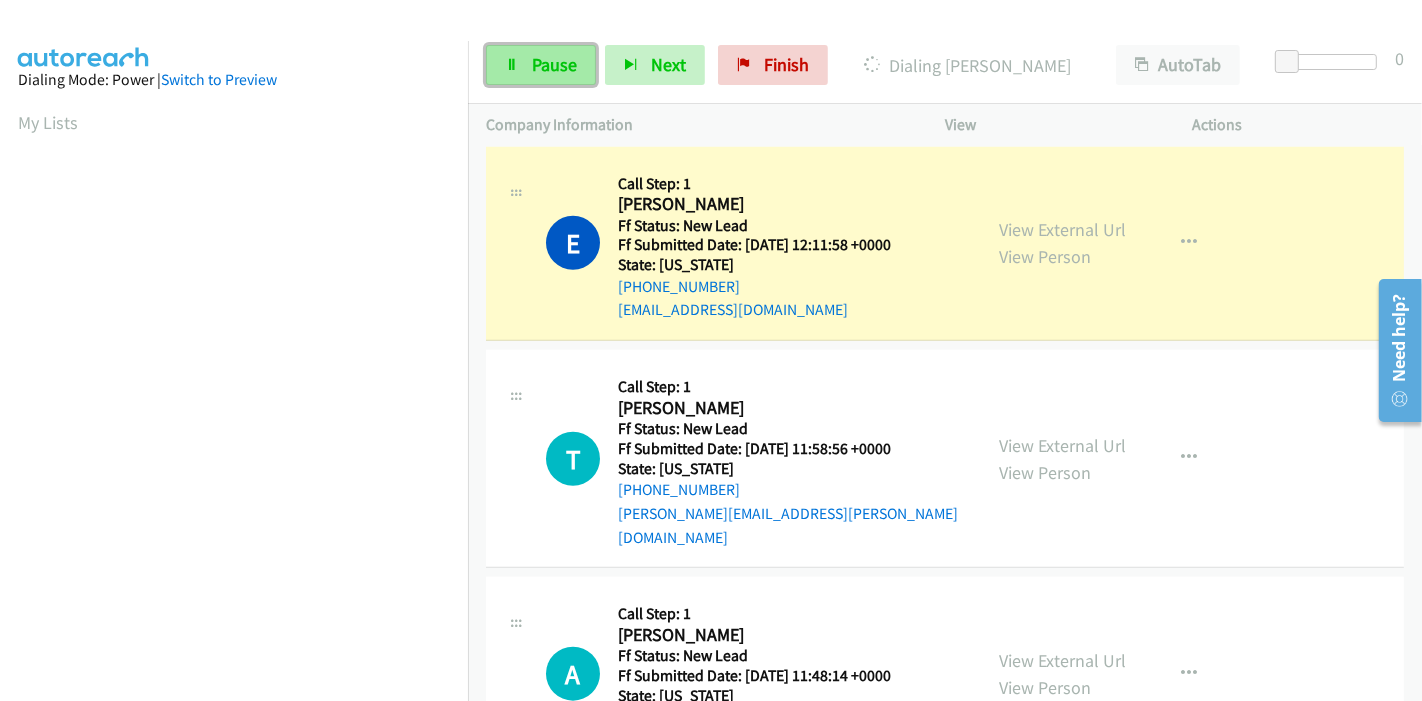 click at bounding box center [512, 66] 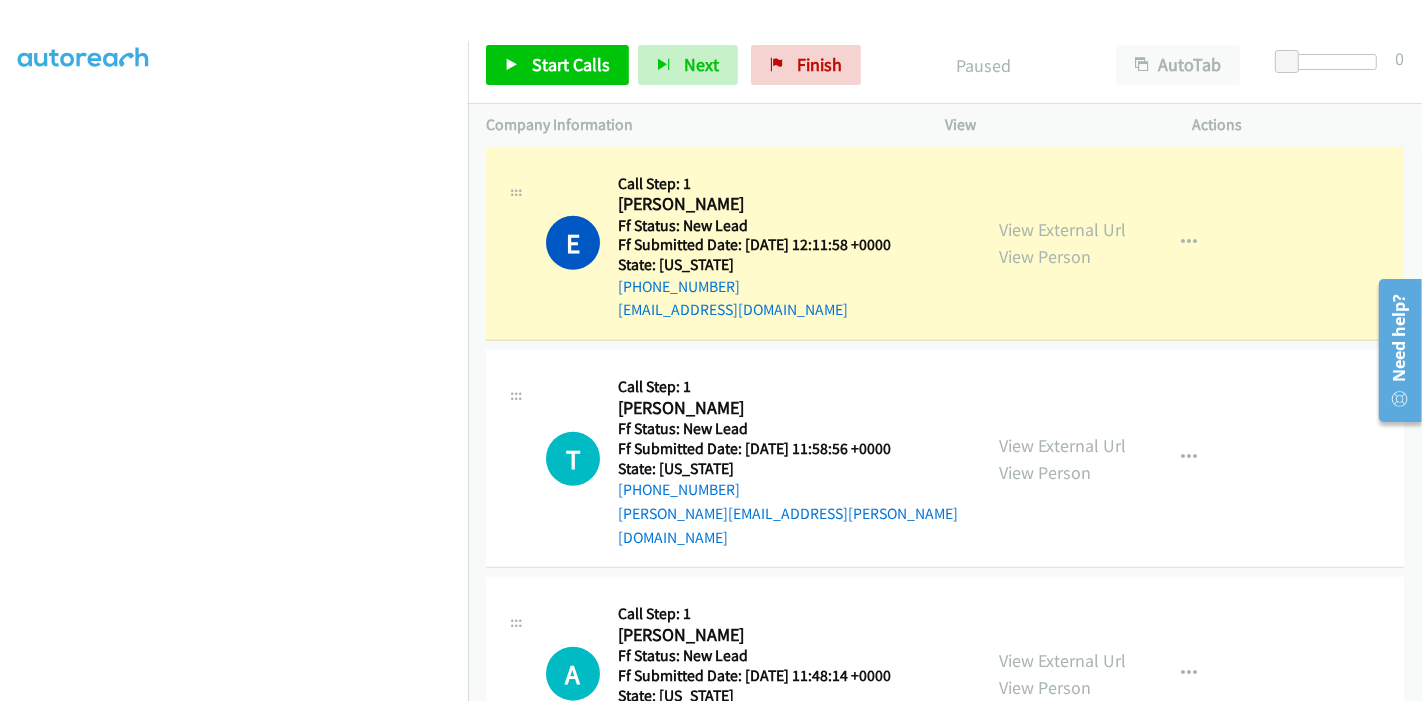 scroll, scrollTop: 333, scrollLeft: 0, axis: vertical 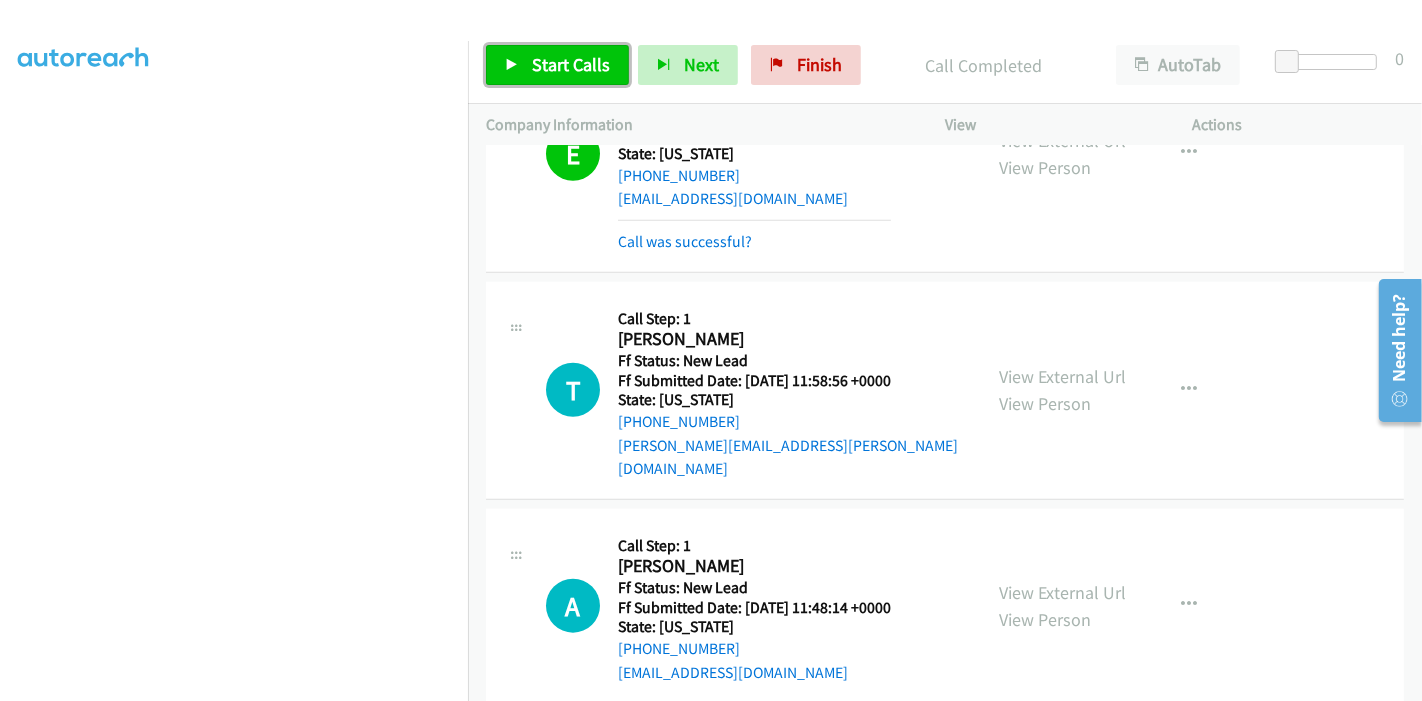 click on "Start Calls" at bounding box center [571, 64] 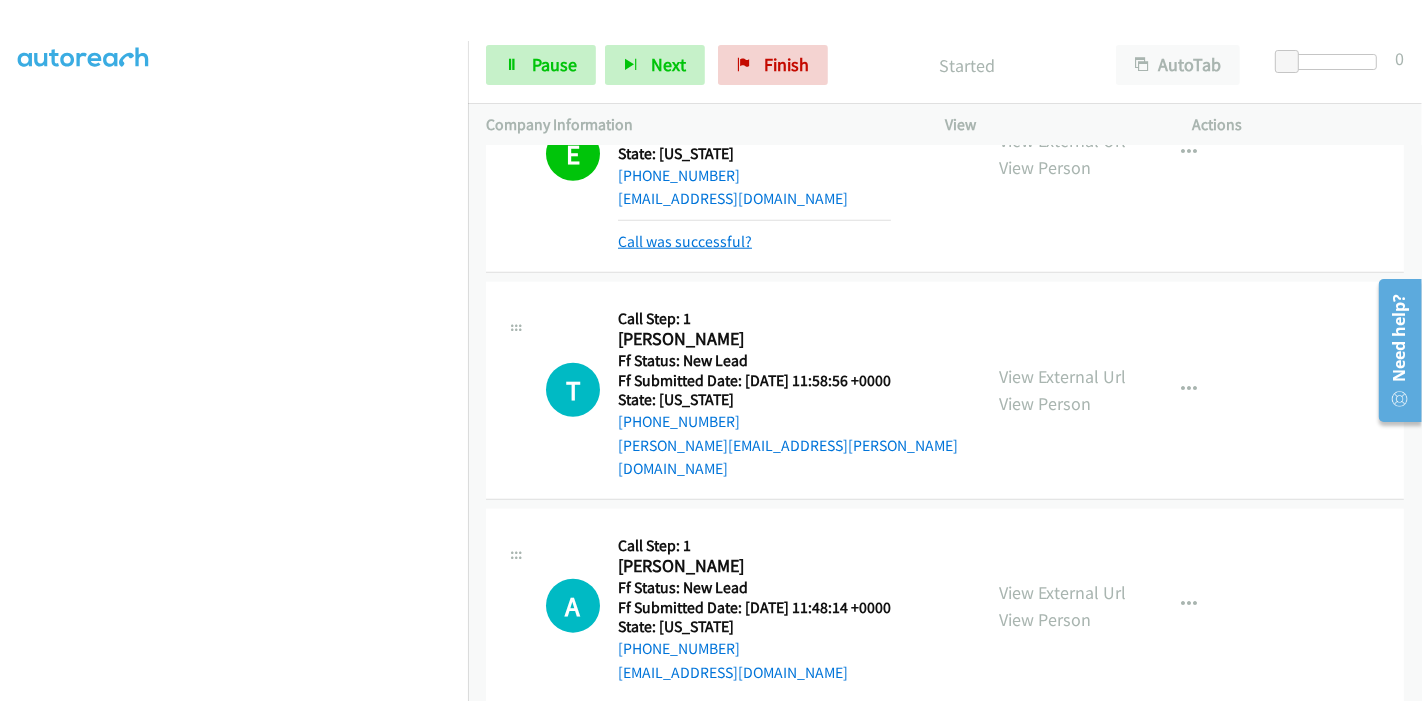 click on "Call was successful?" at bounding box center (685, 241) 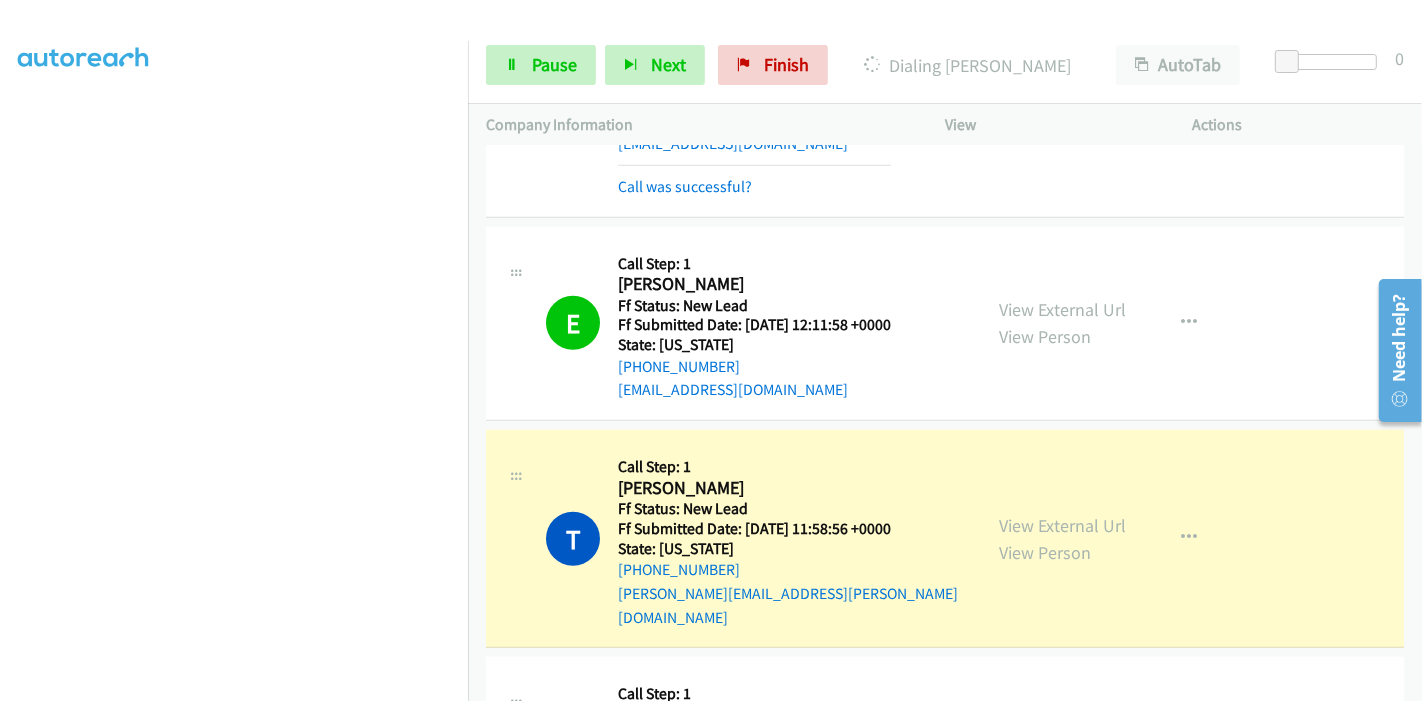 scroll, scrollTop: 1777, scrollLeft: 0, axis: vertical 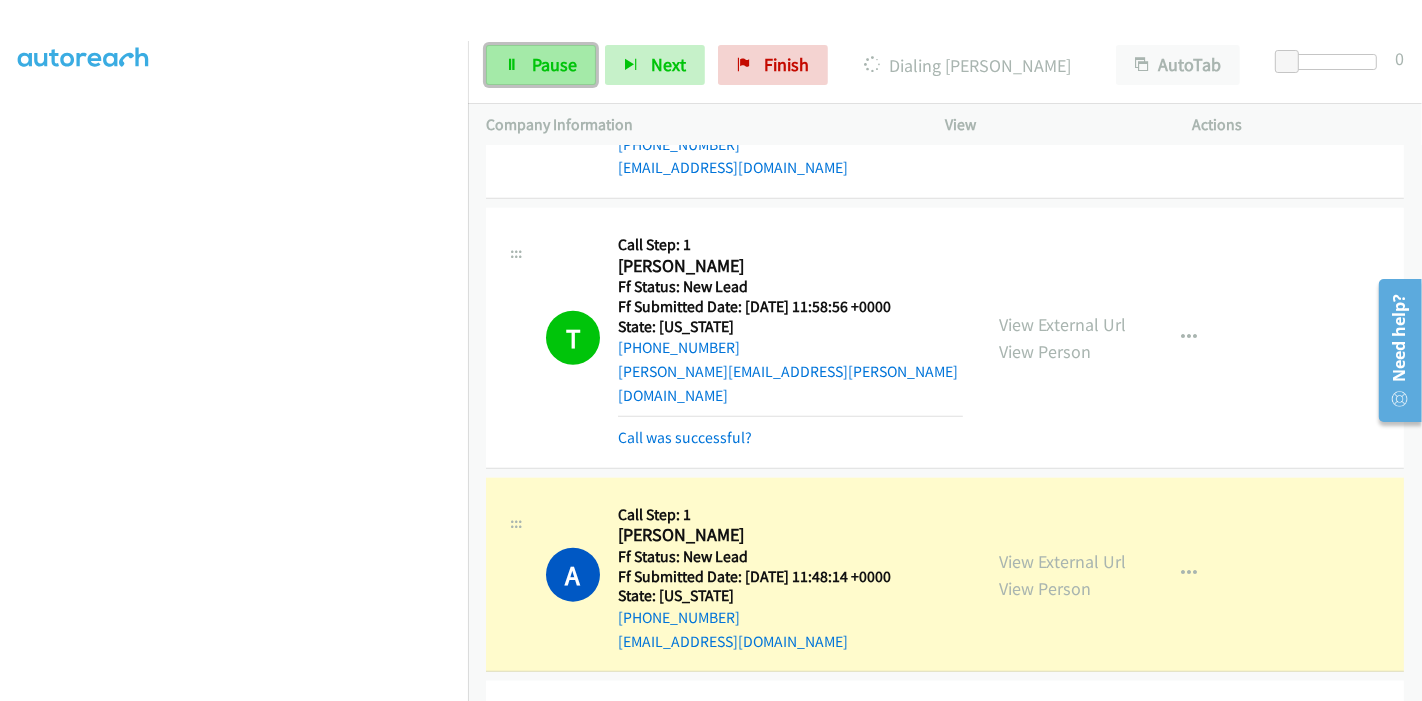click on "Pause" at bounding box center [554, 64] 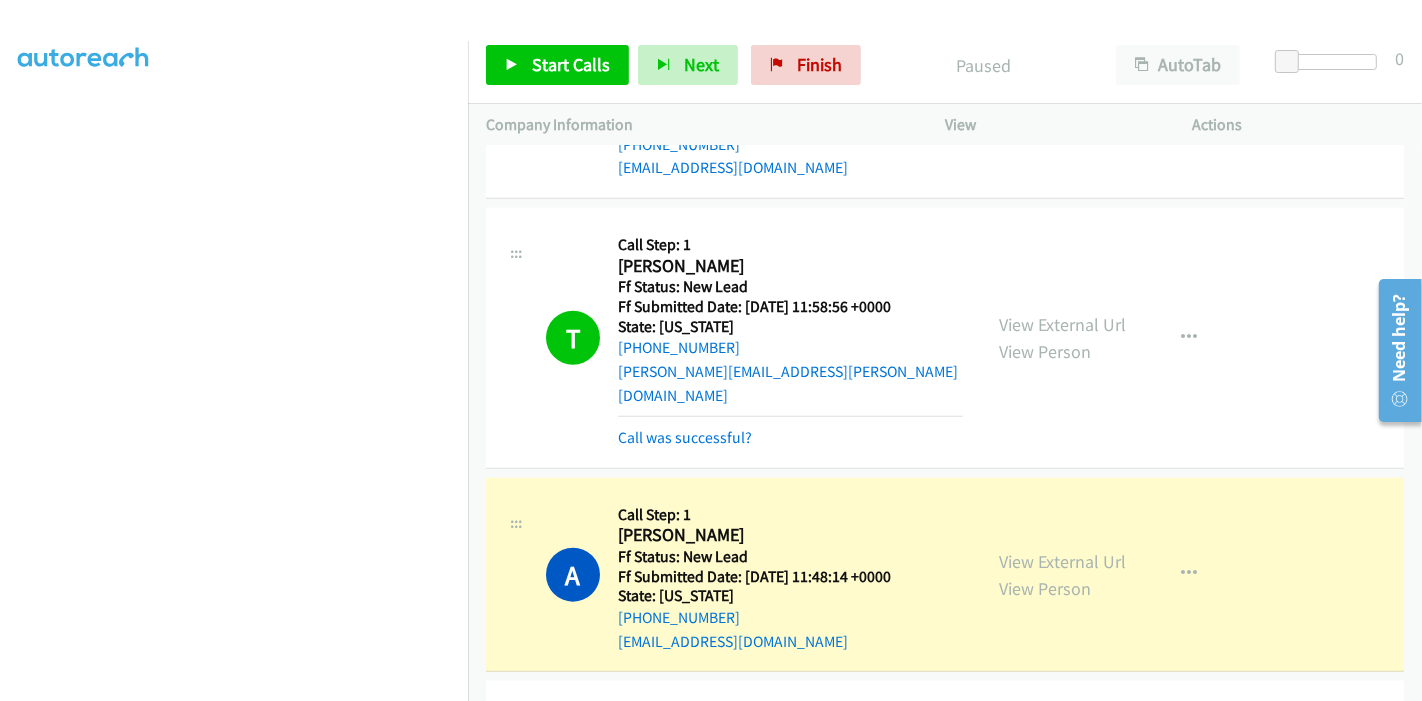 scroll, scrollTop: 0, scrollLeft: 0, axis: both 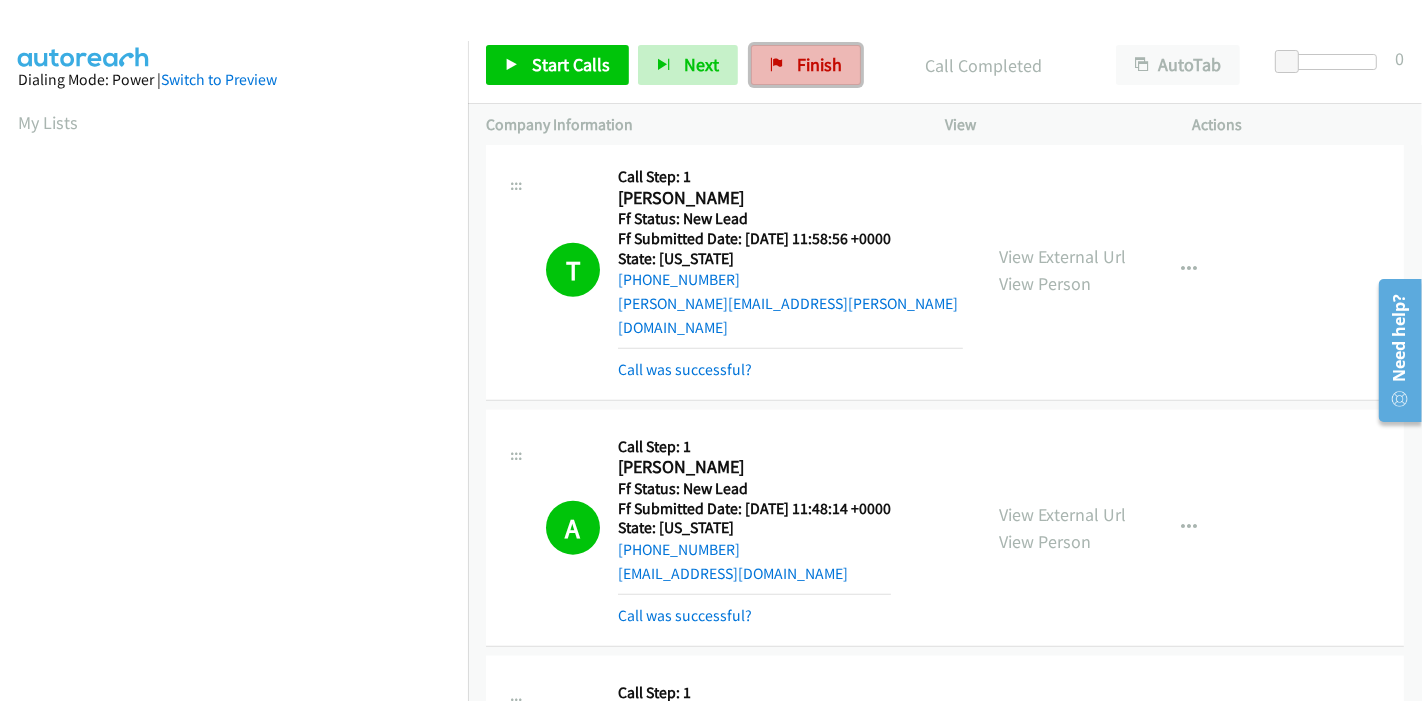 click on "Finish" at bounding box center [806, 65] 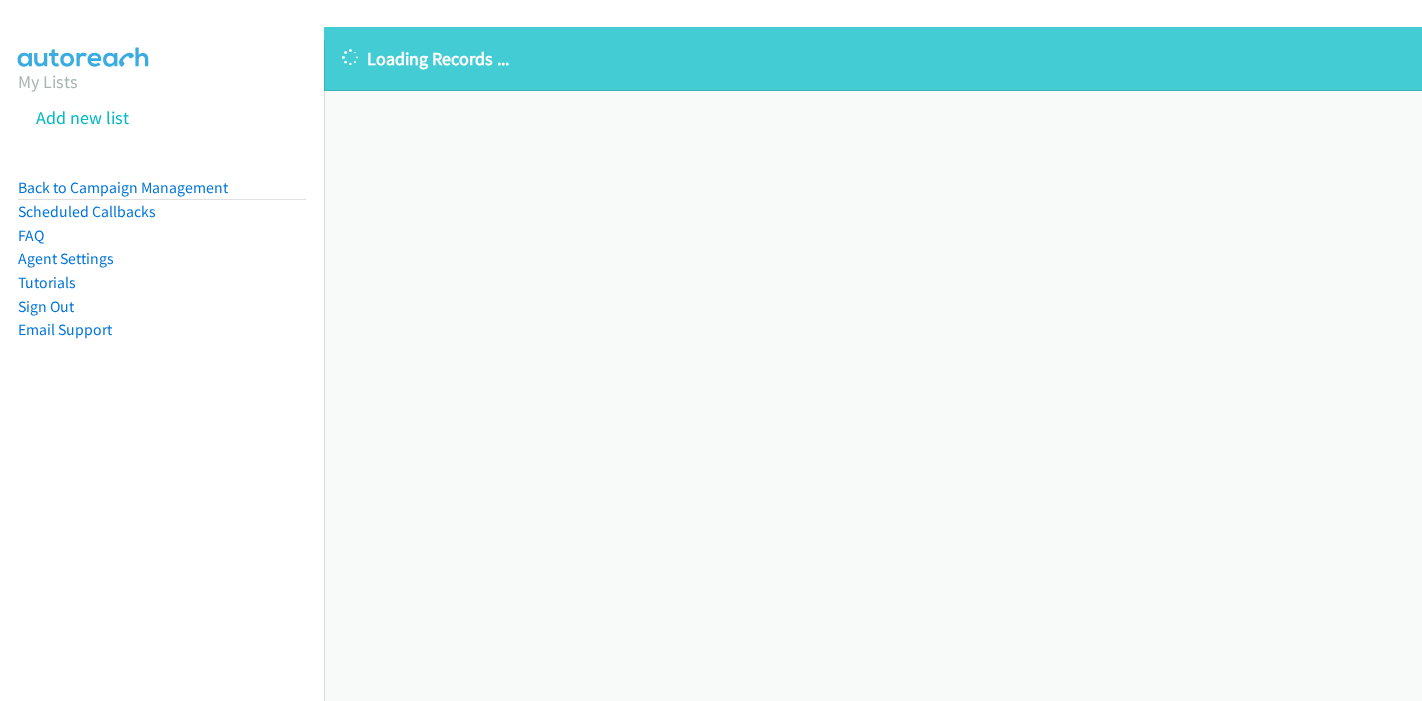 scroll, scrollTop: 0, scrollLeft: 0, axis: both 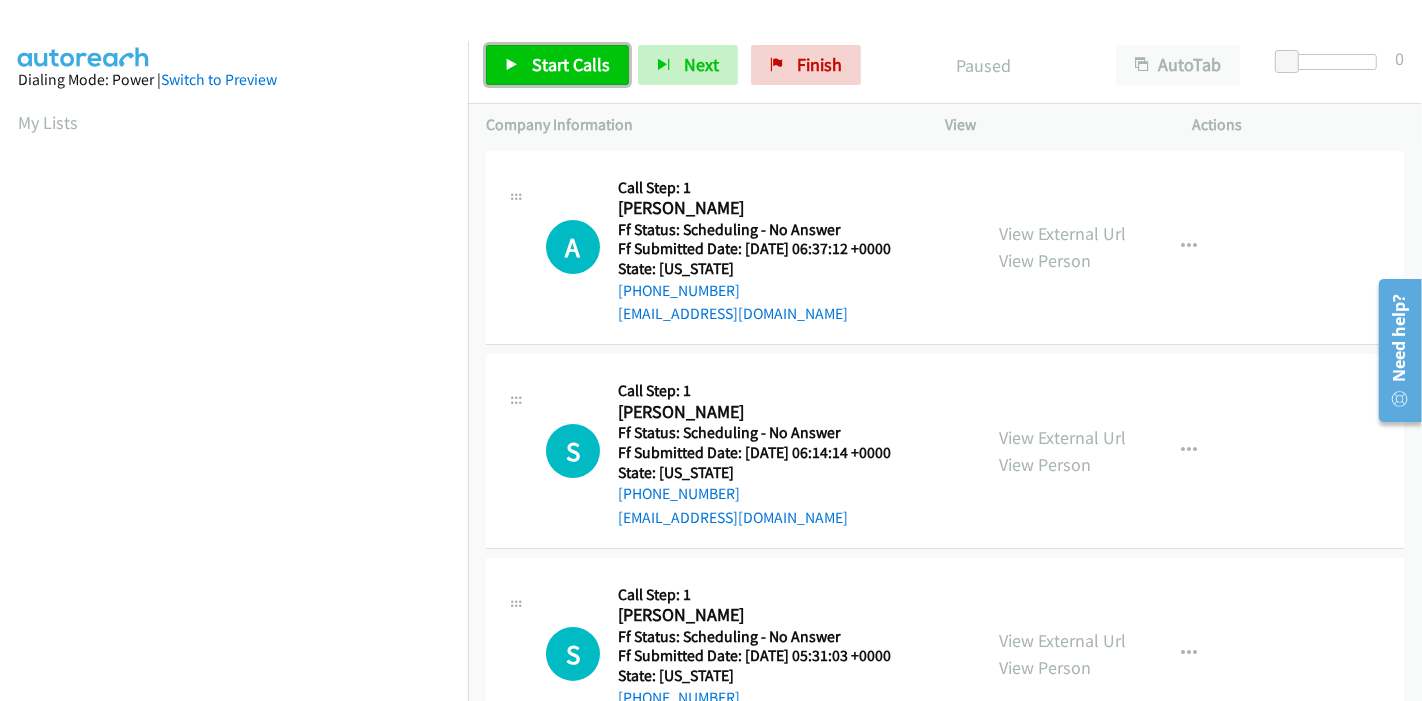 click on "Start Calls" at bounding box center [571, 64] 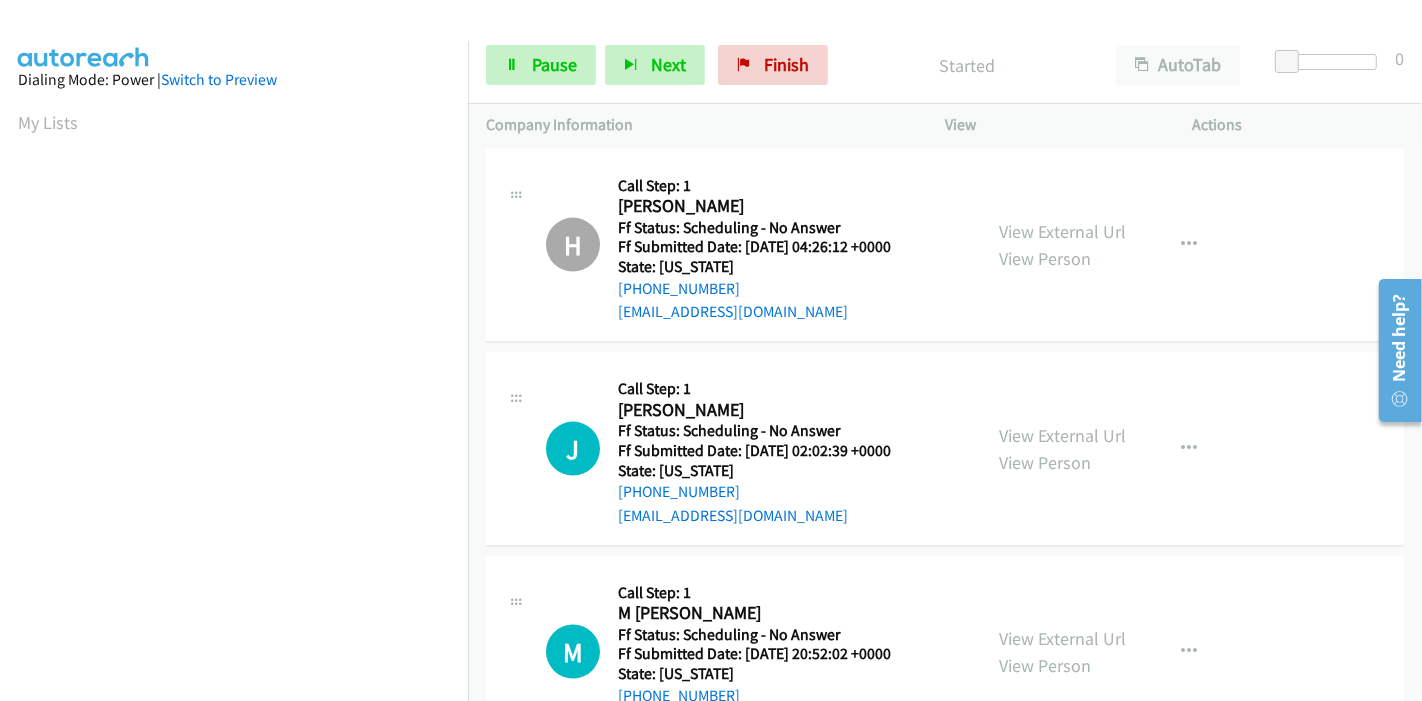 scroll, scrollTop: 2555, scrollLeft: 0, axis: vertical 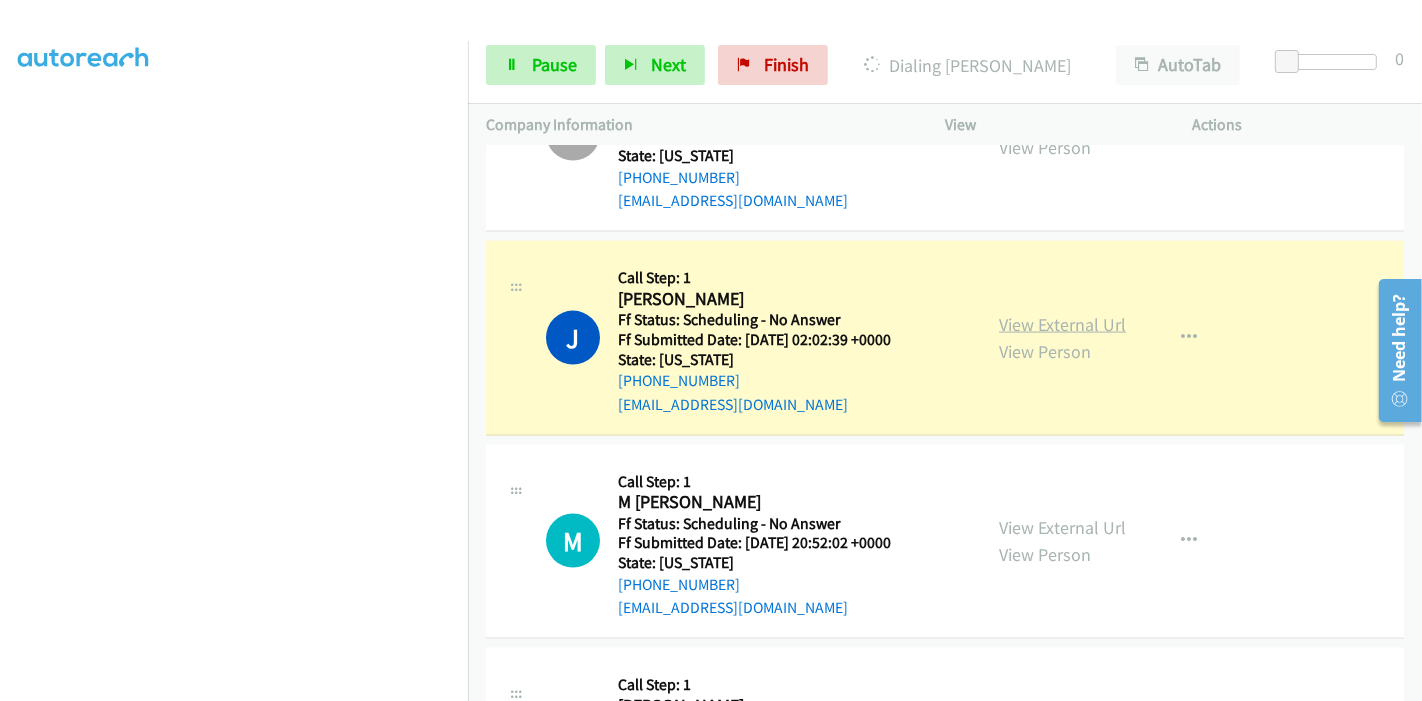 click on "View External Url" at bounding box center [1062, 324] 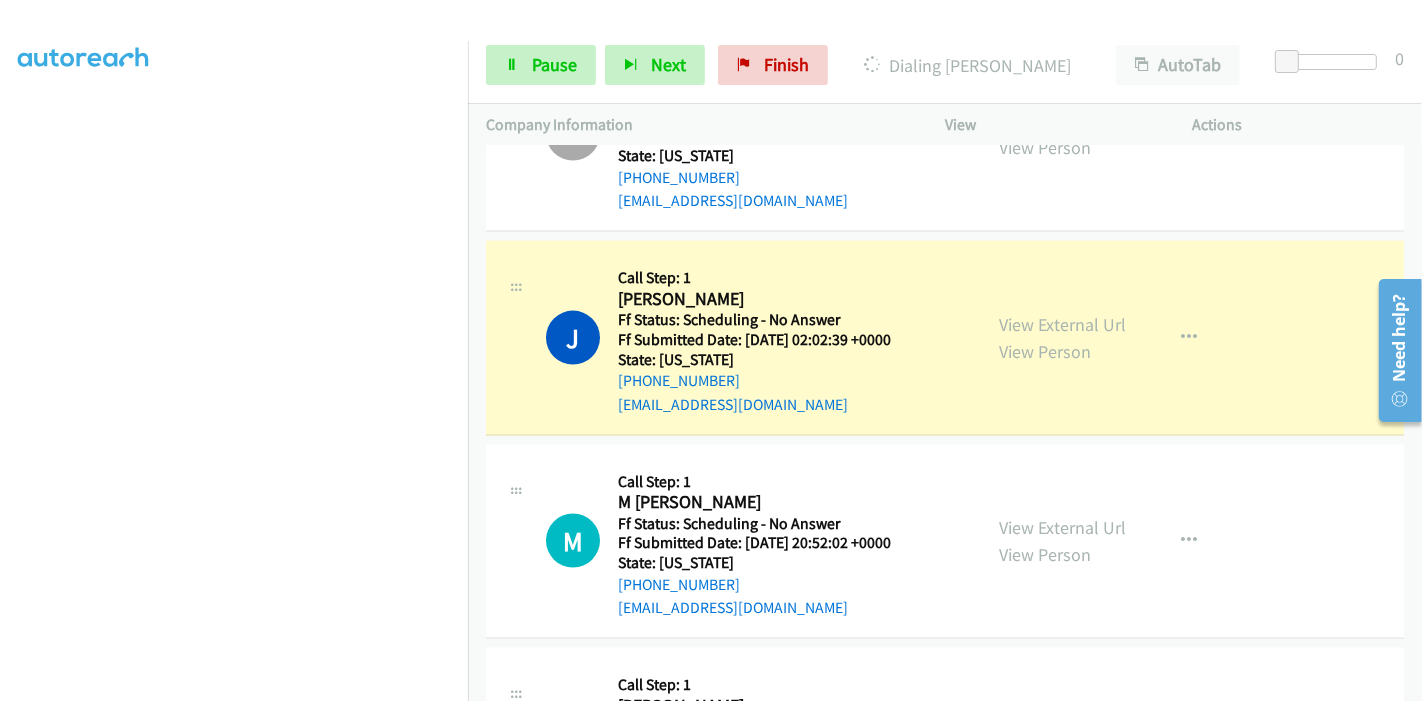 scroll, scrollTop: 0, scrollLeft: 0, axis: both 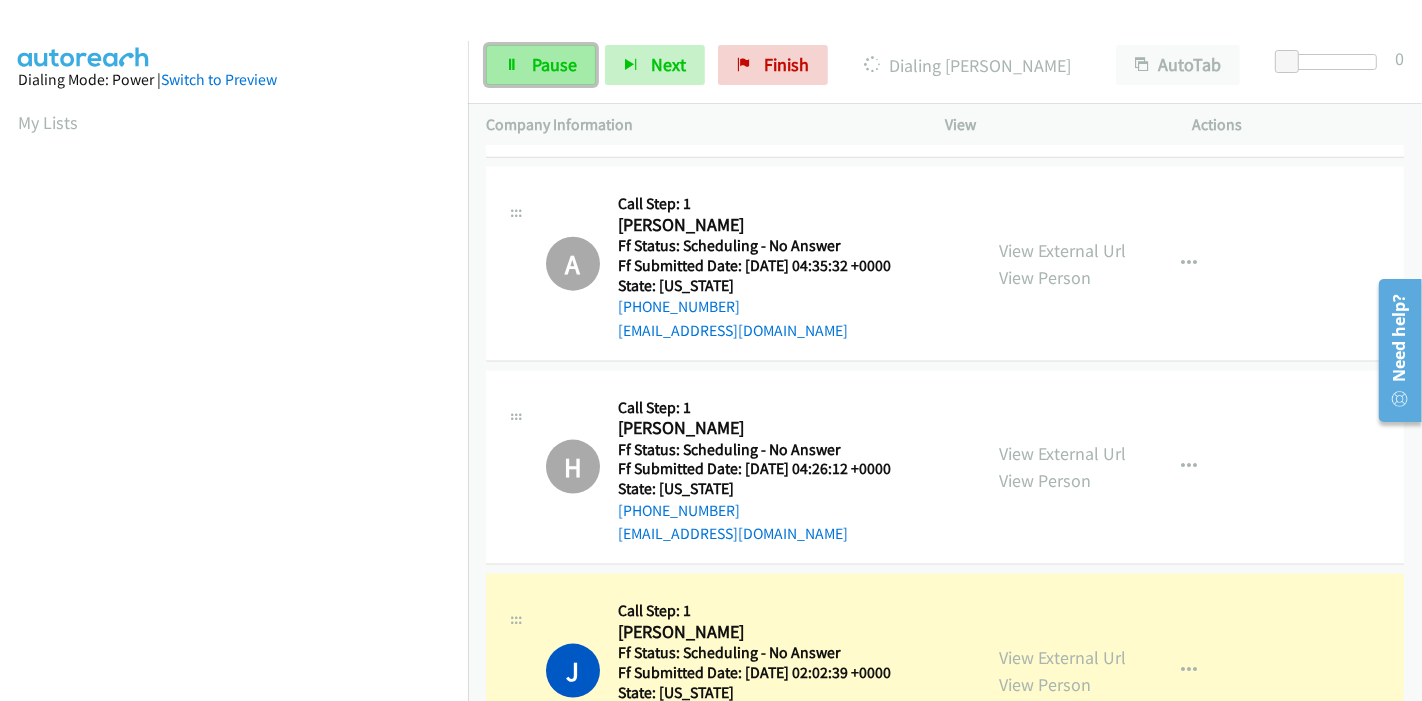 click on "Pause" at bounding box center (554, 64) 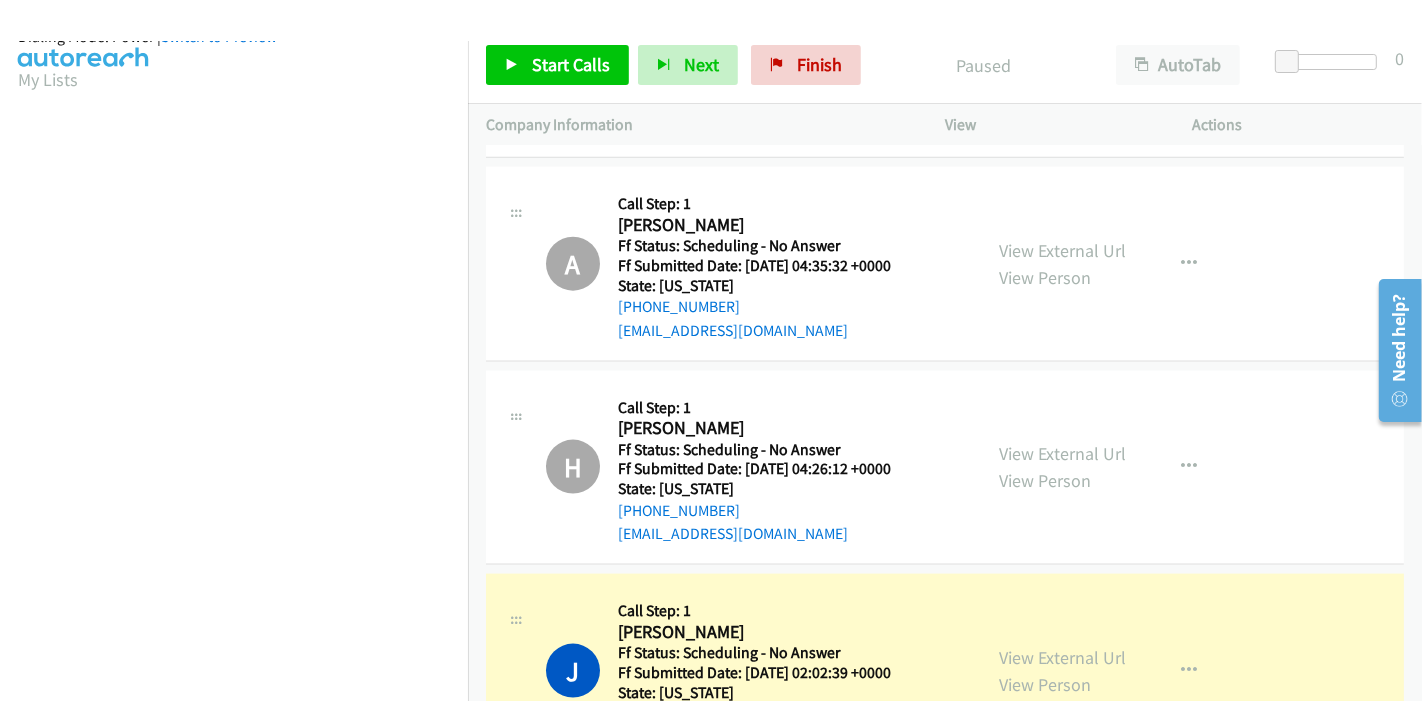 scroll, scrollTop: 0, scrollLeft: 0, axis: both 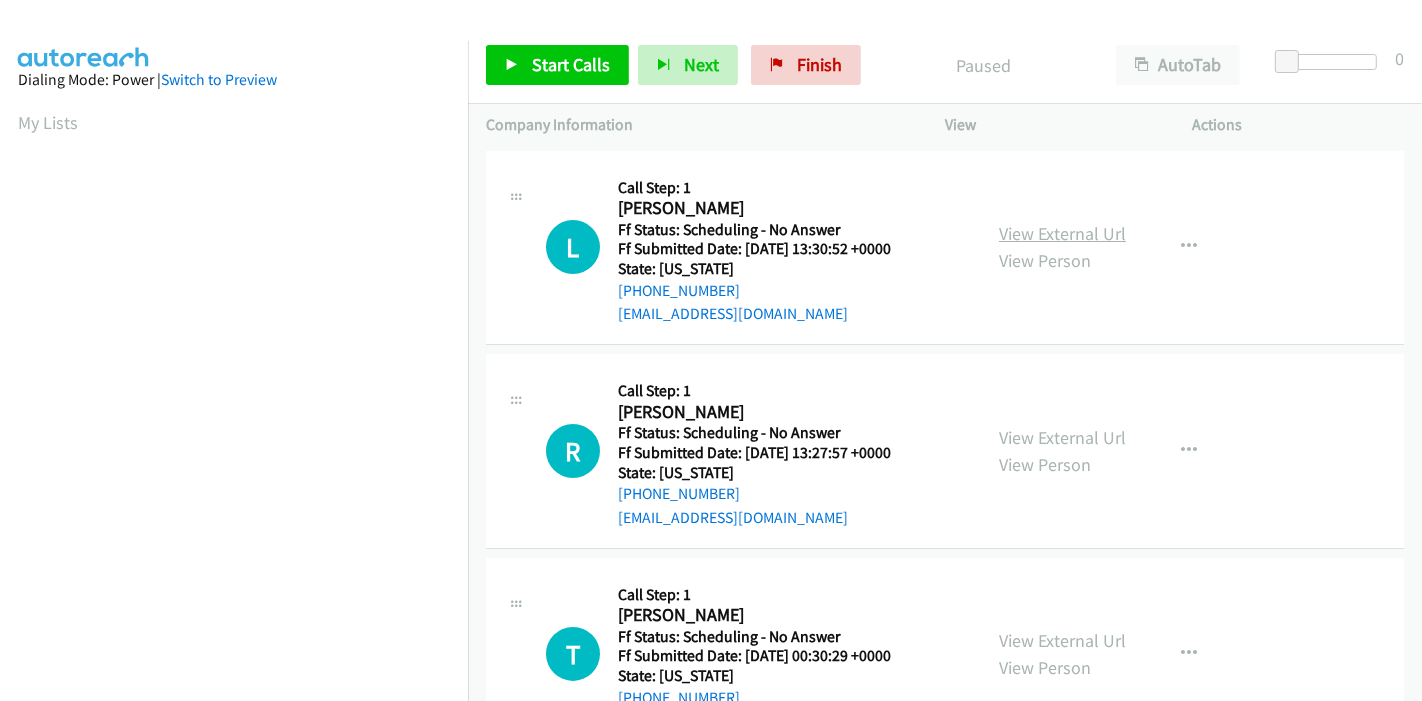 click on "View External Url" at bounding box center (1062, 233) 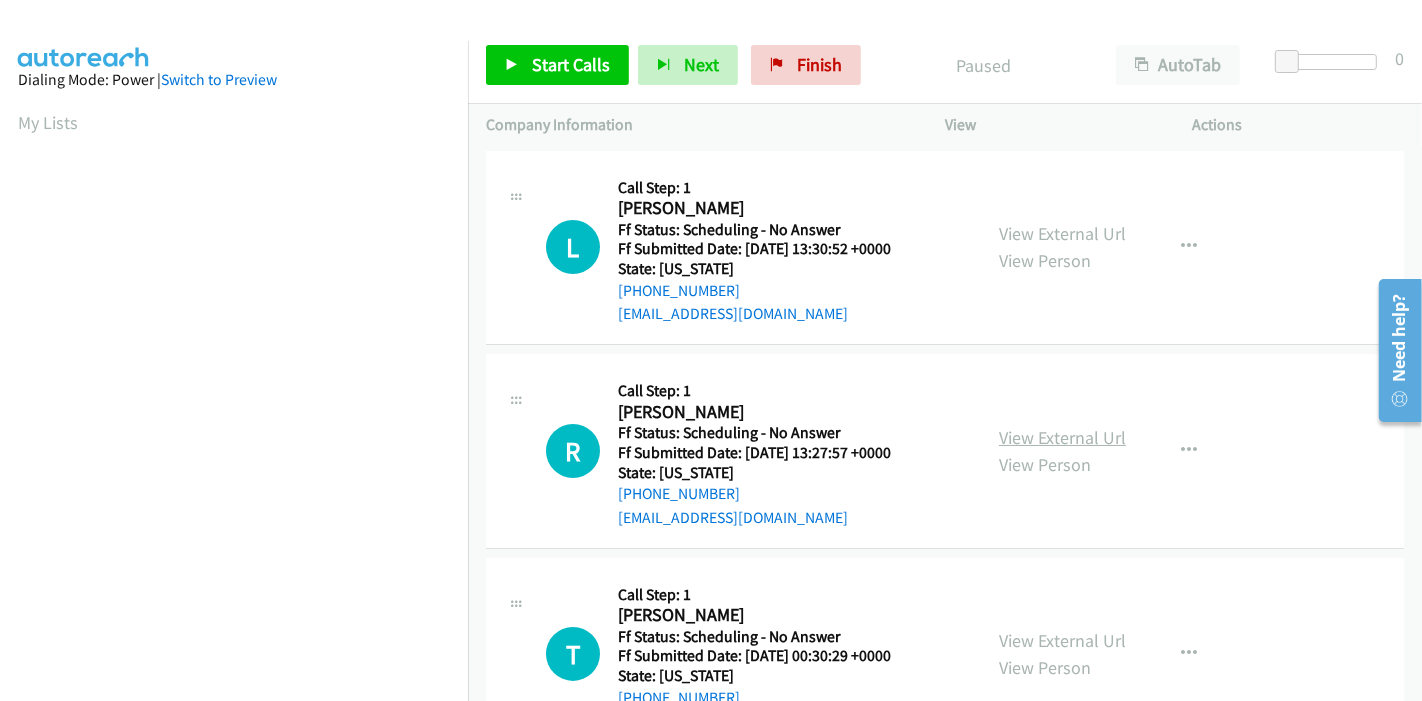click on "View External Url" at bounding box center [1062, 437] 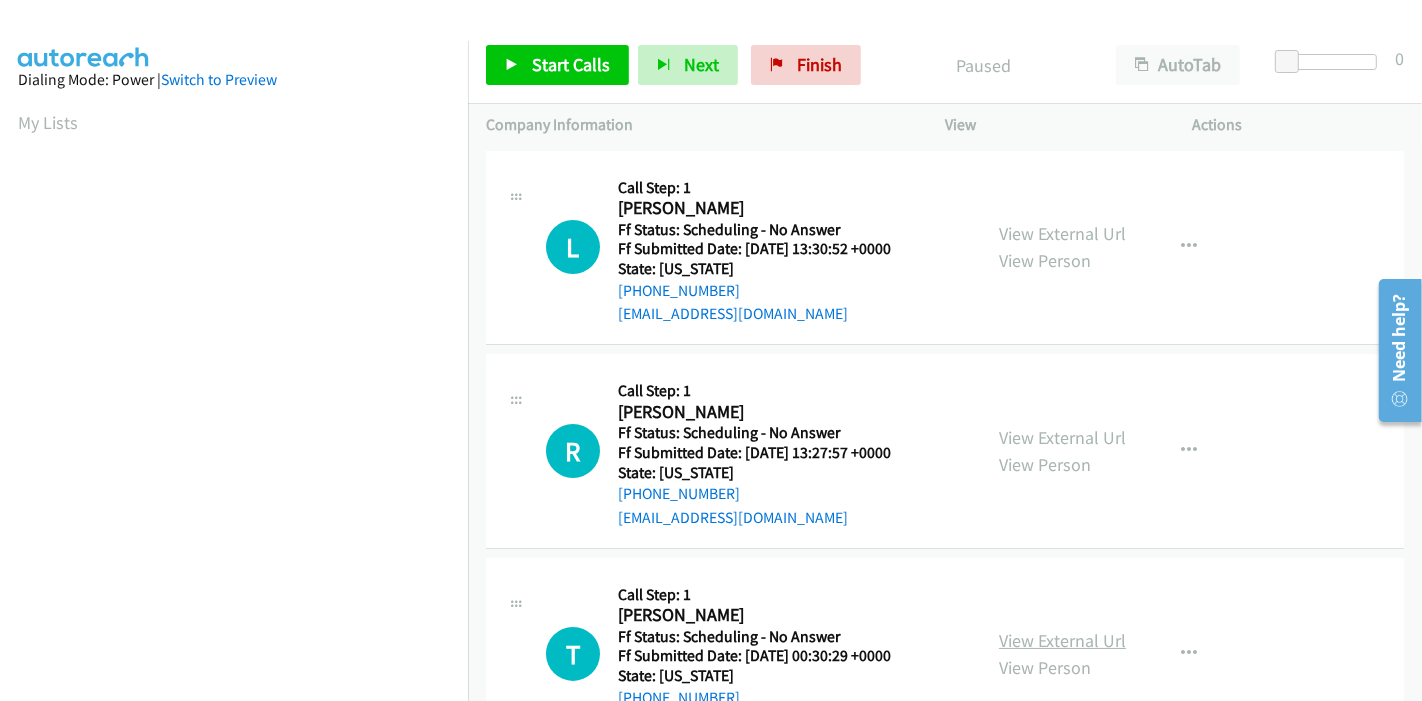 scroll, scrollTop: 111, scrollLeft: 0, axis: vertical 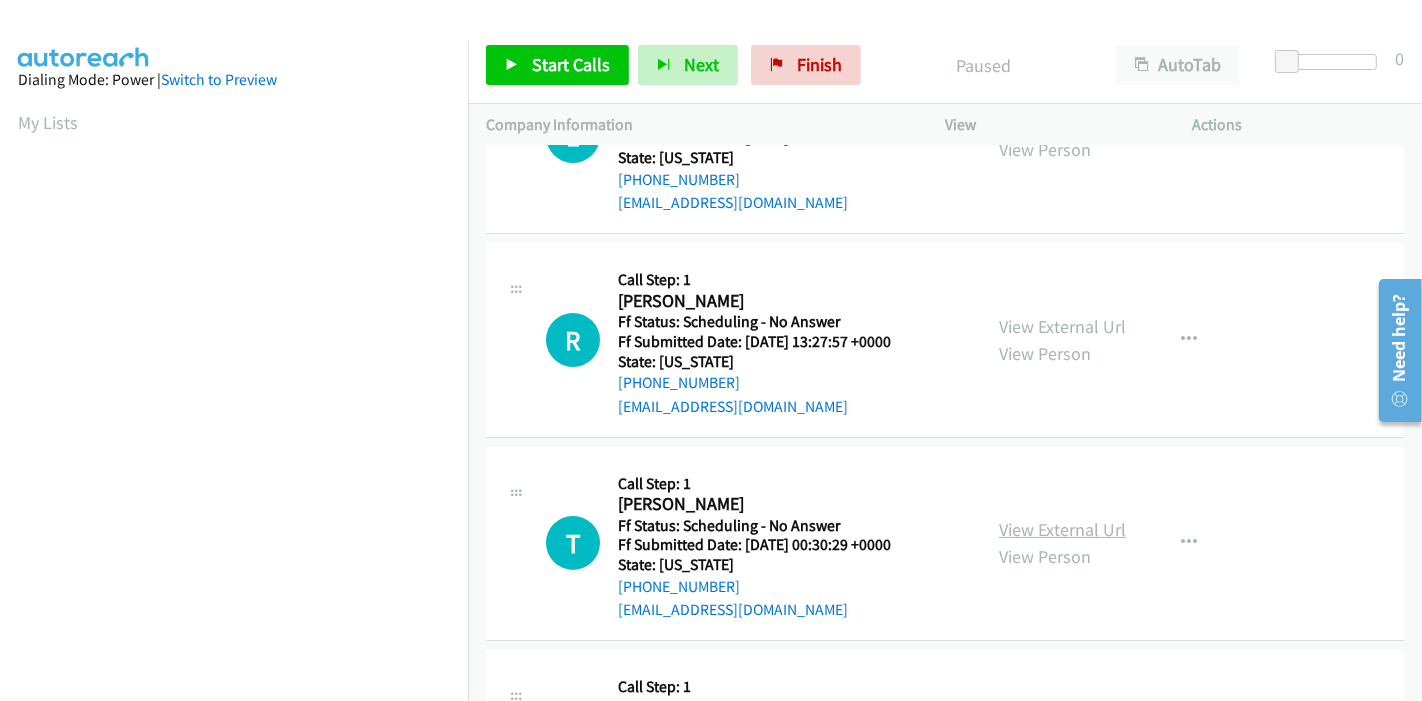 click on "View External Url" at bounding box center (1062, 529) 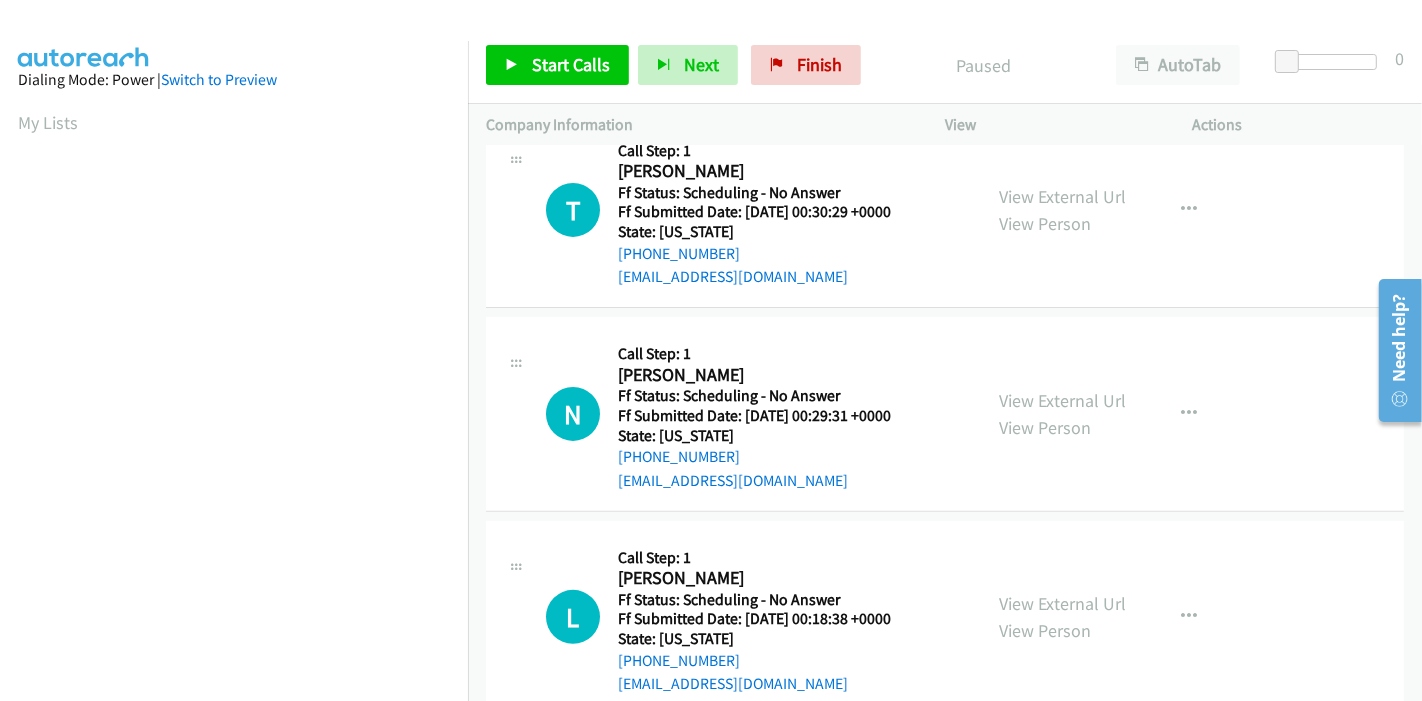 scroll, scrollTop: 0, scrollLeft: 0, axis: both 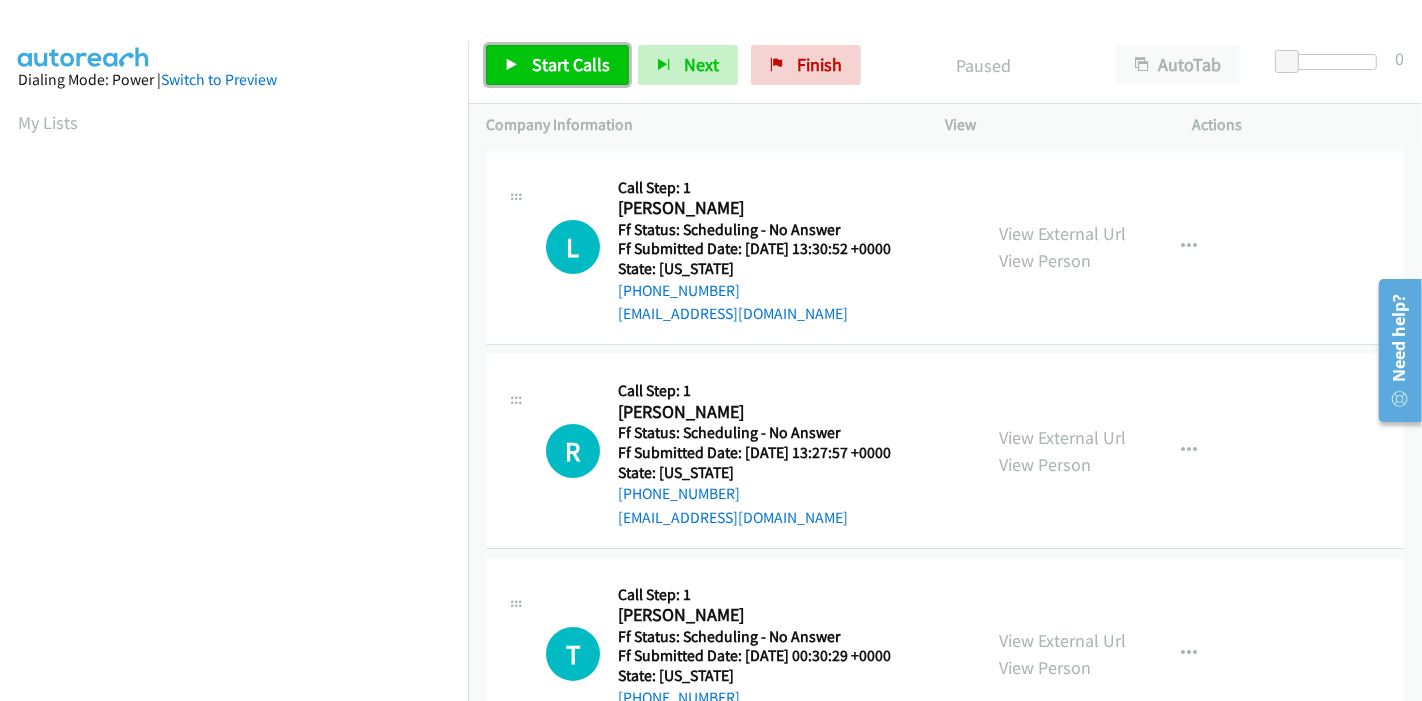 click on "Start Calls" at bounding box center [571, 64] 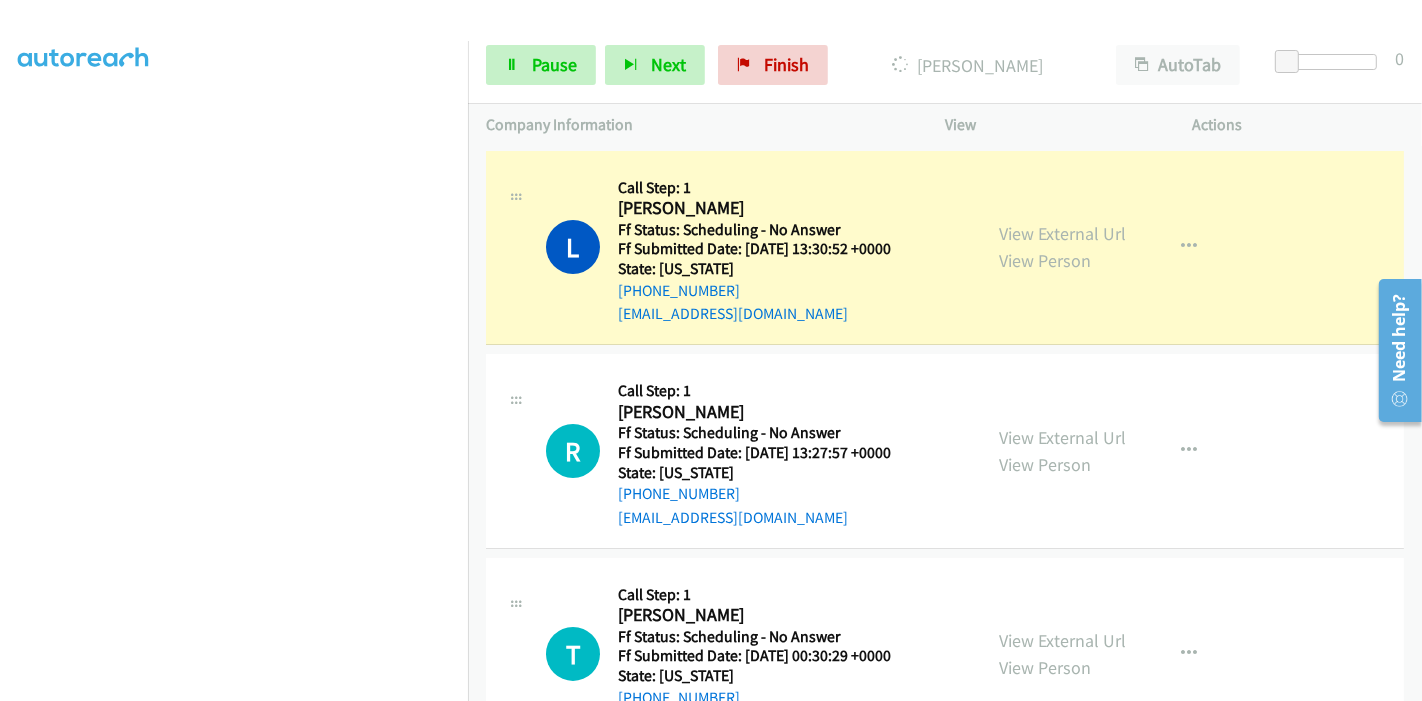 scroll, scrollTop: 422, scrollLeft: 0, axis: vertical 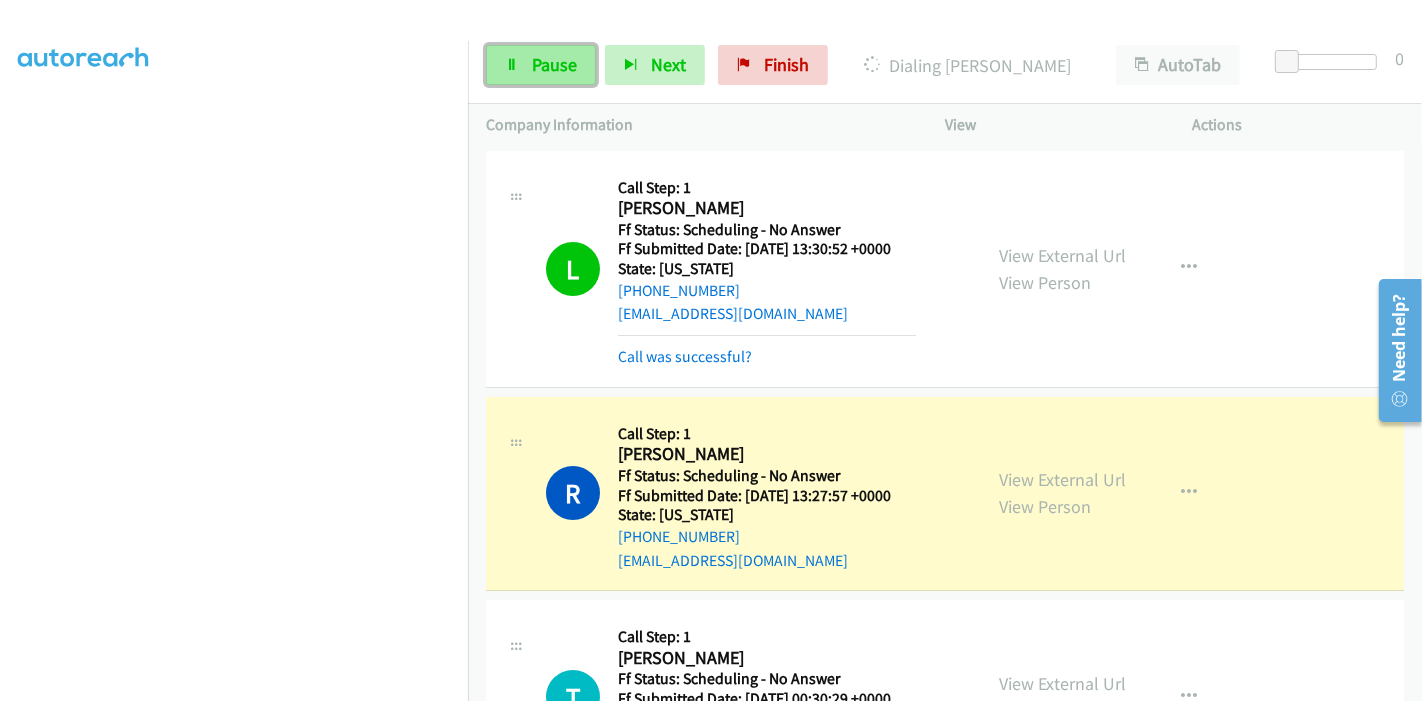 click on "Pause" at bounding box center (554, 64) 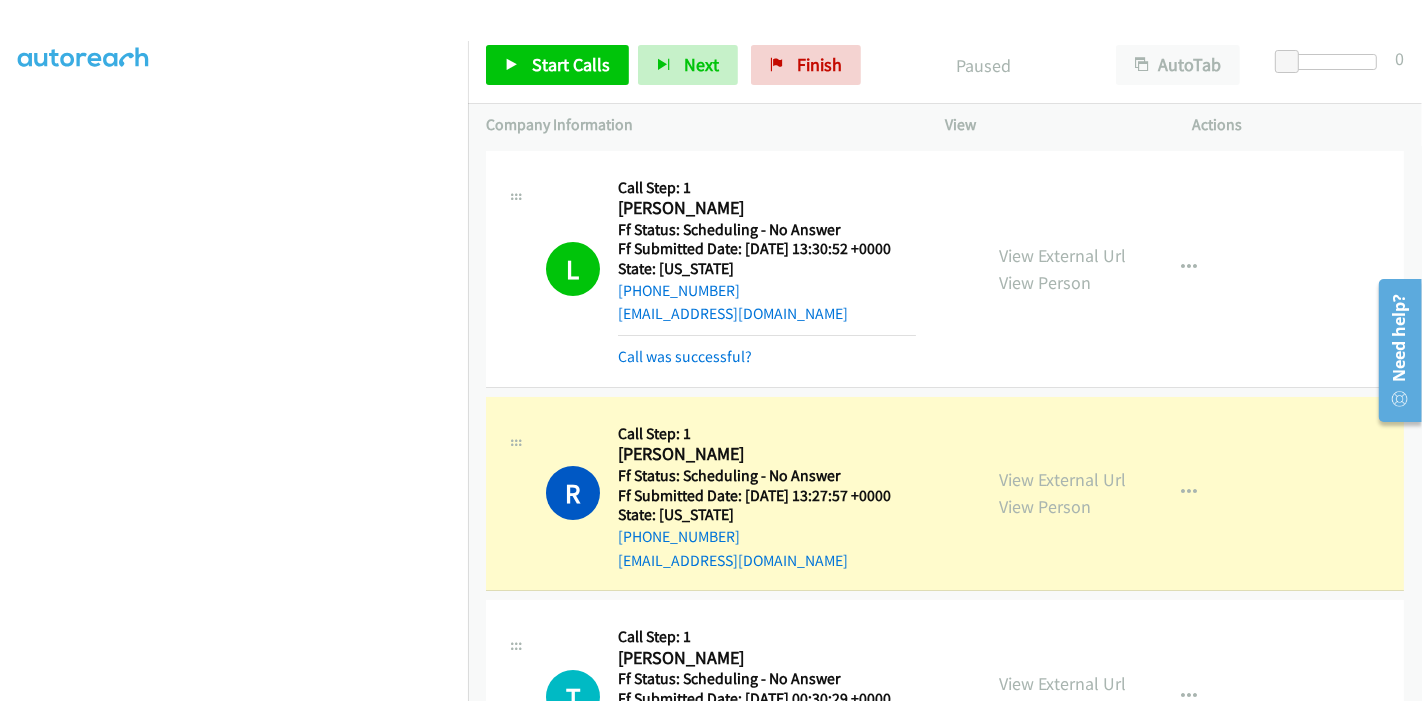 scroll, scrollTop: 89, scrollLeft: 0, axis: vertical 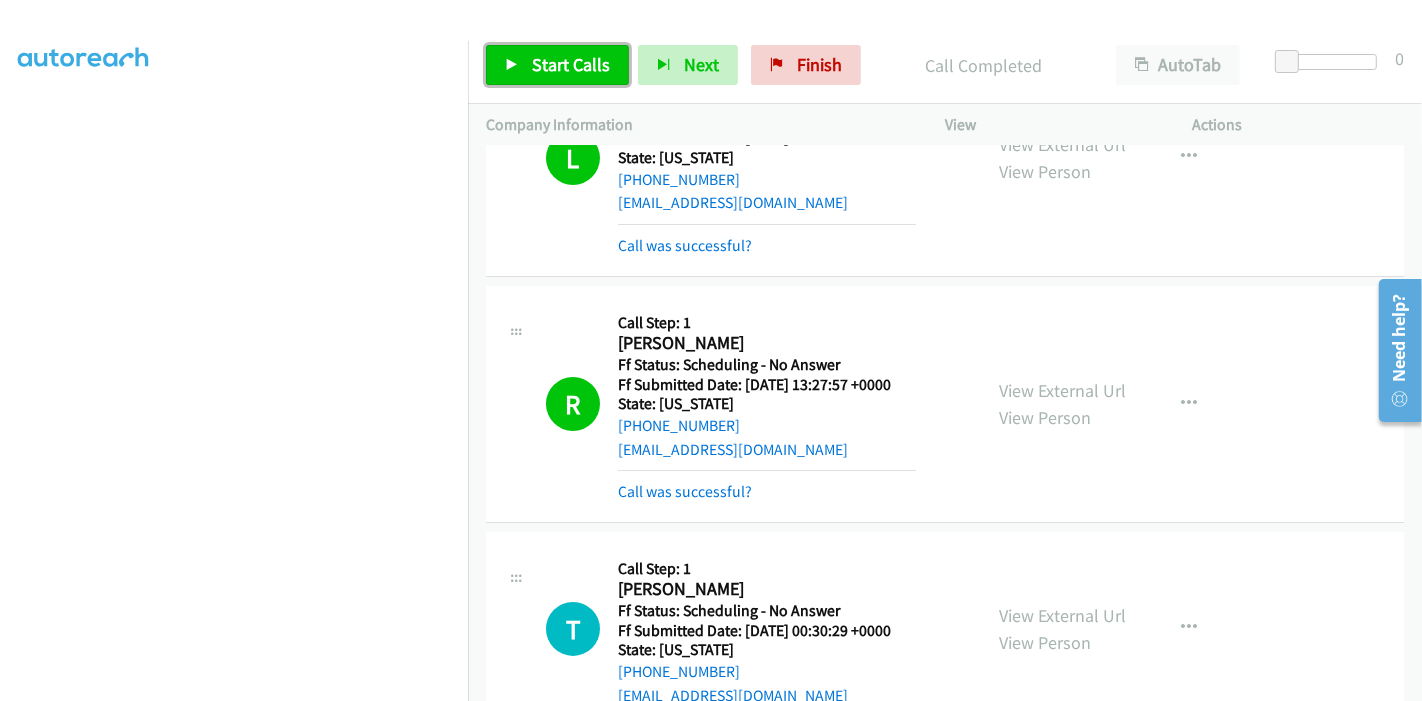 click on "Start Calls" at bounding box center (571, 64) 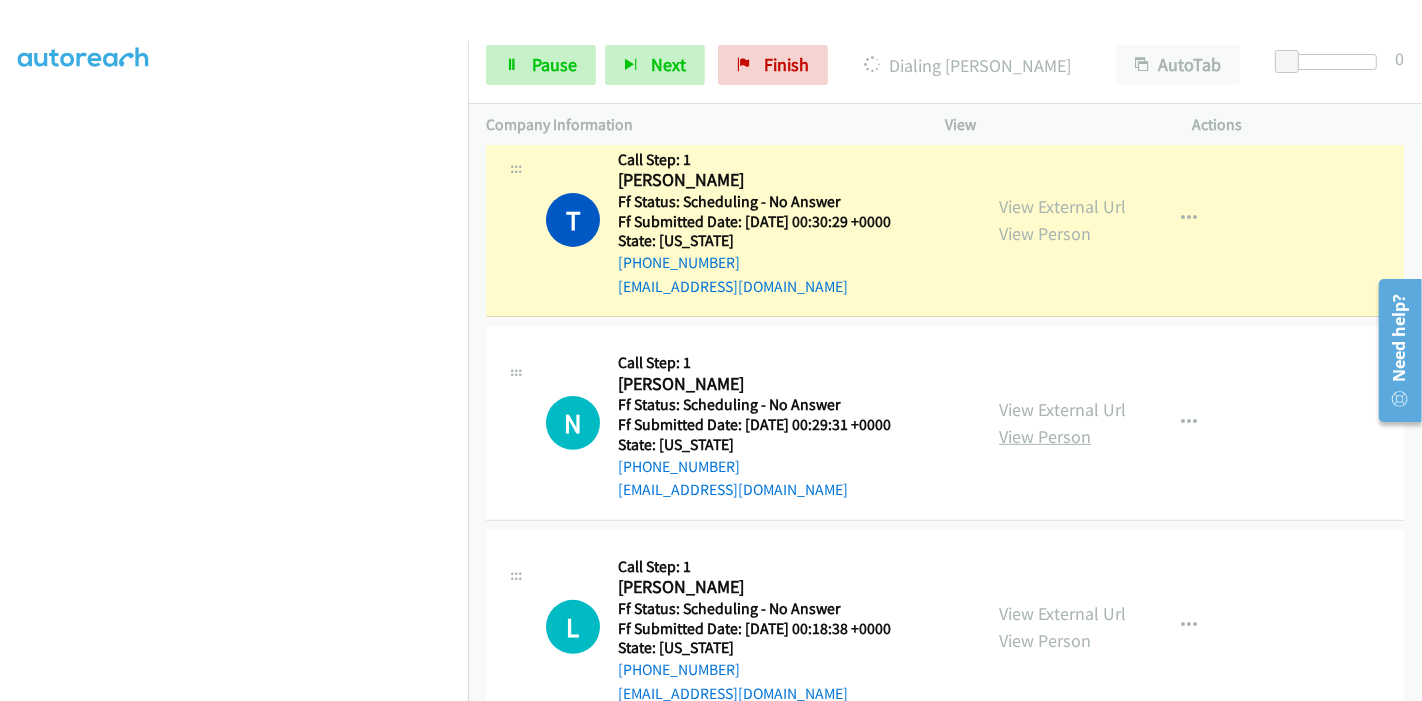 scroll, scrollTop: 555, scrollLeft: 0, axis: vertical 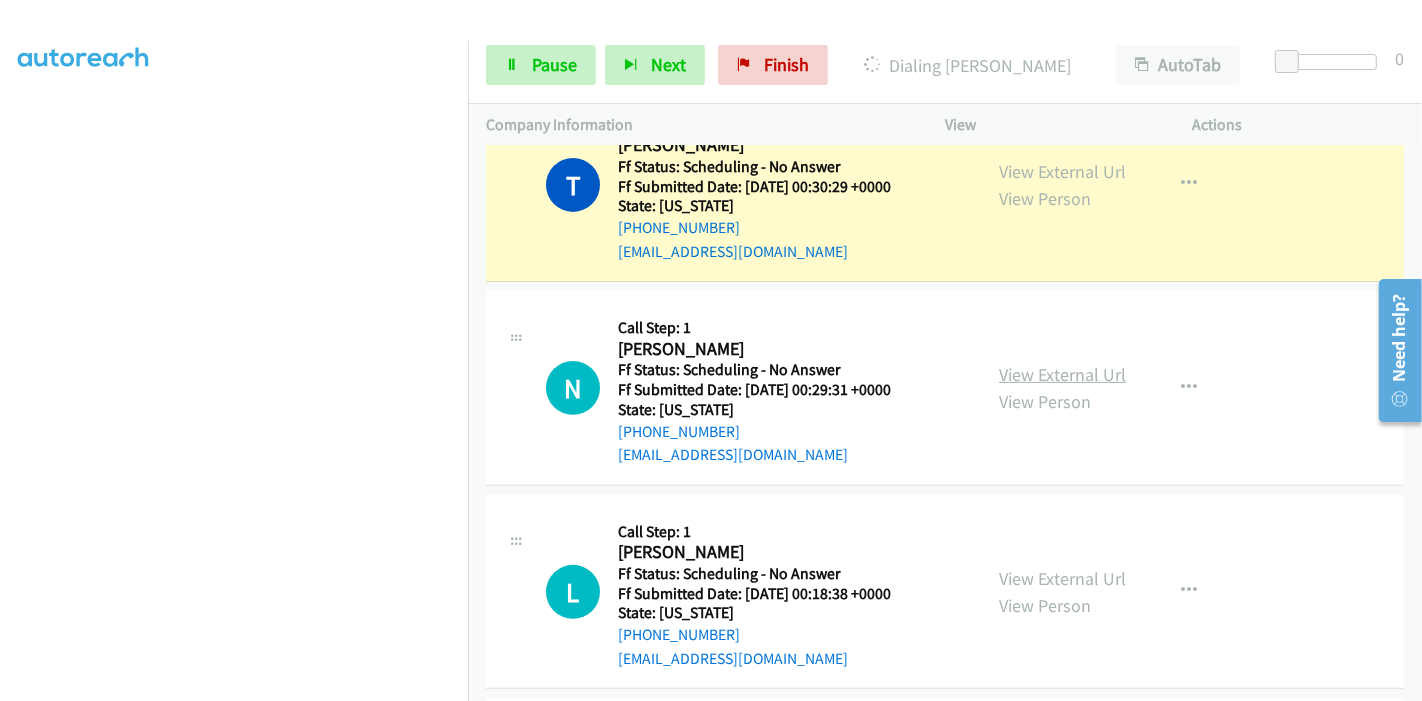 click on "View External Url" at bounding box center [1062, 374] 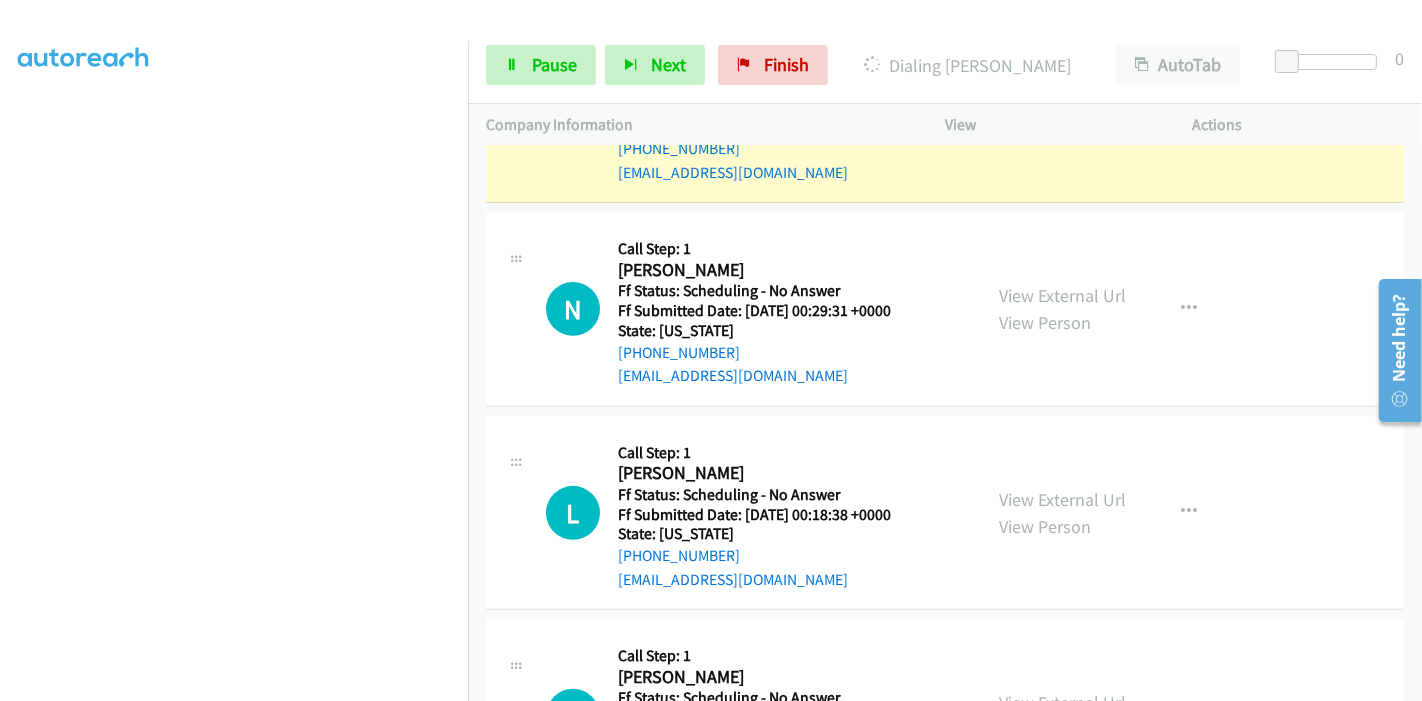 scroll, scrollTop: 666, scrollLeft: 0, axis: vertical 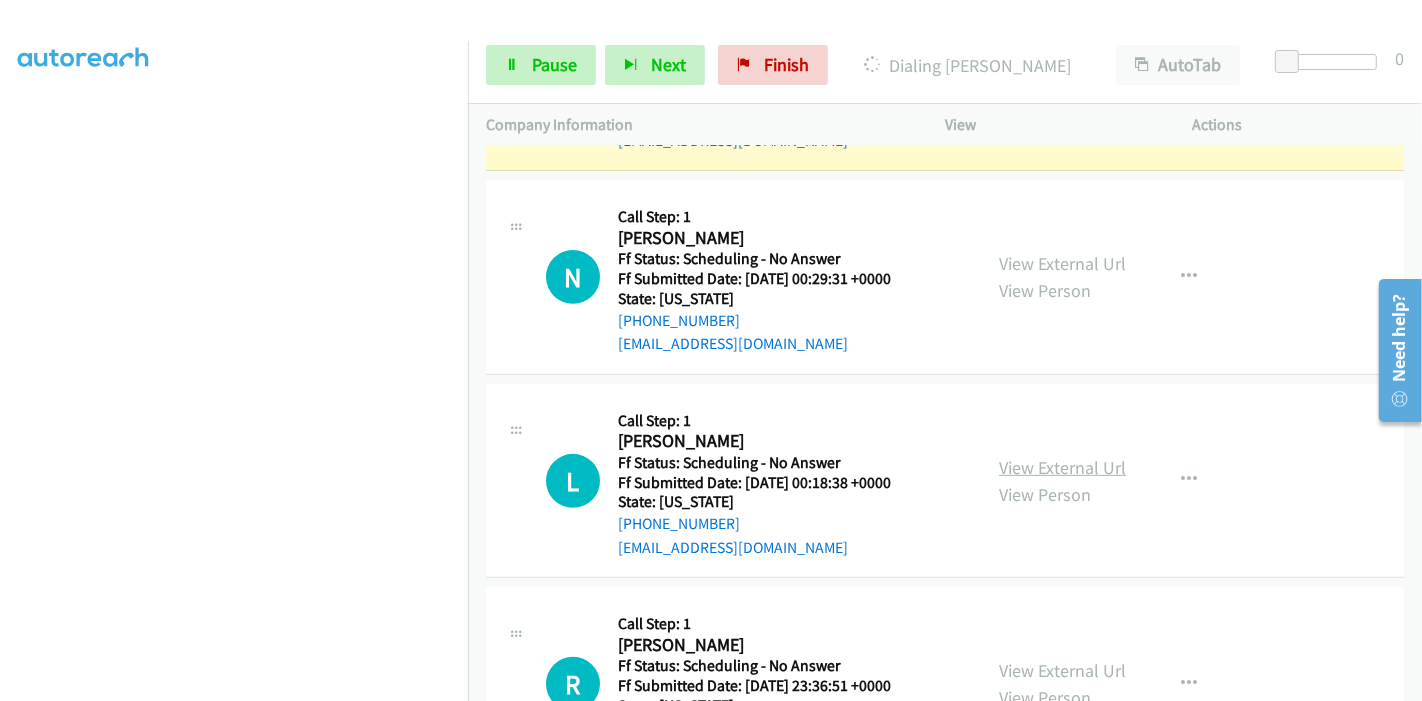 click on "View External Url" at bounding box center [1062, 467] 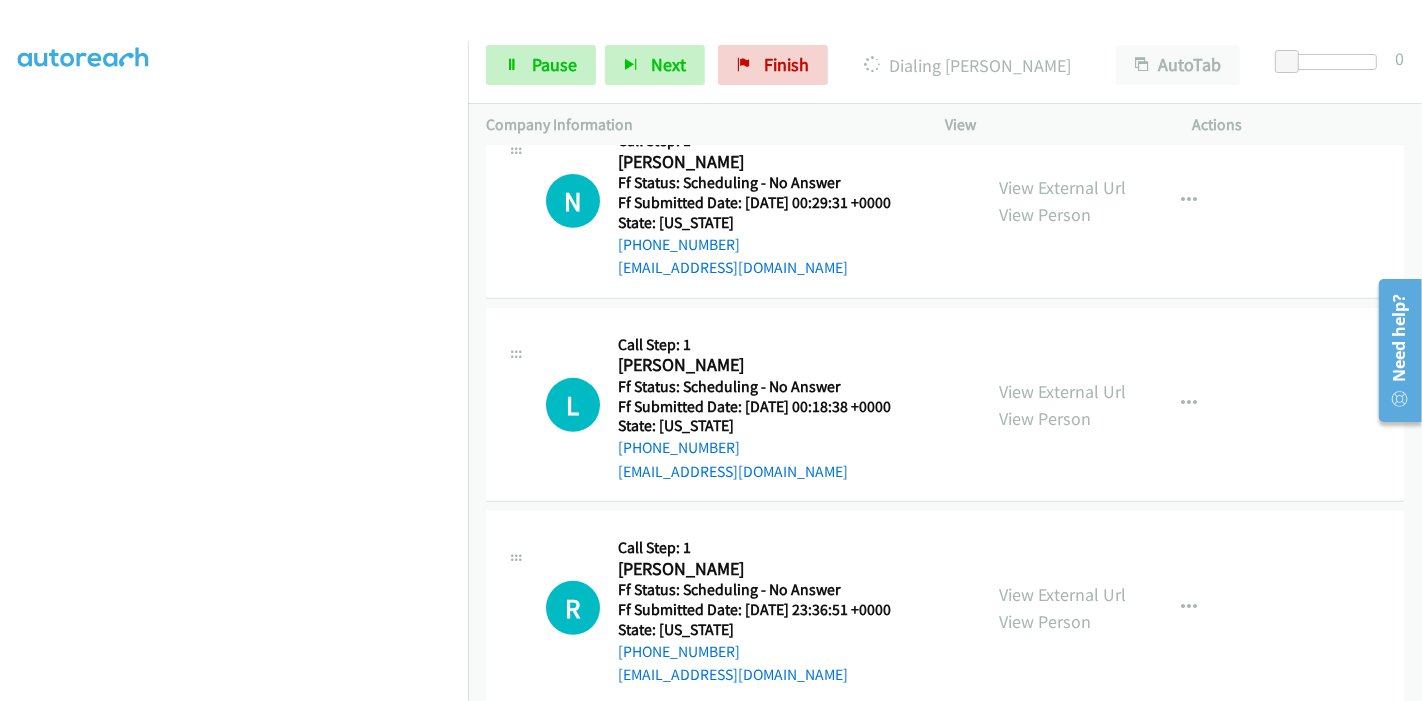 scroll, scrollTop: 777, scrollLeft: 0, axis: vertical 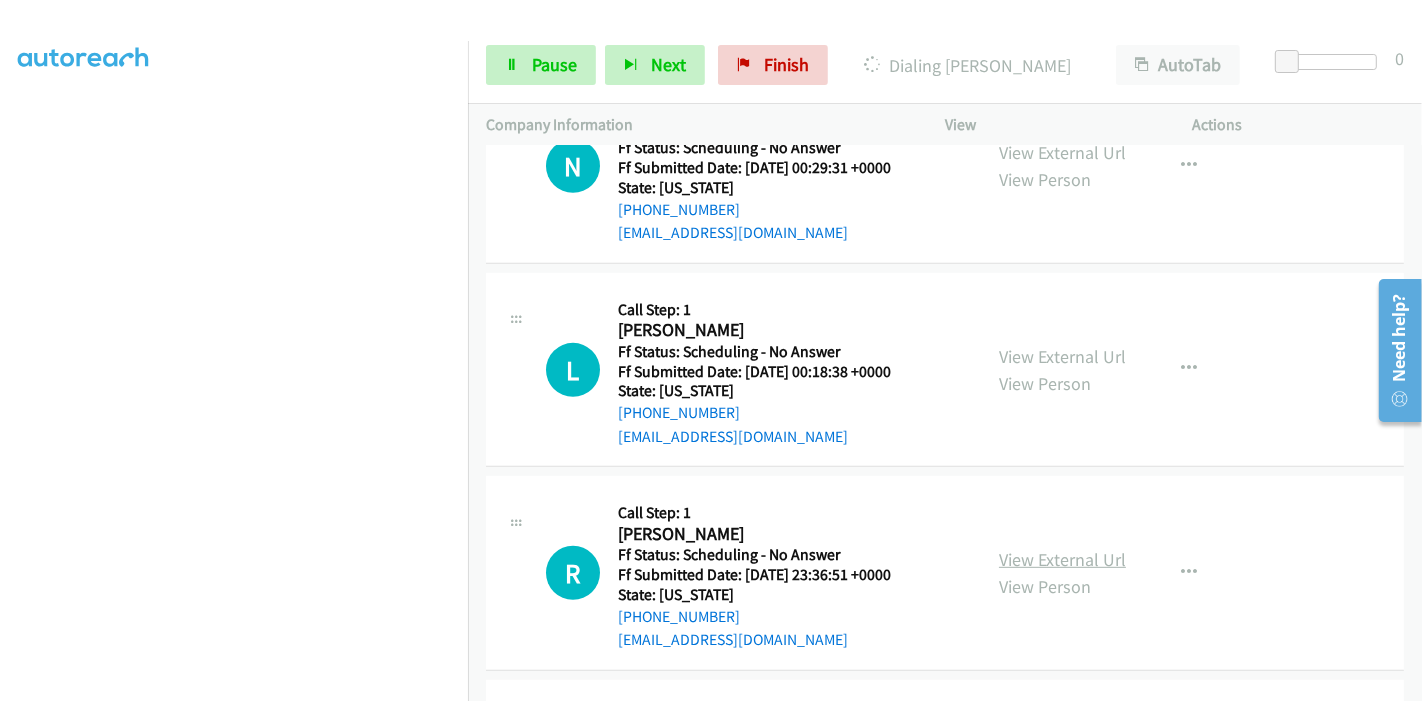 click on "View External Url" at bounding box center [1062, 559] 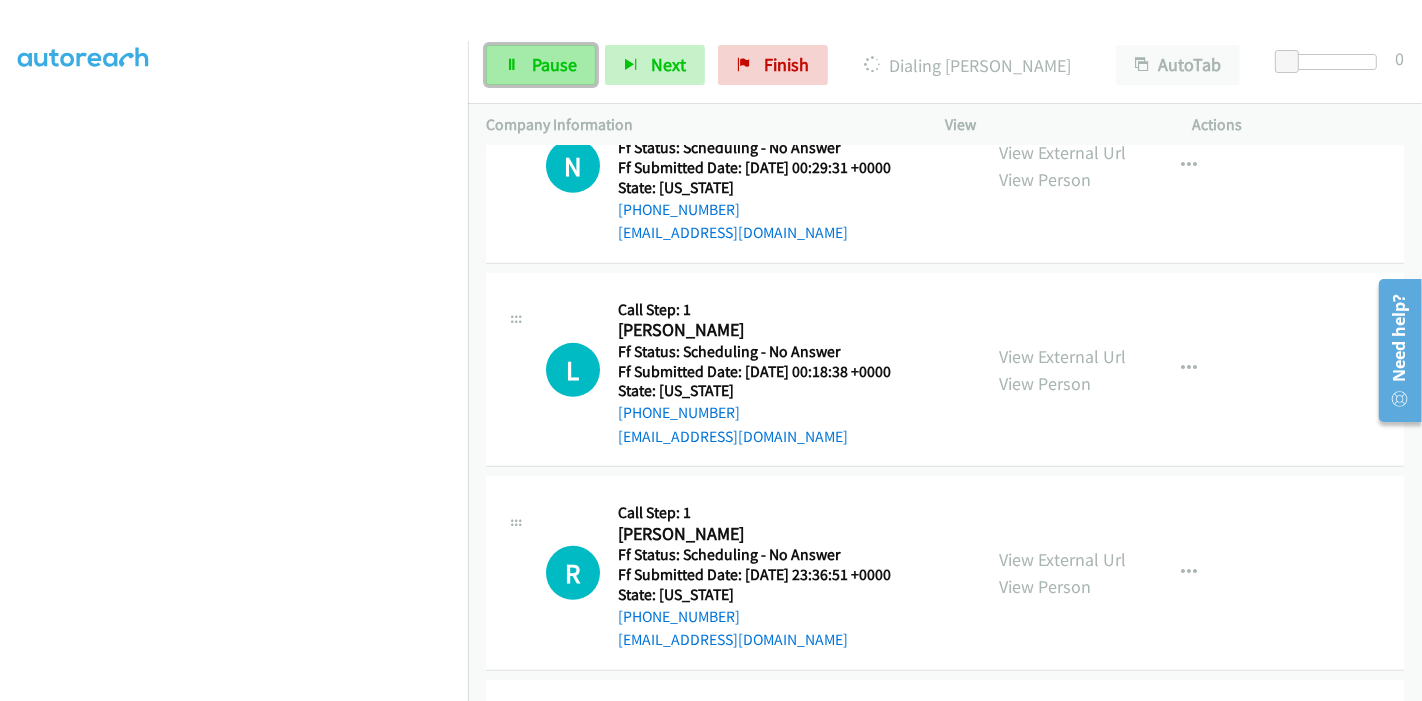 click on "Pause" at bounding box center (541, 65) 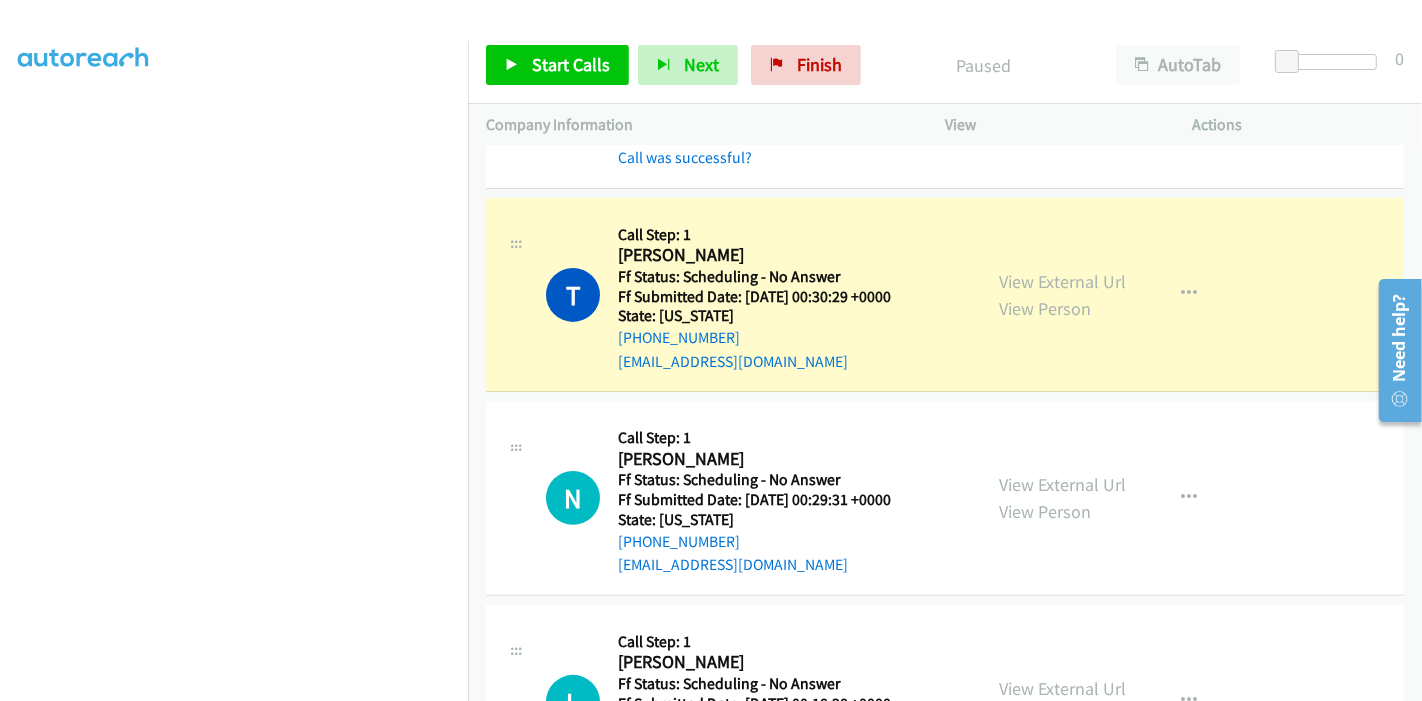 scroll, scrollTop: 444, scrollLeft: 0, axis: vertical 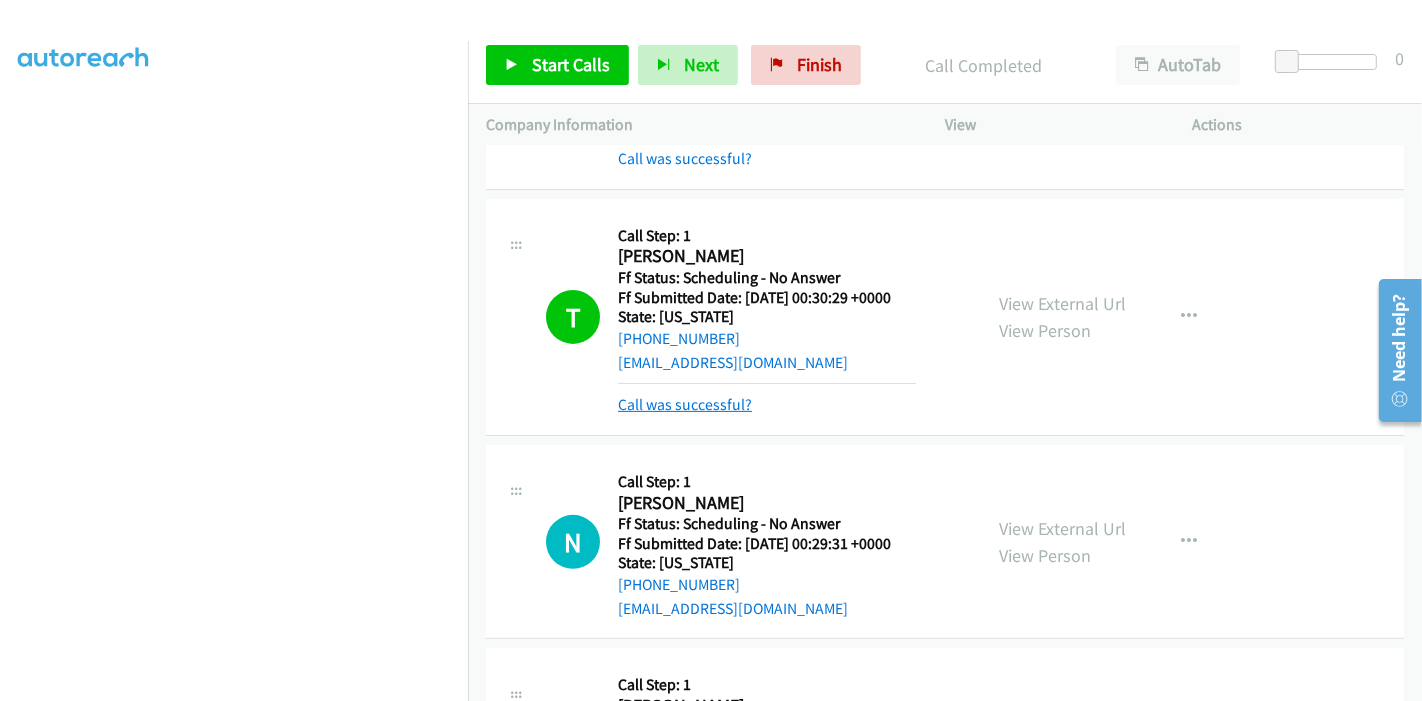 click on "Call was successful?" at bounding box center [685, 404] 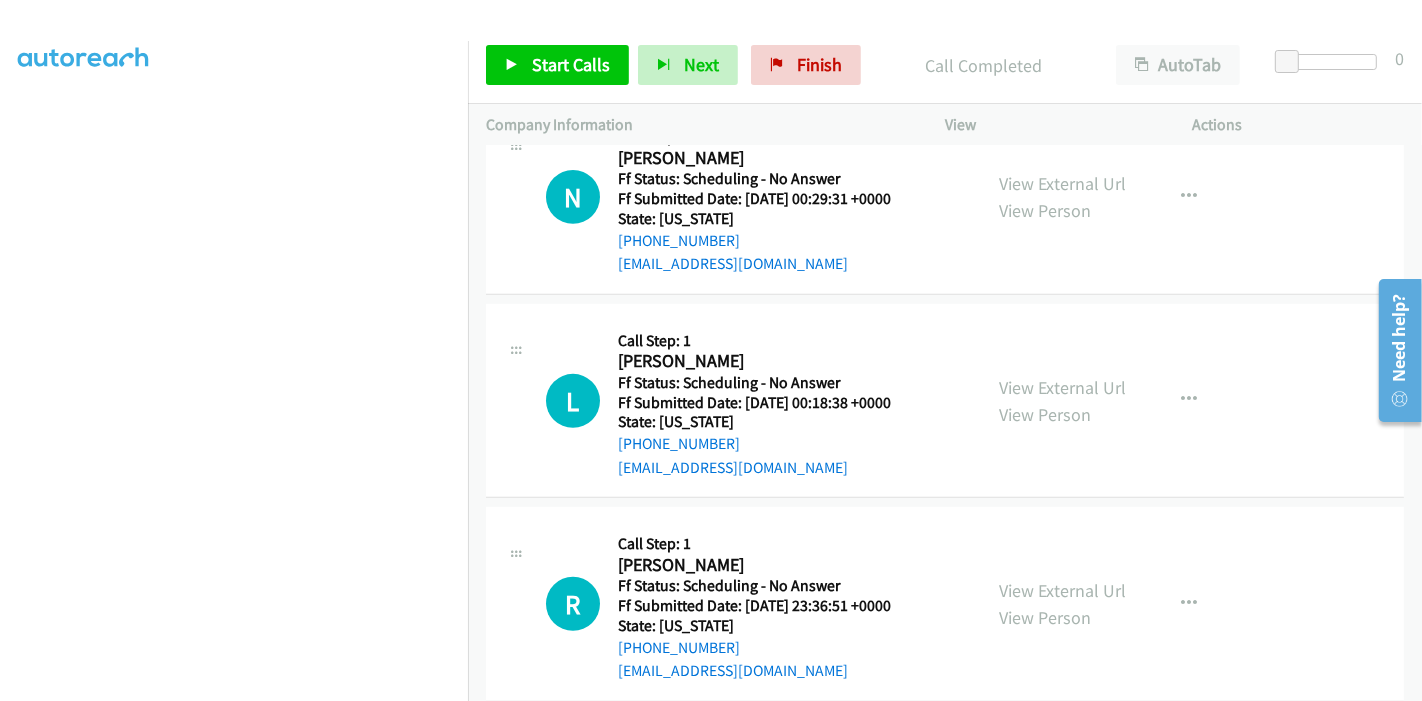 scroll, scrollTop: 777, scrollLeft: 0, axis: vertical 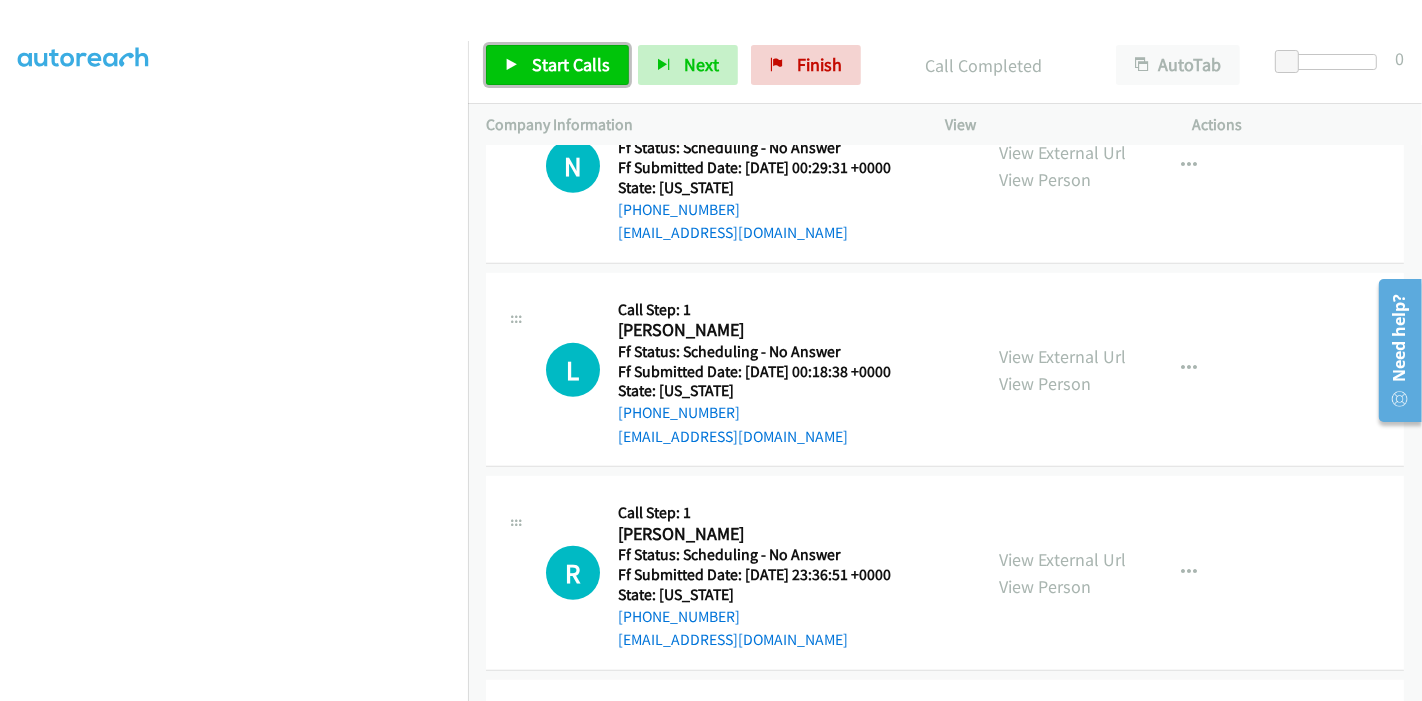 click on "Start Calls" at bounding box center (557, 65) 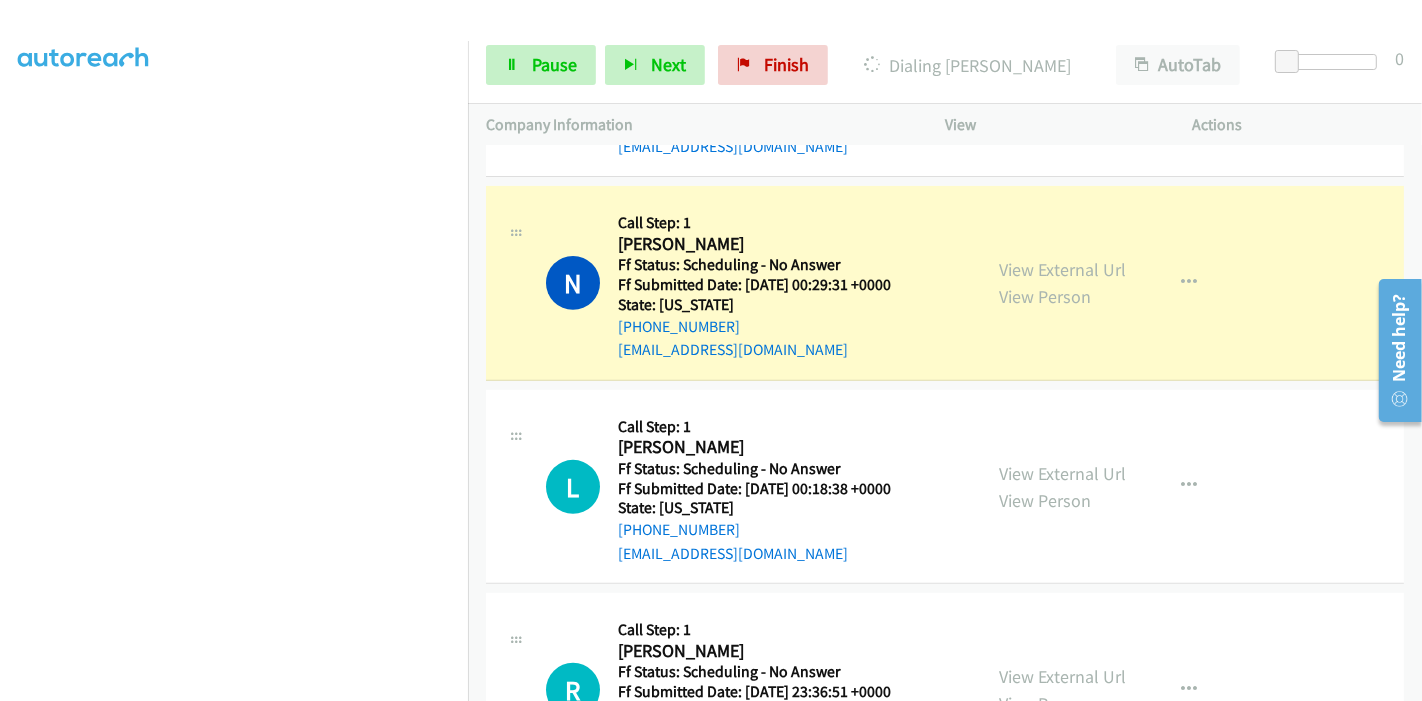 scroll, scrollTop: 555, scrollLeft: 0, axis: vertical 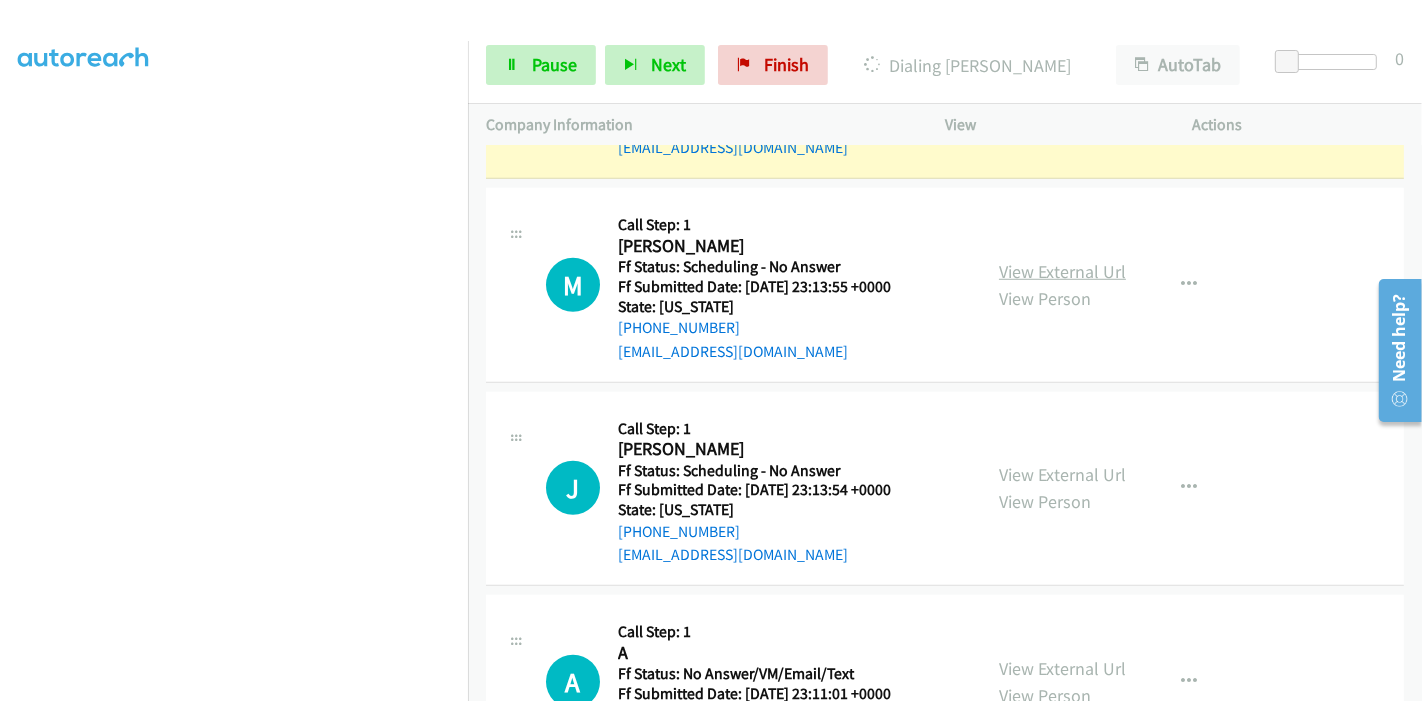 click on "View External Url" at bounding box center (1062, 271) 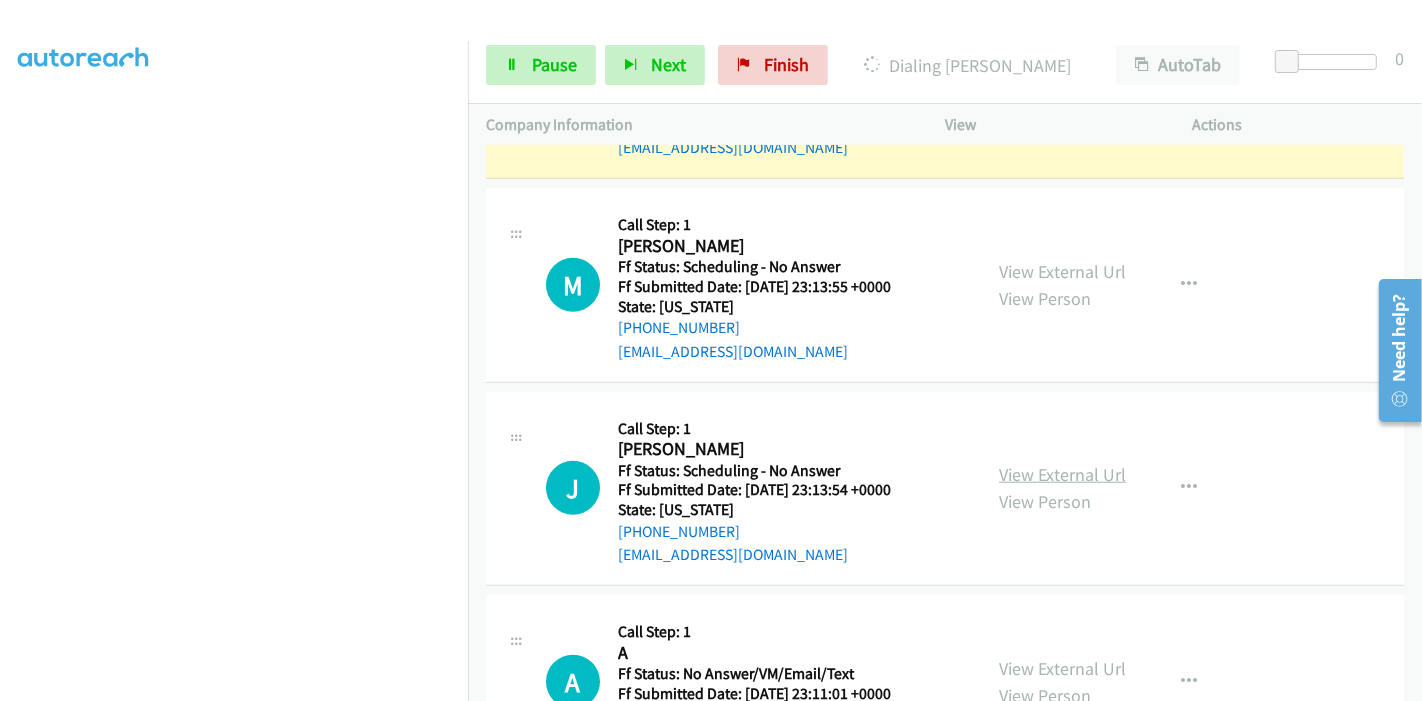 click on "View External Url" at bounding box center [1062, 474] 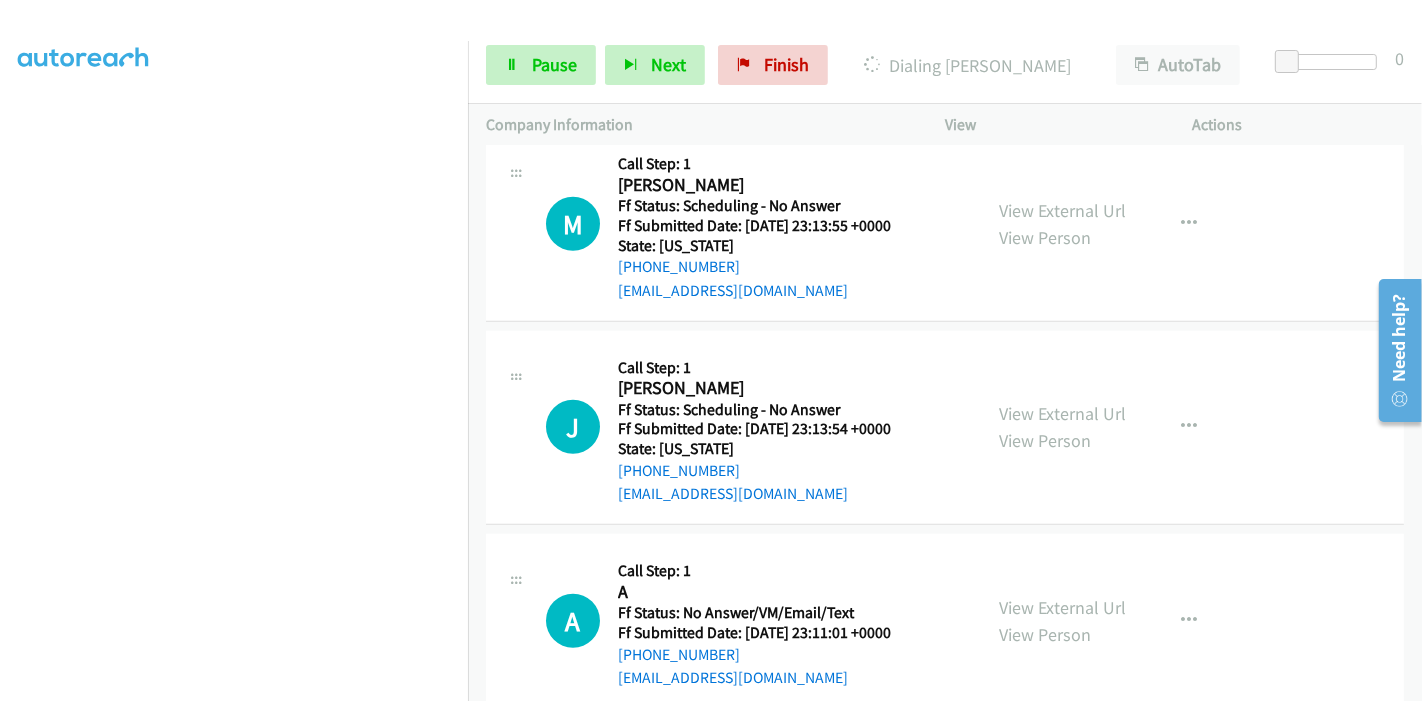 scroll, scrollTop: 1465, scrollLeft: 0, axis: vertical 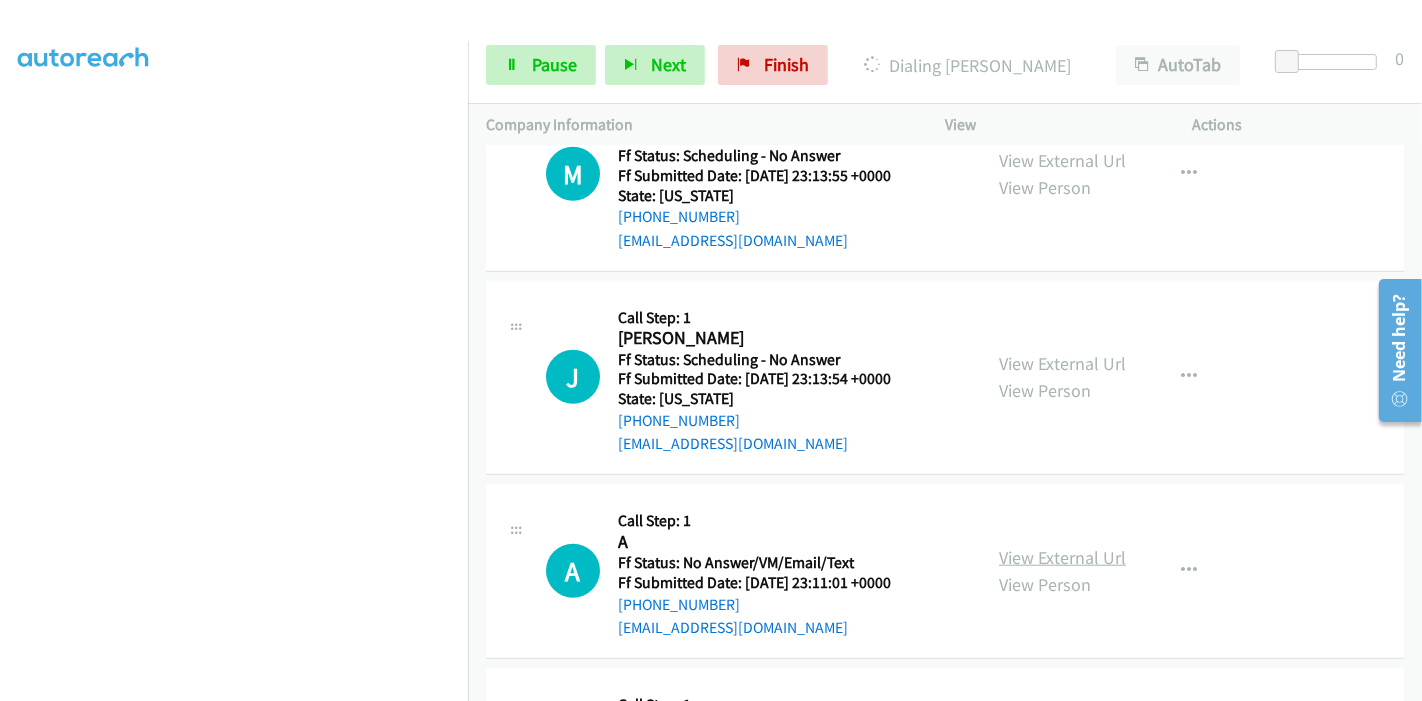 click on "View External Url" at bounding box center [1062, 557] 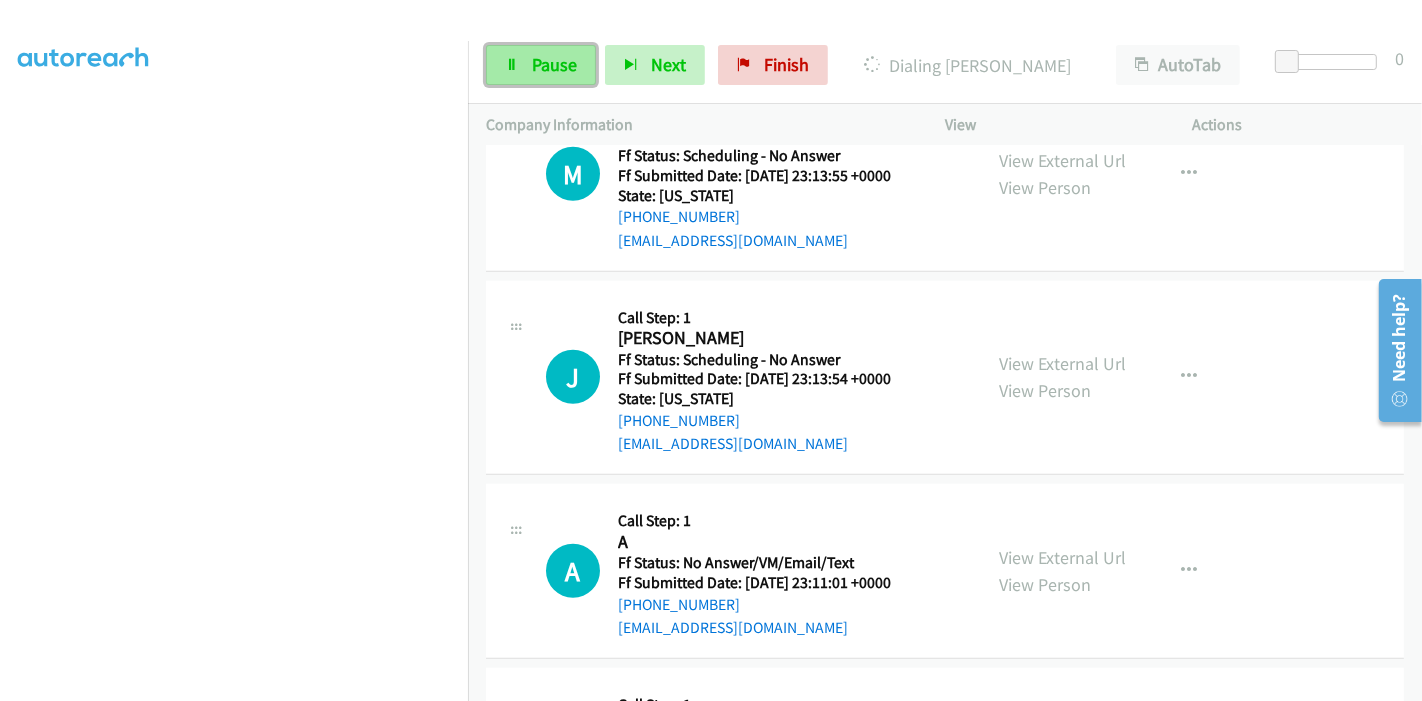 click on "Pause" at bounding box center [554, 64] 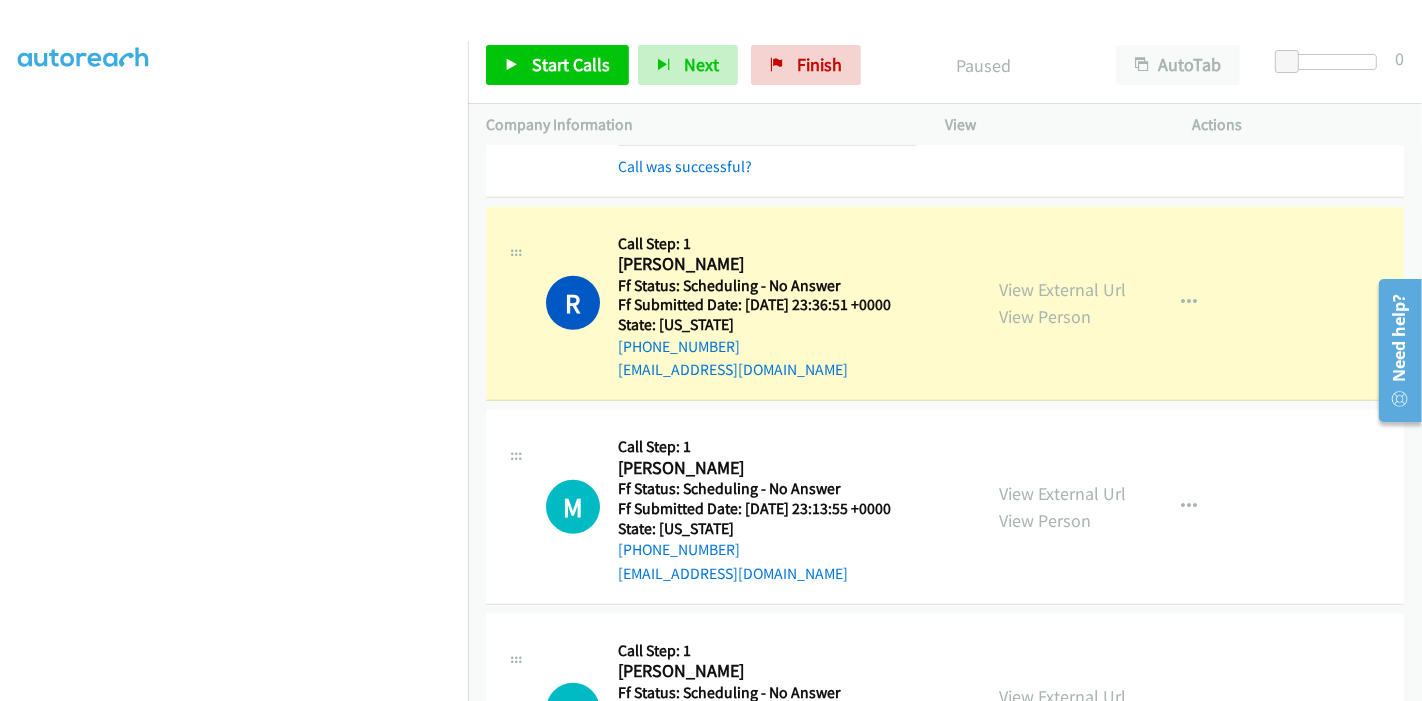 scroll, scrollTop: 1021, scrollLeft: 0, axis: vertical 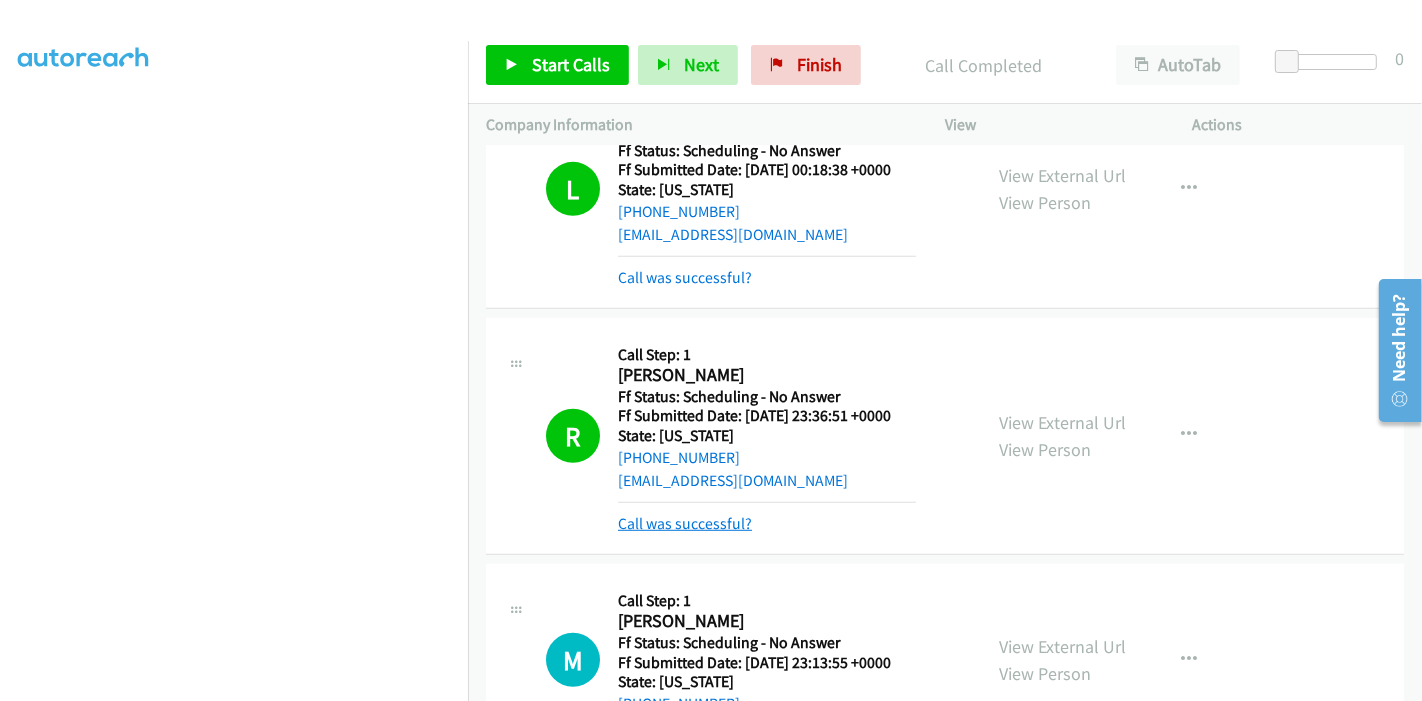 click on "Call was successful?" at bounding box center [685, 523] 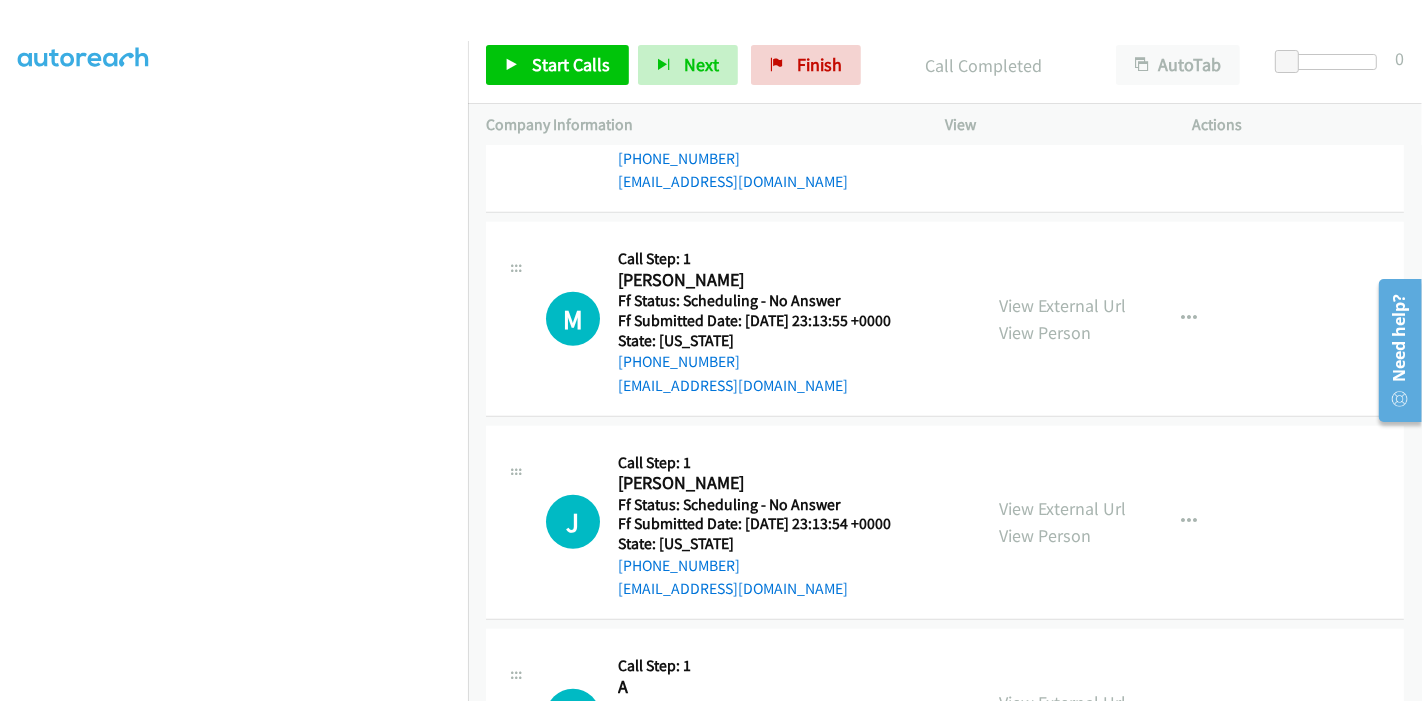 scroll, scrollTop: 1354, scrollLeft: 0, axis: vertical 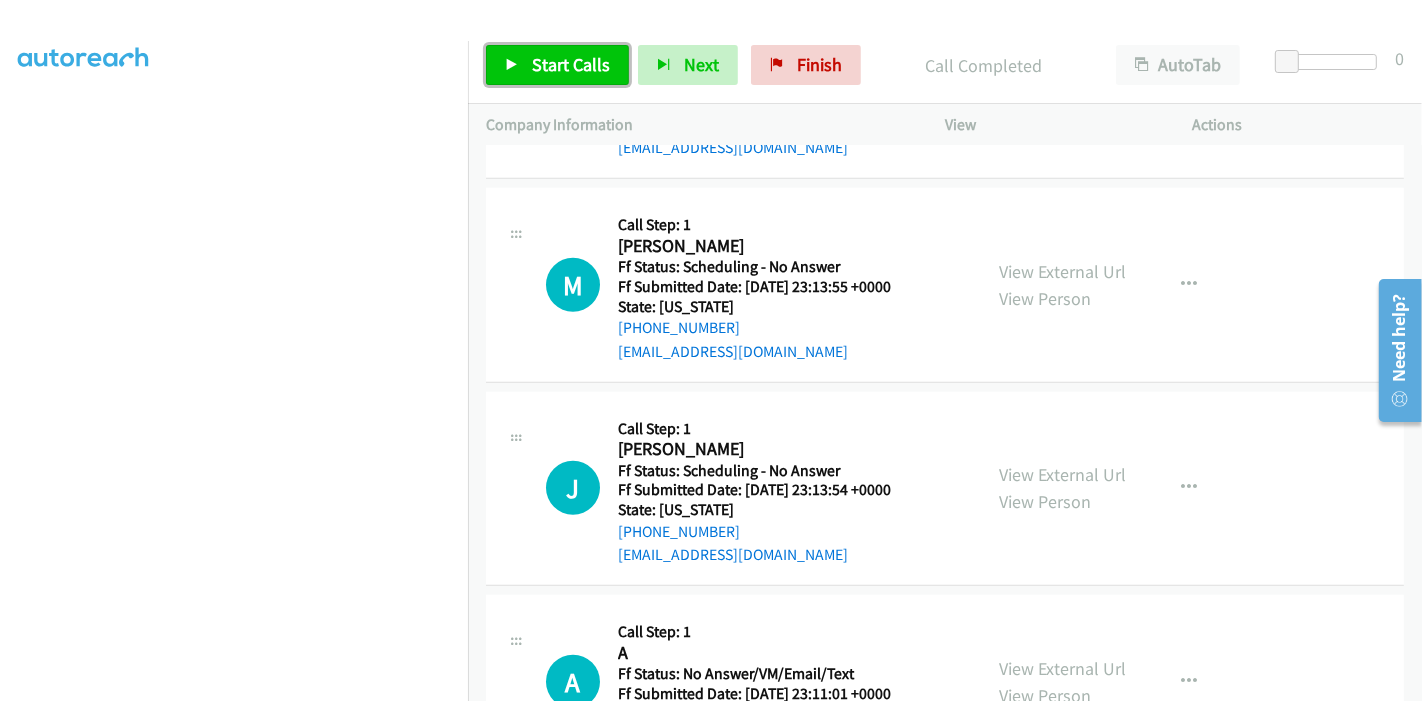 click on "Start Calls" at bounding box center (571, 64) 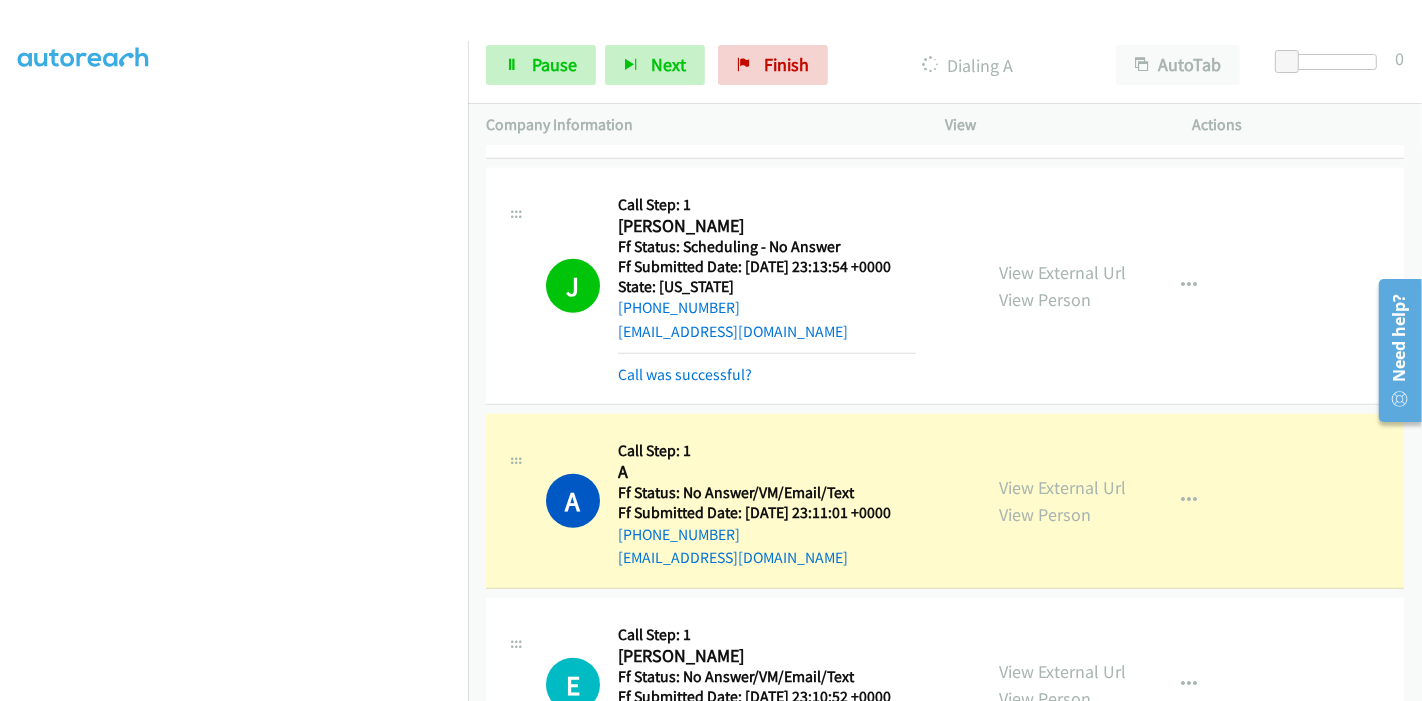 scroll, scrollTop: 1688, scrollLeft: 0, axis: vertical 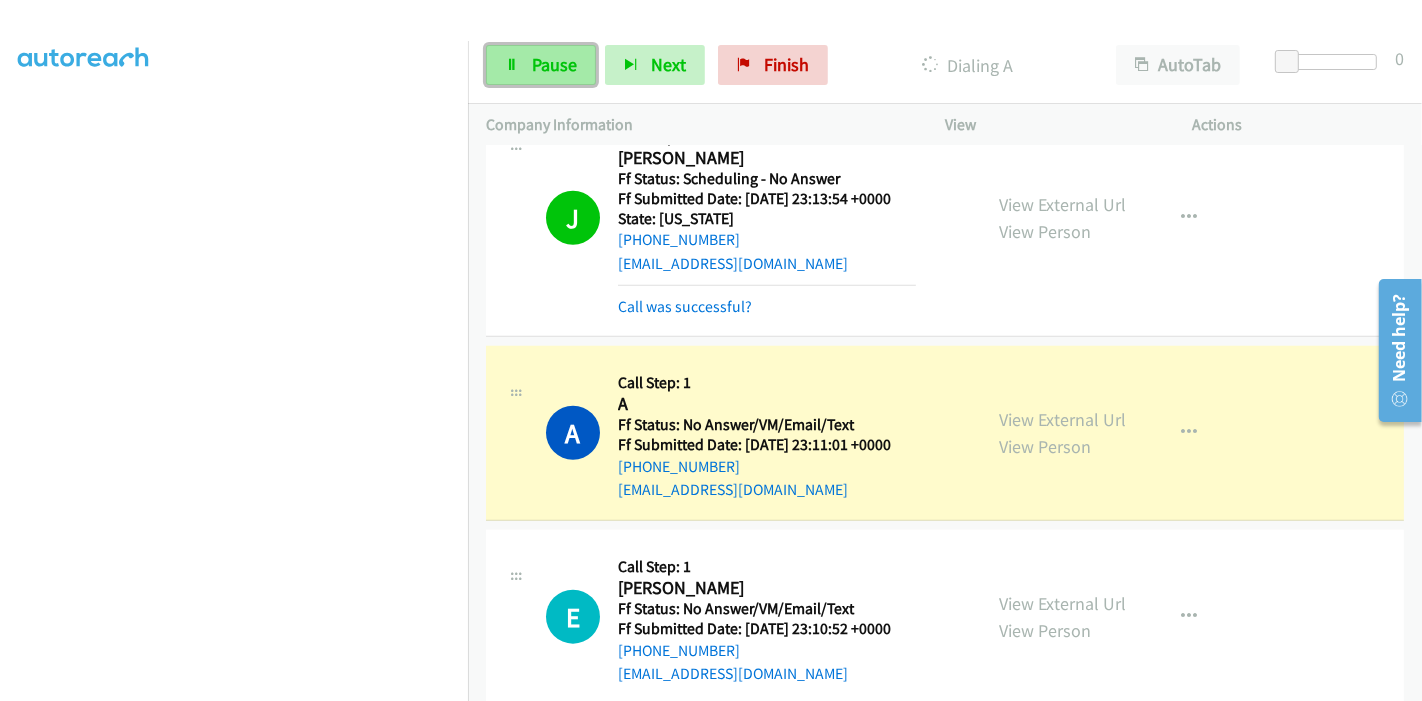 click on "Pause" at bounding box center [541, 65] 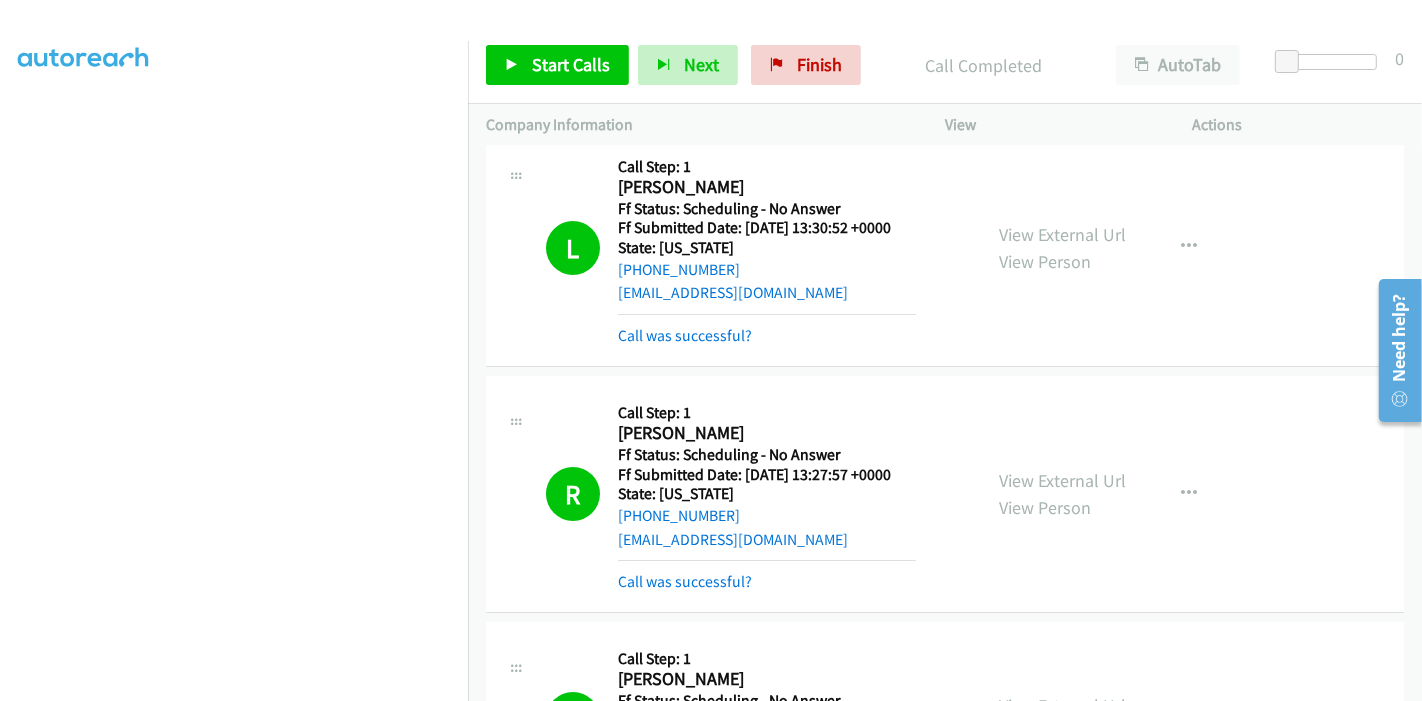 scroll, scrollTop: 0, scrollLeft: 0, axis: both 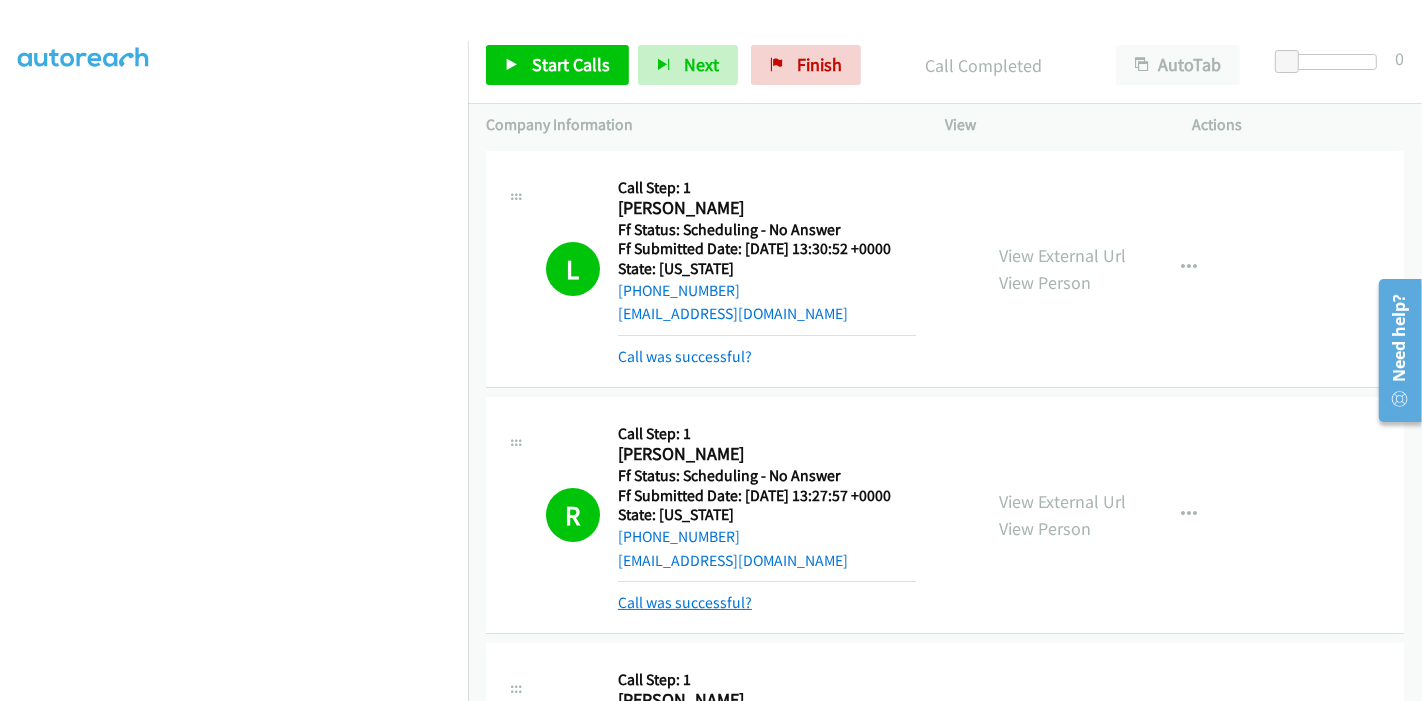click on "Call was successful?" at bounding box center (685, 602) 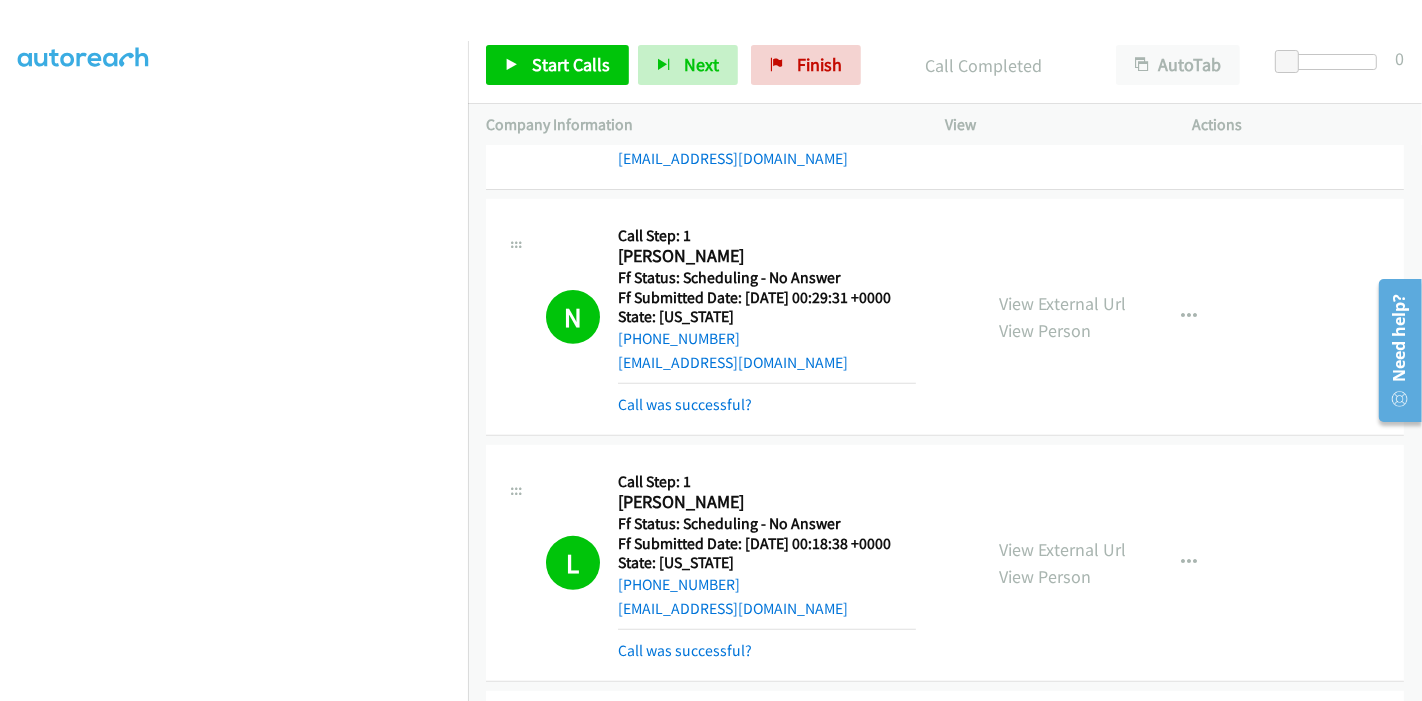 scroll, scrollTop: 555, scrollLeft: 0, axis: vertical 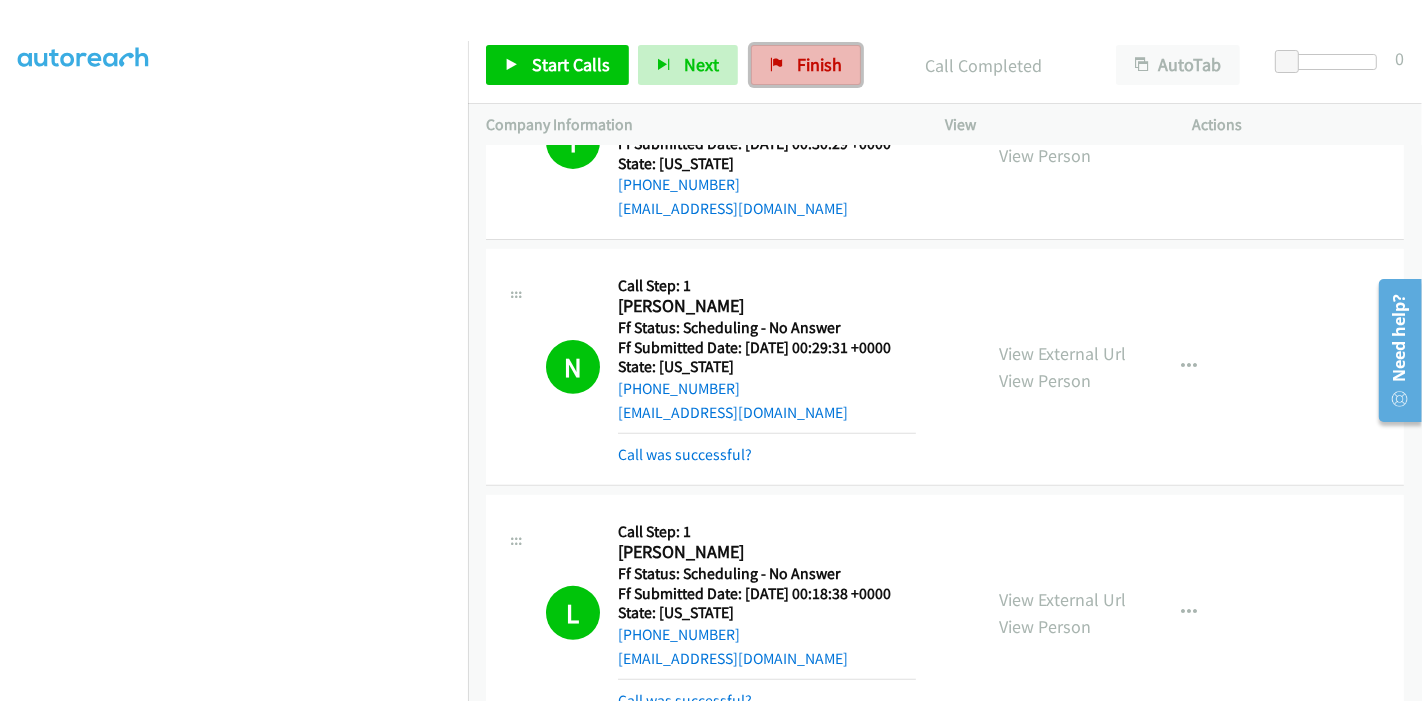 click on "Finish" at bounding box center (819, 64) 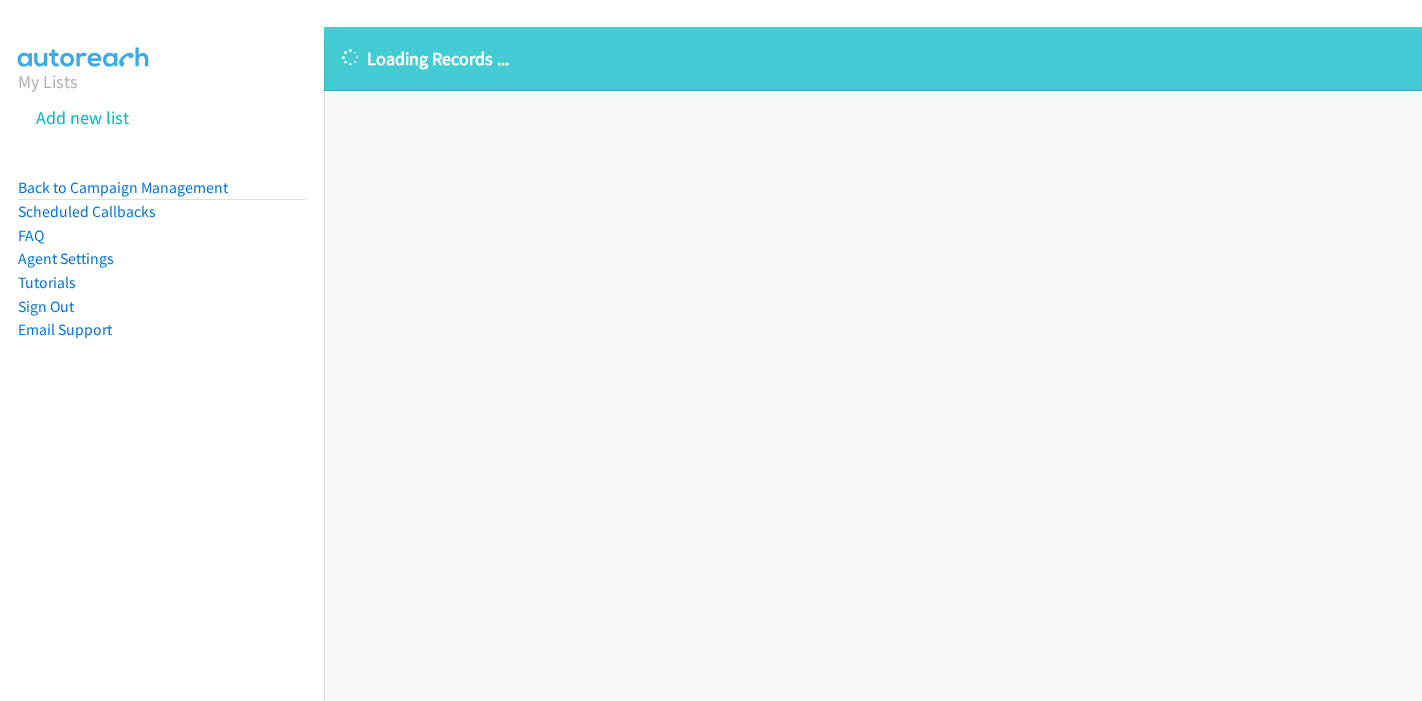 scroll, scrollTop: 0, scrollLeft: 0, axis: both 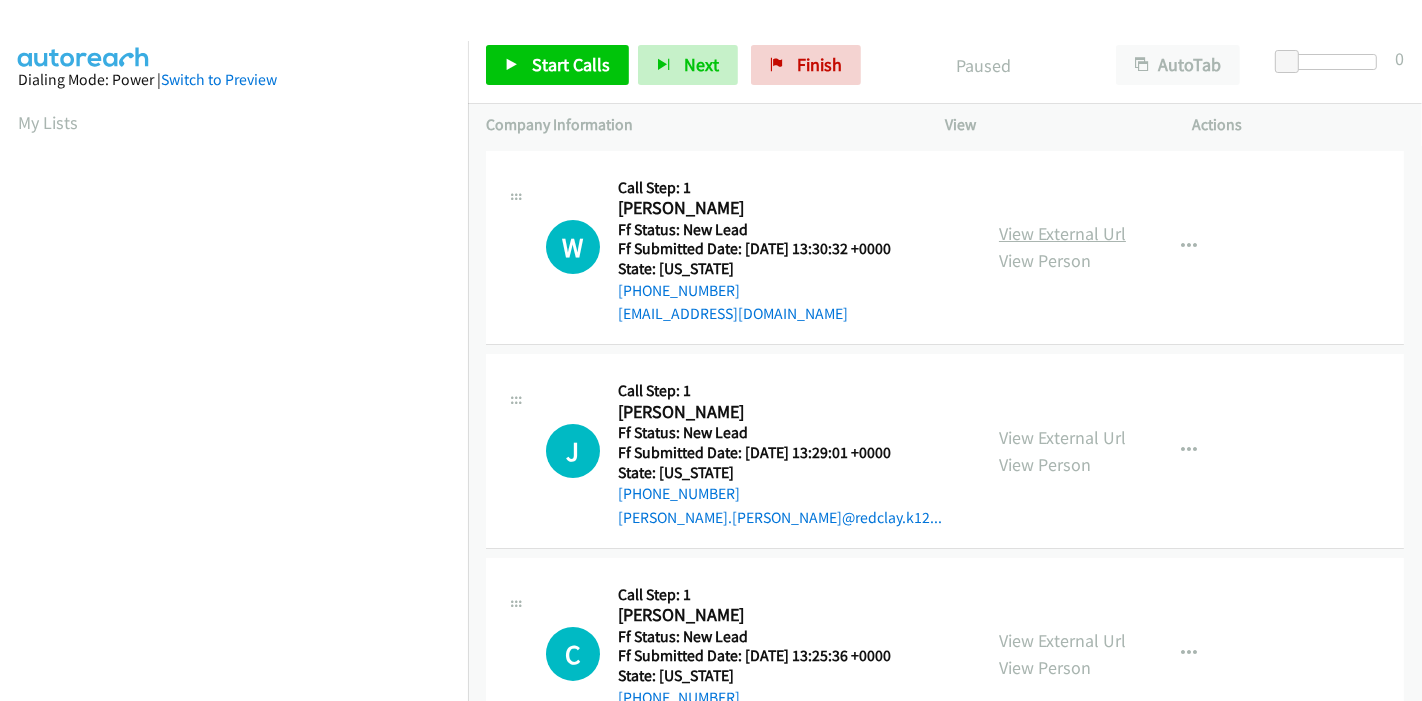 click on "View External Url" at bounding box center (1062, 233) 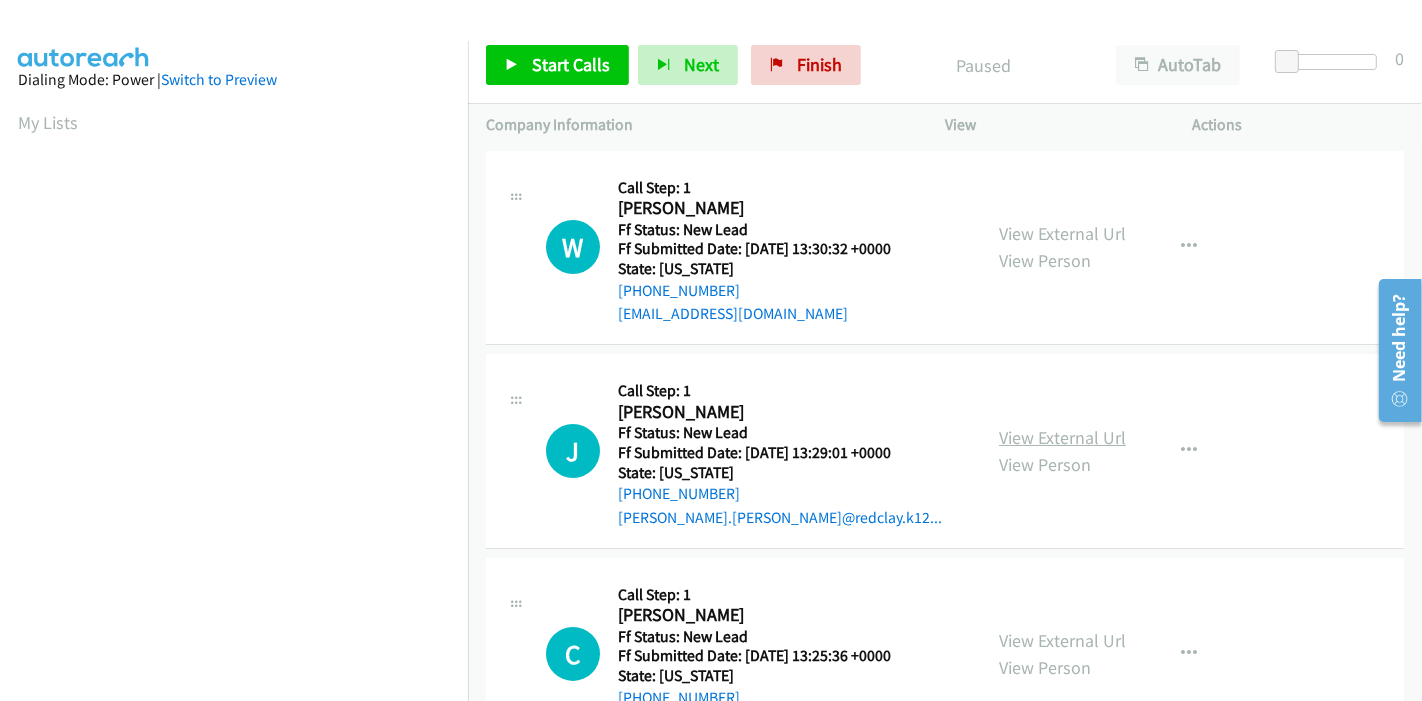 click on "View External Url" at bounding box center (1062, 437) 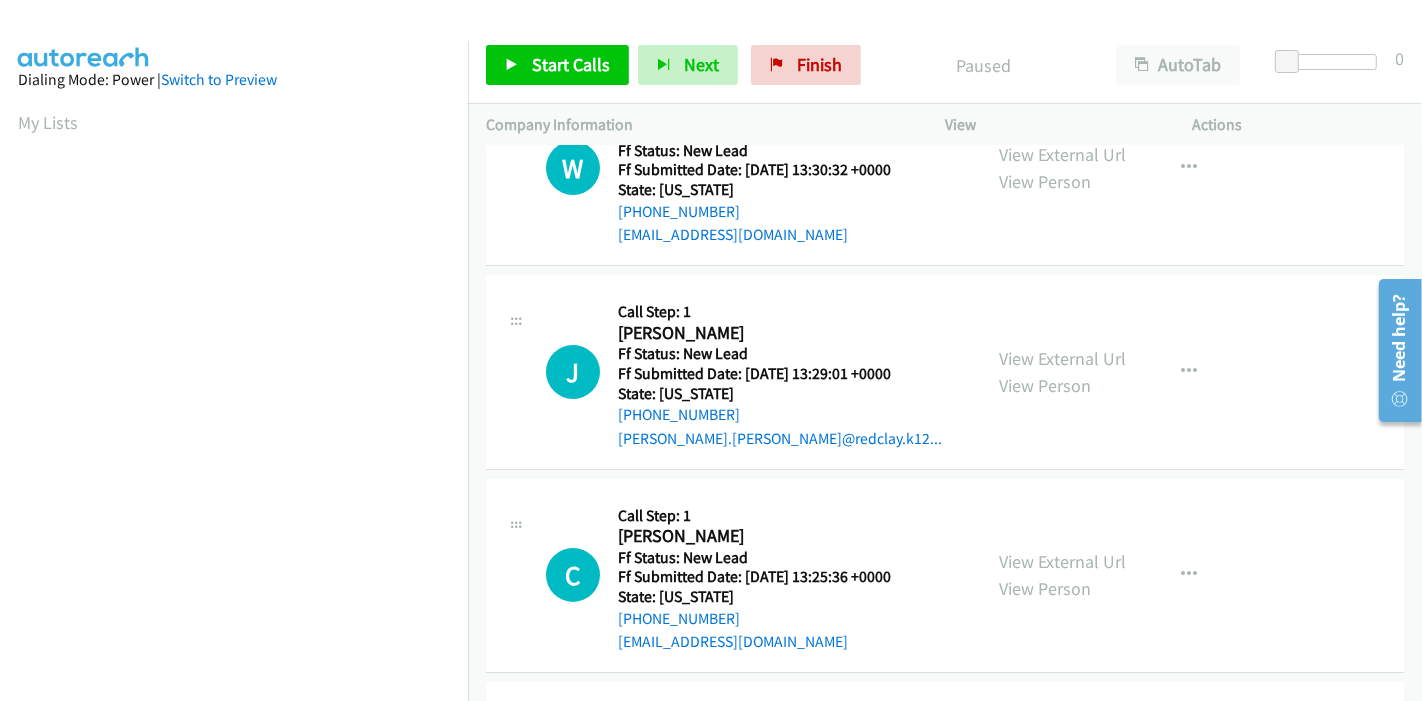 scroll, scrollTop: 111, scrollLeft: 0, axis: vertical 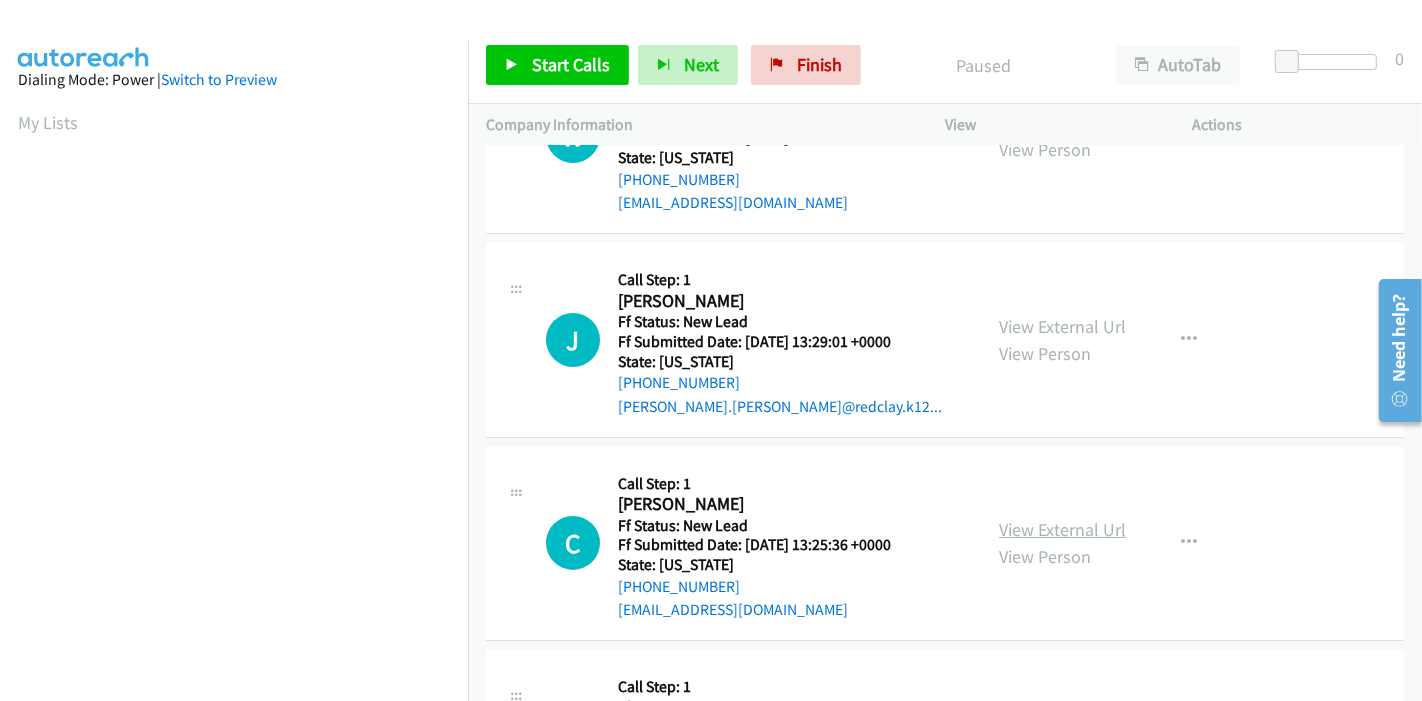 click on "View External Url" at bounding box center (1062, 529) 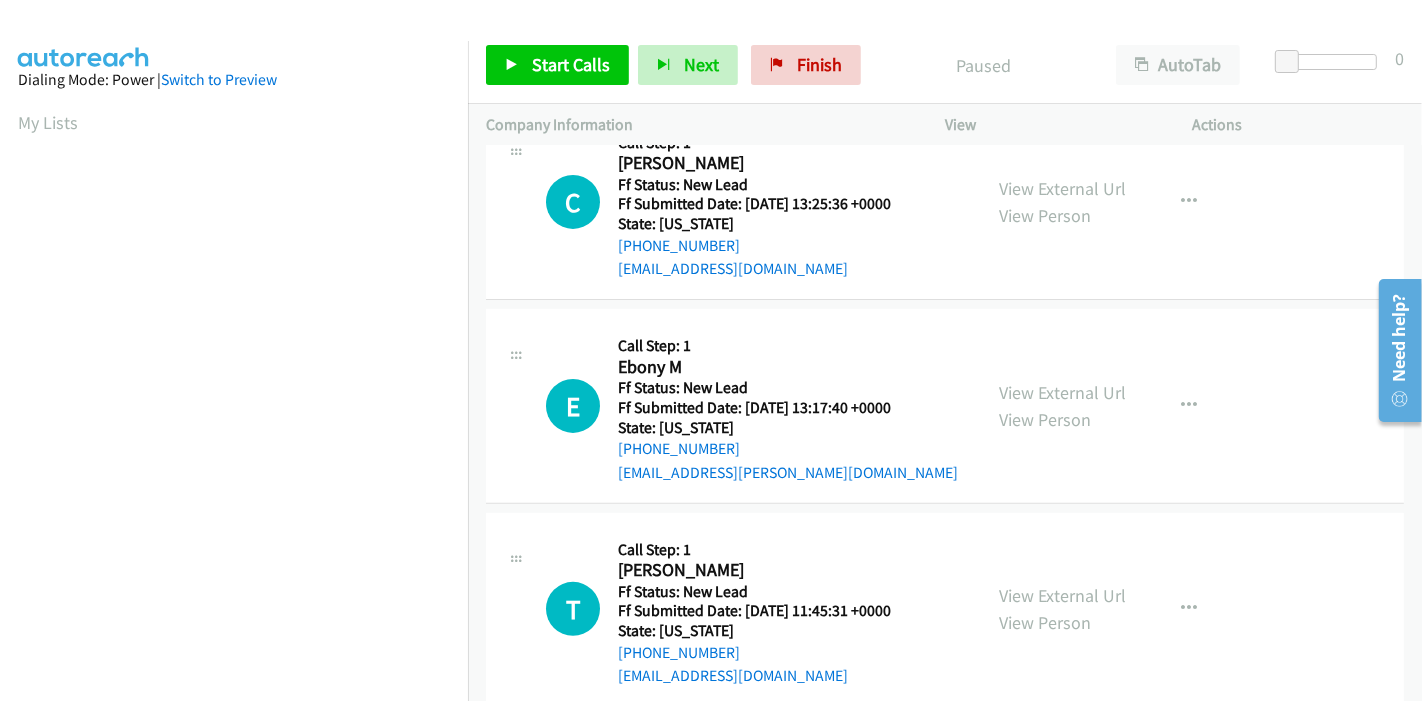scroll, scrollTop: 487, scrollLeft: 0, axis: vertical 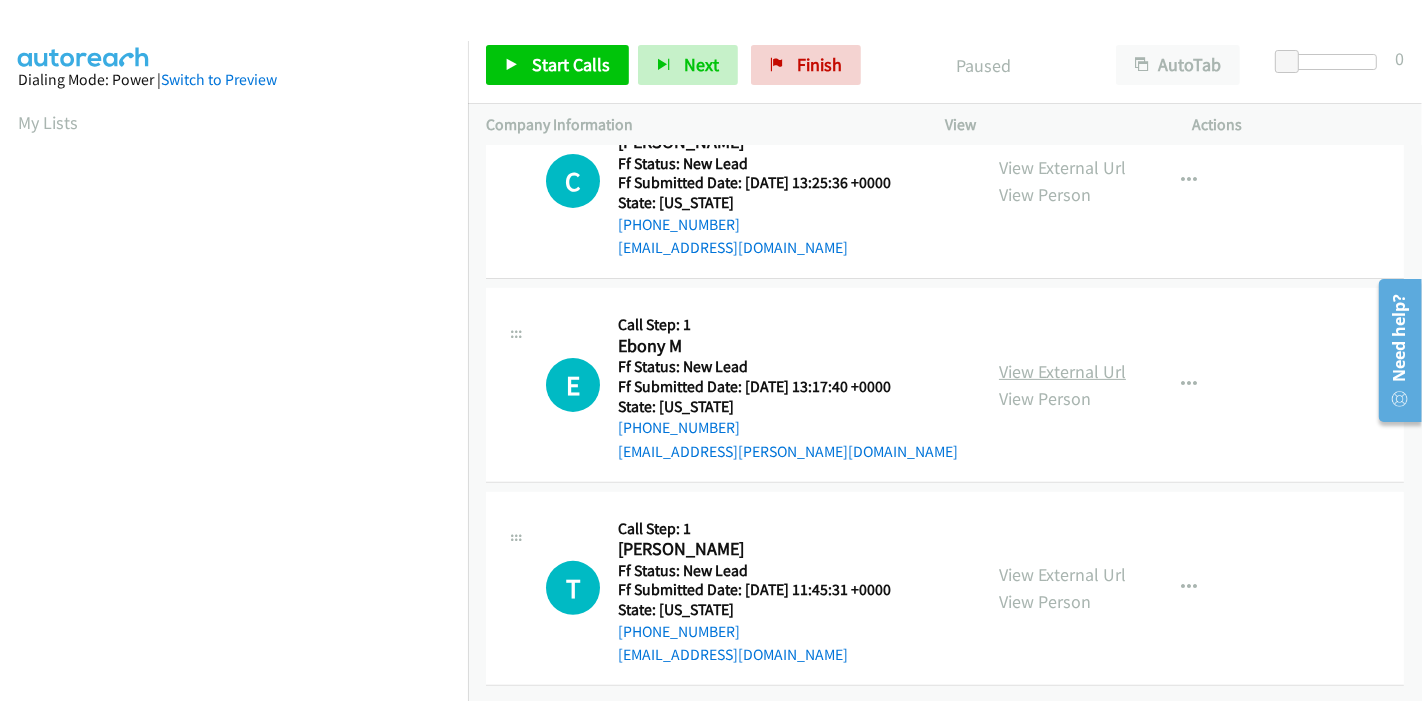 click on "View External Url" at bounding box center (1062, 371) 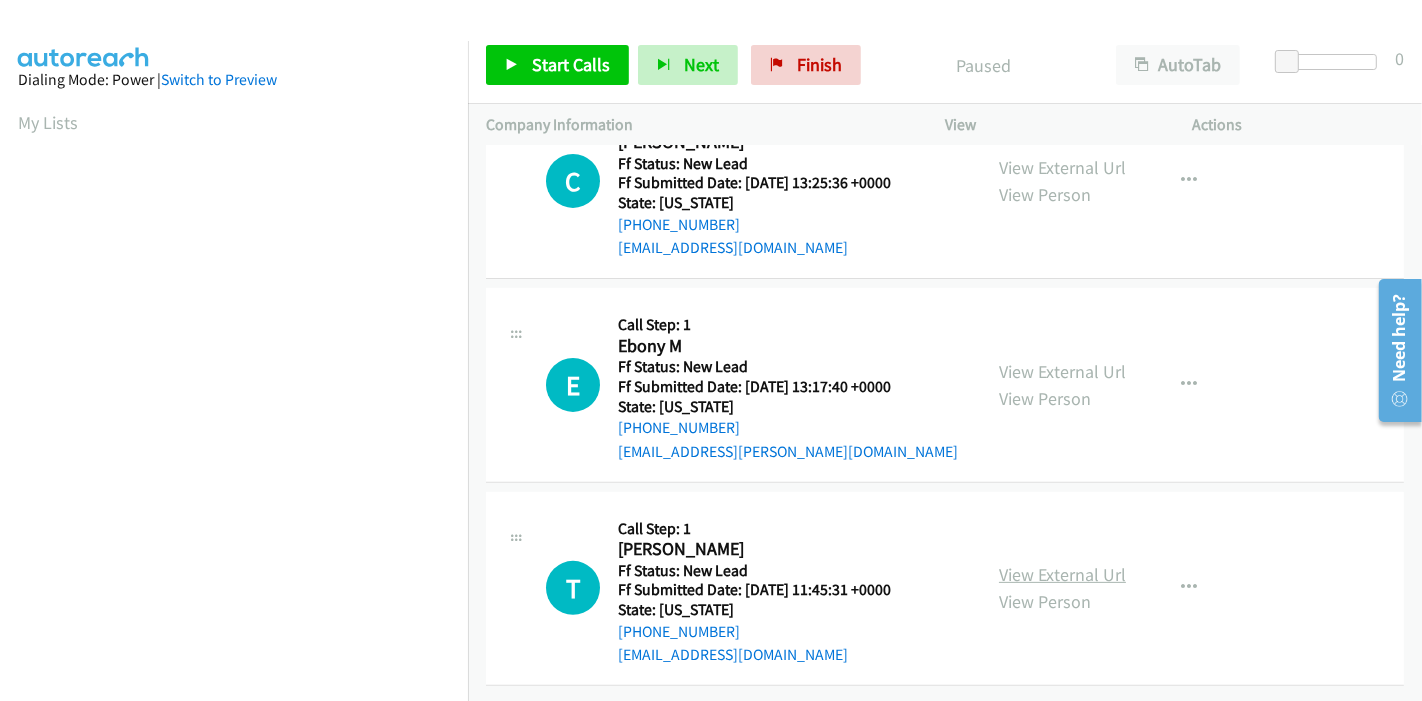 click on "View External Url" at bounding box center [1062, 574] 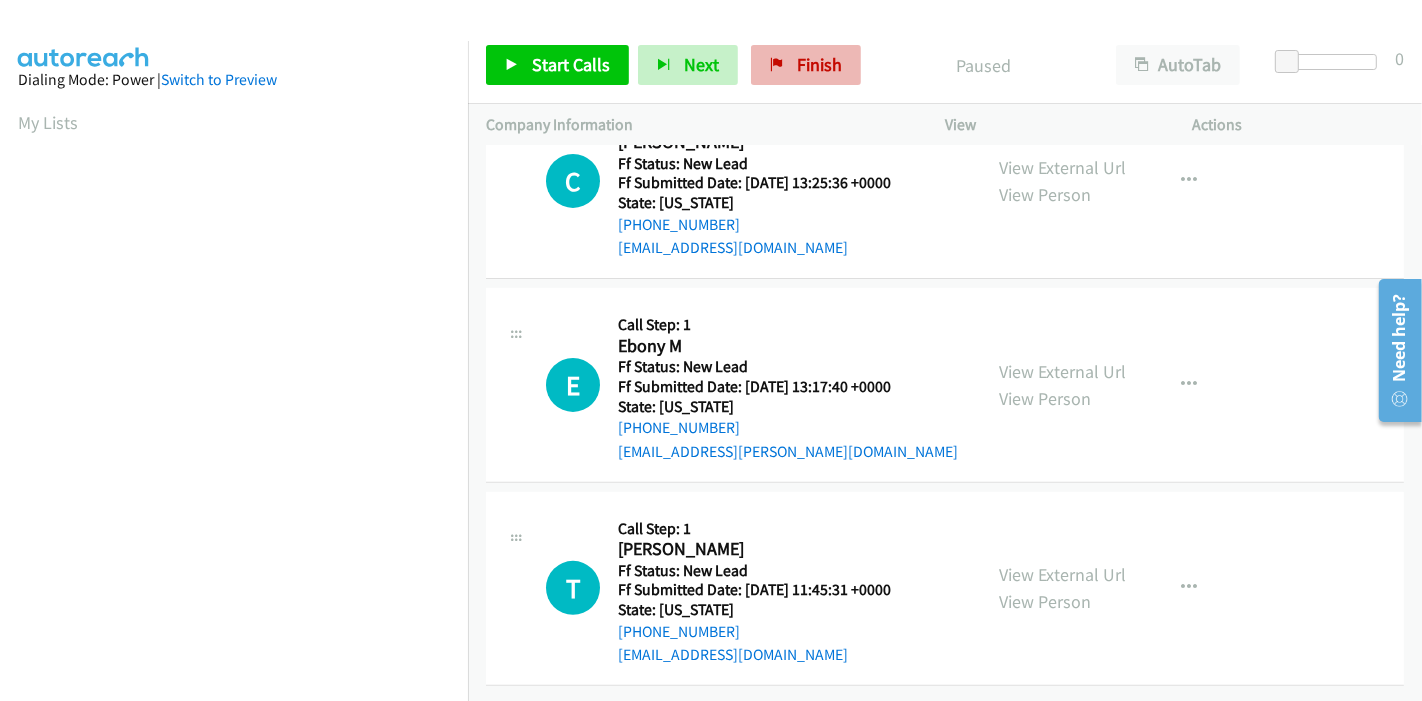 scroll, scrollTop: 422, scrollLeft: 0, axis: vertical 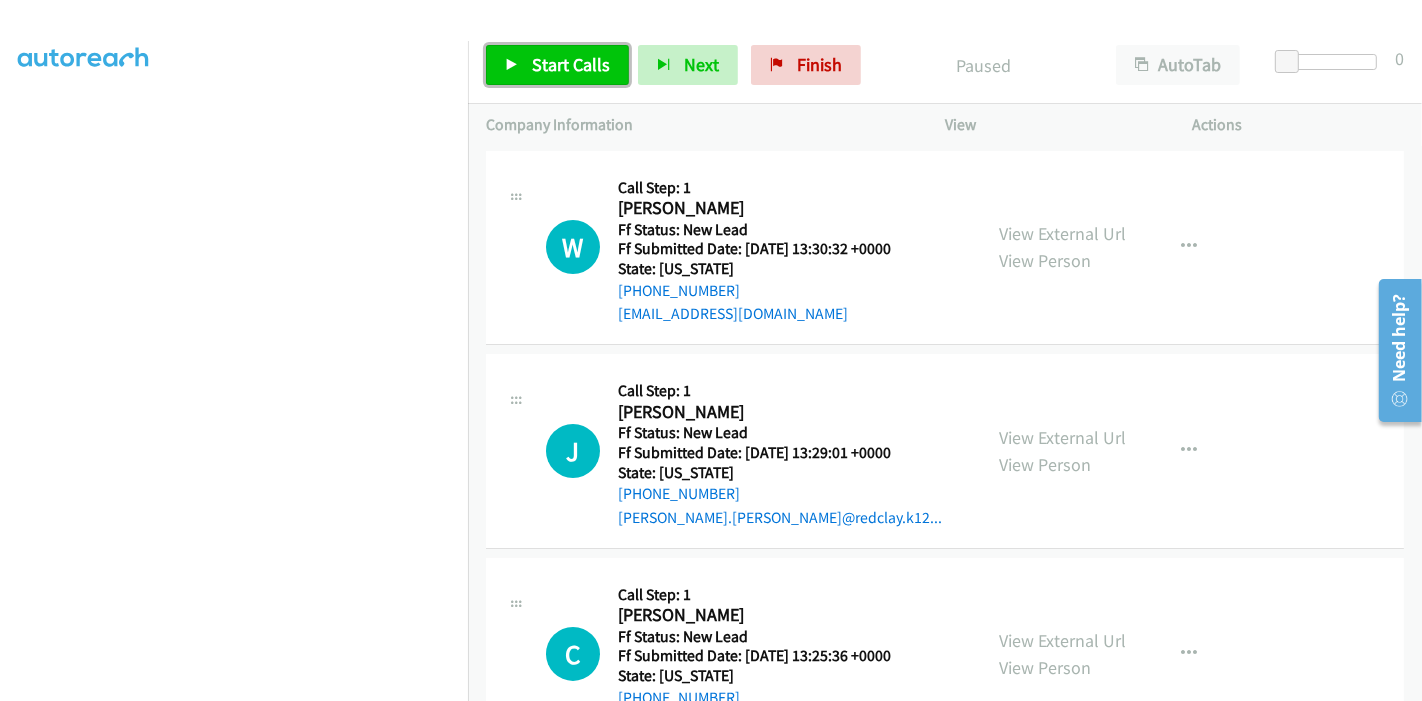 click on "Start Calls" at bounding box center (557, 65) 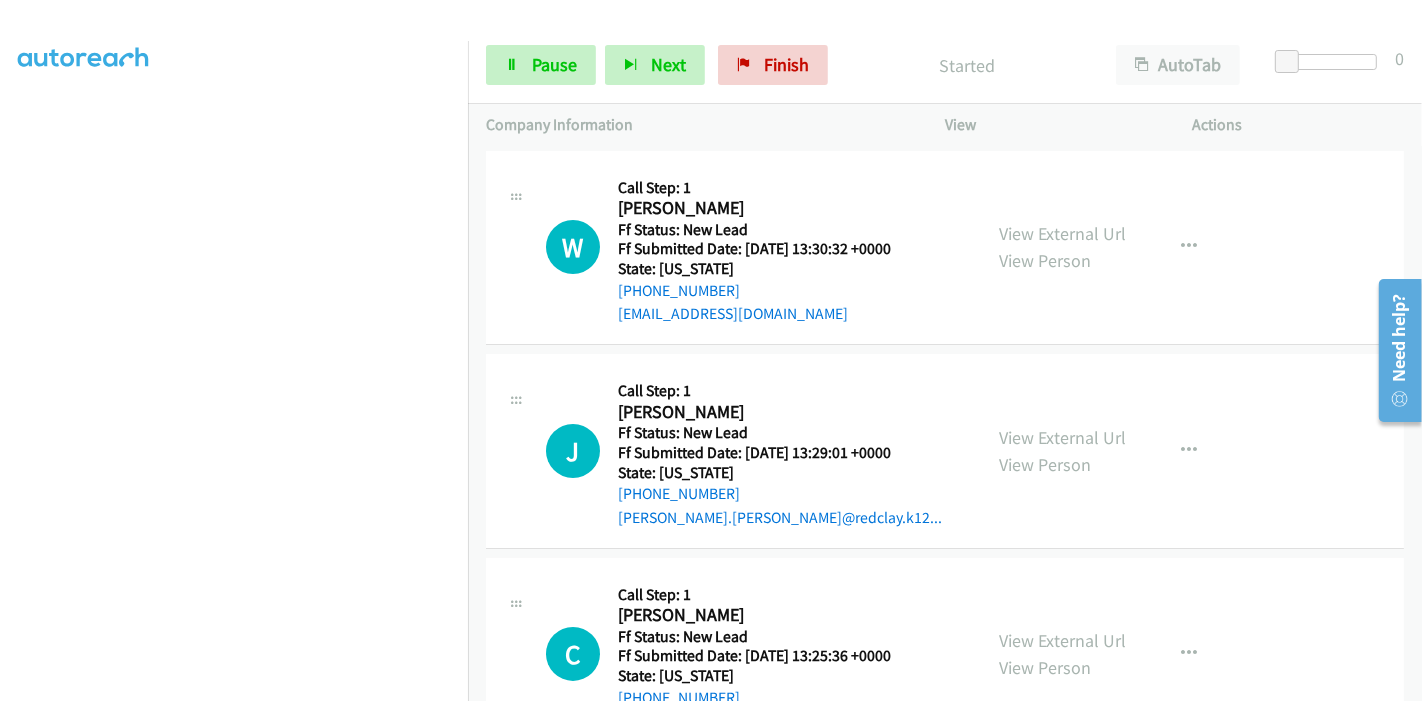 scroll, scrollTop: 89, scrollLeft: 0, axis: vertical 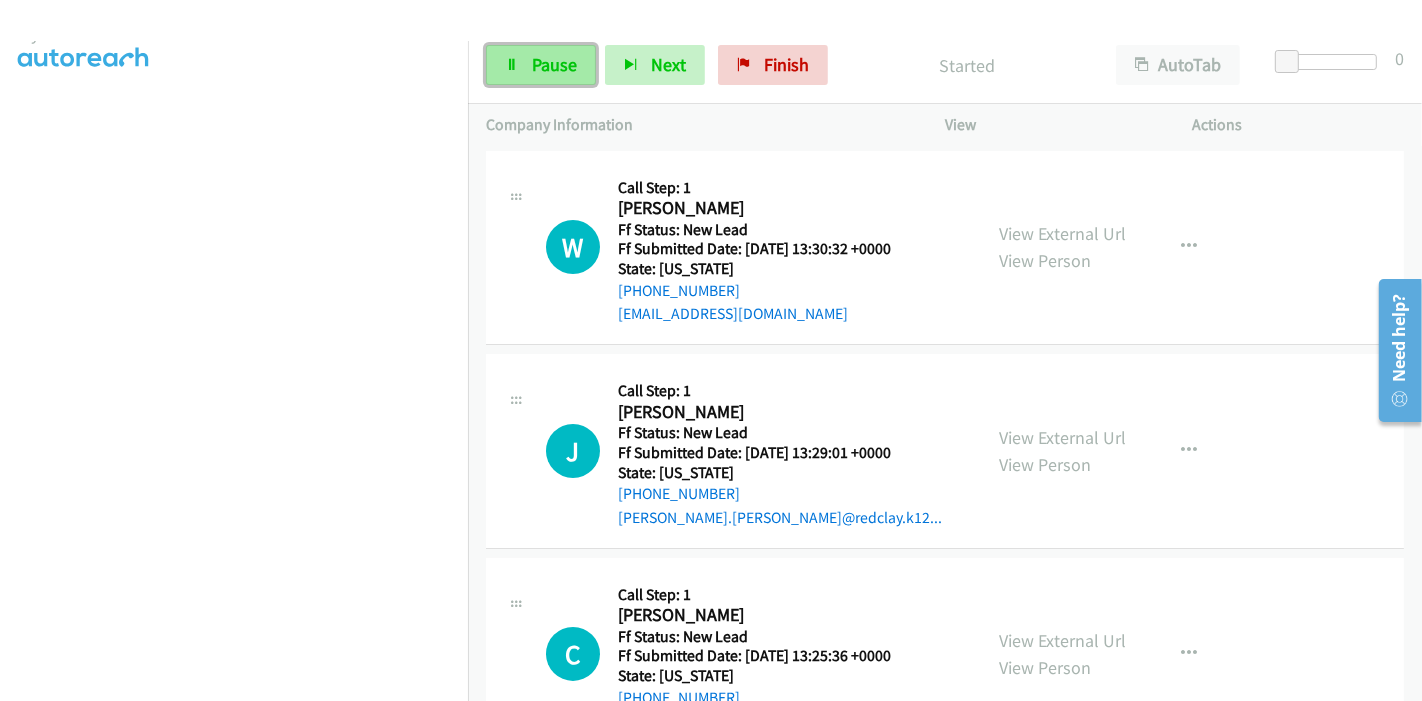 click on "Pause" at bounding box center [554, 64] 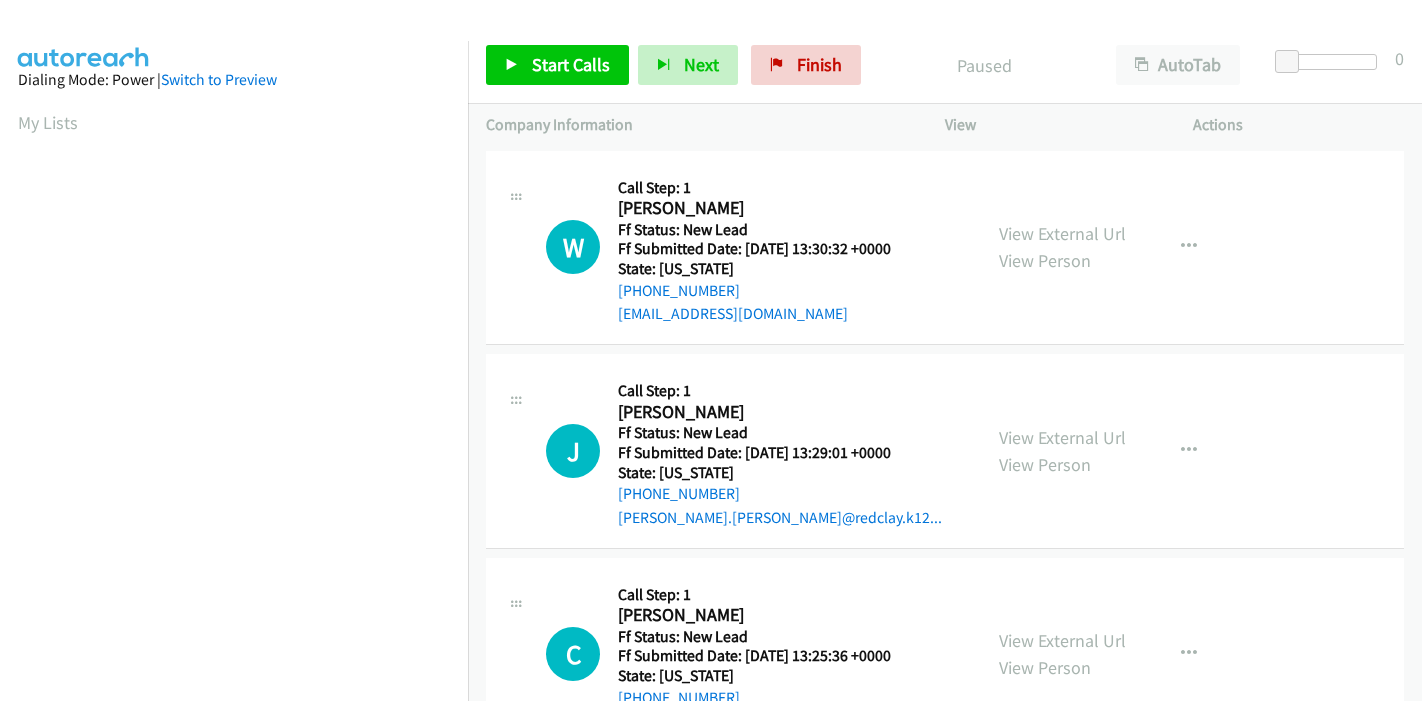 scroll, scrollTop: 0, scrollLeft: 0, axis: both 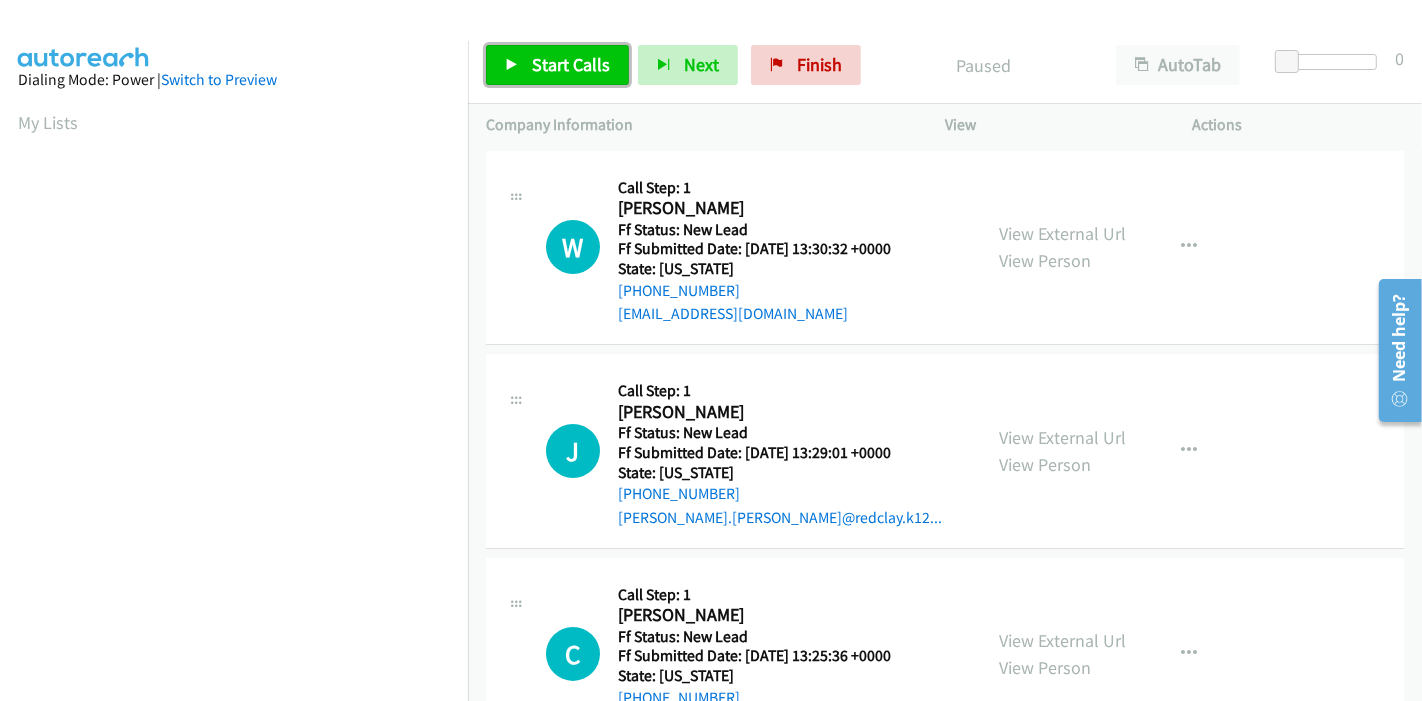 click on "Start Calls" at bounding box center [571, 64] 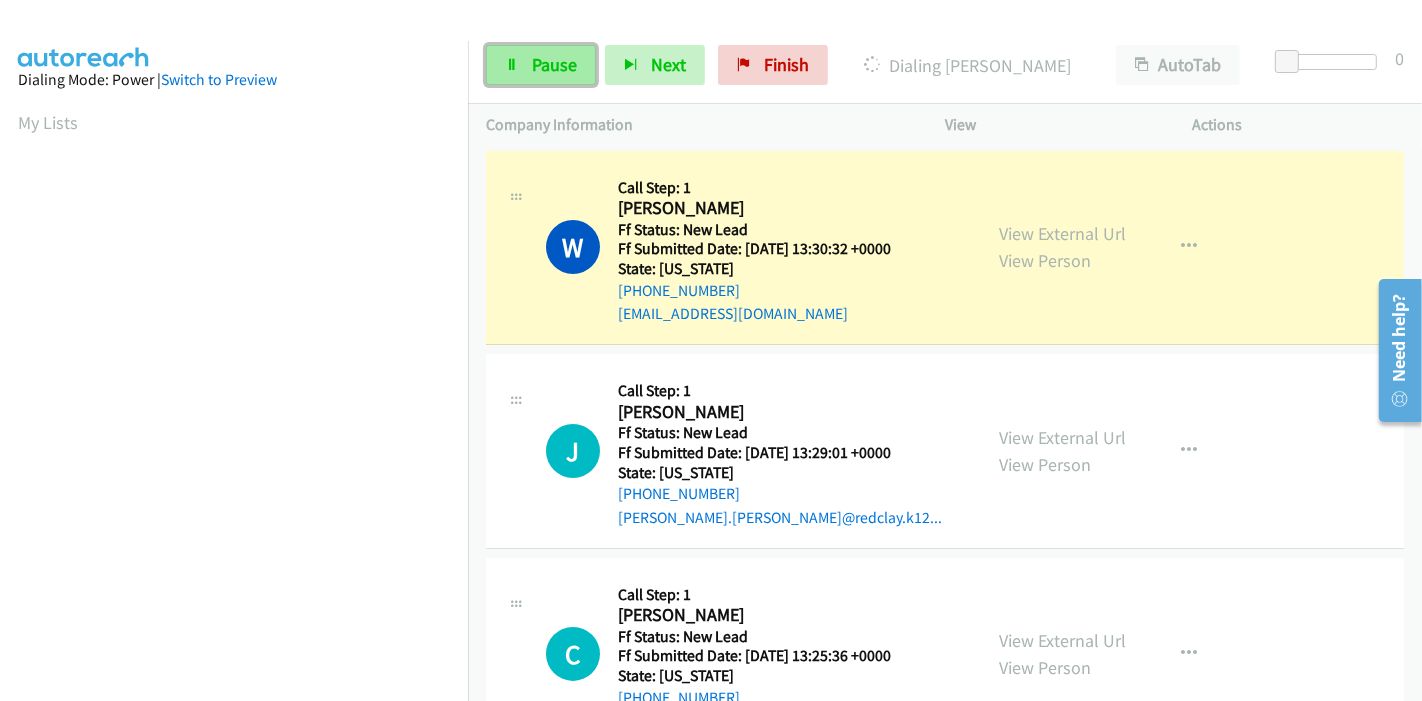 click on "Pause" at bounding box center (554, 64) 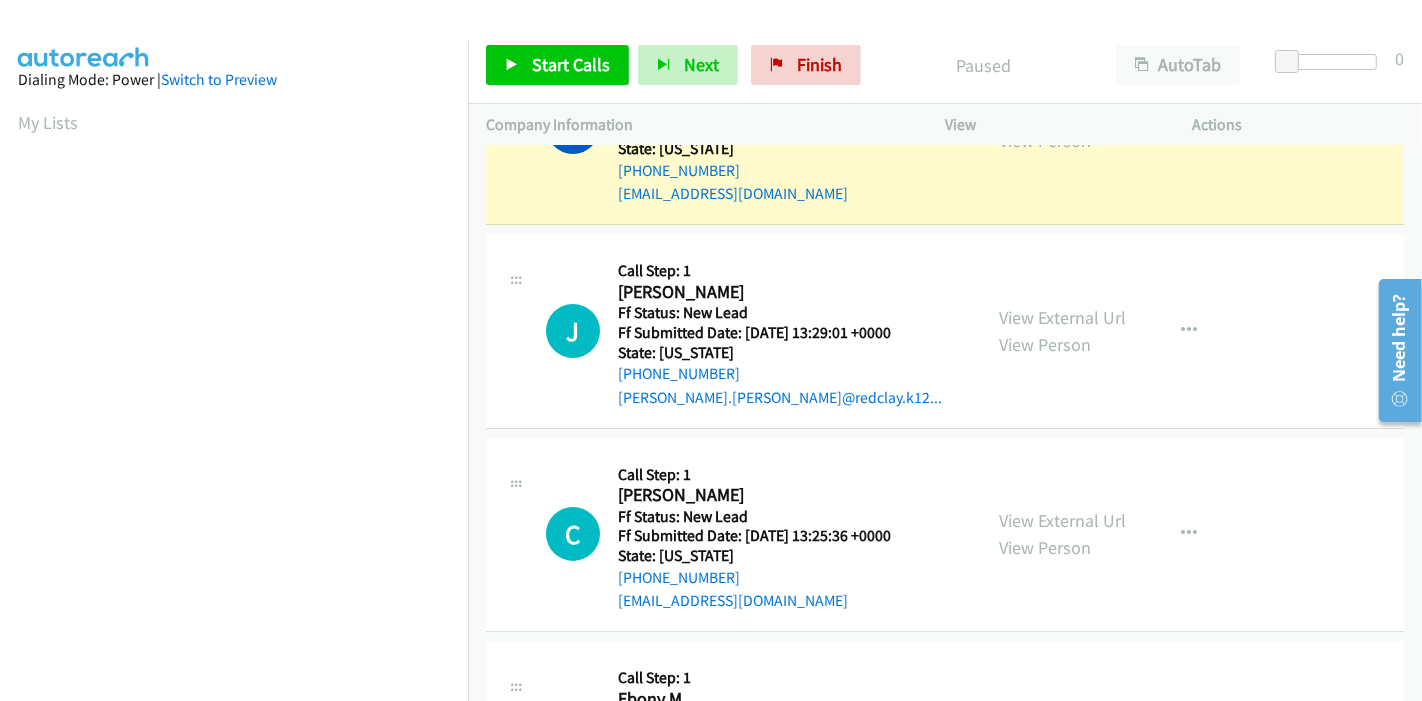scroll, scrollTop: 0, scrollLeft: 0, axis: both 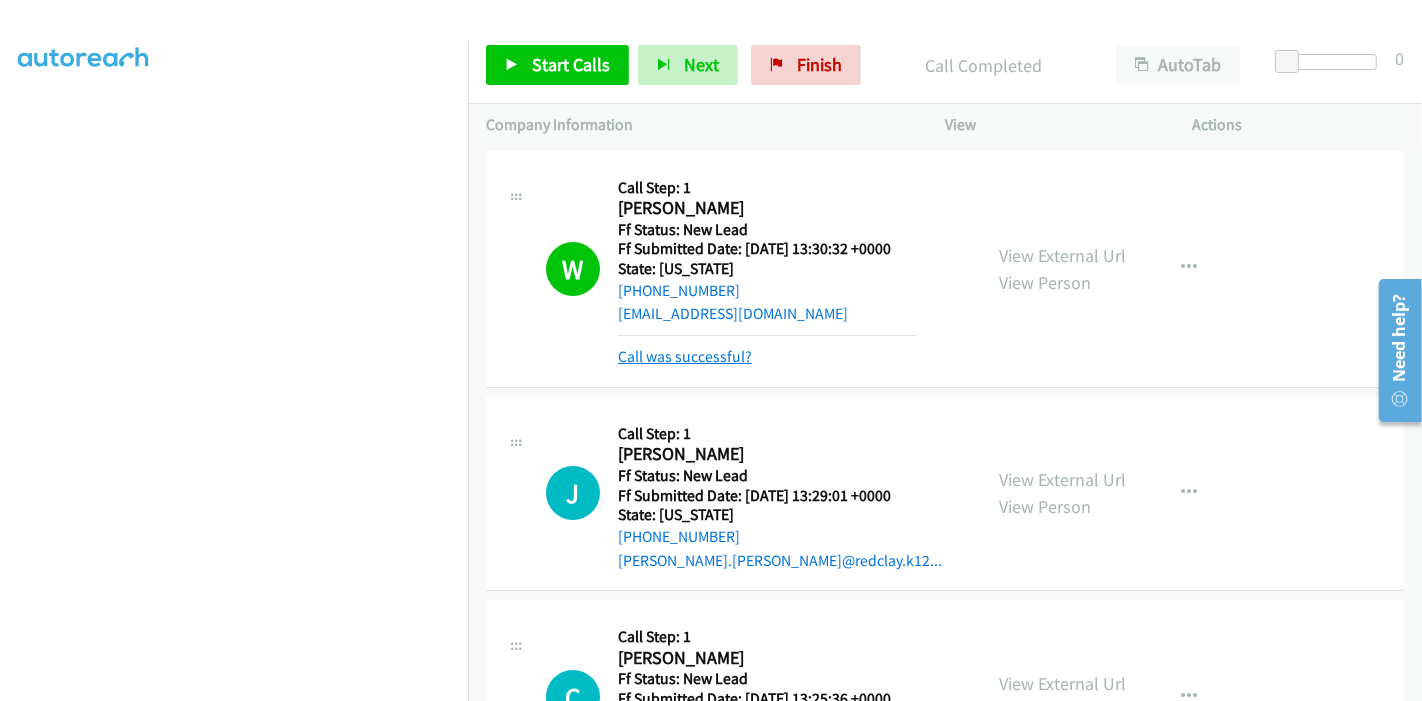 click on "Call was successful?" at bounding box center (685, 356) 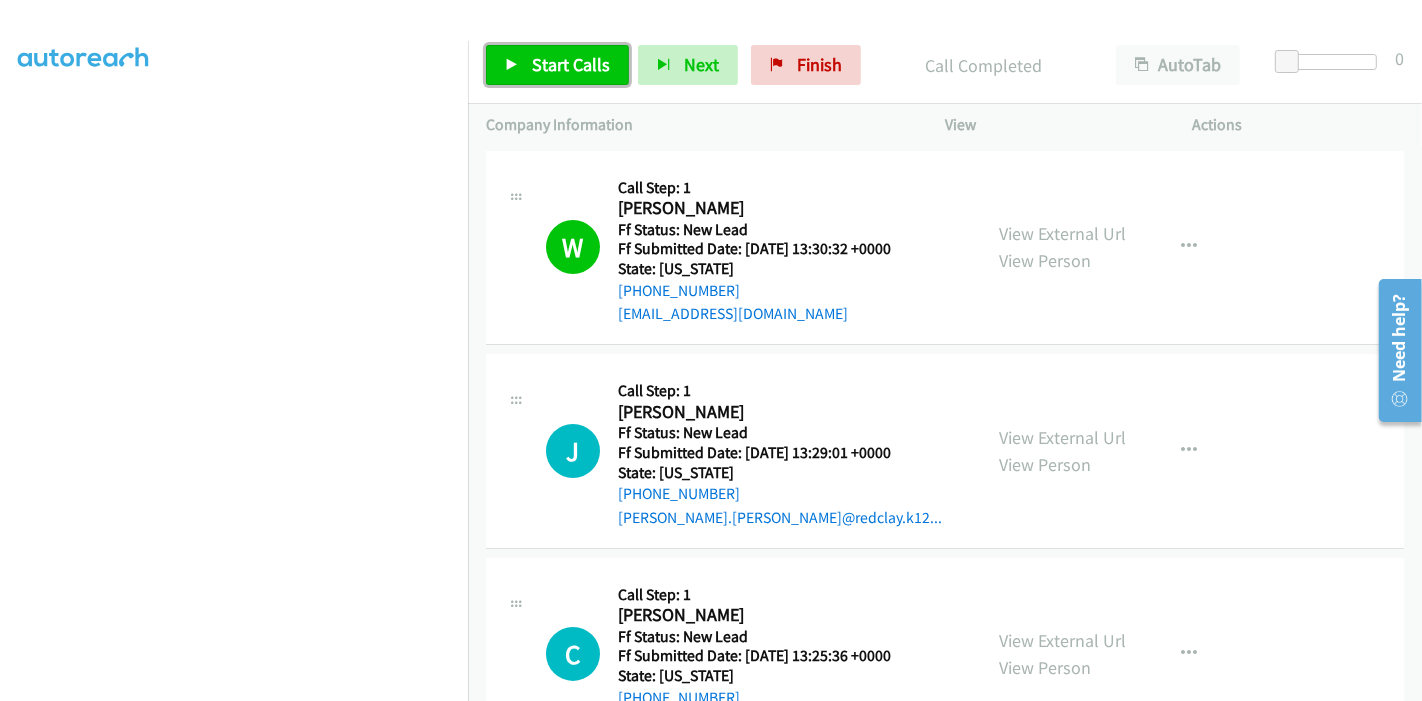 click on "Start Calls" at bounding box center [571, 64] 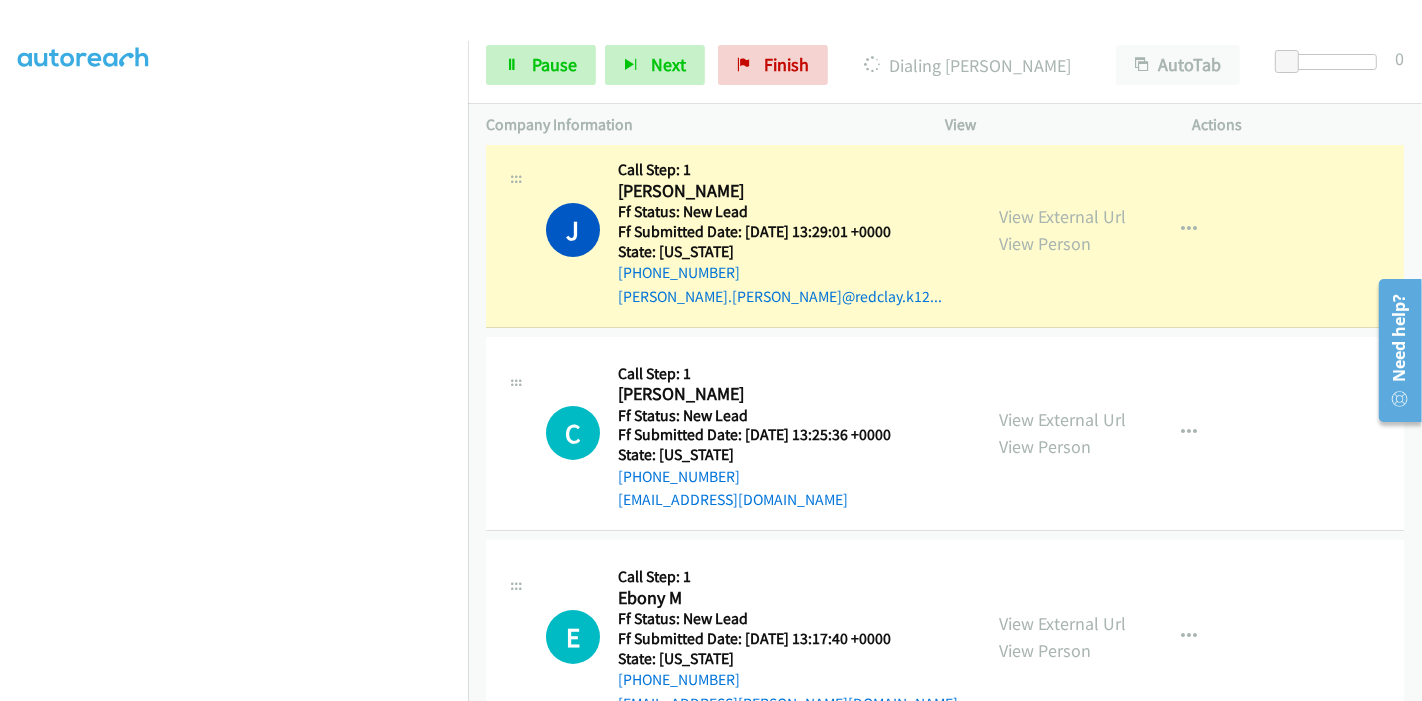 scroll, scrollTop: 222, scrollLeft: 0, axis: vertical 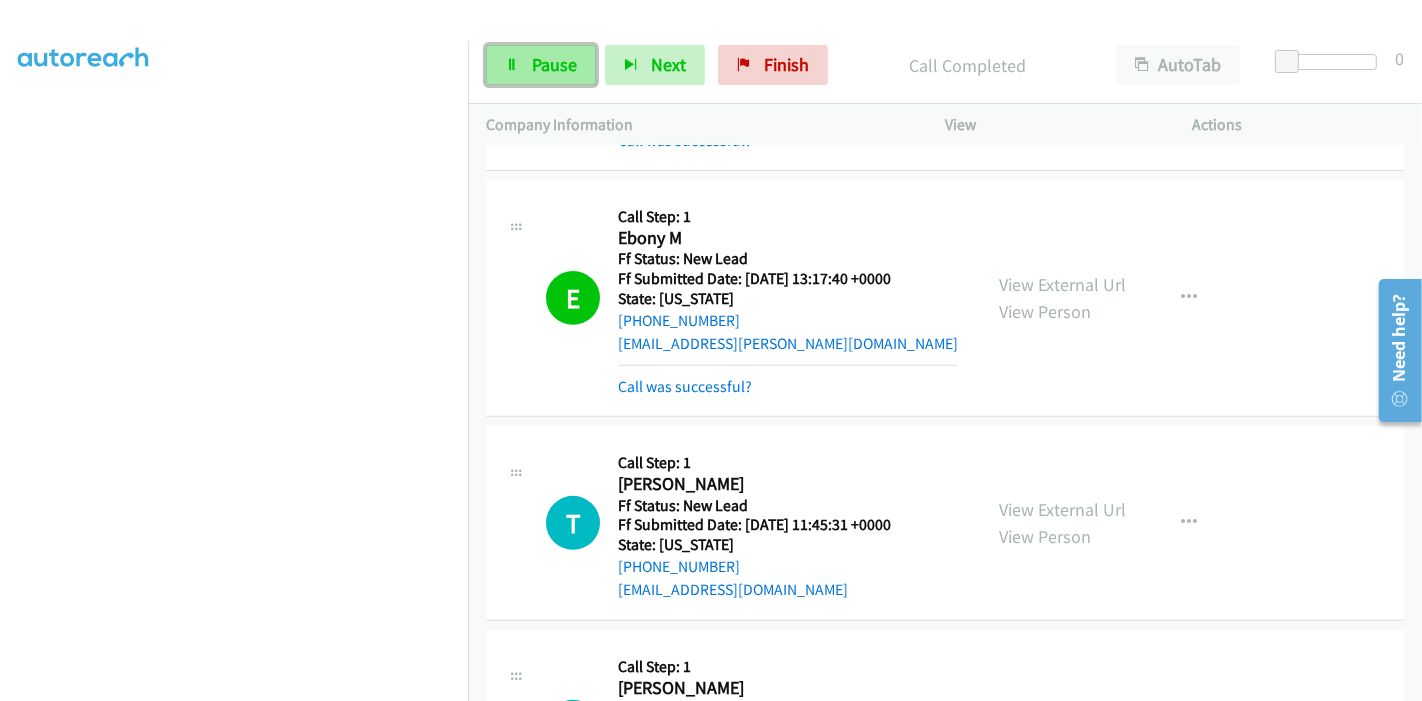 click on "Pause" at bounding box center (554, 64) 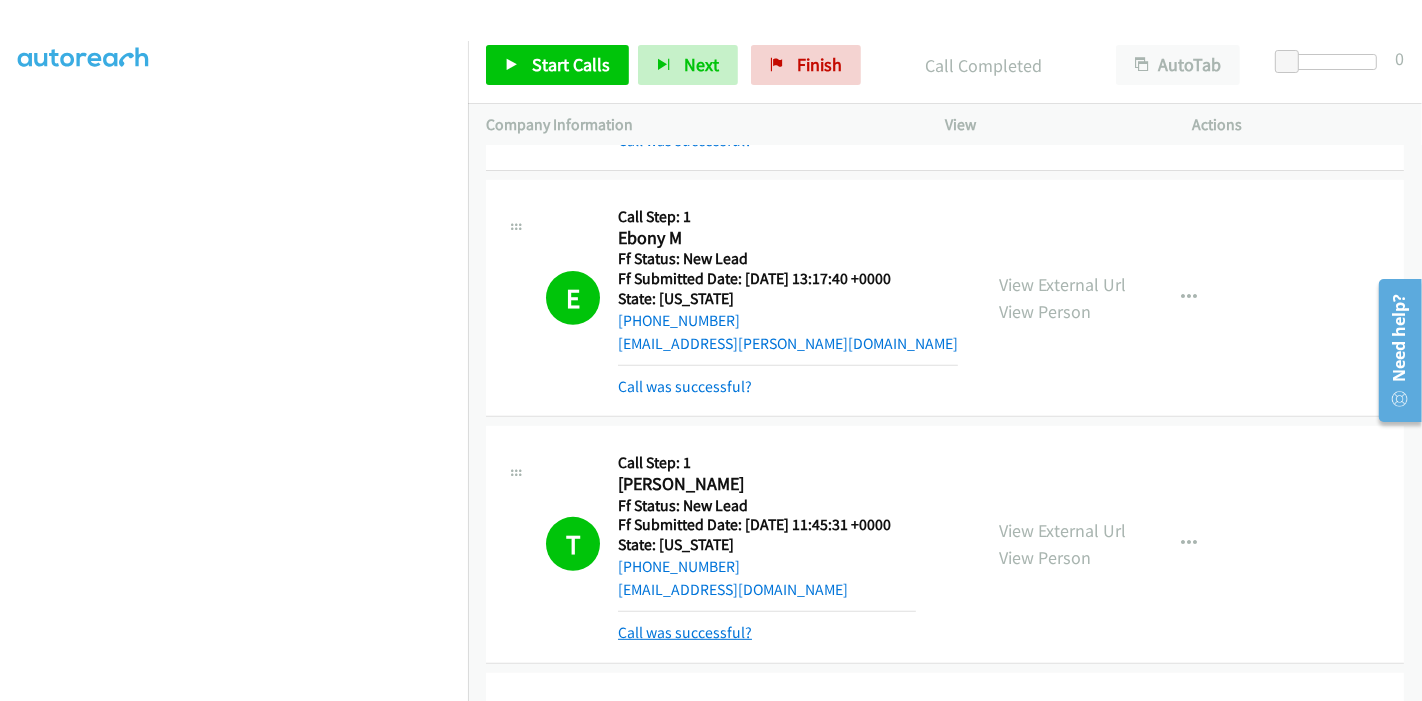 click on "Call was successful?" at bounding box center (685, 632) 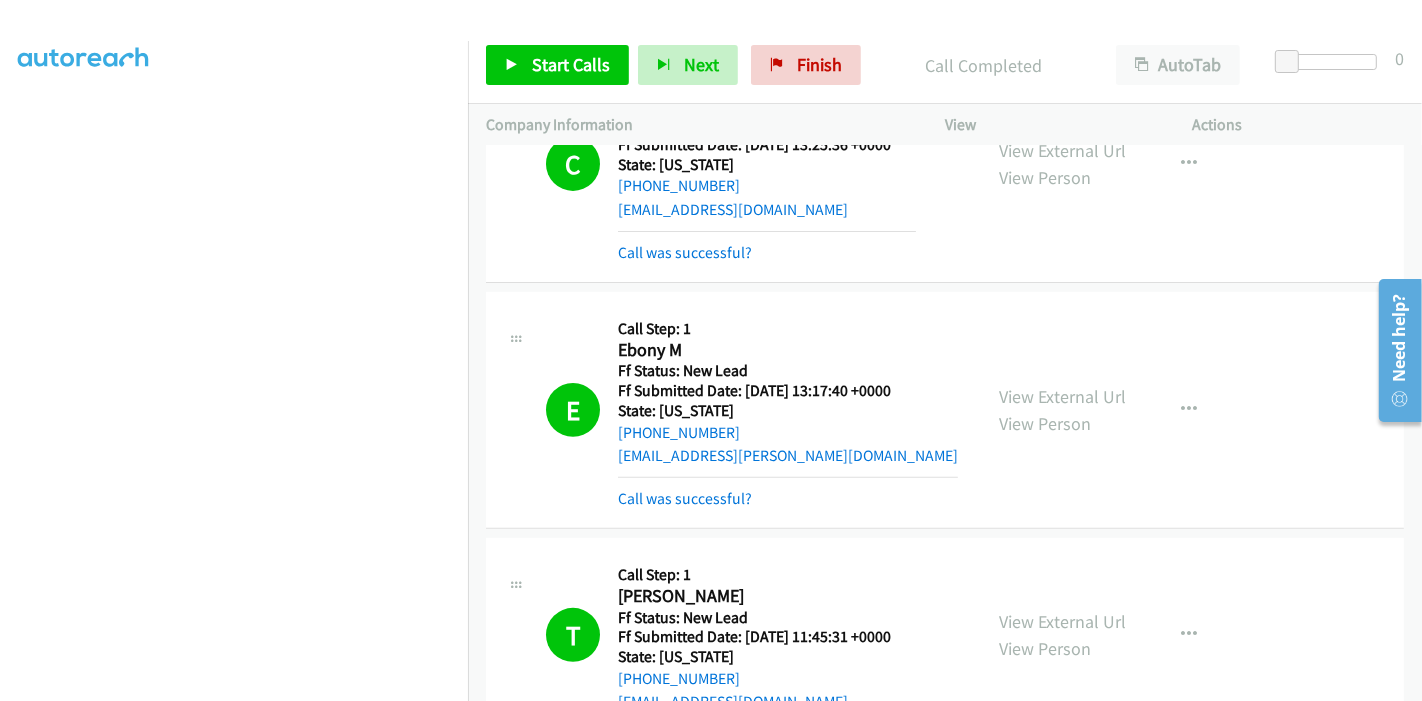 scroll, scrollTop: 666, scrollLeft: 0, axis: vertical 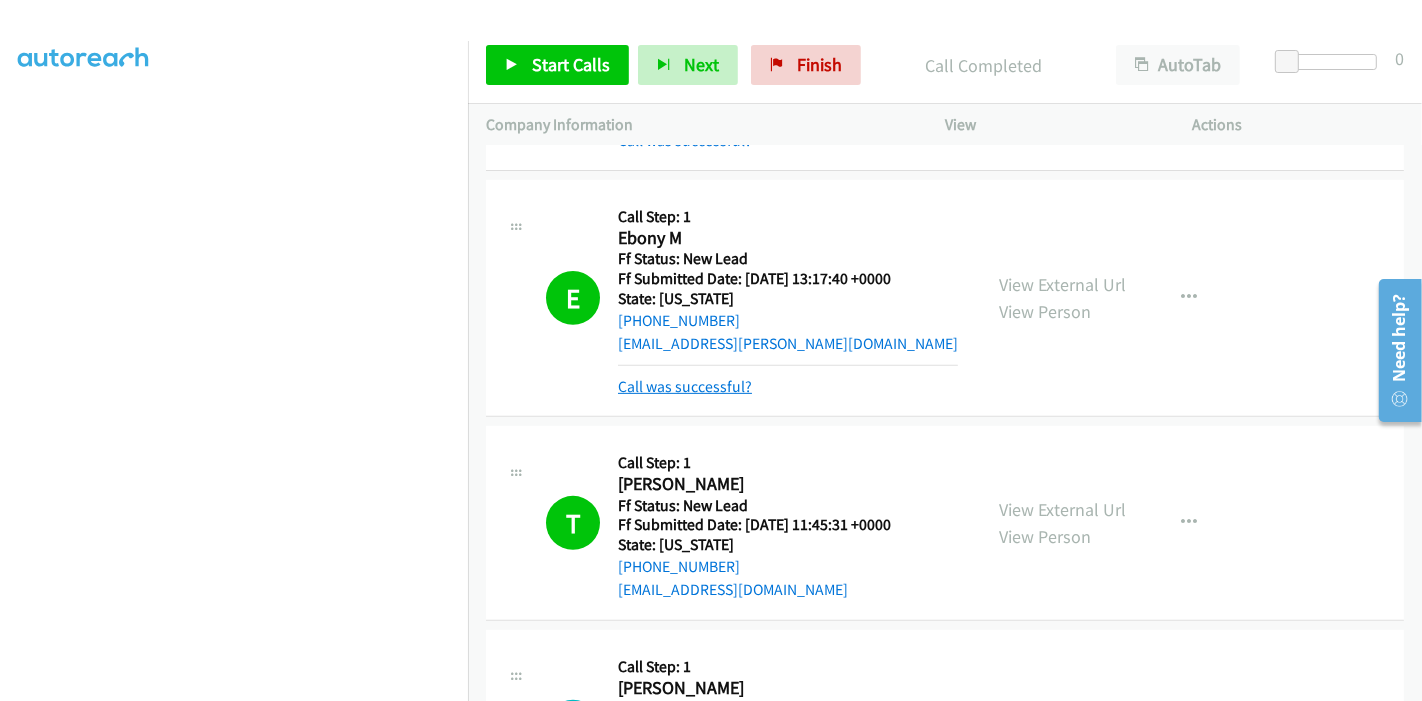 click on "Call was successful?" at bounding box center (685, 386) 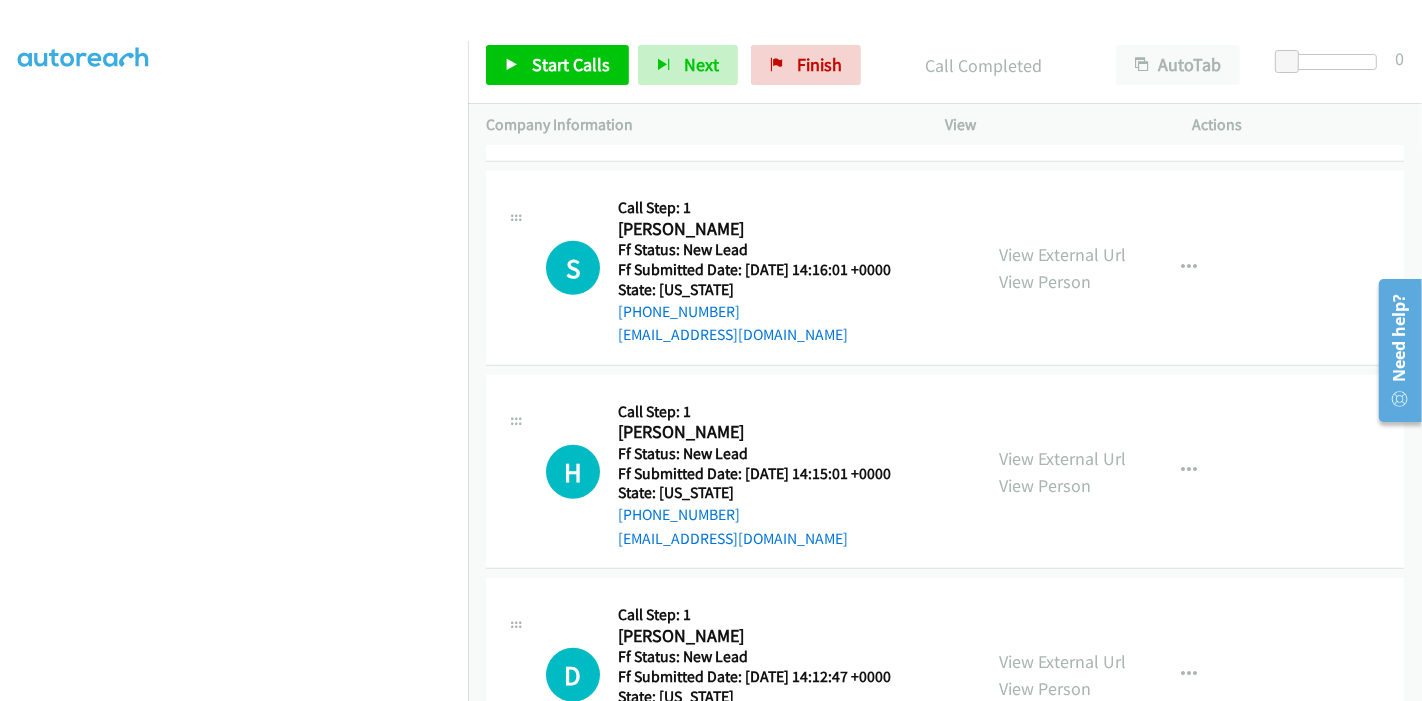scroll, scrollTop: 959, scrollLeft: 0, axis: vertical 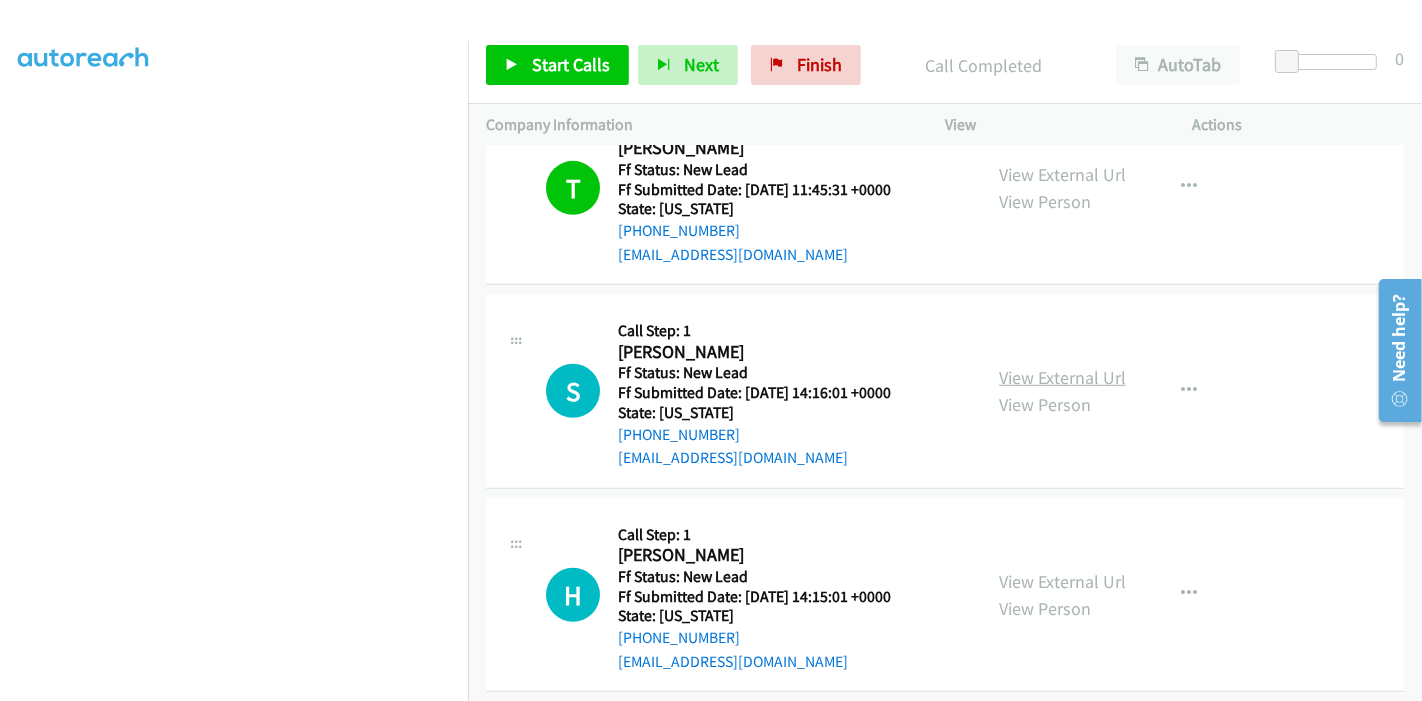 click on "View External Url" at bounding box center [1062, 377] 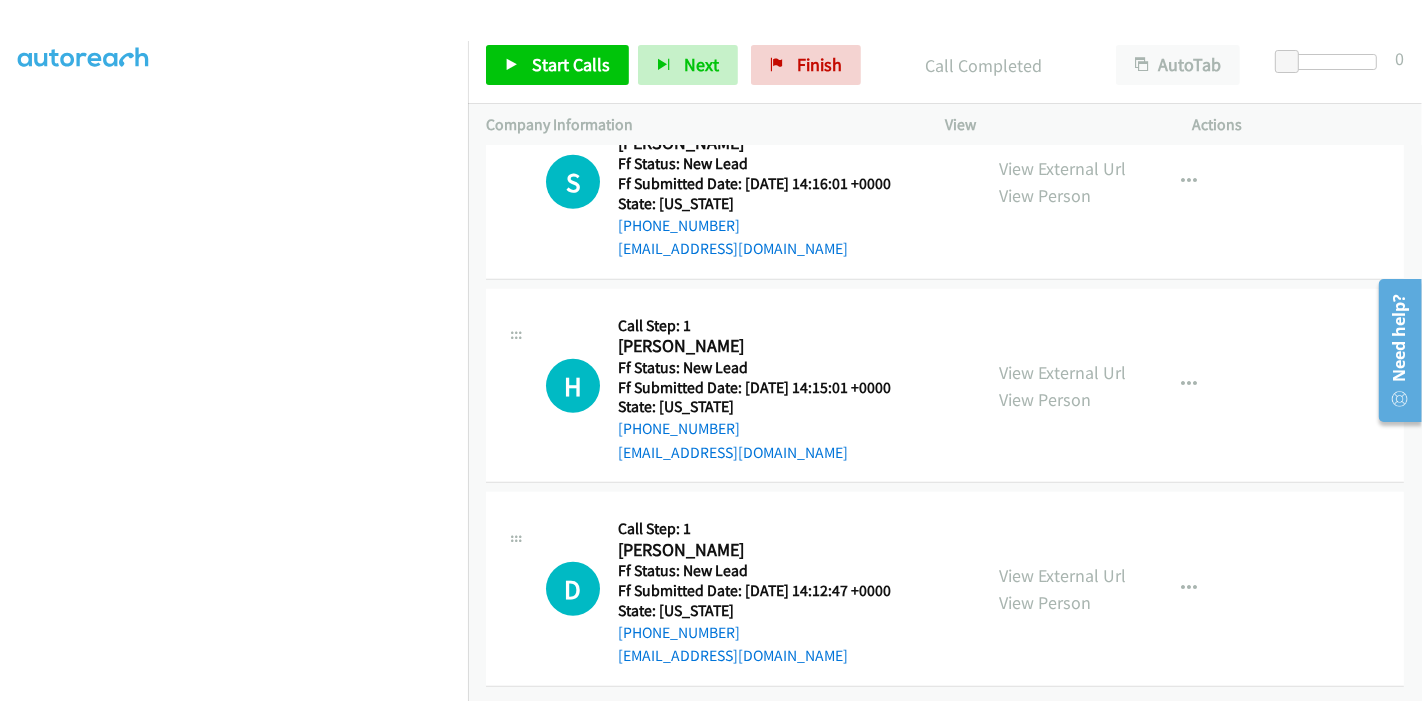 scroll, scrollTop: 1181, scrollLeft: 0, axis: vertical 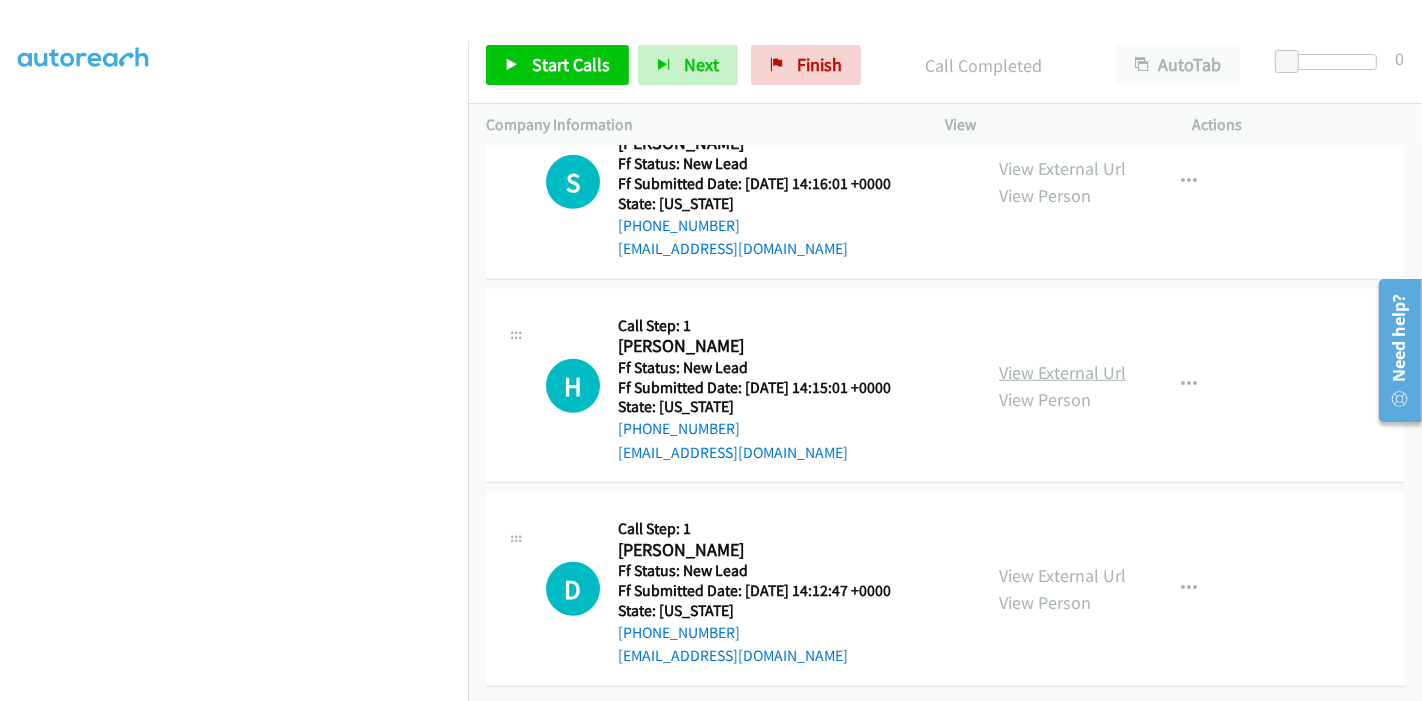 click on "View External Url" at bounding box center [1062, 372] 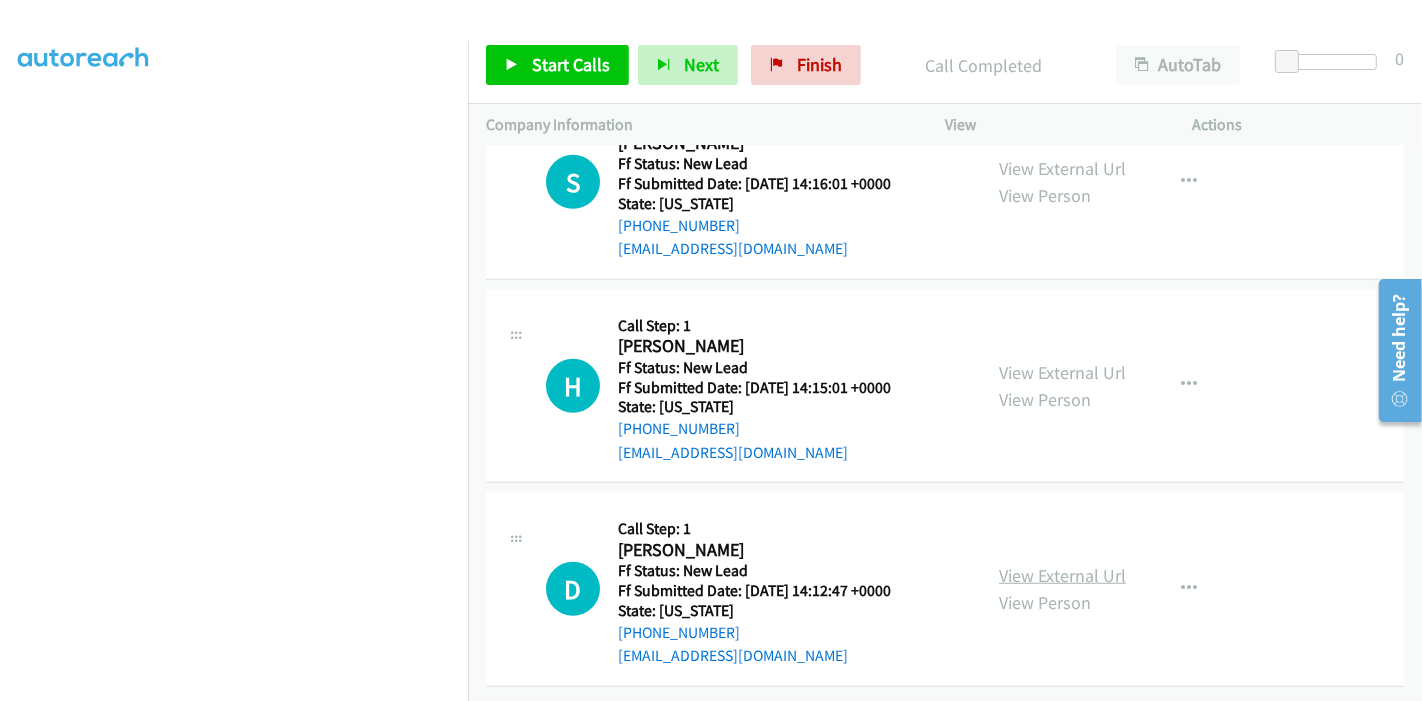 click on "View External Url" at bounding box center (1062, 575) 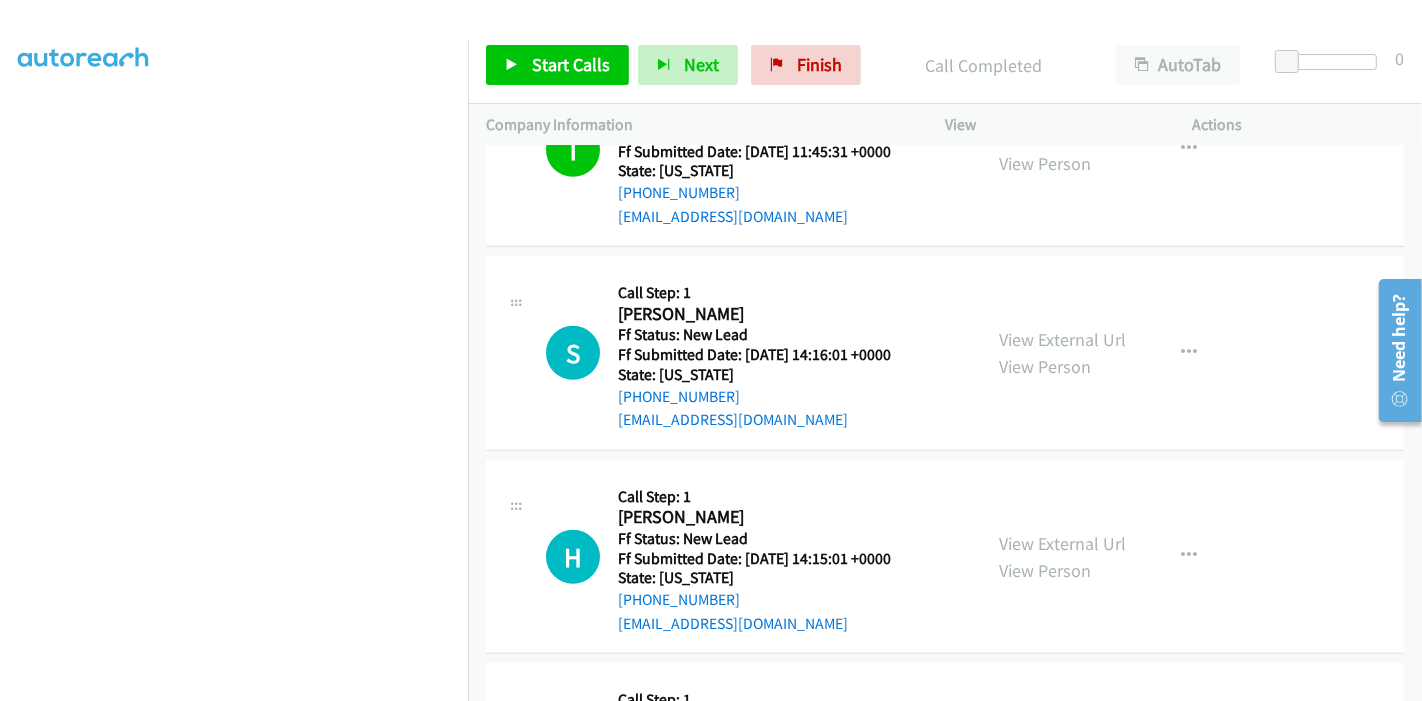 scroll, scrollTop: 1032, scrollLeft: 0, axis: vertical 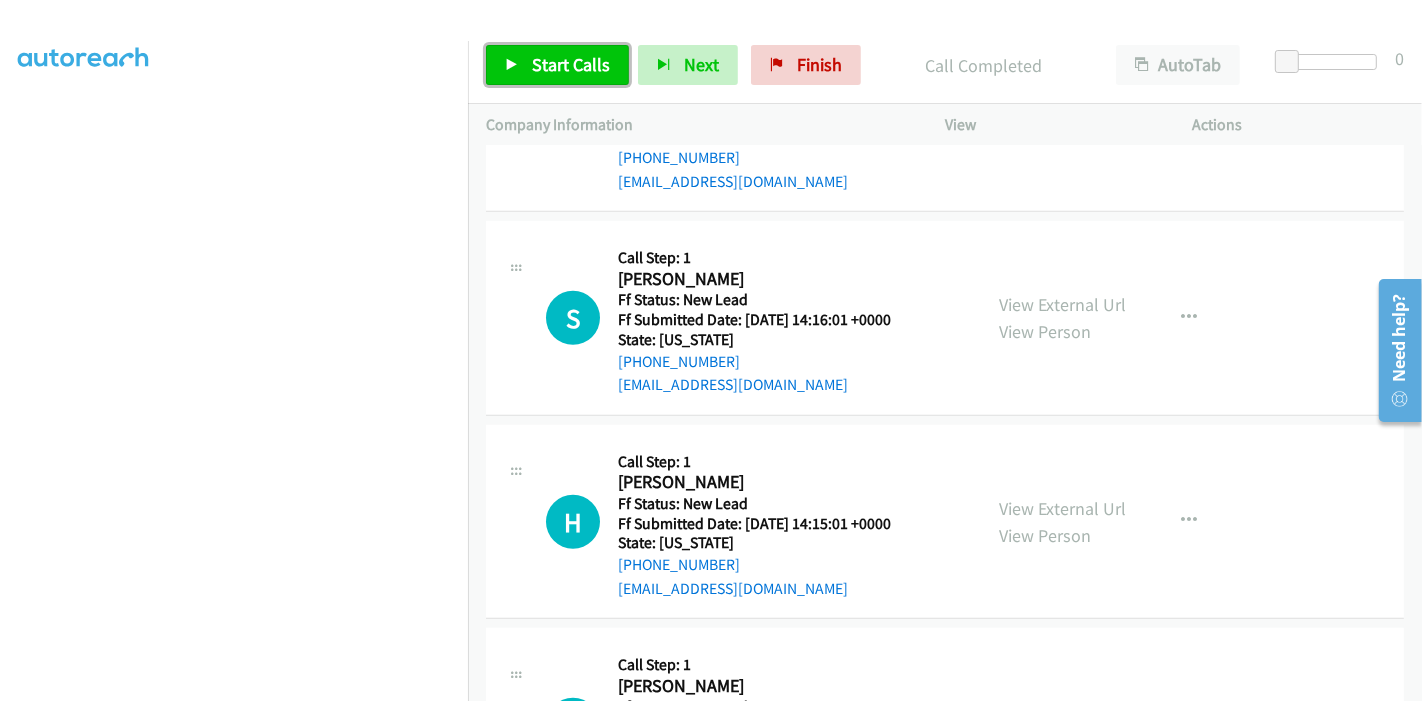 click on "Start Calls" at bounding box center [557, 65] 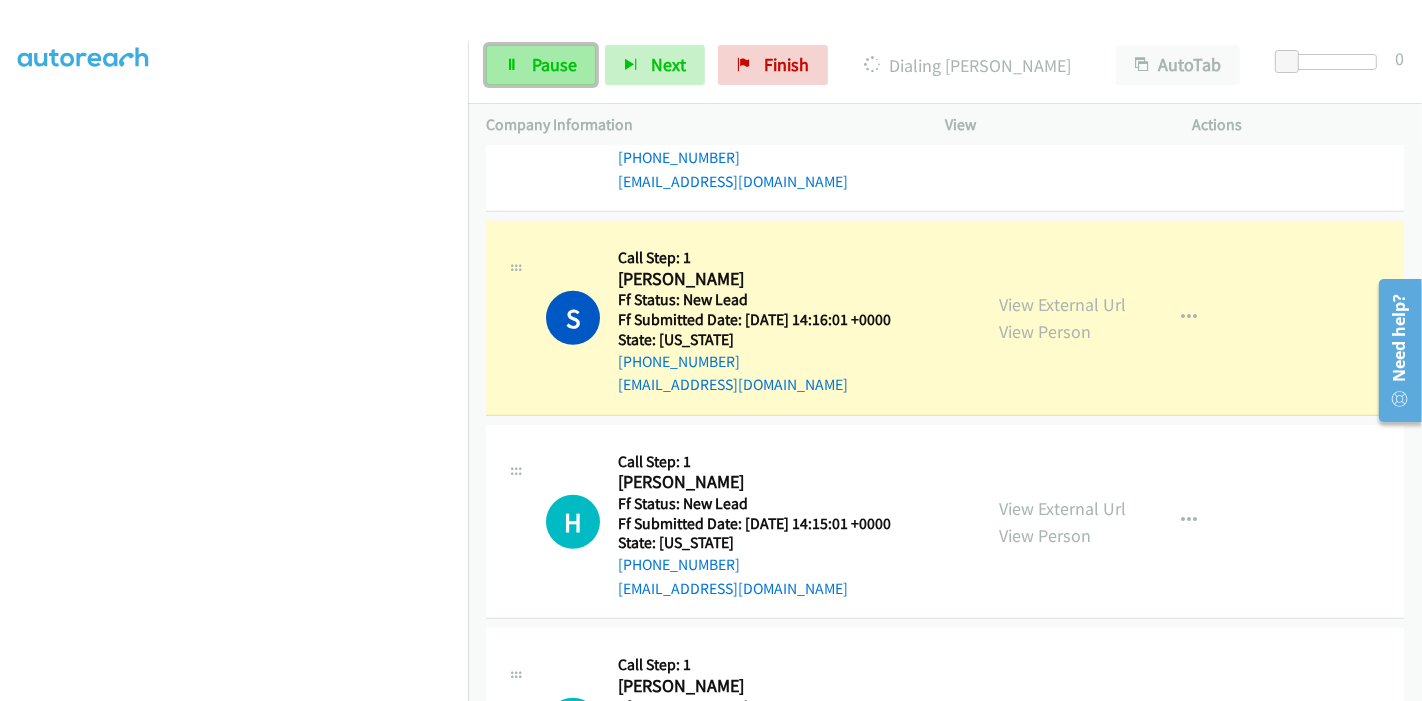 click on "Pause" at bounding box center [554, 64] 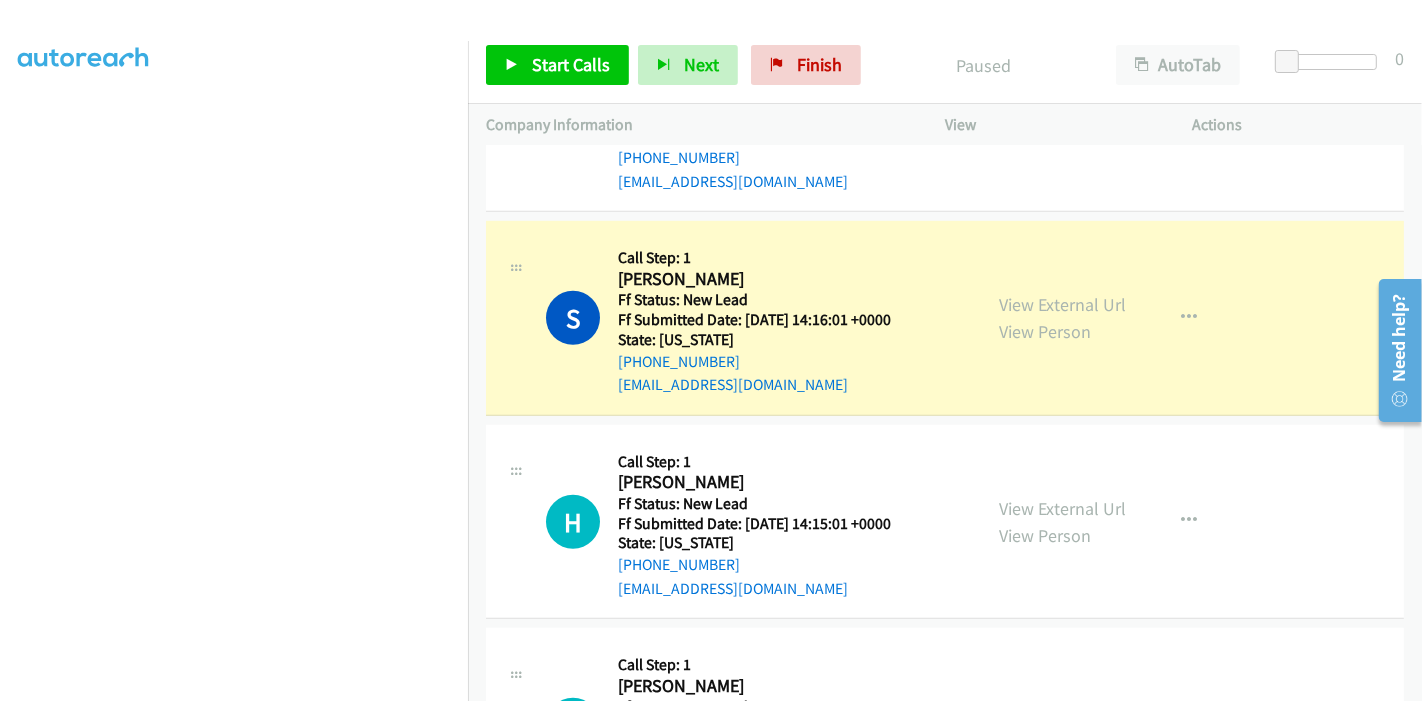 scroll, scrollTop: 397, scrollLeft: 0, axis: vertical 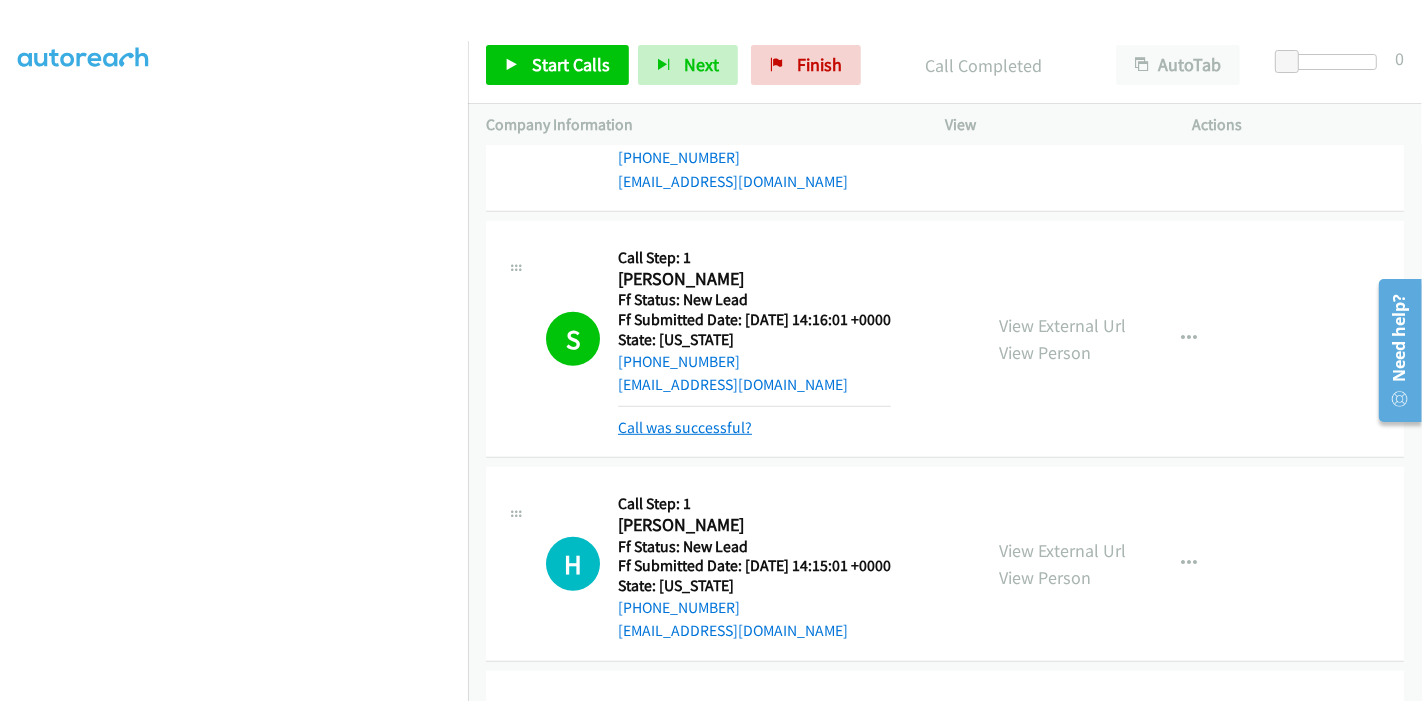 click on "Call was successful?" at bounding box center [685, 427] 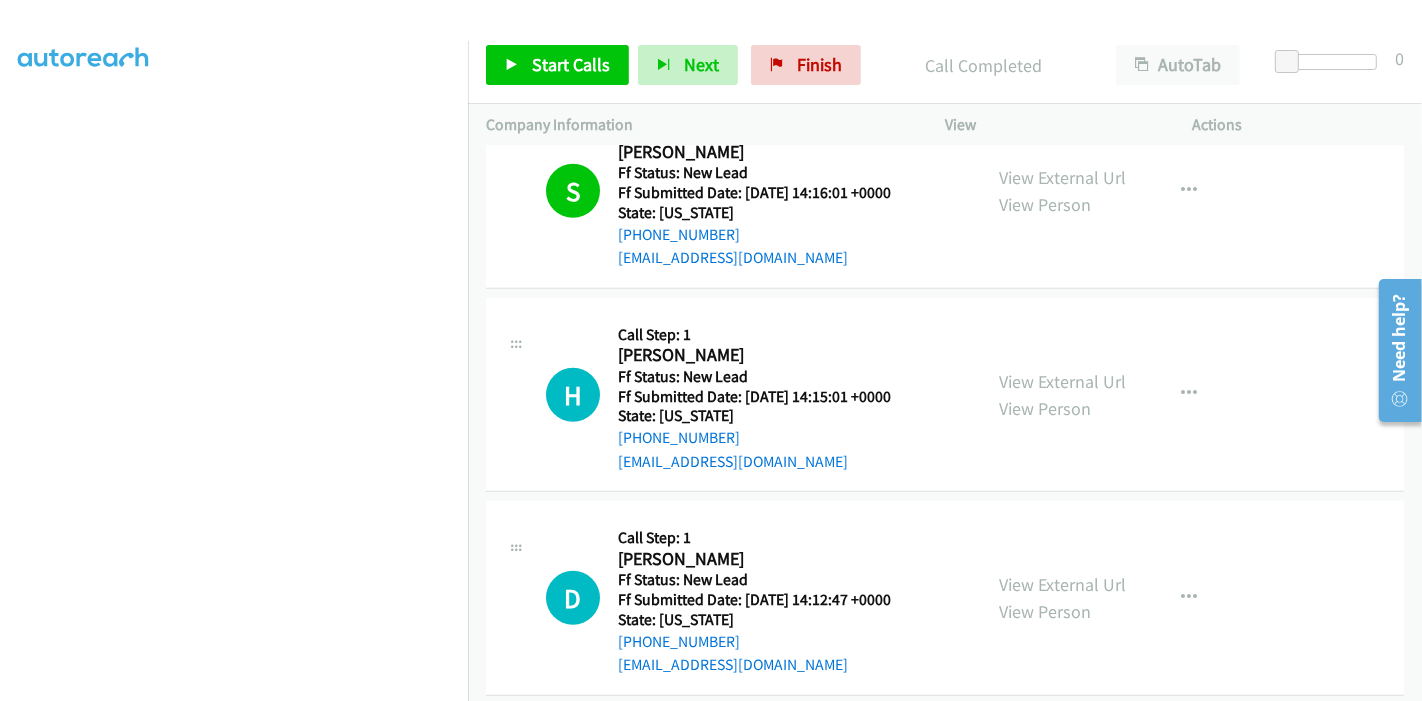 scroll, scrollTop: 1143, scrollLeft: 0, axis: vertical 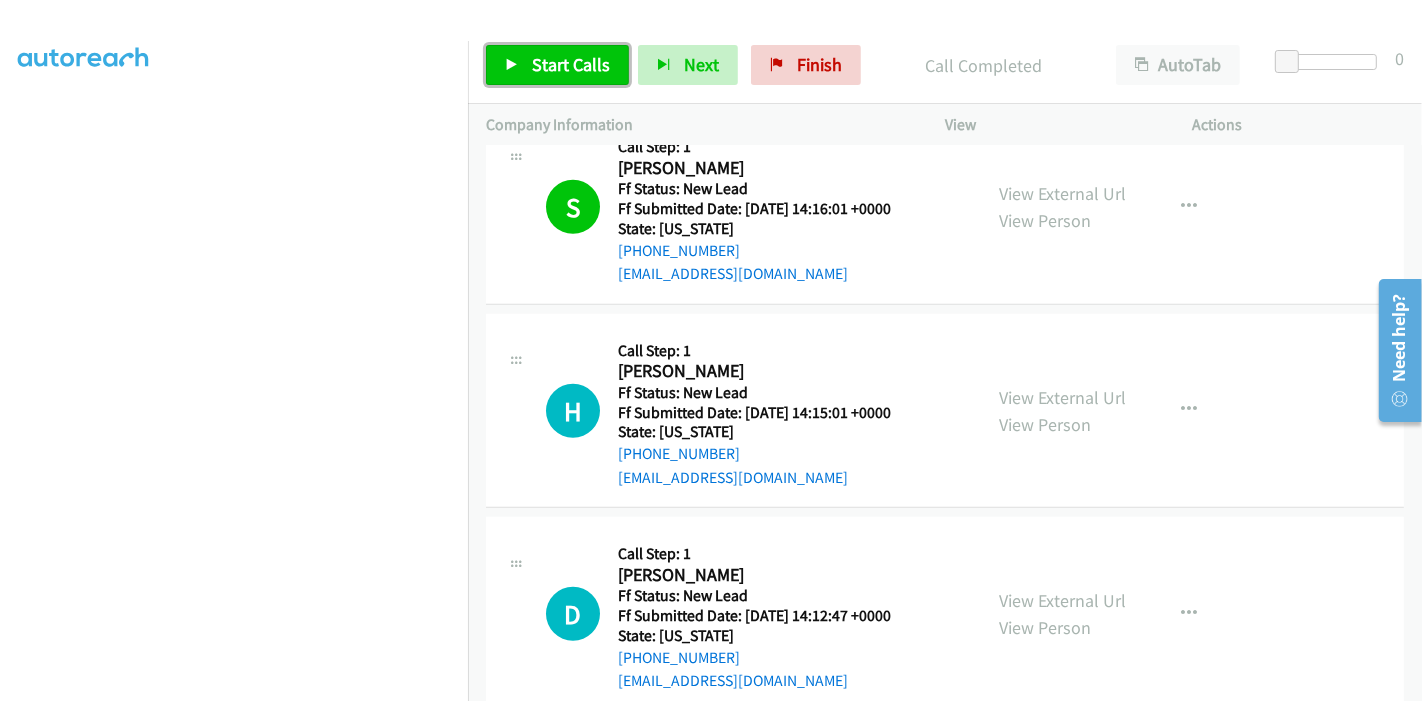 click on "Start Calls" at bounding box center [571, 64] 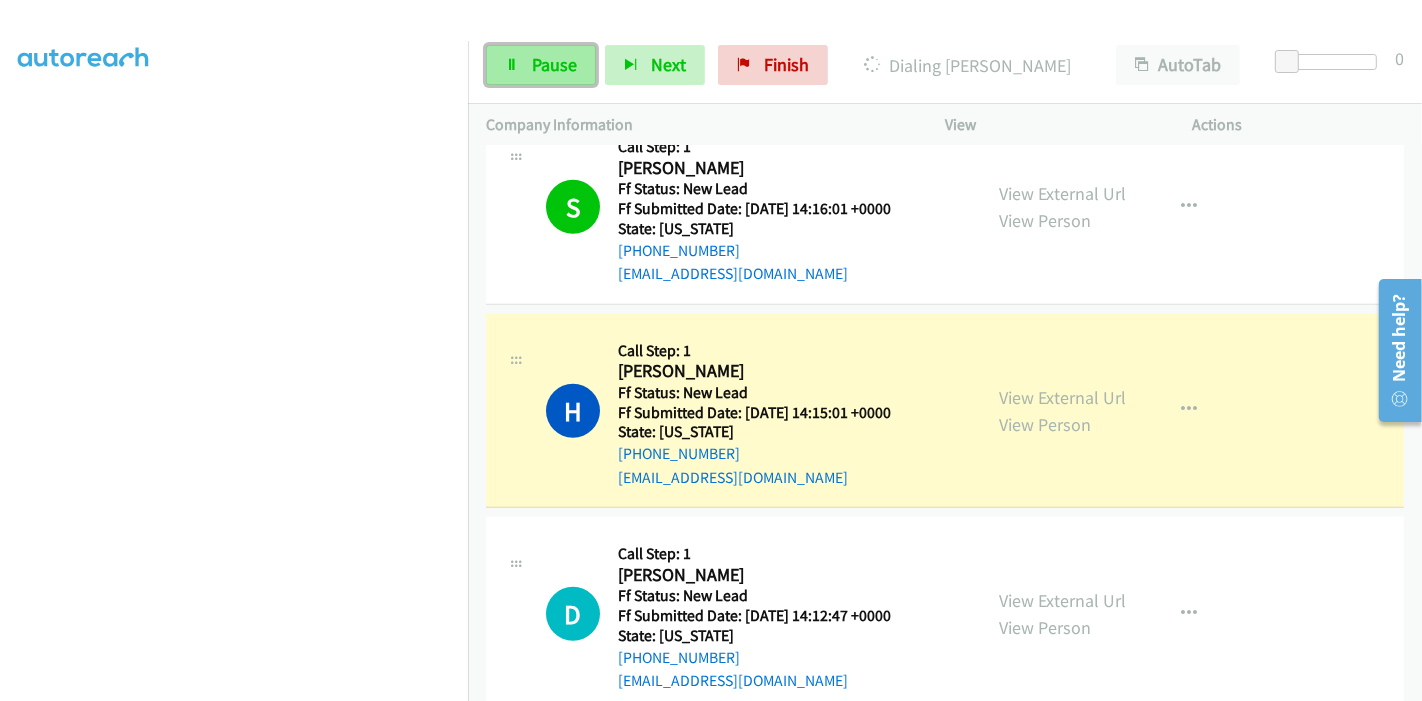 click on "Pause" at bounding box center (541, 65) 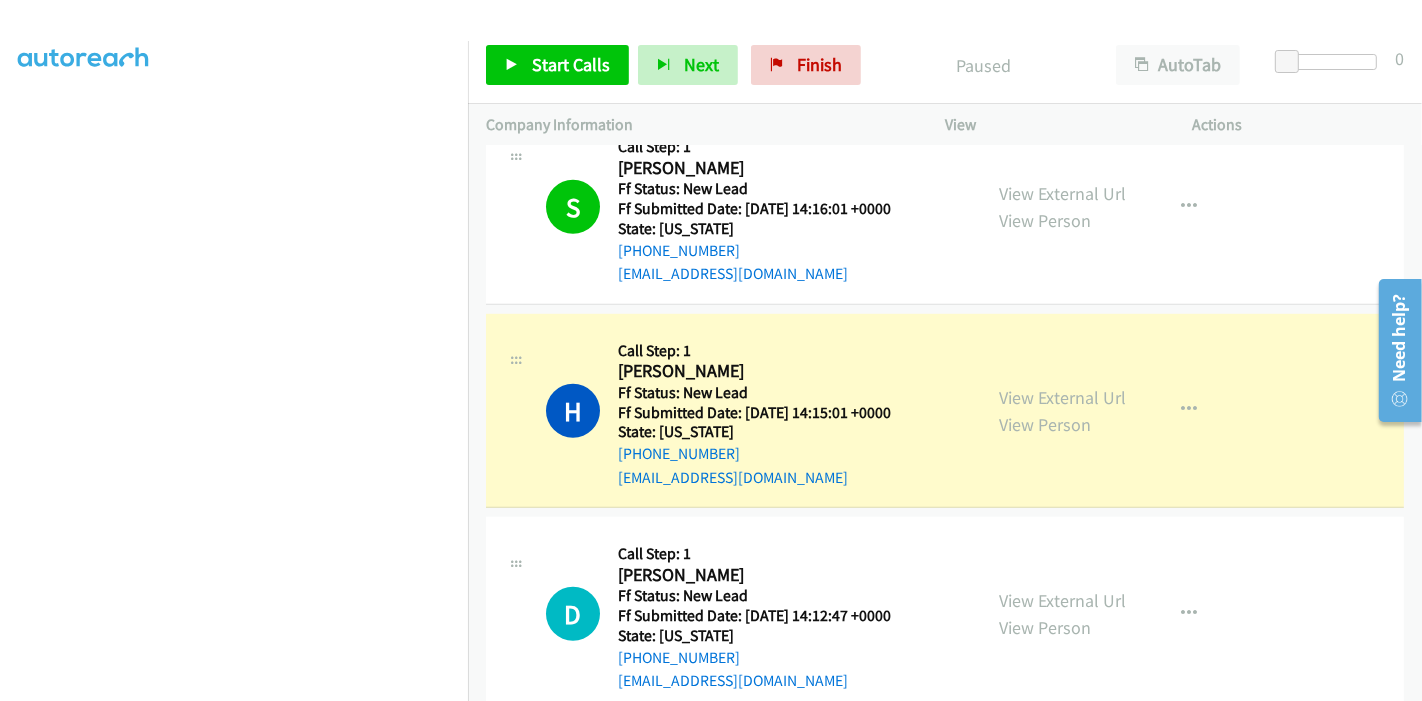 scroll, scrollTop: 1254, scrollLeft: 0, axis: vertical 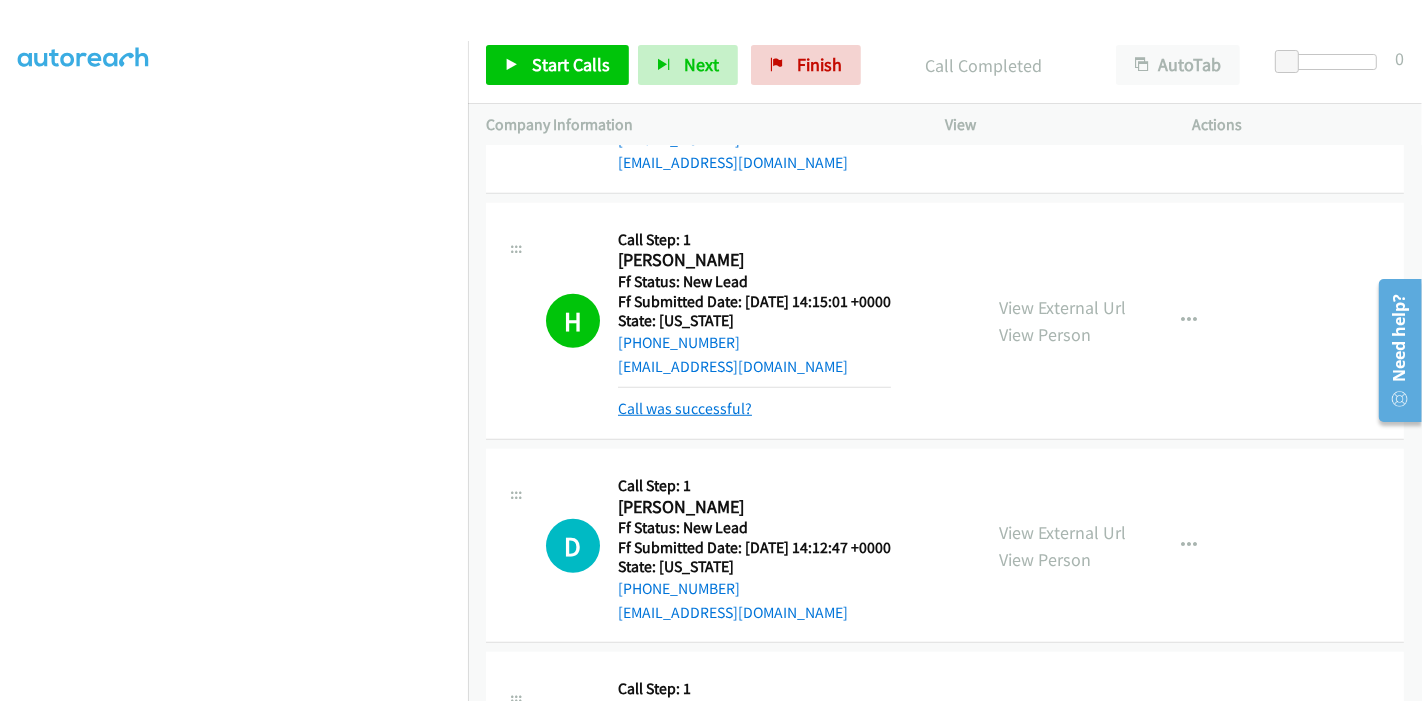 click on "Call was successful?" at bounding box center (685, 408) 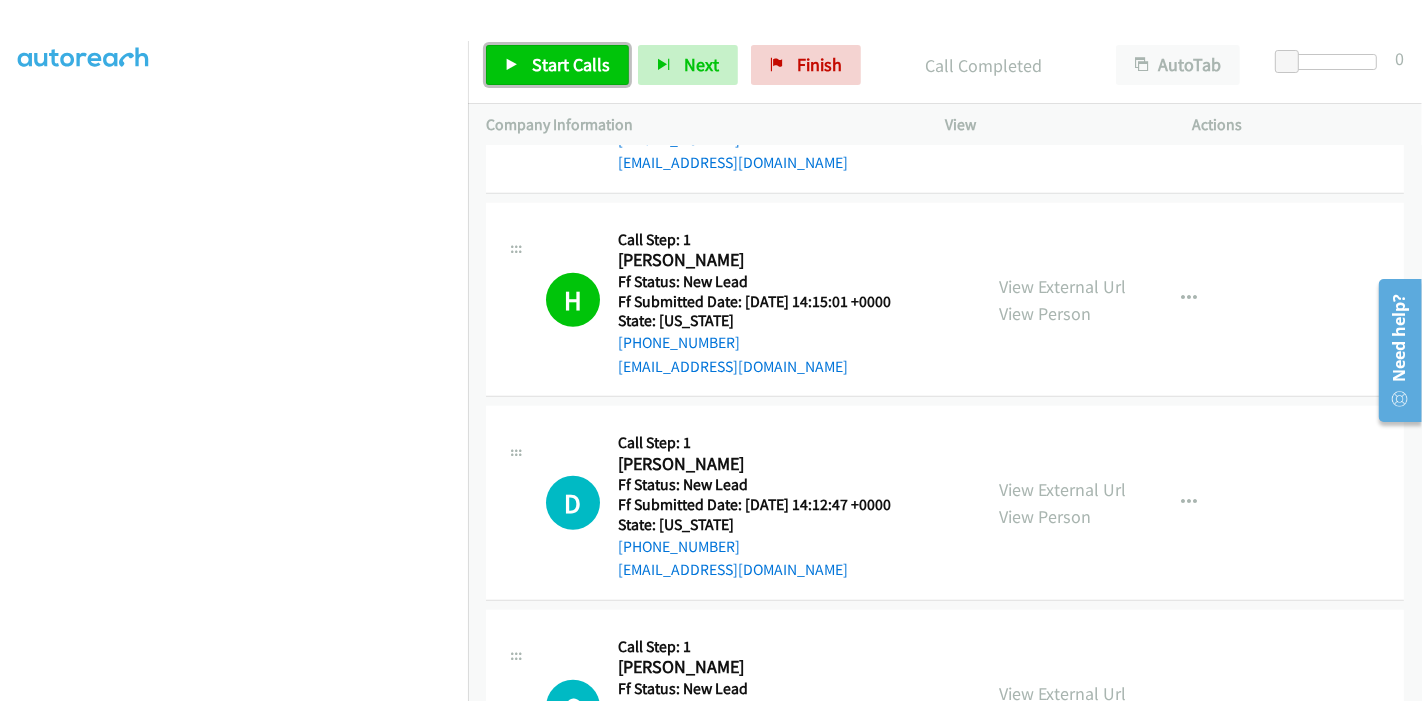 click on "Start Calls" at bounding box center (571, 64) 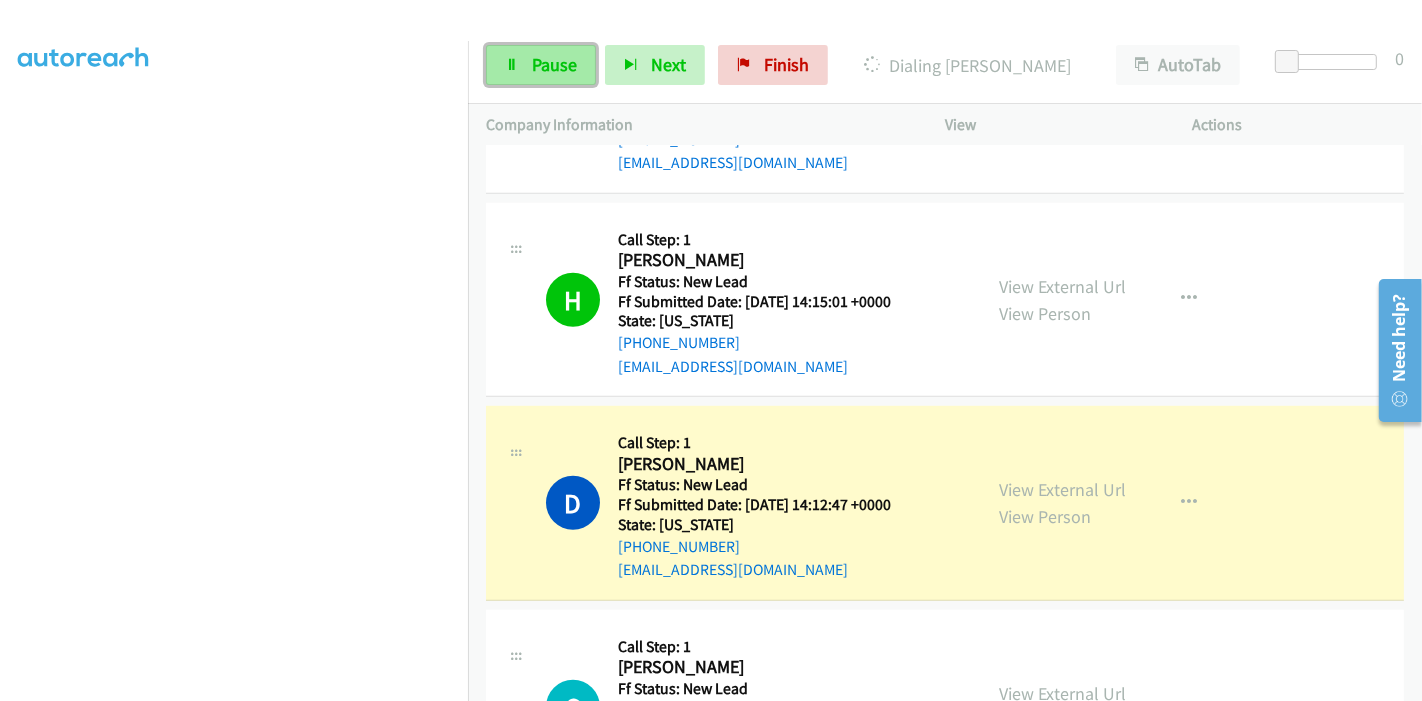 click on "Pause" at bounding box center [554, 64] 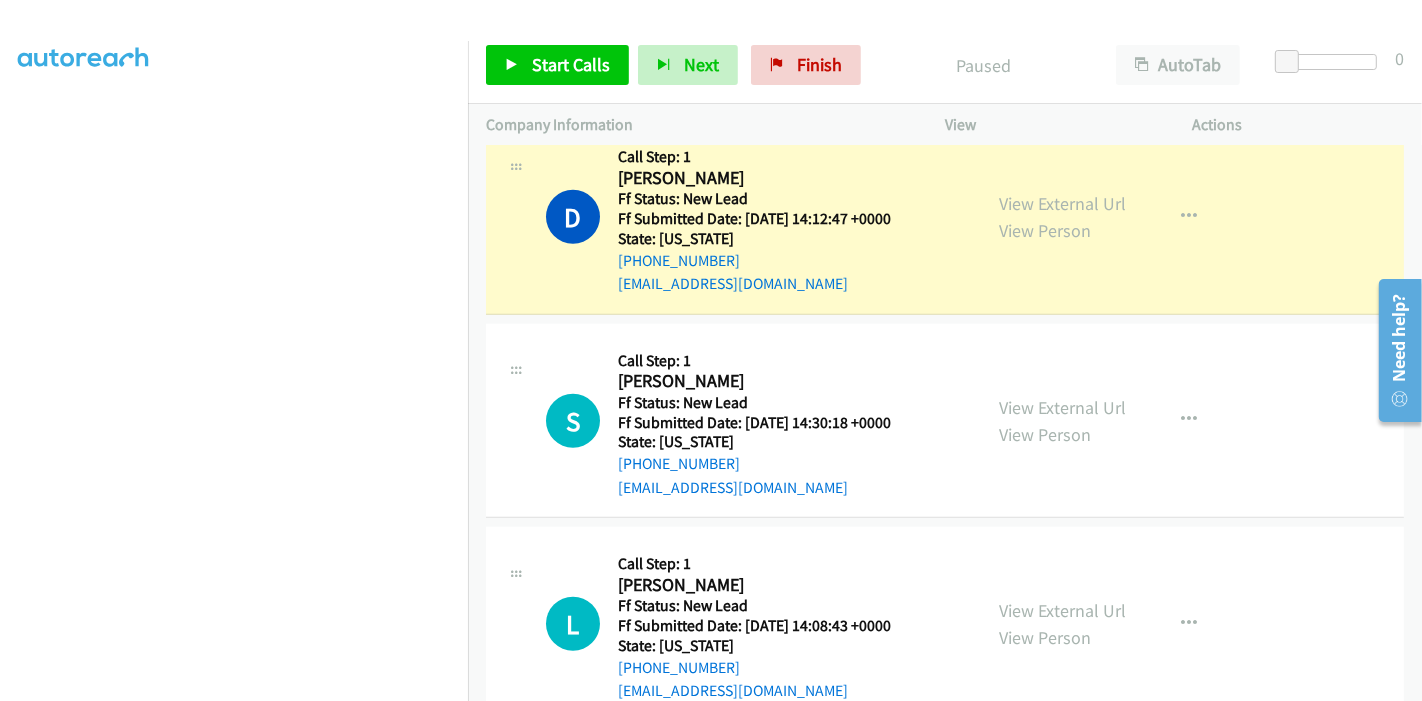 scroll, scrollTop: 1588, scrollLeft: 0, axis: vertical 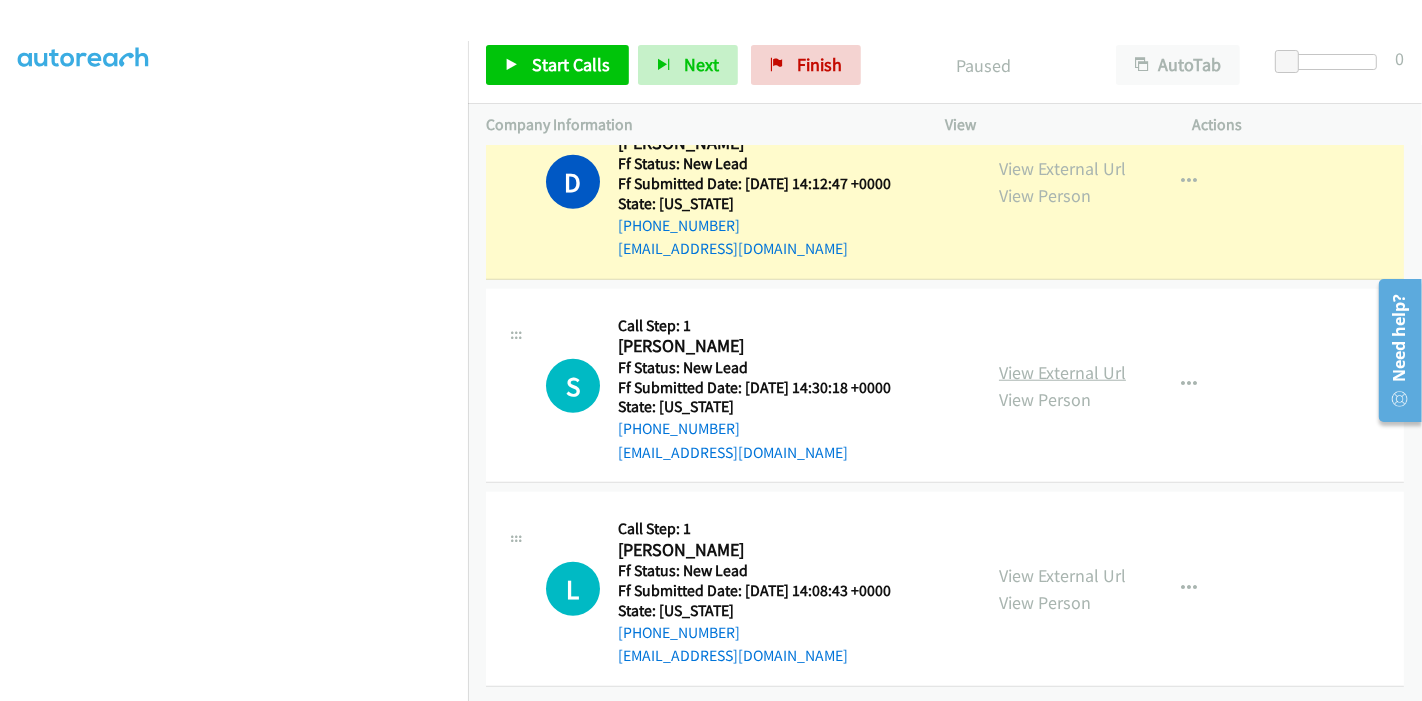 click on "View External Url" at bounding box center [1062, 372] 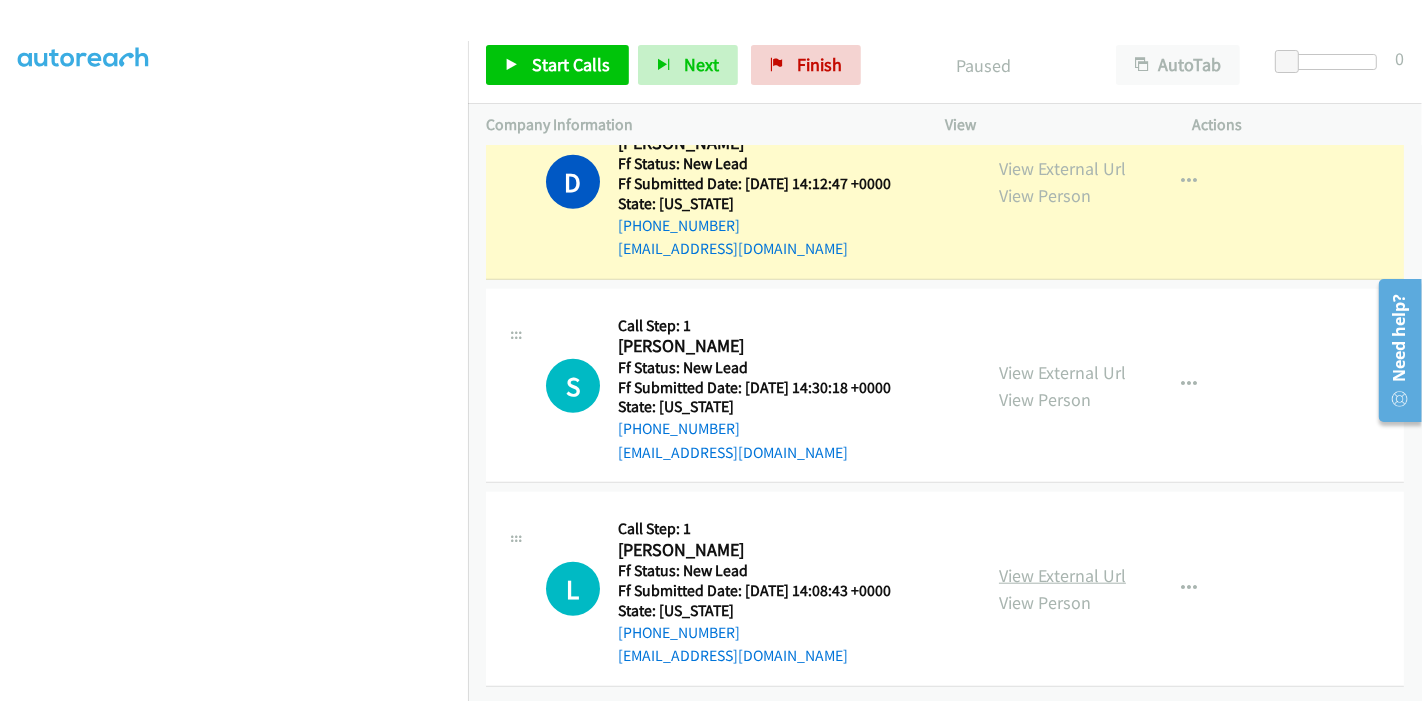 click on "View External Url" at bounding box center [1062, 575] 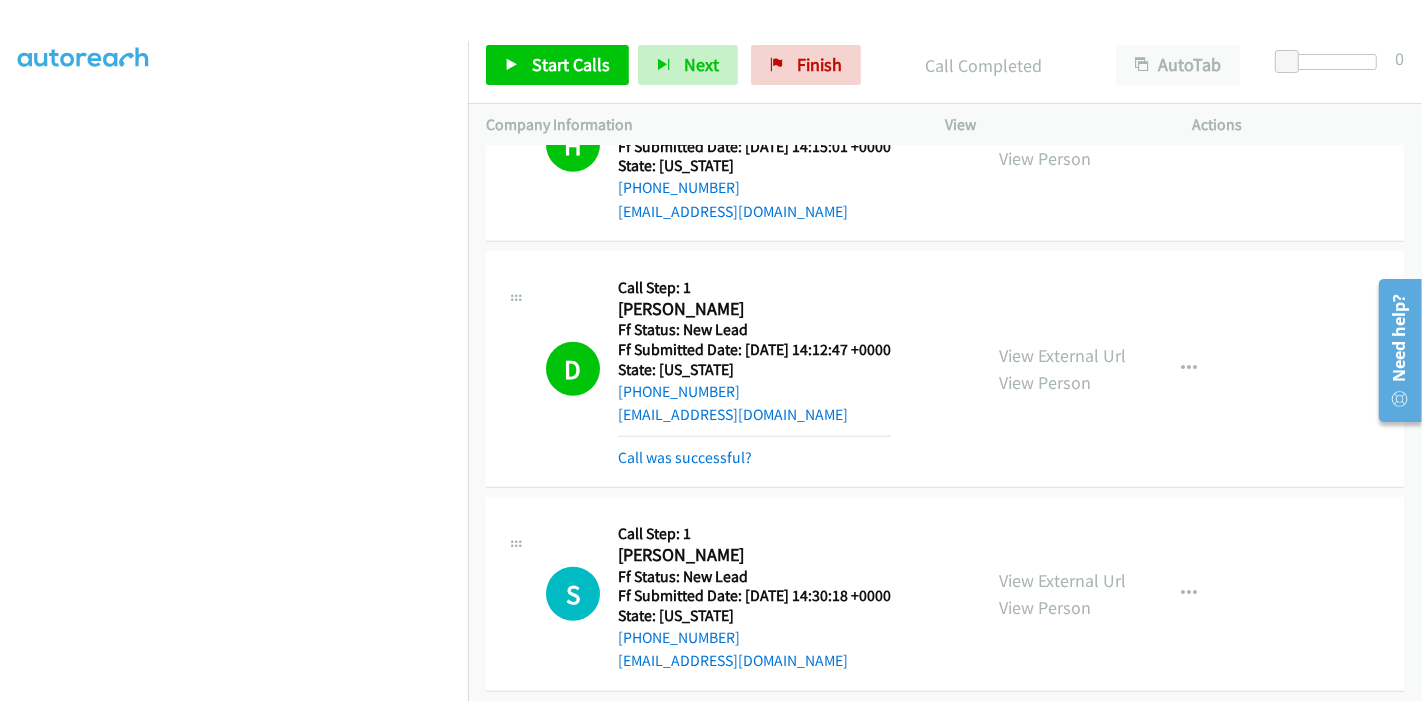 scroll, scrollTop: 1365, scrollLeft: 0, axis: vertical 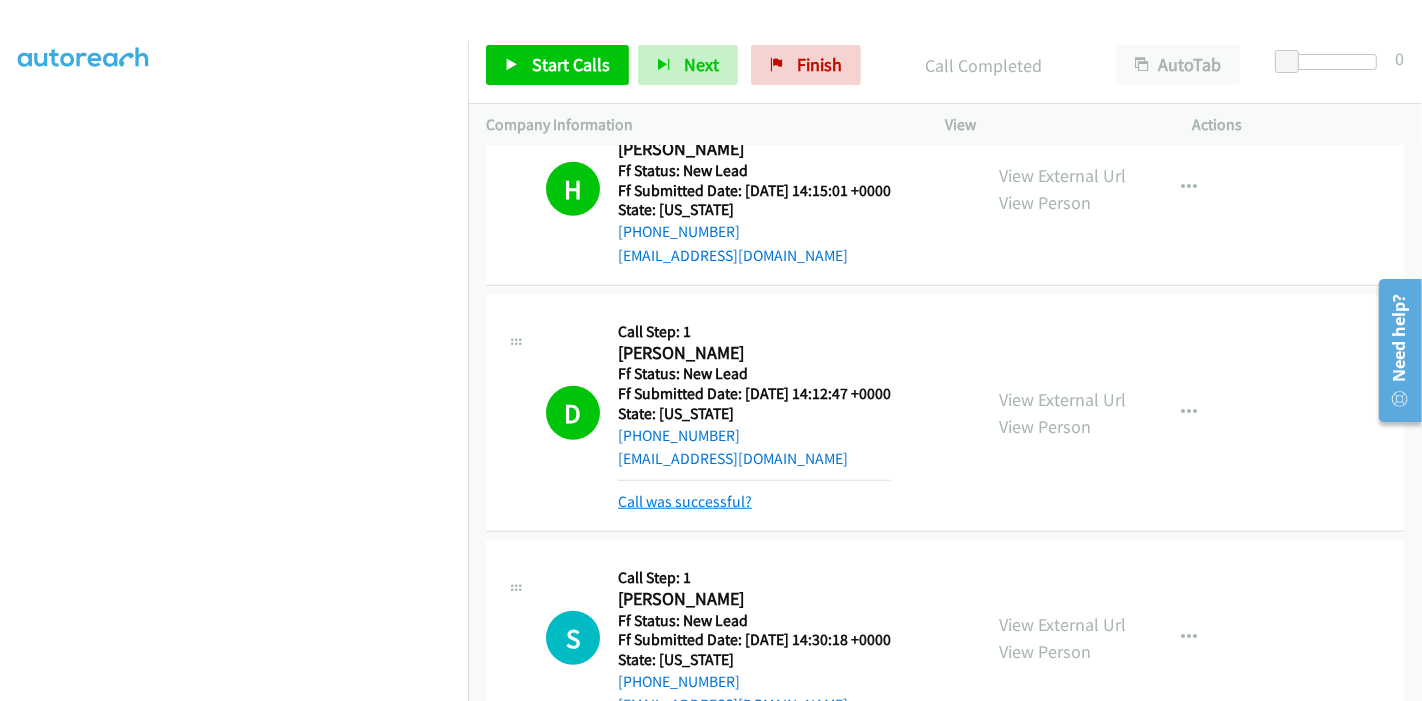 click on "Call was successful?" at bounding box center (685, 501) 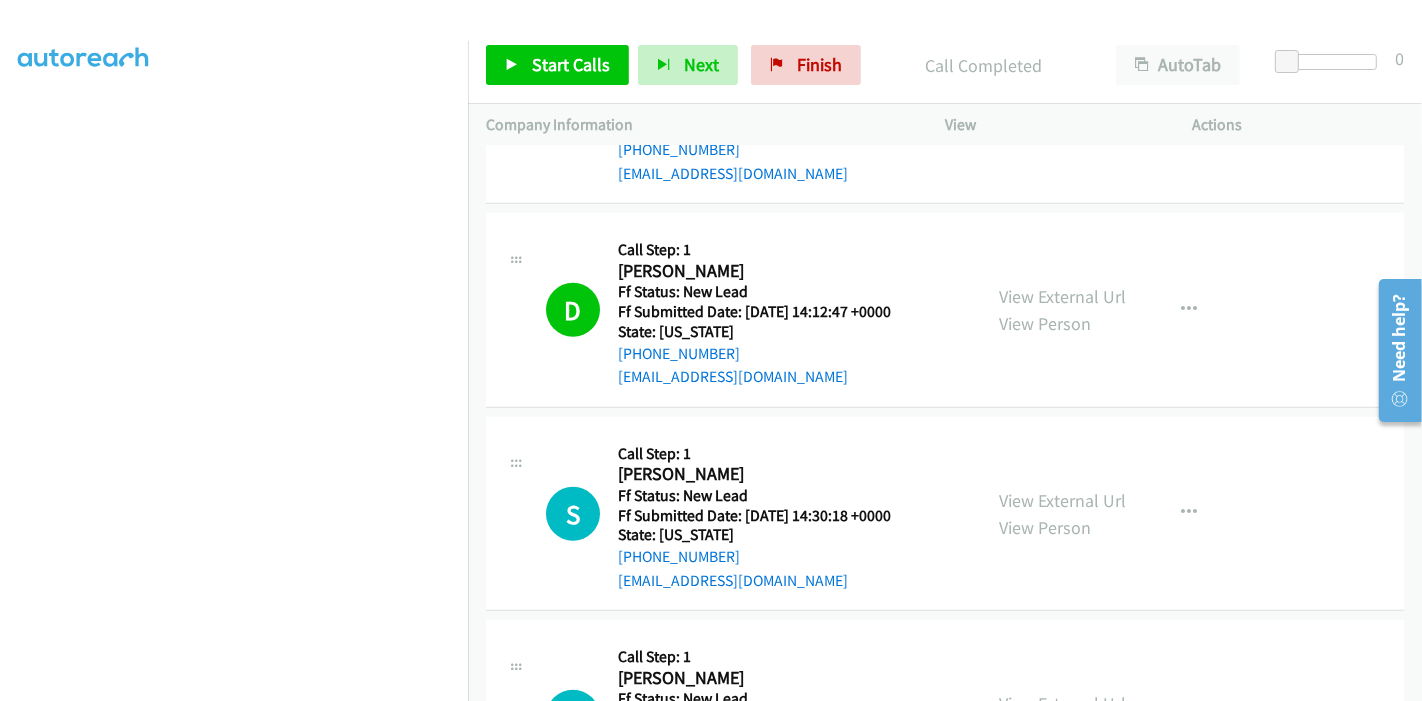 scroll, scrollTop: 1420, scrollLeft: 0, axis: vertical 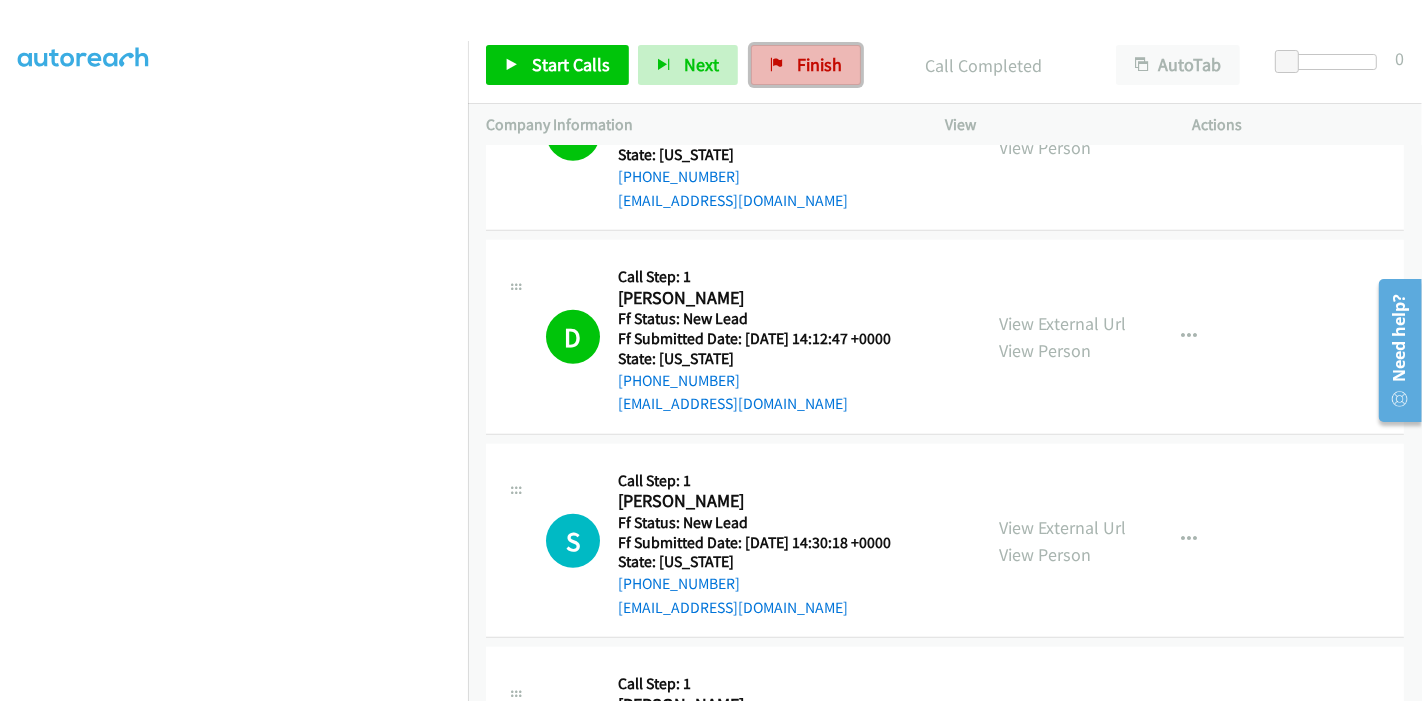 click on "Finish" at bounding box center [819, 64] 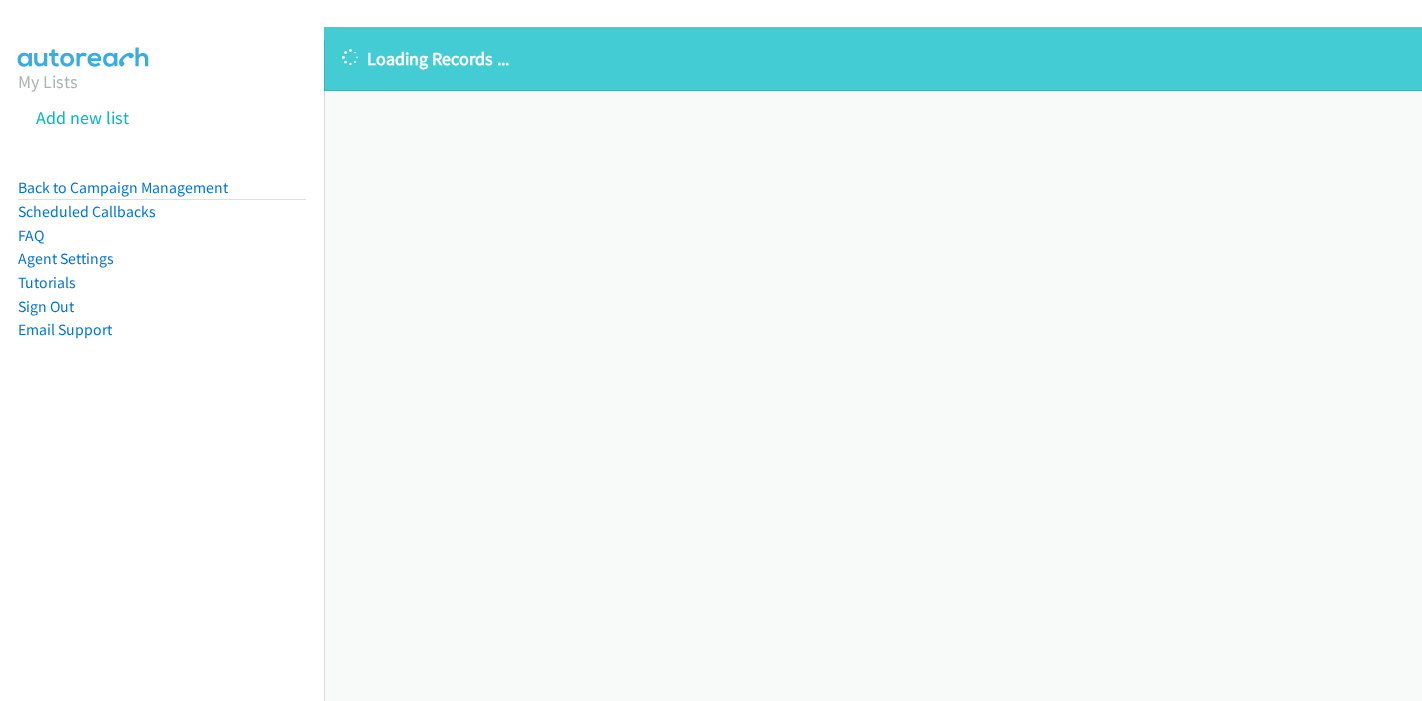 scroll, scrollTop: 0, scrollLeft: 0, axis: both 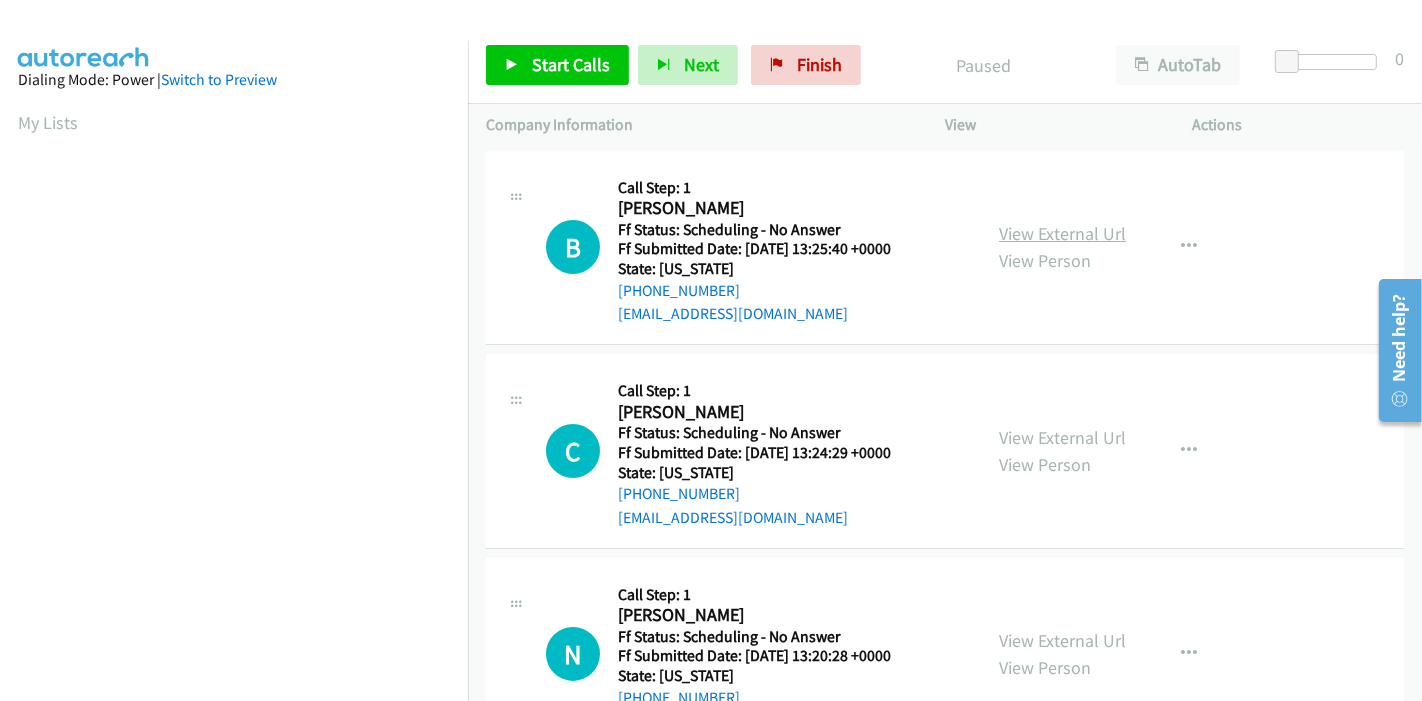 click on "View External Url" at bounding box center (1062, 233) 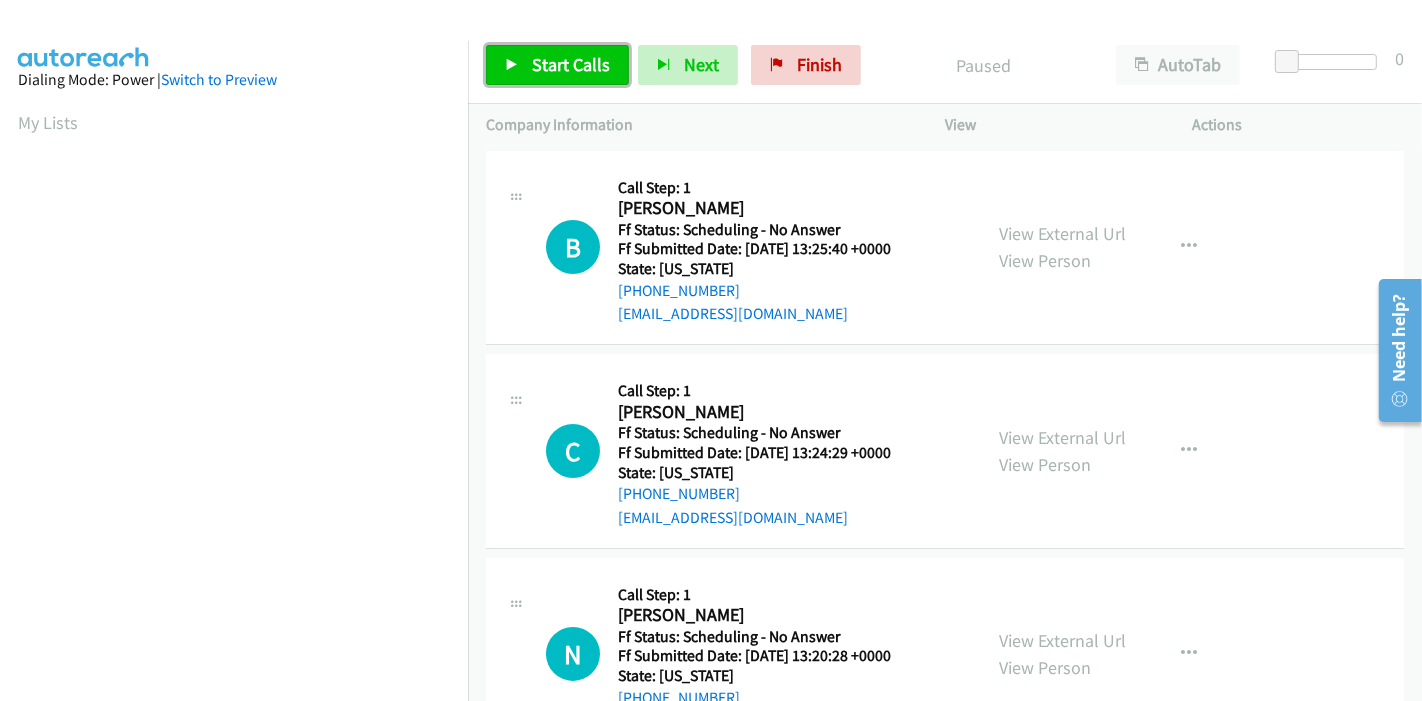 click on "Start Calls" at bounding box center (557, 65) 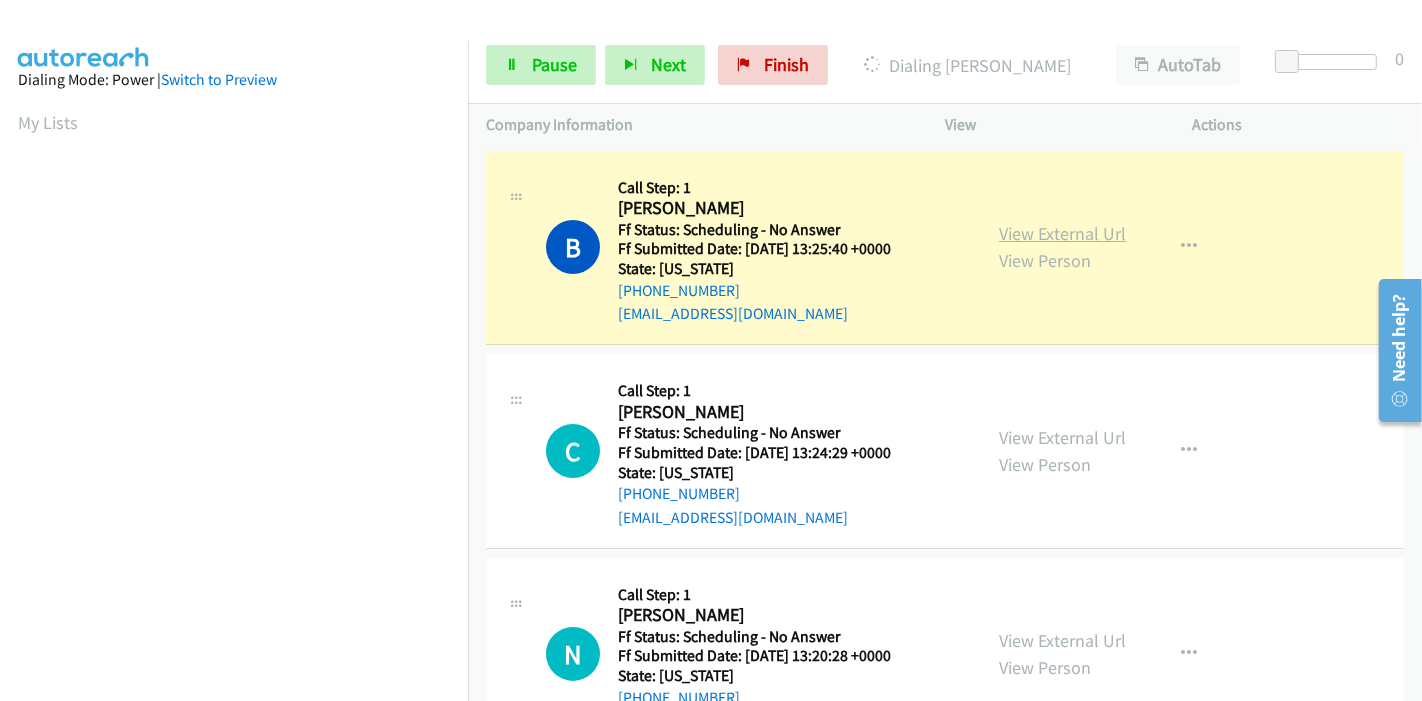 click on "View External Url" at bounding box center (1062, 233) 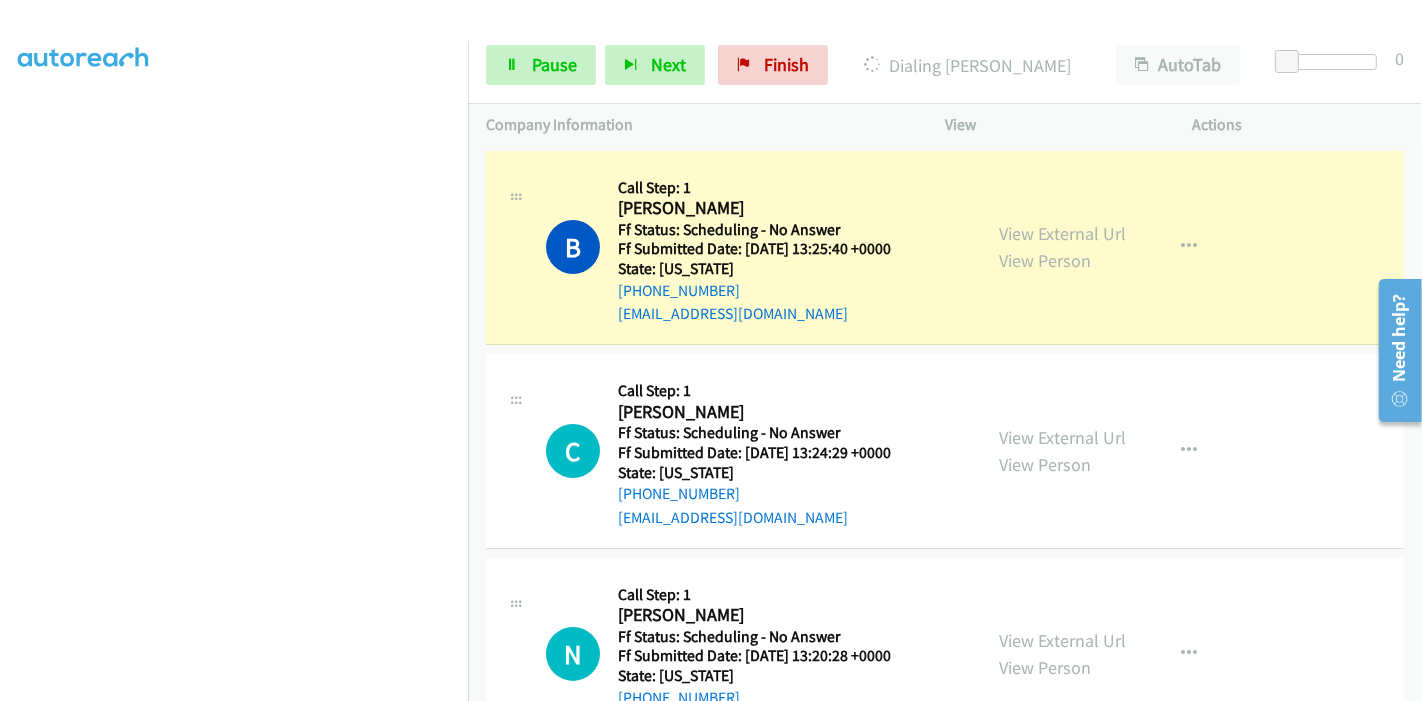 scroll, scrollTop: 422, scrollLeft: 0, axis: vertical 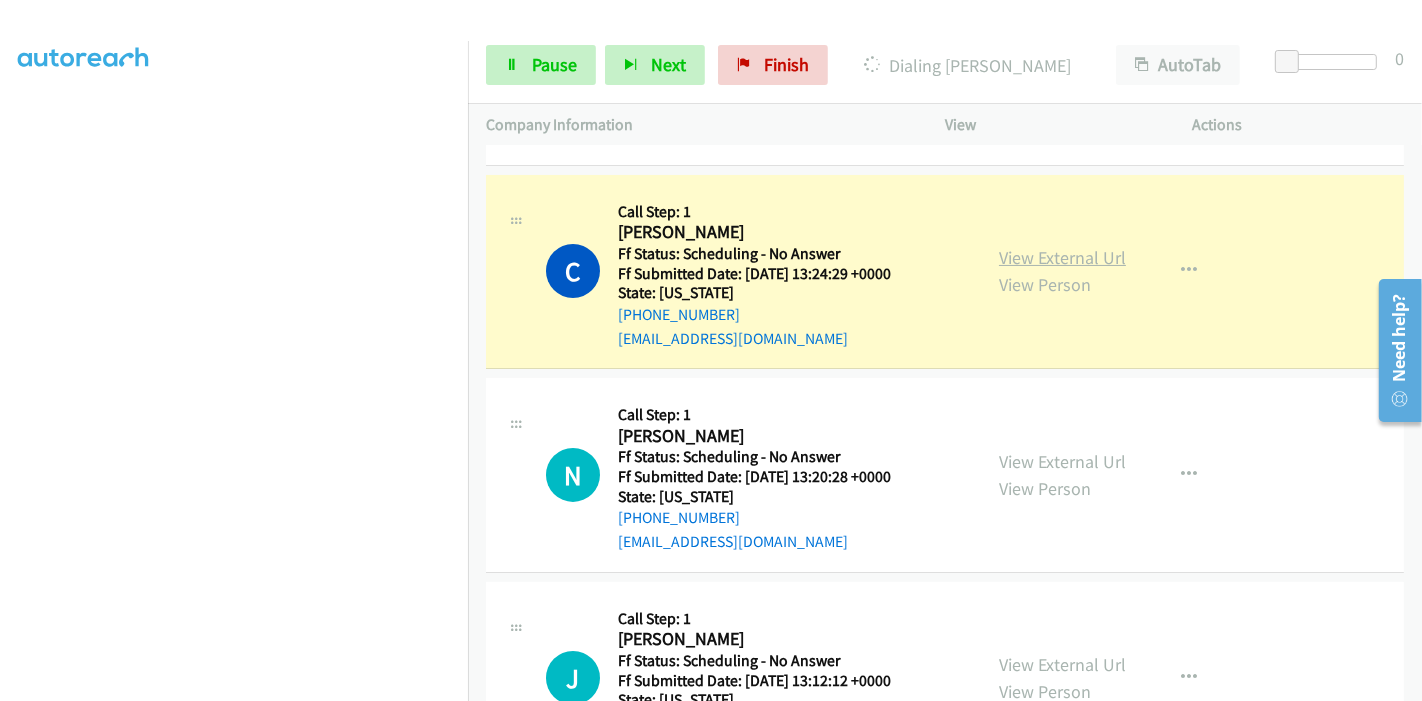 click on "View External Url" at bounding box center (1062, 257) 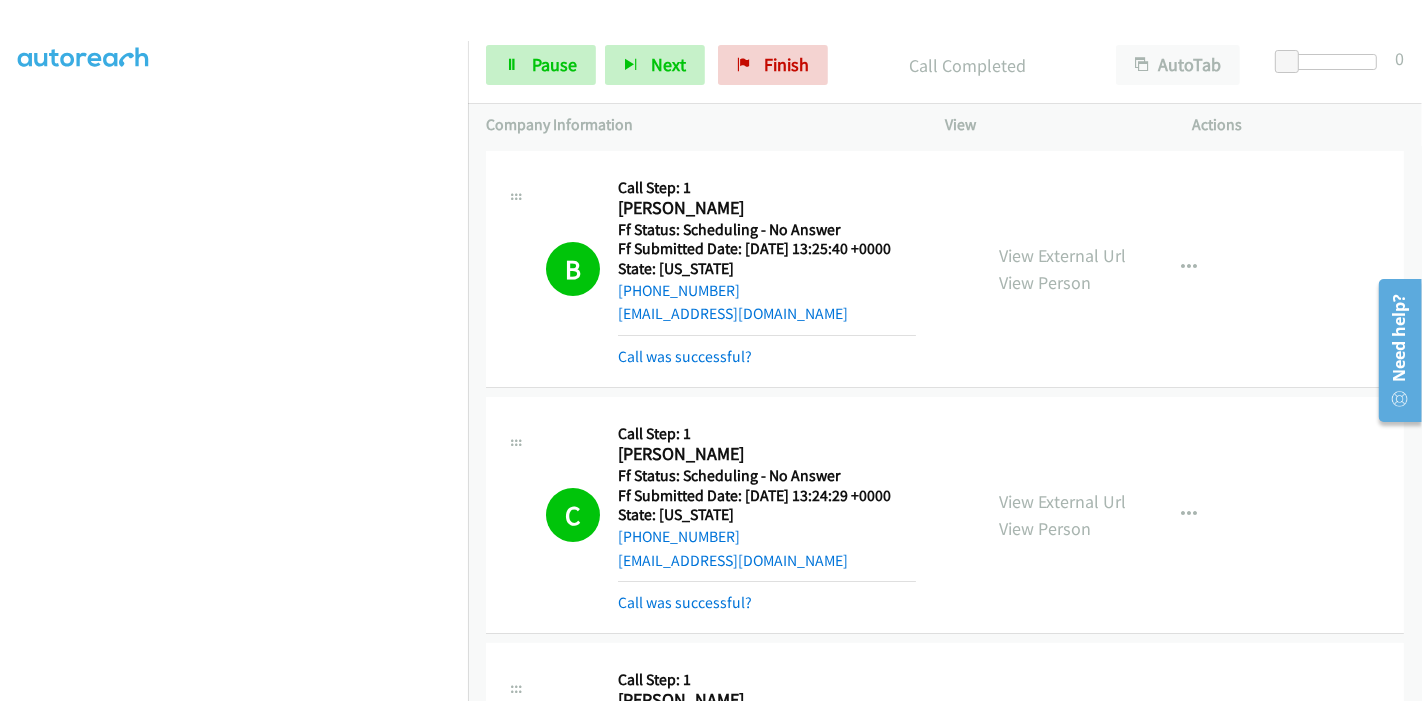 scroll, scrollTop: 222, scrollLeft: 0, axis: vertical 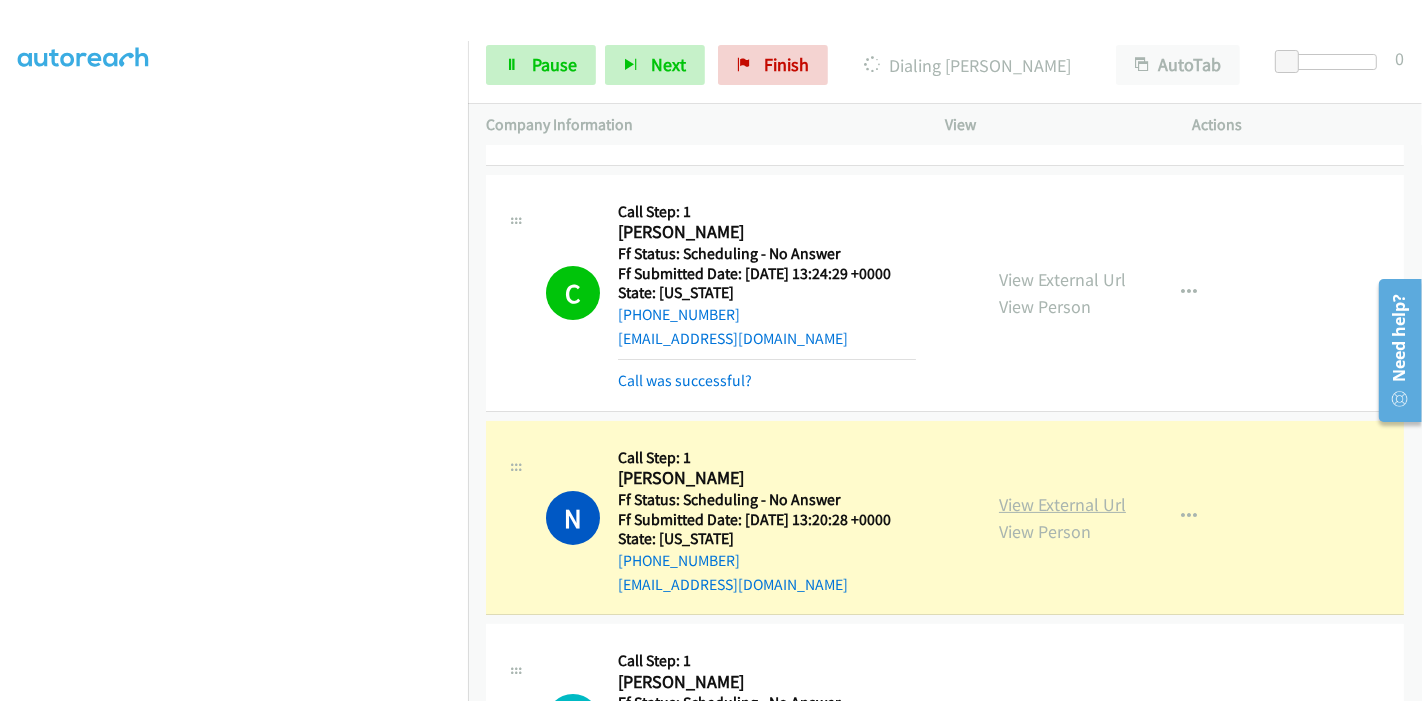 click on "View External Url" at bounding box center [1062, 504] 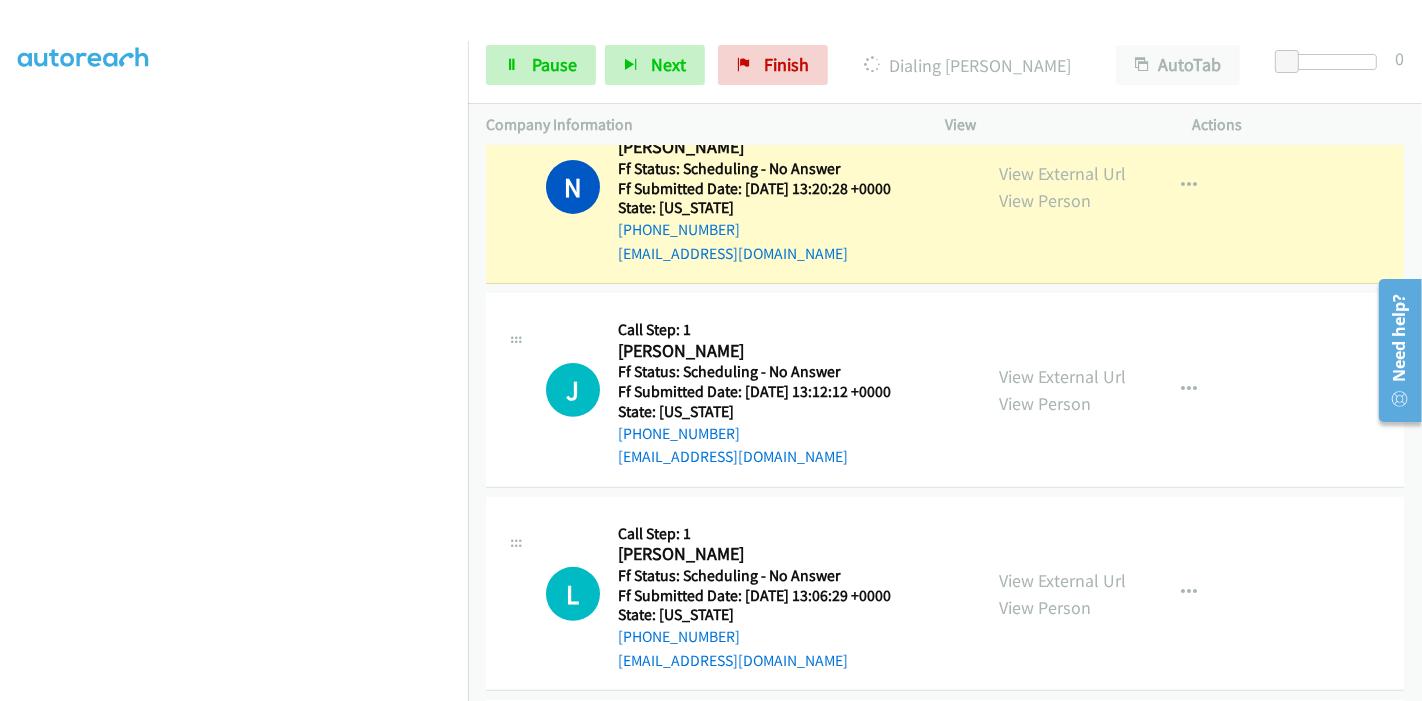 scroll, scrollTop: 555, scrollLeft: 0, axis: vertical 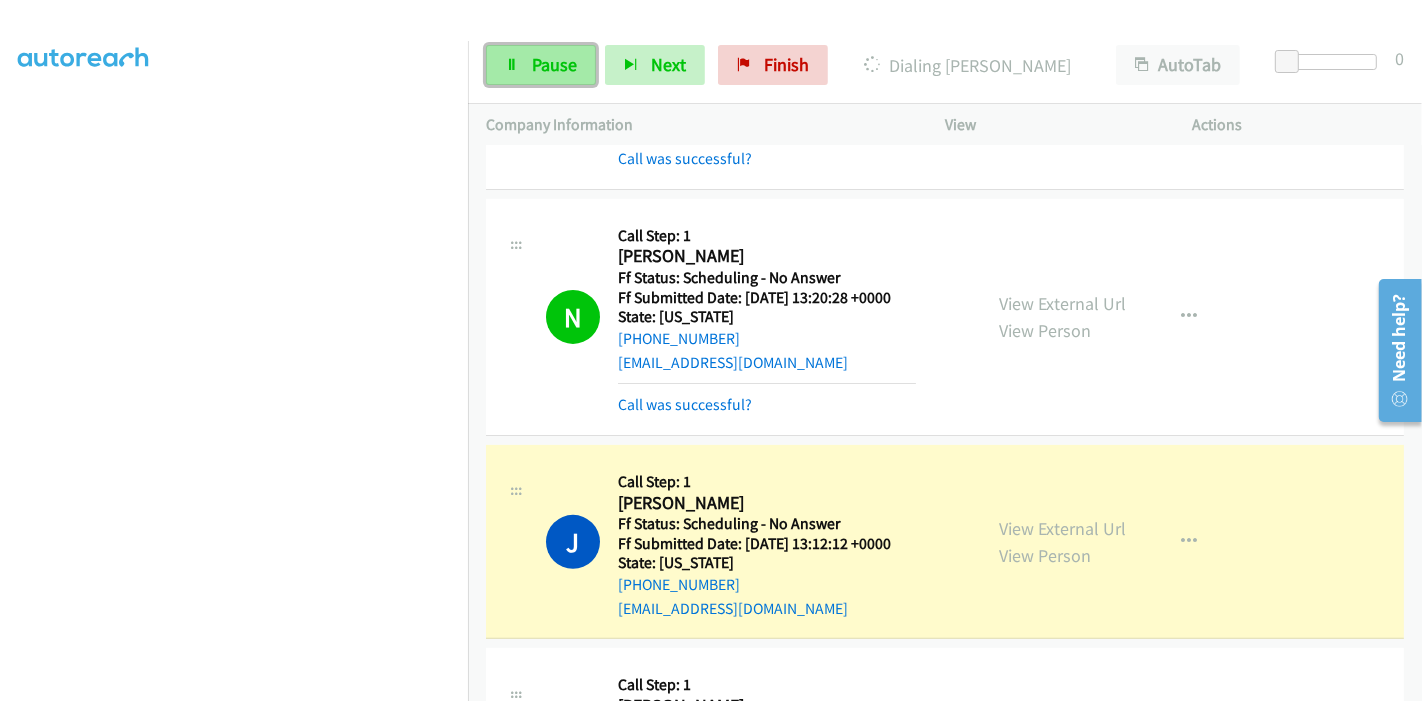 click on "Pause" at bounding box center (541, 65) 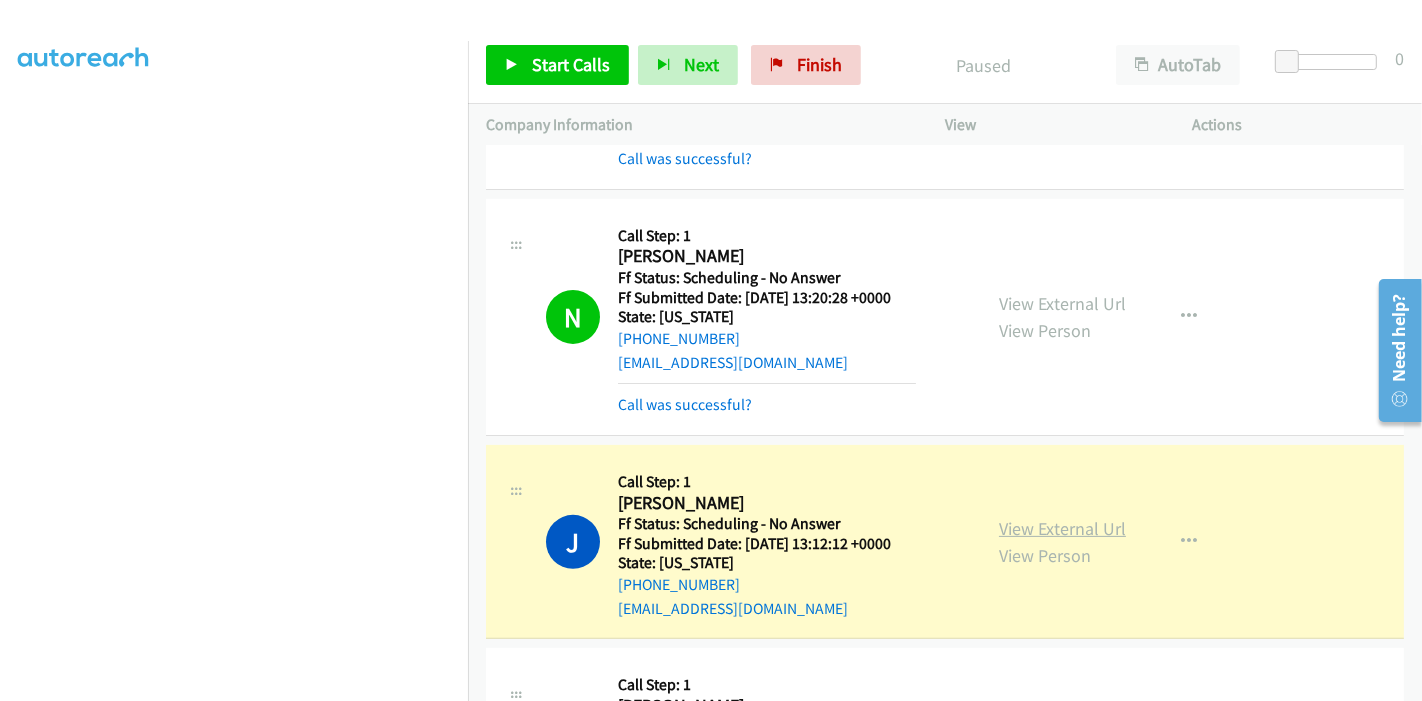 click on "View External Url" at bounding box center [1062, 528] 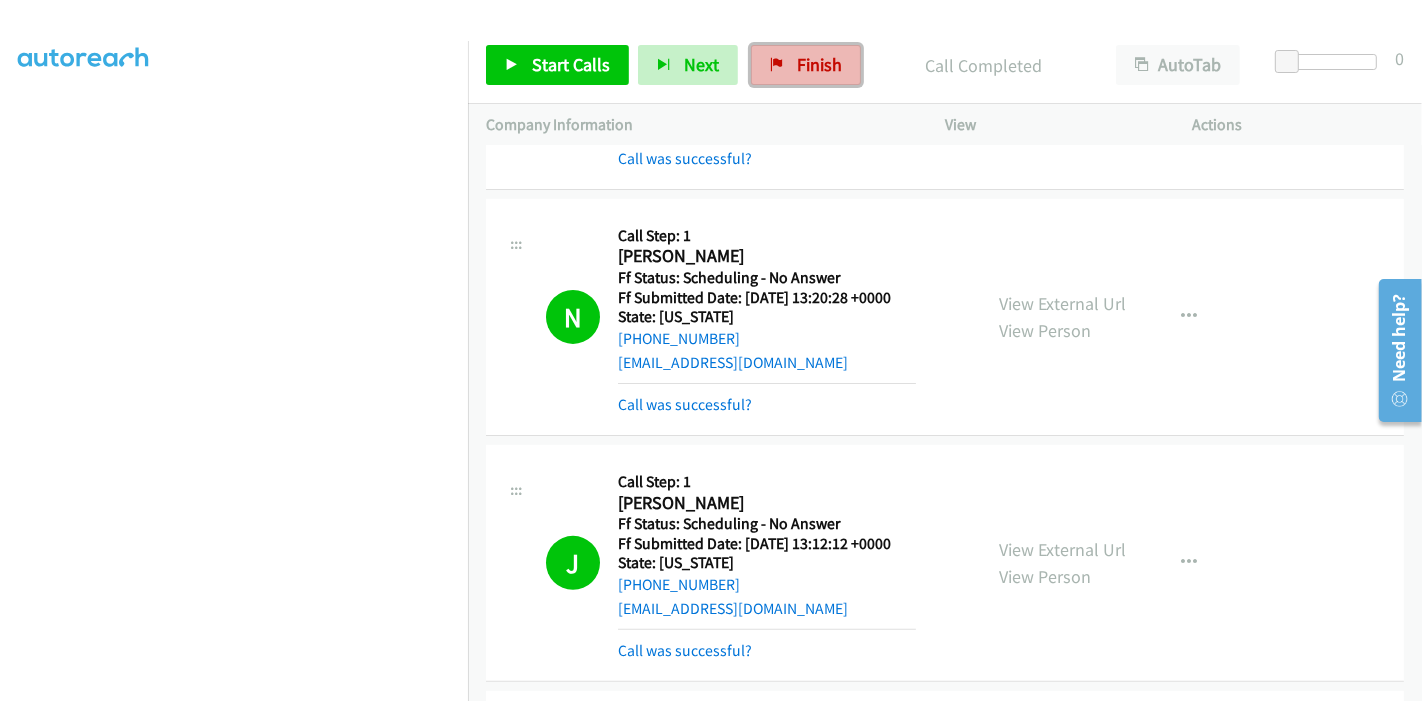 click on "Finish" at bounding box center [819, 64] 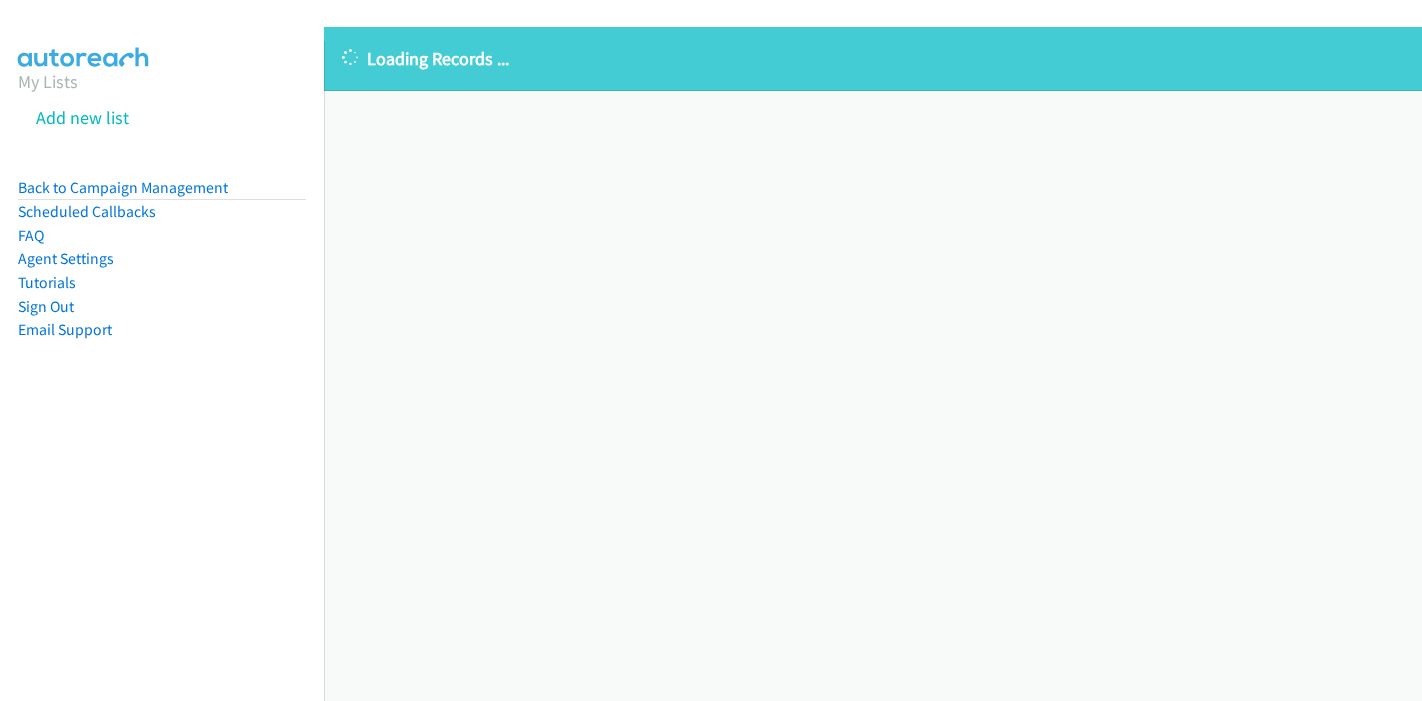 scroll, scrollTop: 0, scrollLeft: 0, axis: both 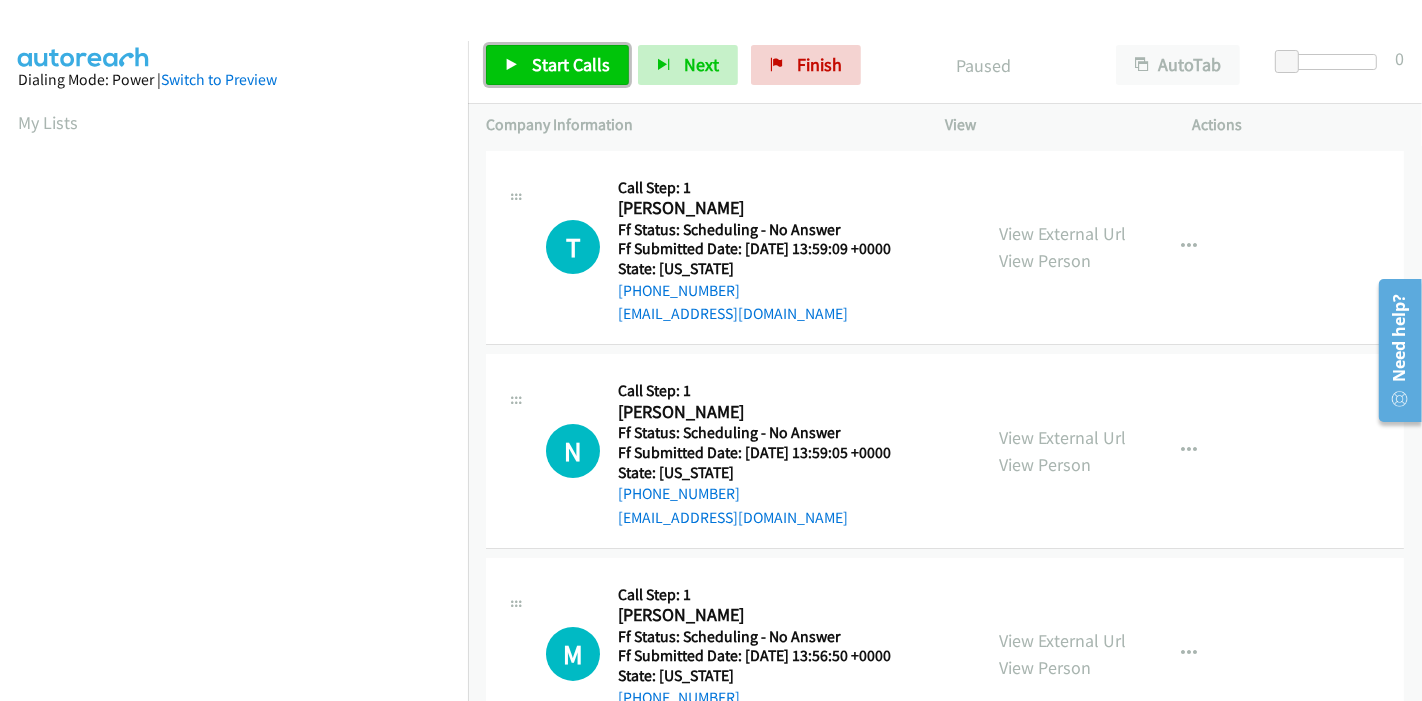click on "Start Calls" at bounding box center [571, 64] 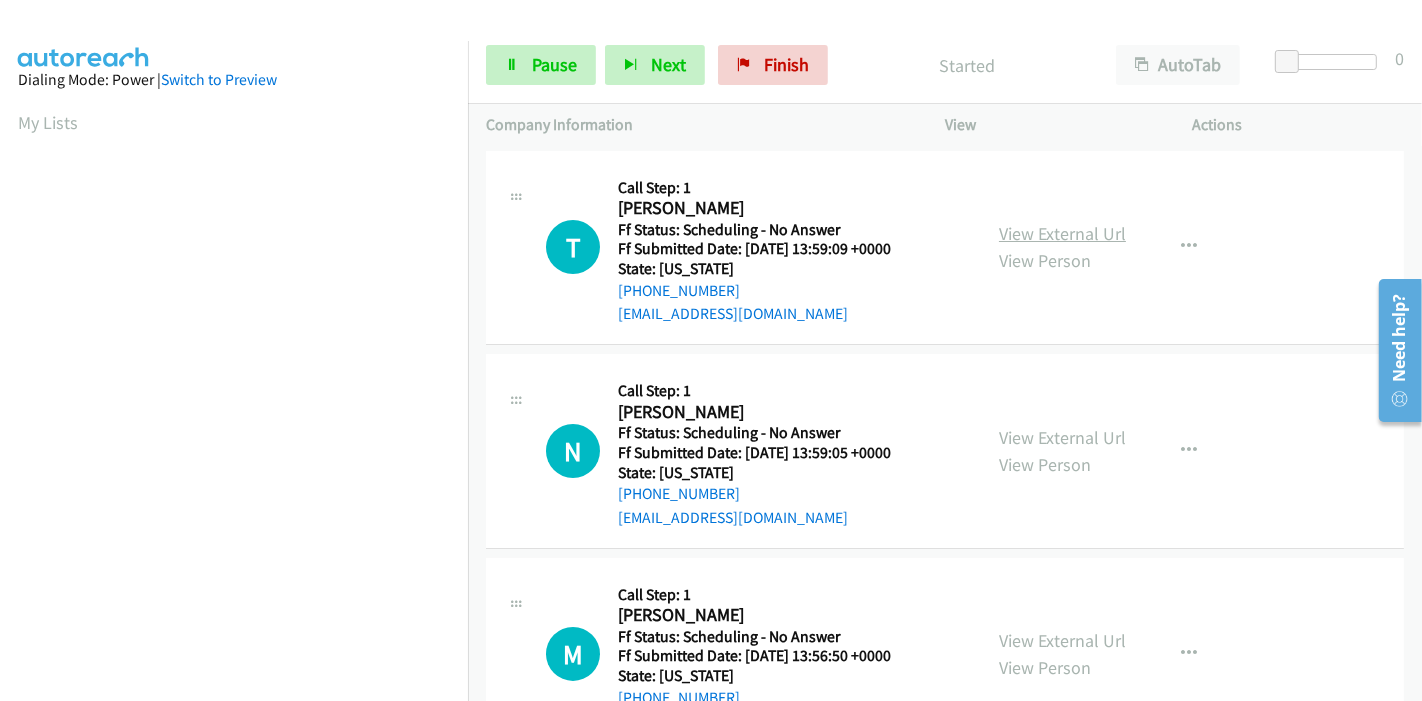 click on "View External Url" at bounding box center [1062, 233] 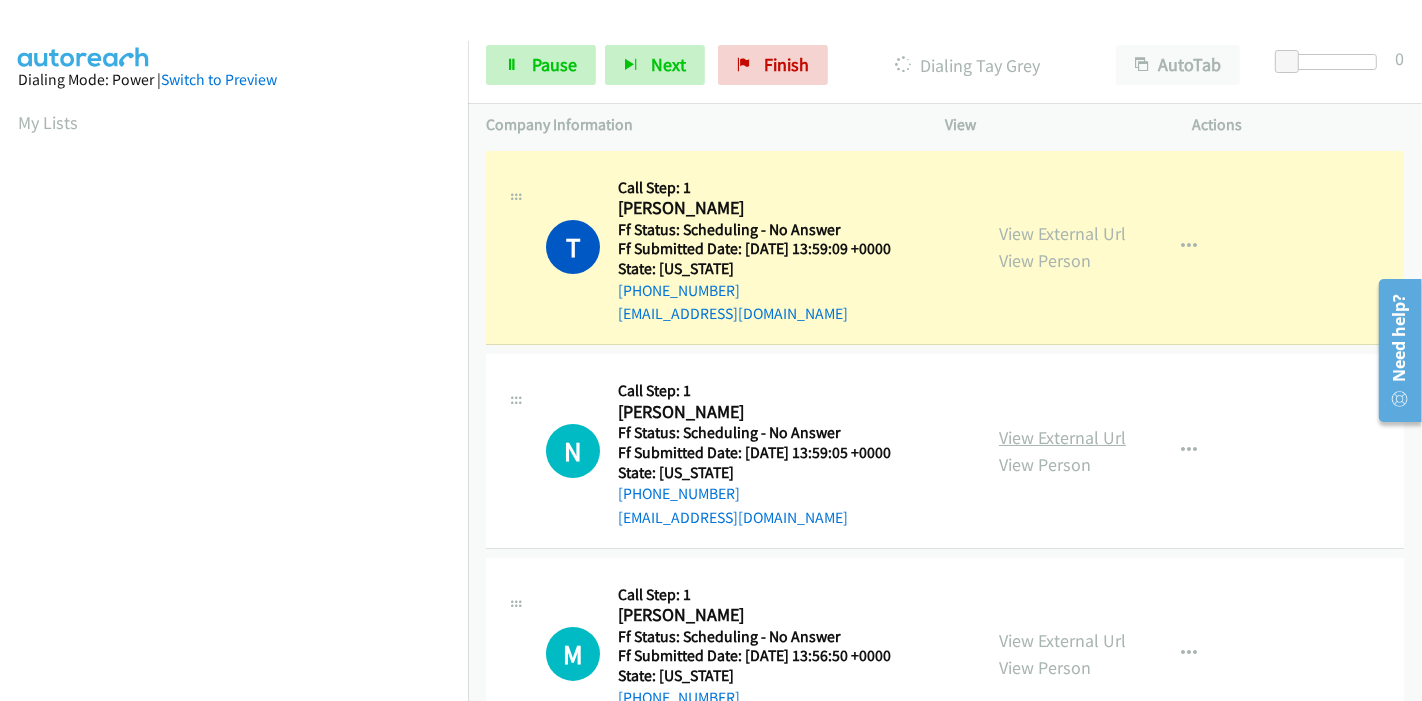 click on "View External Url" at bounding box center (1062, 437) 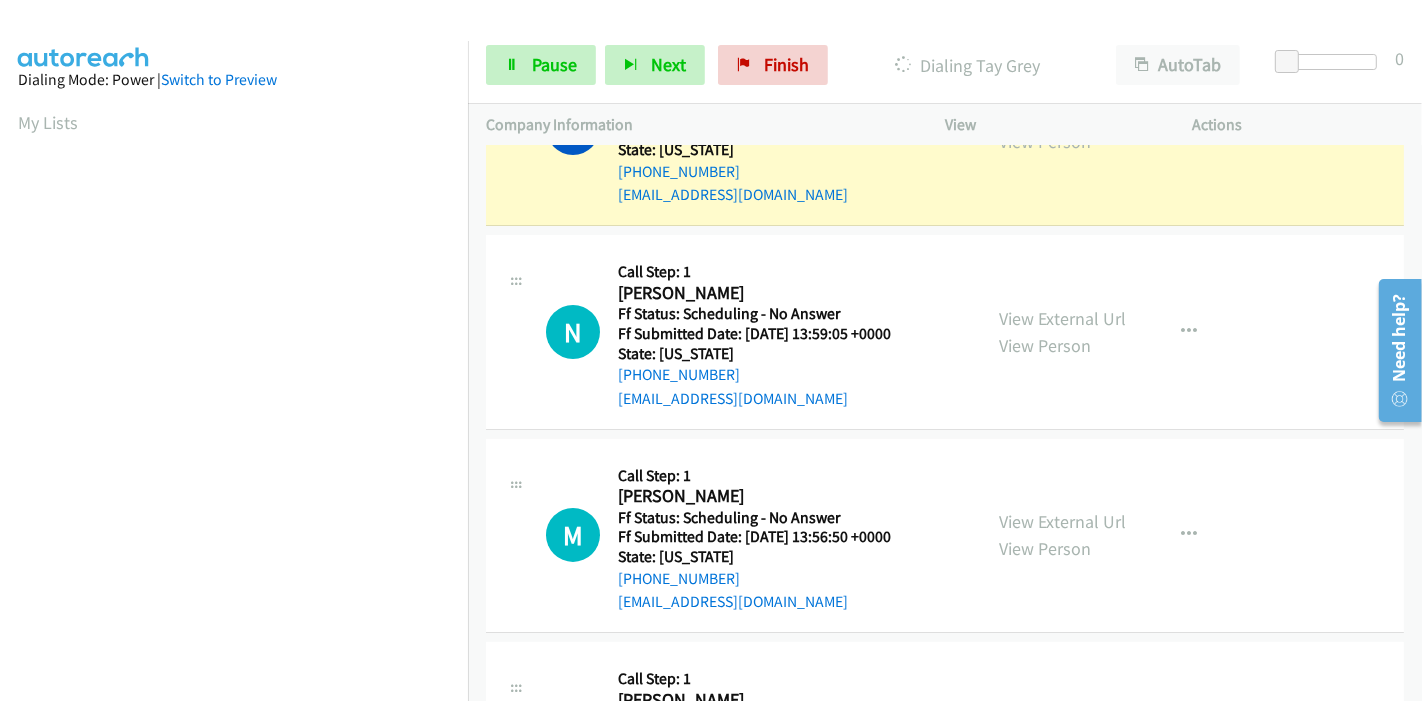 scroll, scrollTop: 222, scrollLeft: 0, axis: vertical 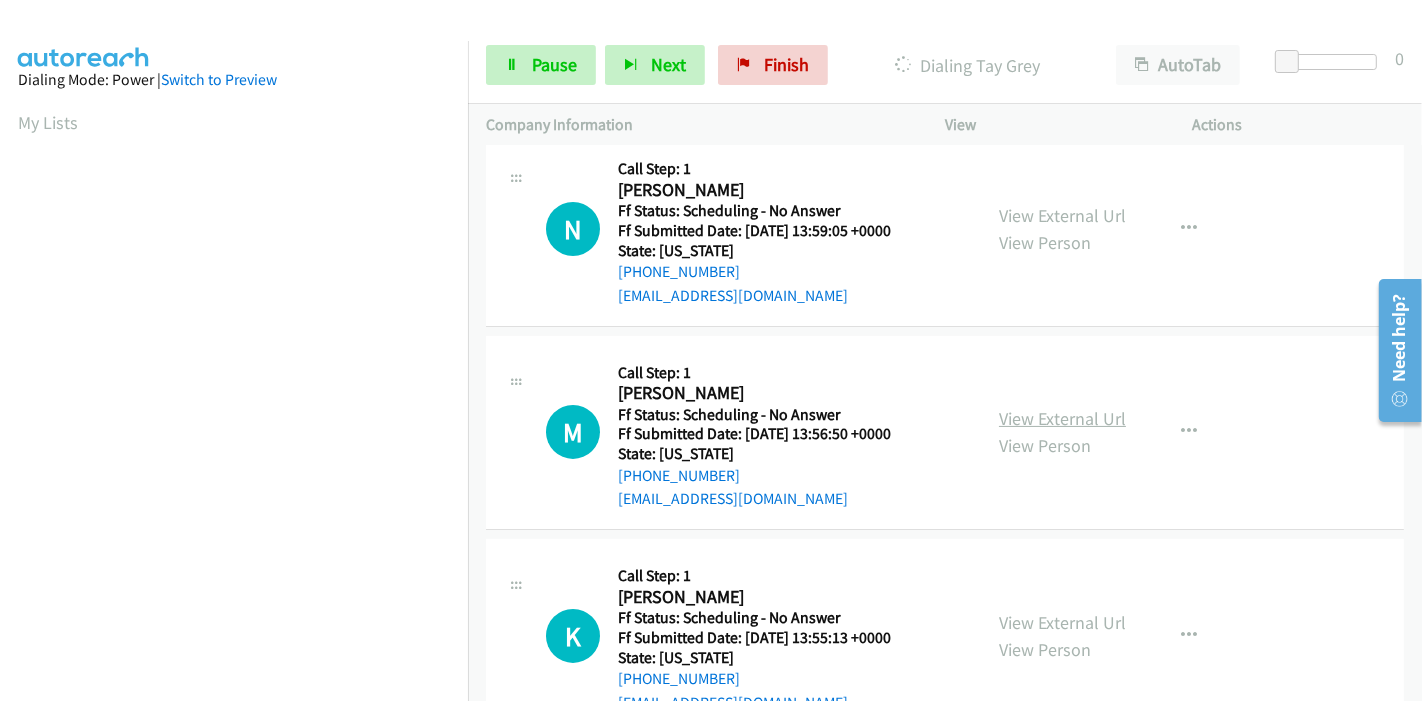 click on "View External Url" at bounding box center [1062, 418] 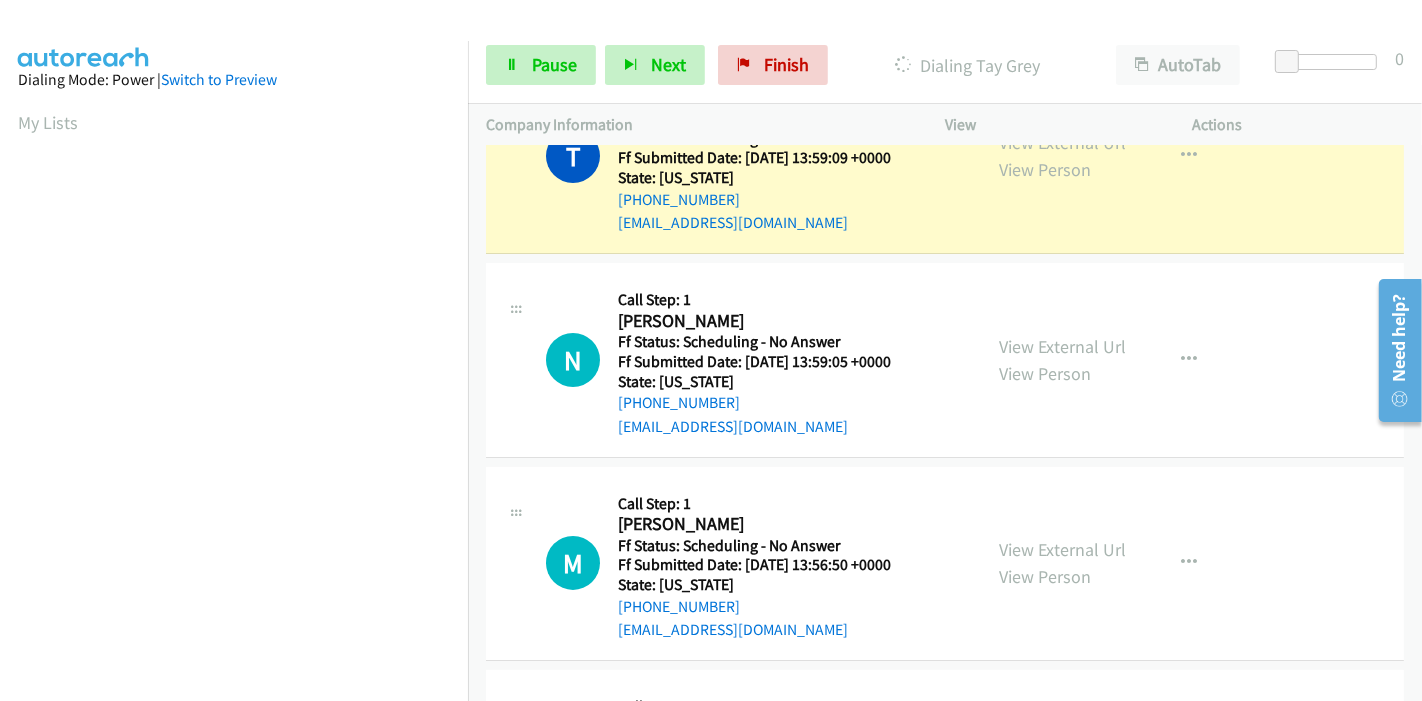 scroll, scrollTop: 222, scrollLeft: 0, axis: vertical 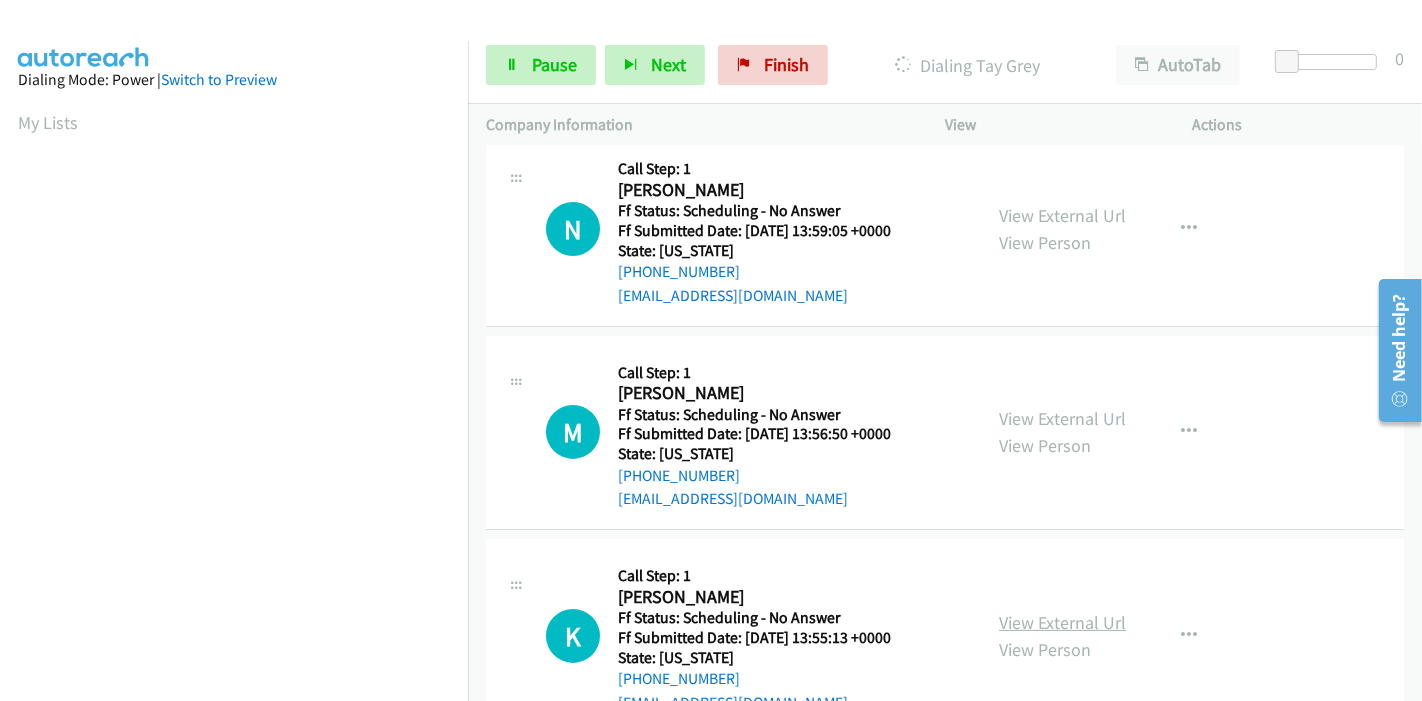 click on "View External Url" at bounding box center (1062, 622) 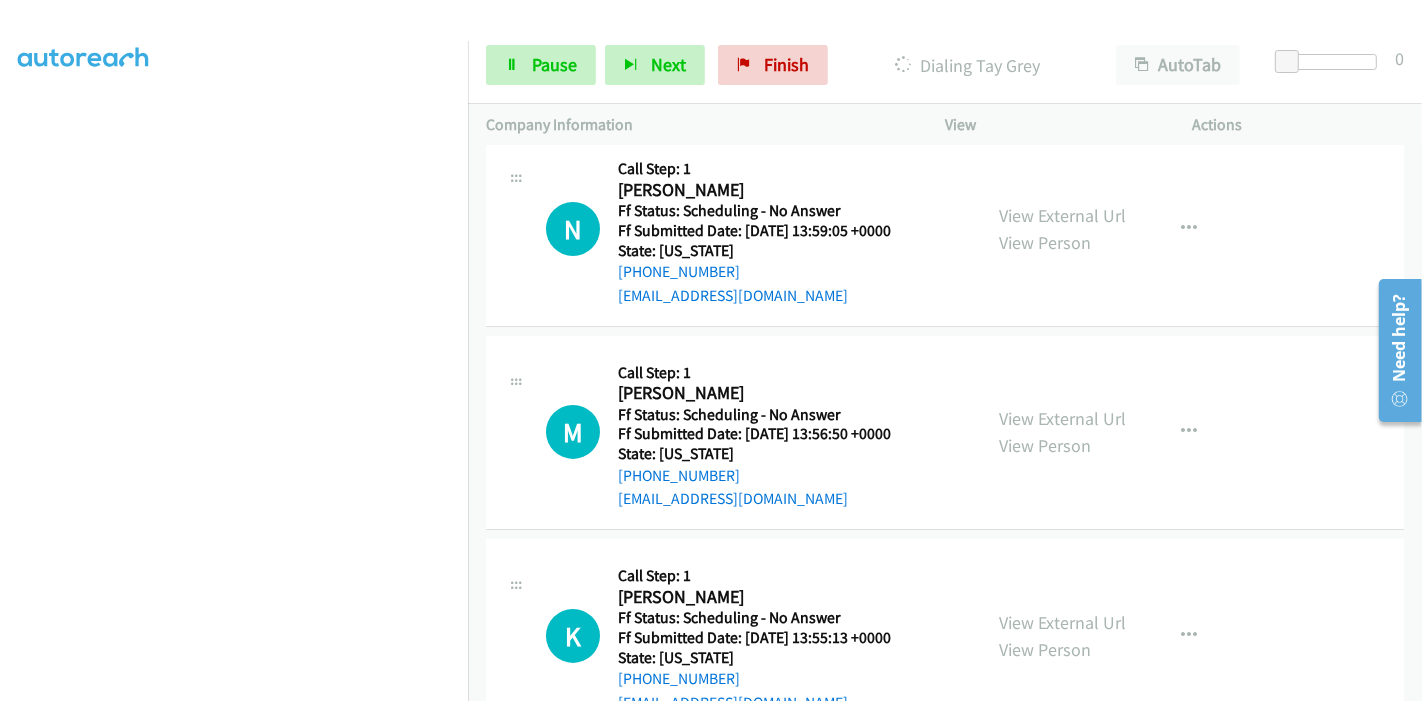 scroll, scrollTop: 422, scrollLeft: 0, axis: vertical 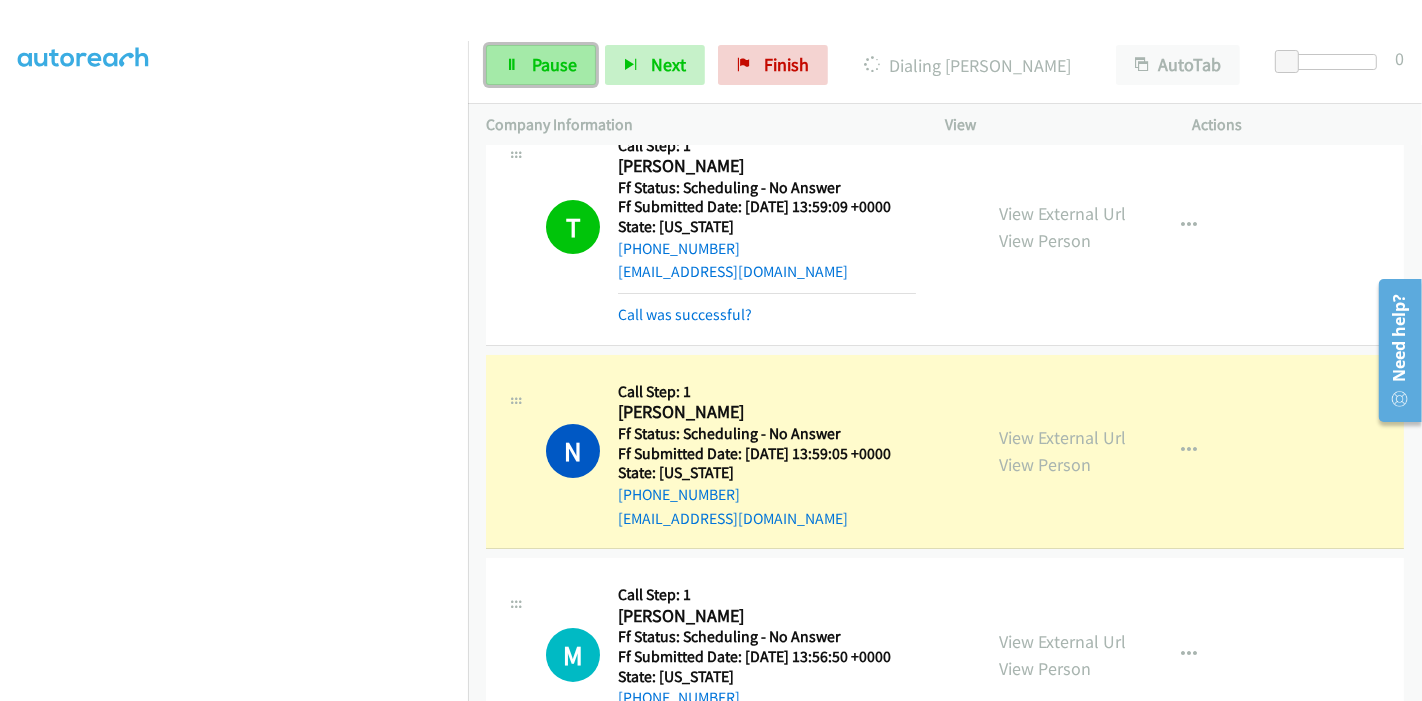 click on "Pause" at bounding box center [554, 64] 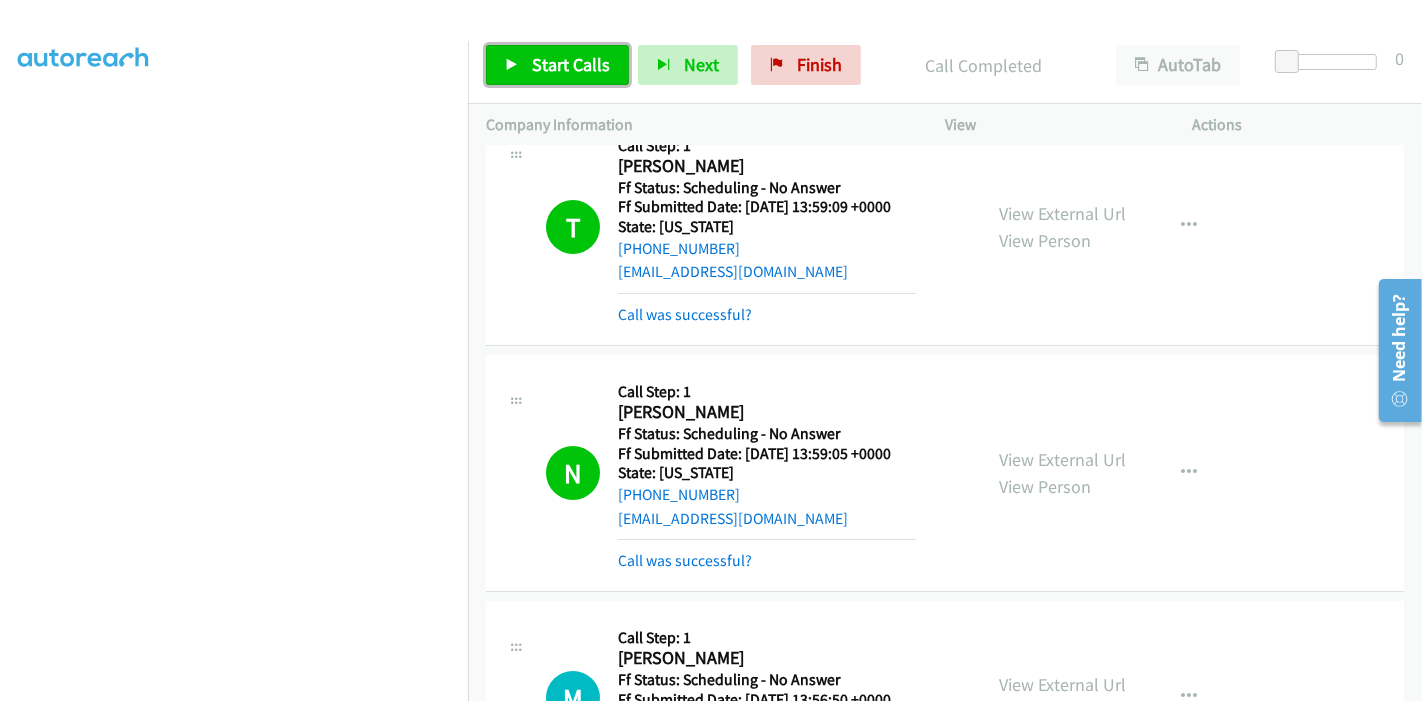 click on "Start Calls" at bounding box center [571, 64] 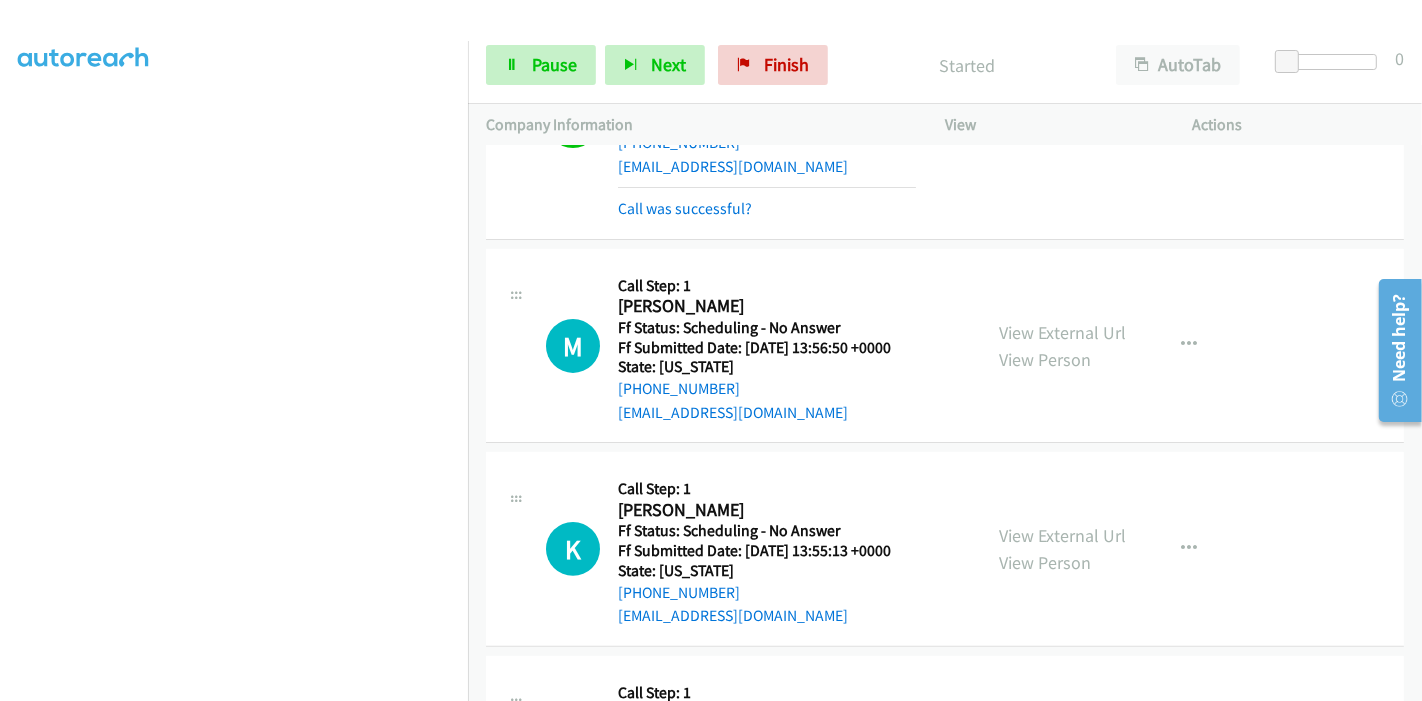 scroll, scrollTop: 486, scrollLeft: 0, axis: vertical 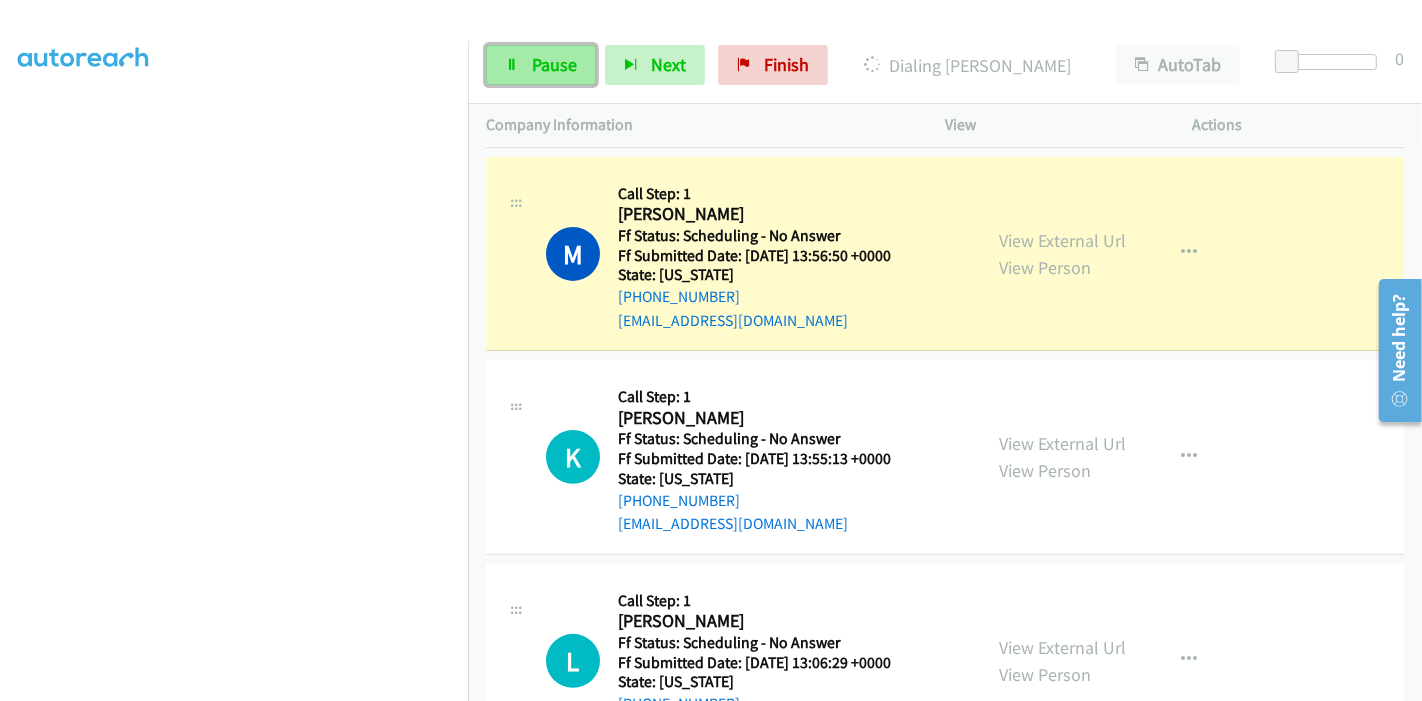 click on "Pause" at bounding box center [554, 64] 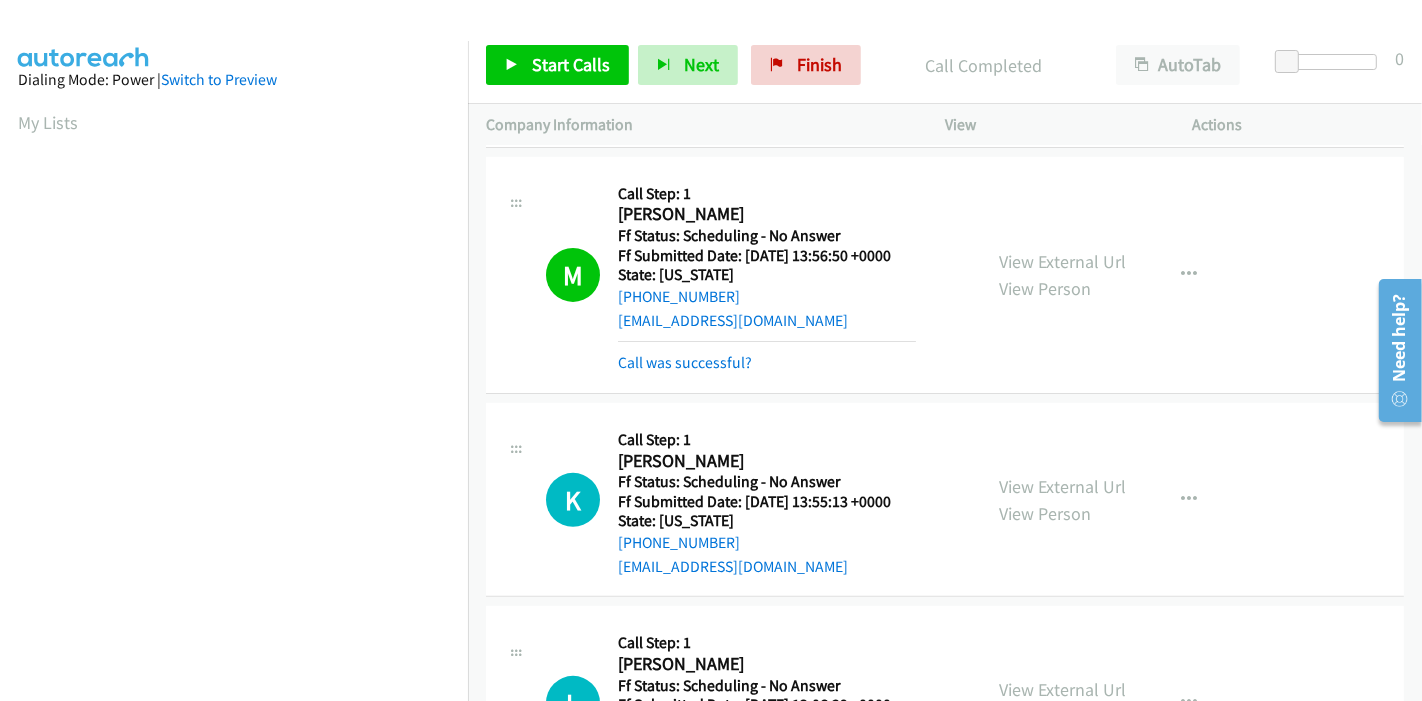 scroll, scrollTop: 422, scrollLeft: 0, axis: vertical 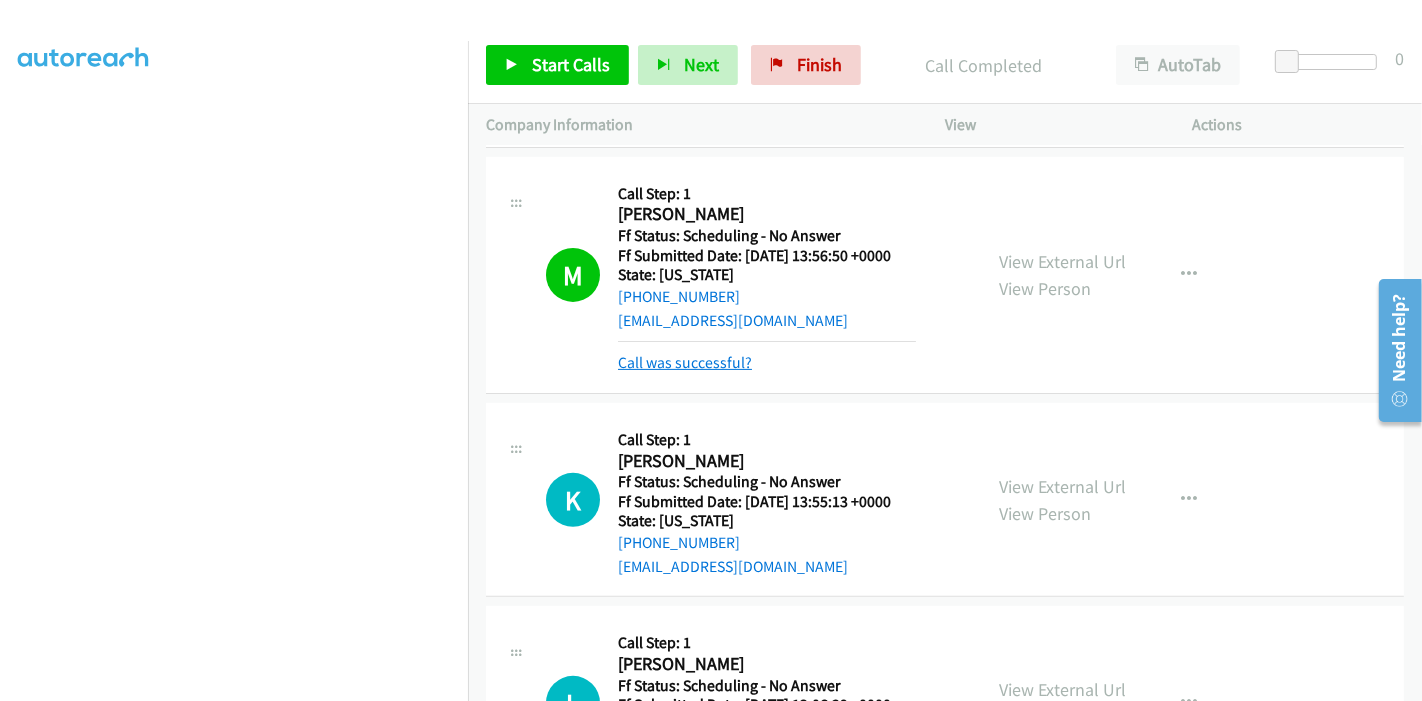 click on "Call was successful?" at bounding box center (685, 362) 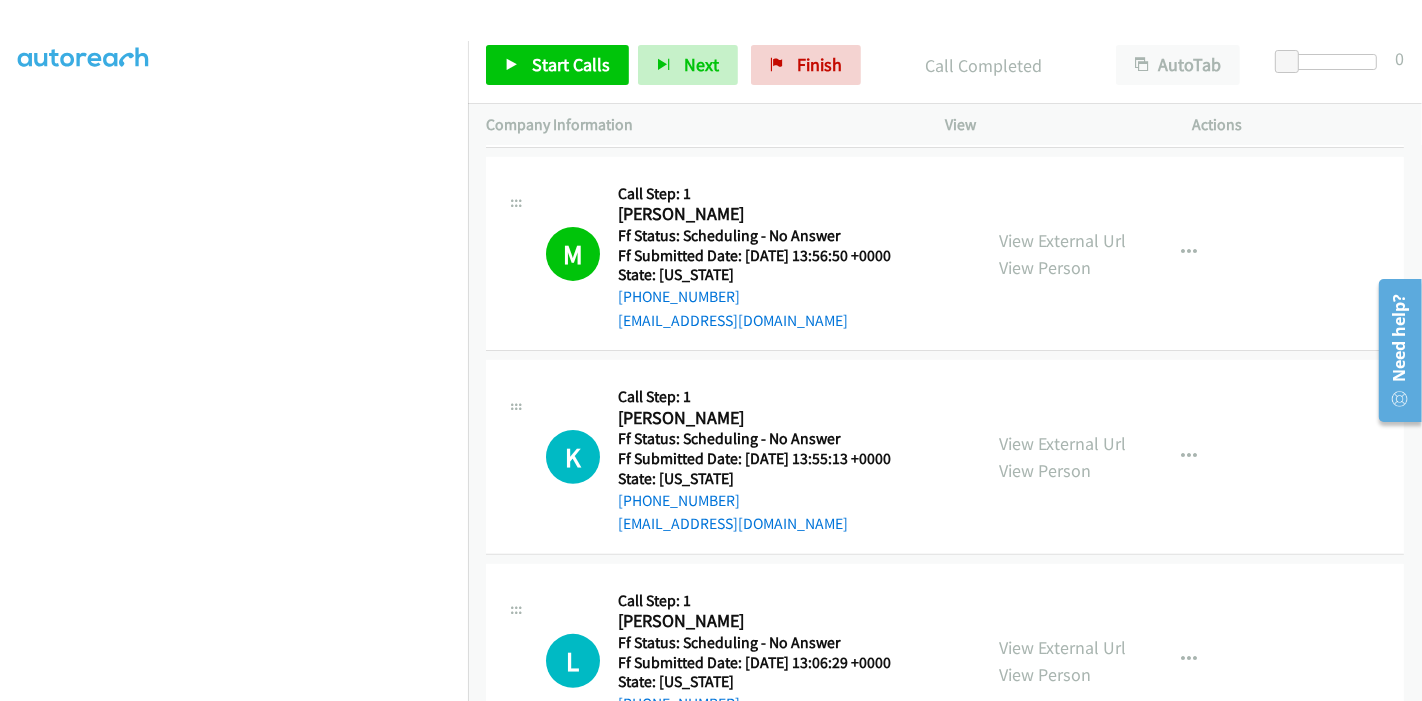 click on "Start Calls
Pause
Next
Finish
Call Completed
AutoTab
AutoTab
0" at bounding box center [945, 65] 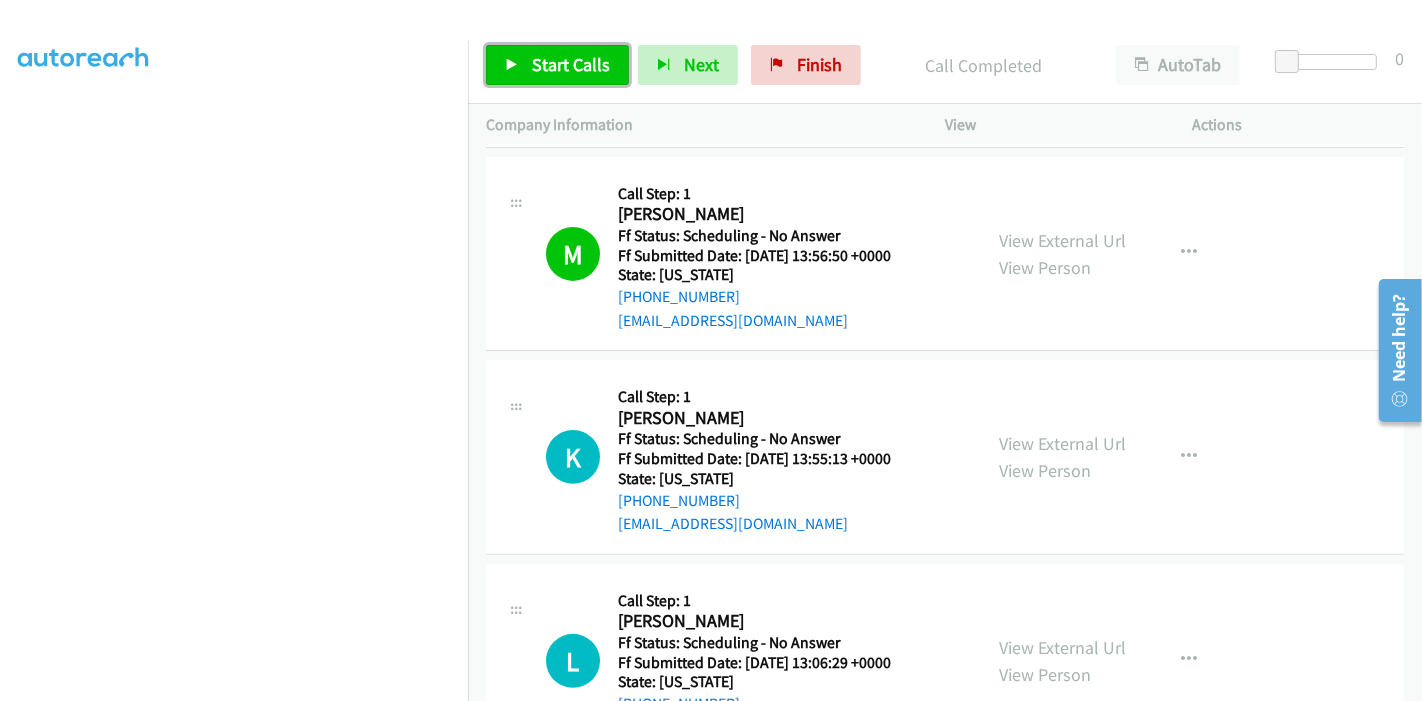 click on "Start Calls" at bounding box center [571, 64] 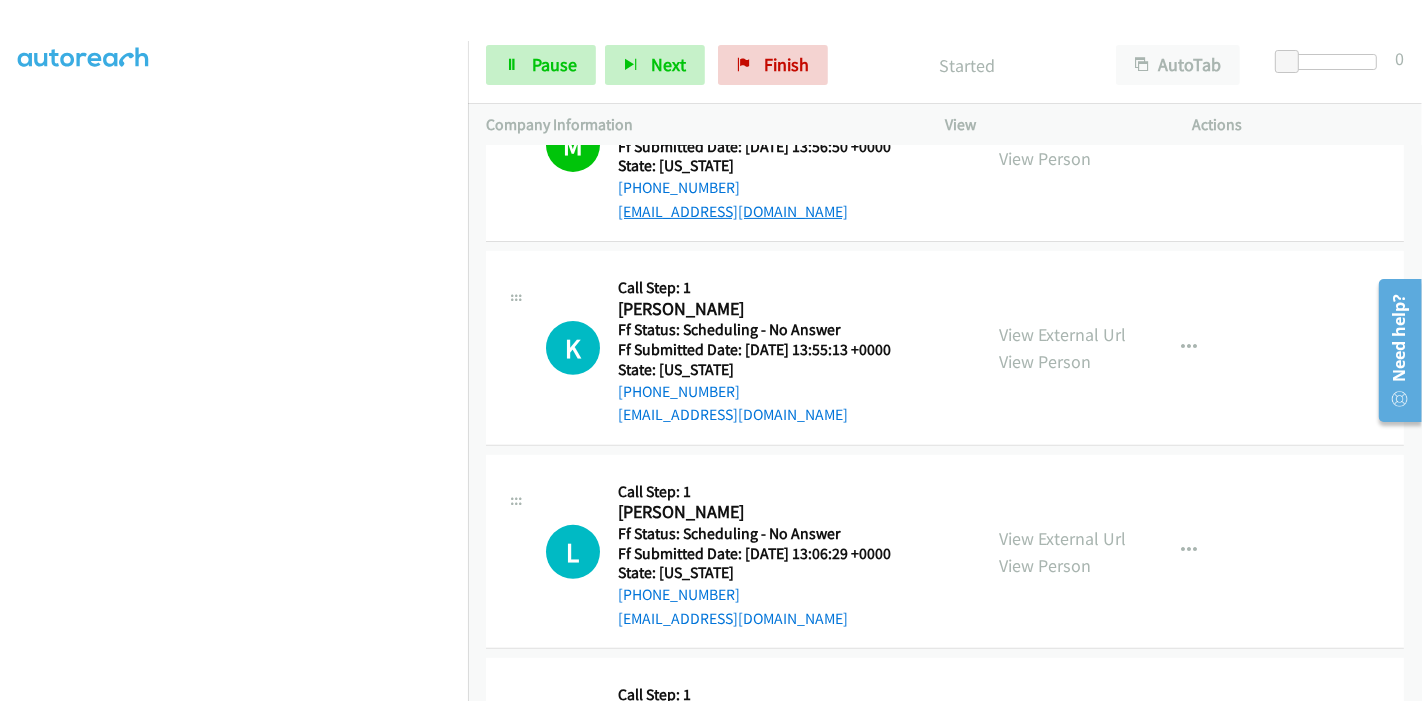 scroll, scrollTop: 708, scrollLeft: 0, axis: vertical 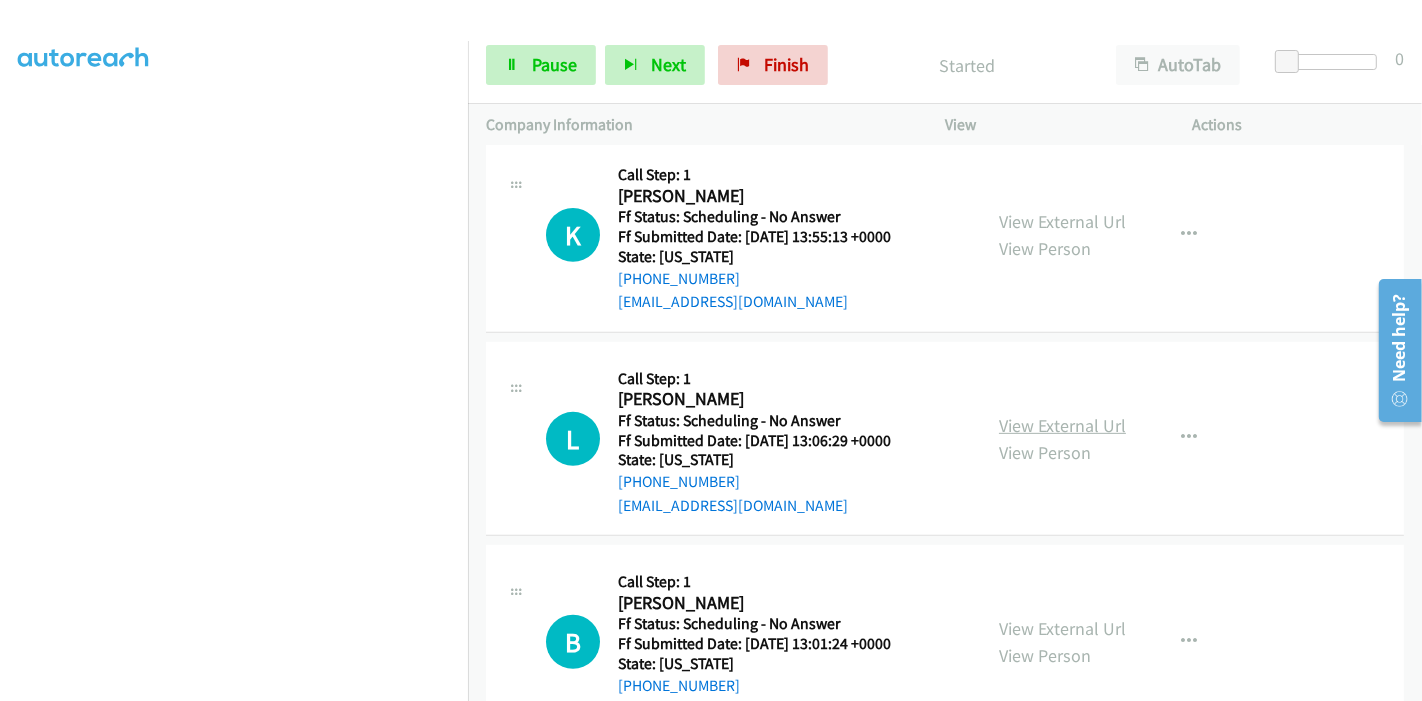 click on "View External Url" at bounding box center [1062, 425] 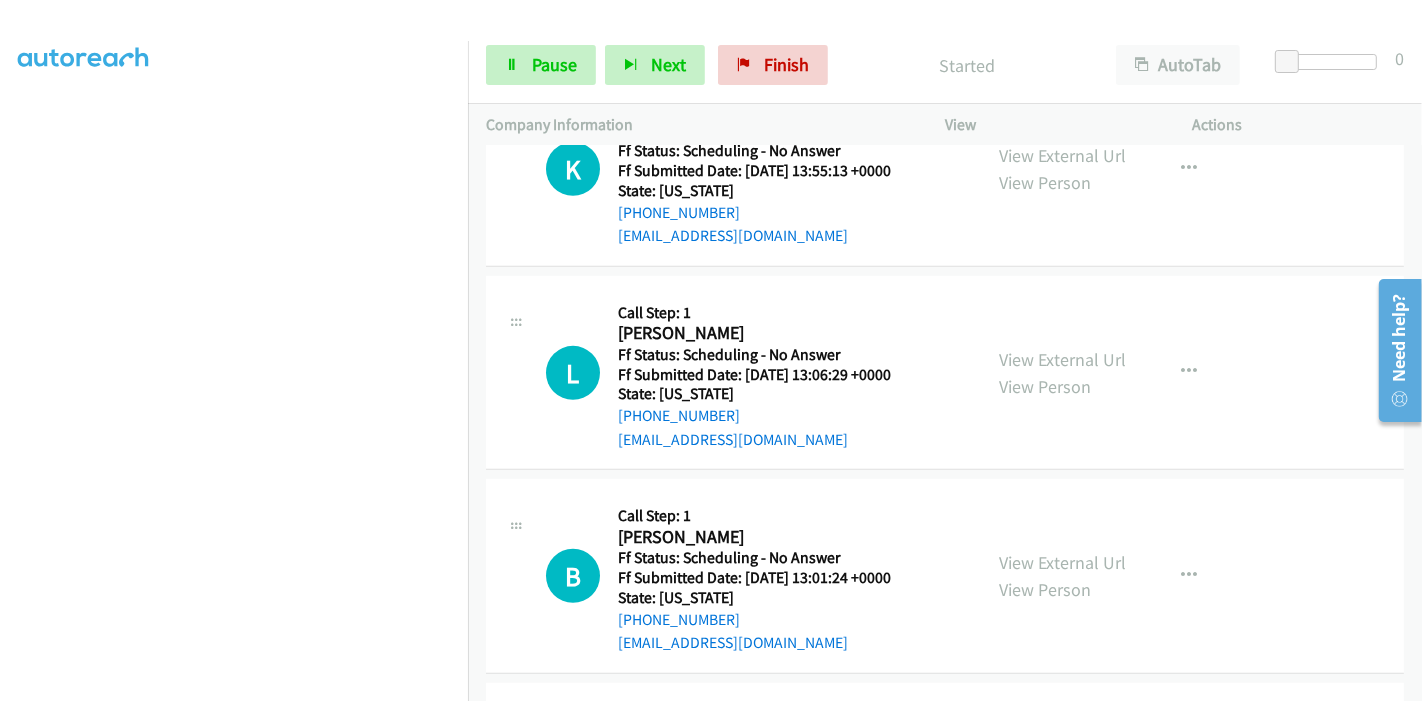 scroll, scrollTop: 820, scrollLeft: 0, axis: vertical 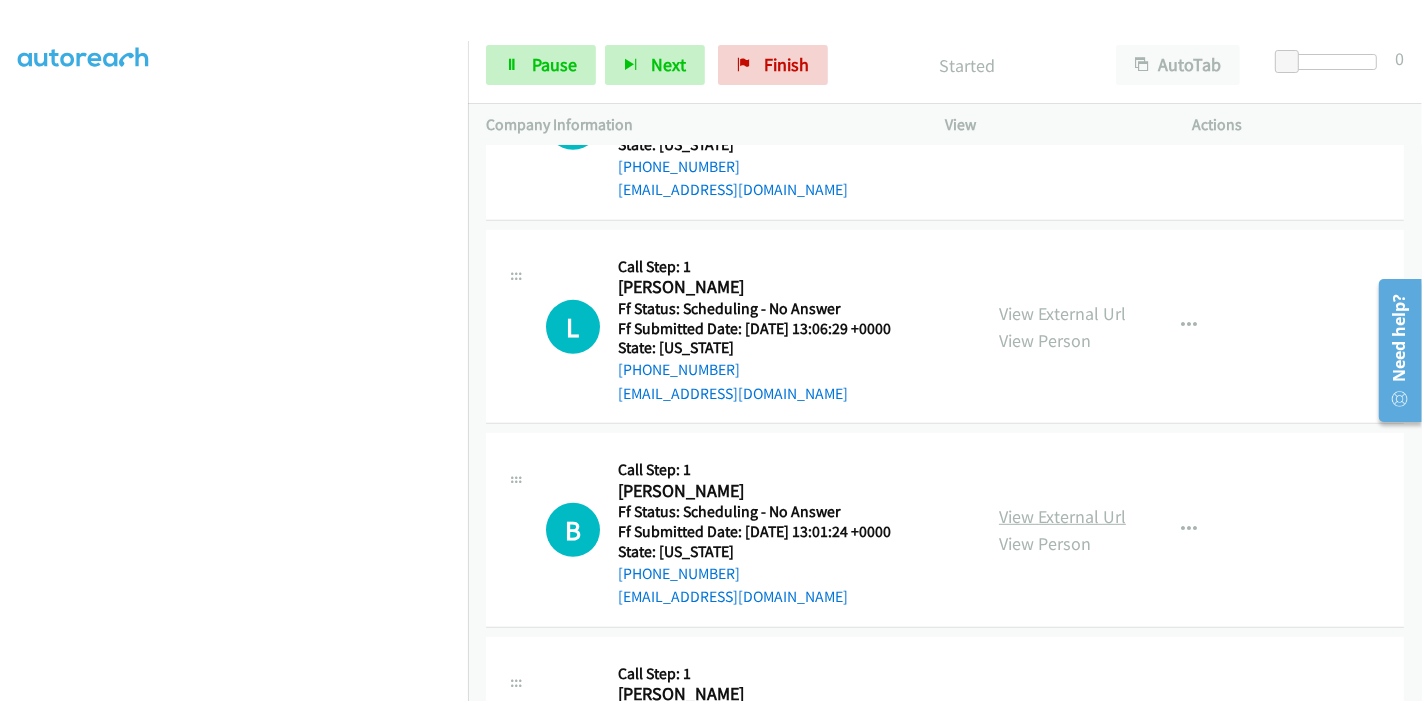 click on "View External Url" at bounding box center (1062, 516) 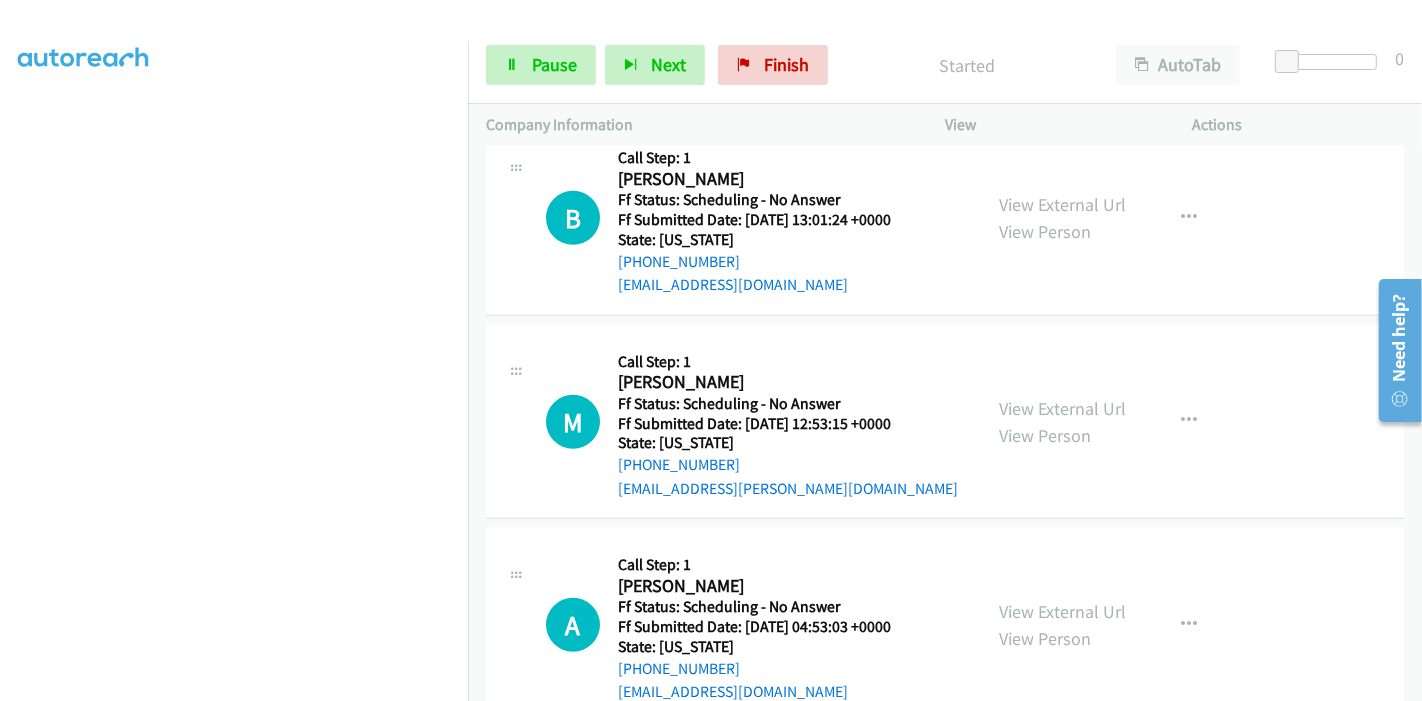 scroll, scrollTop: 1153, scrollLeft: 0, axis: vertical 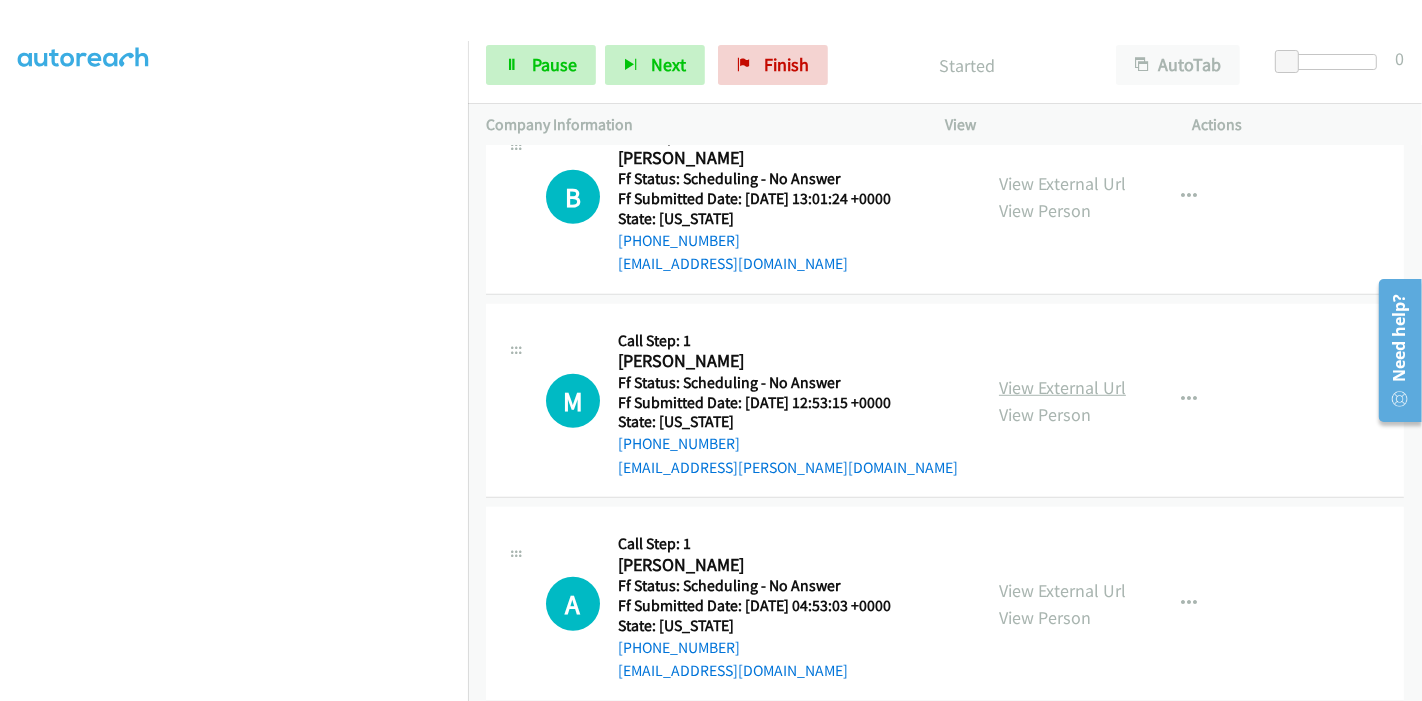 click on "View External Url" at bounding box center [1062, 387] 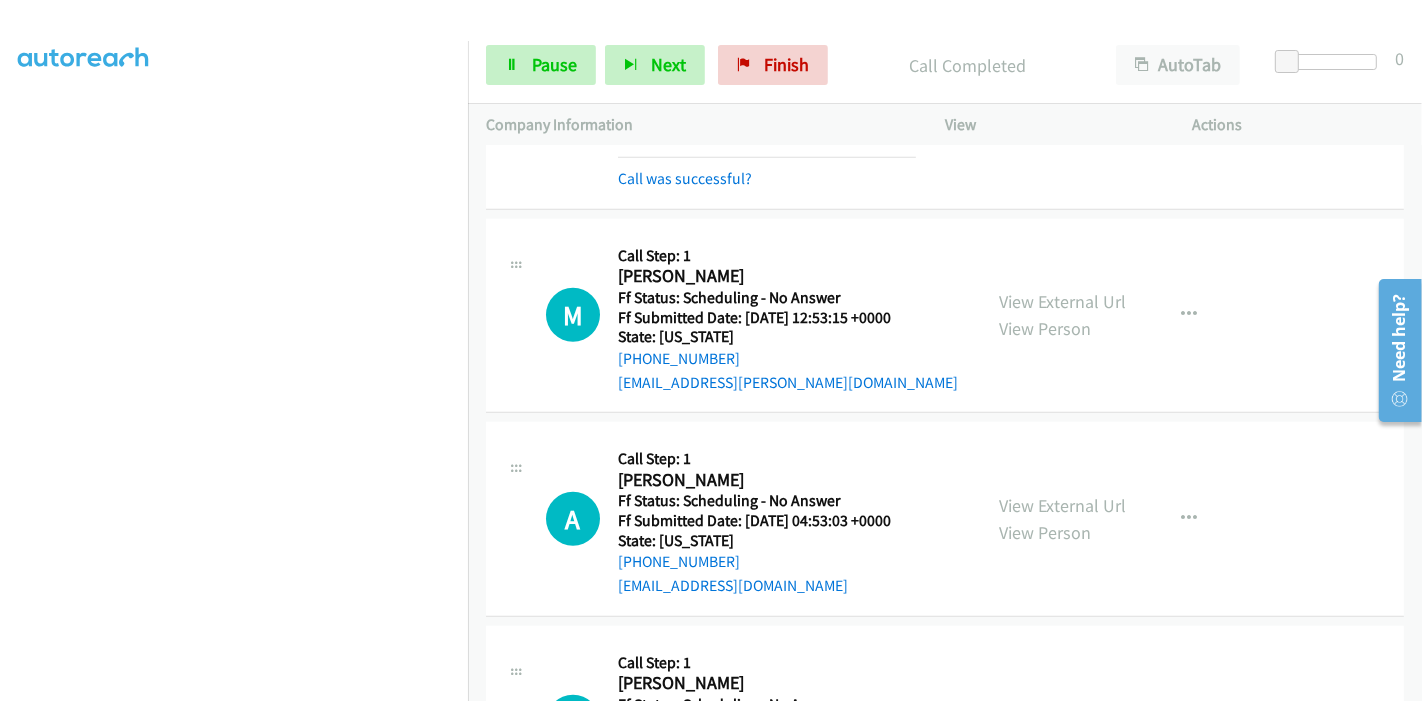 scroll, scrollTop: 1375, scrollLeft: 0, axis: vertical 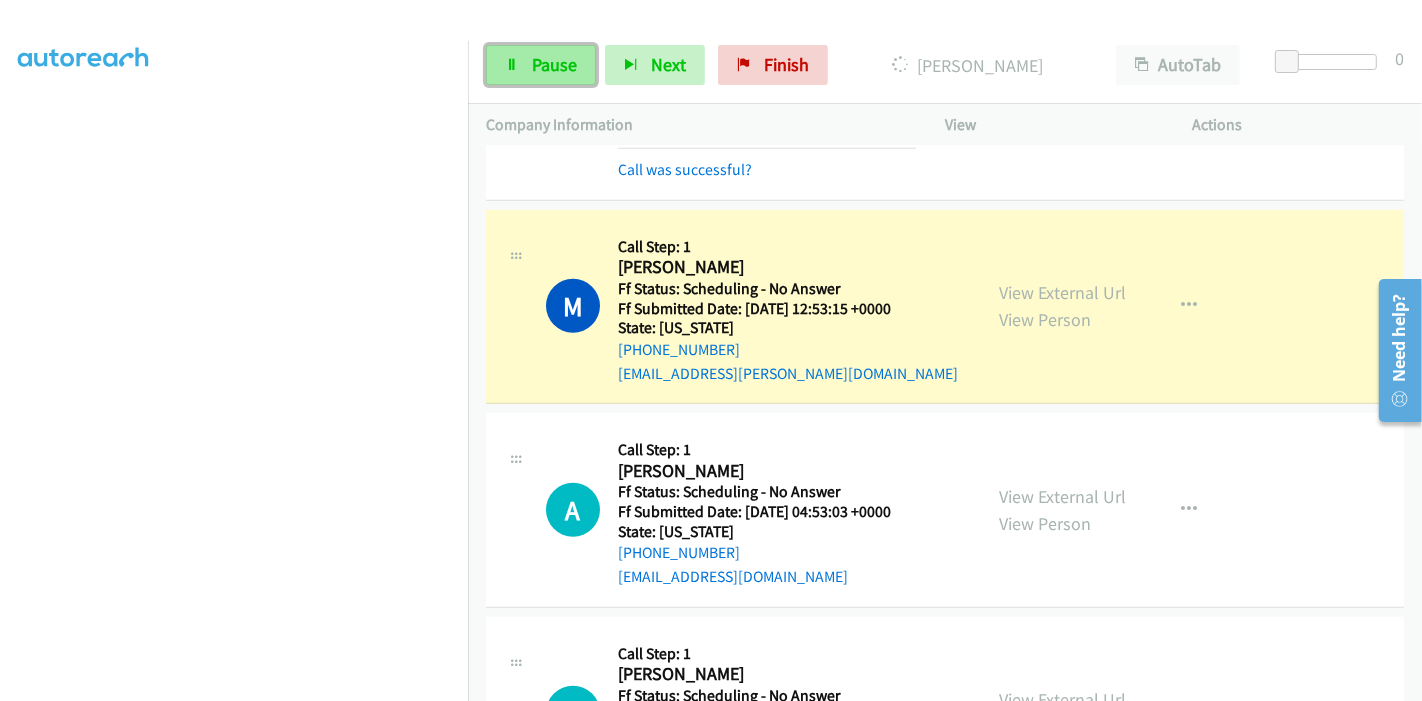 click on "Pause" at bounding box center [554, 64] 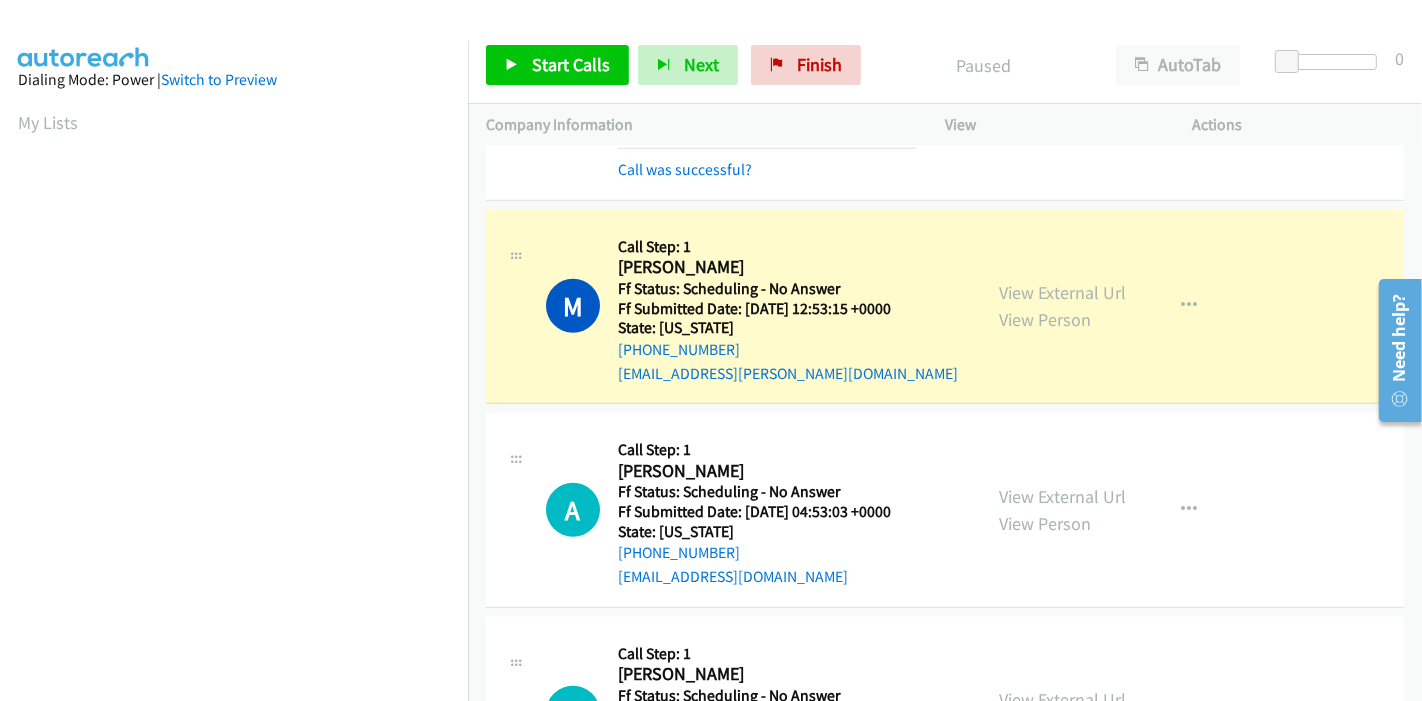 scroll, scrollTop: 422, scrollLeft: 0, axis: vertical 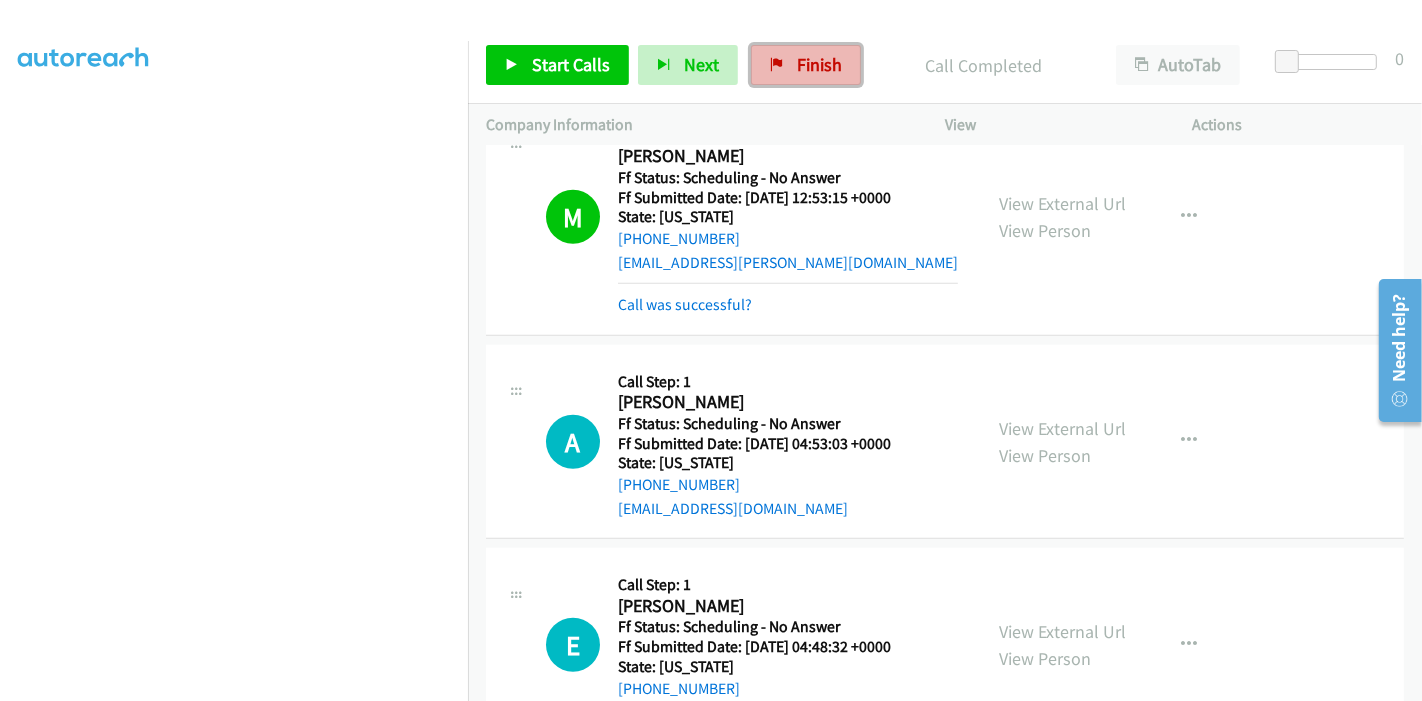 click on "Finish" at bounding box center (806, 65) 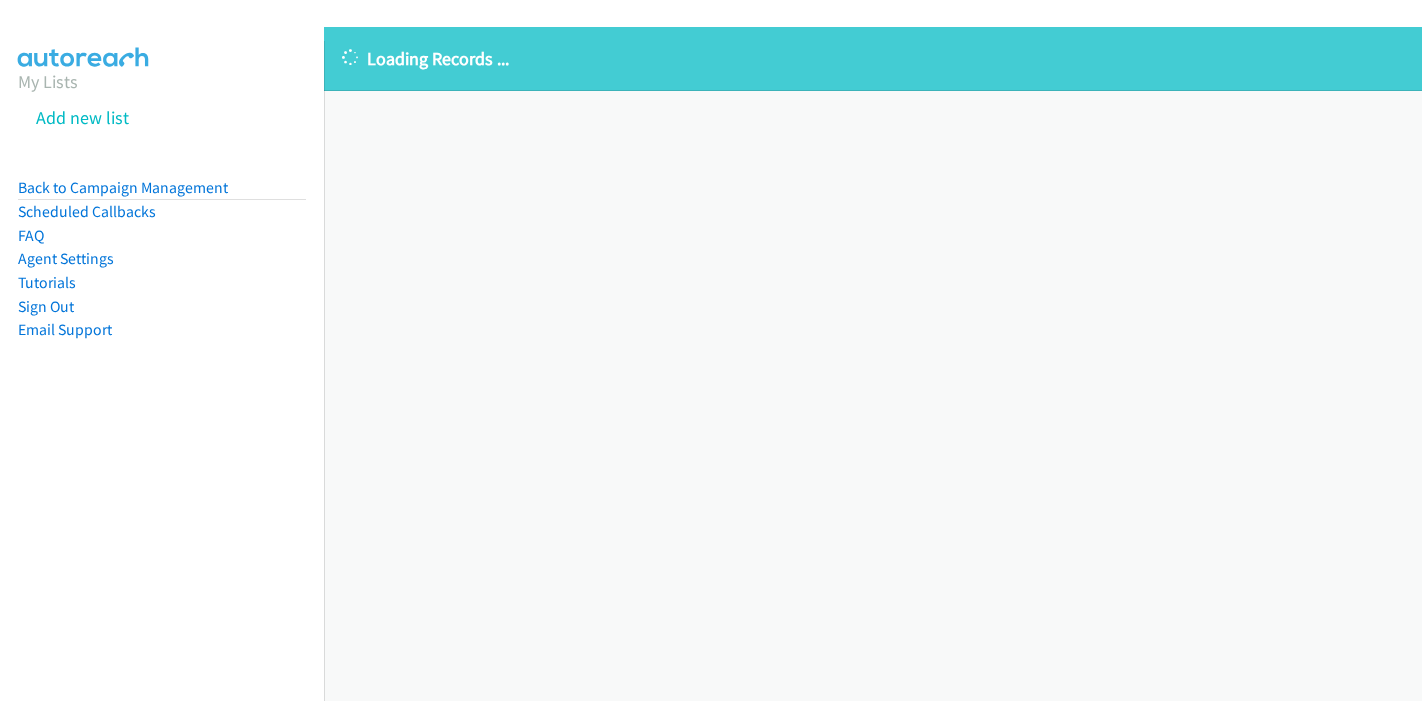 scroll, scrollTop: 0, scrollLeft: 0, axis: both 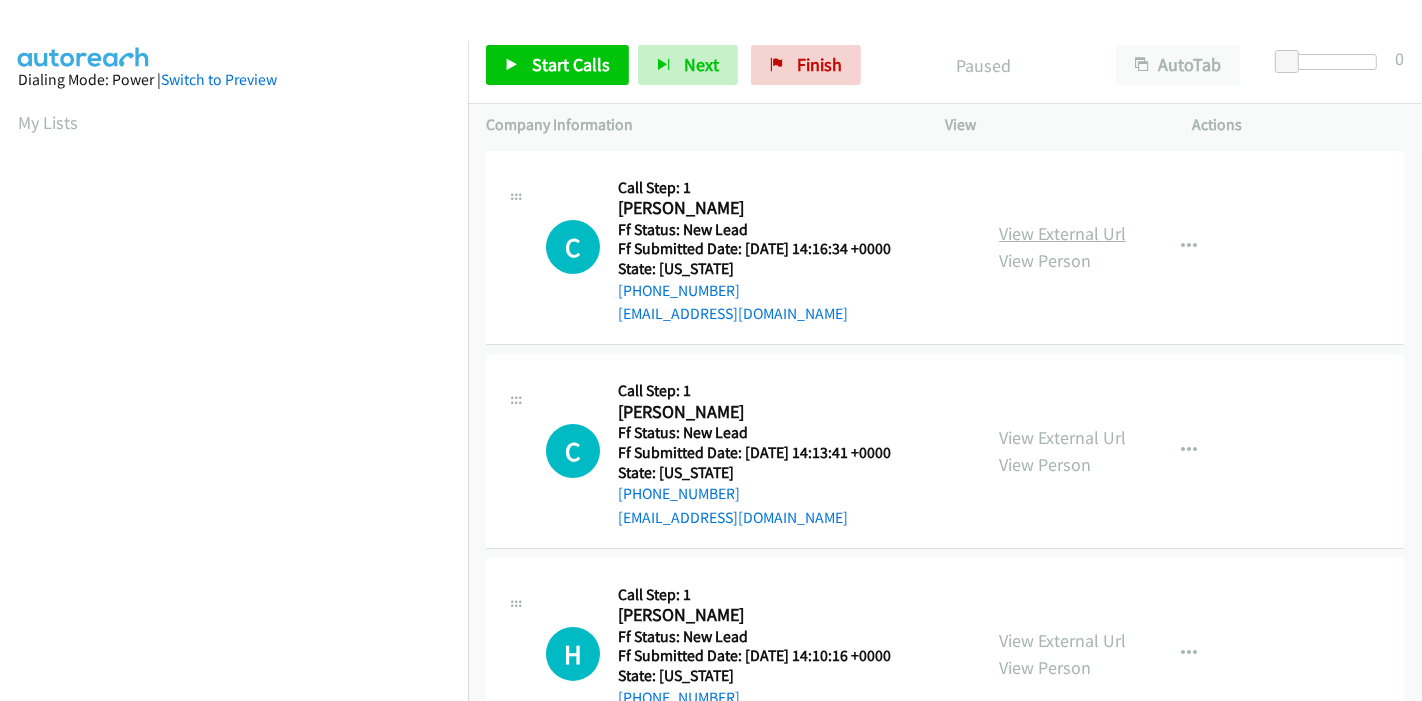 click on "View External Url" at bounding box center [1062, 233] 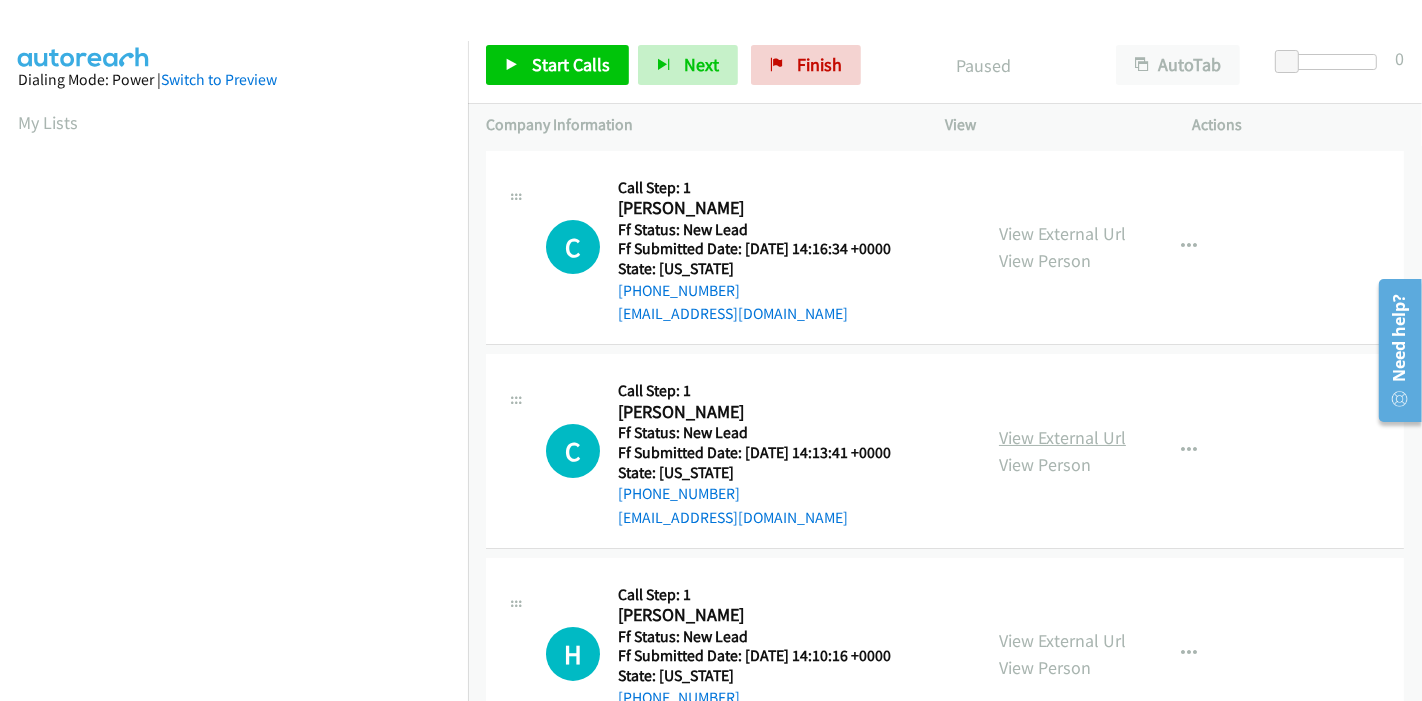 click on "View External Url" at bounding box center (1062, 437) 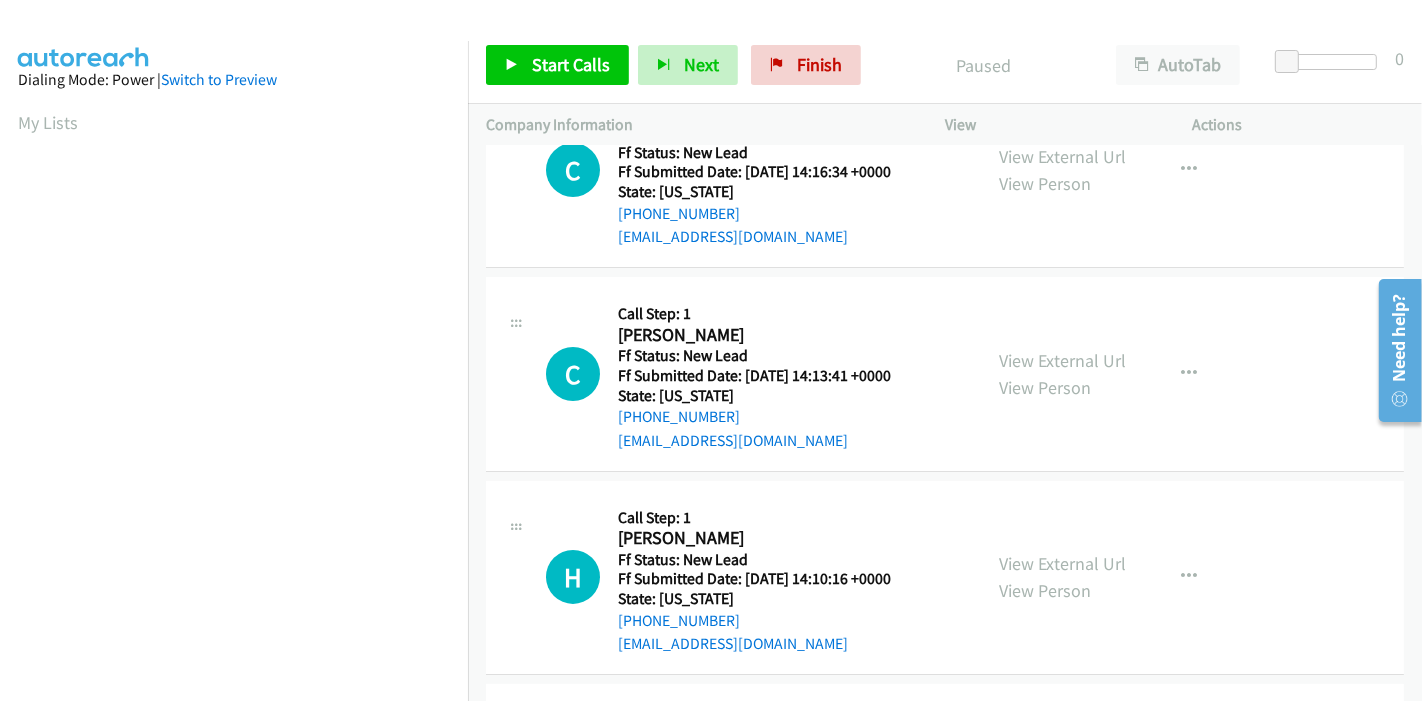 scroll, scrollTop: 111, scrollLeft: 0, axis: vertical 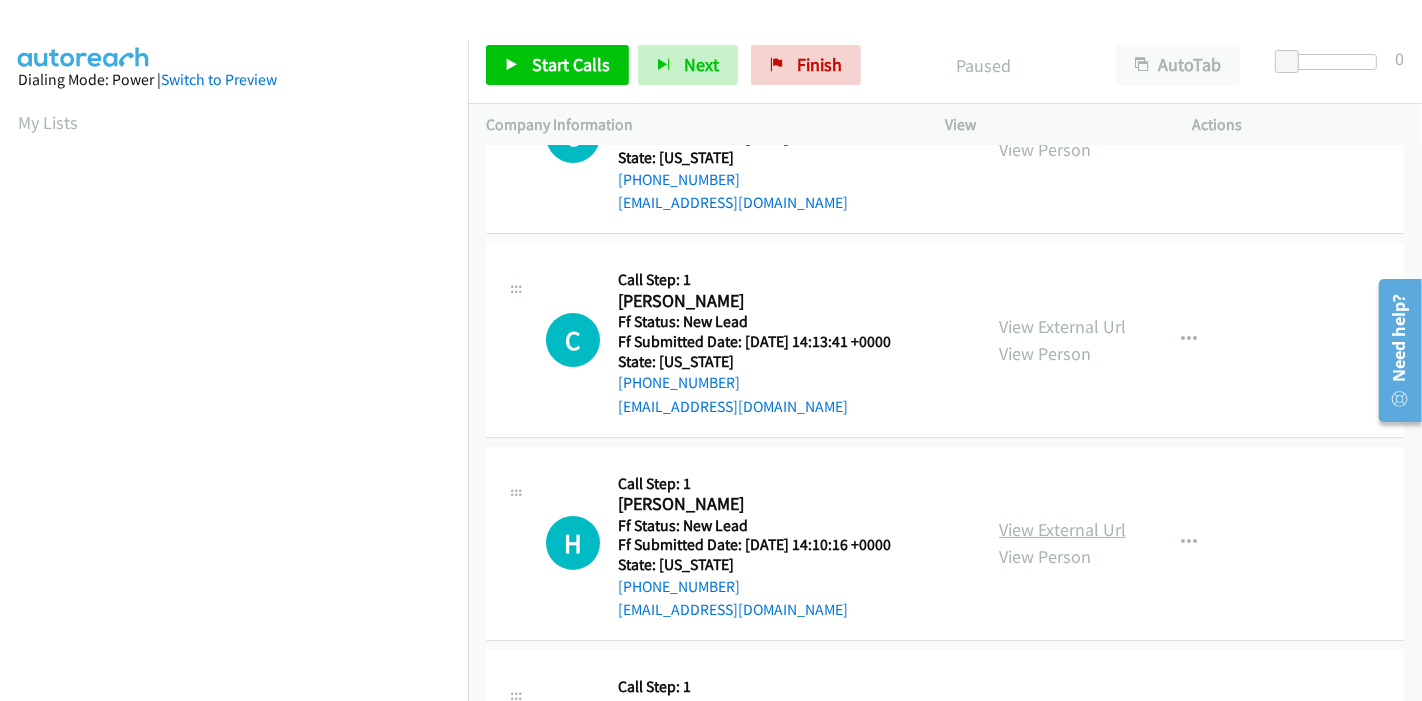 click on "View External Url" at bounding box center (1062, 529) 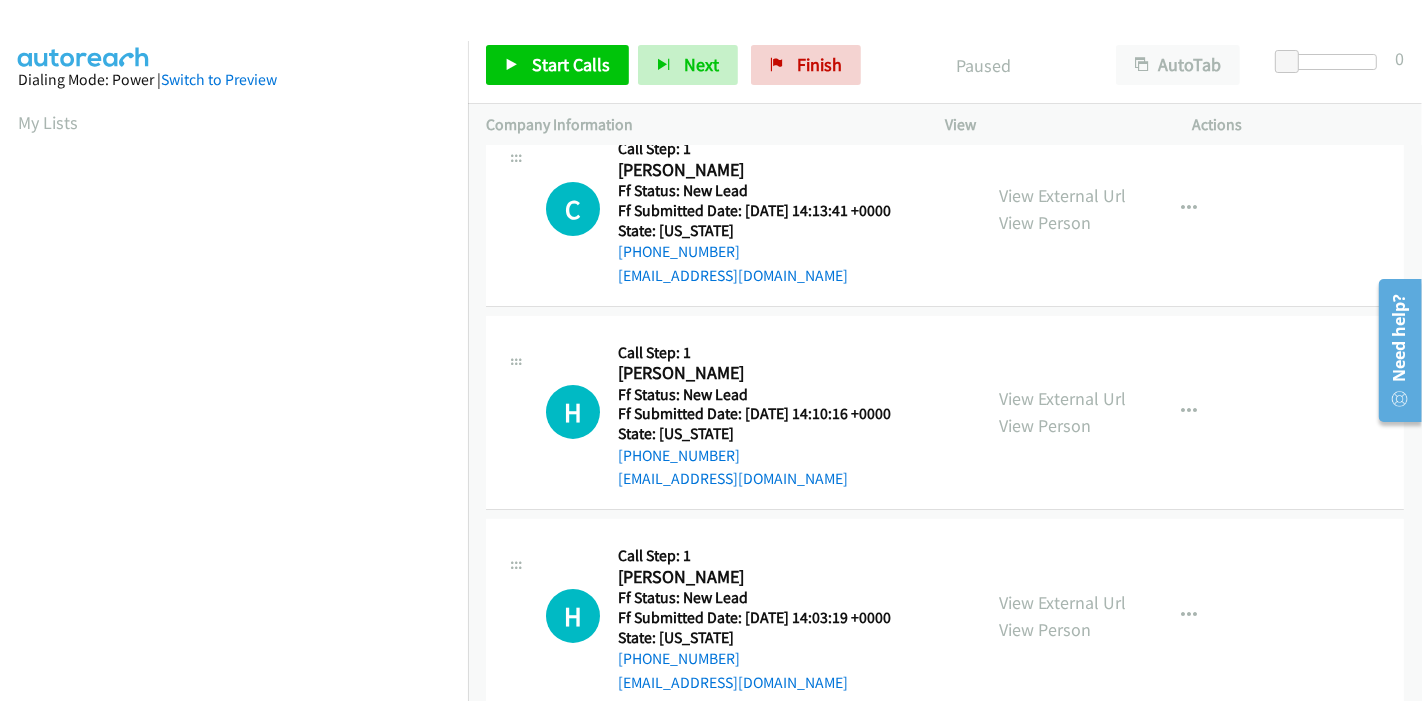 scroll, scrollTop: 444, scrollLeft: 0, axis: vertical 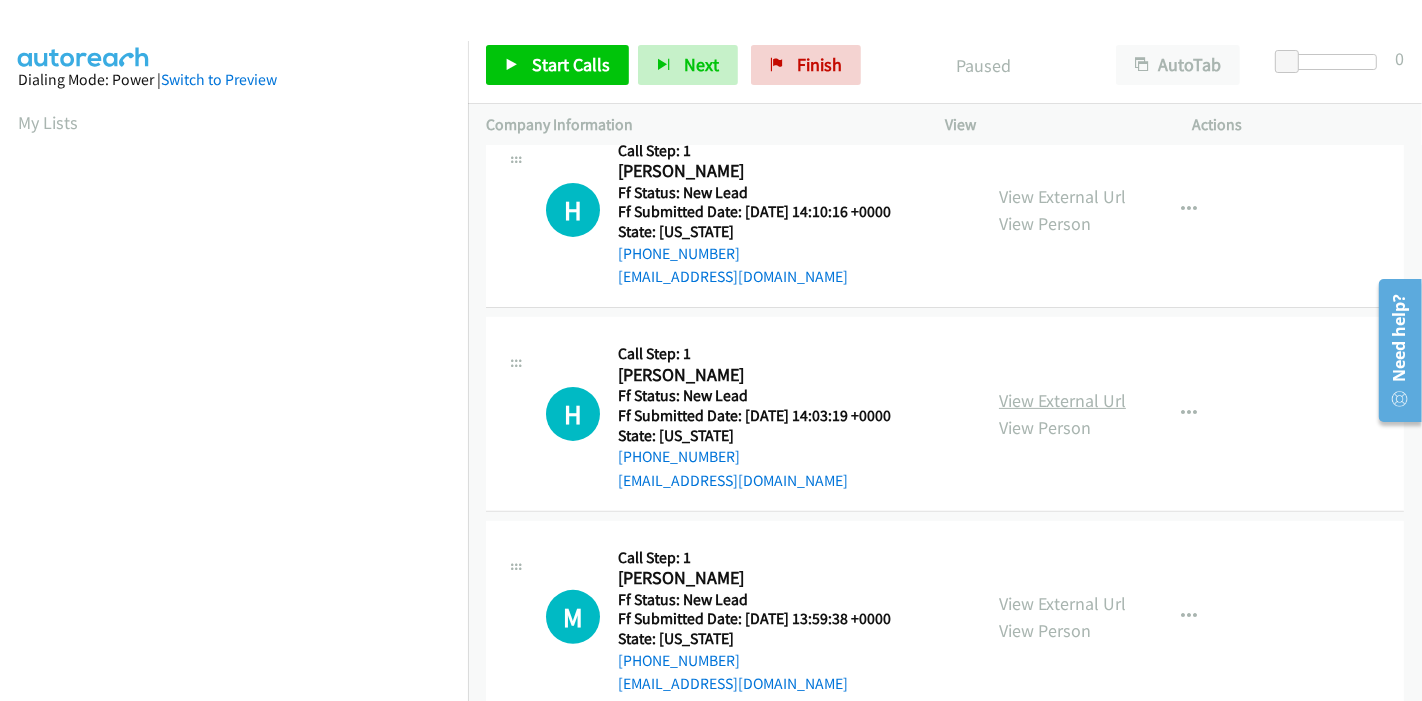 click on "View External Url" at bounding box center [1062, 400] 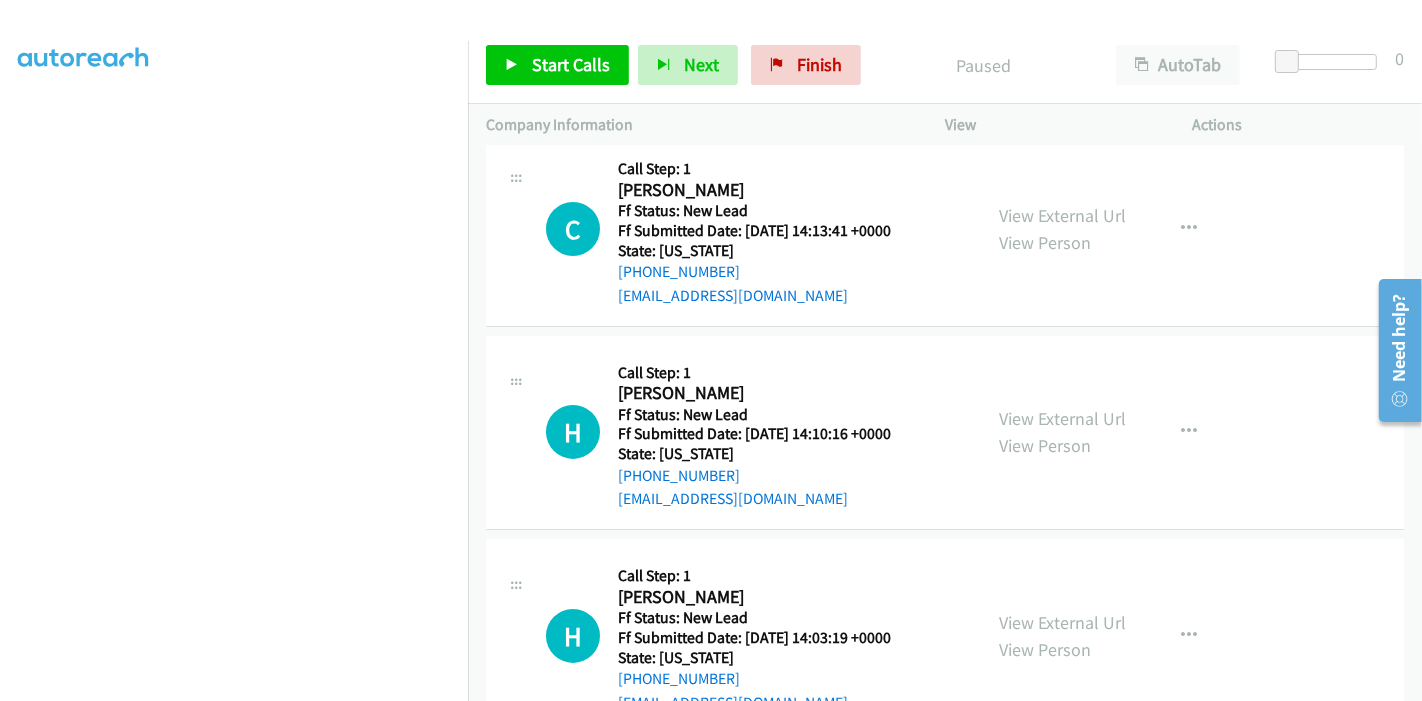 scroll, scrollTop: 0, scrollLeft: 0, axis: both 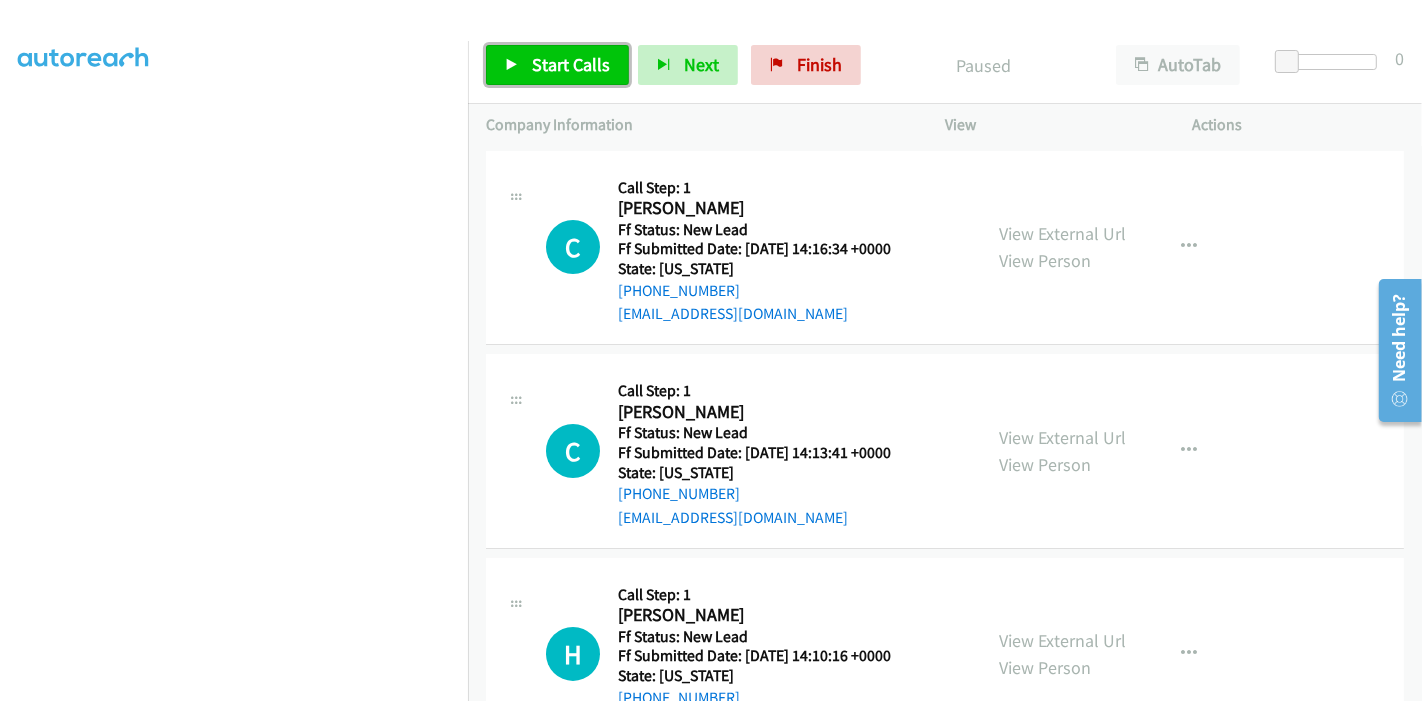 click on "Start Calls" at bounding box center [571, 64] 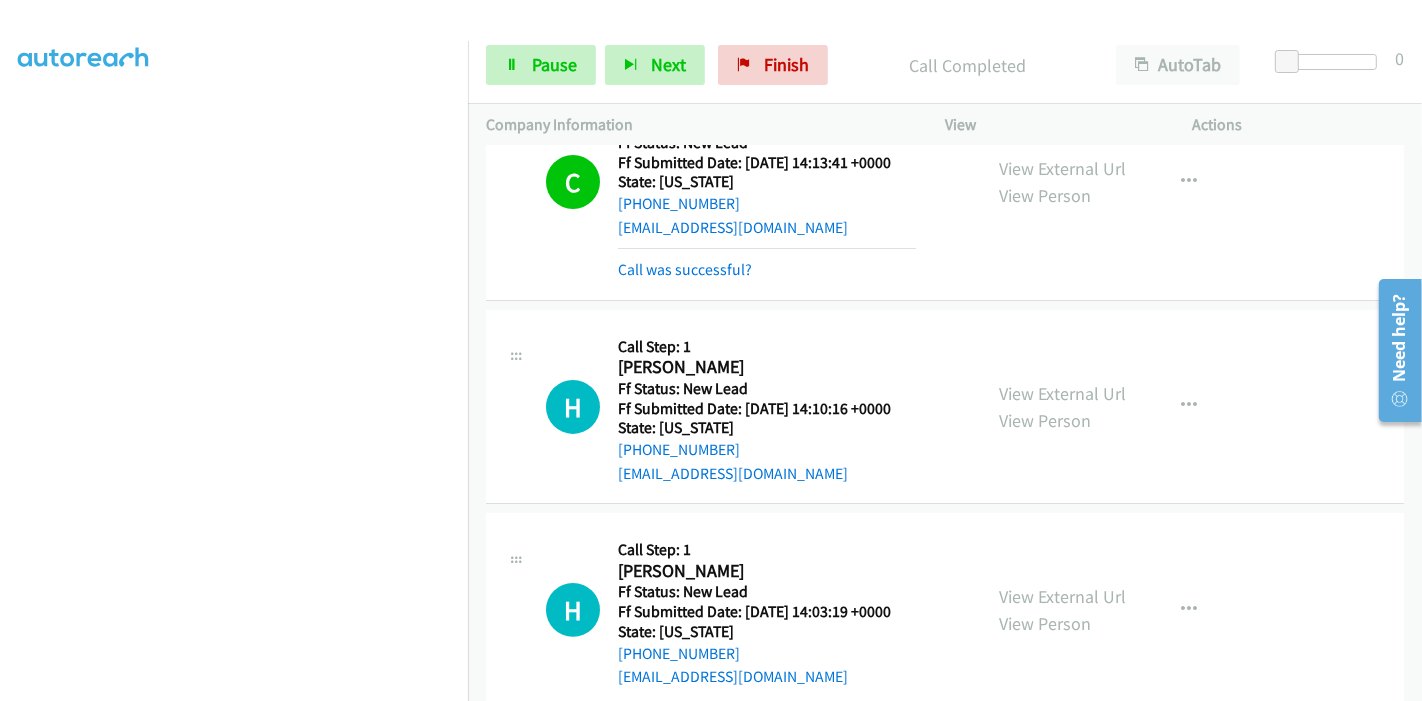 scroll, scrollTop: 354, scrollLeft: 0, axis: vertical 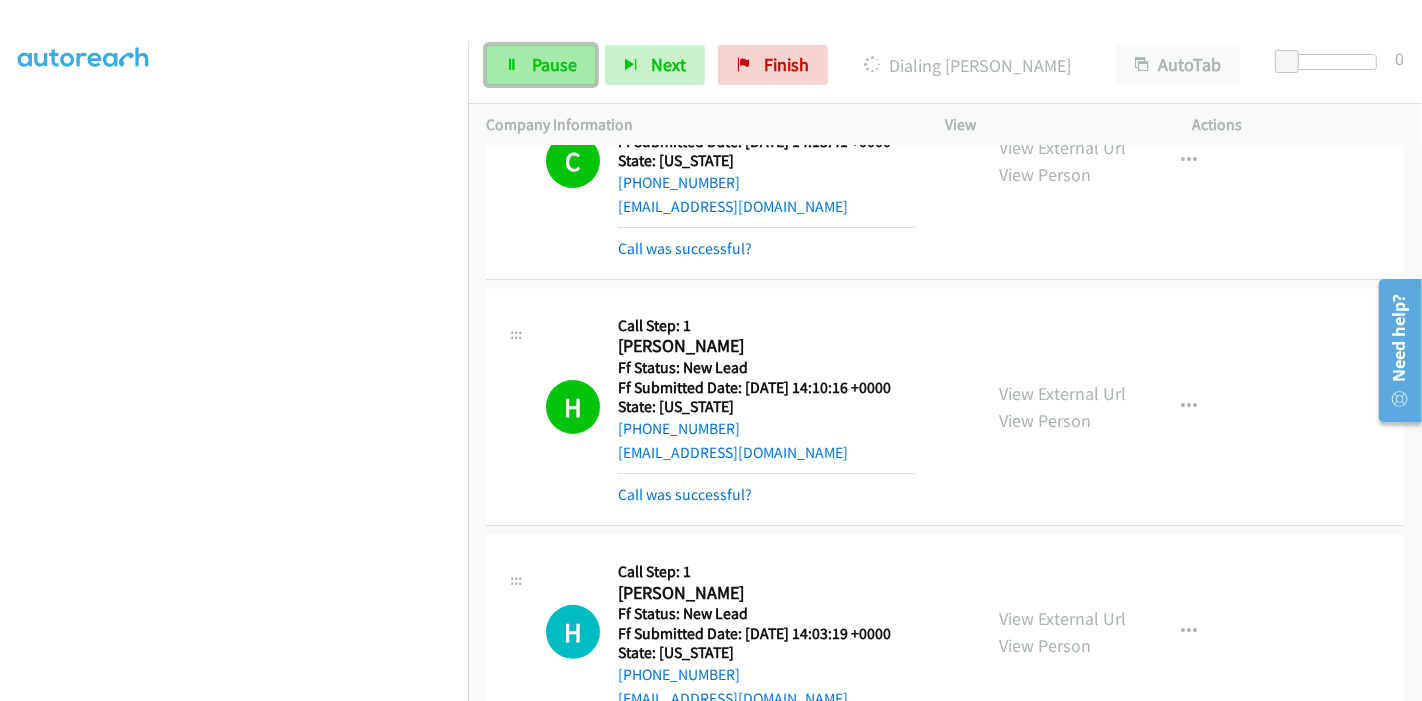 click on "Pause" at bounding box center [554, 64] 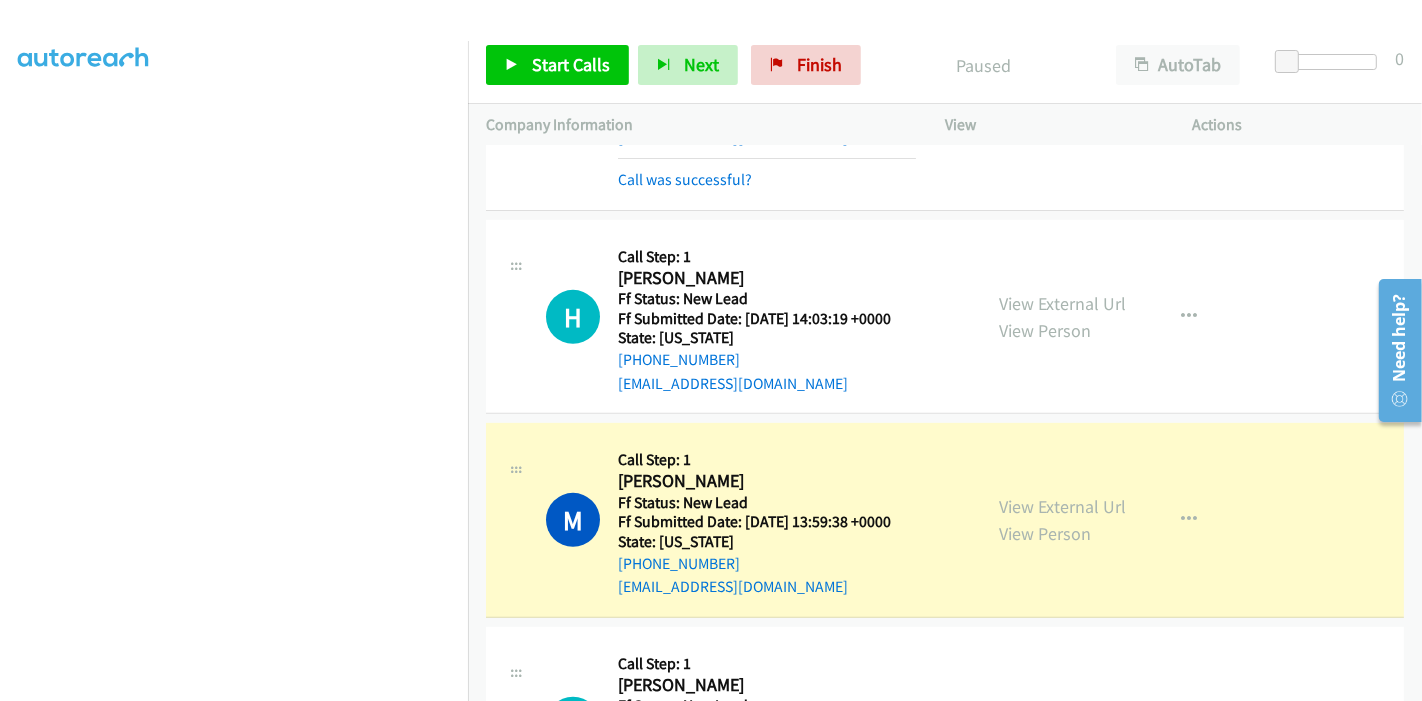 scroll, scrollTop: 798, scrollLeft: 0, axis: vertical 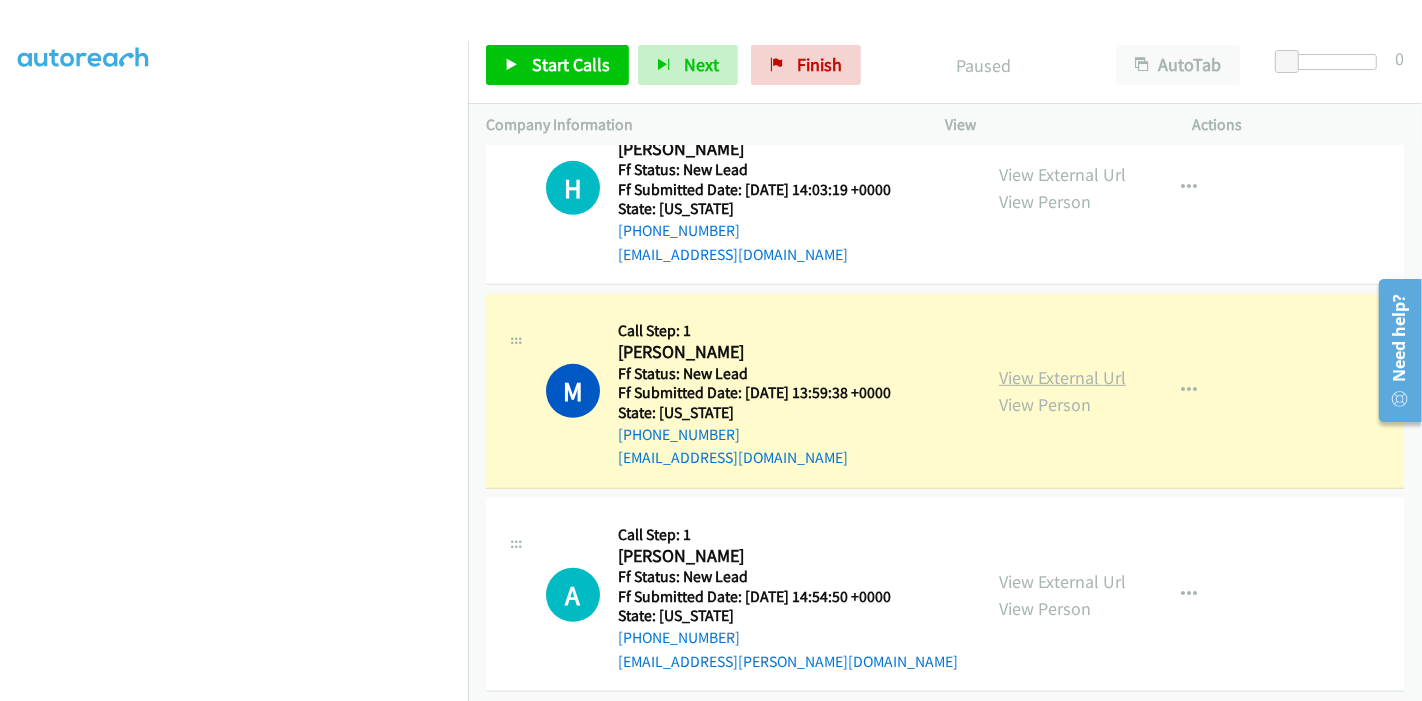 click on "View External Url" at bounding box center [1062, 377] 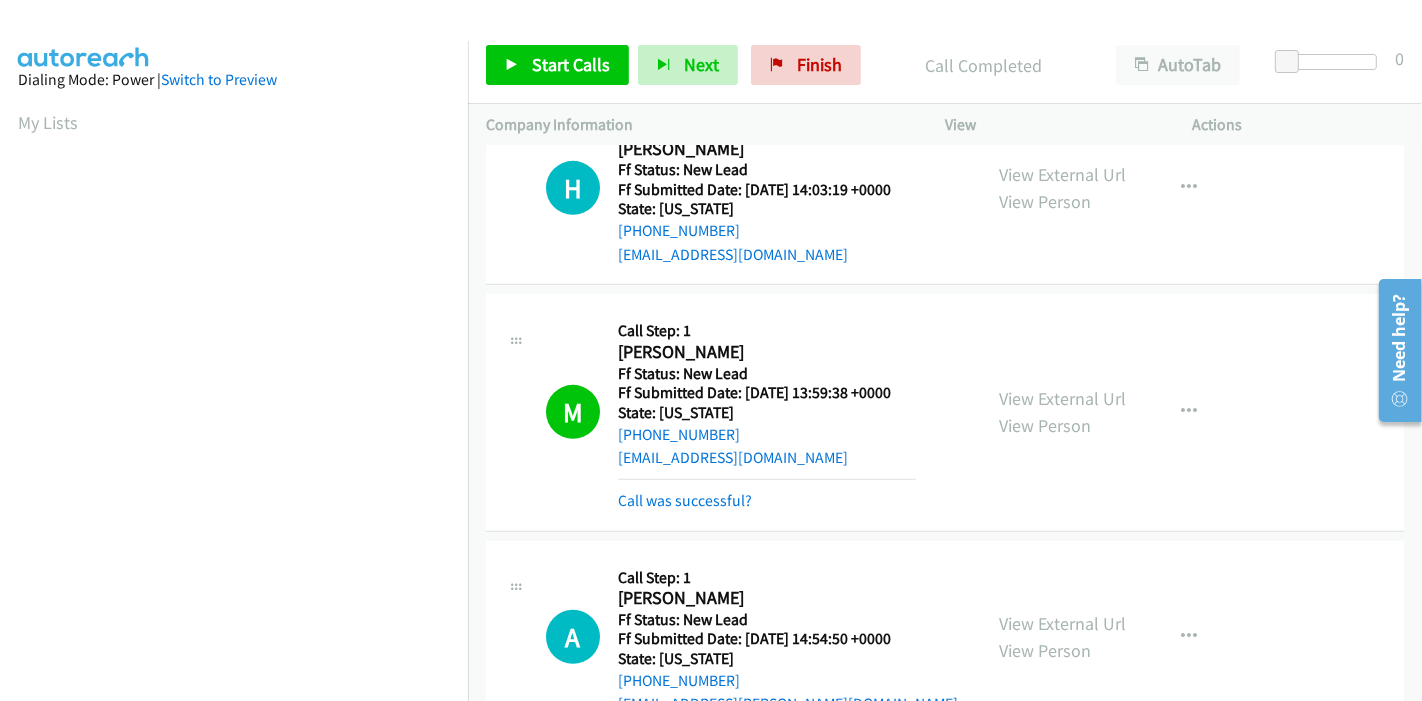scroll, scrollTop: 422, scrollLeft: 0, axis: vertical 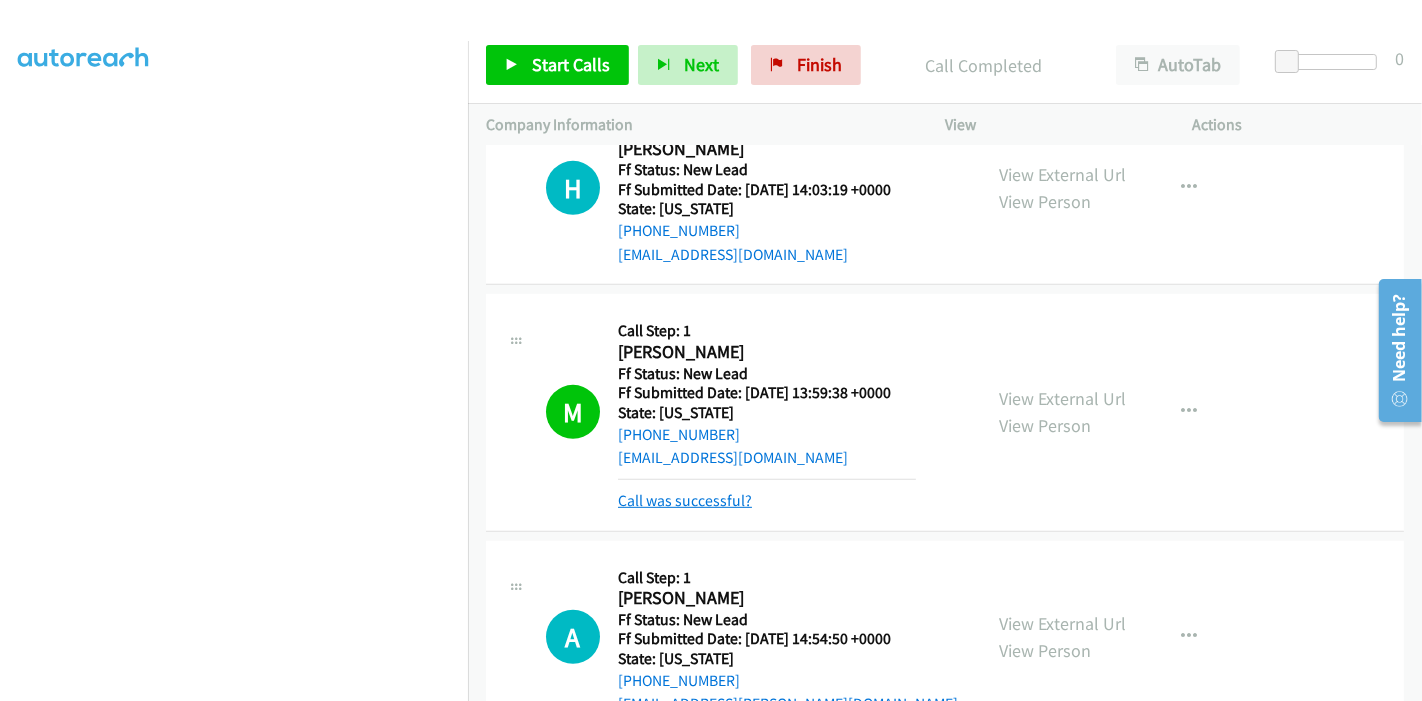 click on "Call was successful?" at bounding box center (685, 500) 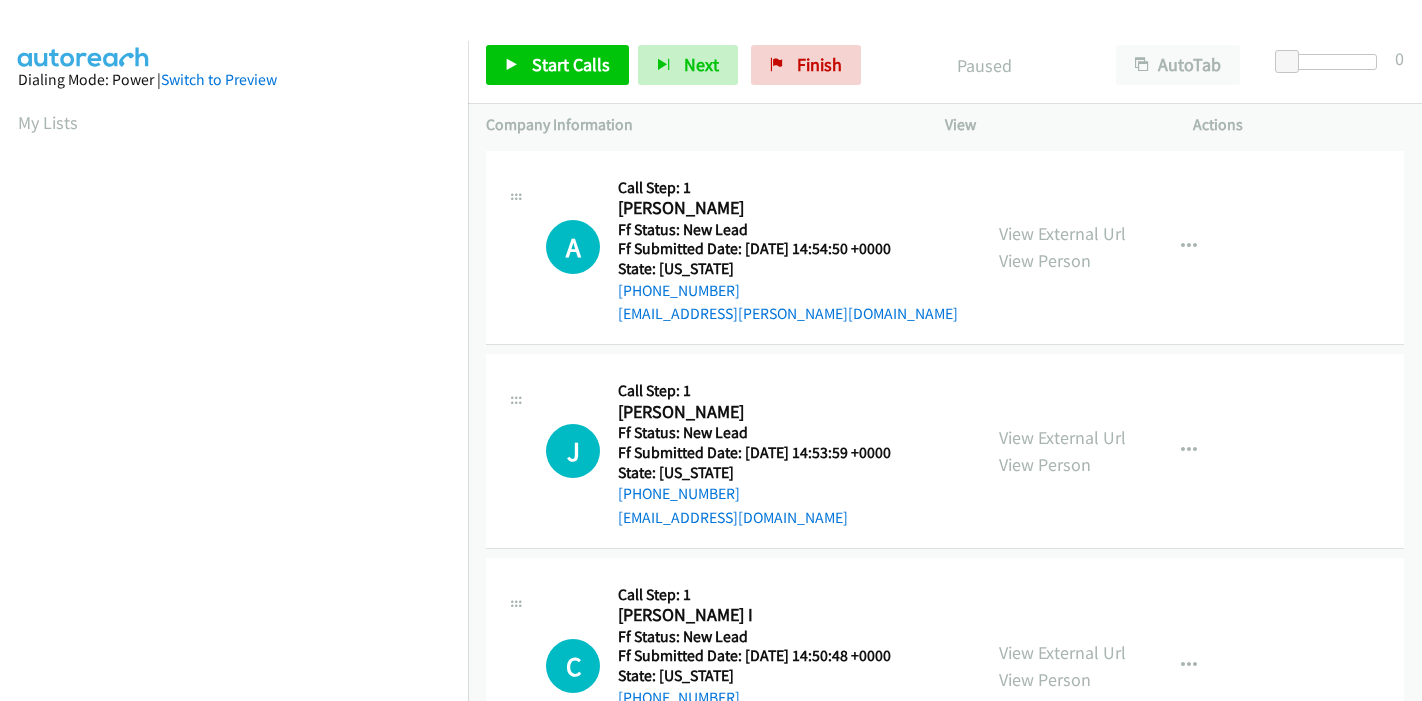 scroll, scrollTop: 0, scrollLeft: 0, axis: both 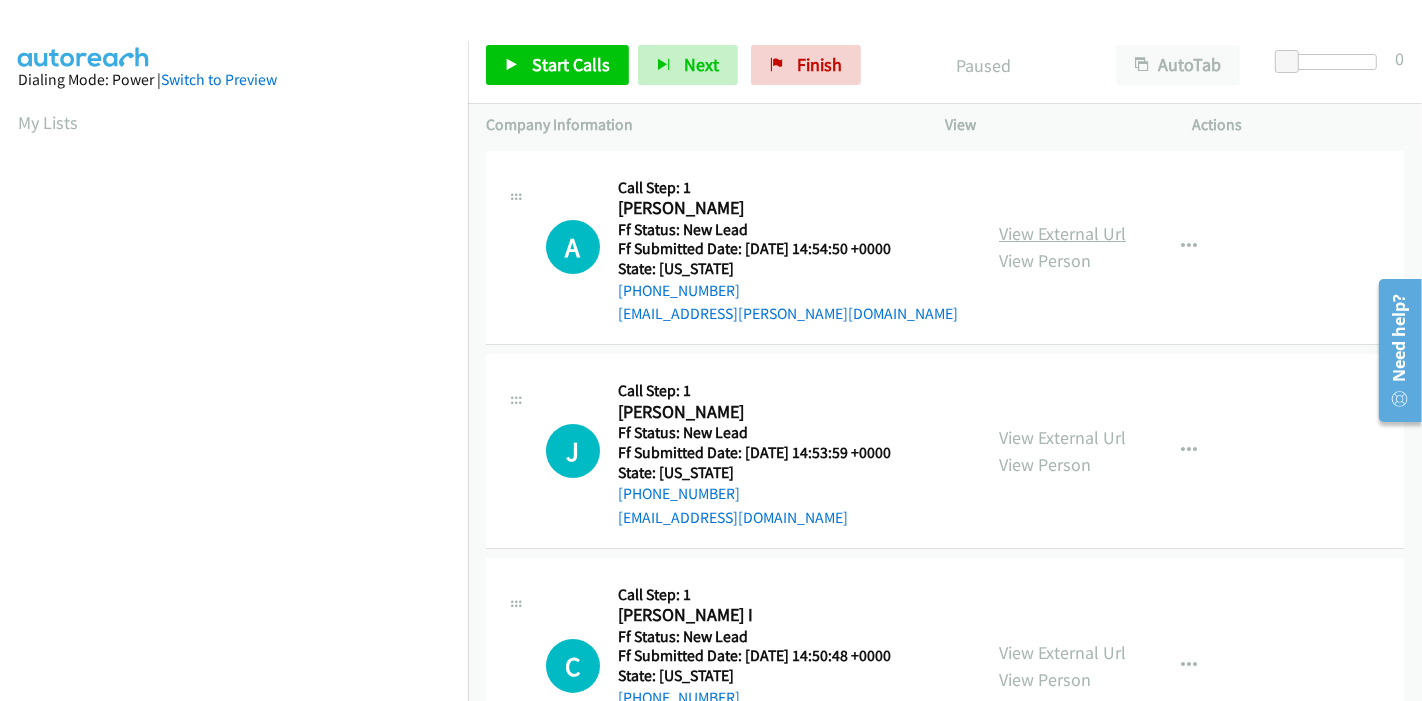 click on "View External Url" at bounding box center [1062, 233] 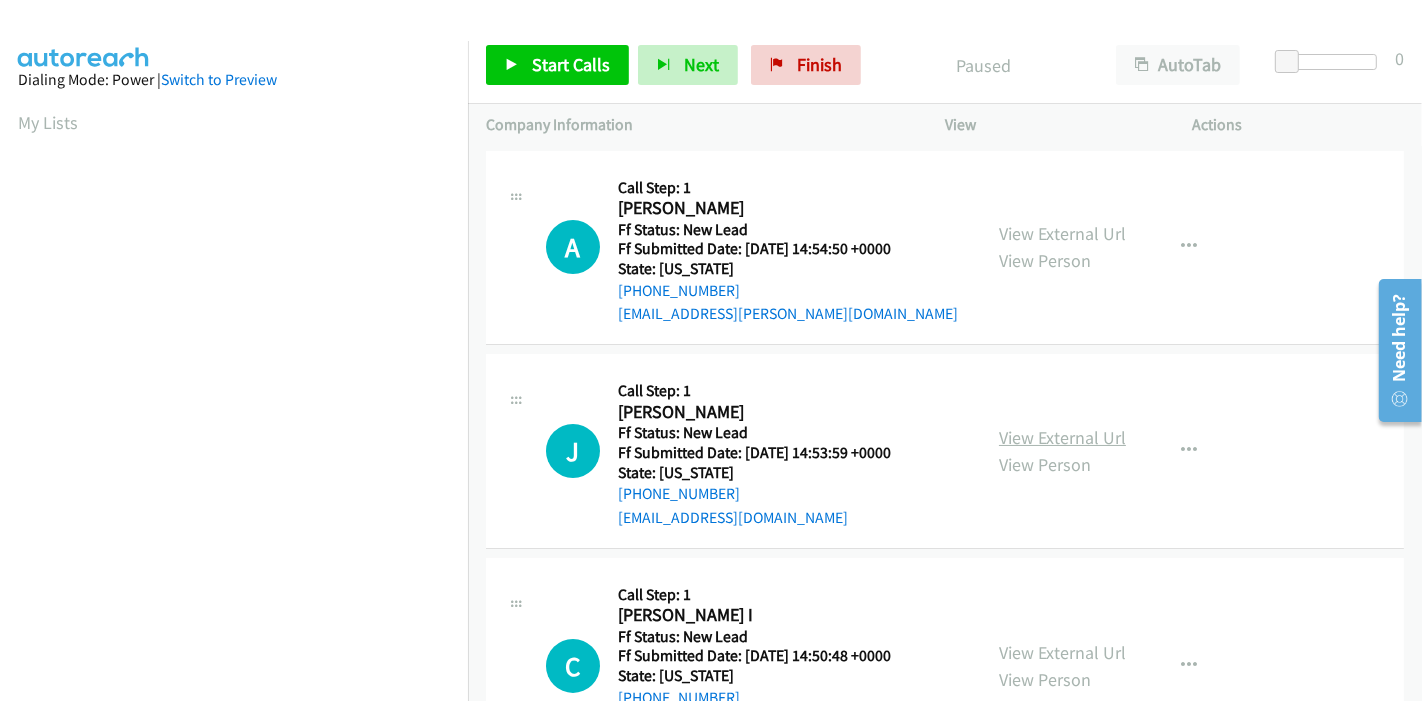 click on "View External Url" at bounding box center (1062, 437) 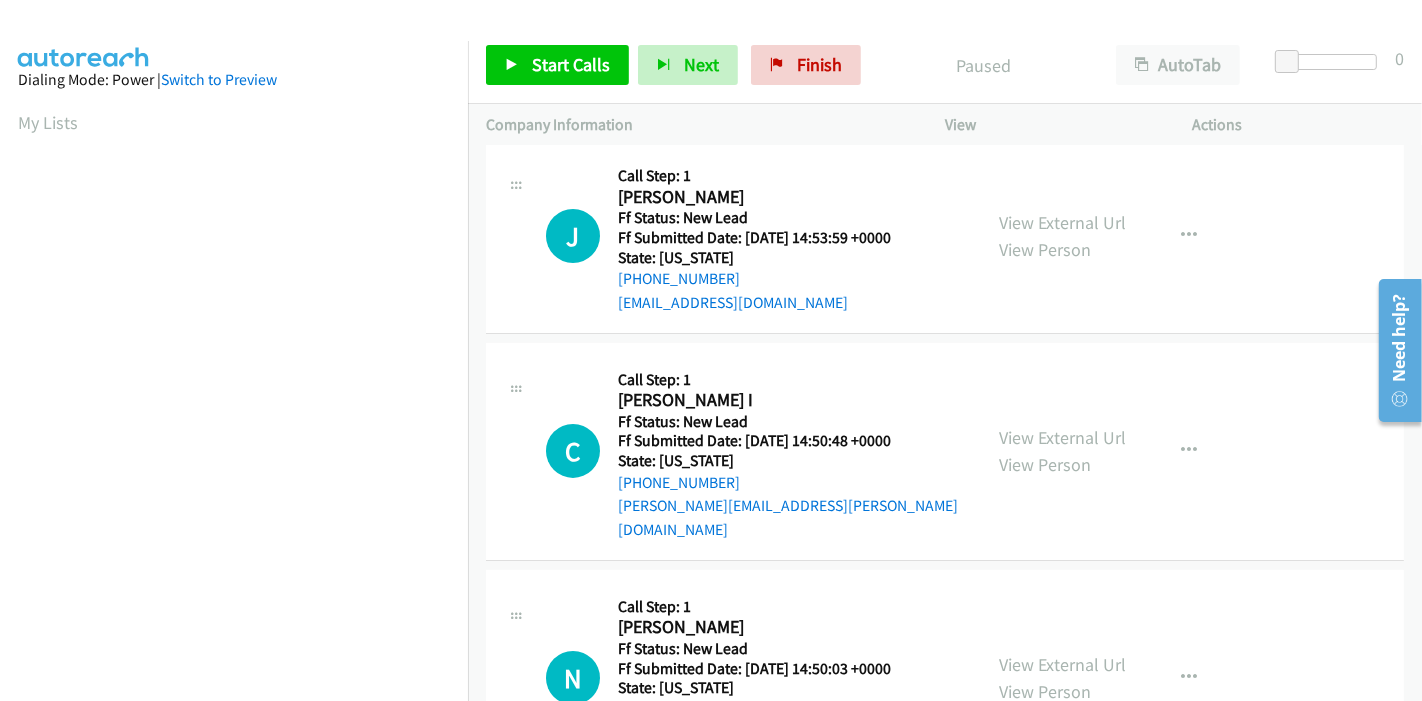 scroll, scrollTop: 222, scrollLeft: 0, axis: vertical 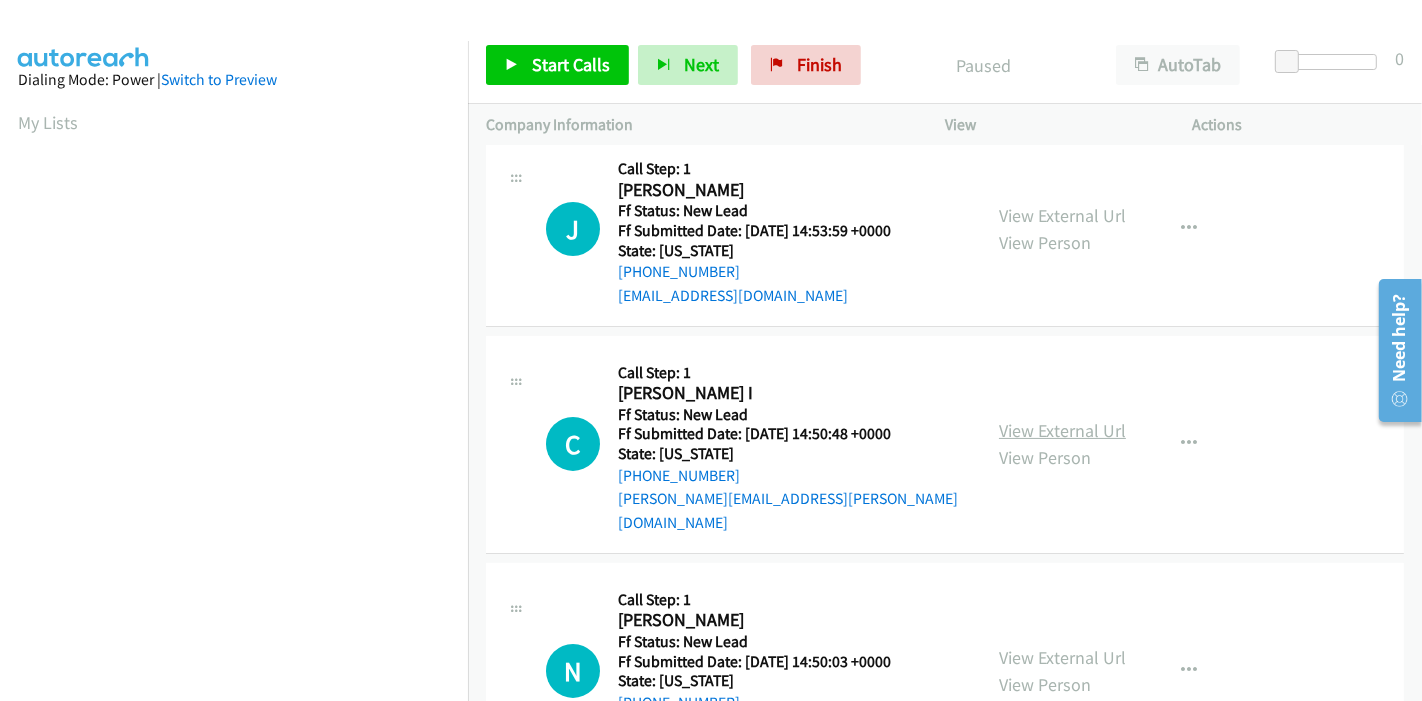 click on "View External Url" at bounding box center [1062, 430] 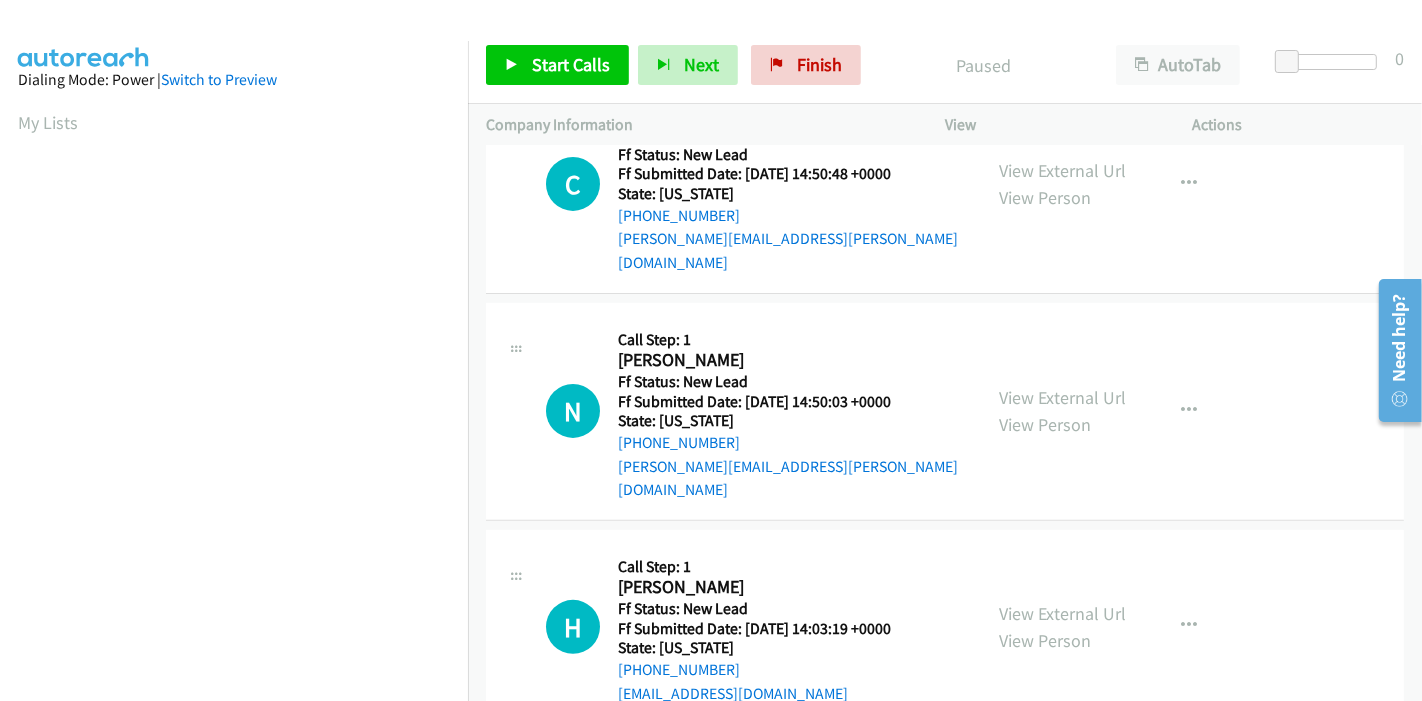 scroll, scrollTop: 487, scrollLeft: 0, axis: vertical 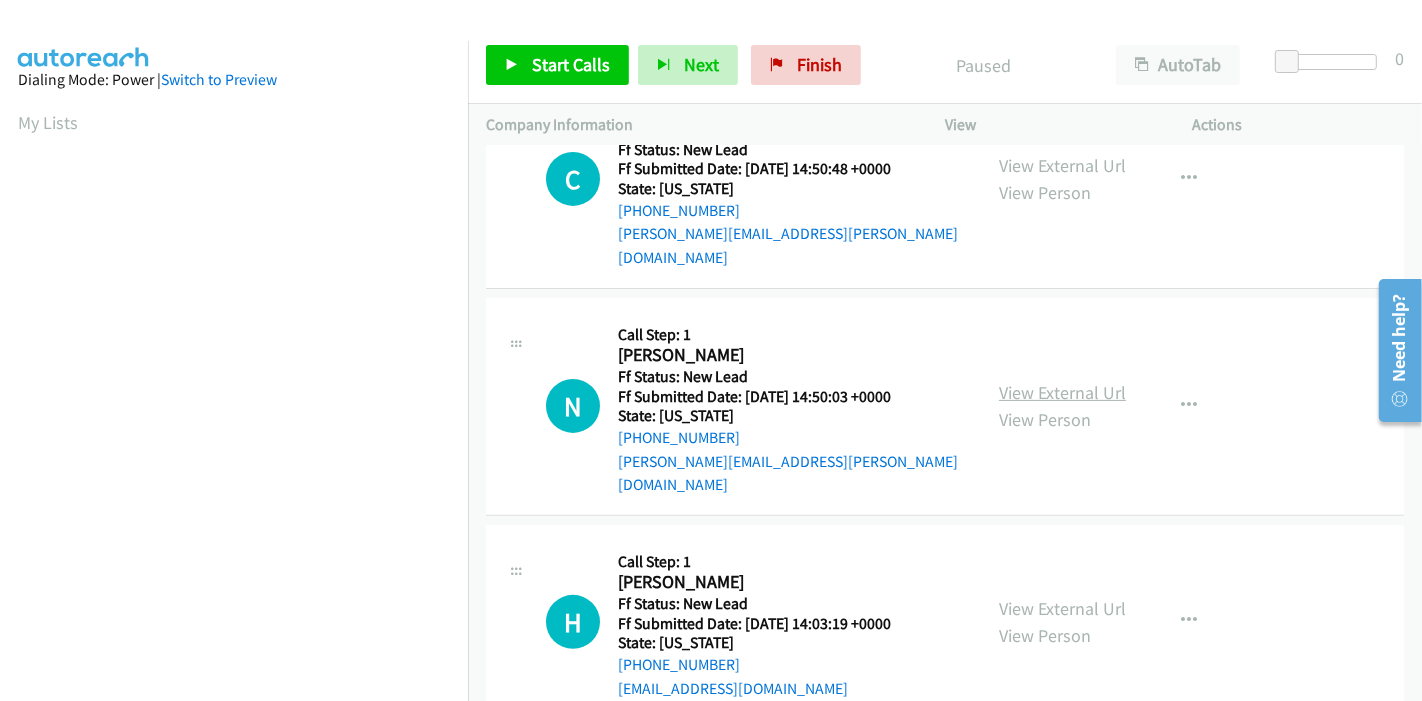 click on "View External Url" at bounding box center [1062, 392] 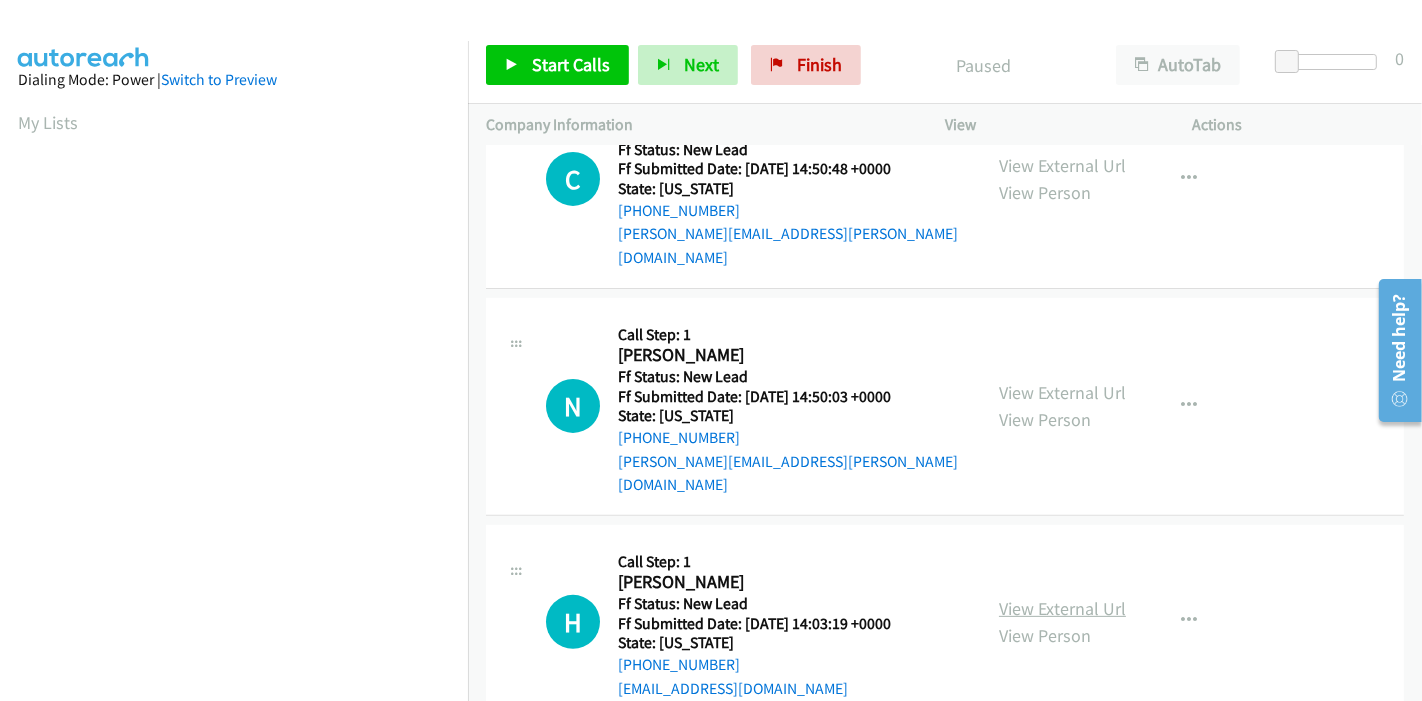 click on "View External Url" at bounding box center [1062, 608] 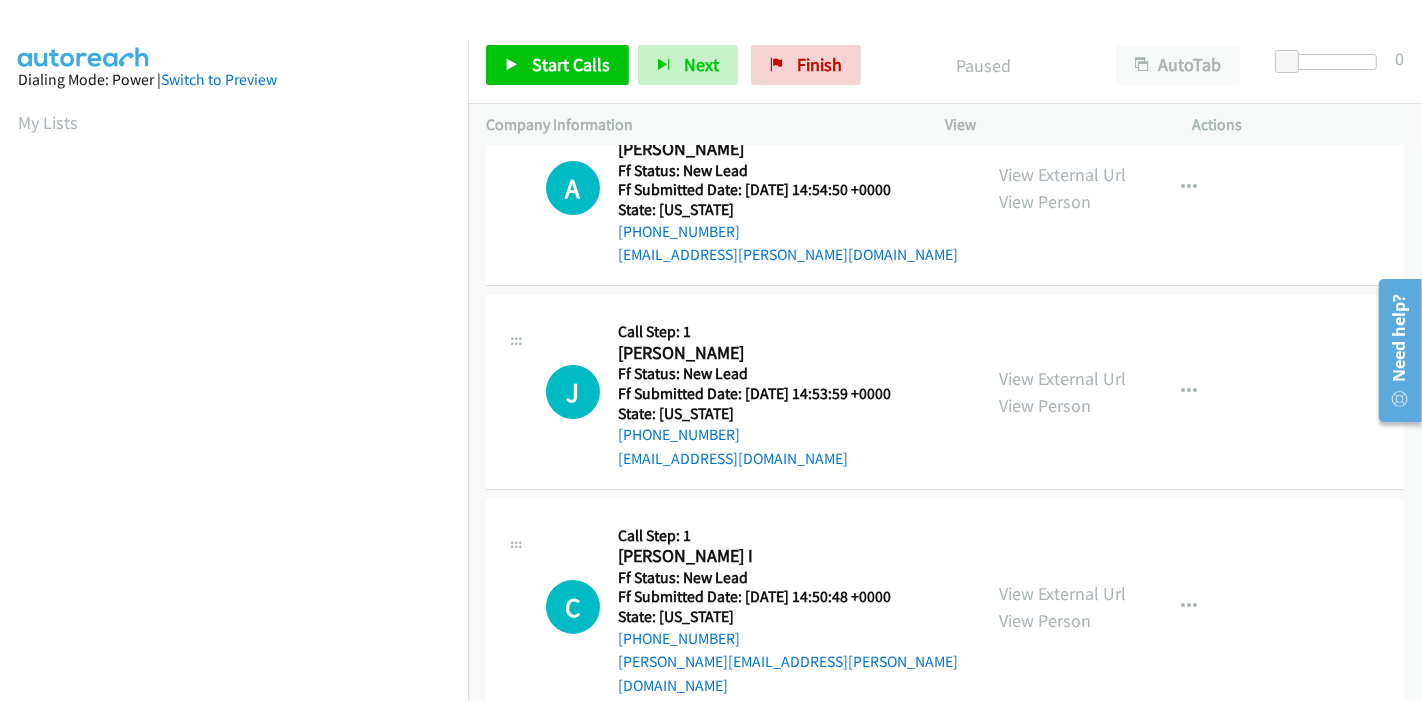scroll, scrollTop: 0, scrollLeft: 0, axis: both 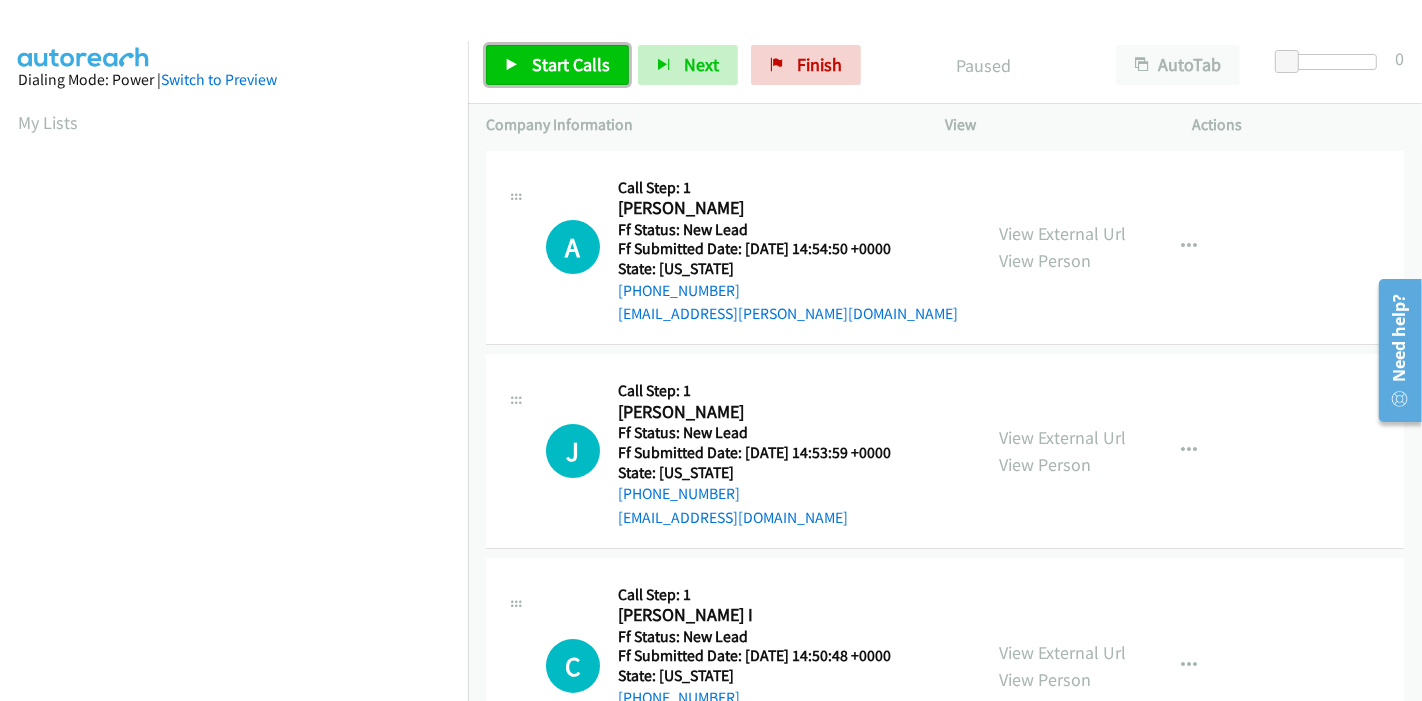click on "Start Calls" at bounding box center [571, 64] 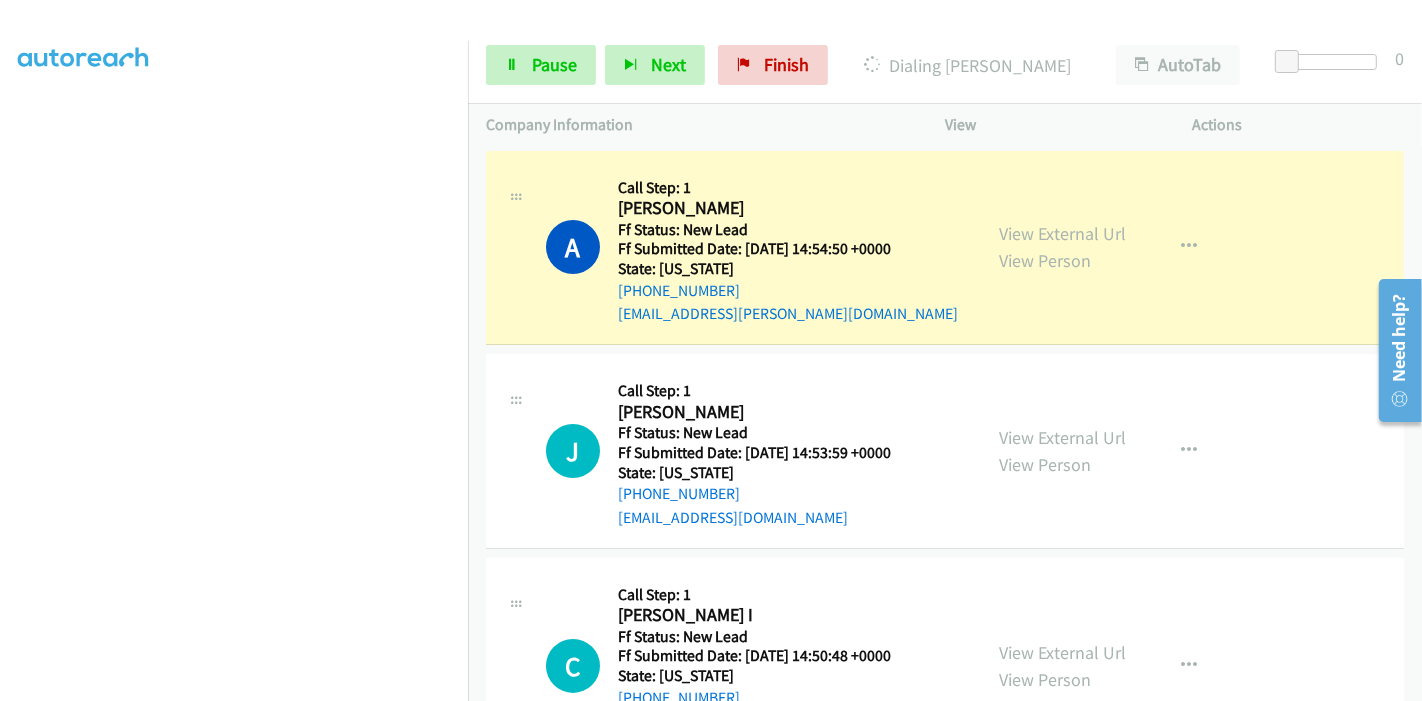 scroll, scrollTop: 422, scrollLeft: 0, axis: vertical 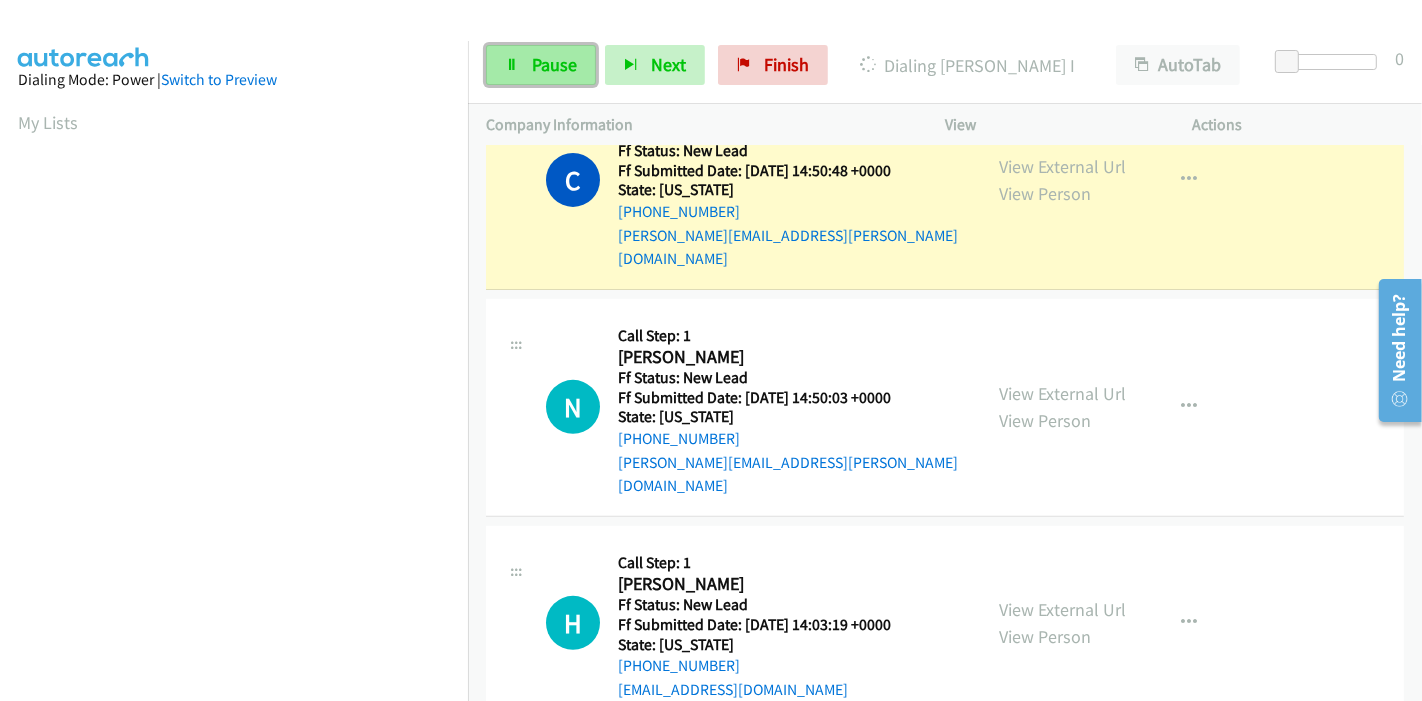 click on "Pause" at bounding box center [554, 64] 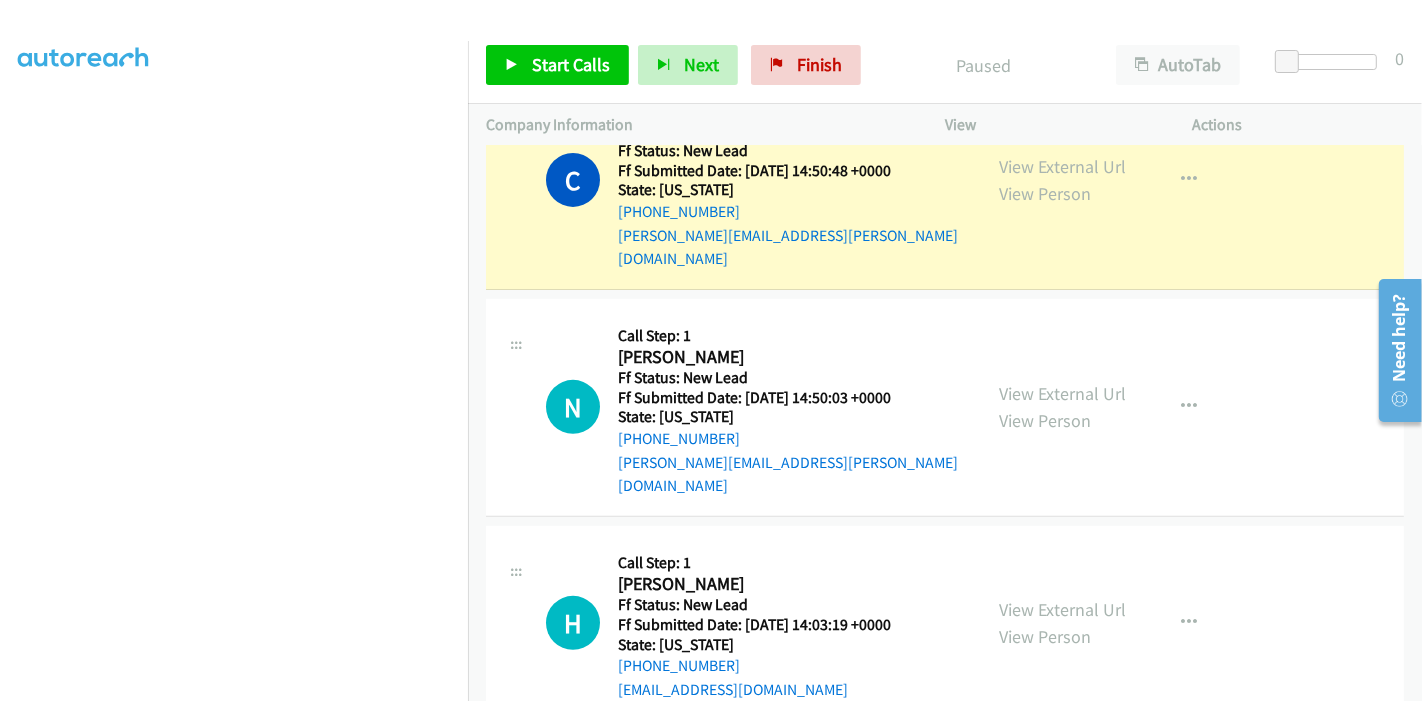 scroll, scrollTop: 422, scrollLeft: 0, axis: vertical 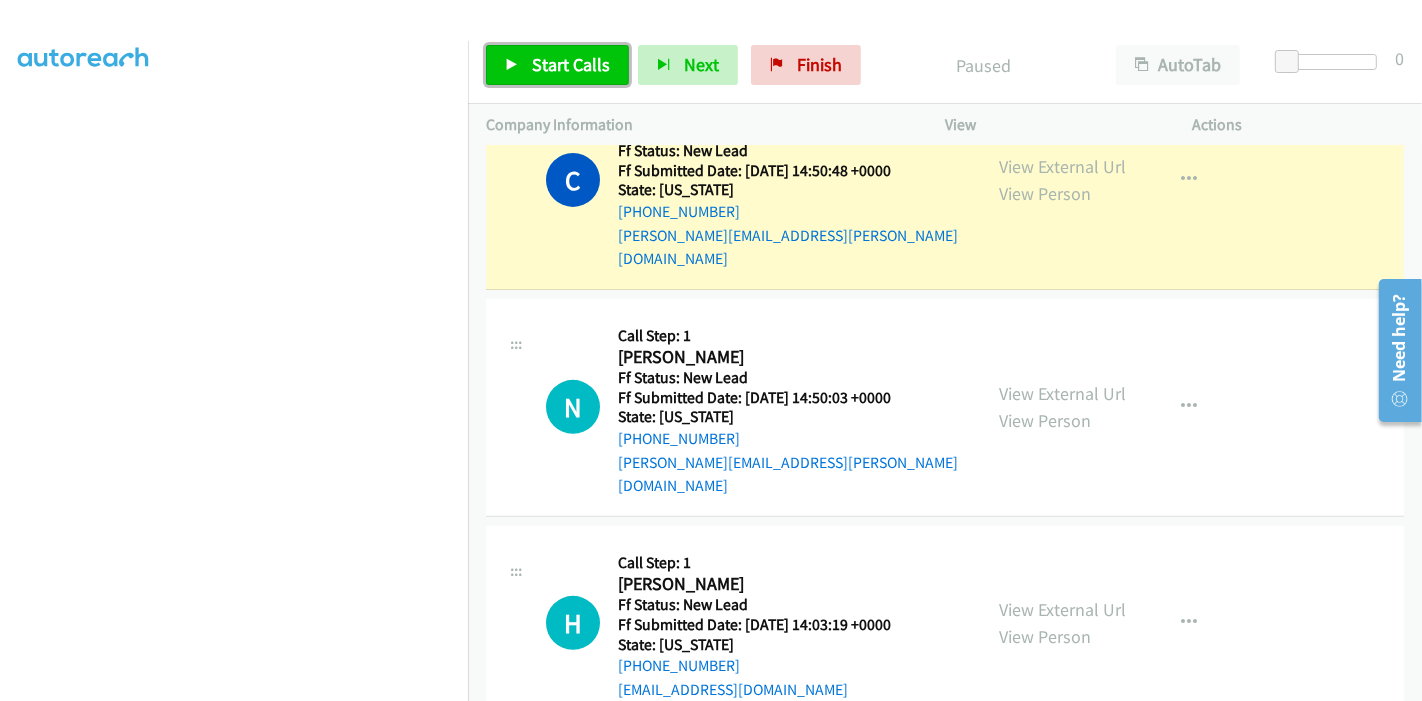 click on "Start Calls" at bounding box center [571, 64] 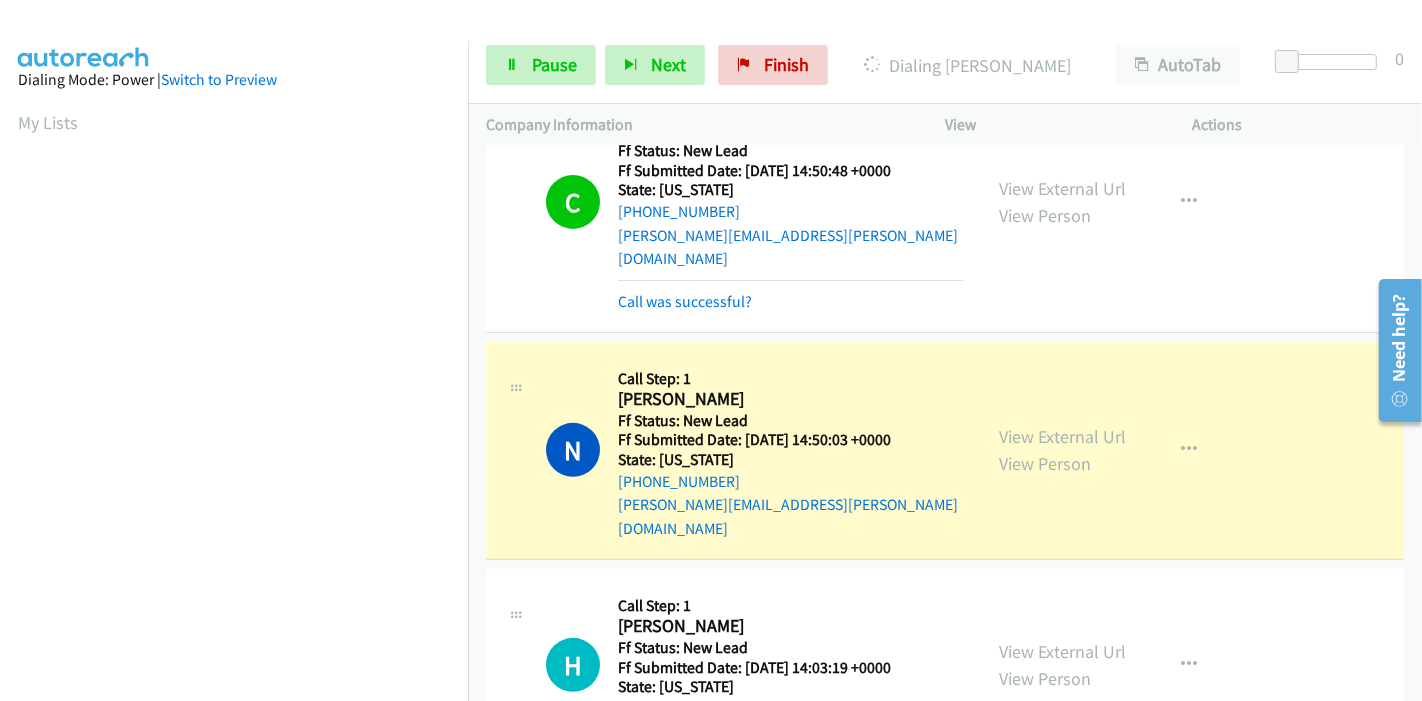 scroll, scrollTop: 422, scrollLeft: 0, axis: vertical 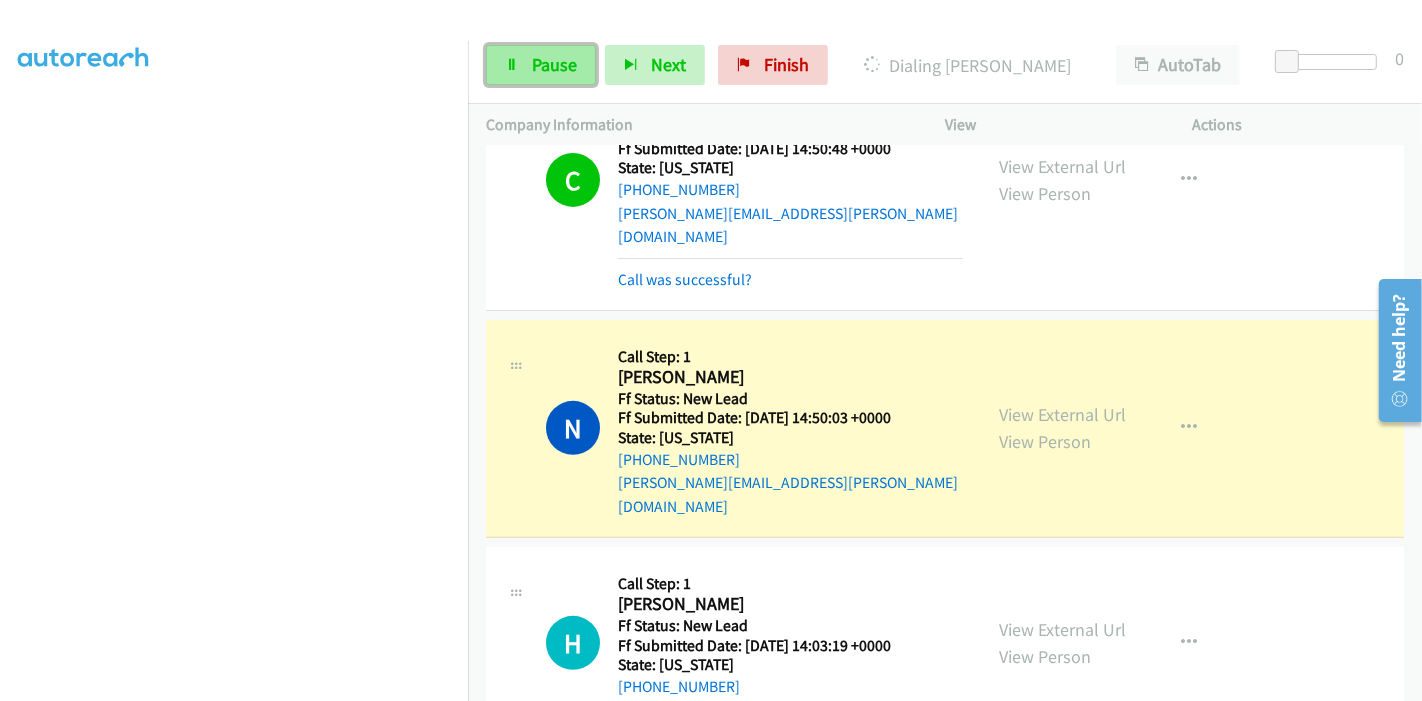 click on "Pause" at bounding box center [554, 64] 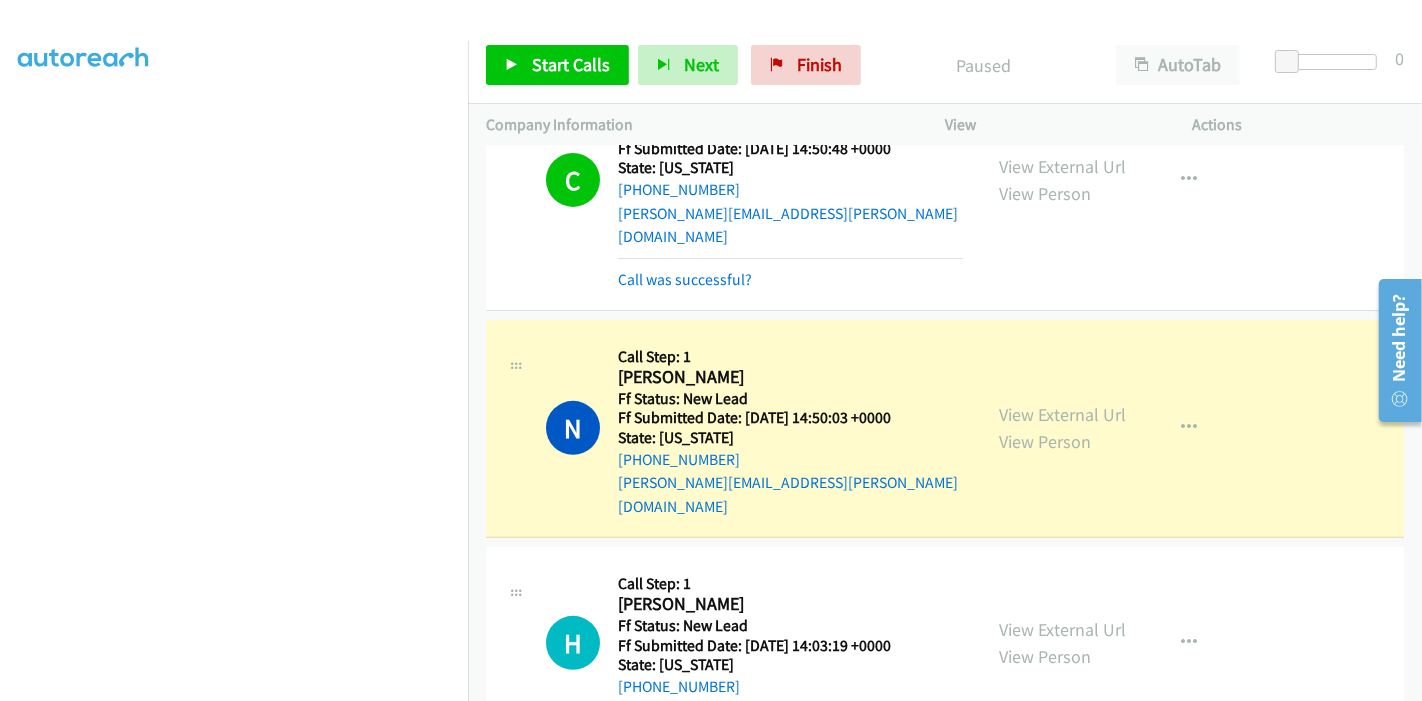 scroll, scrollTop: 422, scrollLeft: 0, axis: vertical 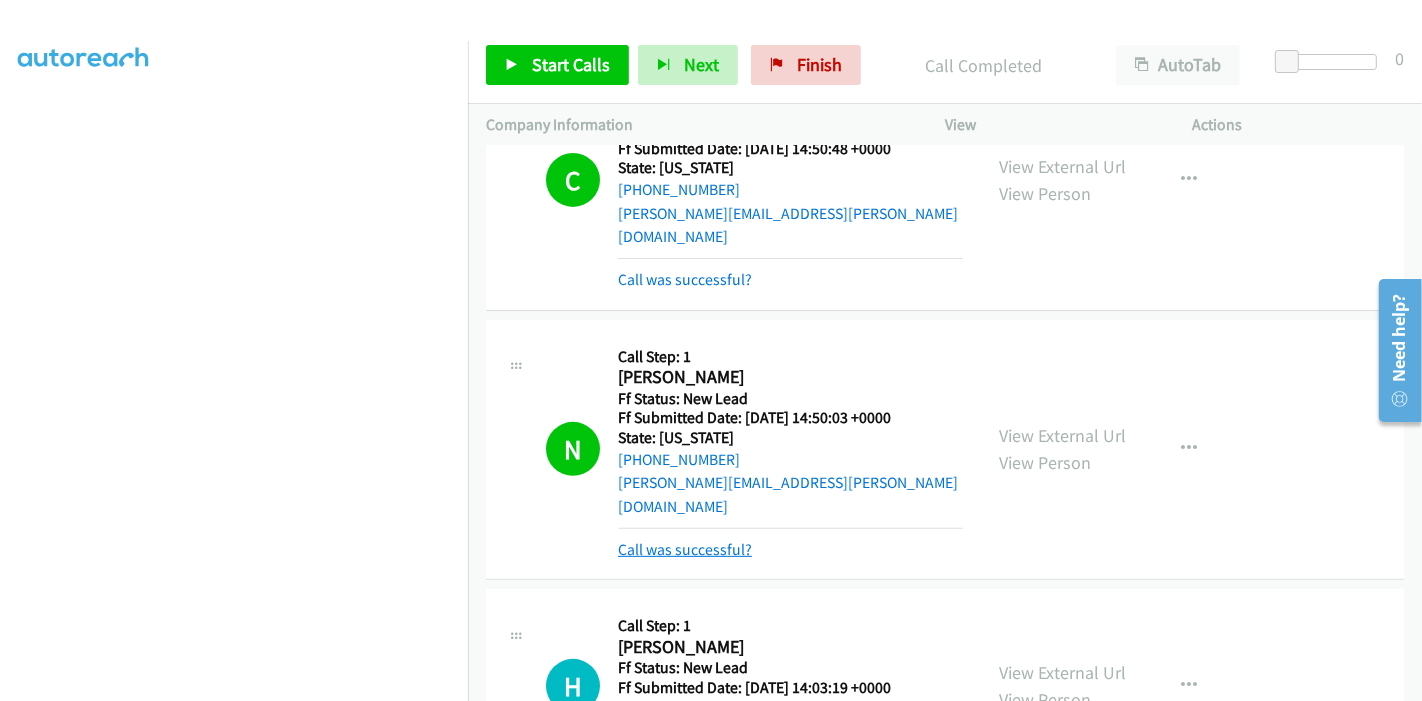 click on "Call was successful?" at bounding box center (685, 549) 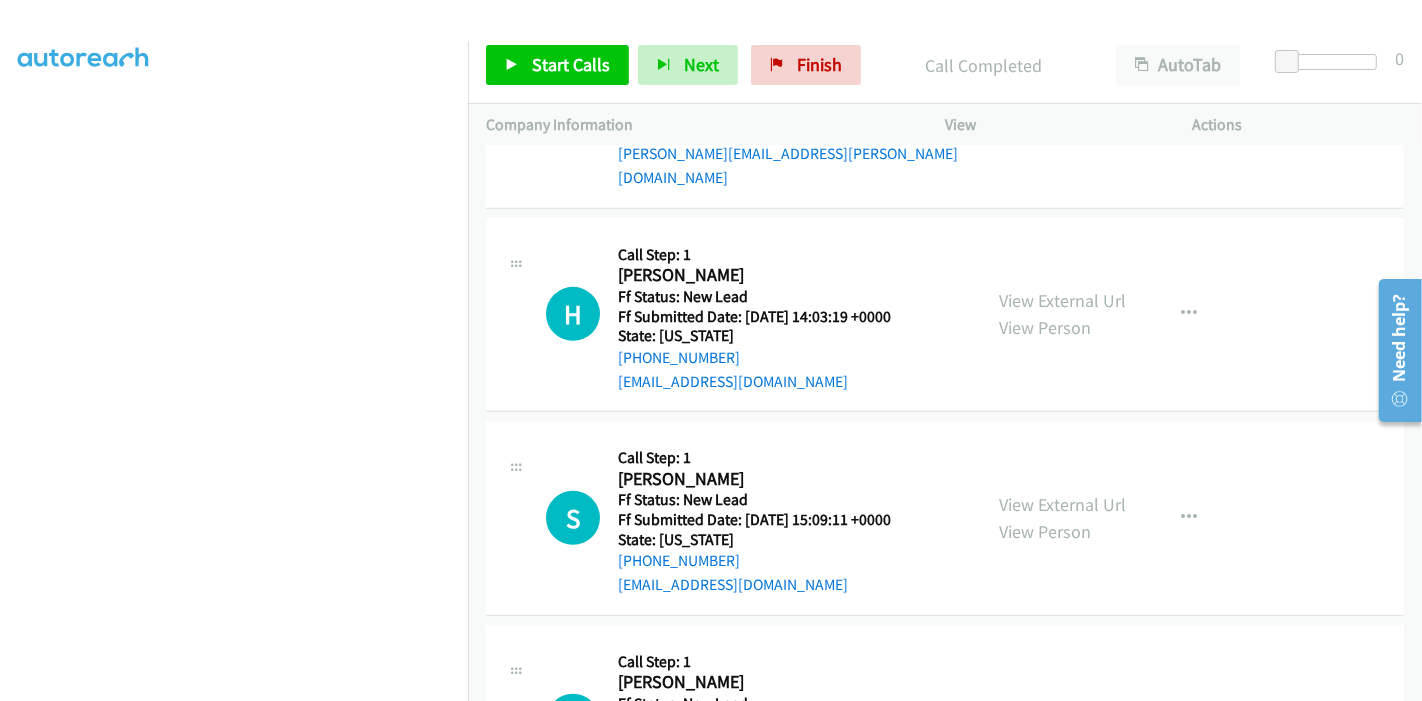 scroll, scrollTop: 926, scrollLeft: 0, axis: vertical 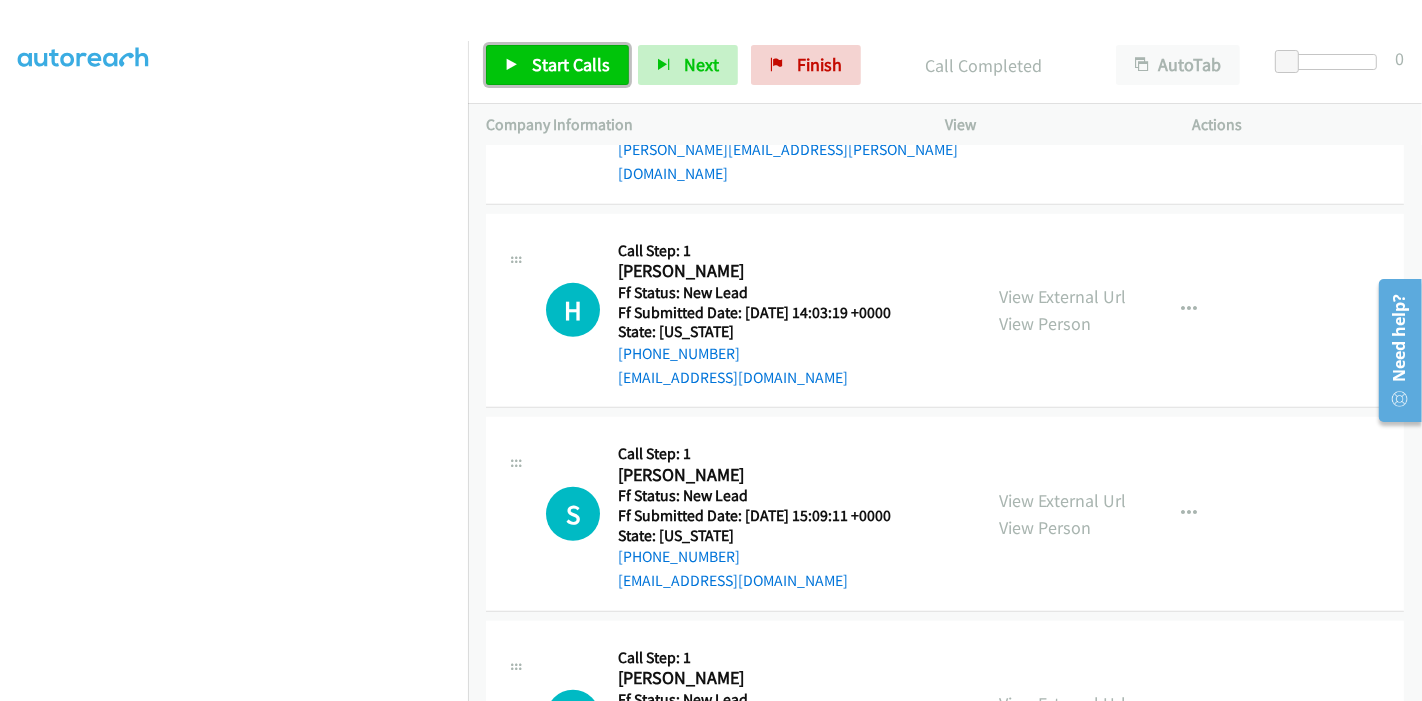 click on "Start Calls" at bounding box center [571, 64] 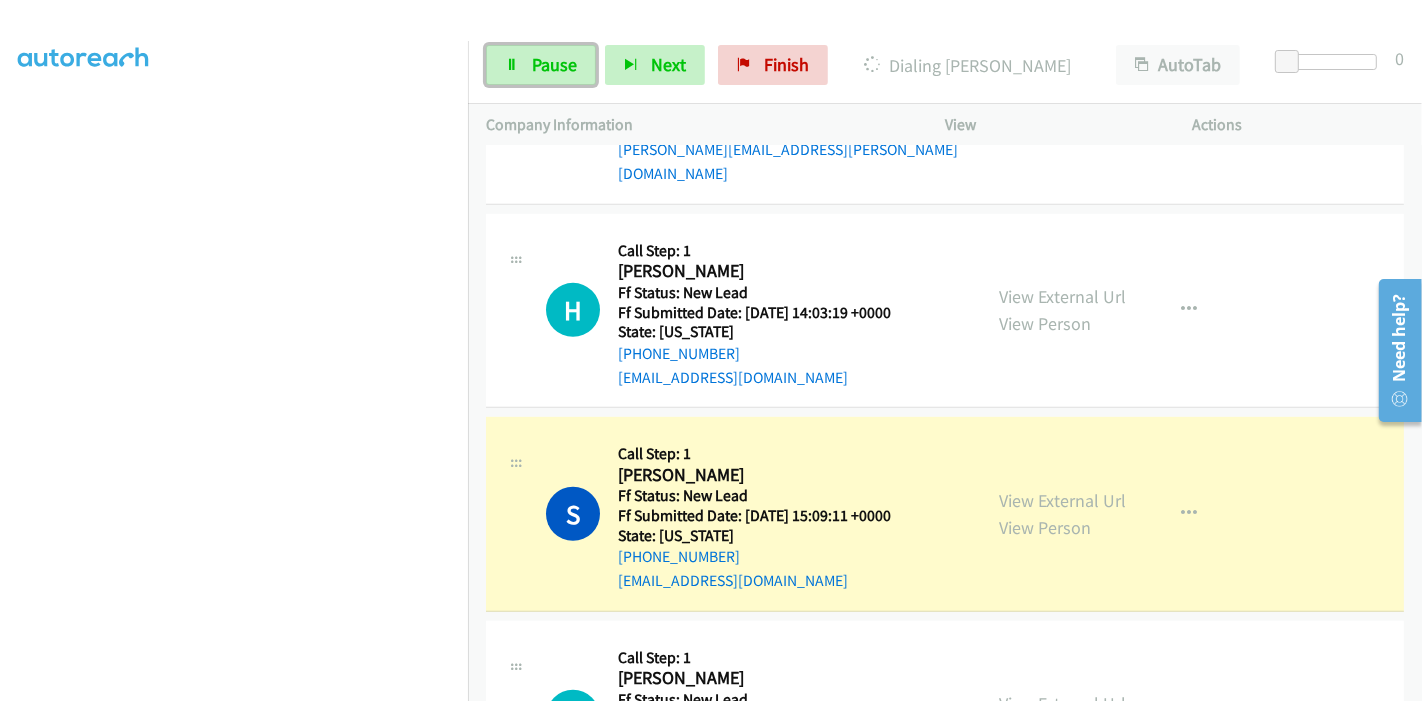 click on "Pause" at bounding box center [554, 64] 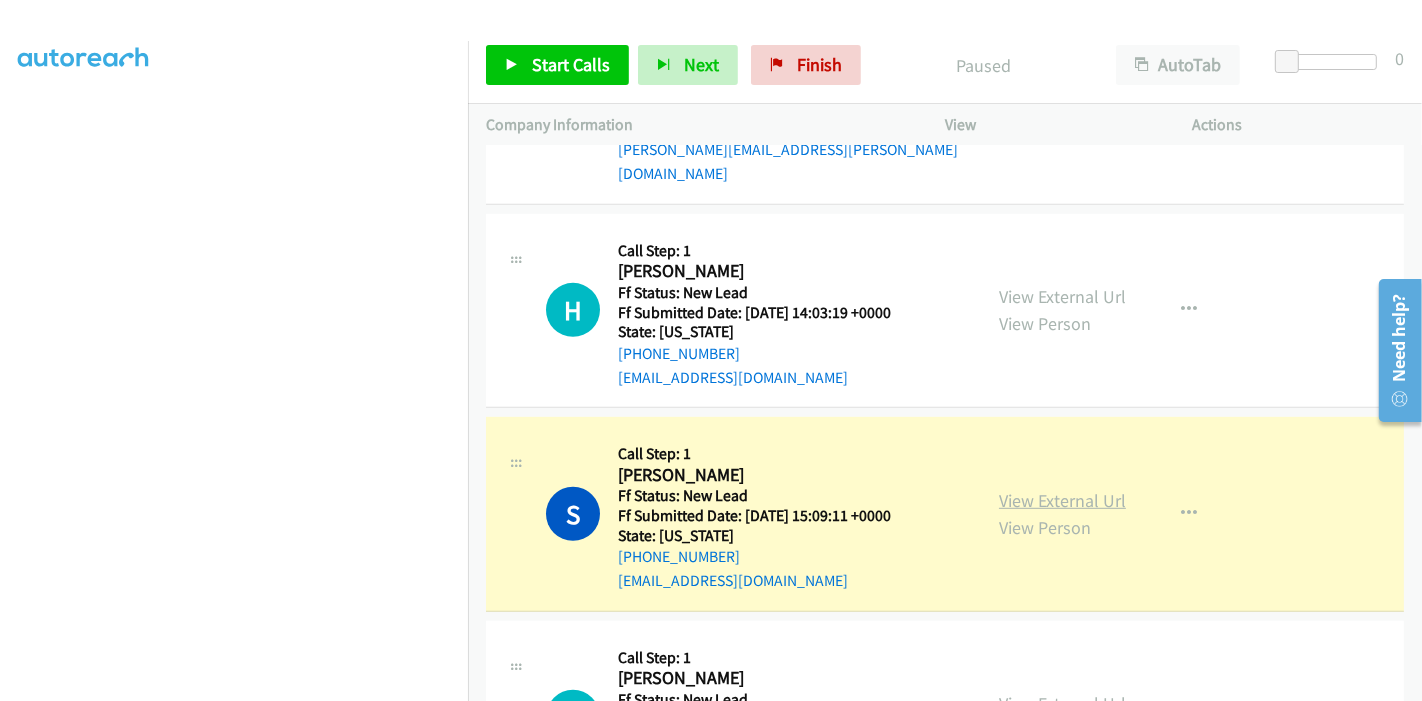 click on "View External Url" at bounding box center [1062, 500] 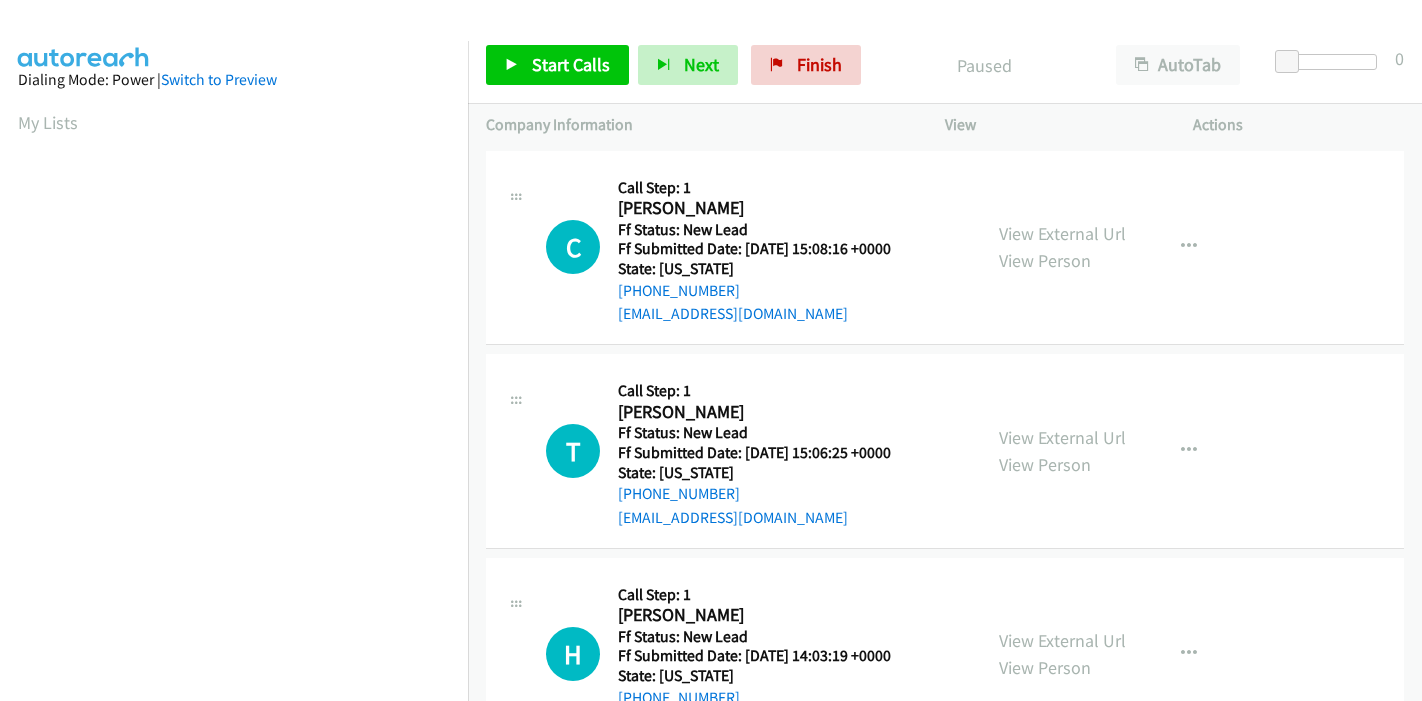 scroll, scrollTop: 0, scrollLeft: 0, axis: both 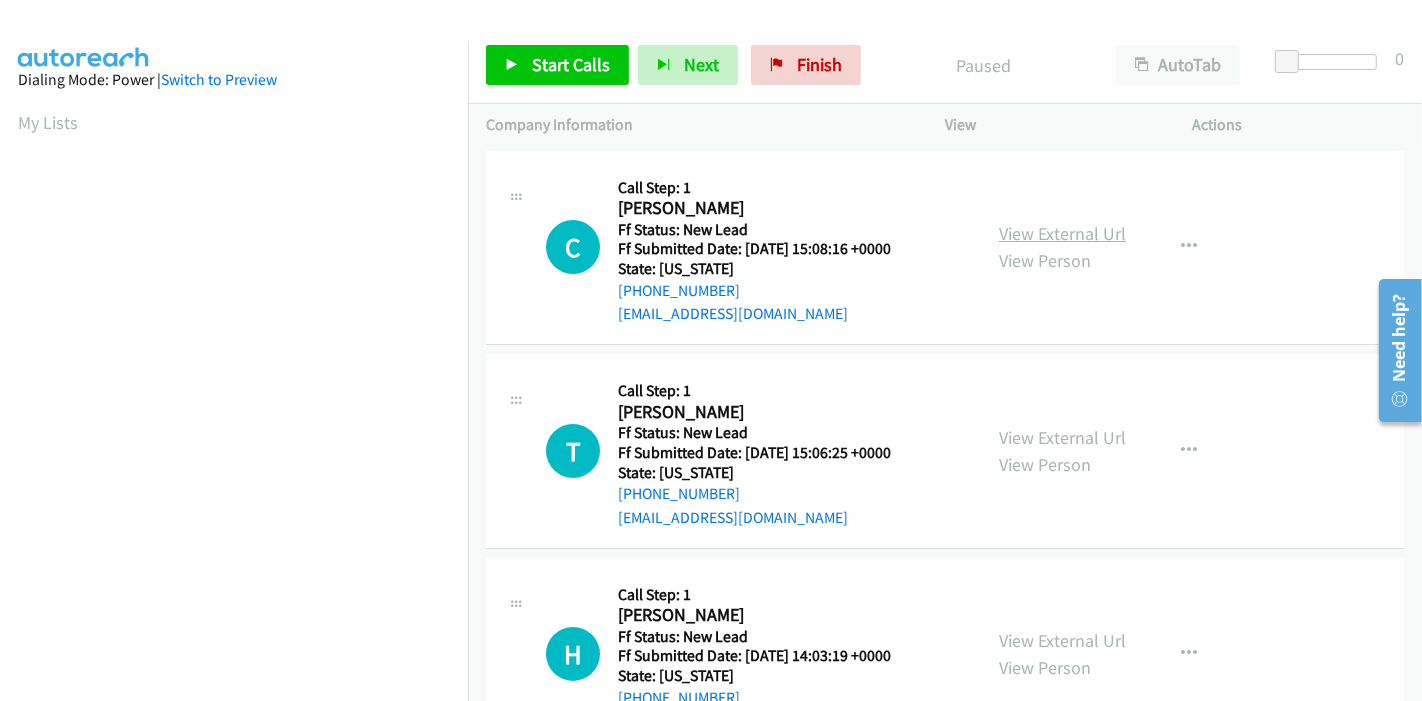 click on "View External Url" at bounding box center (1062, 233) 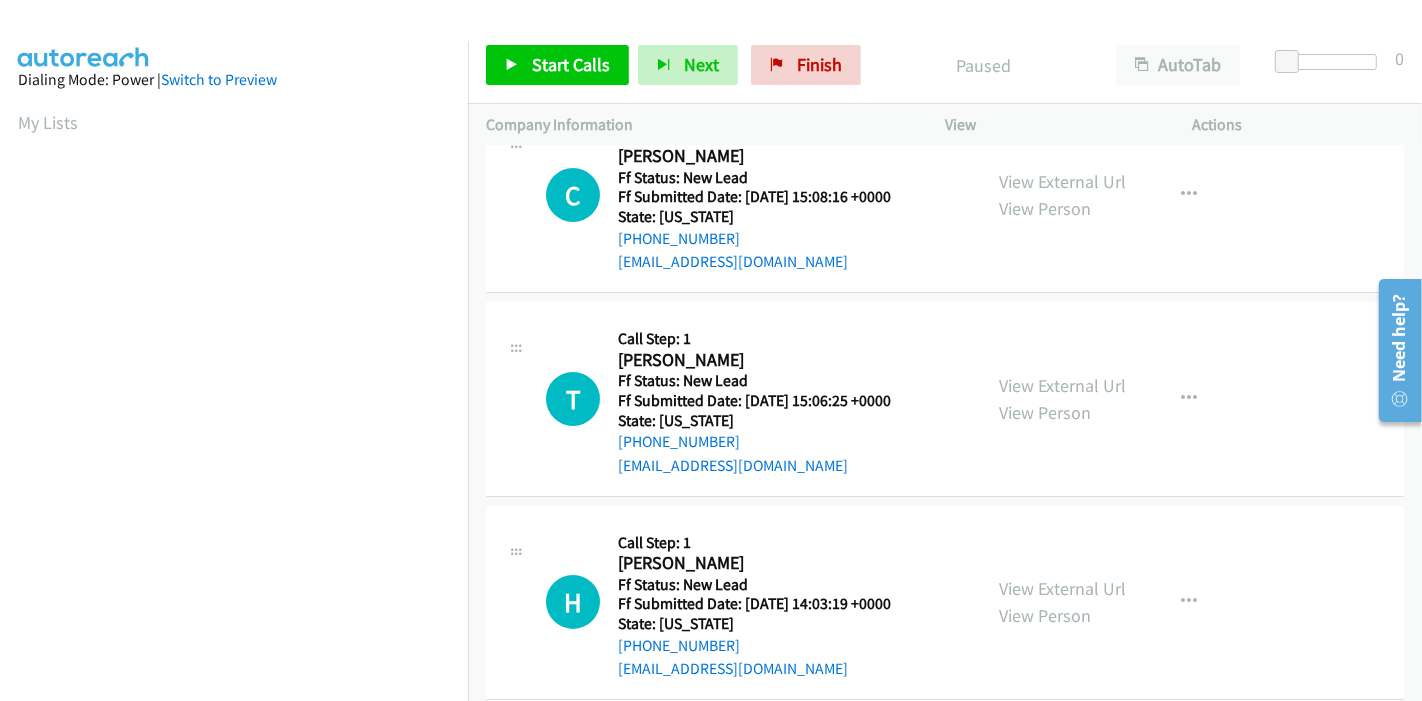 scroll, scrollTop: 80, scrollLeft: 0, axis: vertical 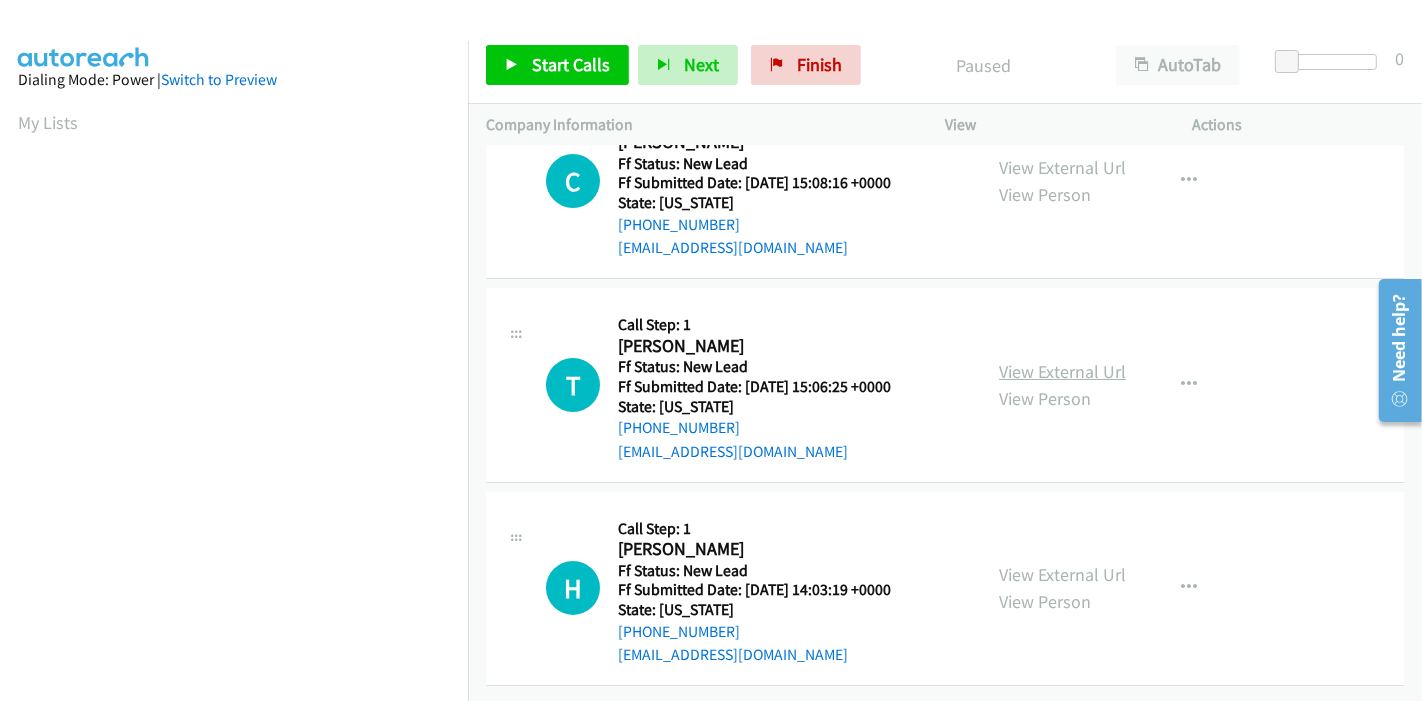 click on "View External Url" at bounding box center [1062, 371] 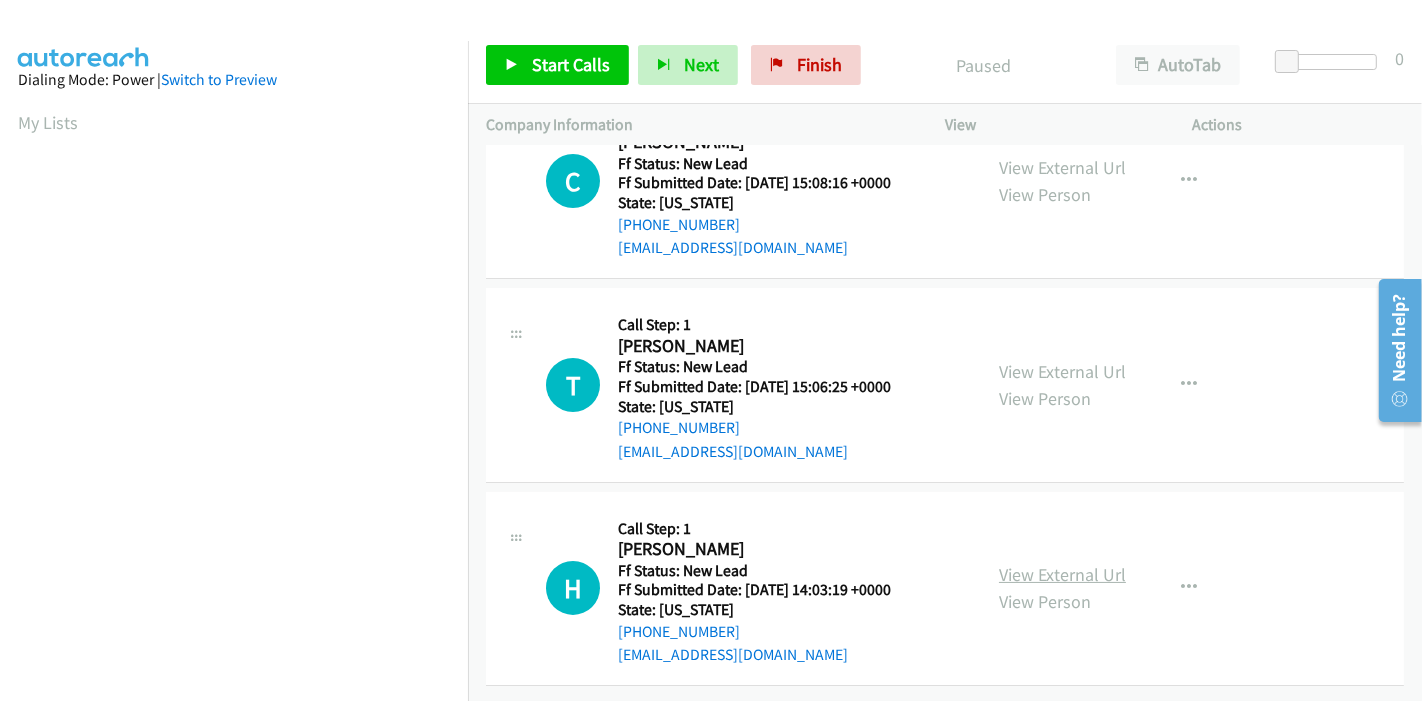 click on "View External Url" at bounding box center [1062, 574] 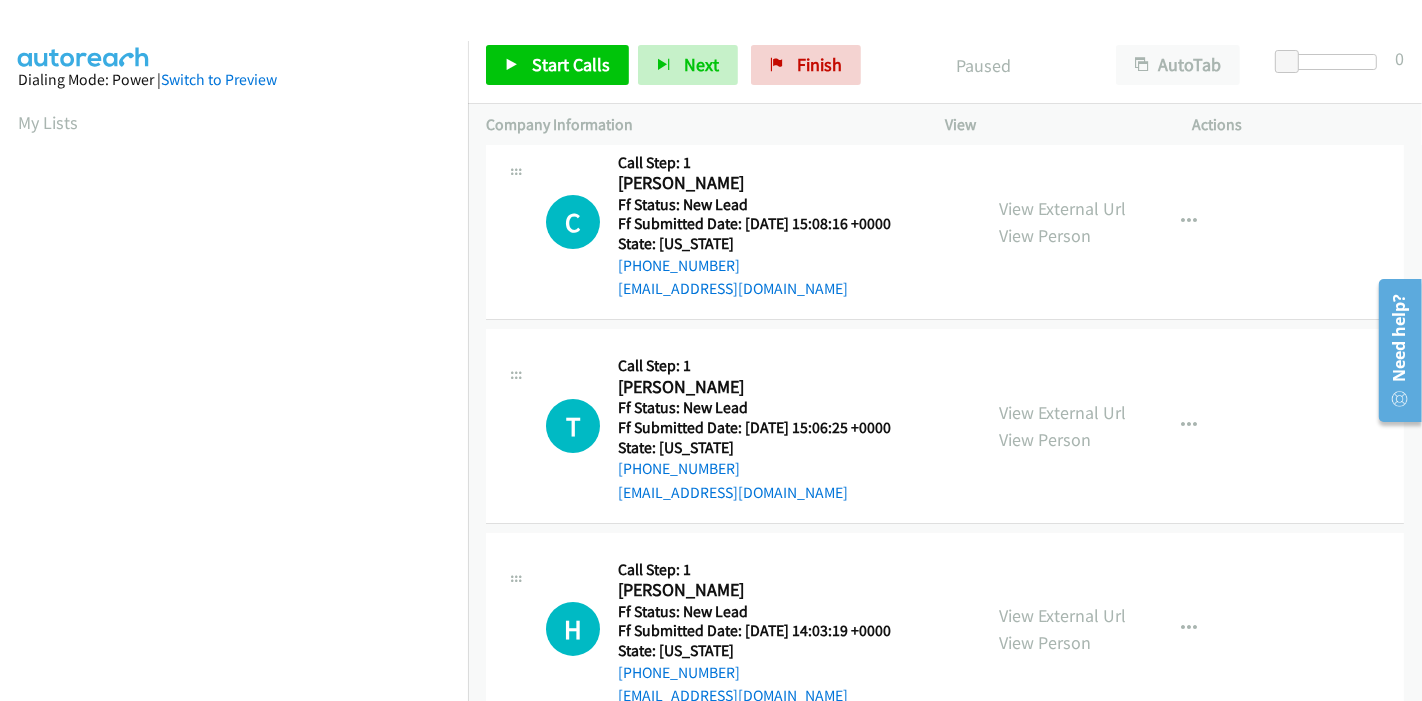 scroll, scrollTop: 0, scrollLeft: 0, axis: both 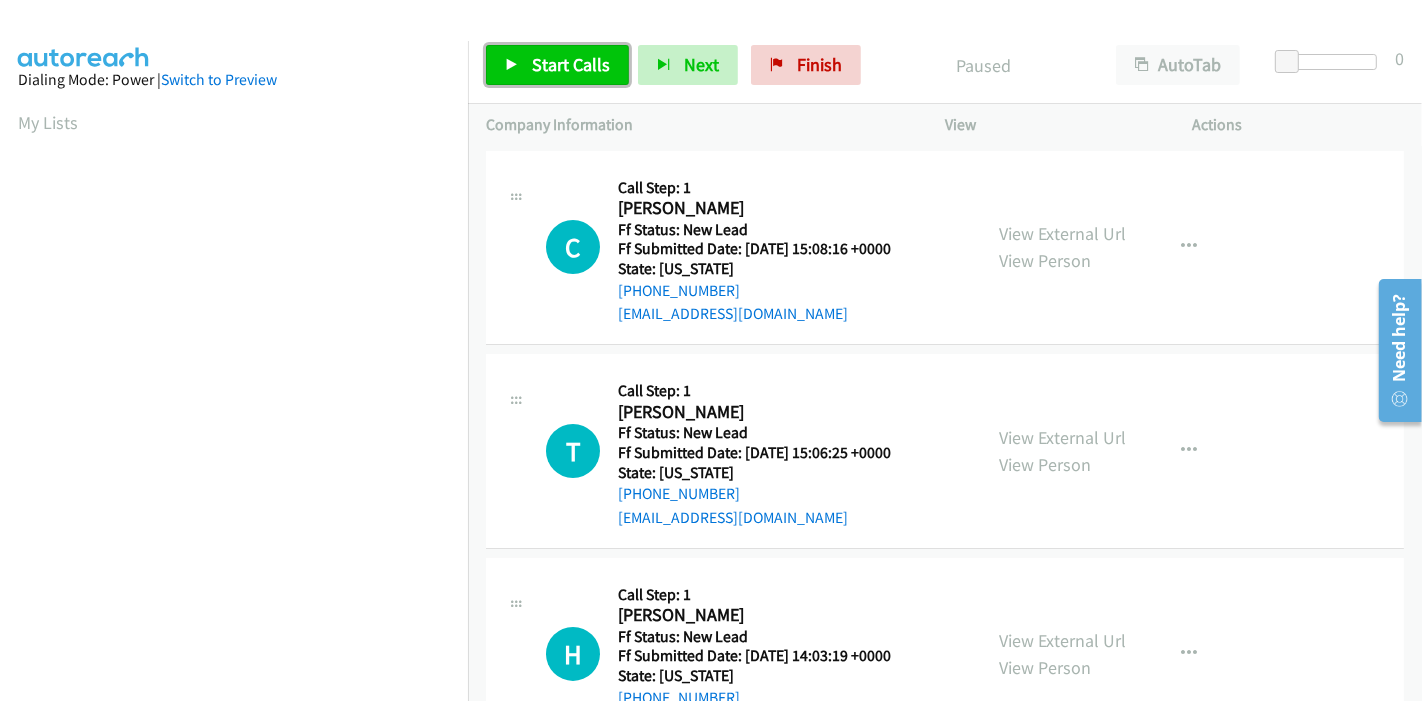 click on "Start Calls" at bounding box center (557, 65) 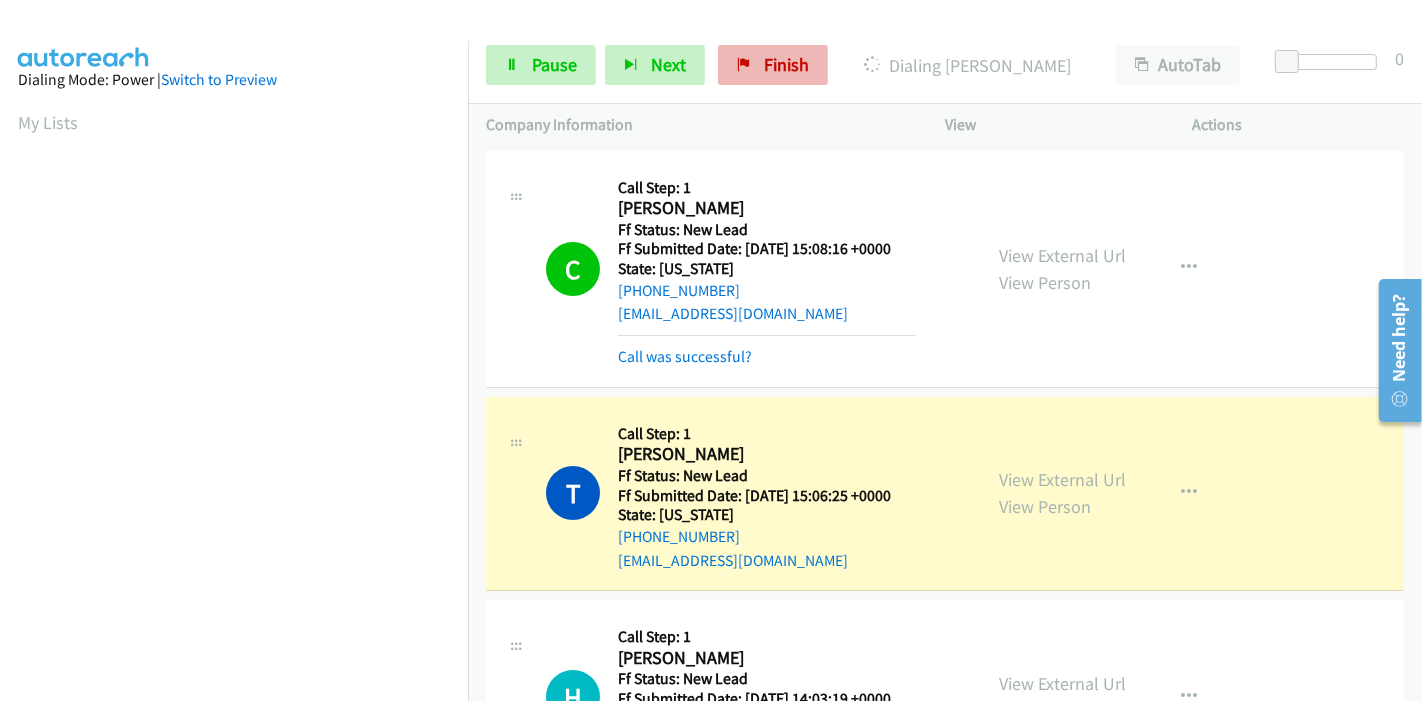 scroll, scrollTop: 422, scrollLeft: 0, axis: vertical 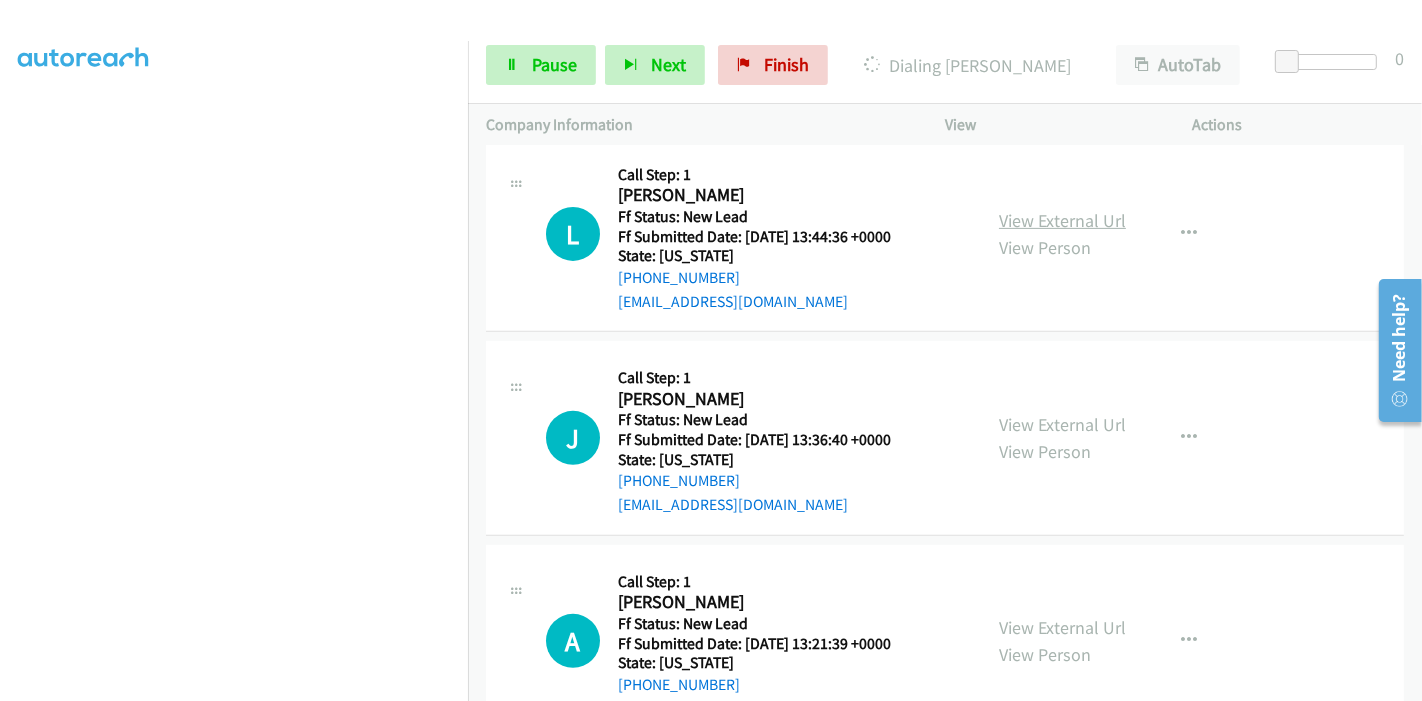 click on "View External Url" at bounding box center (1062, 220) 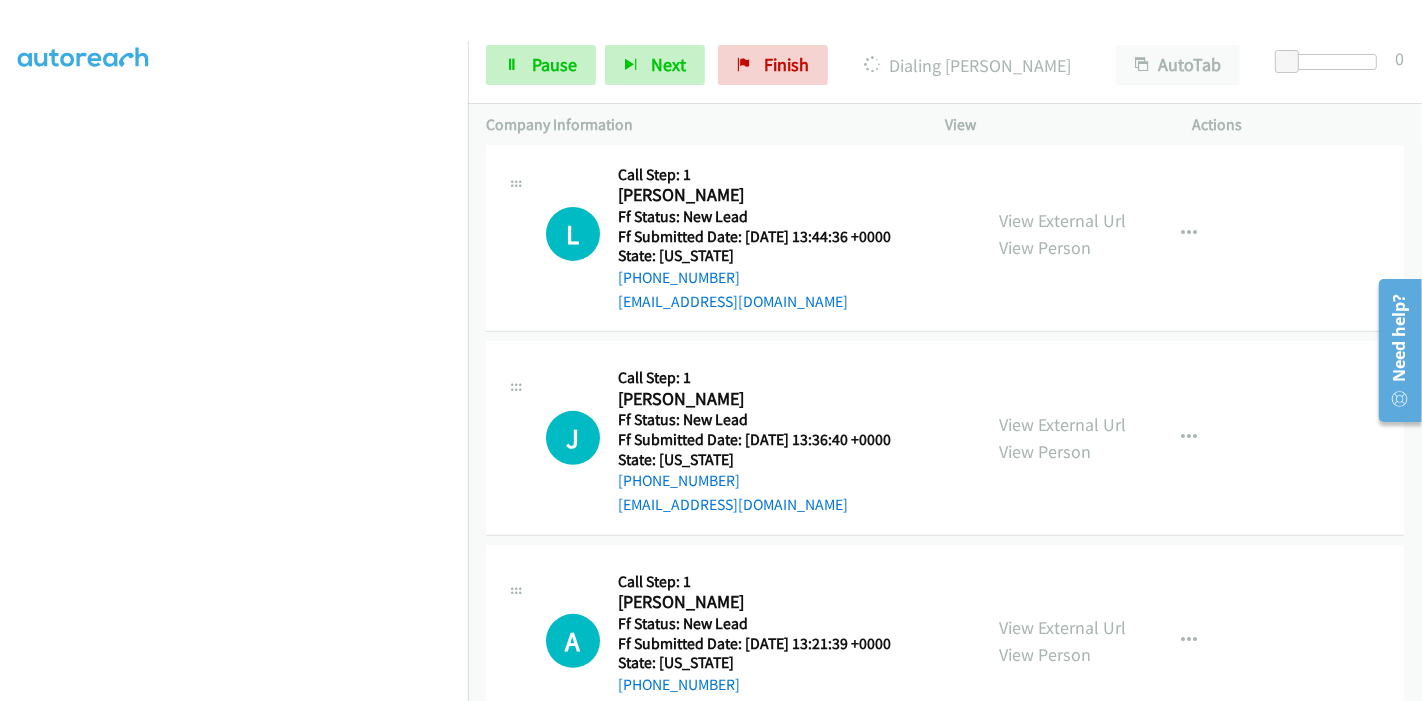 scroll, scrollTop: 733, scrollLeft: 0, axis: vertical 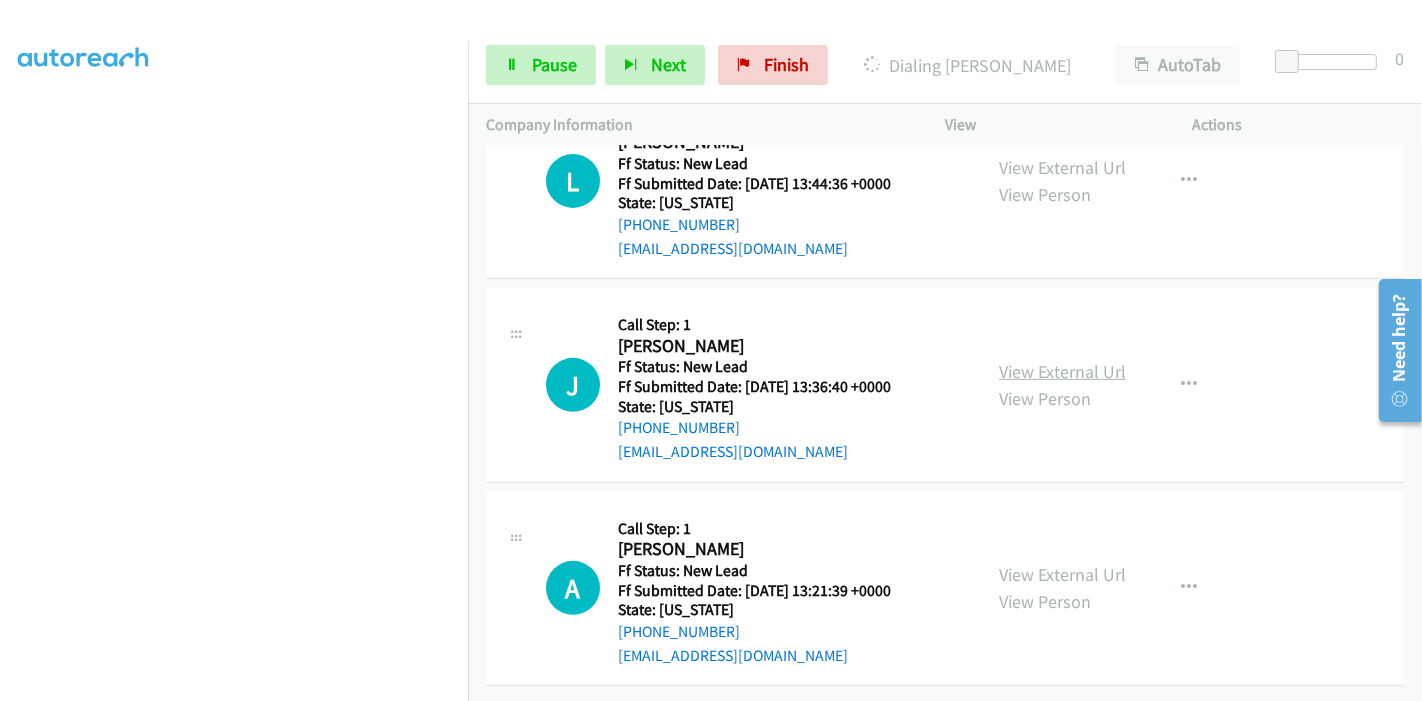 click on "View External Url" at bounding box center (1062, 371) 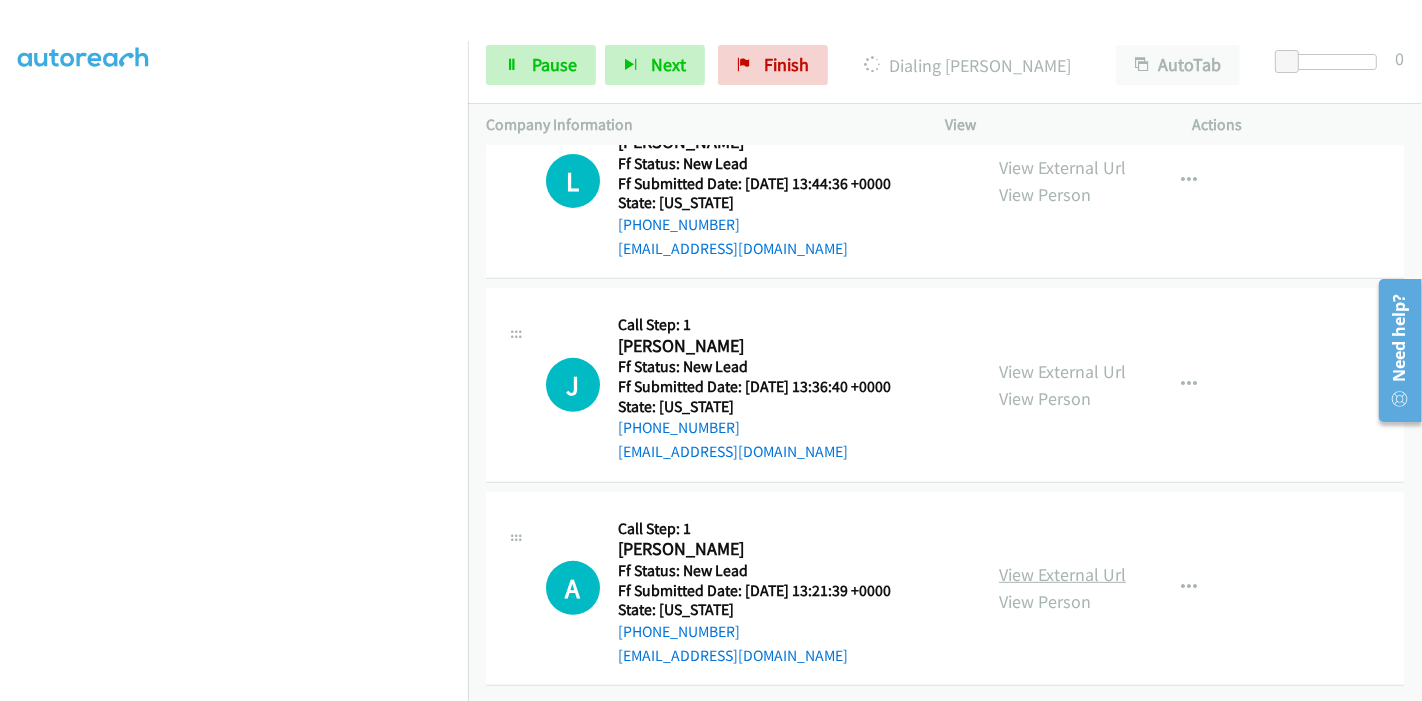click on "View External Url" at bounding box center [1062, 574] 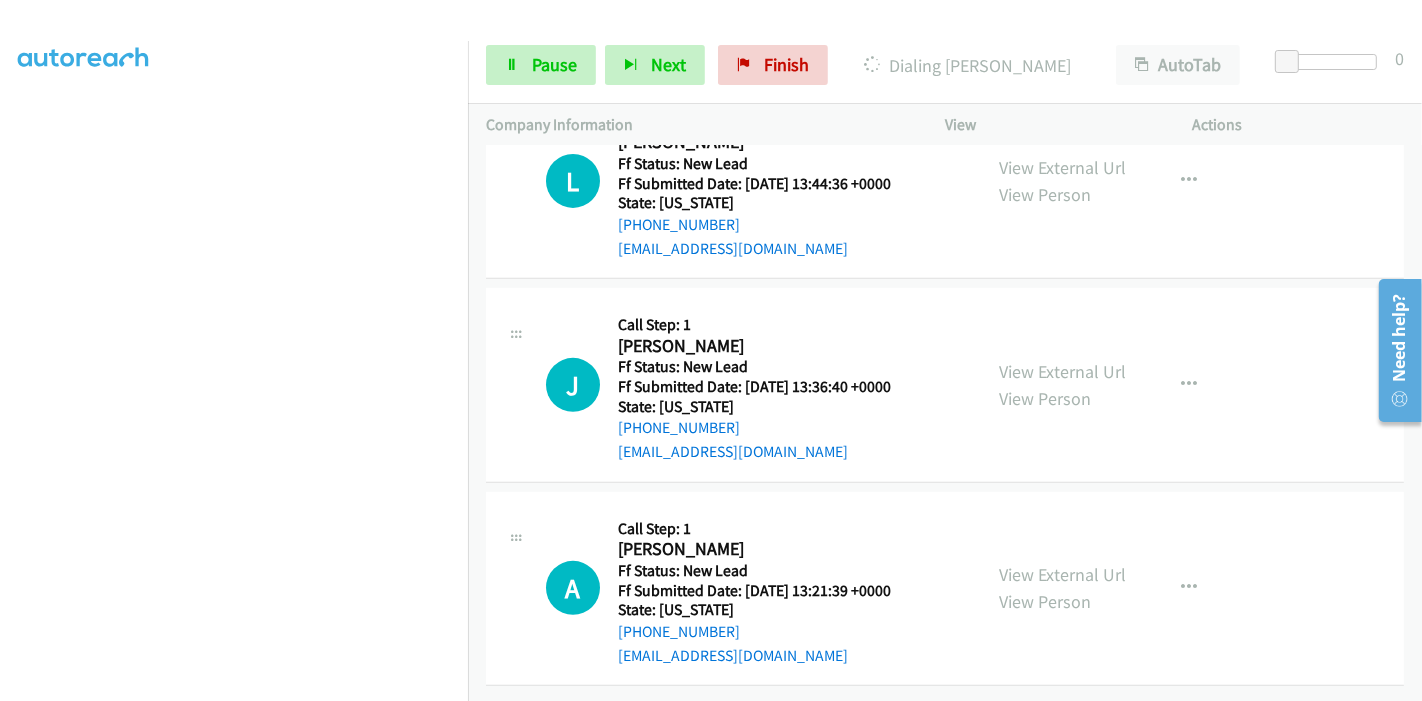 scroll, scrollTop: 0, scrollLeft: 0, axis: both 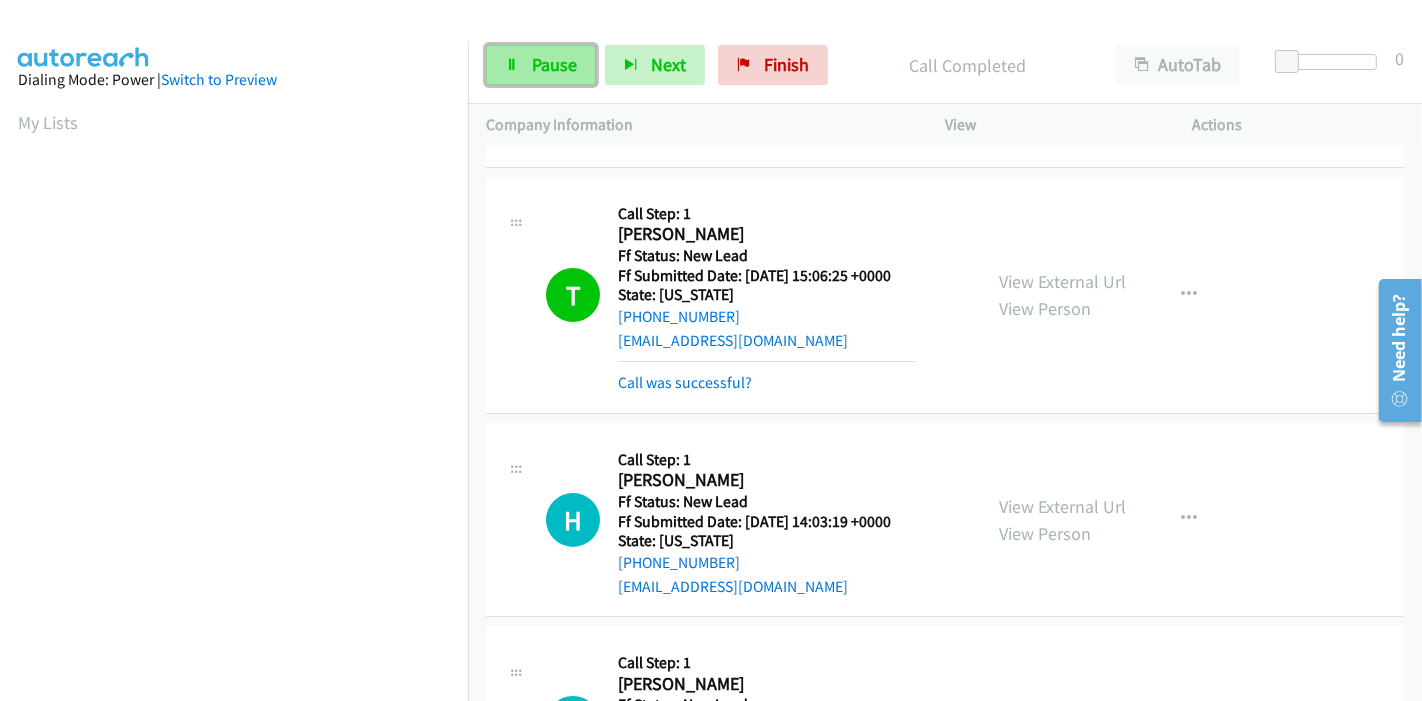 click on "Pause" at bounding box center (554, 64) 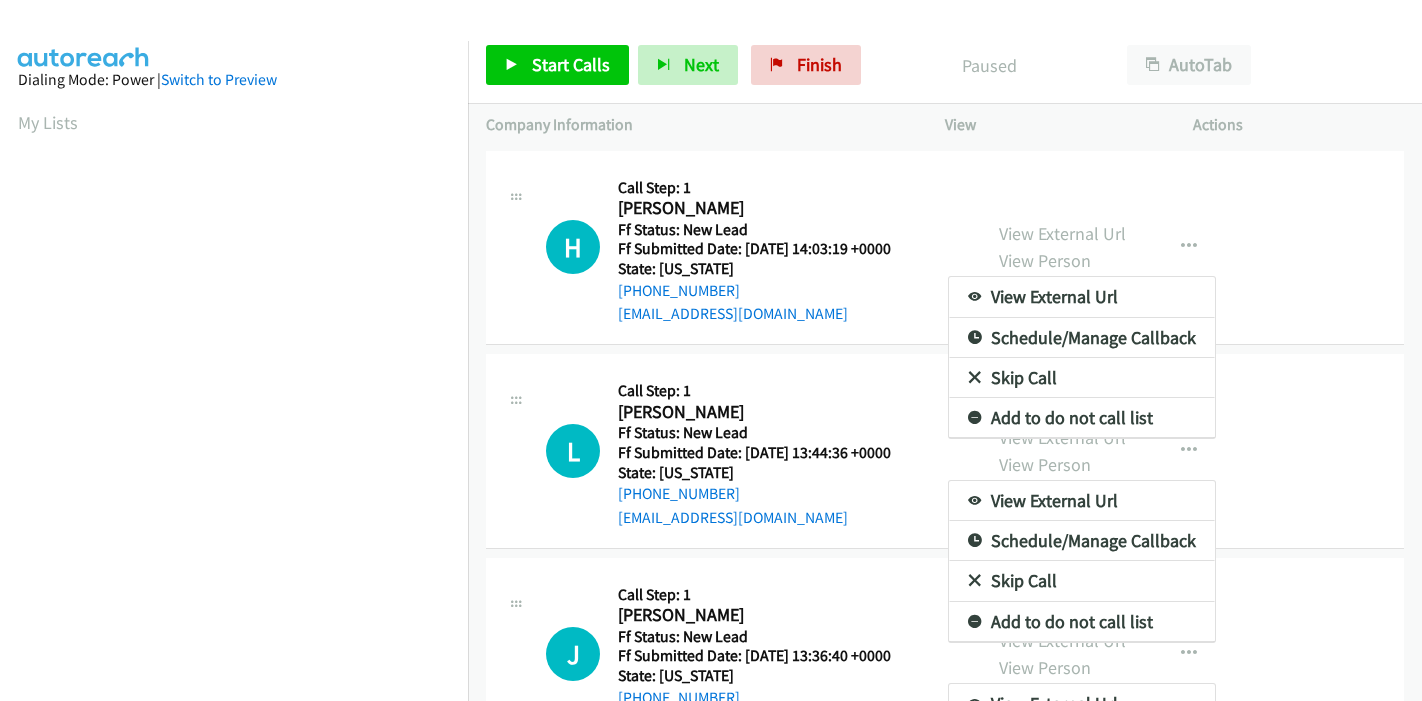 scroll, scrollTop: 0, scrollLeft: 0, axis: both 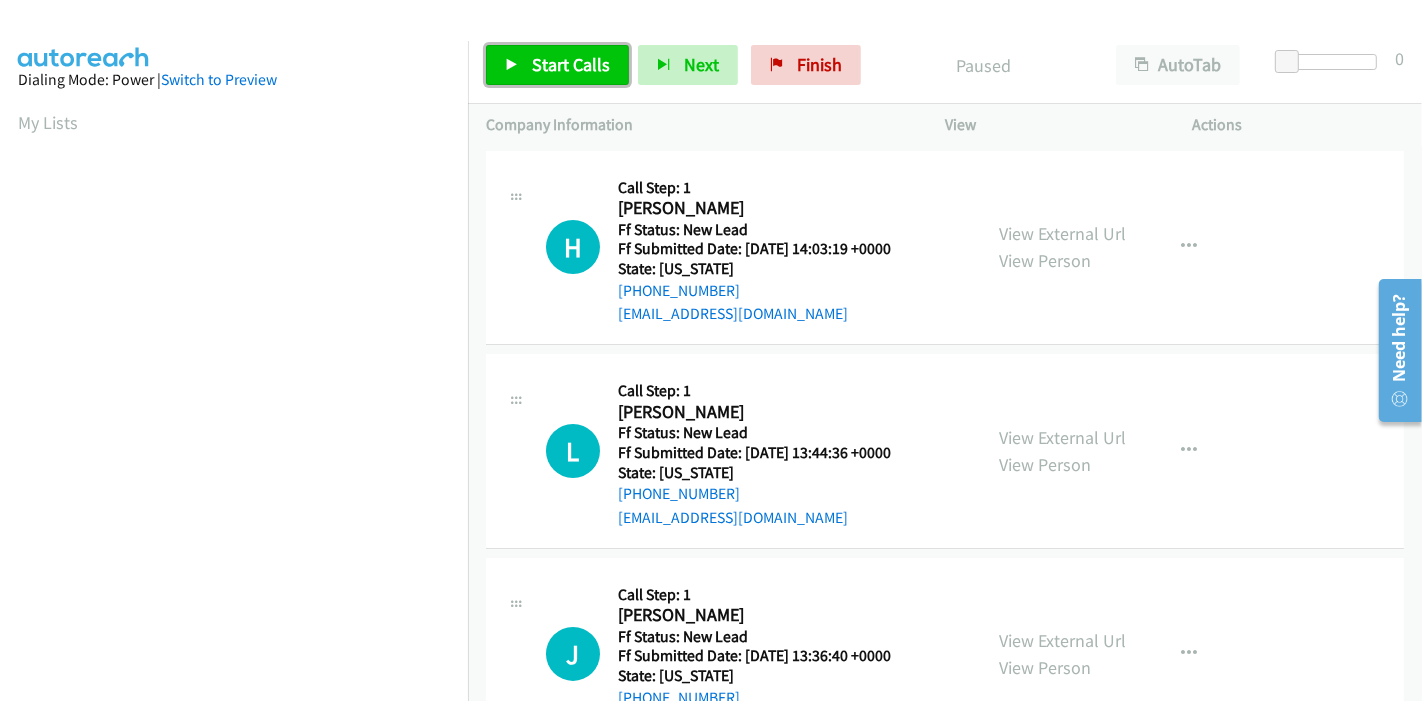 click on "Start Calls" at bounding box center [571, 64] 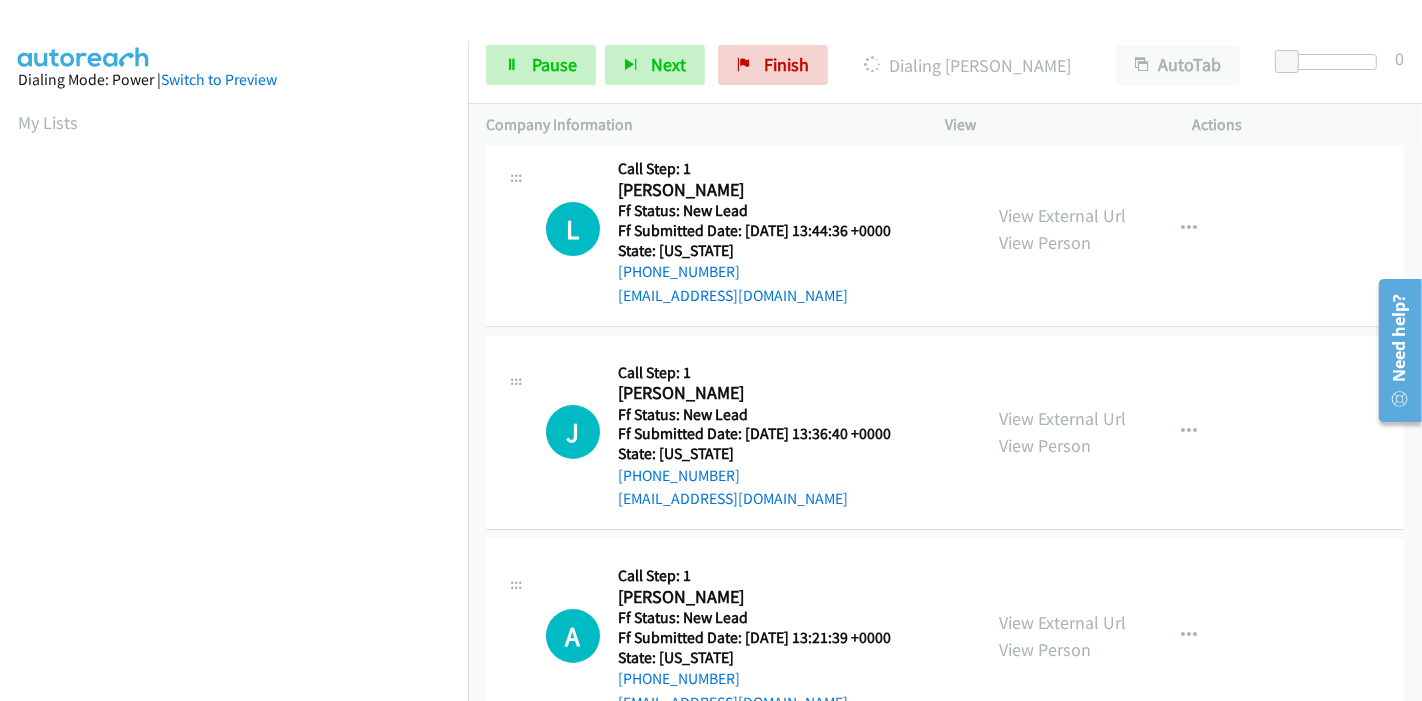 scroll, scrollTop: 284, scrollLeft: 0, axis: vertical 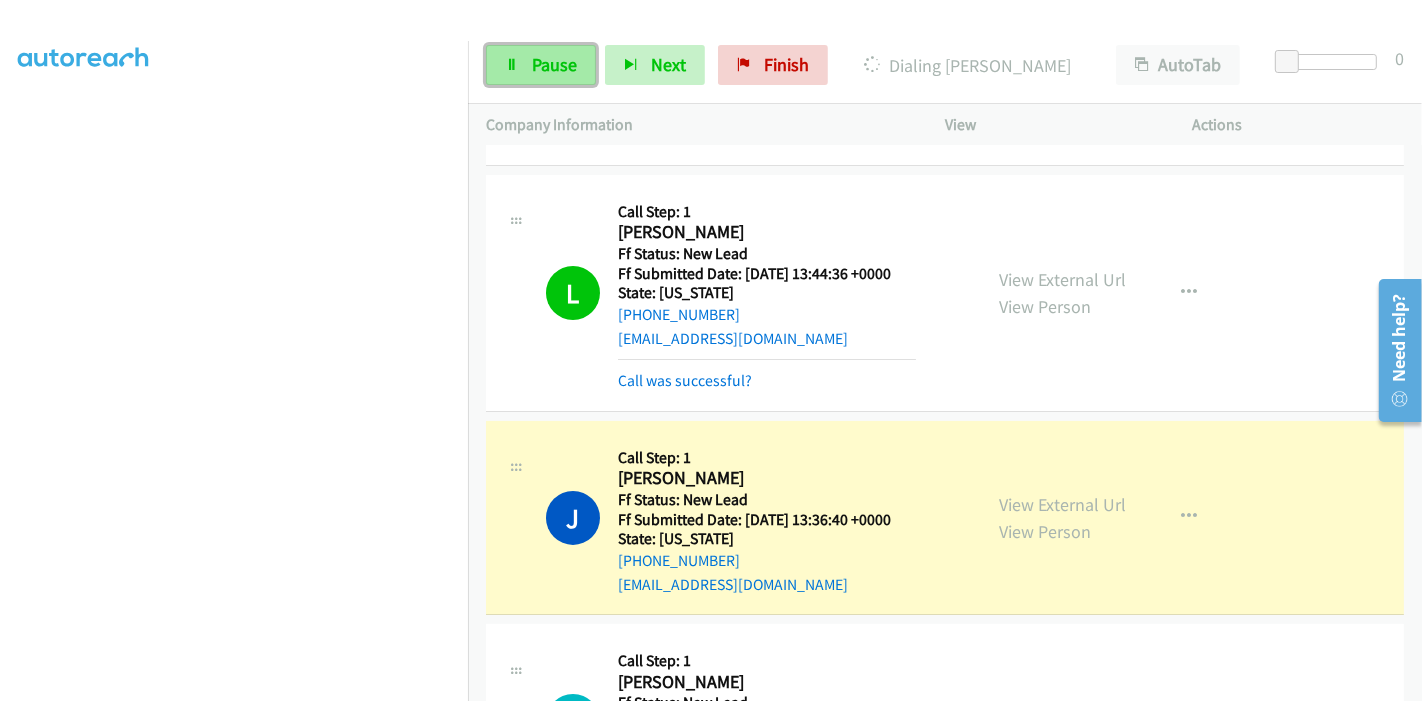 click on "Pause" at bounding box center (541, 65) 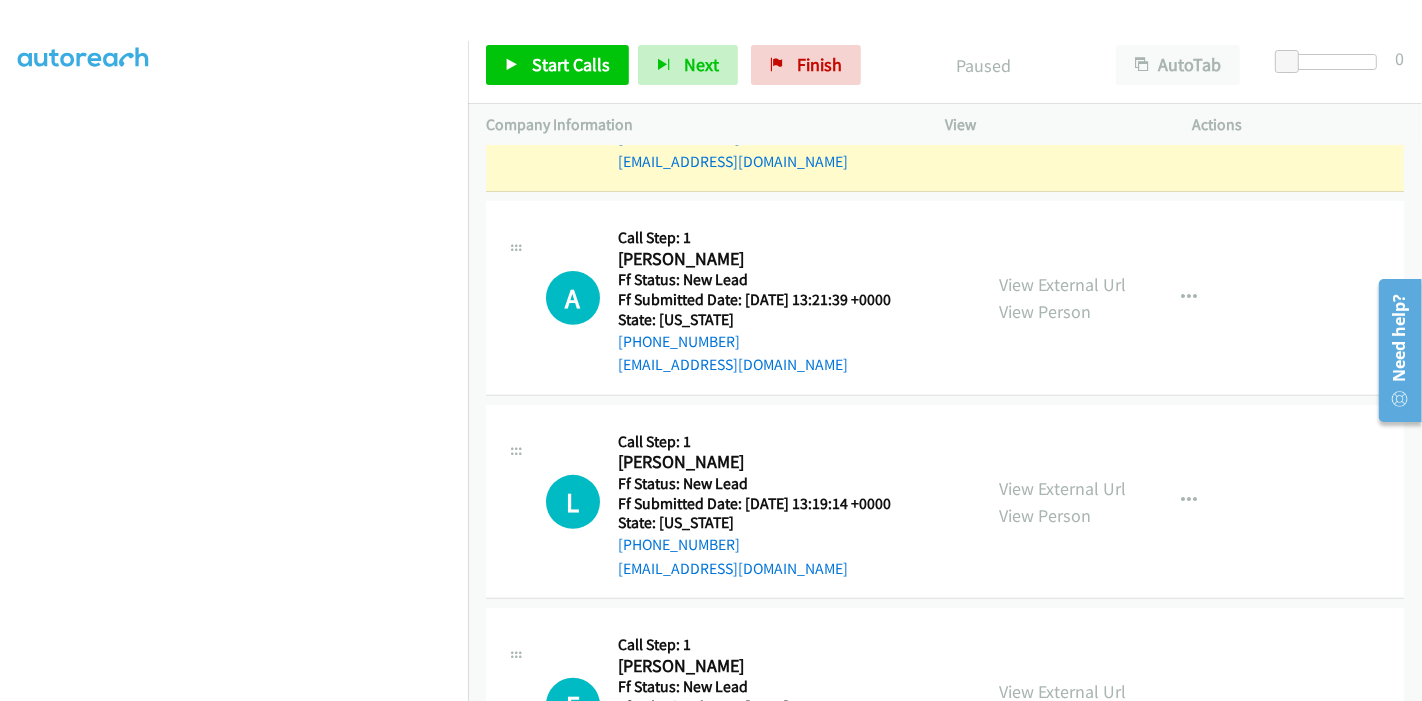 scroll, scrollTop: 422, scrollLeft: 0, axis: vertical 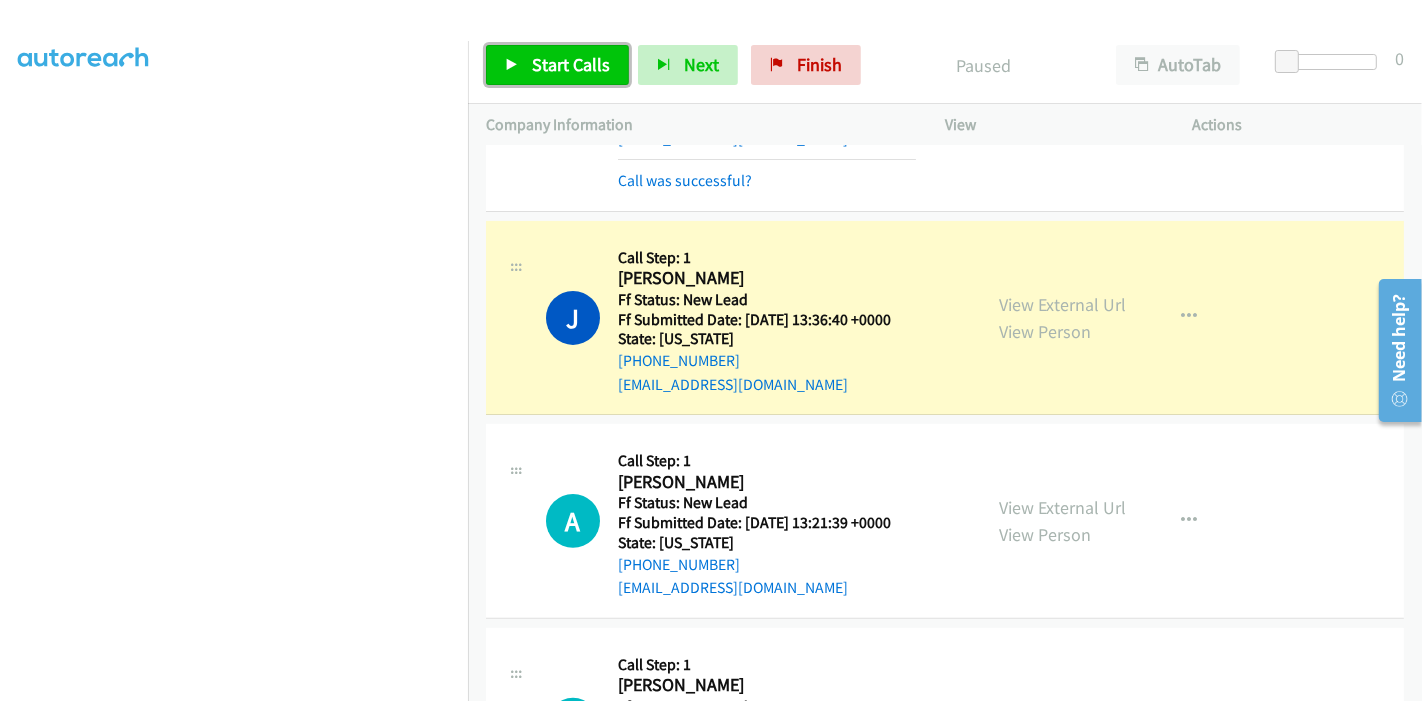 click on "Start Calls" at bounding box center [571, 64] 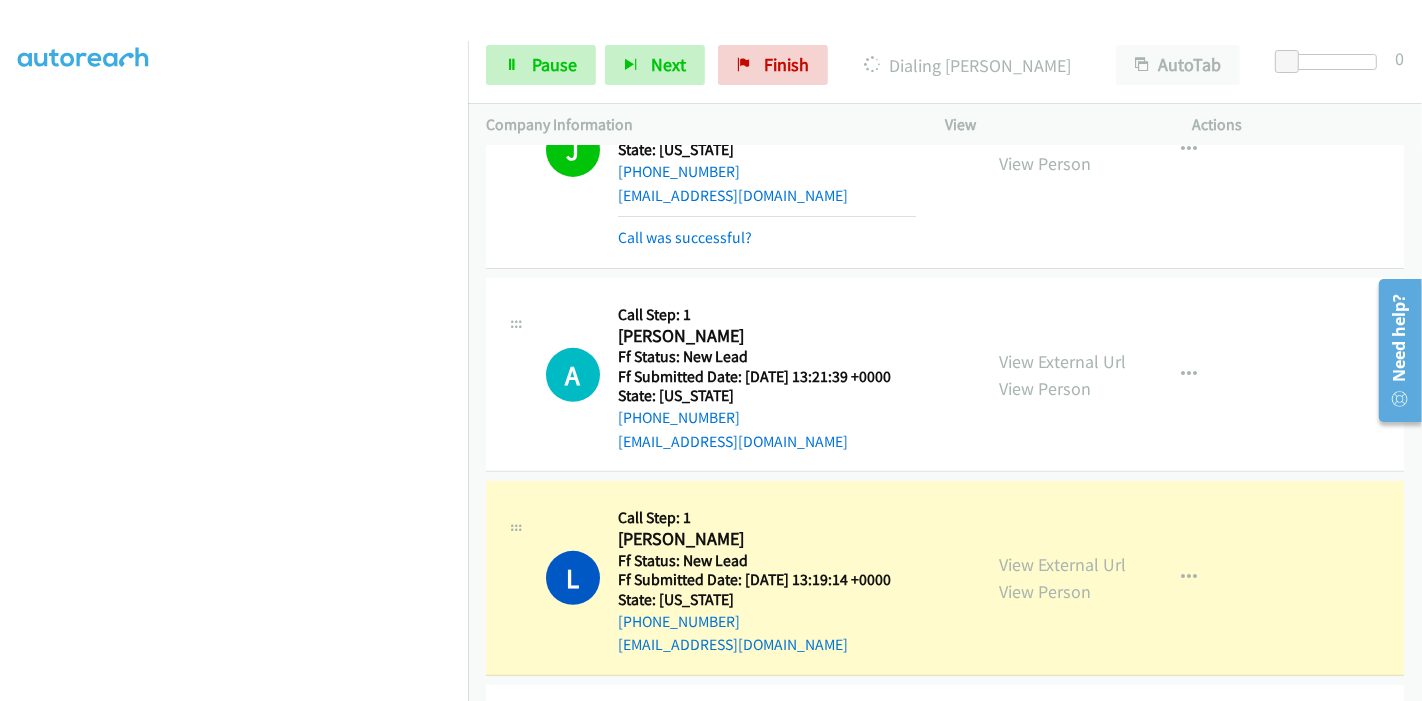 scroll, scrollTop: 645, scrollLeft: 0, axis: vertical 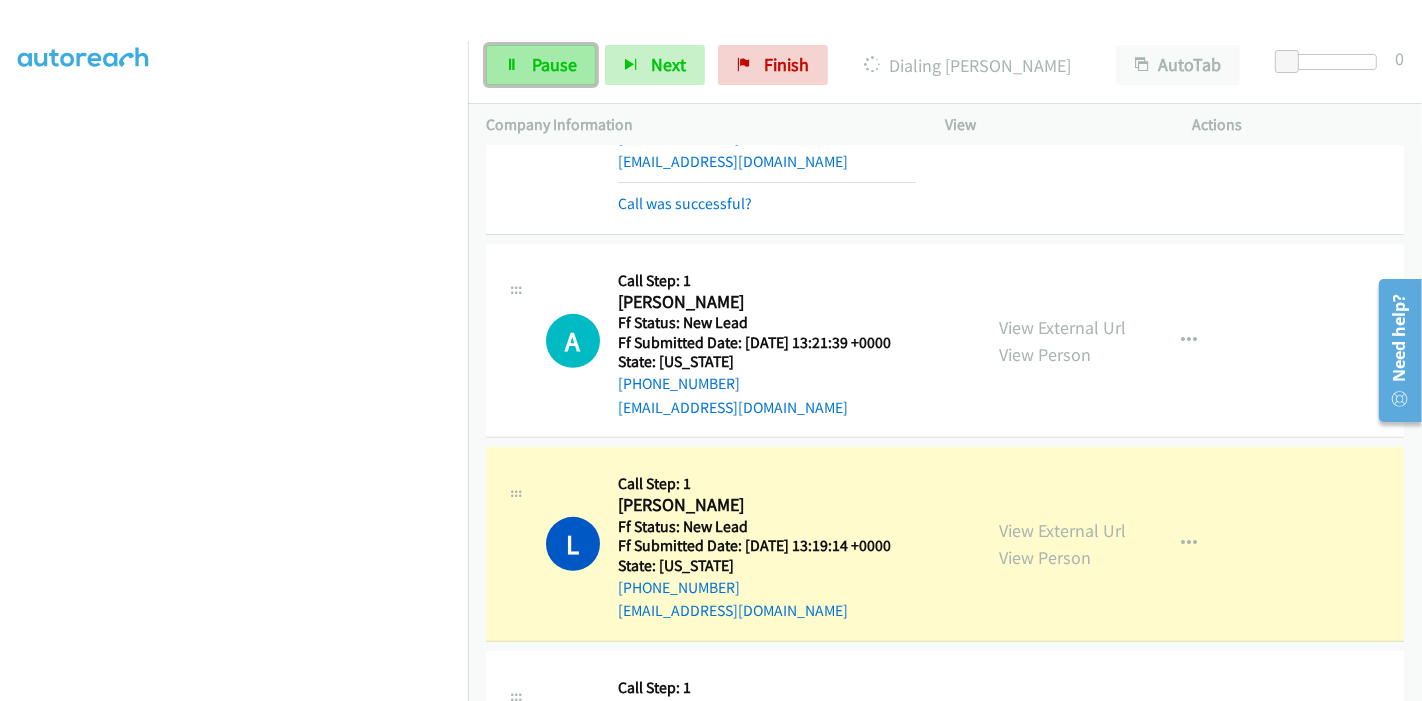 click on "Pause" at bounding box center (541, 65) 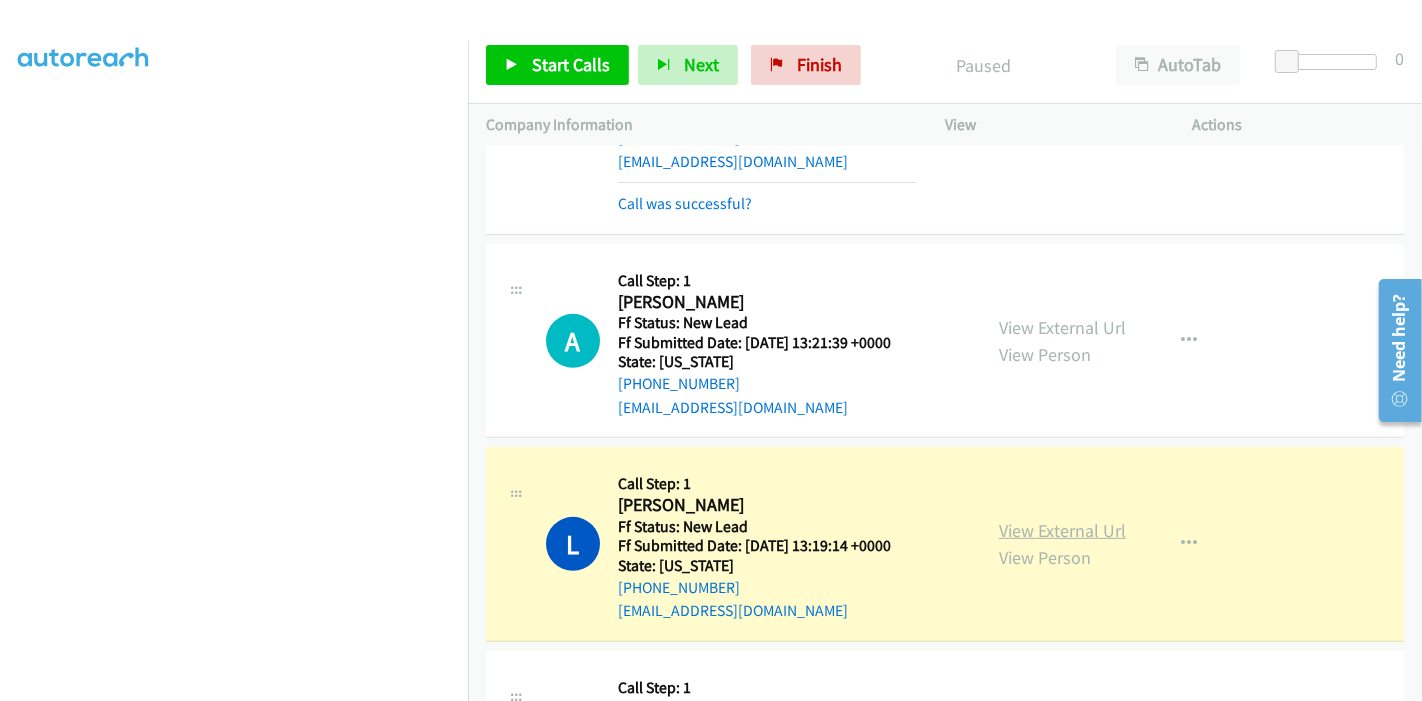 click on "View External Url" at bounding box center [1062, 530] 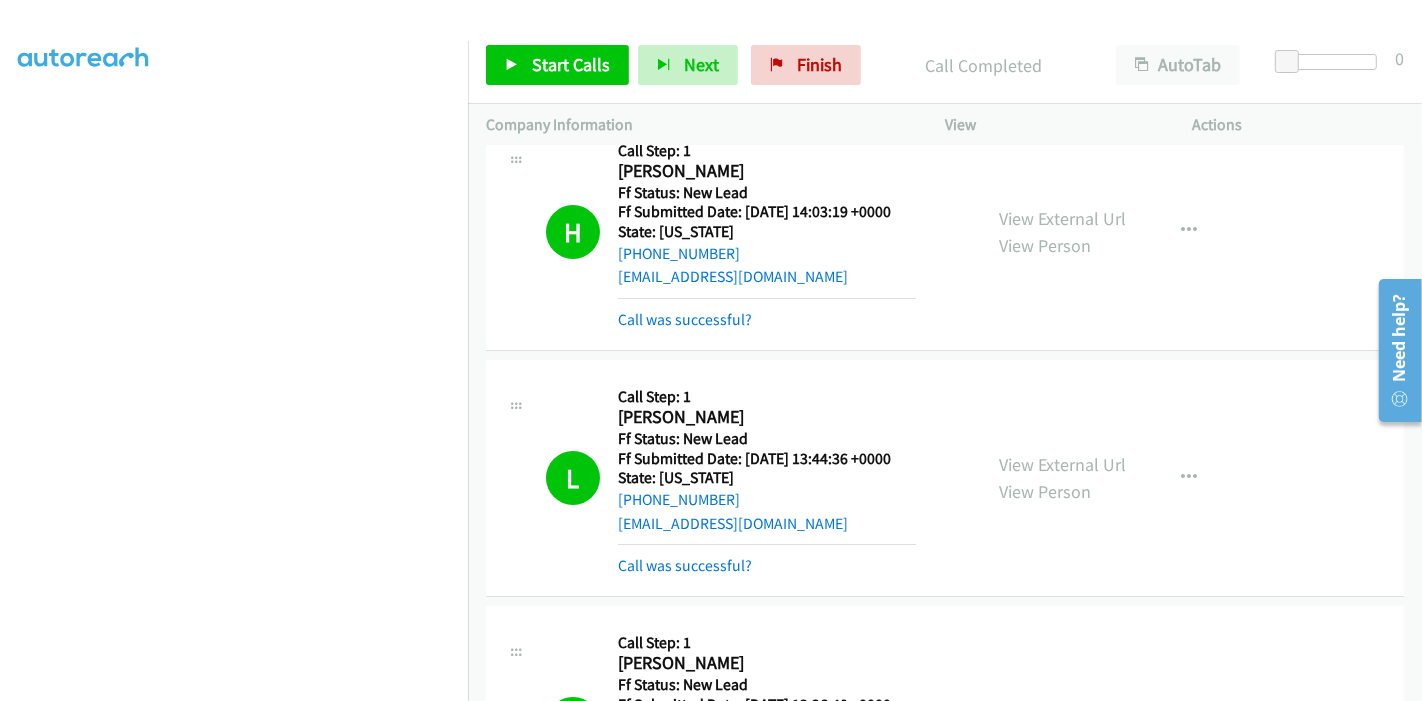 scroll, scrollTop: 0, scrollLeft: 0, axis: both 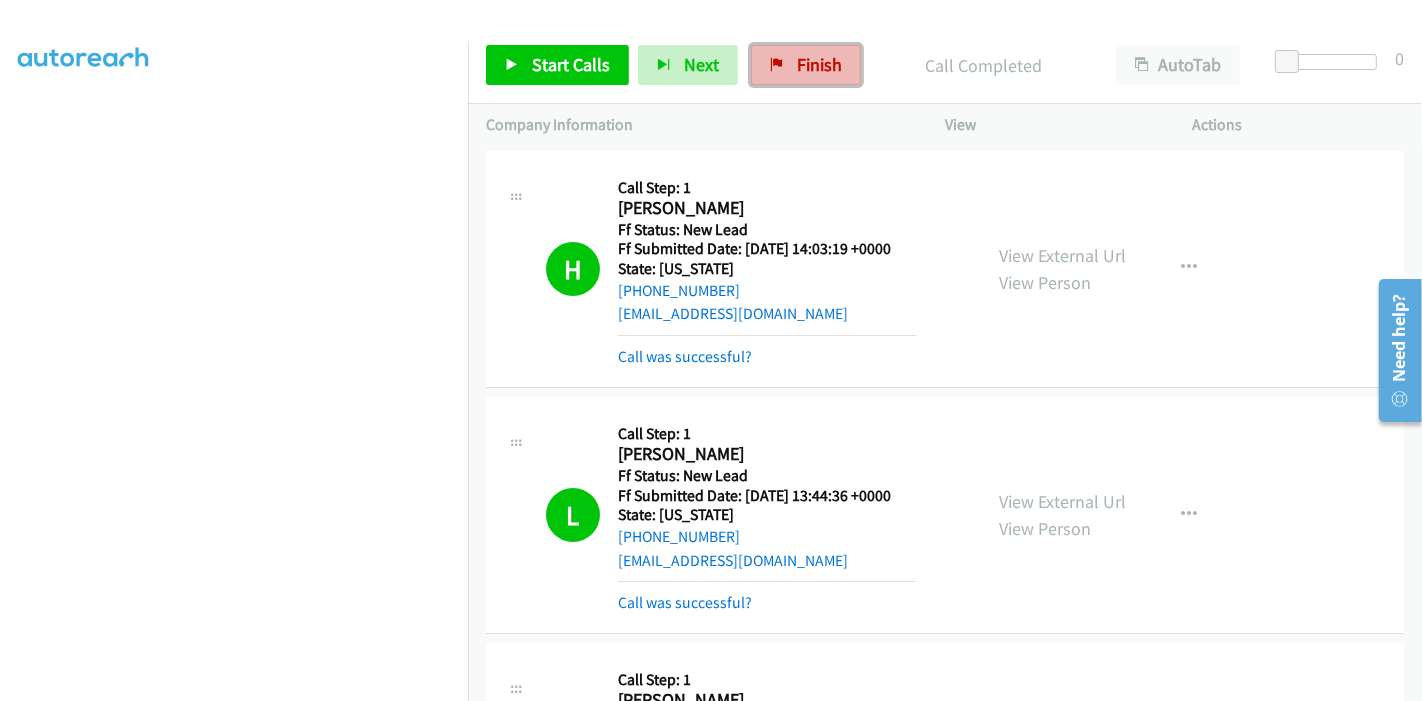 click on "Finish" at bounding box center (819, 64) 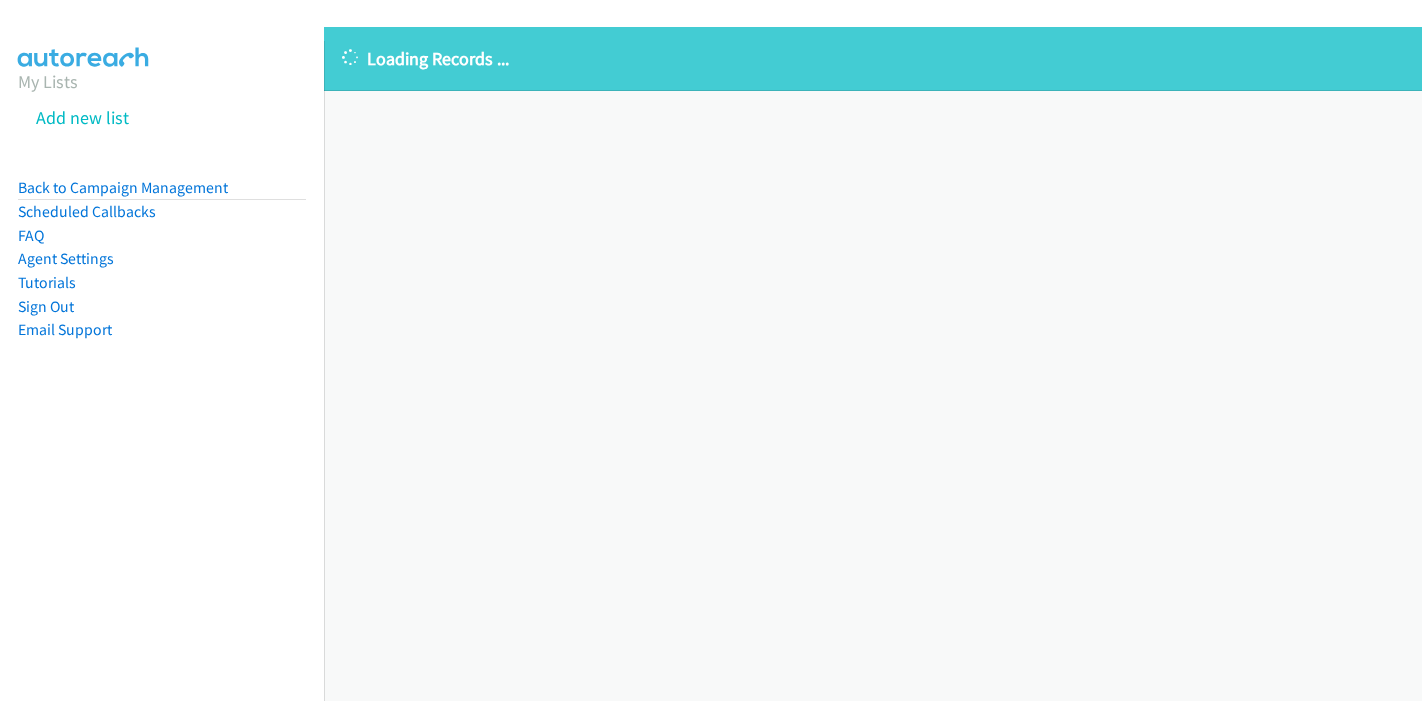 scroll, scrollTop: 0, scrollLeft: 0, axis: both 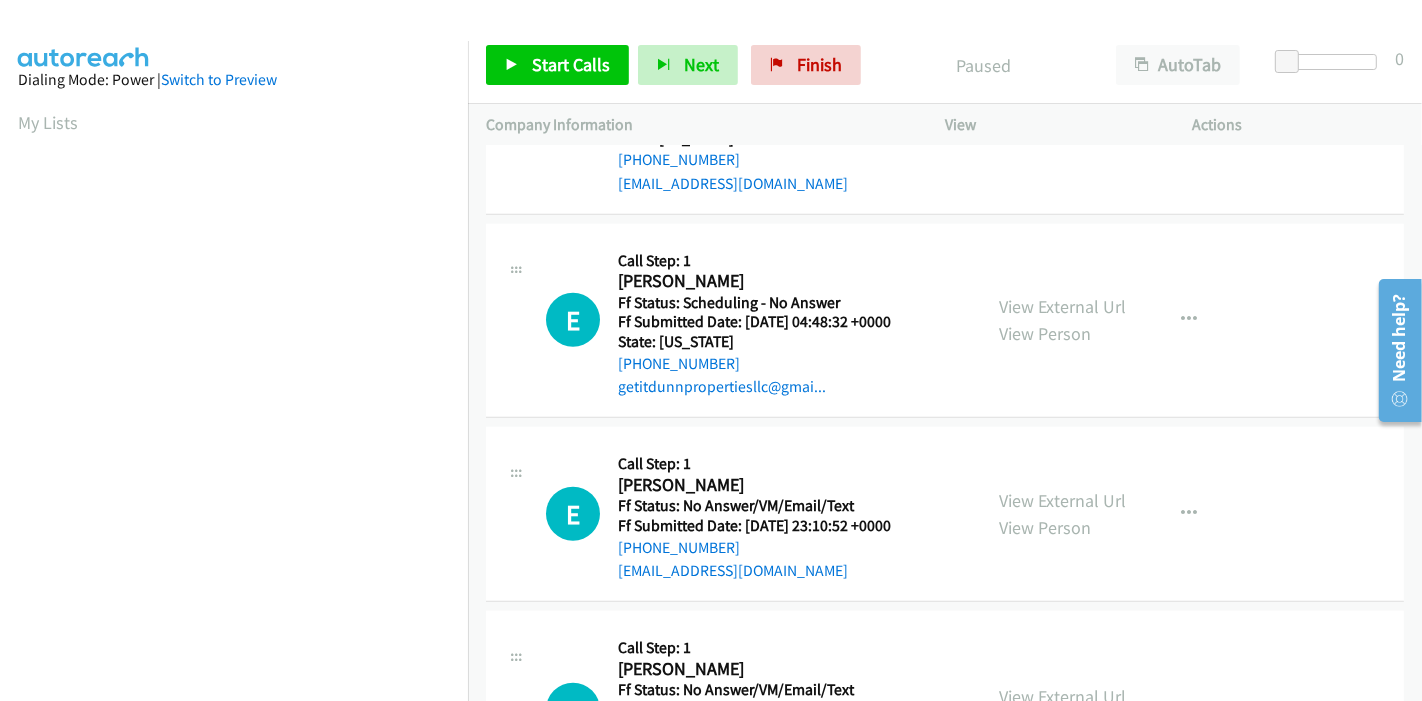 click on "Start Calls
Pause
Next
Finish
Paused
AutoTab
AutoTab
0" at bounding box center (945, 65) 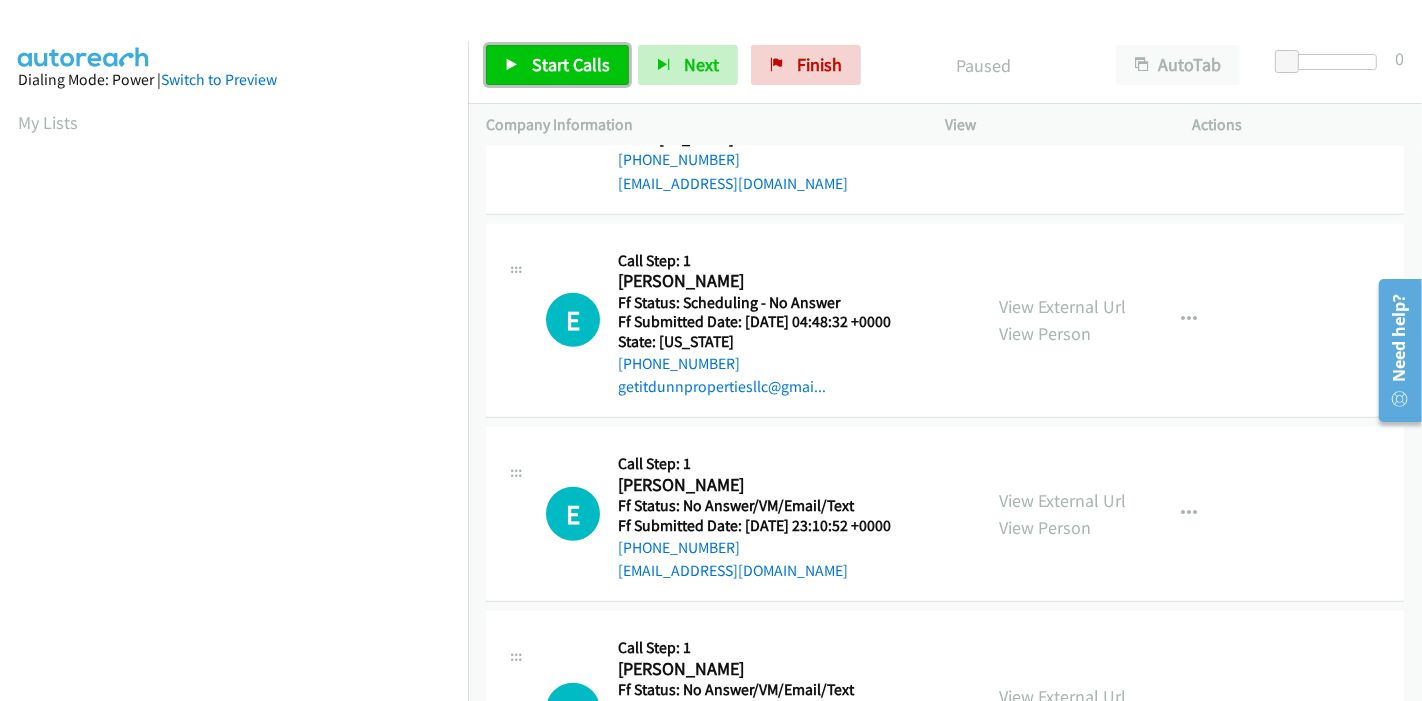 click on "Start Calls" at bounding box center (571, 64) 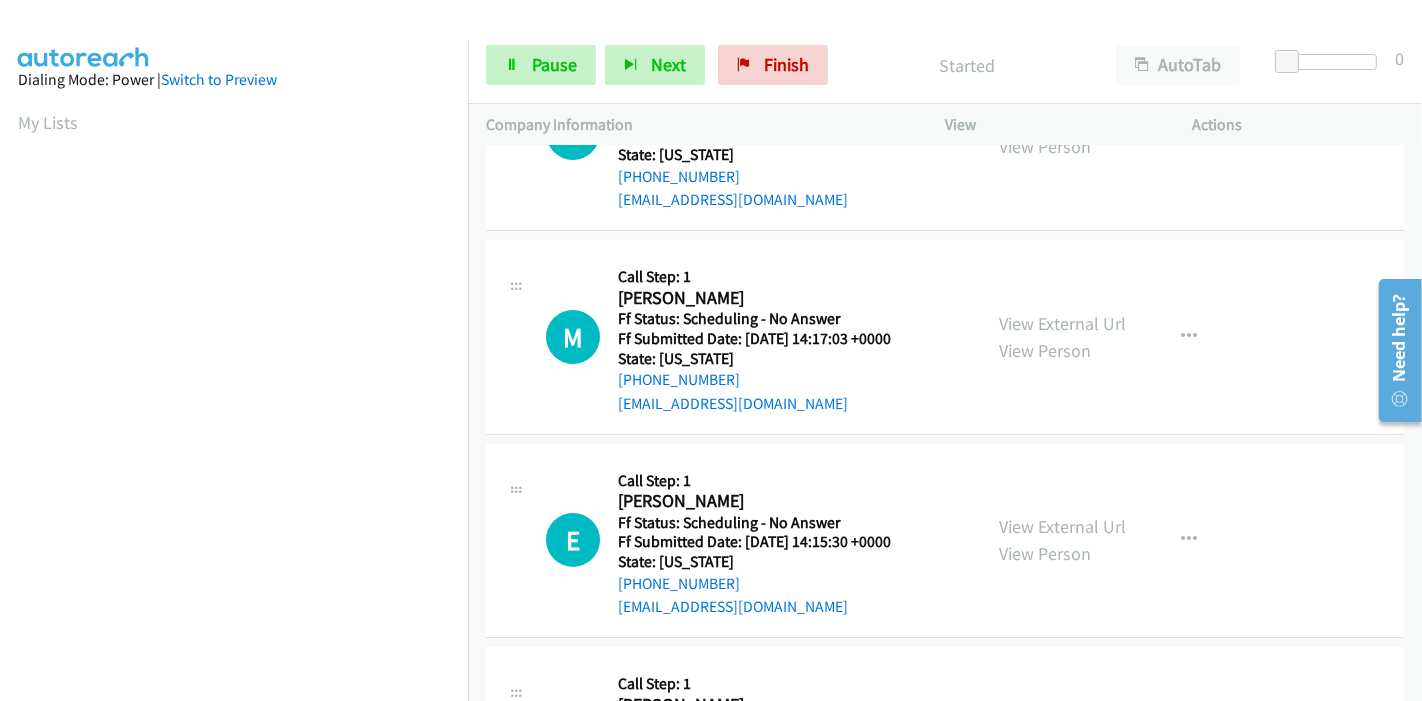scroll, scrollTop: 0, scrollLeft: 0, axis: both 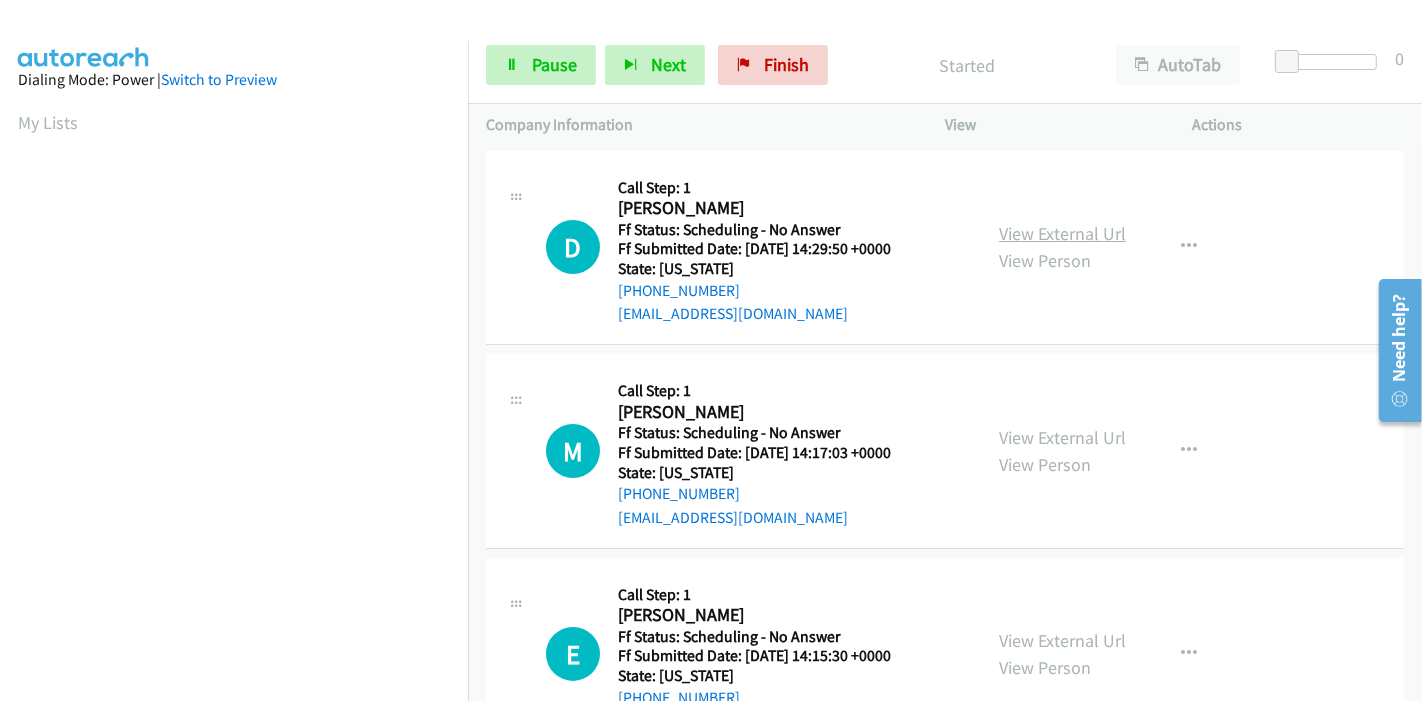 click on "View External Url" at bounding box center [1062, 233] 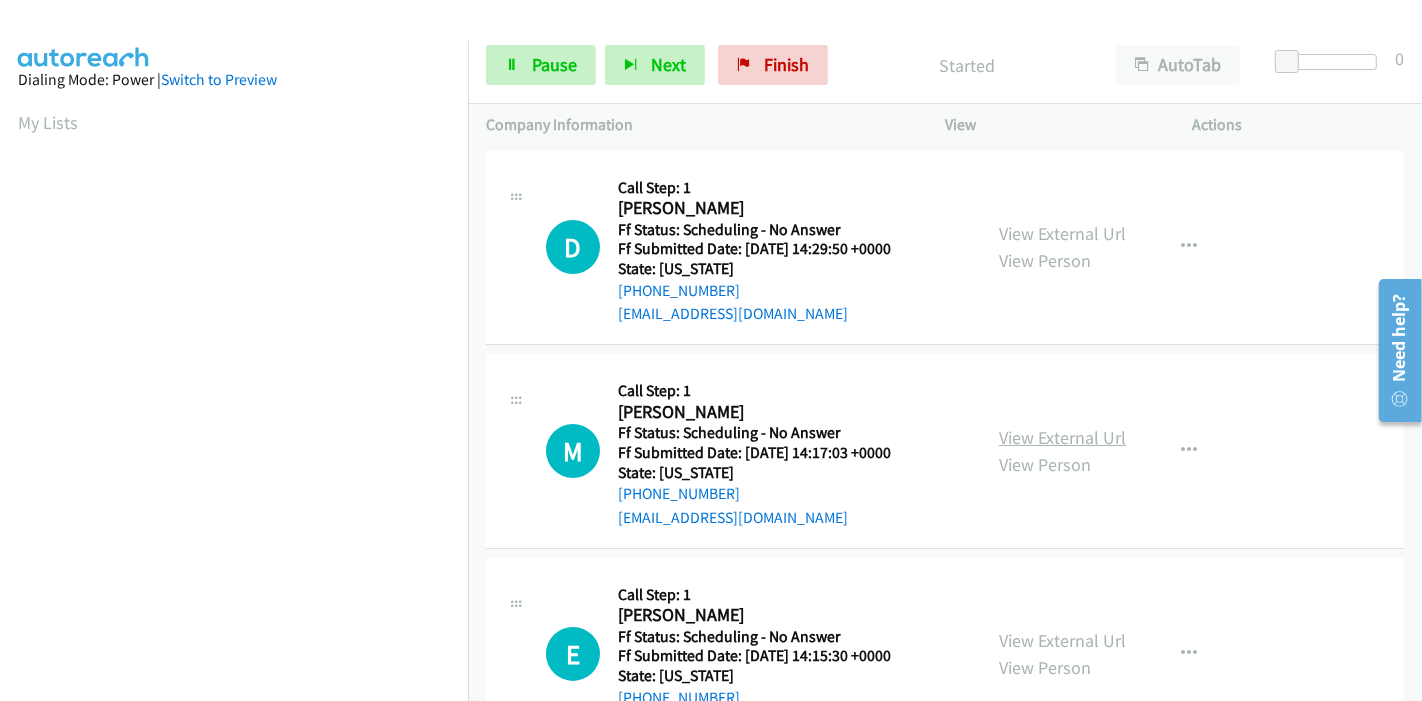 click on "View External Url" at bounding box center [1062, 437] 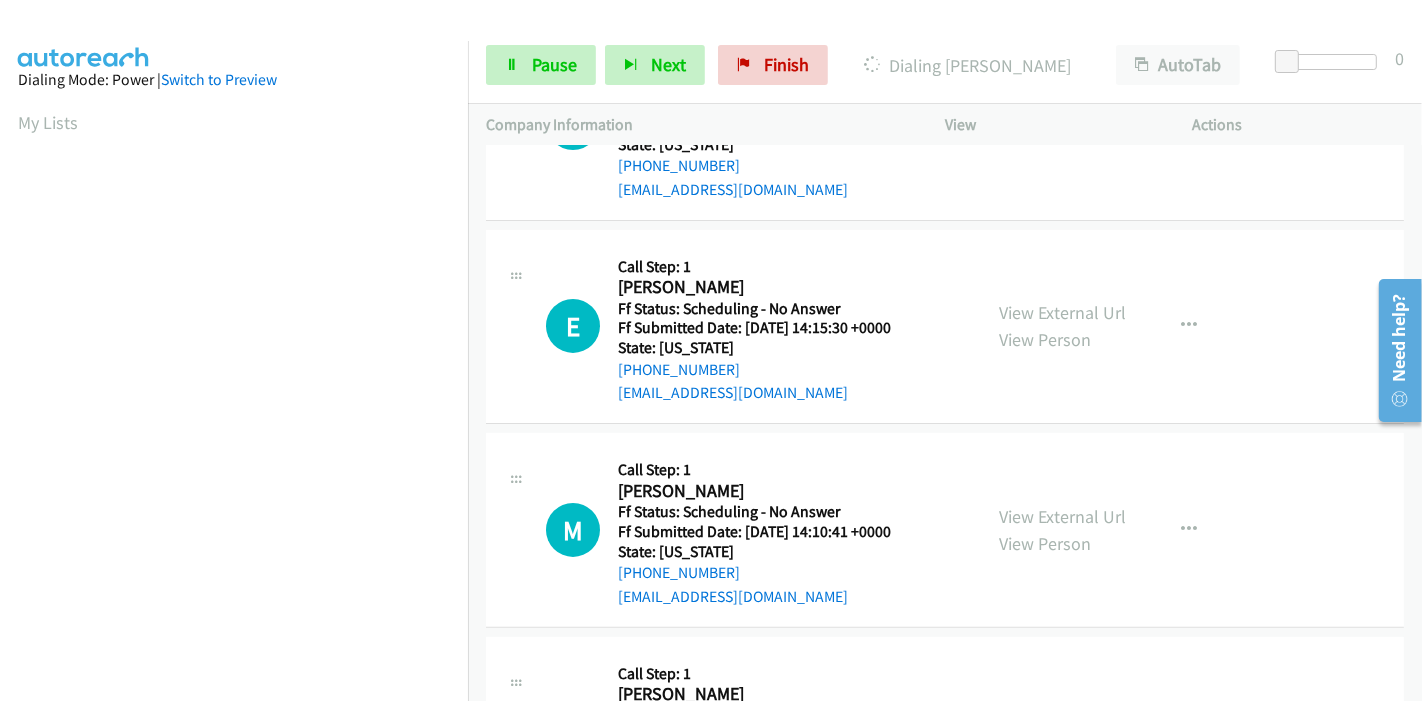 scroll, scrollTop: 333, scrollLeft: 0, axis: vertical 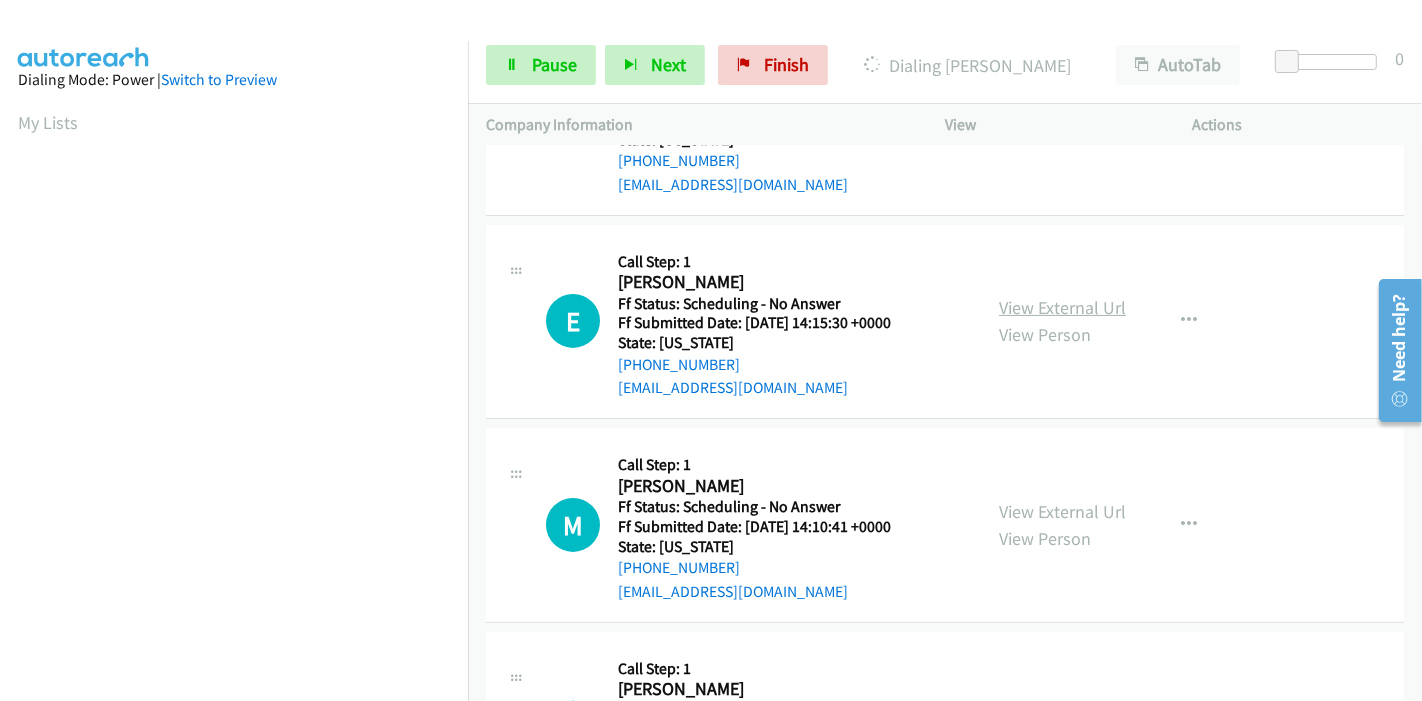 click on "View External Url" at bounding box center [1062, 307] 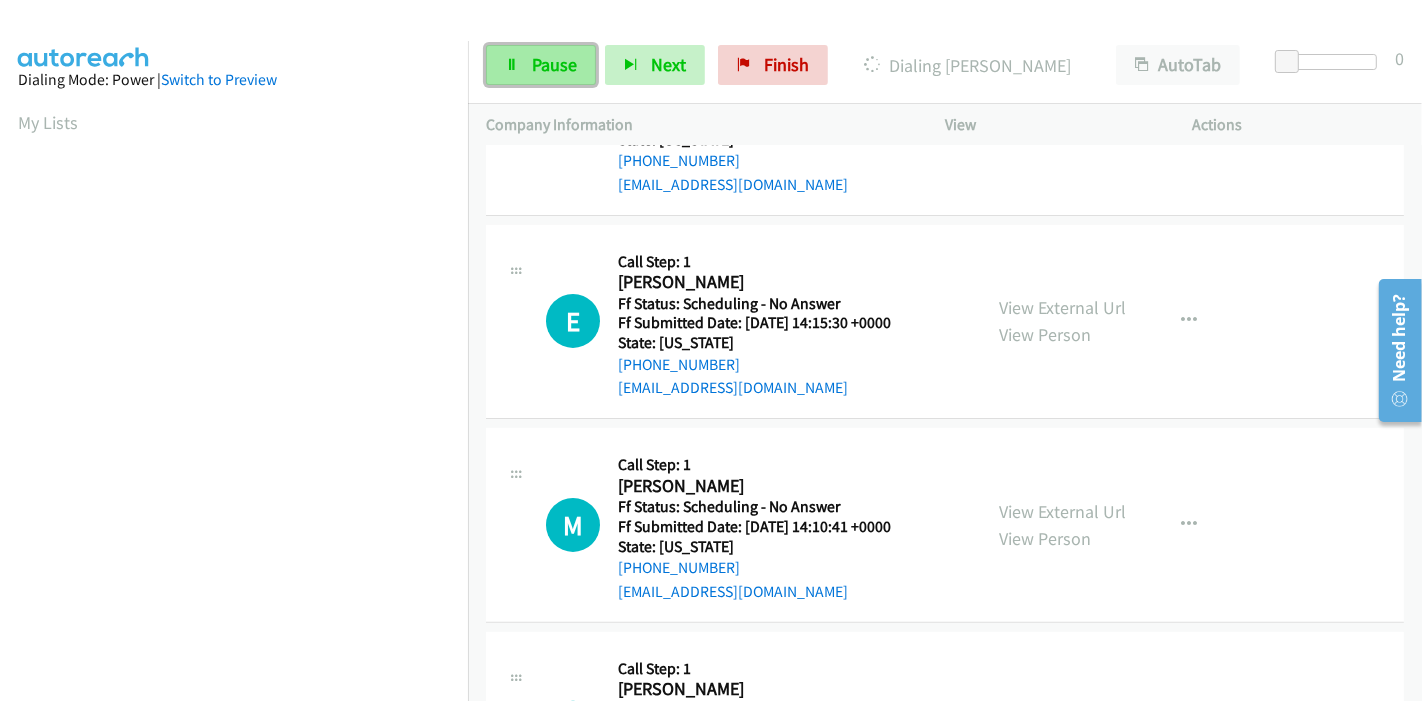 click on "Pause" at bounding box center [554, 64] 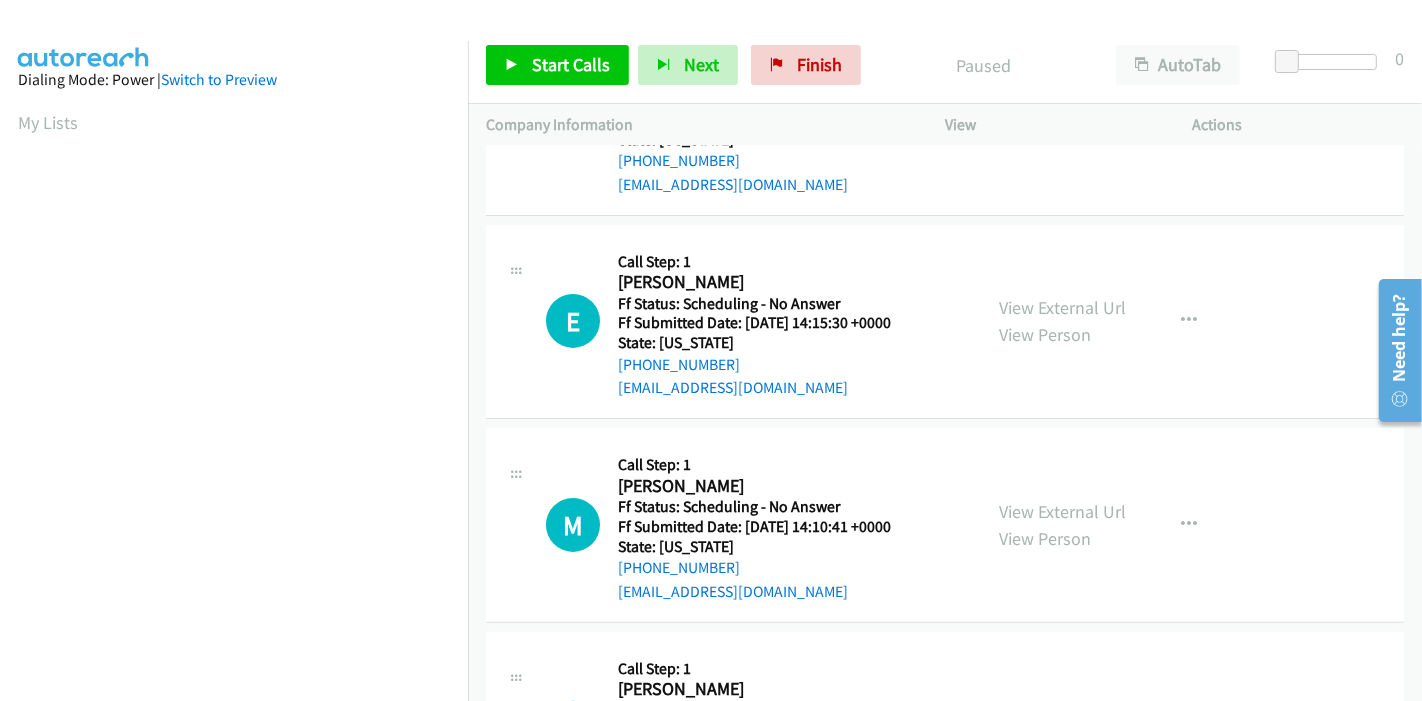 scroll, scrollTop: 422, scrollLeft: 0, axis: vertical 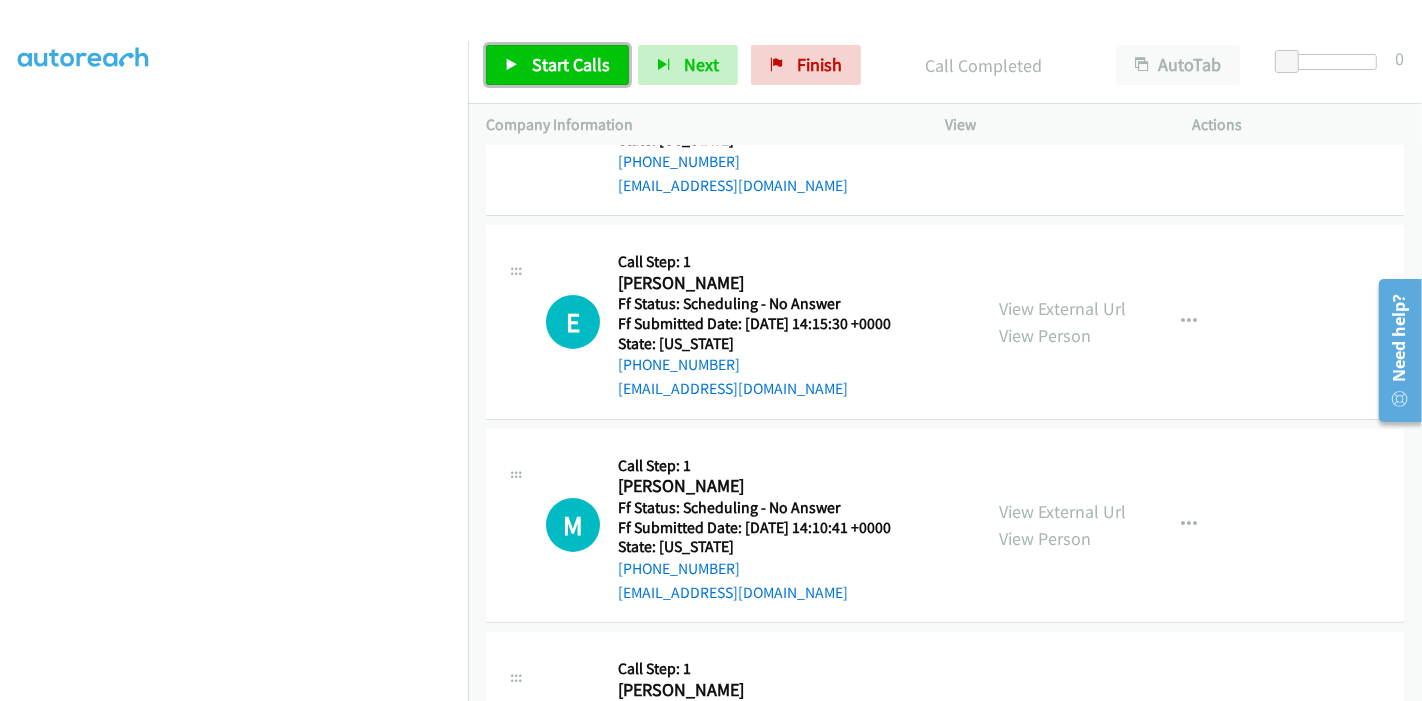 click on "Start Calls" at bounding box center (571, 64) 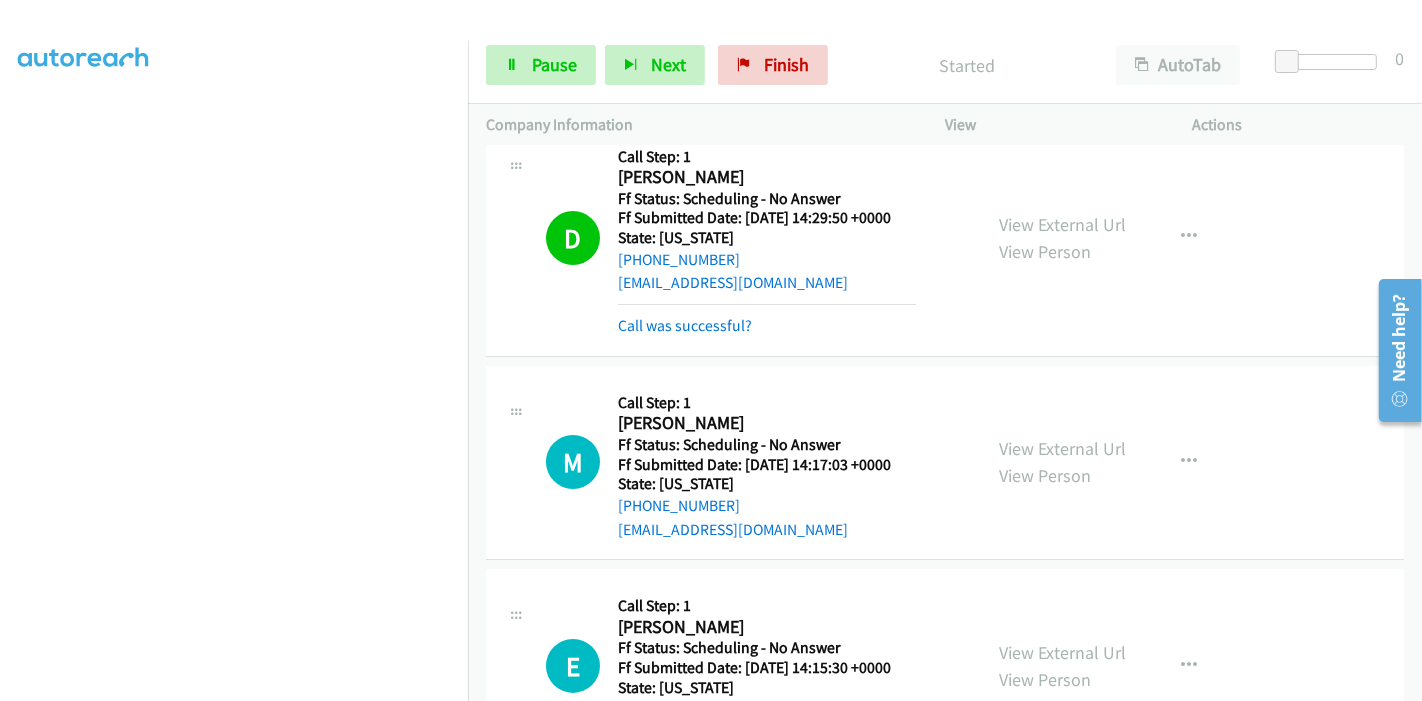 scroll, scrollTop: 111, scrollLeft: 0, axis: vertical 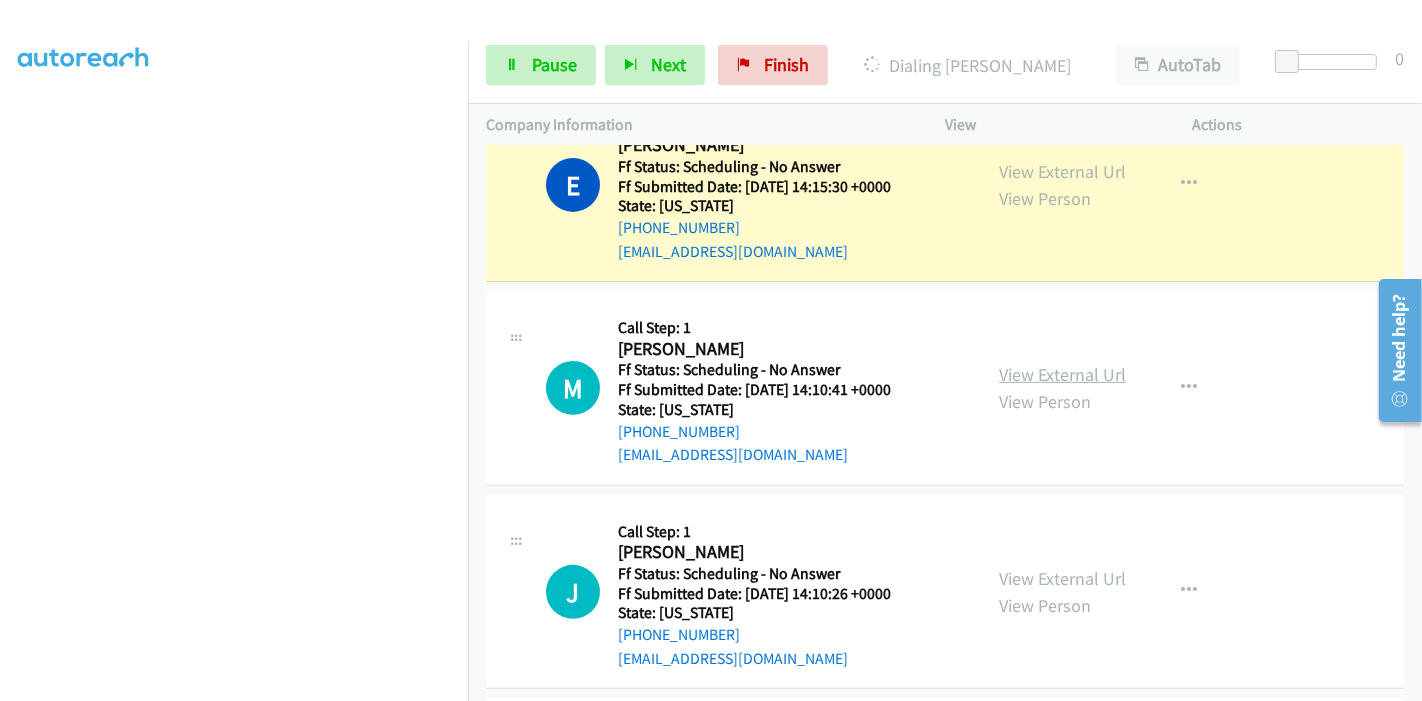 click on "View External Url" at bounding box center [1062, 374] 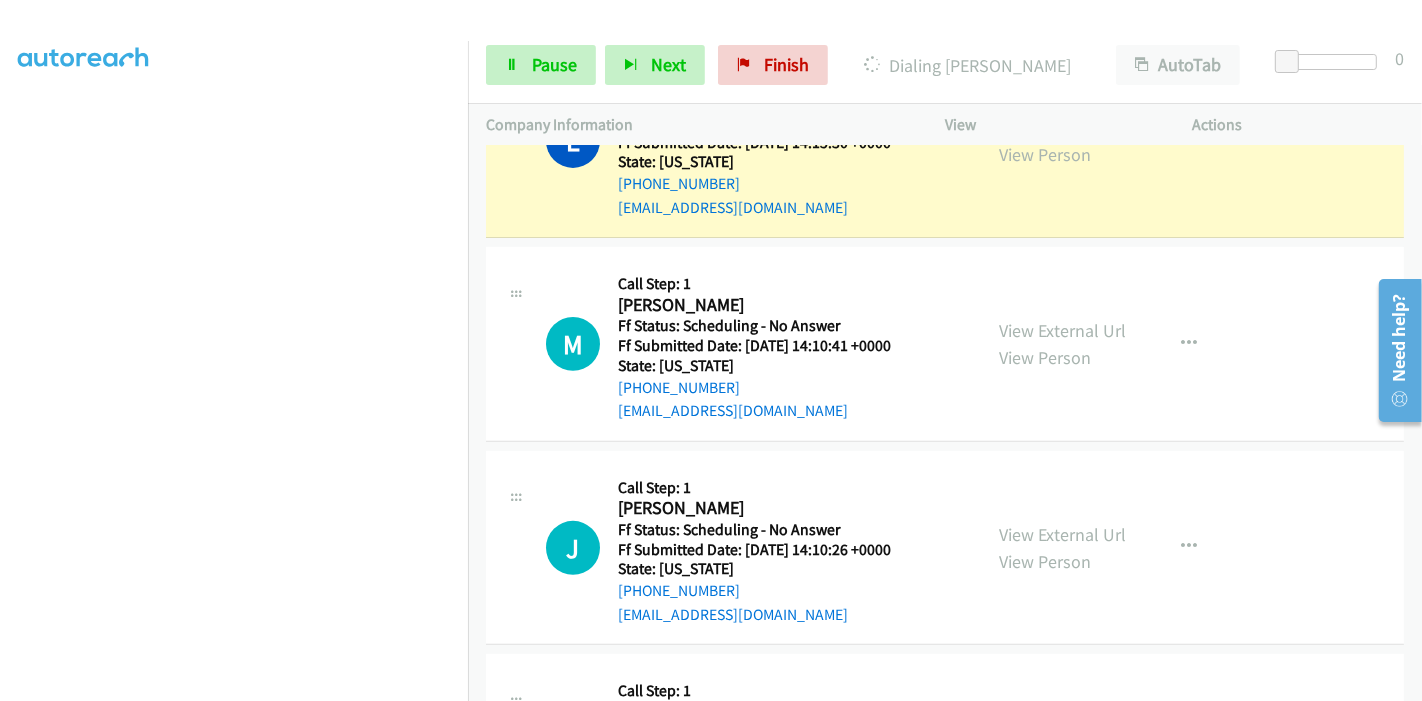 scroll, scrollTop: 666, scrollLeft: 0, axis: vertical 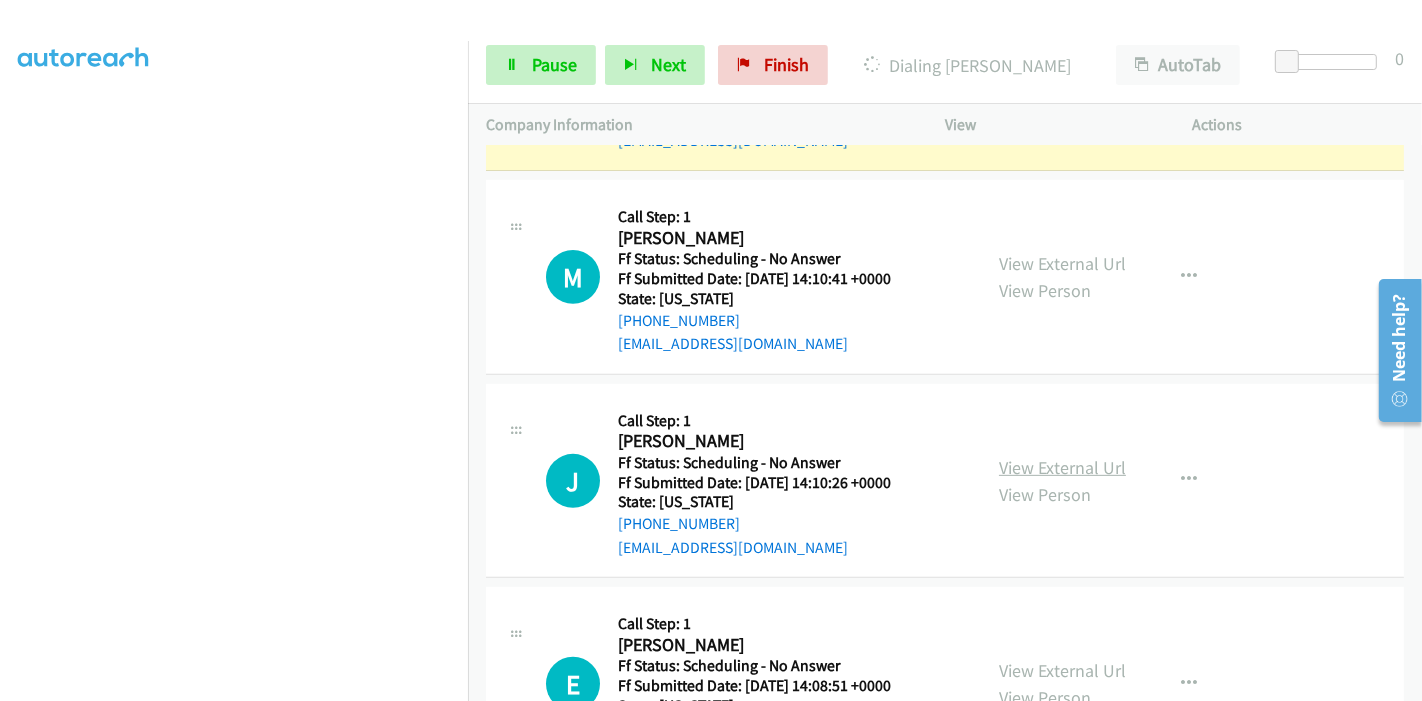 click on "View External Url" at bounding box center [1062, 467] 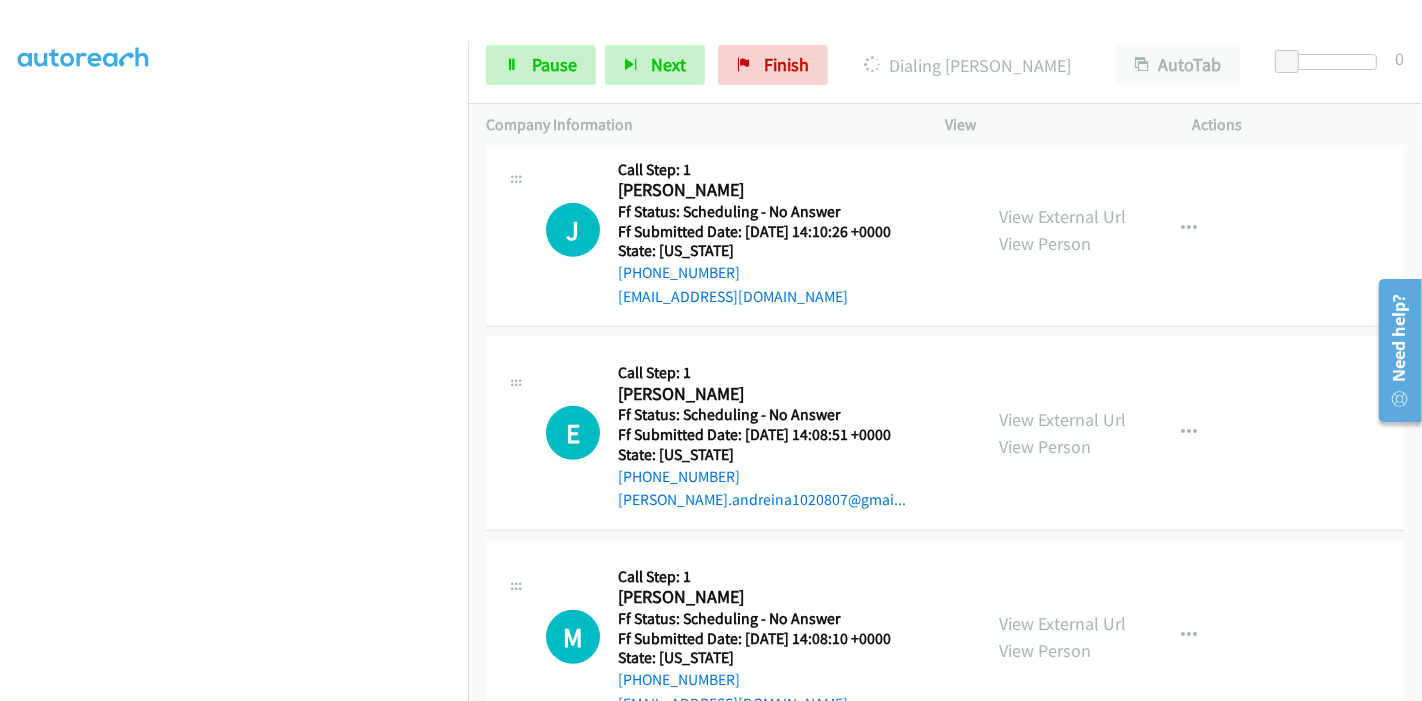 scroll, scrollTop: 1000, scrollLeft: 0, axis: vertical 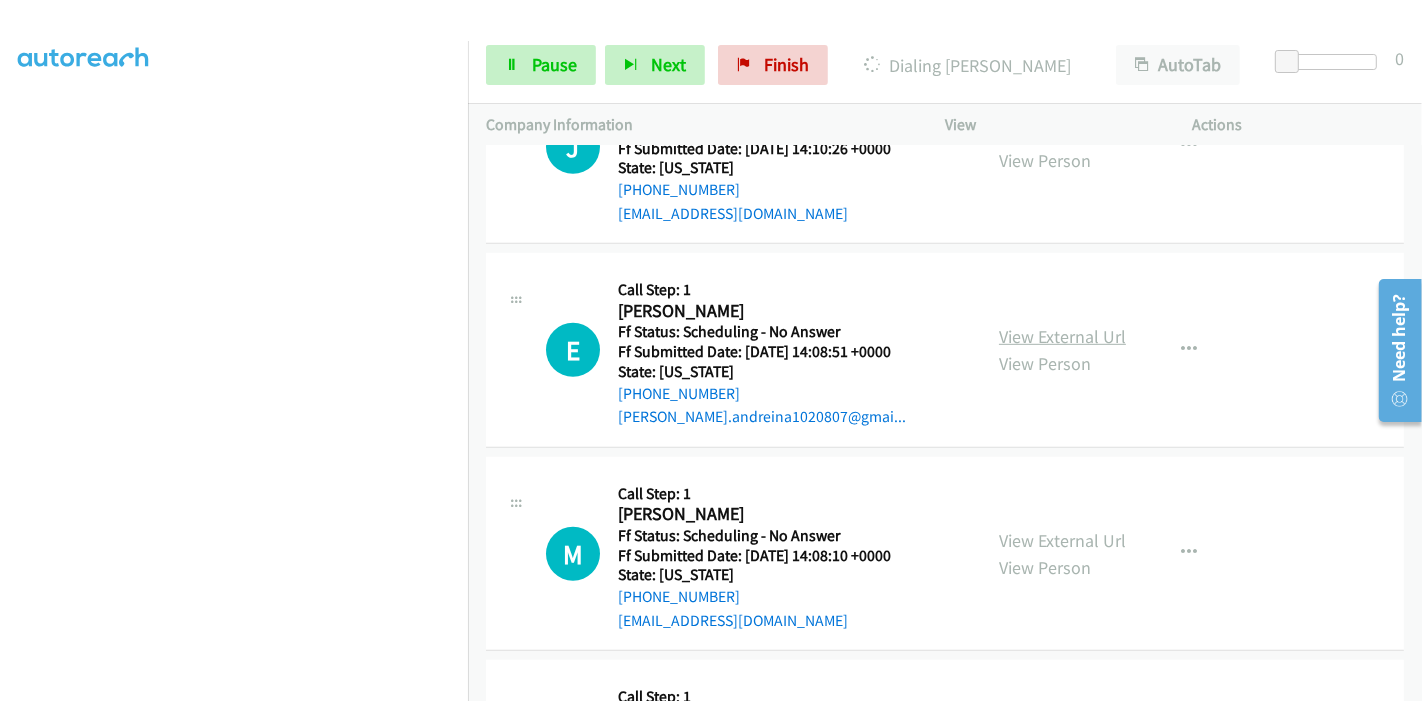 click on "View External Url" at bounding box center [1062, 336] 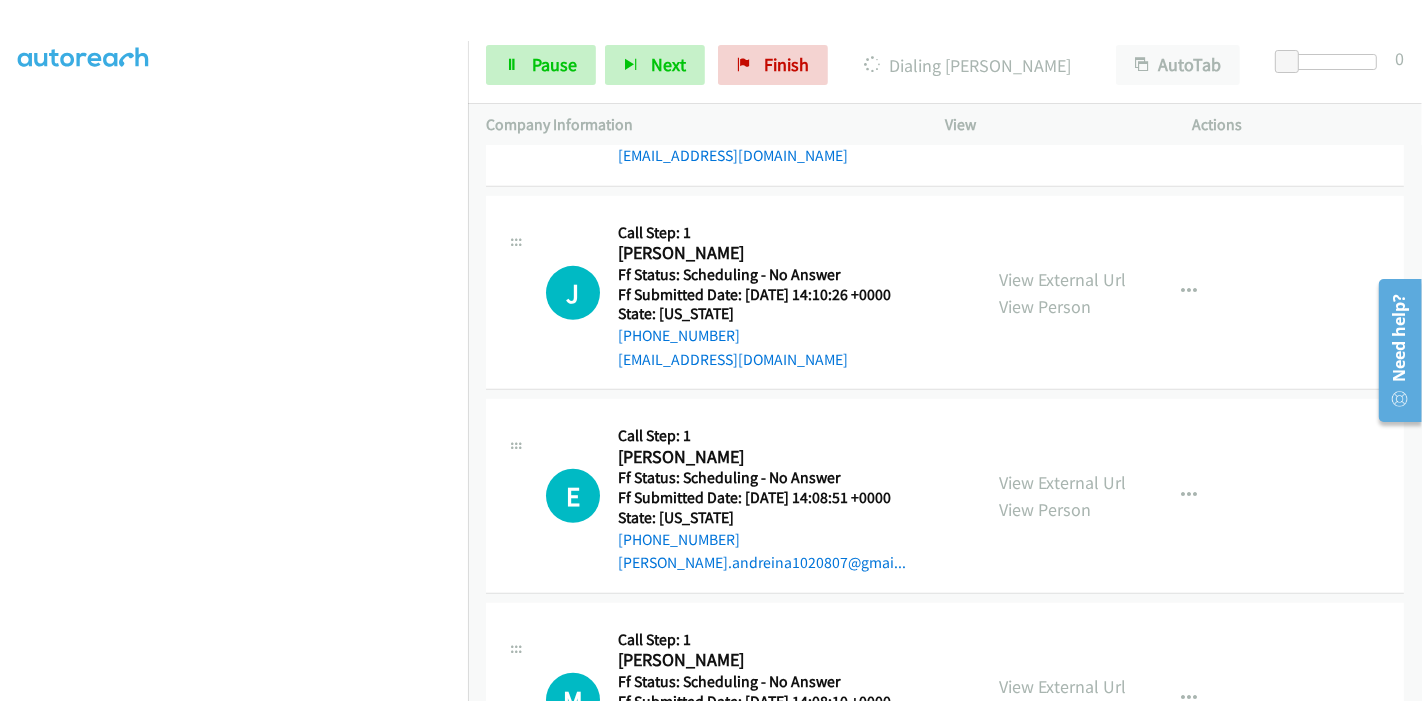 scroll, scrollTop: 777, scrollLeft: 0, axis: vertical 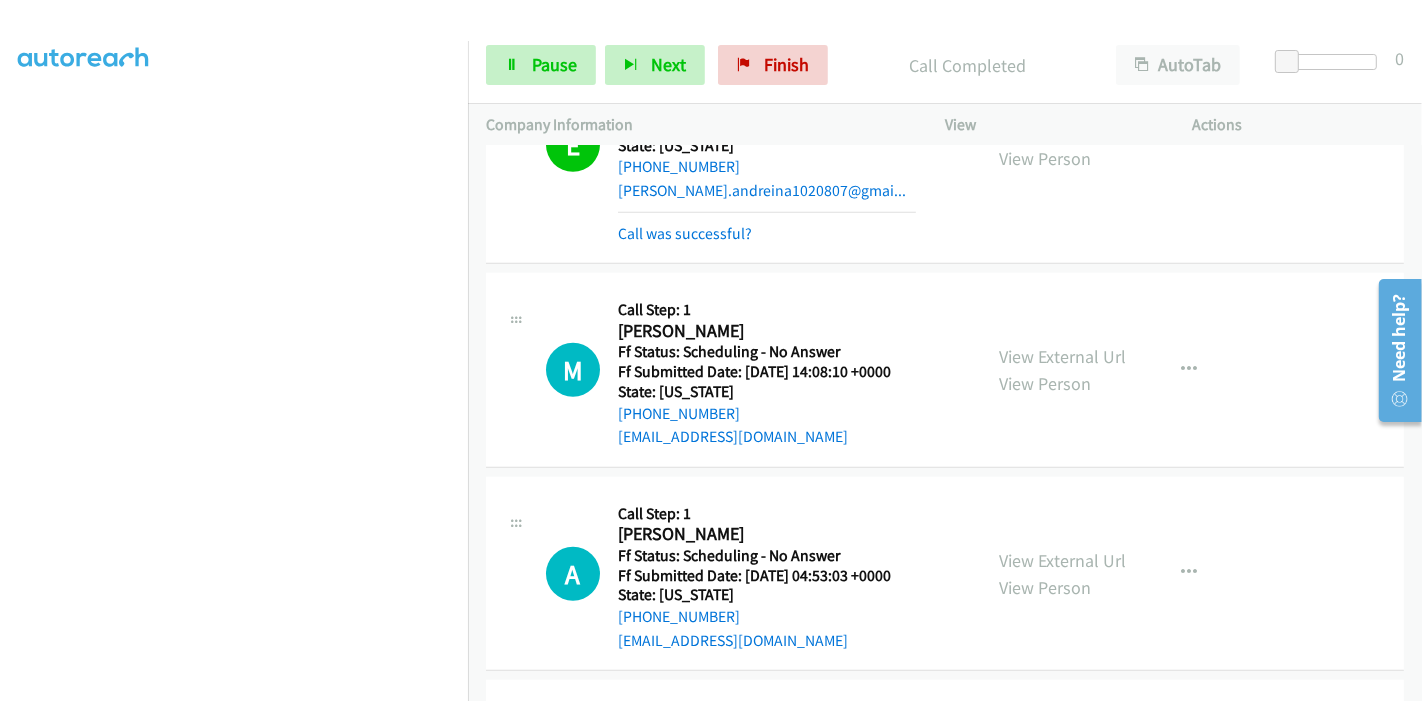 click on "View External Url
View Person
View External Url
Email
Schedule/Manage Callback
Skip Call
Add to do not call list" at bounding box center [1114, 370] 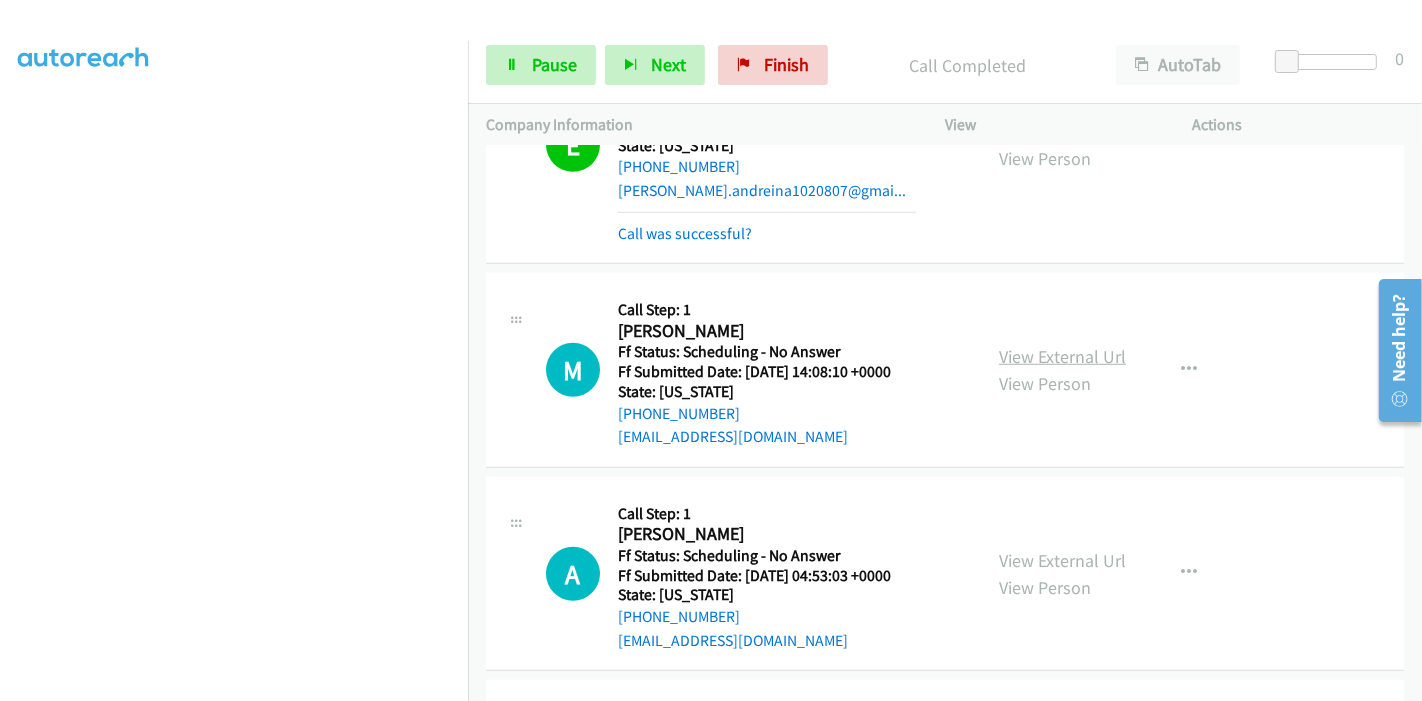 click on "View External Url" at bounding box center (1062, 356) 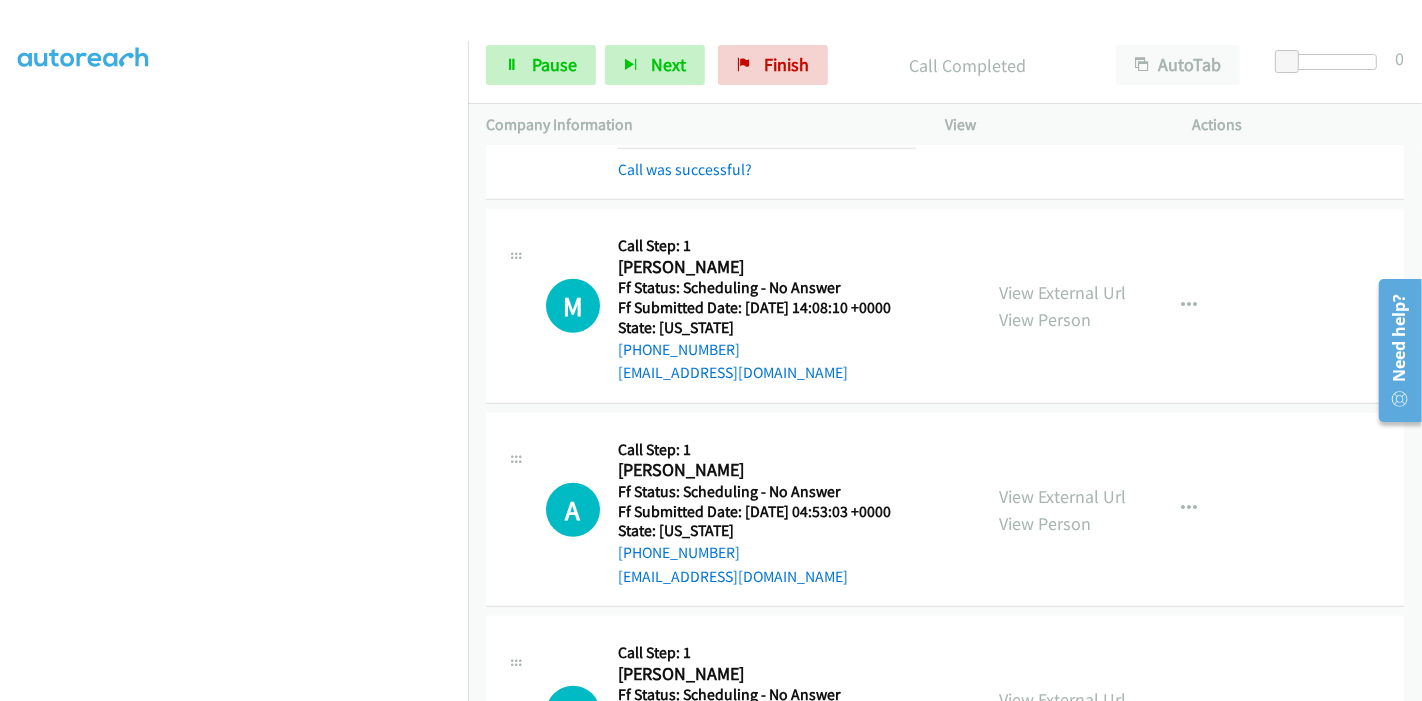 scroll, scrollTop: 1465, scrollLeft: 0, axis: vertical 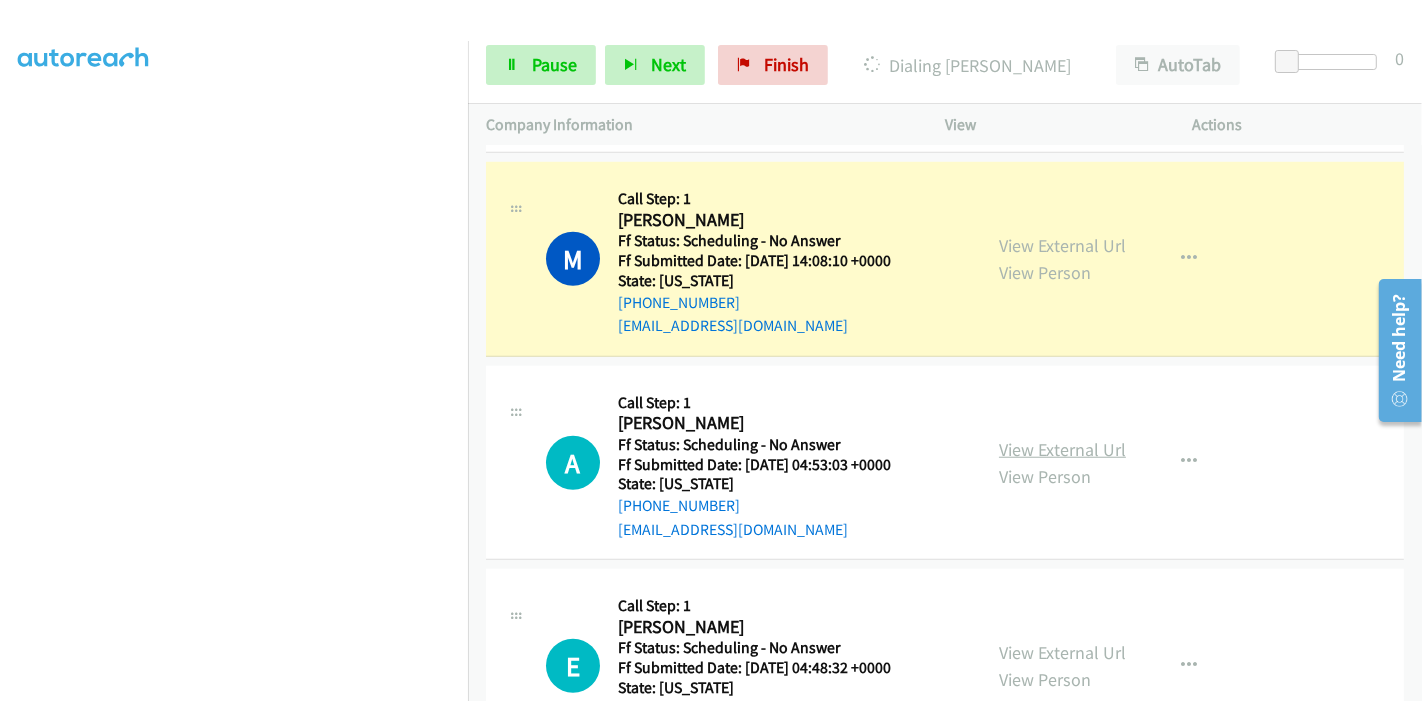 click on "View External Url" at bounding box center [1062, 449] 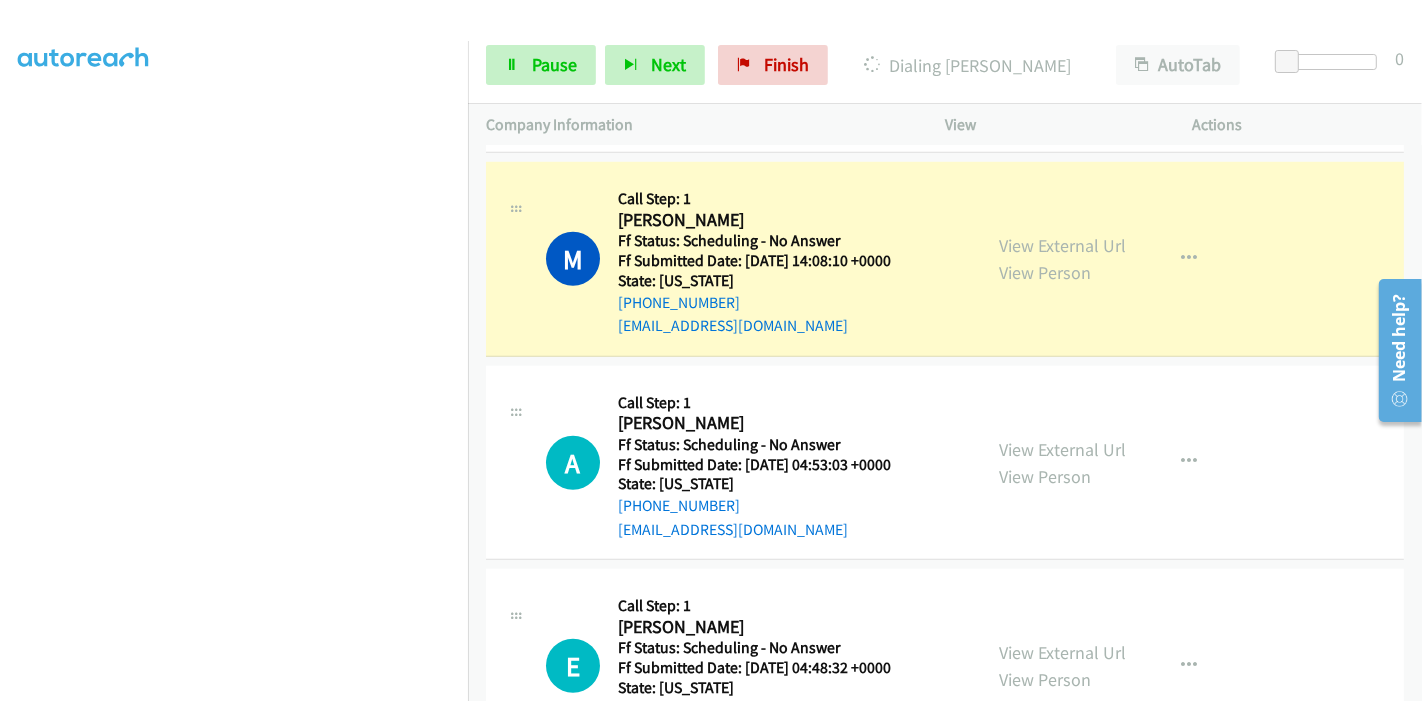 scroll, scrollTop: 1729, scrollLeft: 0, axis: vertical 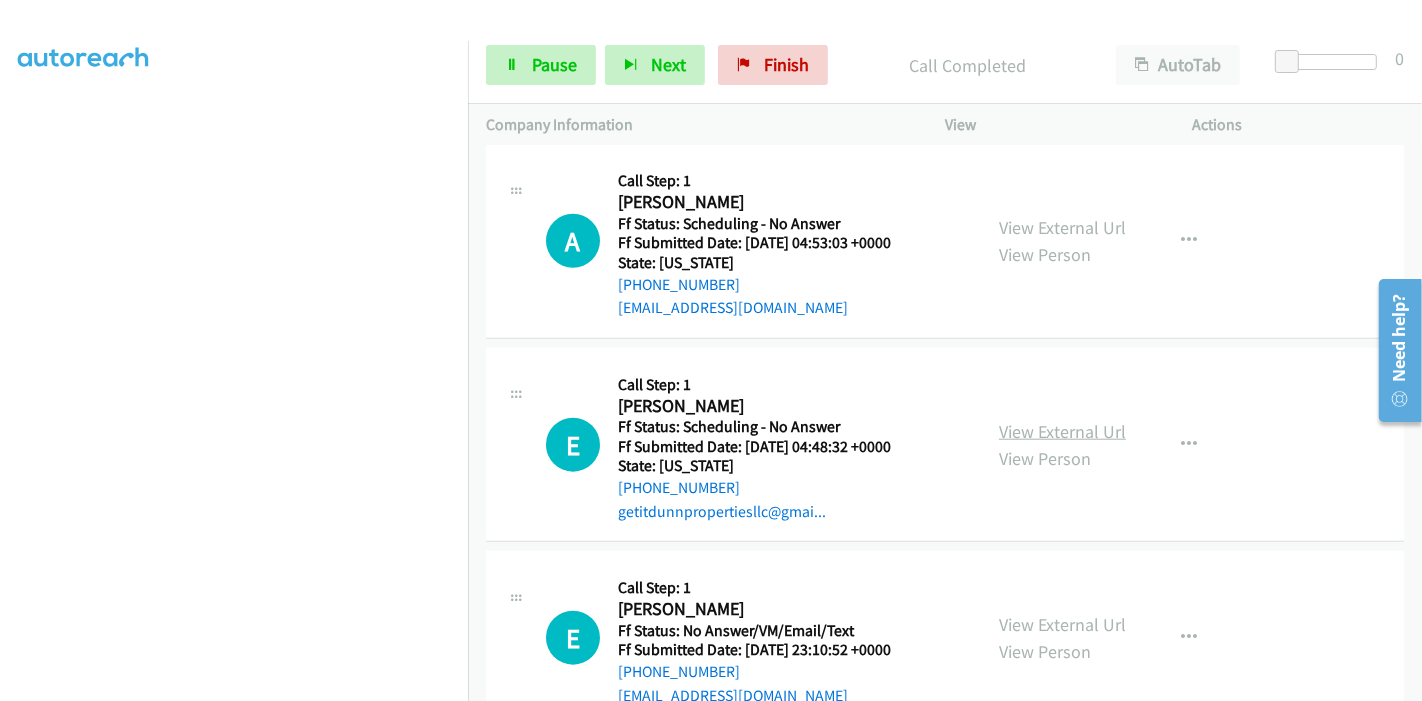 click on "View External Url" at bounding box center (1062, 431) 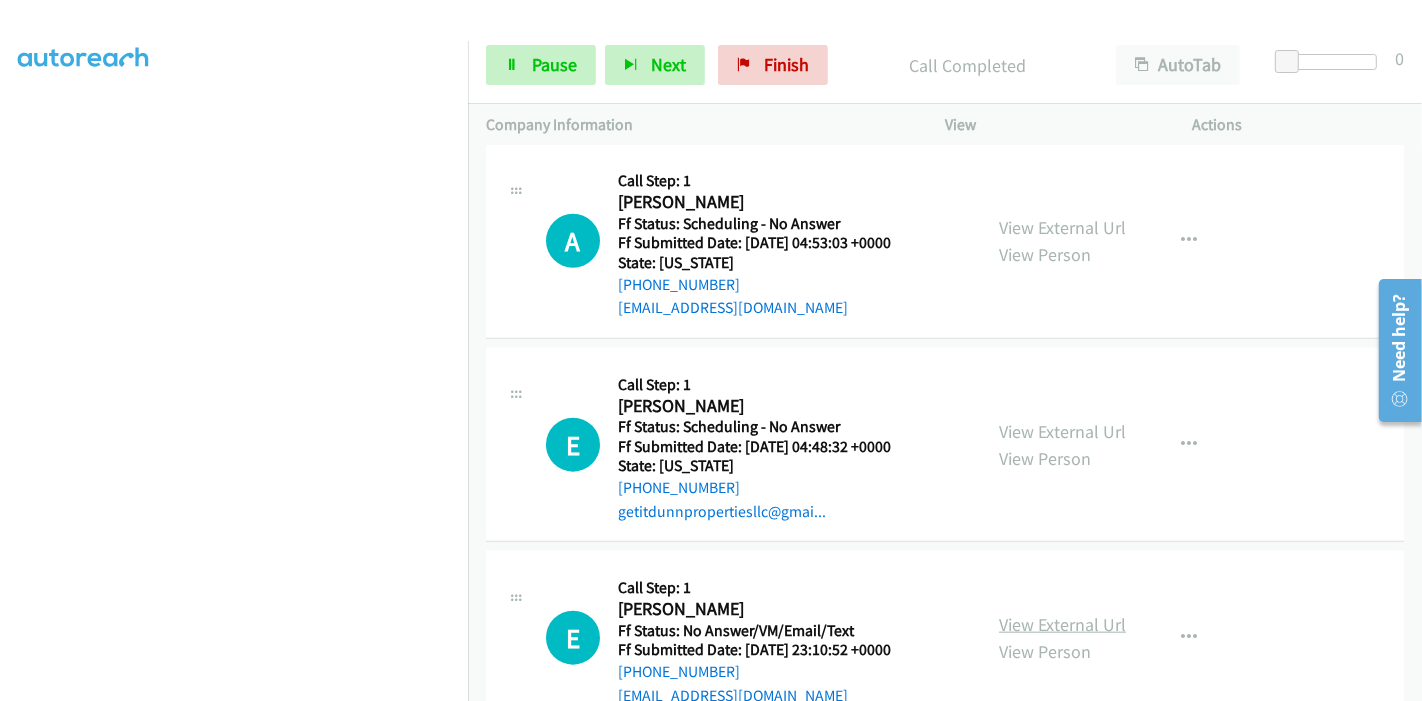 click on "View External Url" at bounding box center [1062, 624] 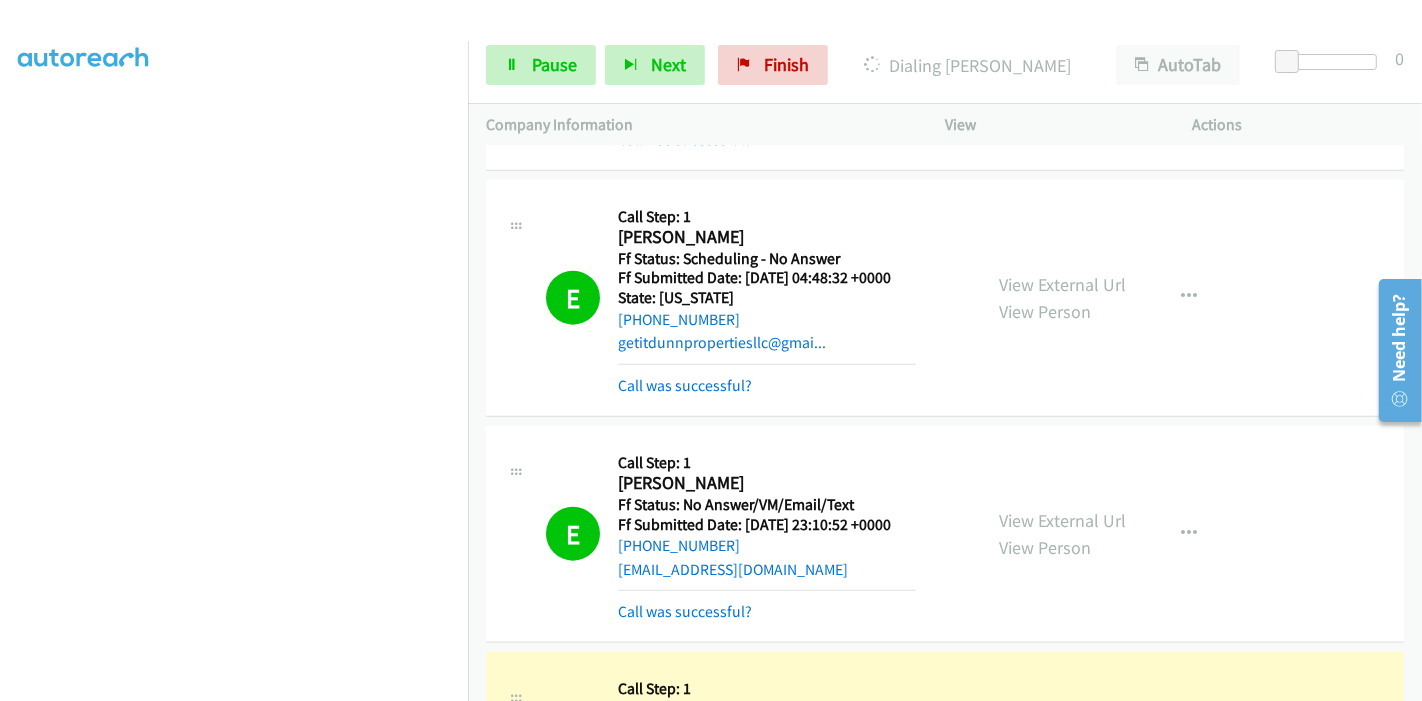 scroll, scrollTop: 1951, scrollLeft: 0, axis: vertical 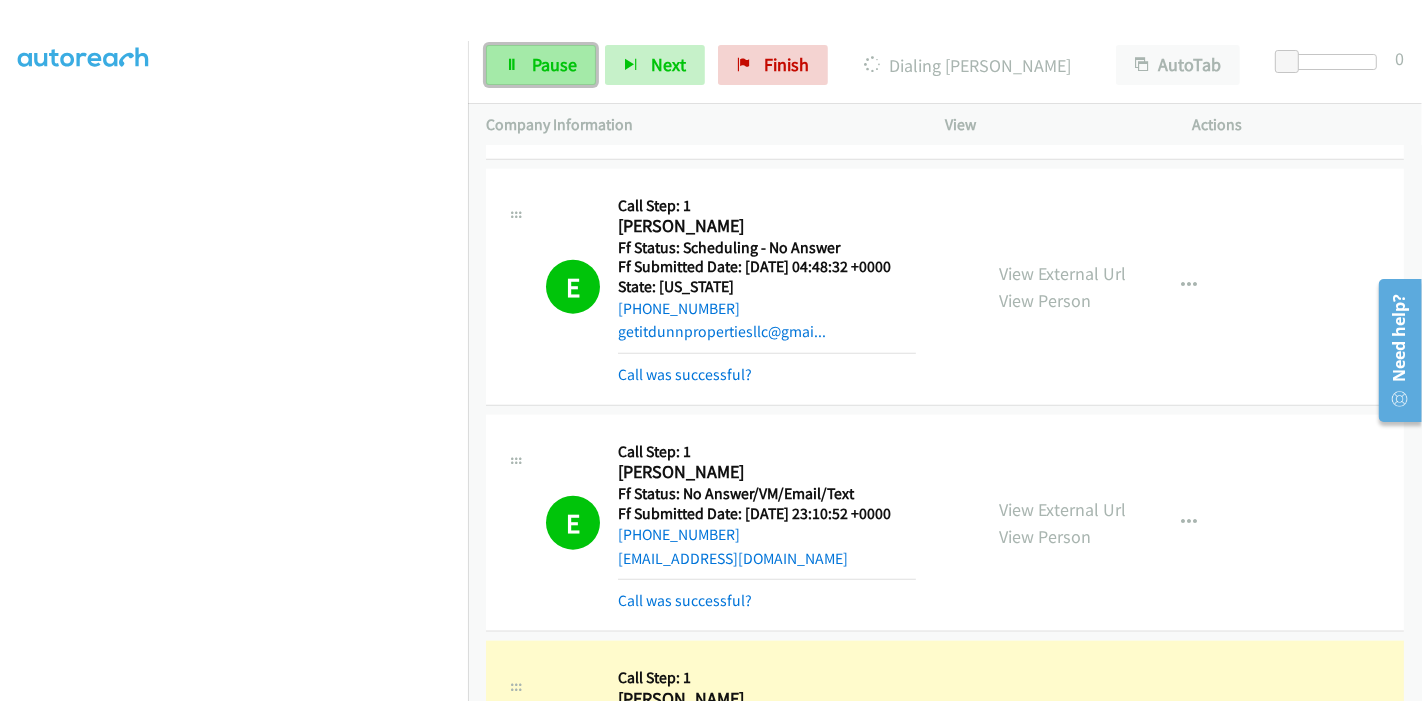 click on "Pause" at bounding box center [554, 64] 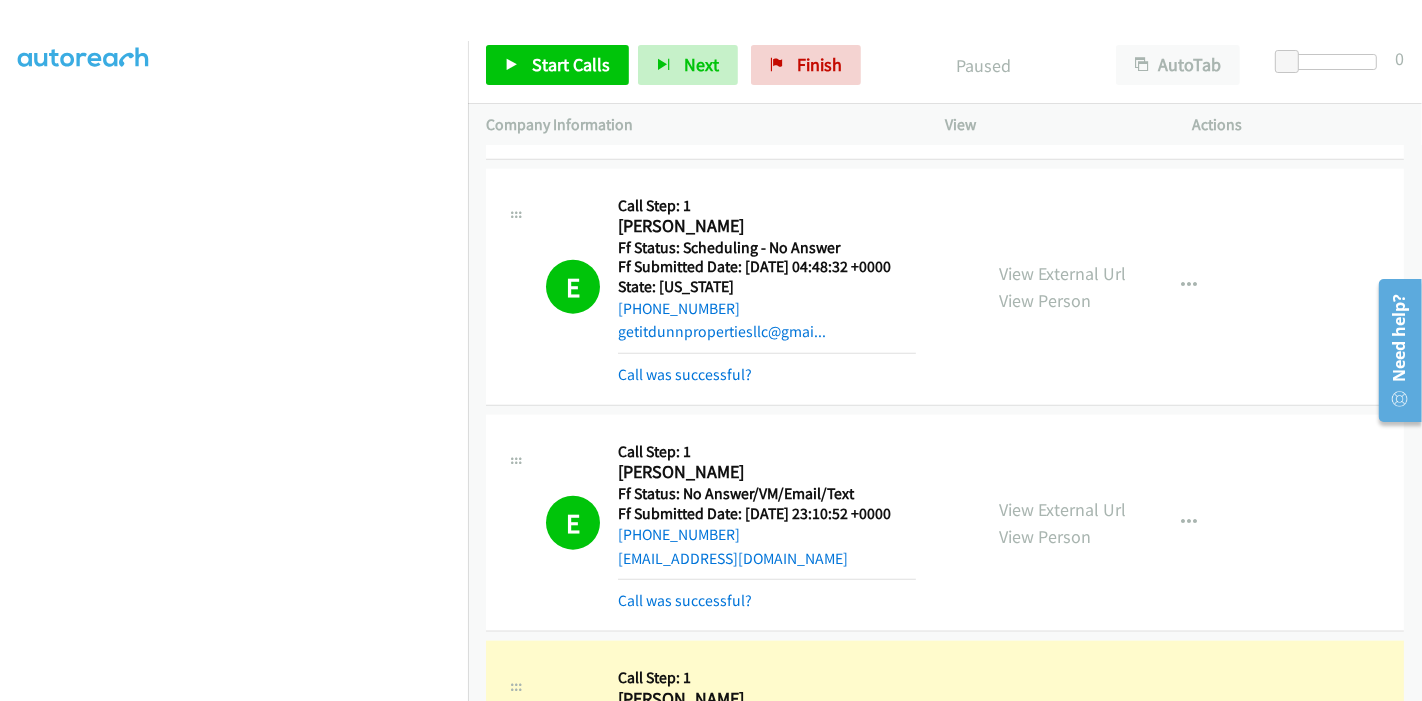 scroll, scrollTop: 2174, scrollLeft: 0, axis: vertical 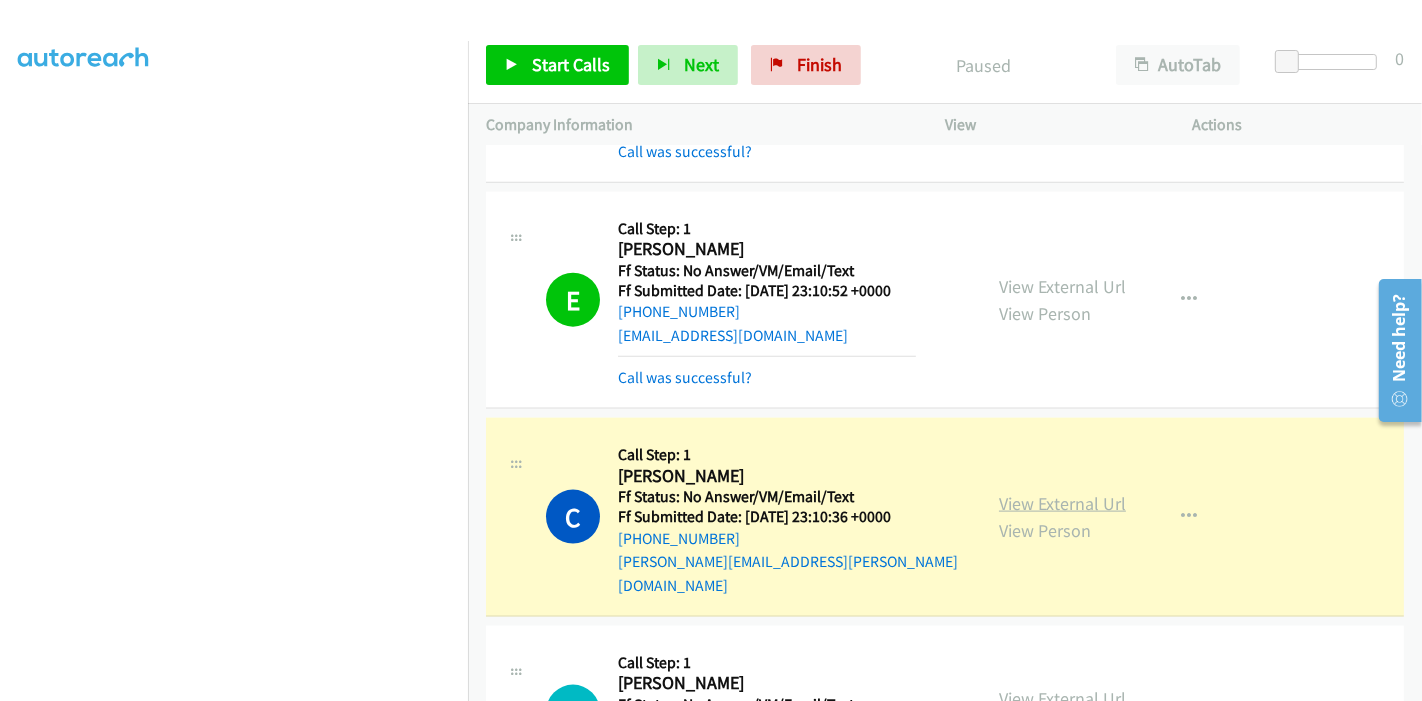 click on "View External Url" at bounding box center (1062, 503) 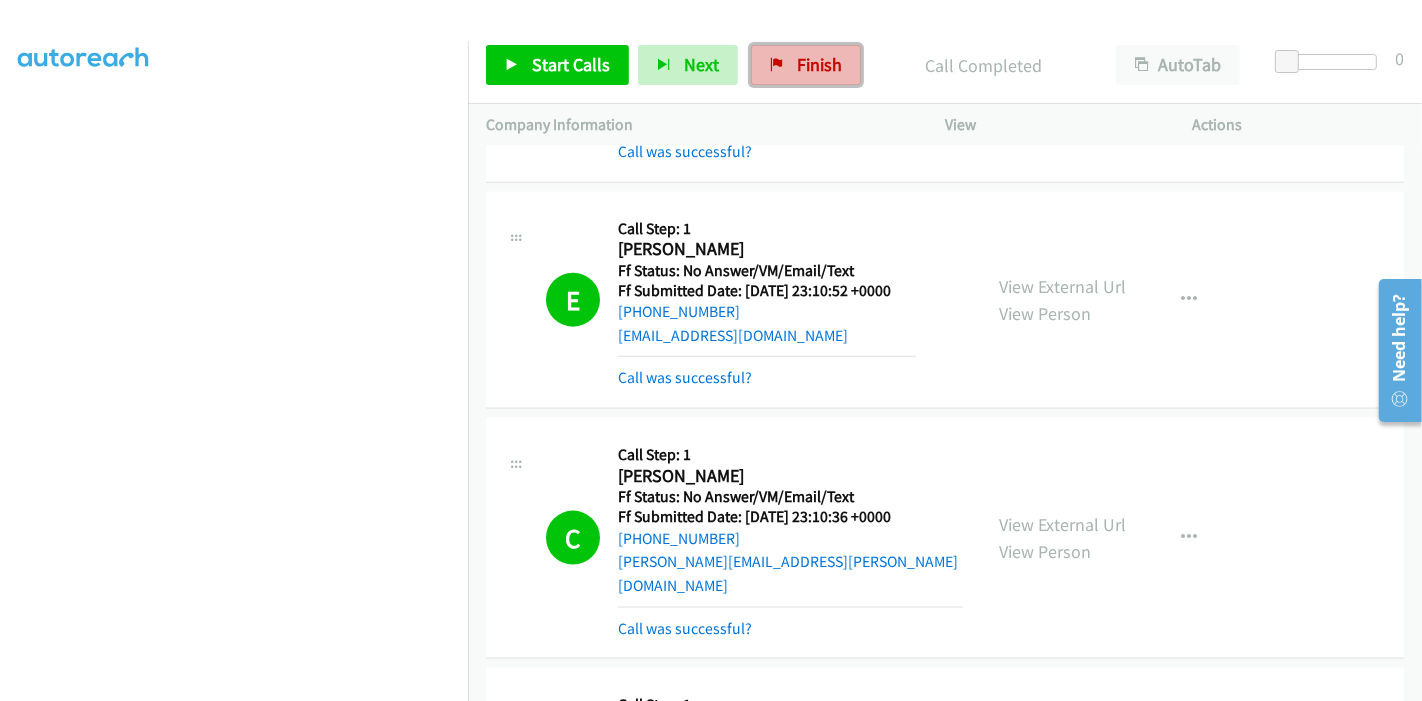 click on "Finish" at bounding box center [819, 64] 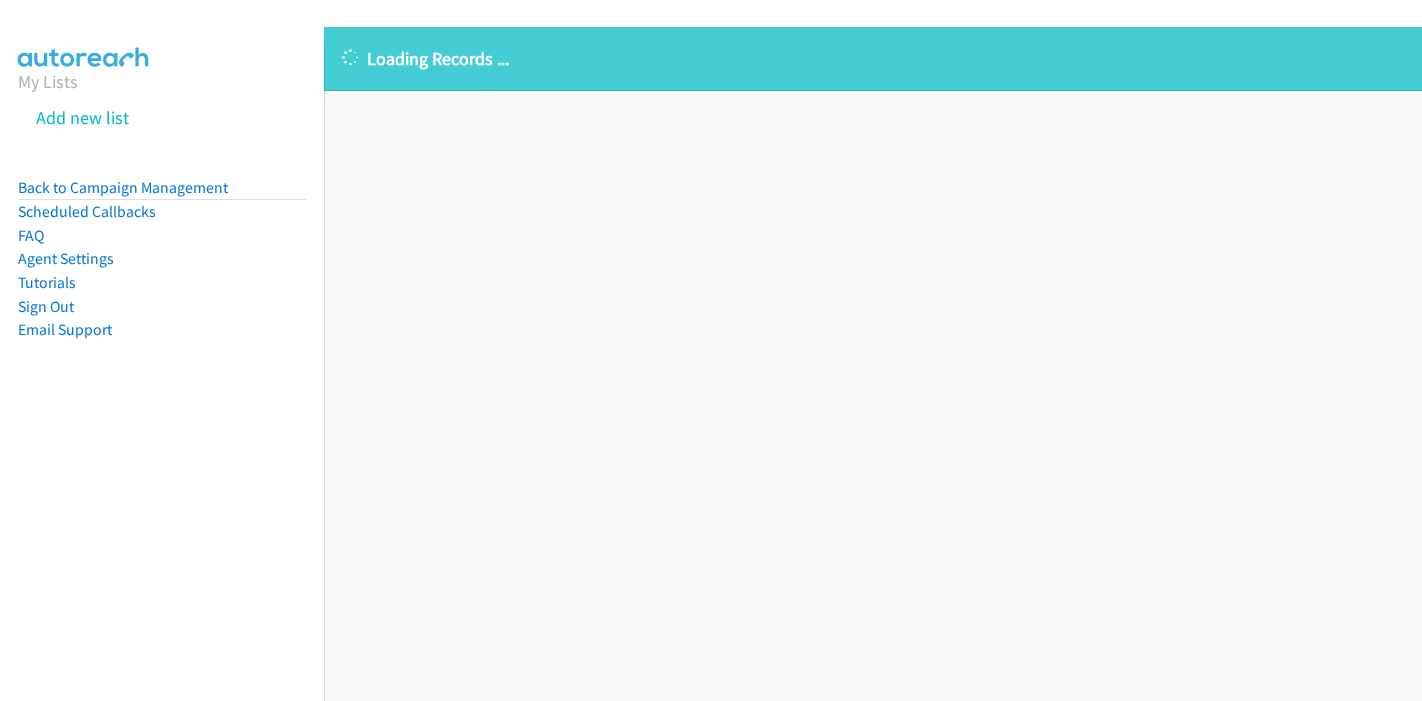 scroll, scrollTop: 0, scrollLeft: 0, axis: both 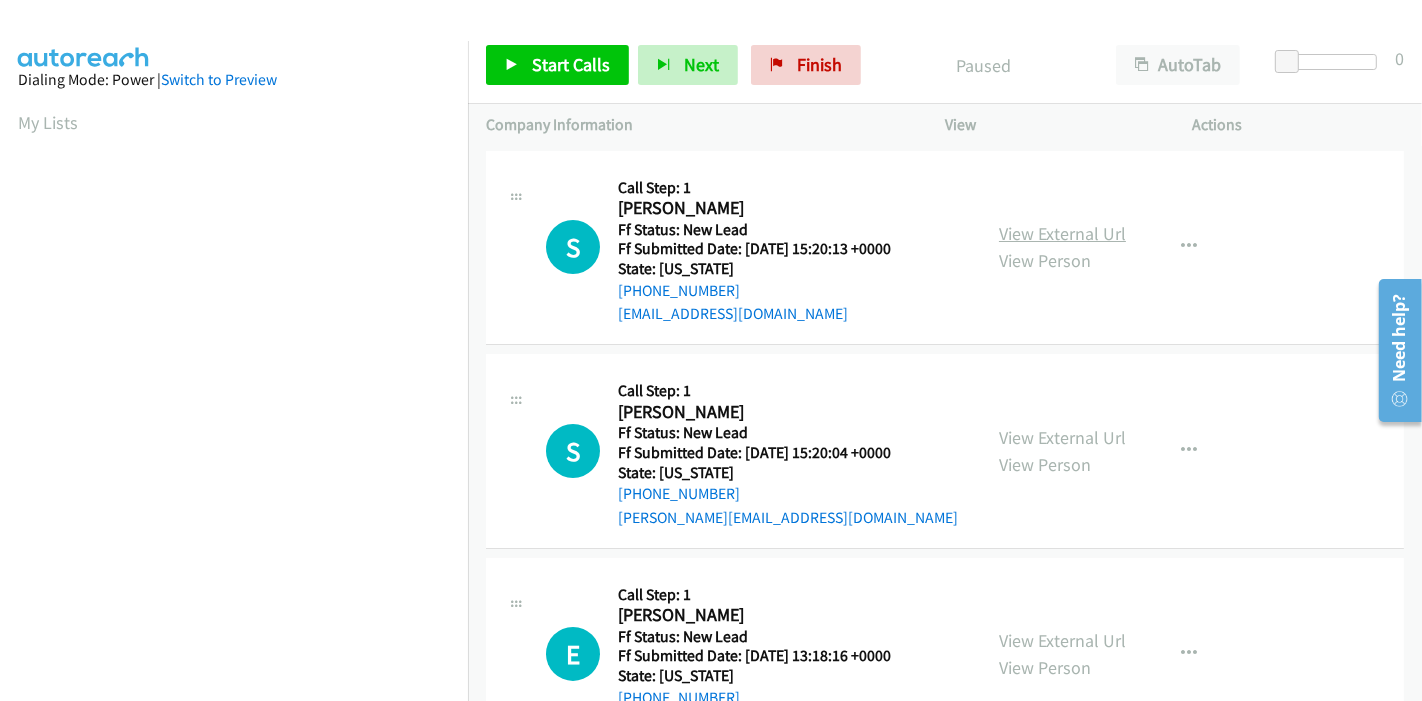 click on "View External Url" at bounding box center [1062, 233] 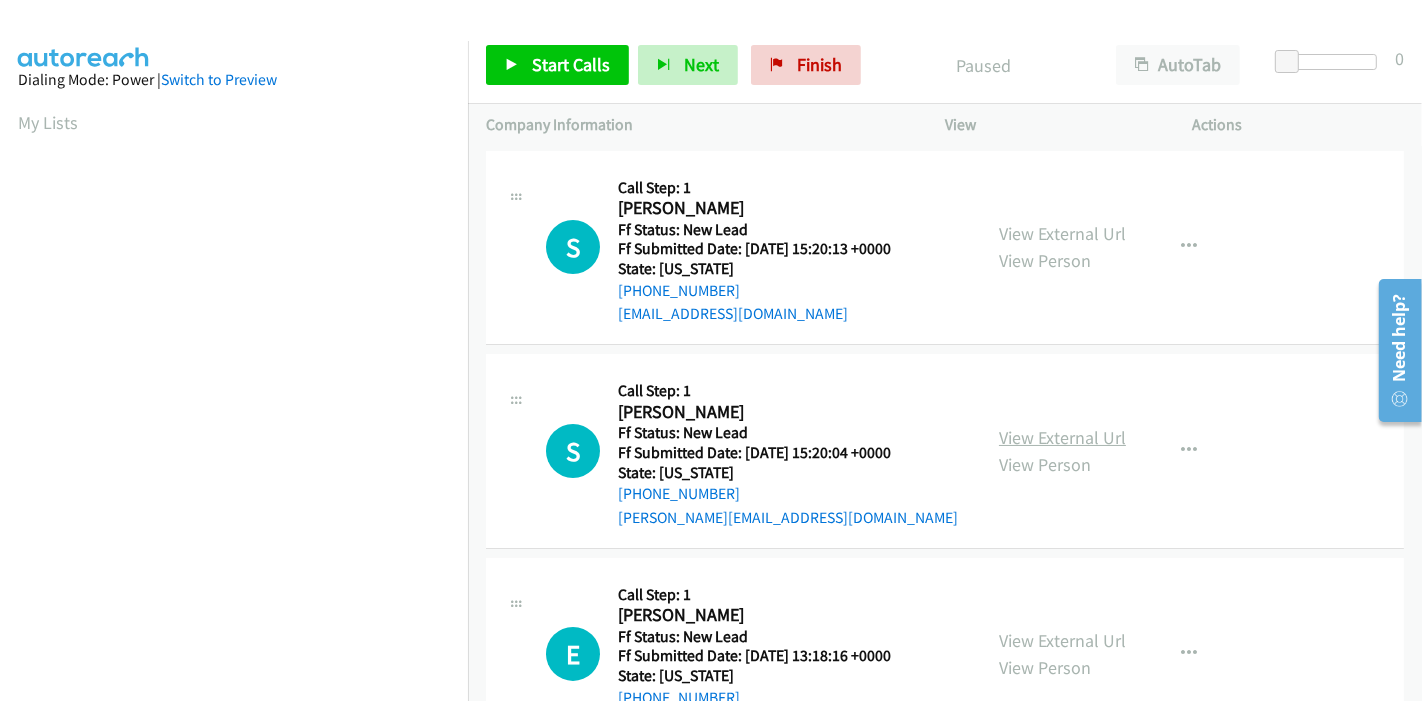 click on "View External Url" at bounding box center [1062, 437] 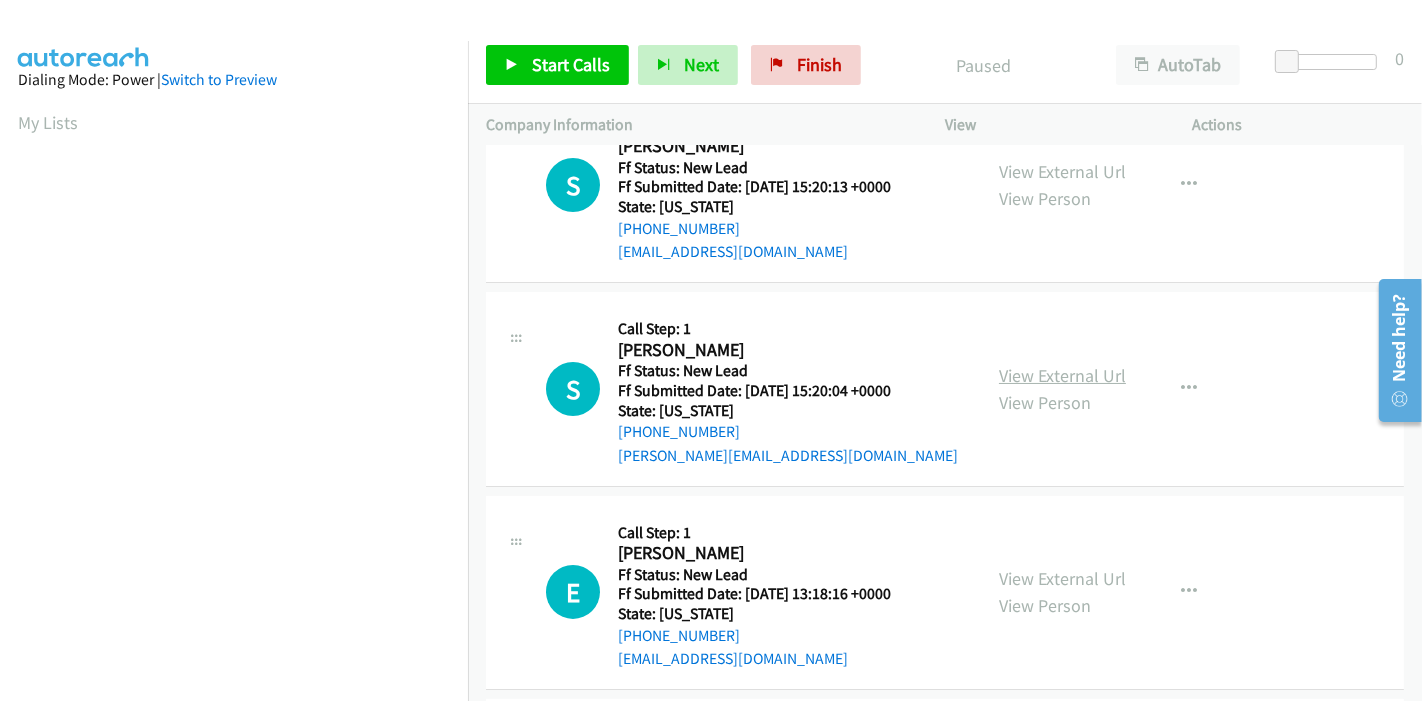 scroll, scrollTop: 111, scrollLeft: 0, axis: vertical 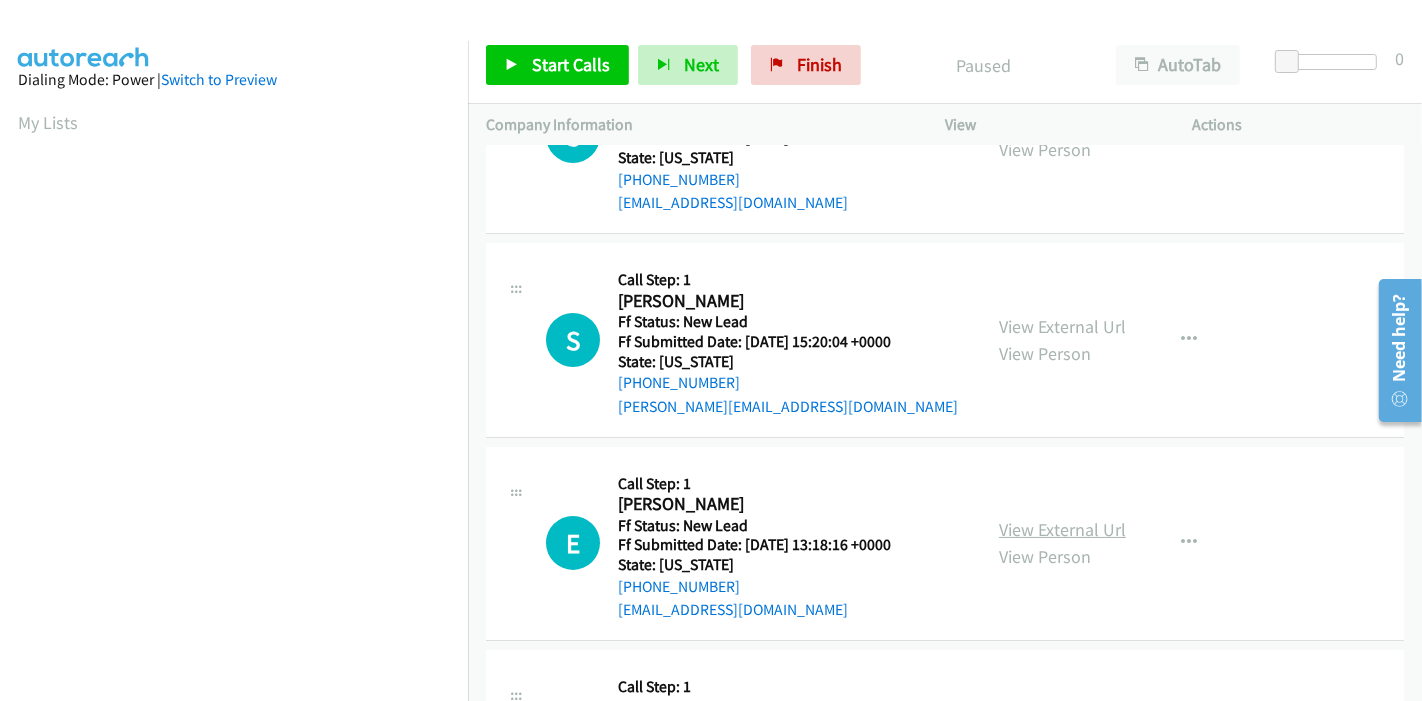 click on "View External Url" at bounding box center (1062, 529) 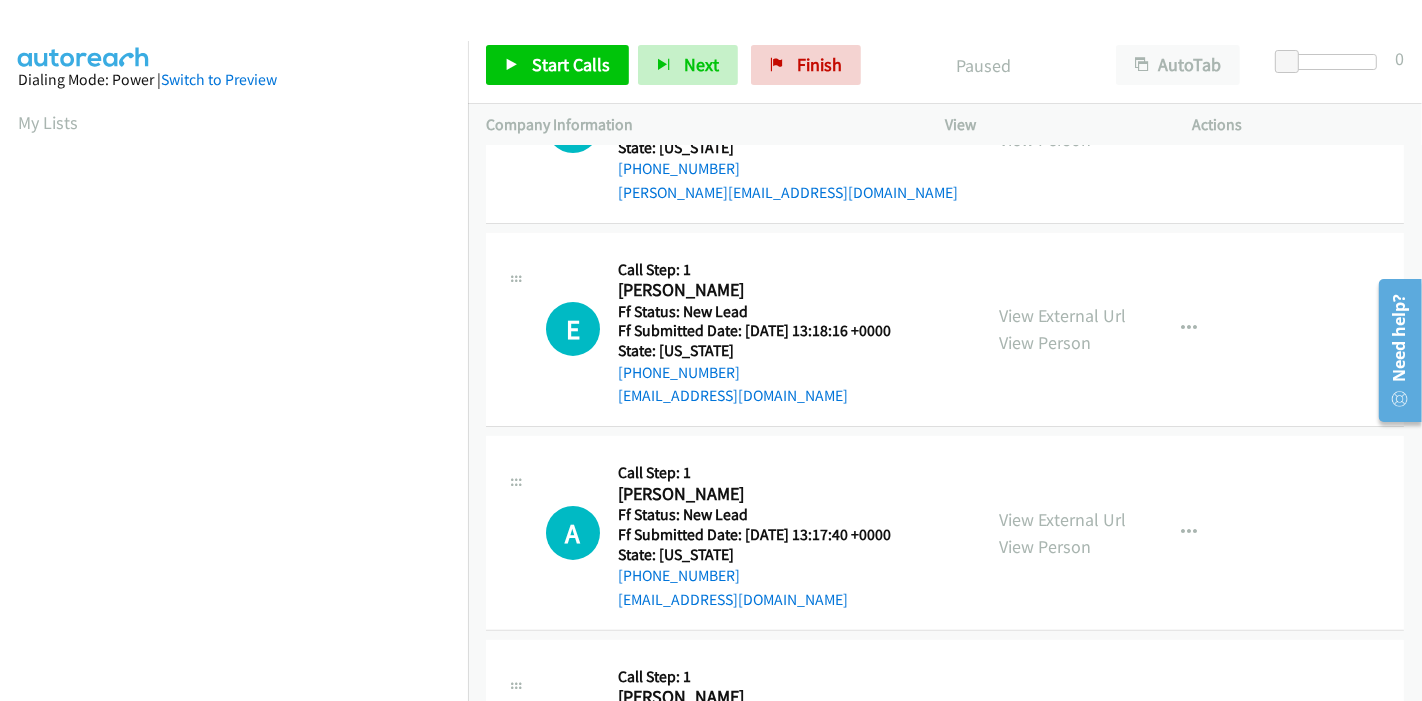 scroll, scrollTop: 444, scrollLeft: 0, axis: vertical 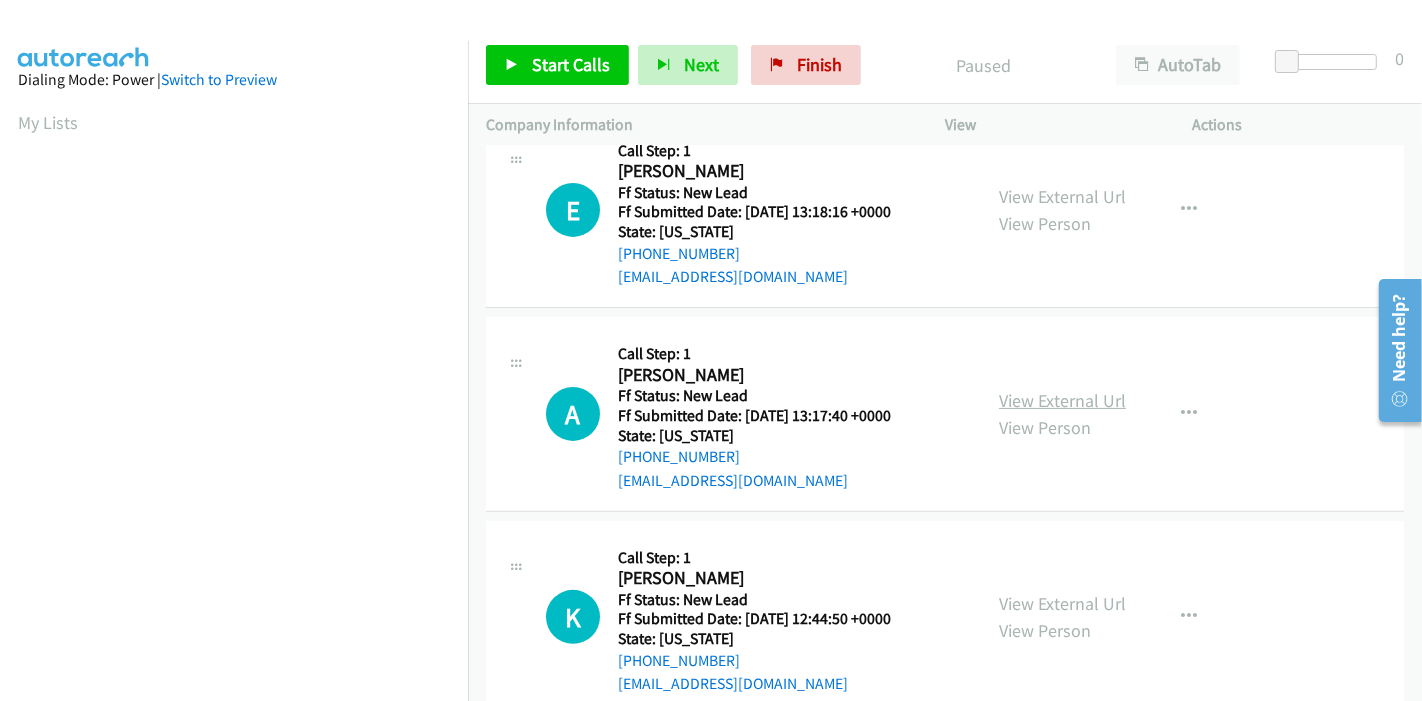 click on "View External Url" at bounding box center (1062, 400) 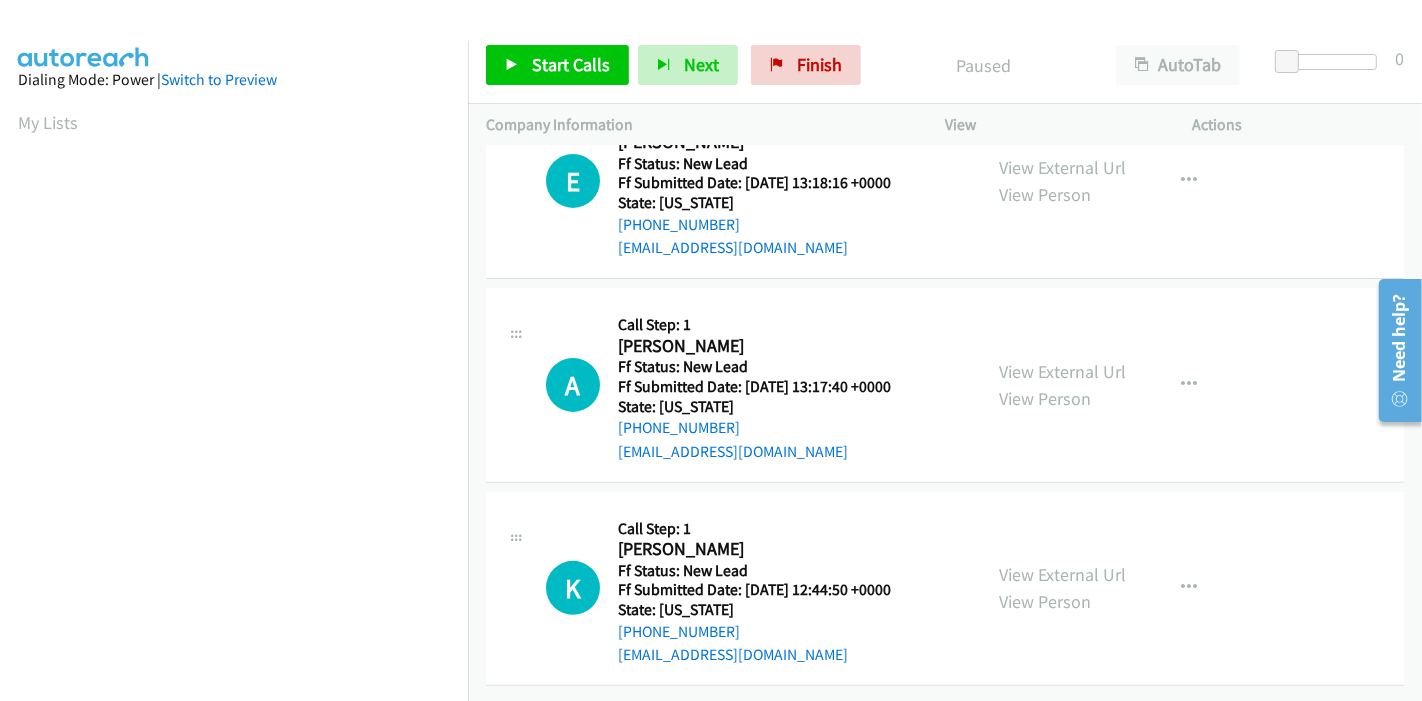 scroll, scrollTop: 487, scrollLeft: 0, axis: vertical 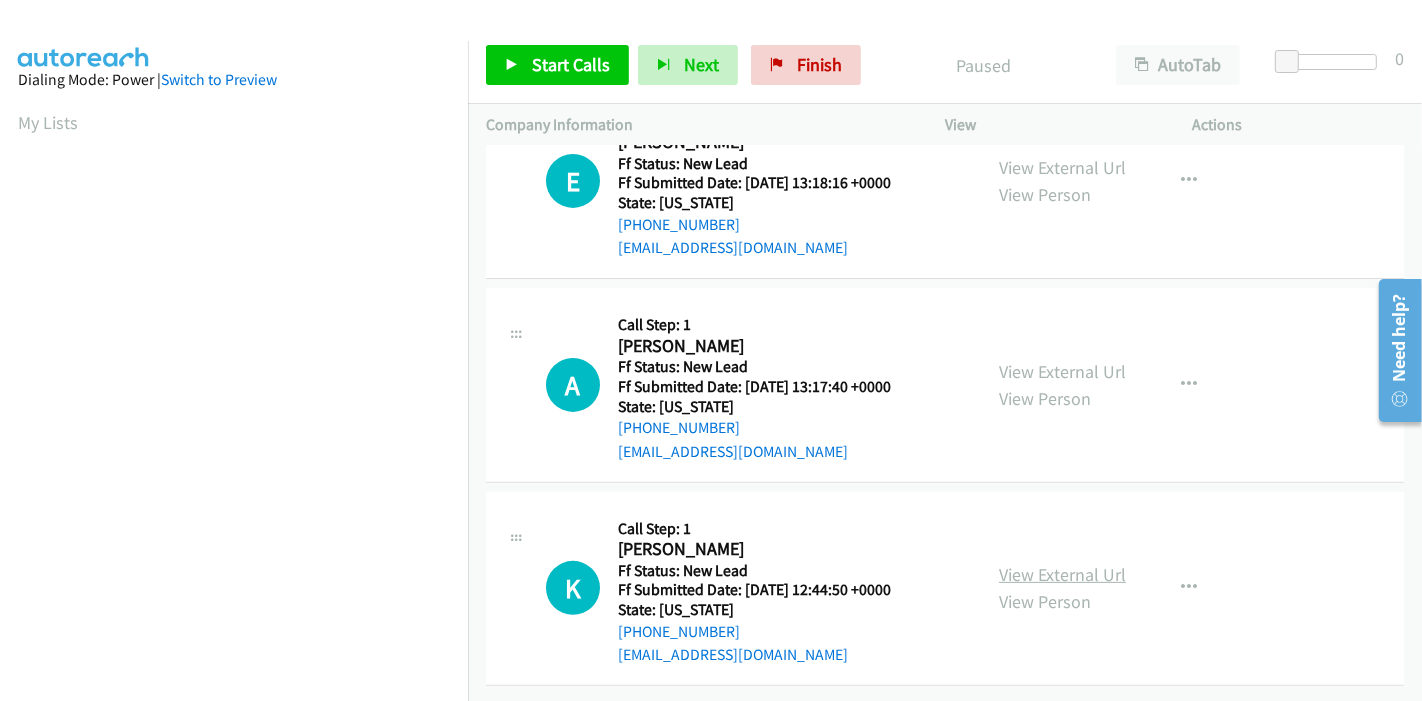 click on "View External Url" at bounding box center (1062, 574) 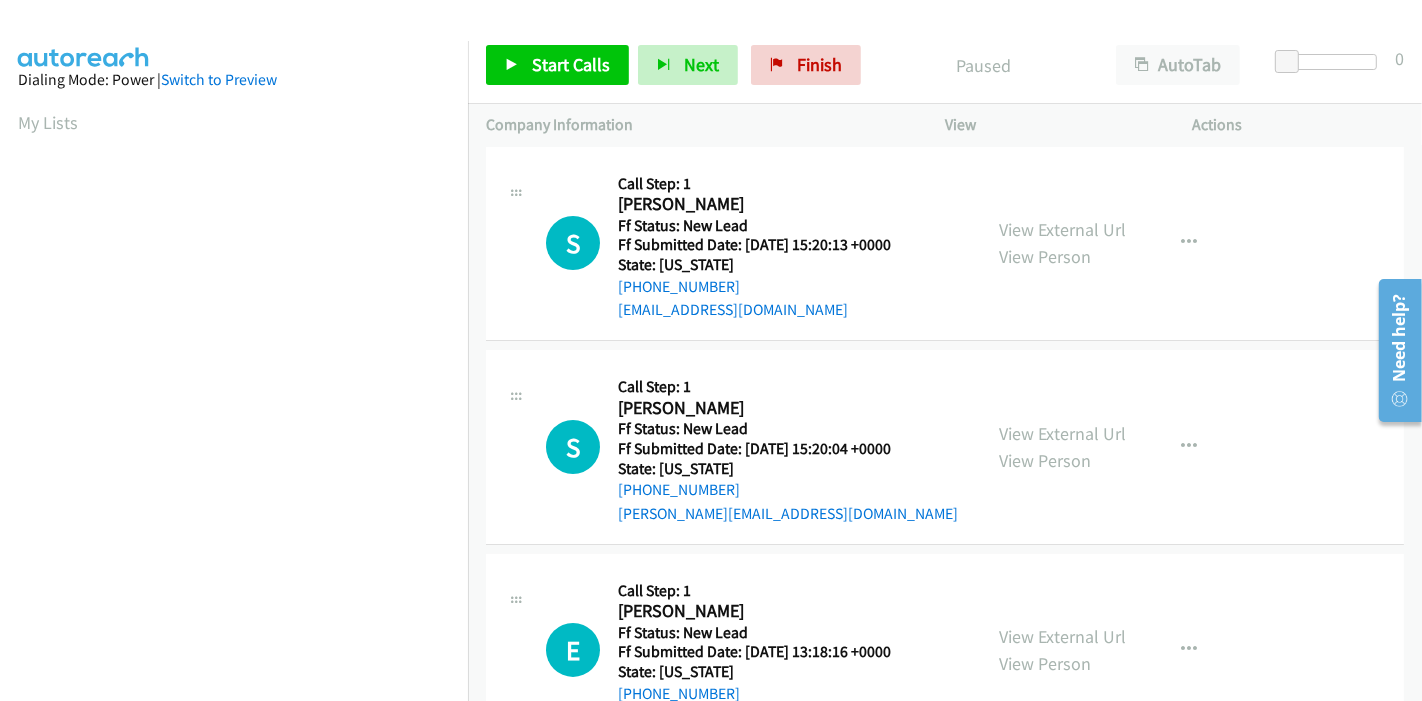 scroll, scrollTop: 0, scrollLeft: 0, axis: both 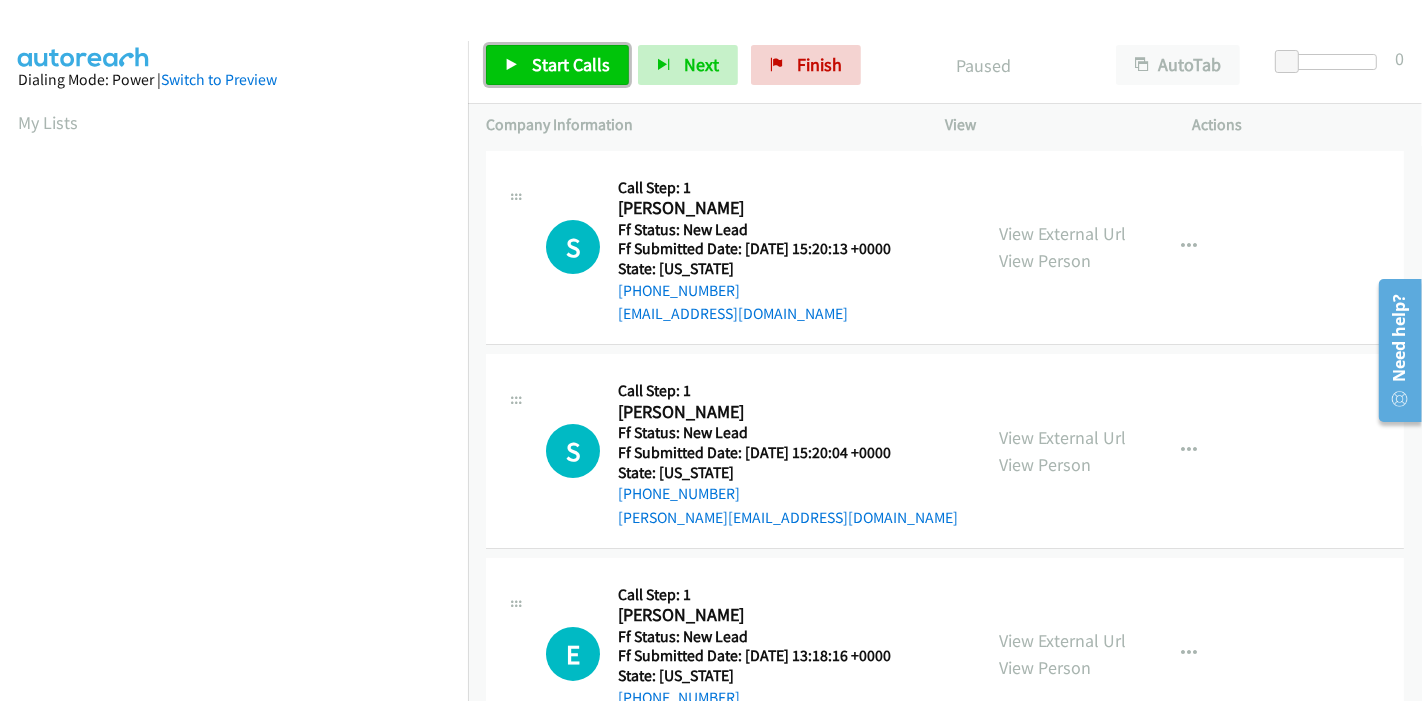 click on "Start Calls" at bounding box center [571, 64] 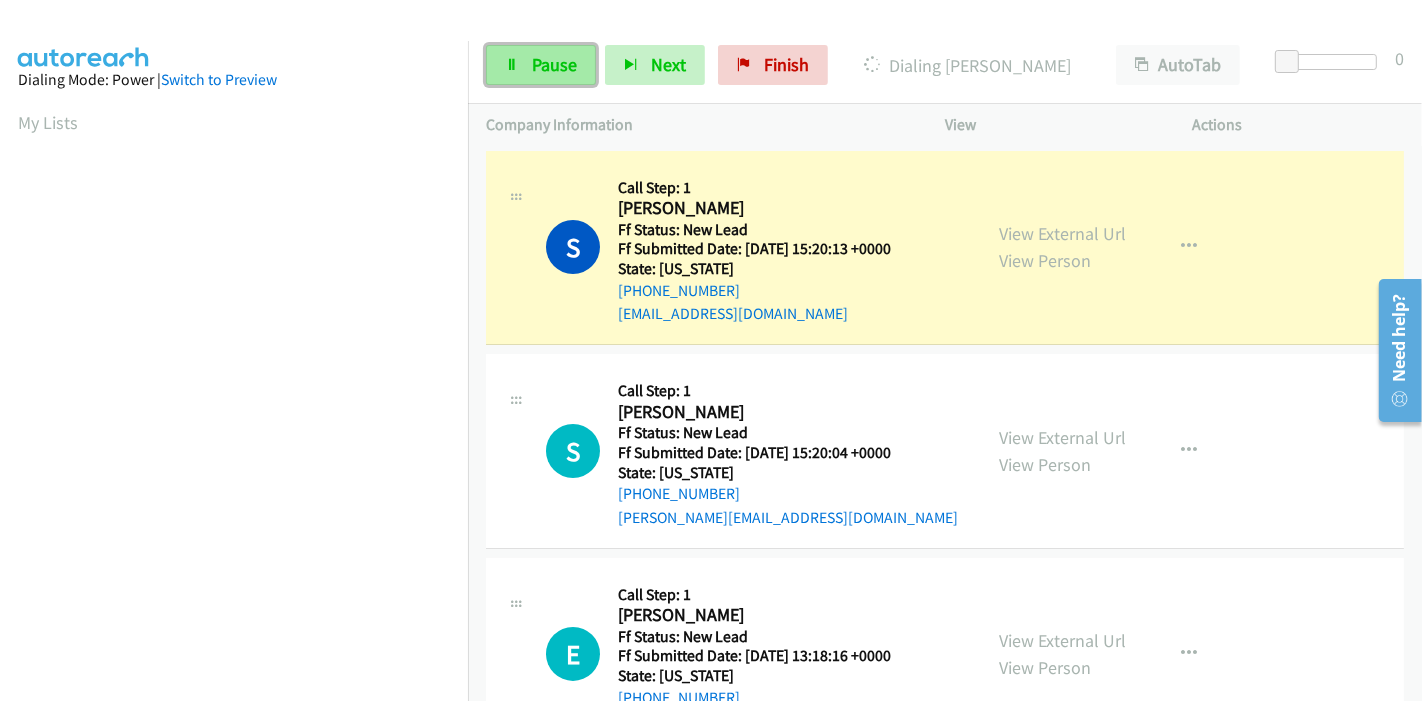click on "Pause" at bounding box center (541, 65) 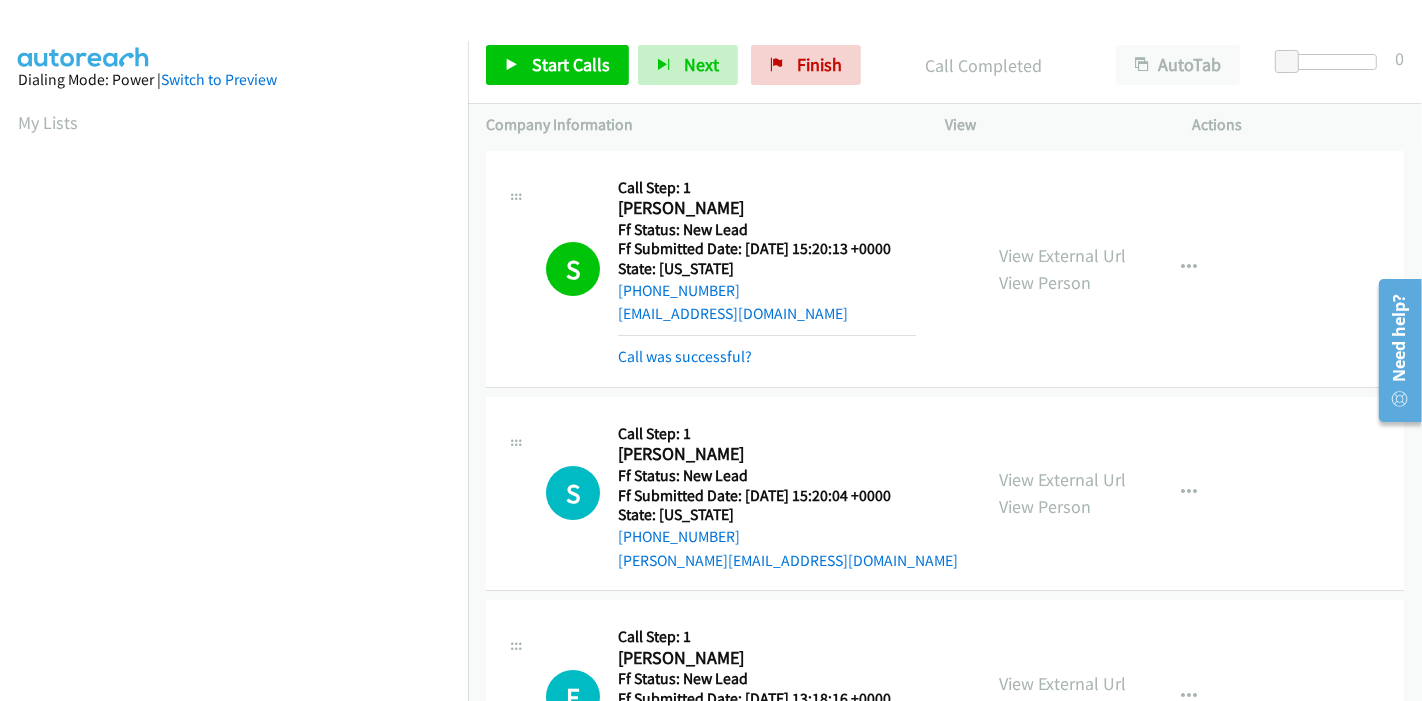 scroll, scrollTop: 422, scrollLeft: 0, axis: vertical 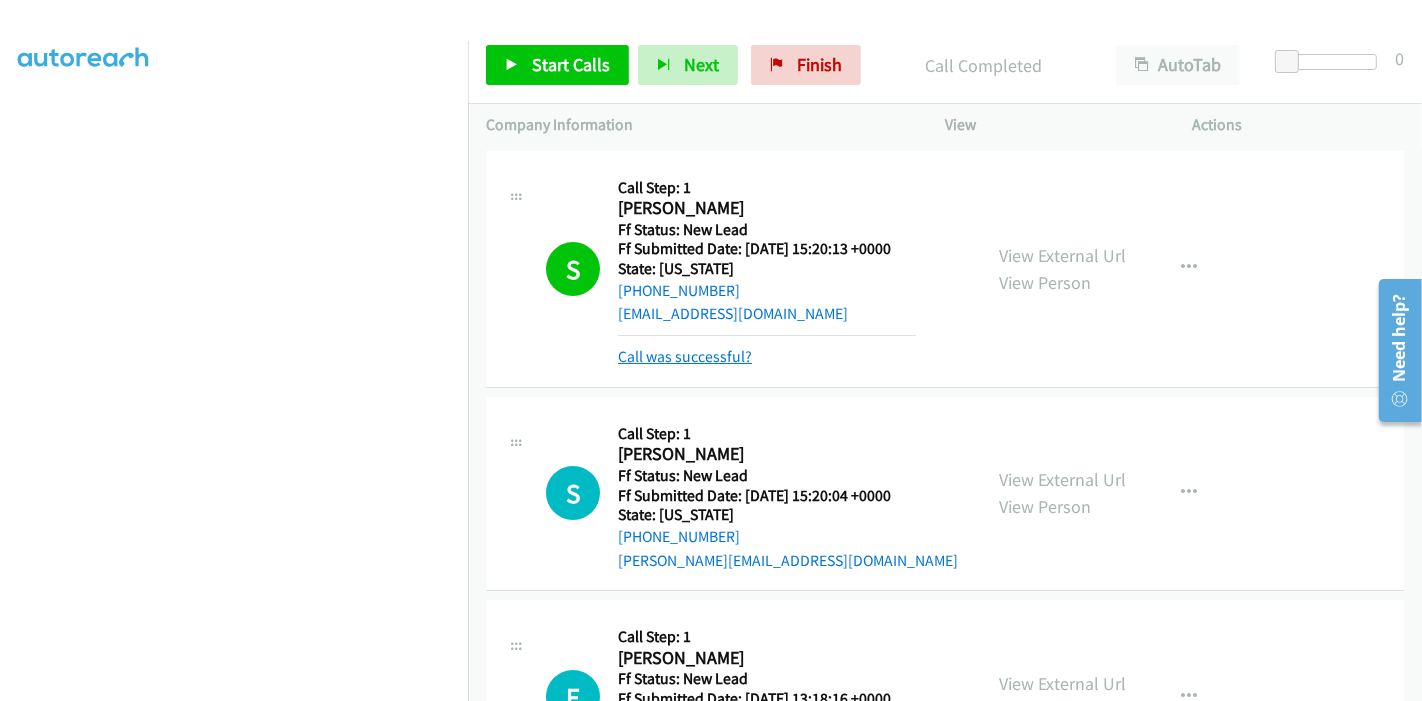 click on "Call was successful?" at bounding box center (685, 356) 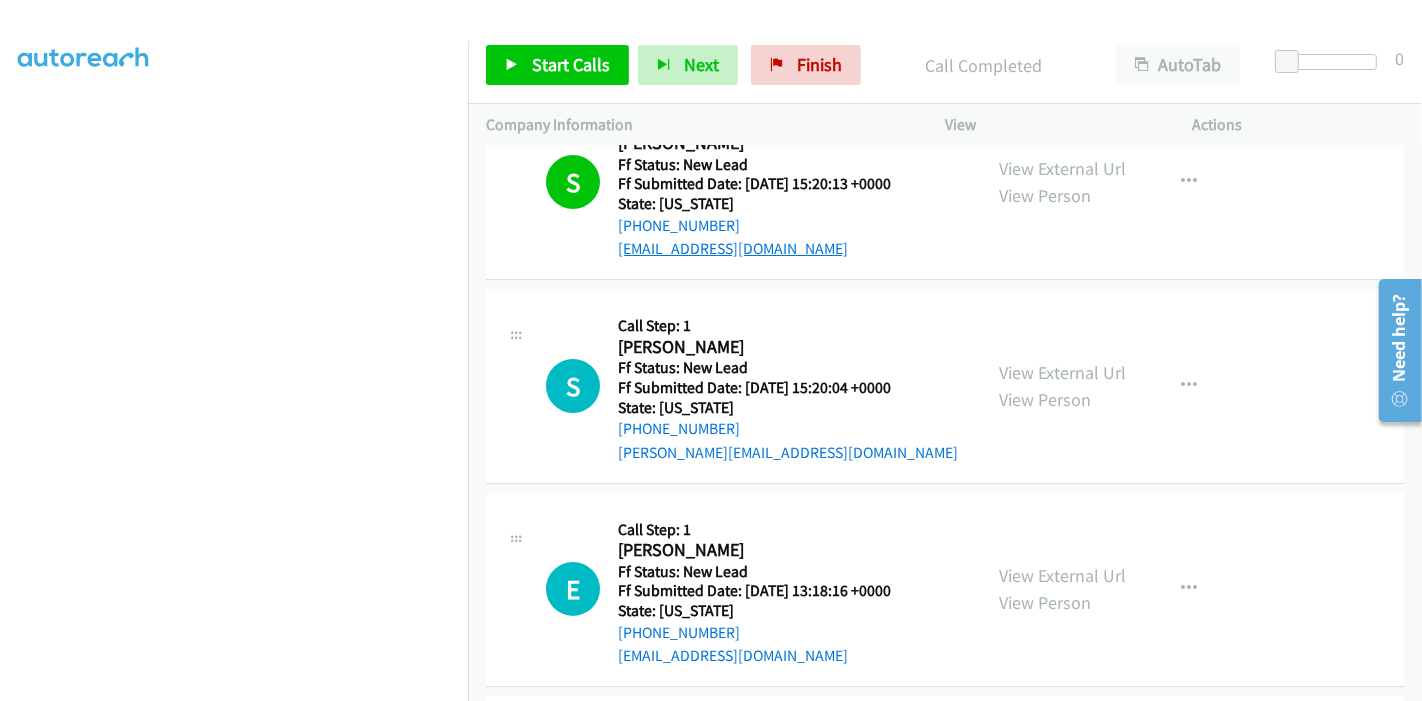 scroll, scrollTop: 111, scrollLeft: 0, axis: vertical 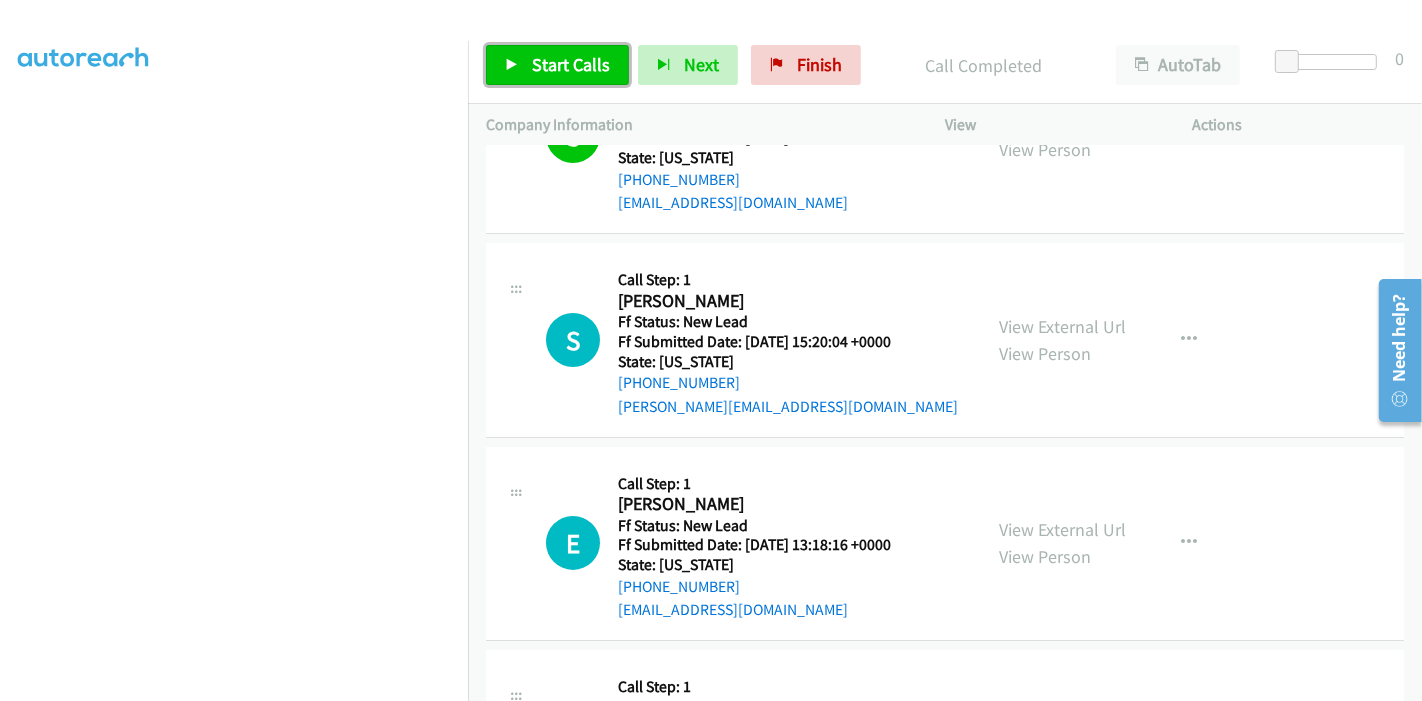 click on "Start Calls" at bounding box center (571, 64) 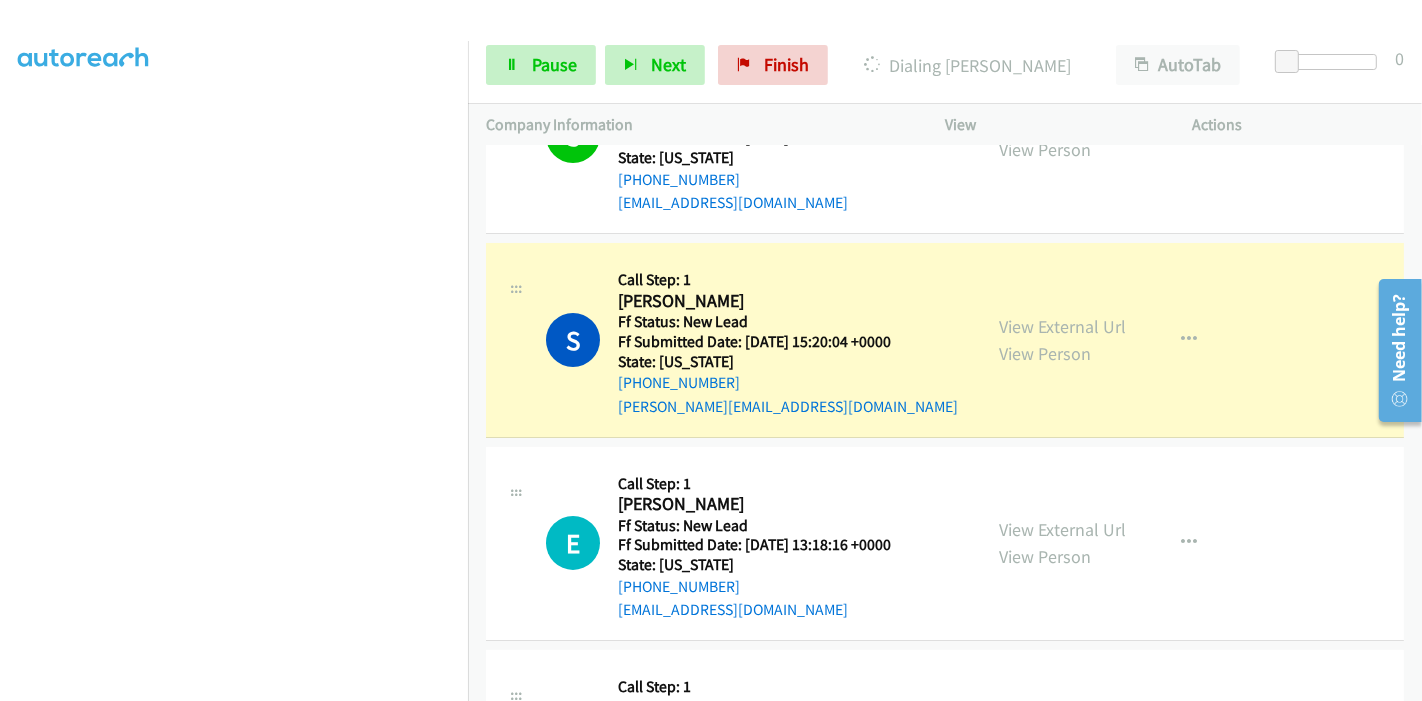 scroll, scrollTop: 0, scrollLeft: 0, axis: both 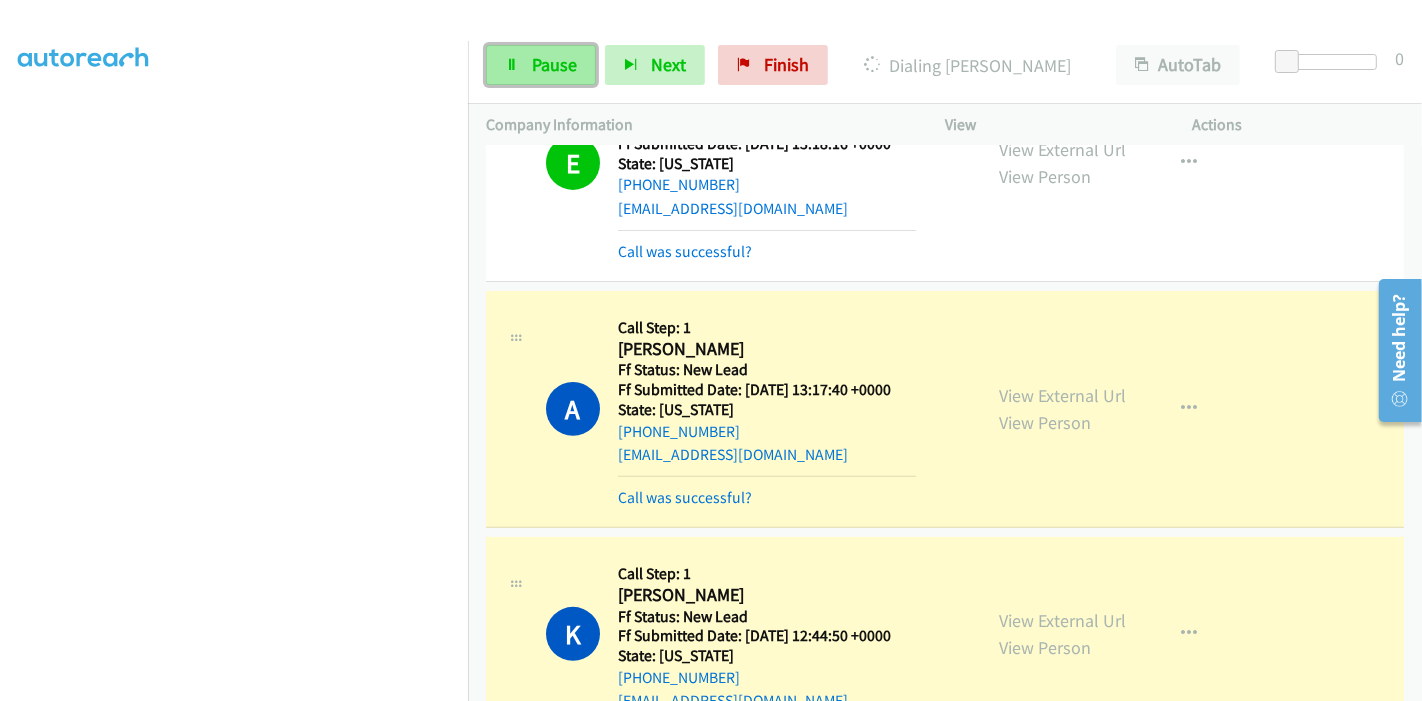 click on "Pause" at bounding box center [554, 64] 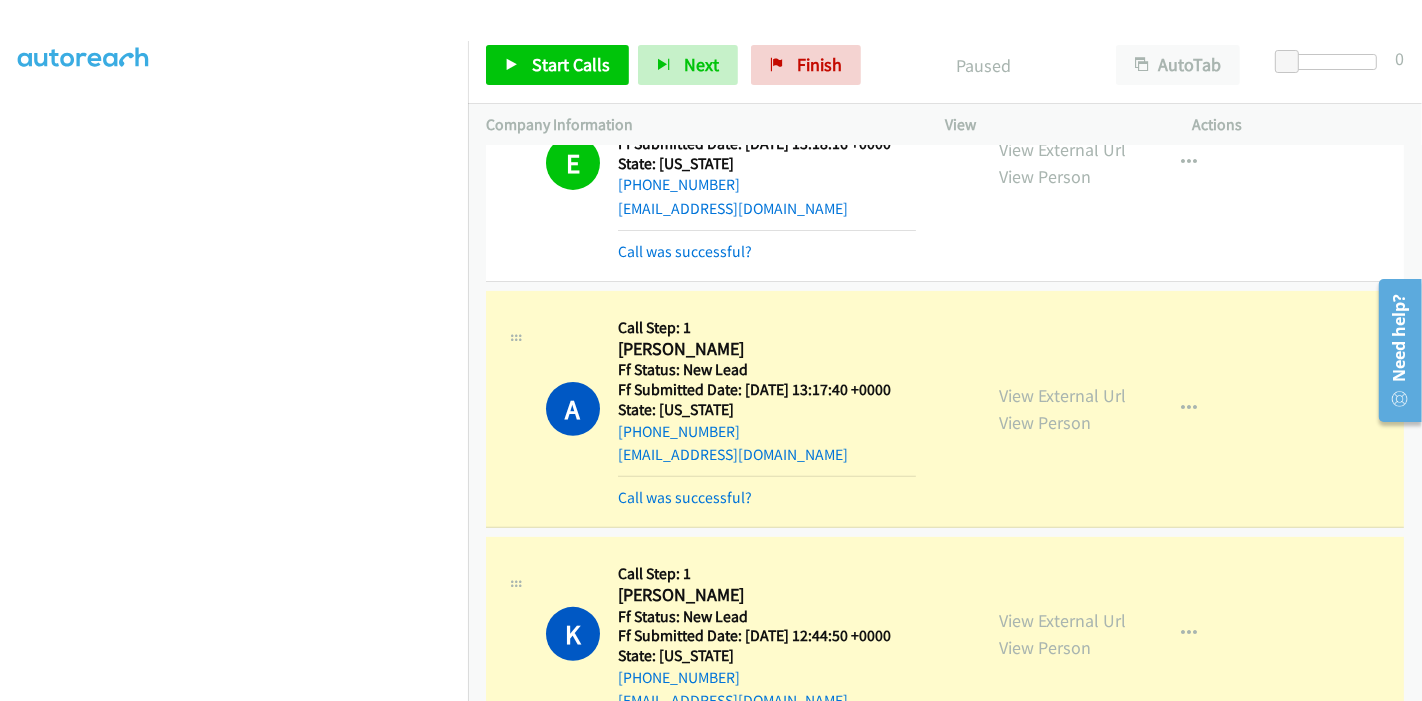 scroll, scrollTop: 311, scrollLeft: 0, axis: vertical 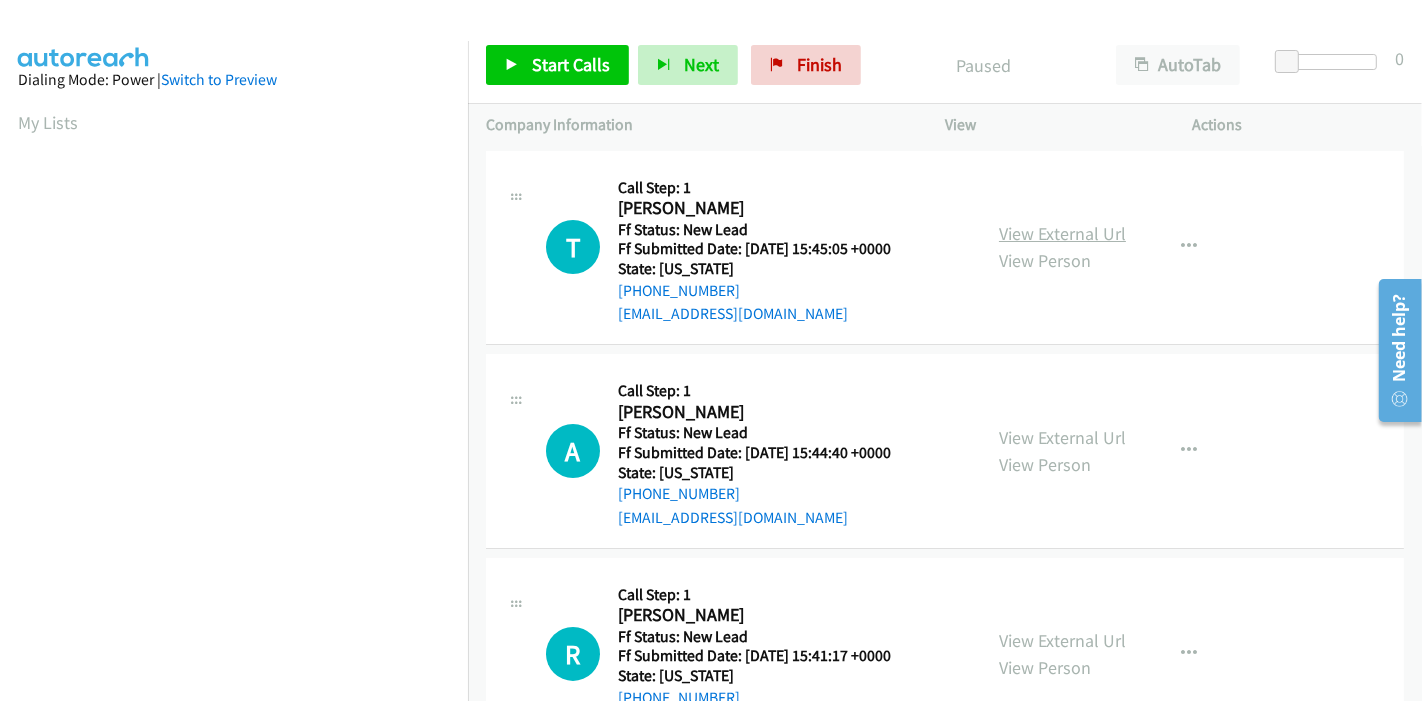 click on "View External Url" at bounding box center (1062, 233) 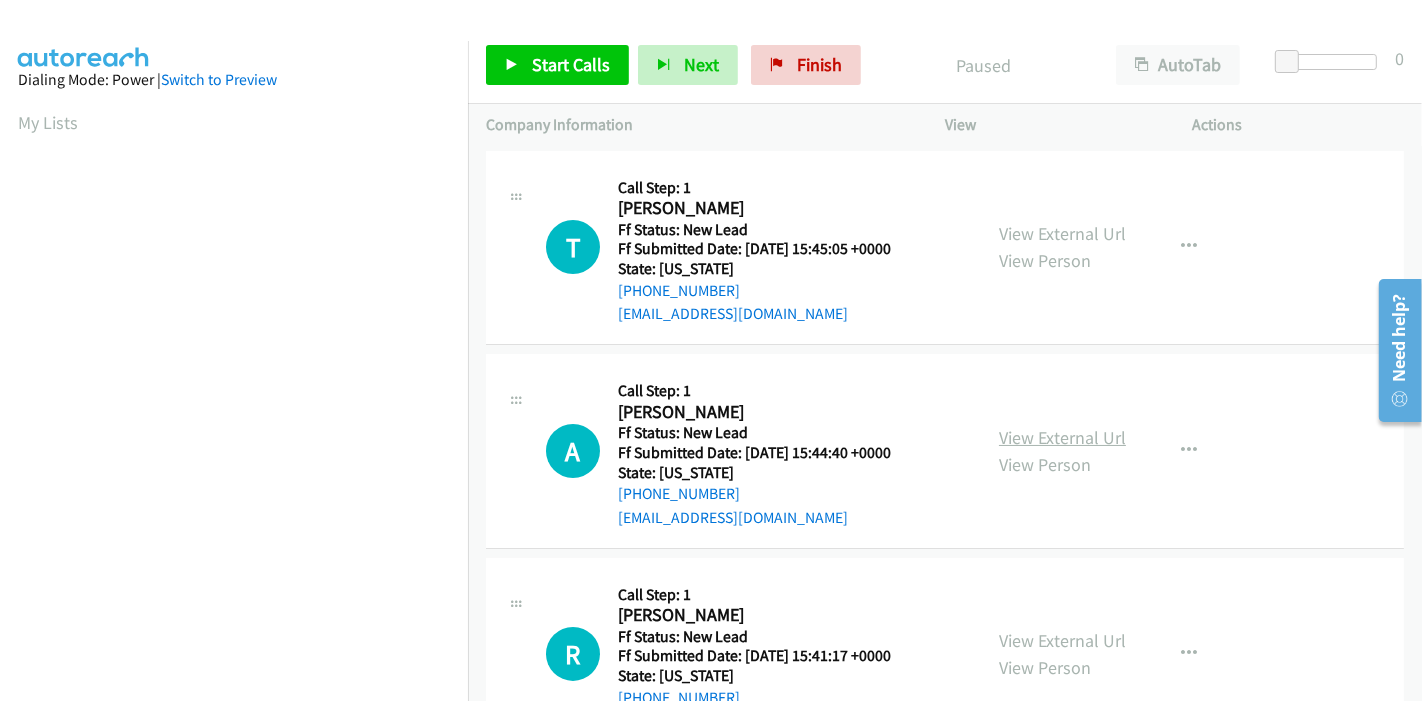 click on "View External Url" at bounding box center (1062, 437) 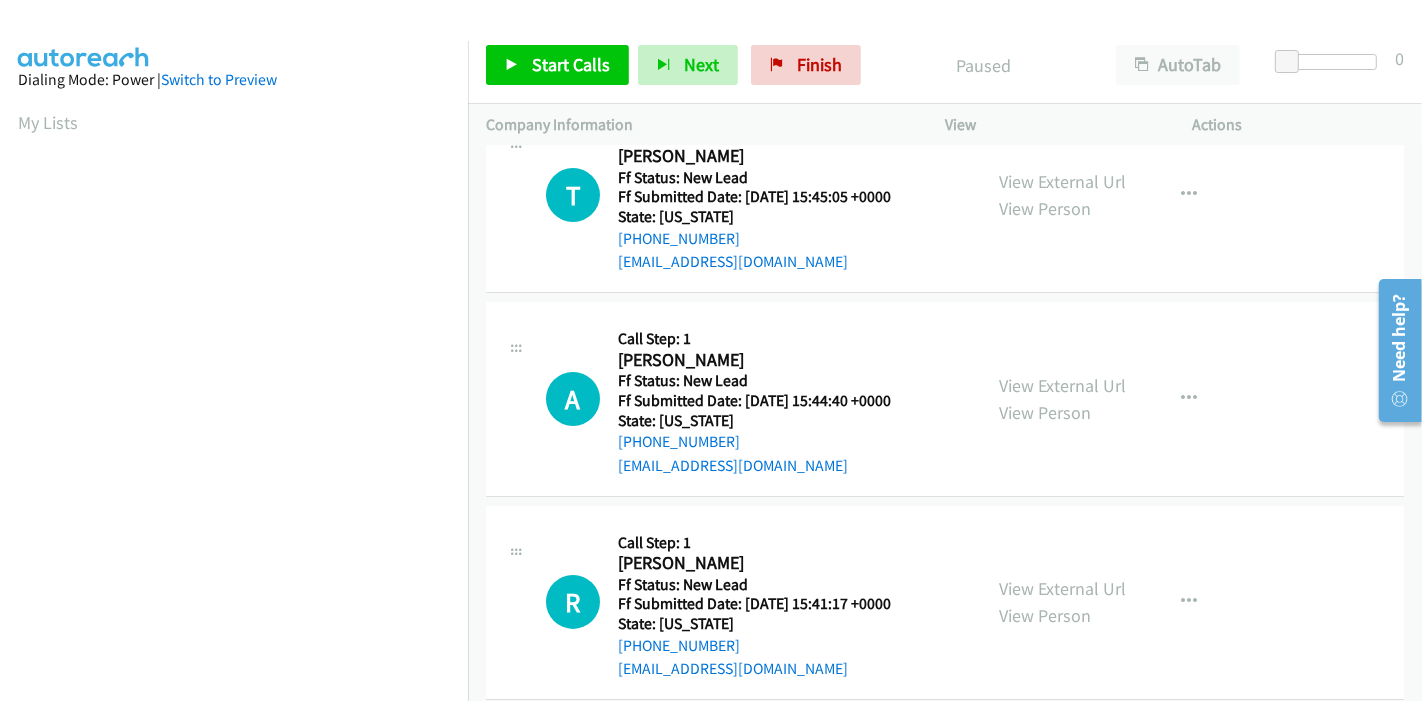 scroll, scrollTop: 80, scrollLeft: 0, axis: vertical 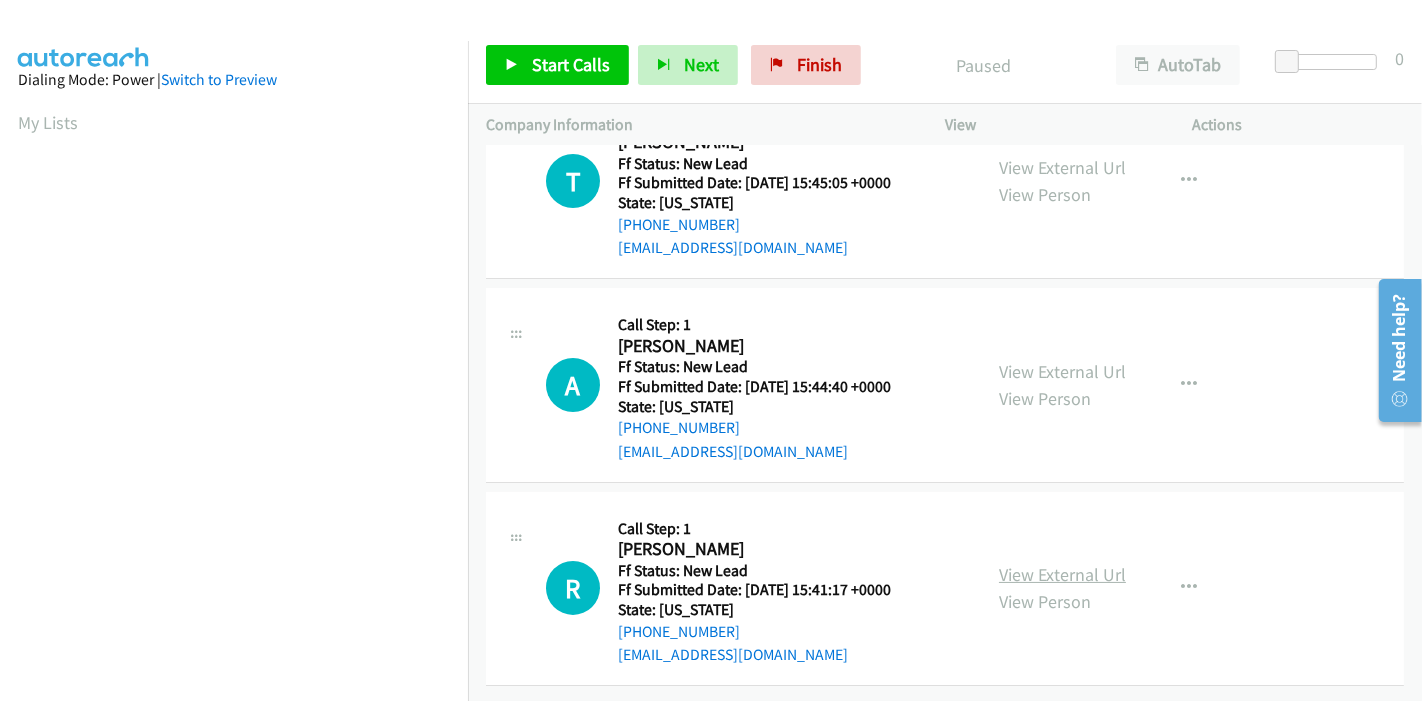 click on "View External Url" at bounding box center (1062, 574) 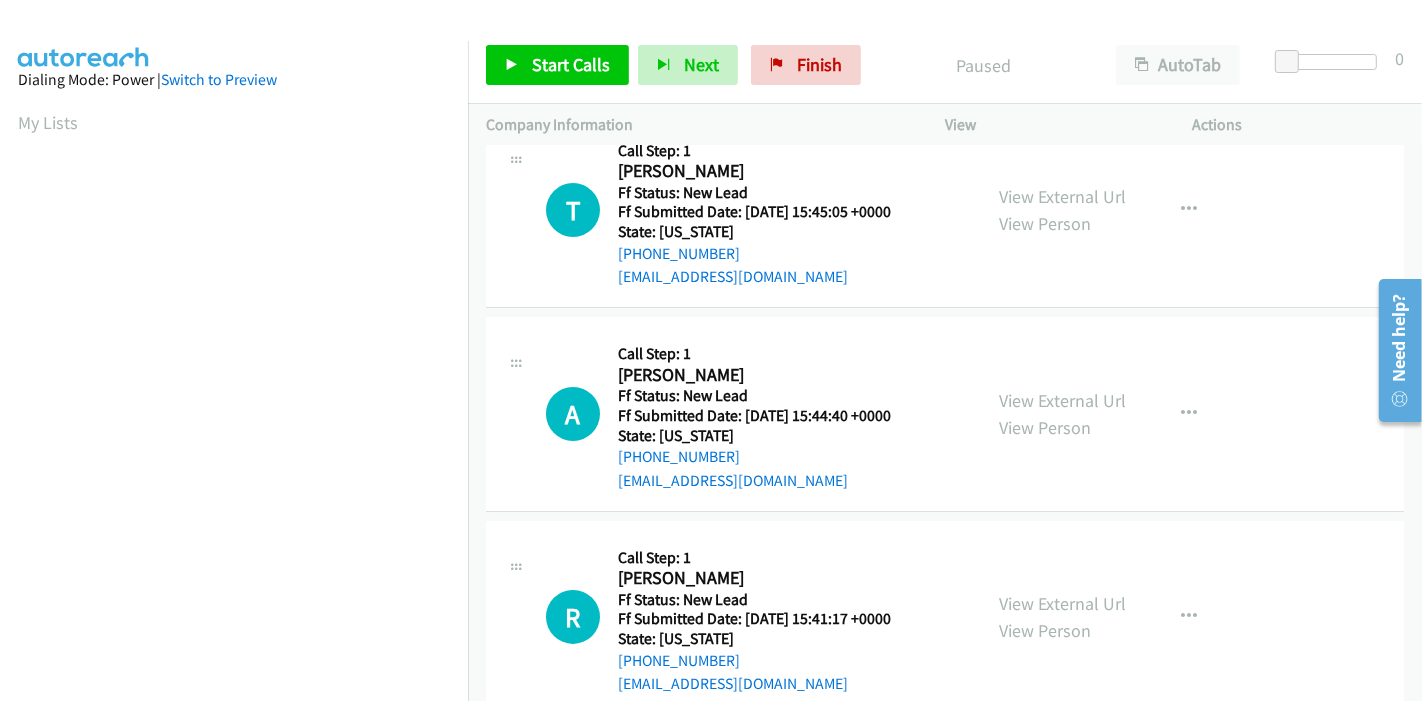 scroll, scrollTop: 0, scrollLeft: 0, axis: both 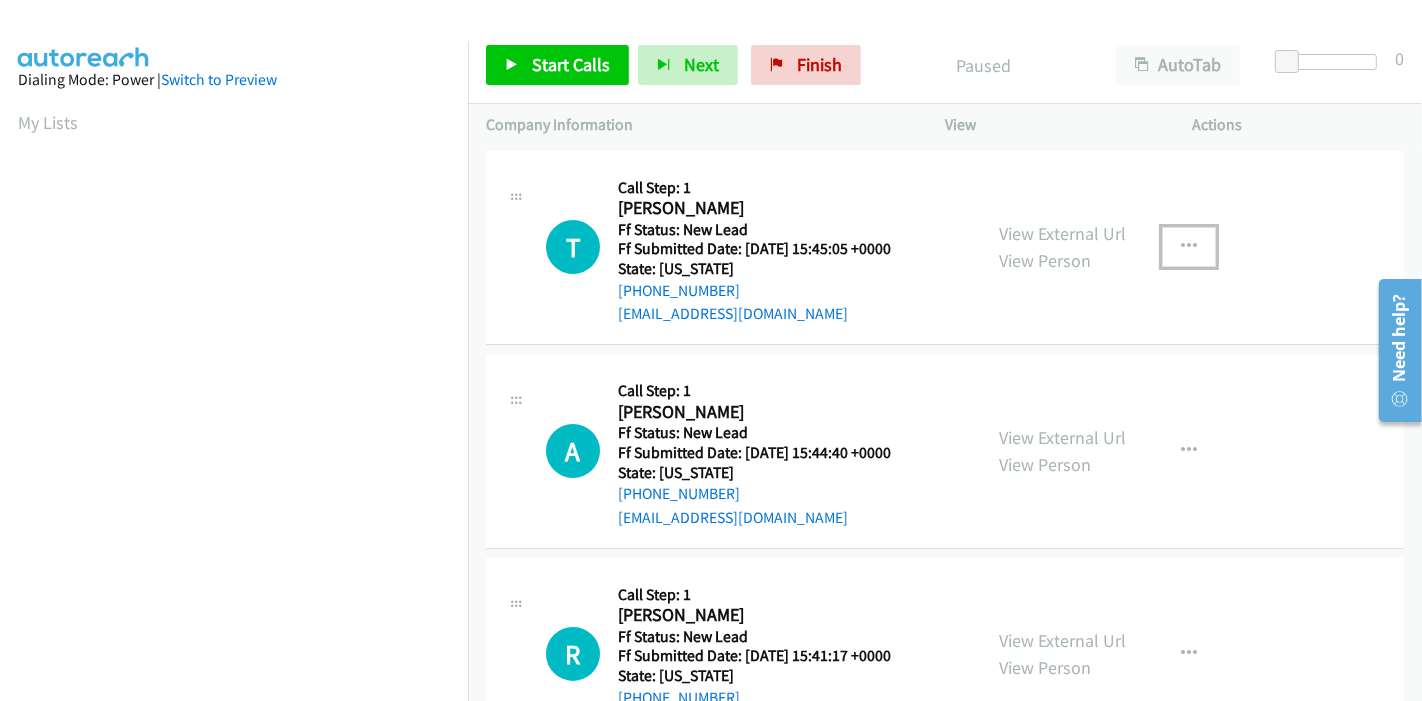 click at bounding box center (1189, 247) 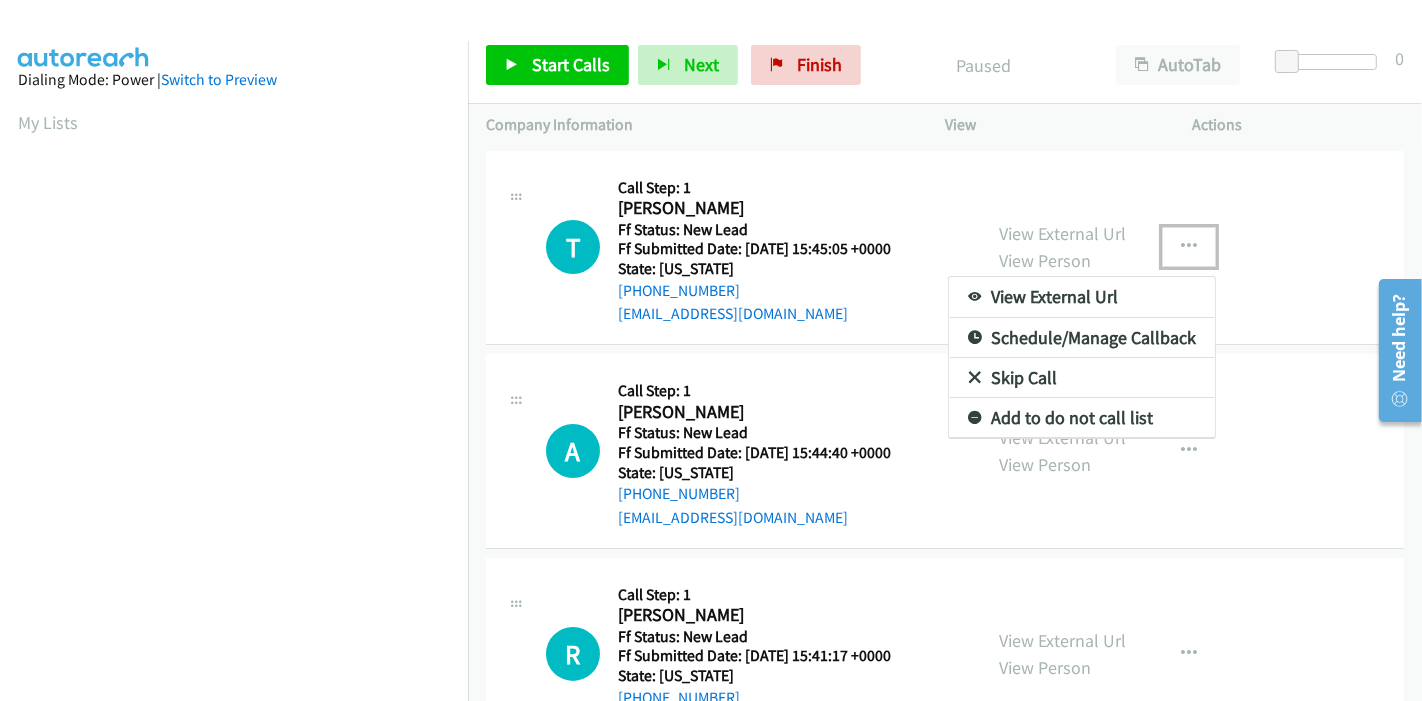 click on "Skip Call" at bounding box center (1082, 378) 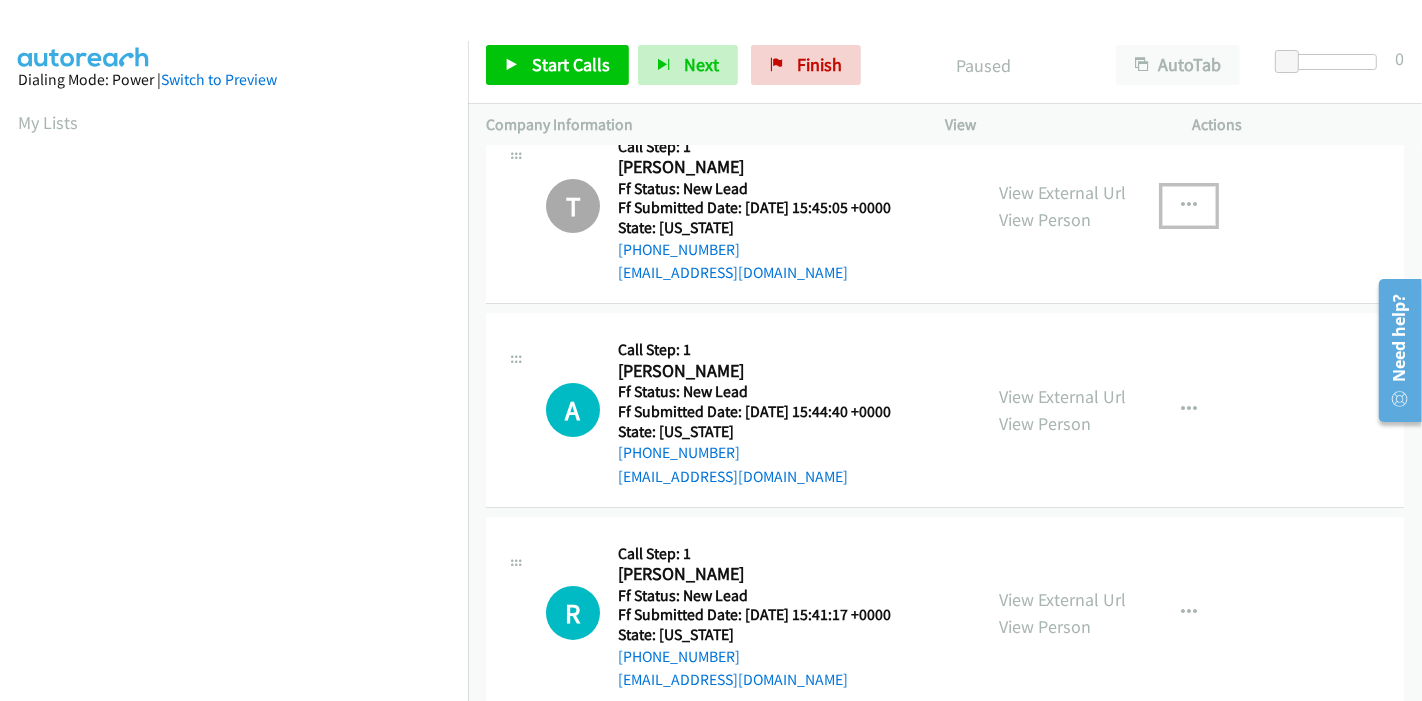 scroll, scrollTop: 80, scrollLeft: 0, axis: vertical 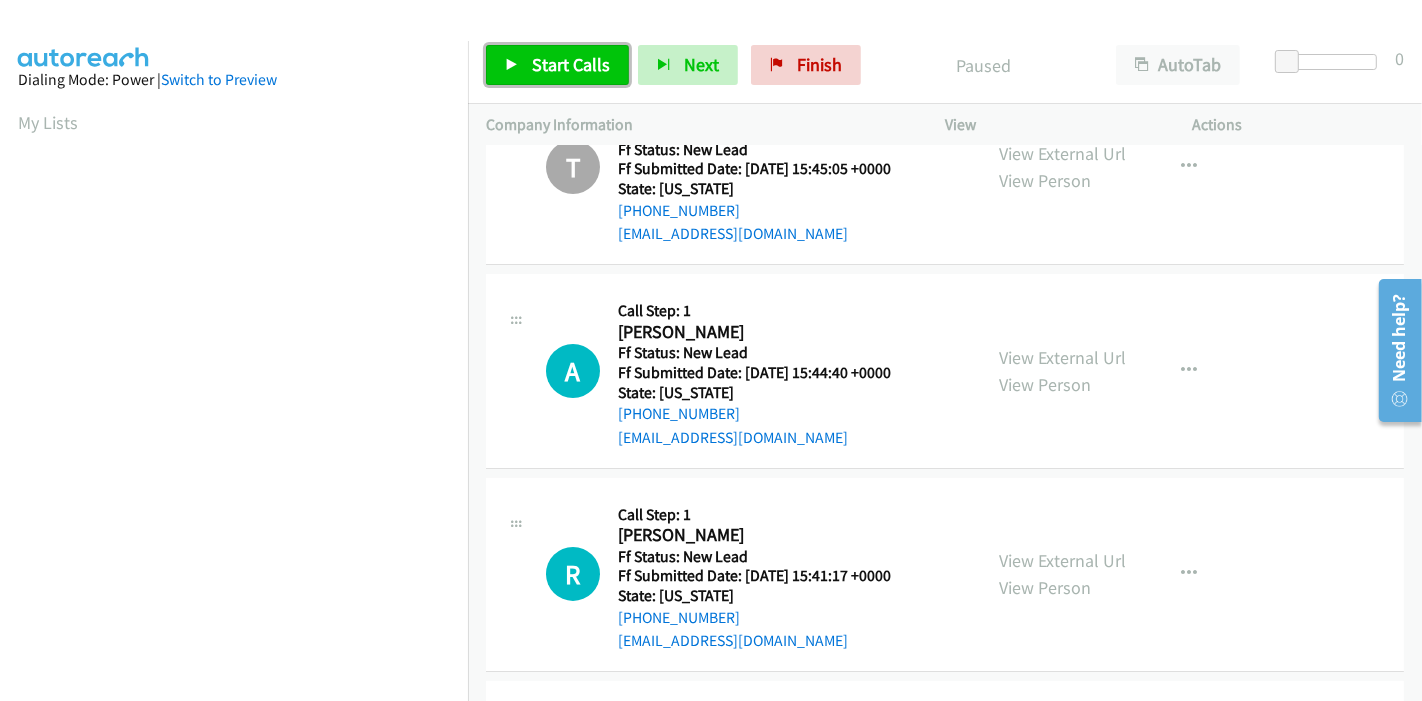 click on "Start Calls" at bounding box center [557, 65] 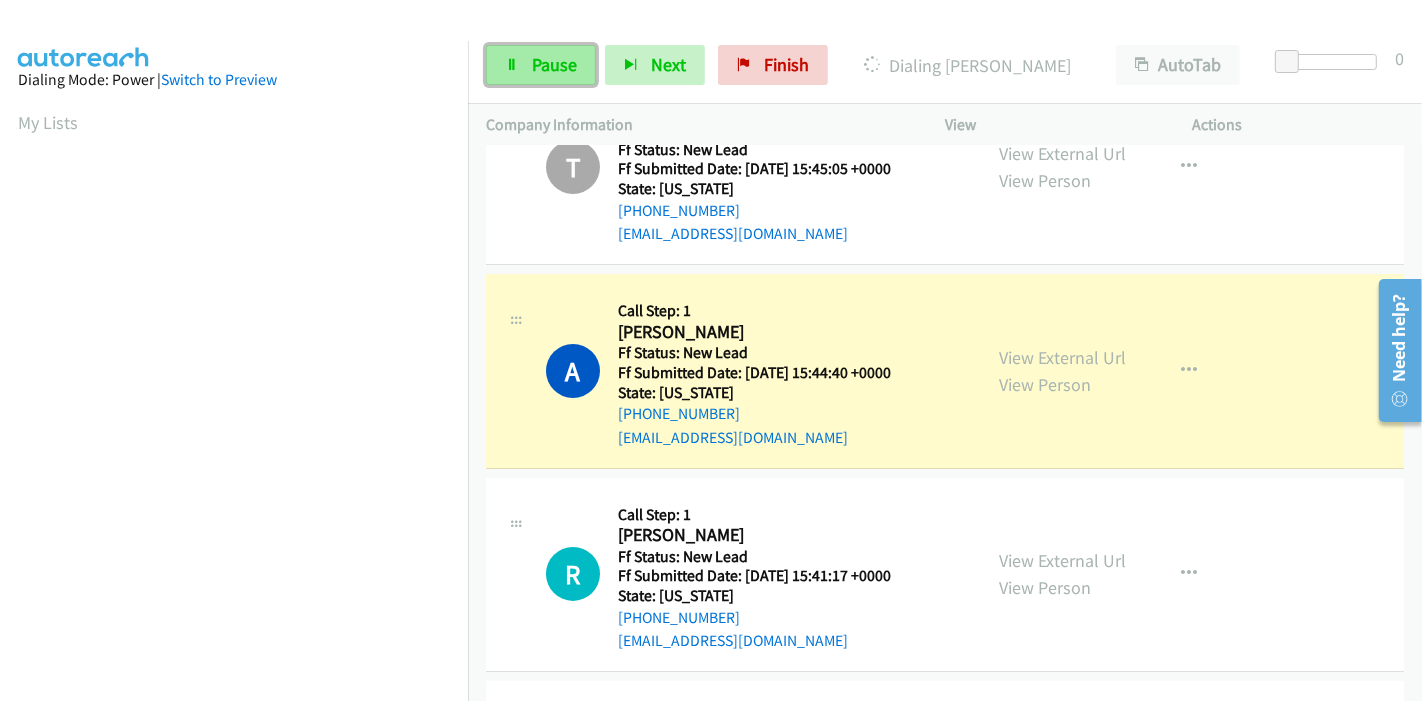click on "Pause" at bounding box center (541, 65) 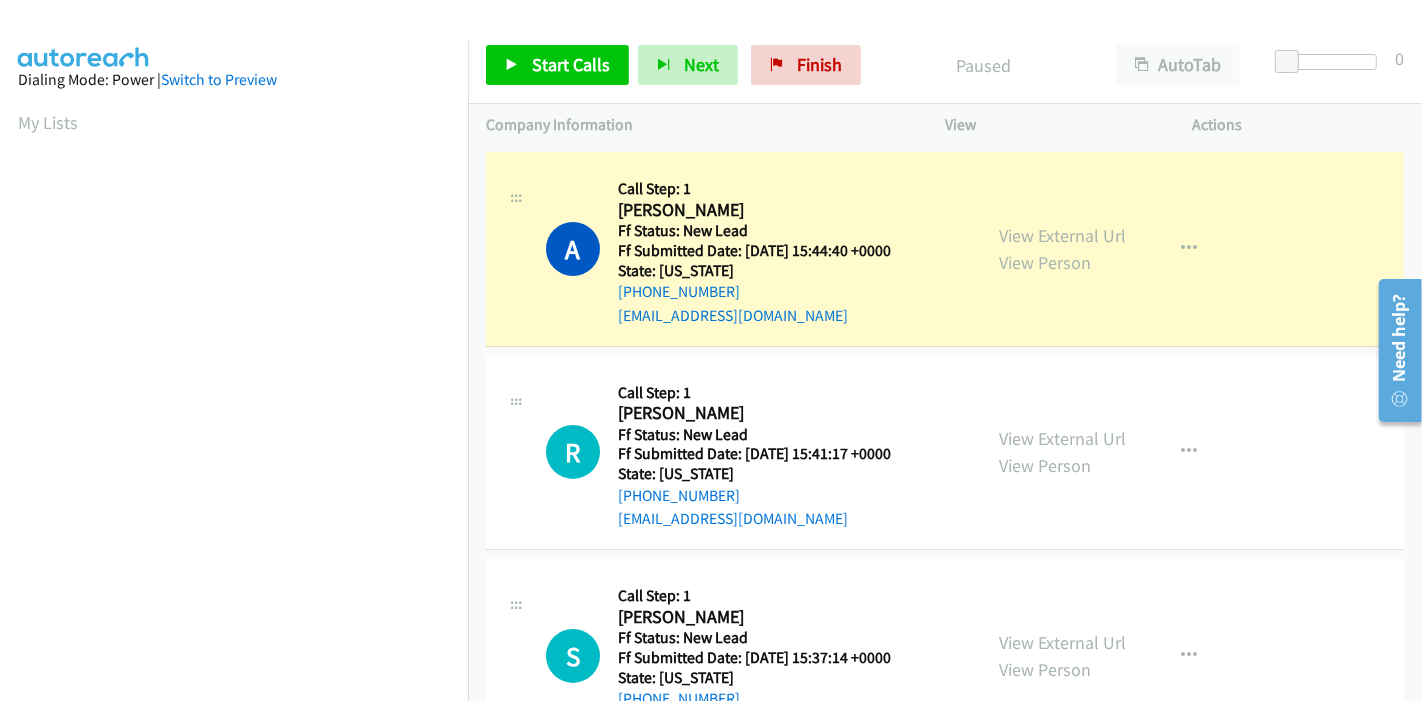 scroll, scrollTop: 80, scrollLeft: 0, axis: vertical 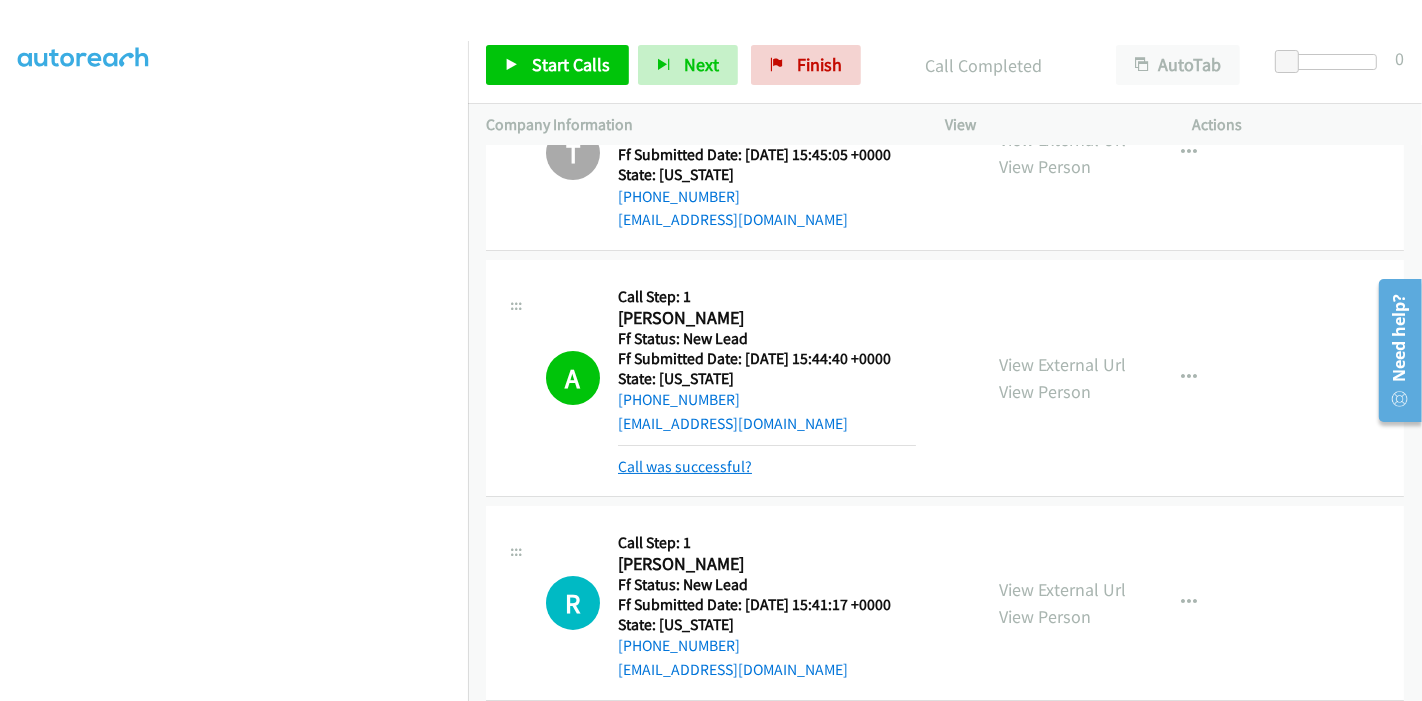 click on "Call was successful?" at bounding box center [685, 466] 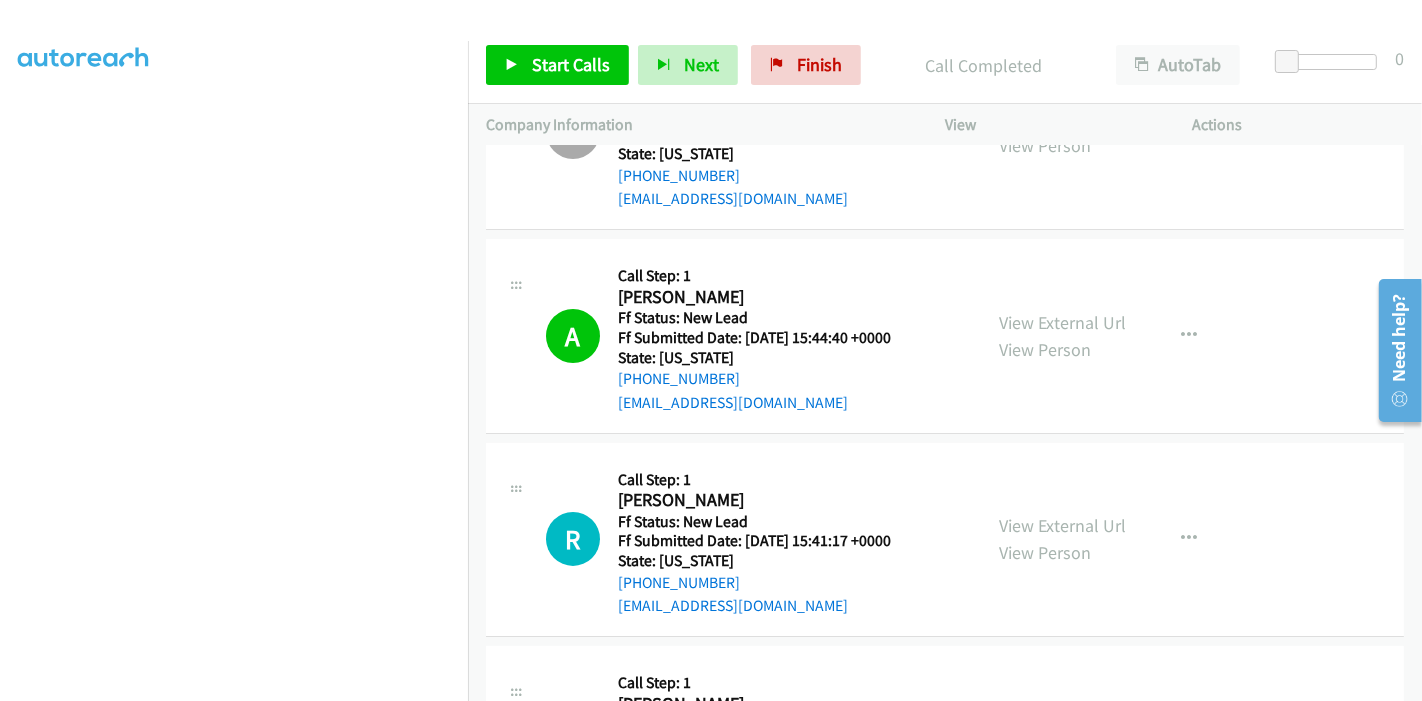scroll, scrollTop: 94, scrollLeft: 0, axis: vertical 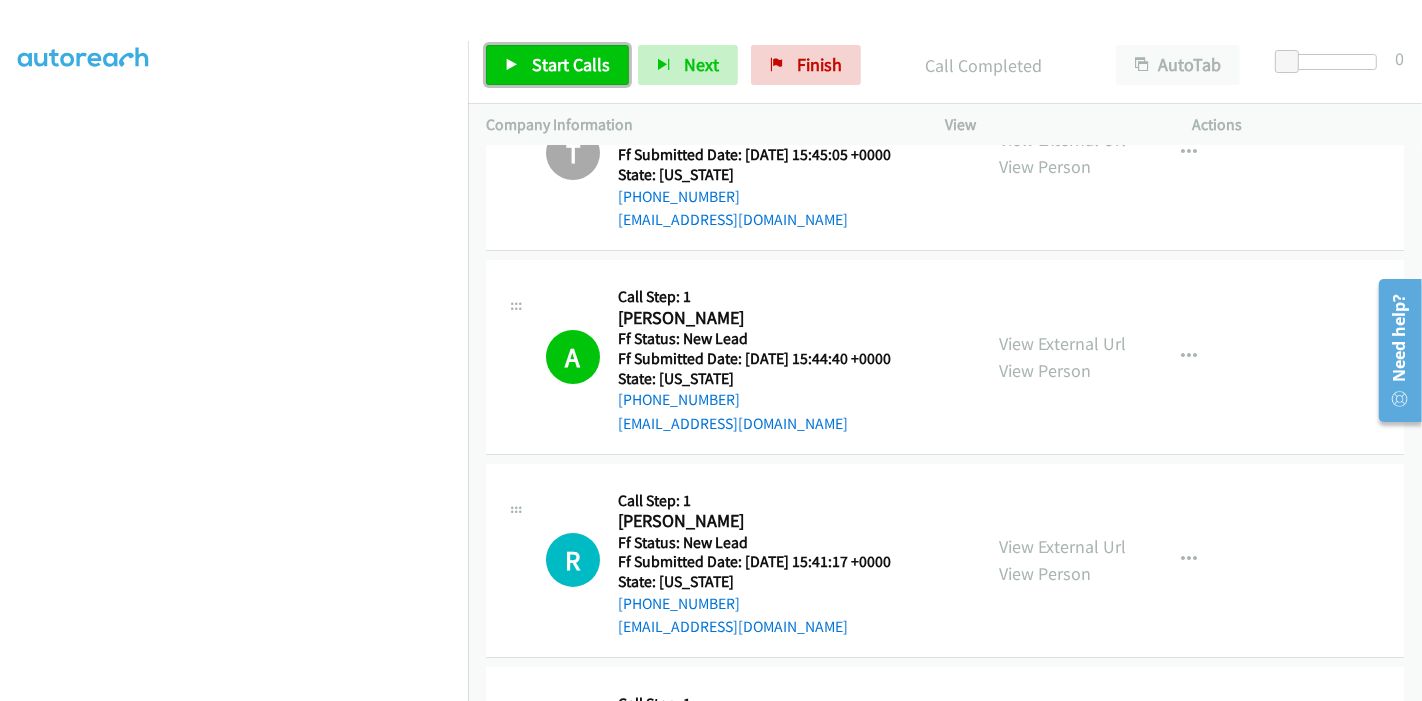 click at bounding box center [512, 66] 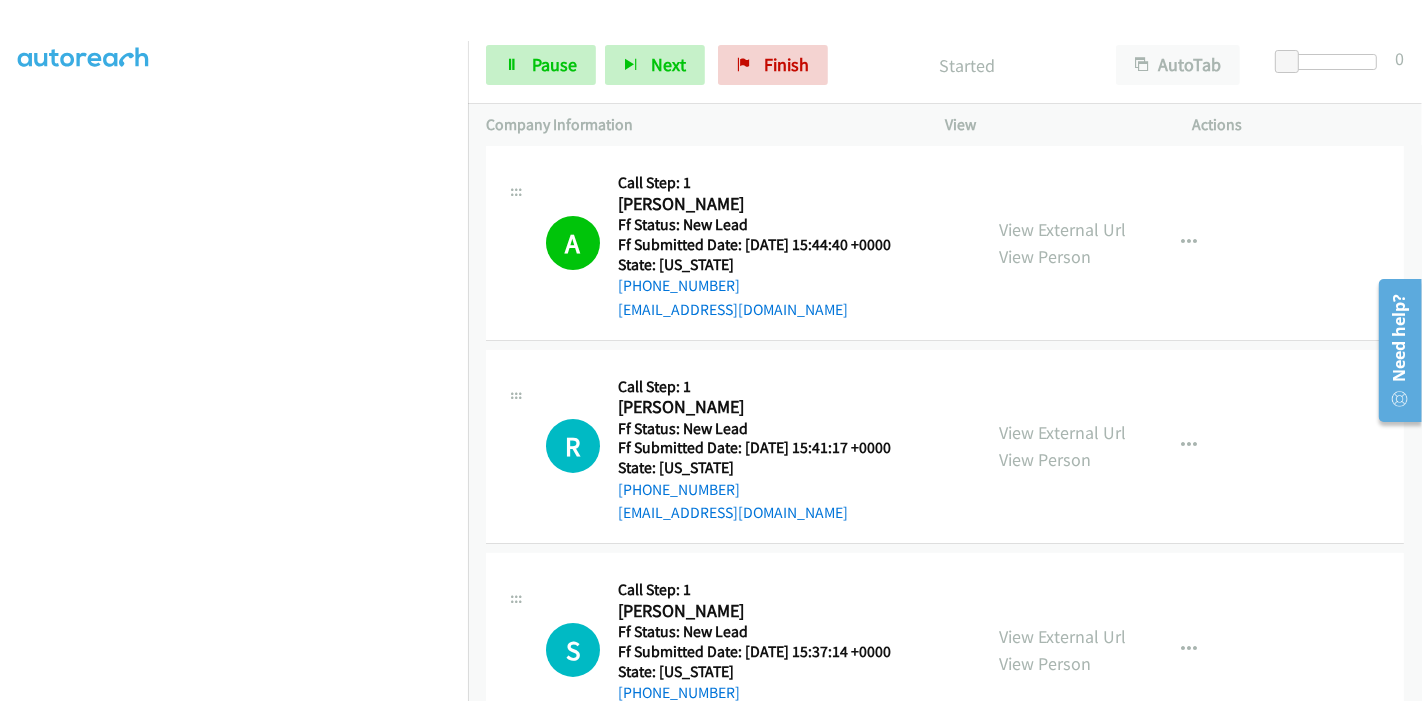 scroll, scrollTop: 316, scrollLeft: 0, axis: vertical 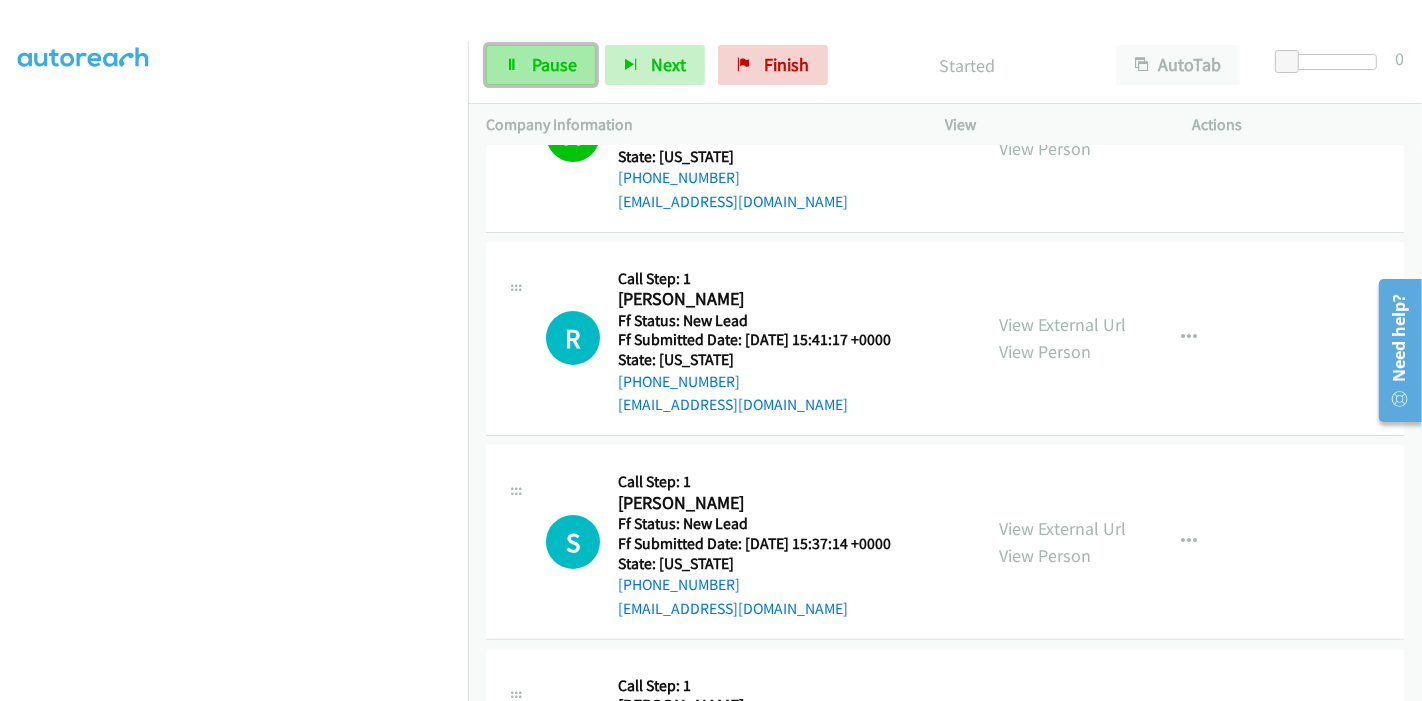 click at bounding box center (512, 66) 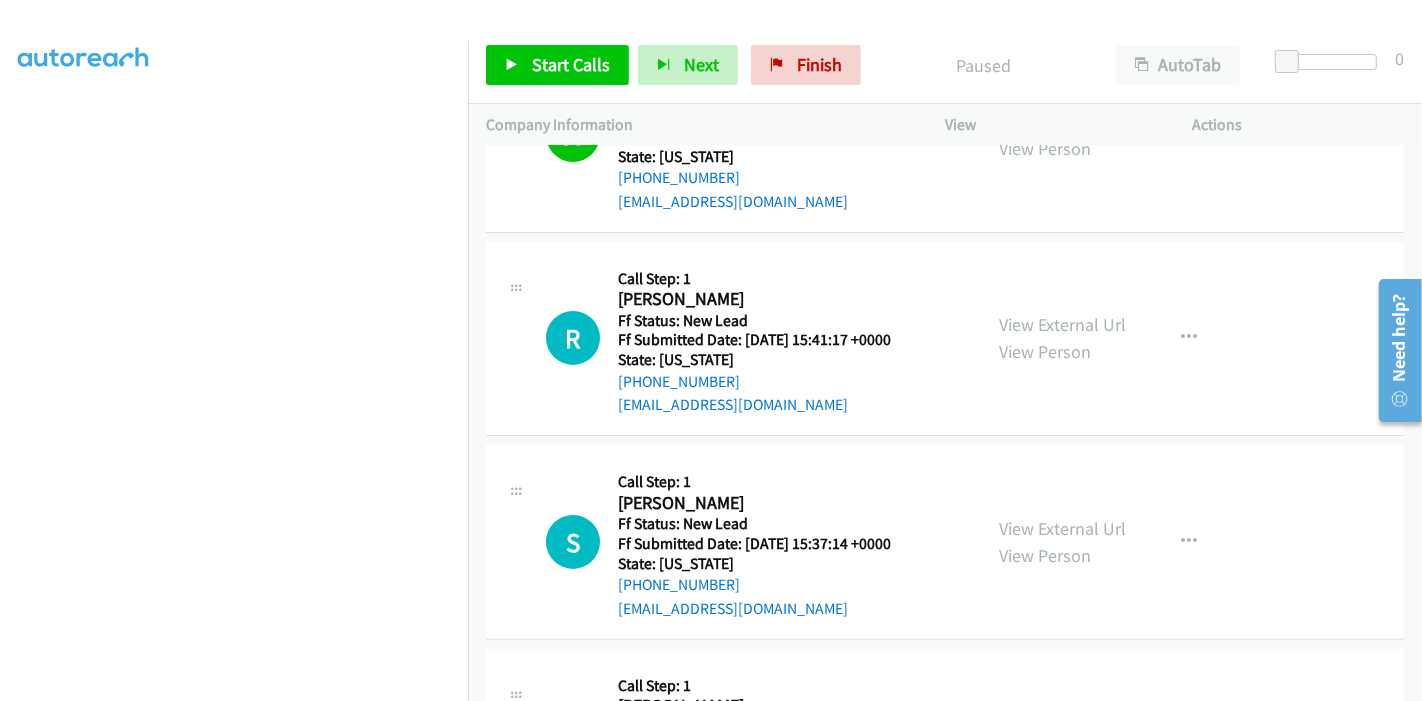 scroll, scrollTop: 205, scrollLeft: 0, axis: vertical 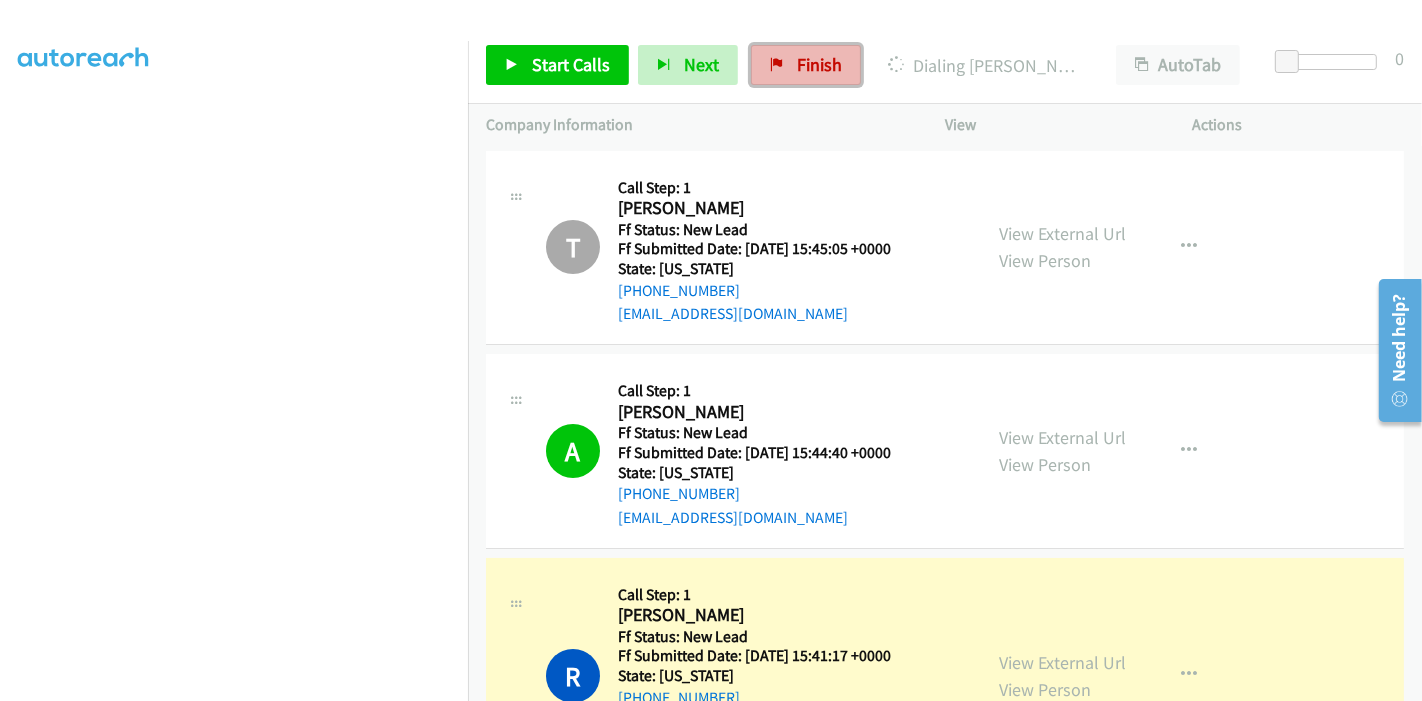 click on "Finish" at bounding box center (806, 65) 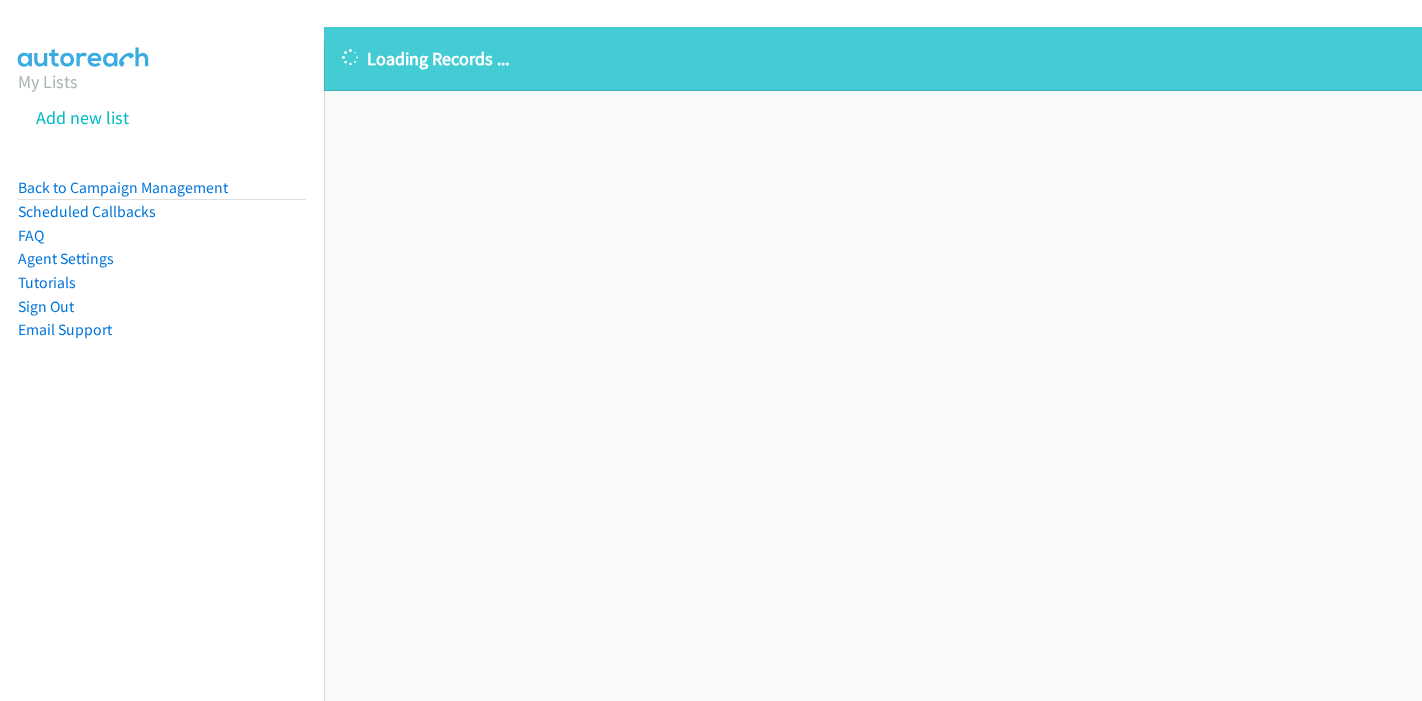 scroll, scrollTop: 0, scrollLeft: 0, axis: both 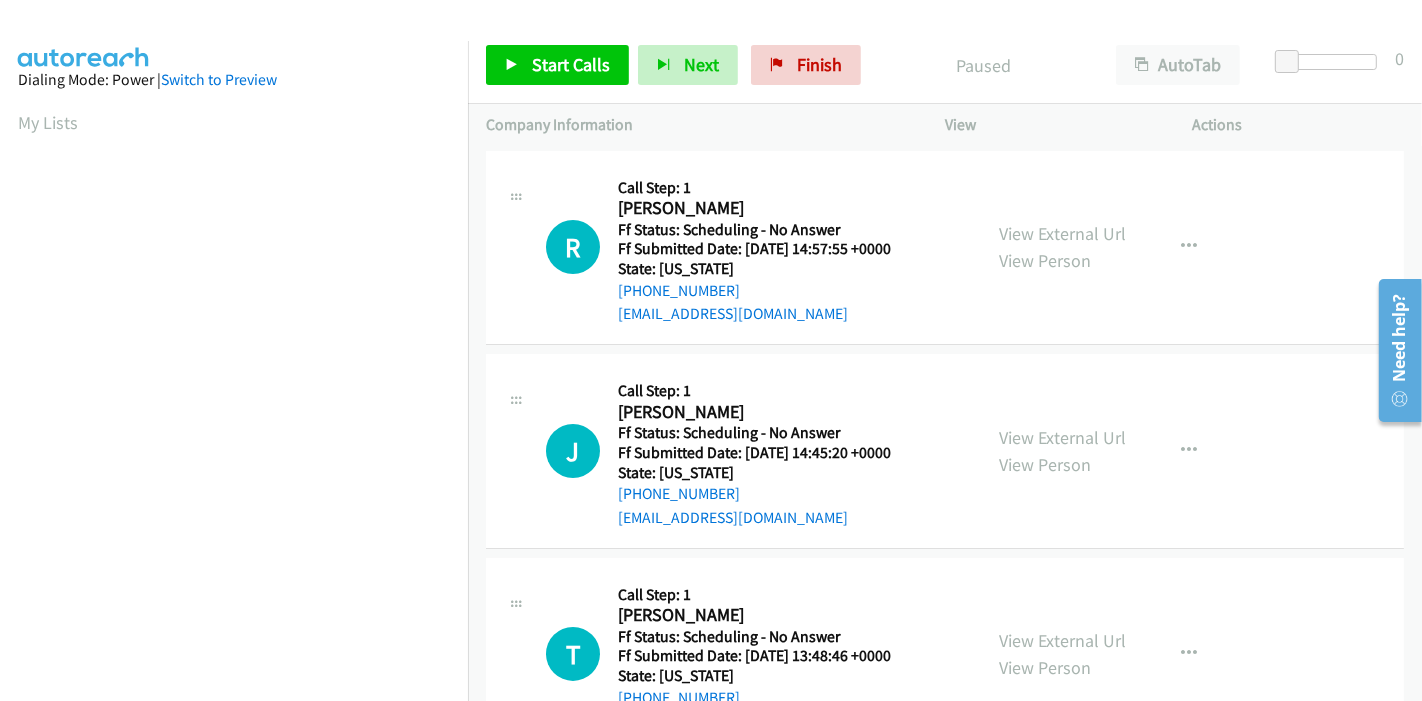 click on "Start Calls
Pause
Next
Finish
Paused
AutoTab
AutoTab
0" at bounding box center (945, 65) 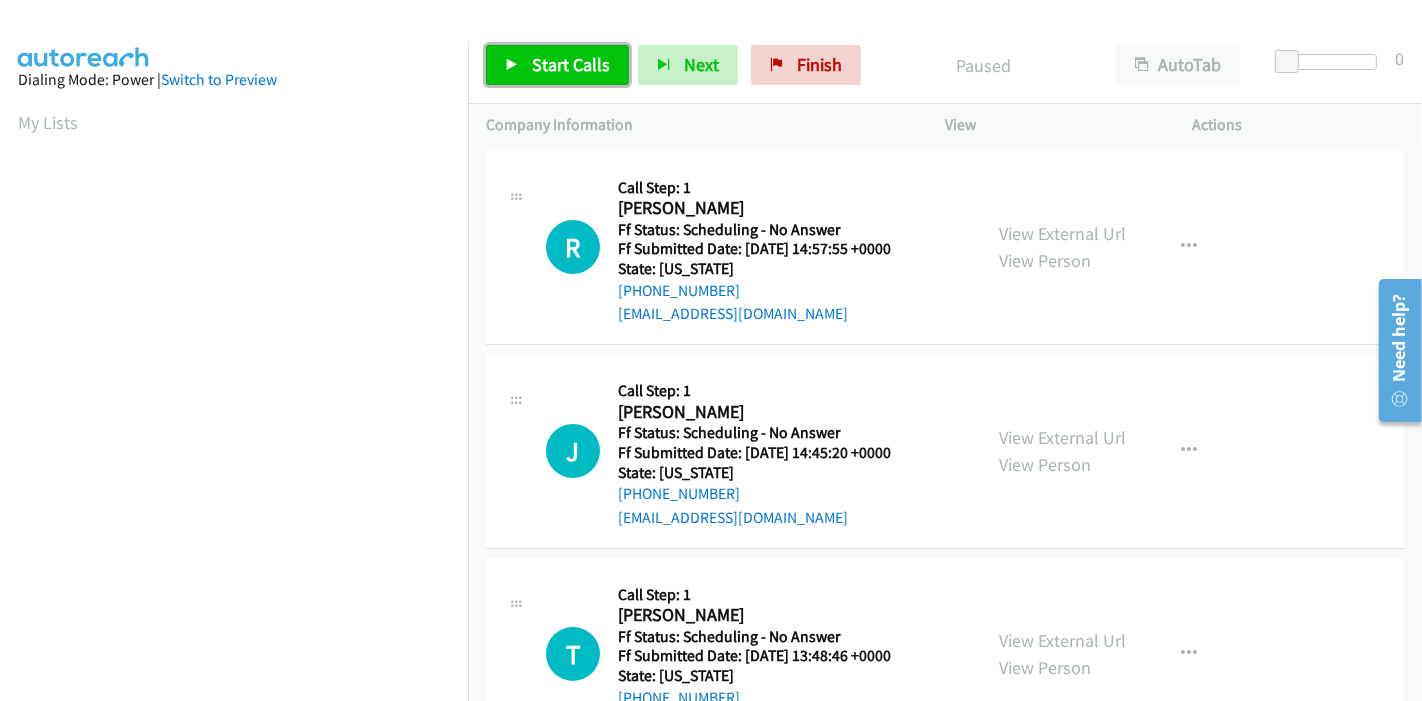 click on "Start Calls" at bounding box center [557, 65] 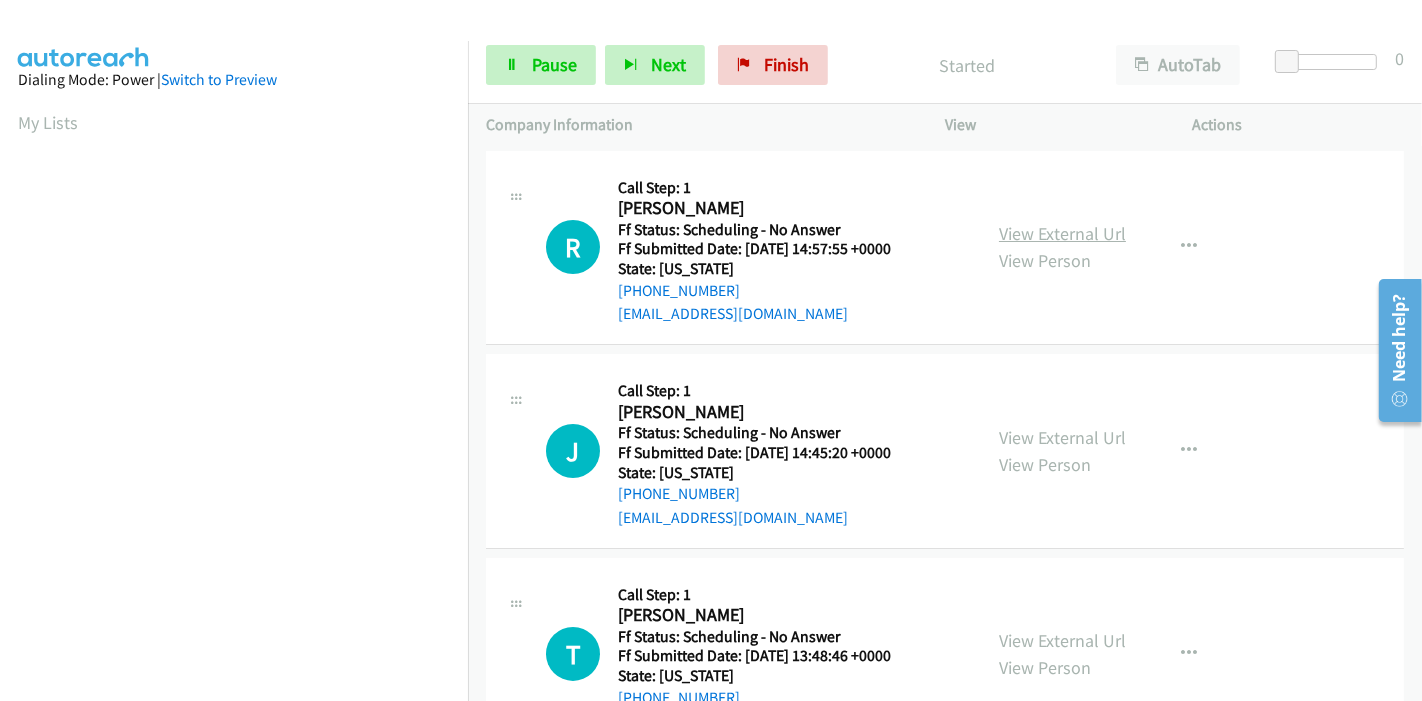 click on "View External Url" at bounding box center (1062, 233) 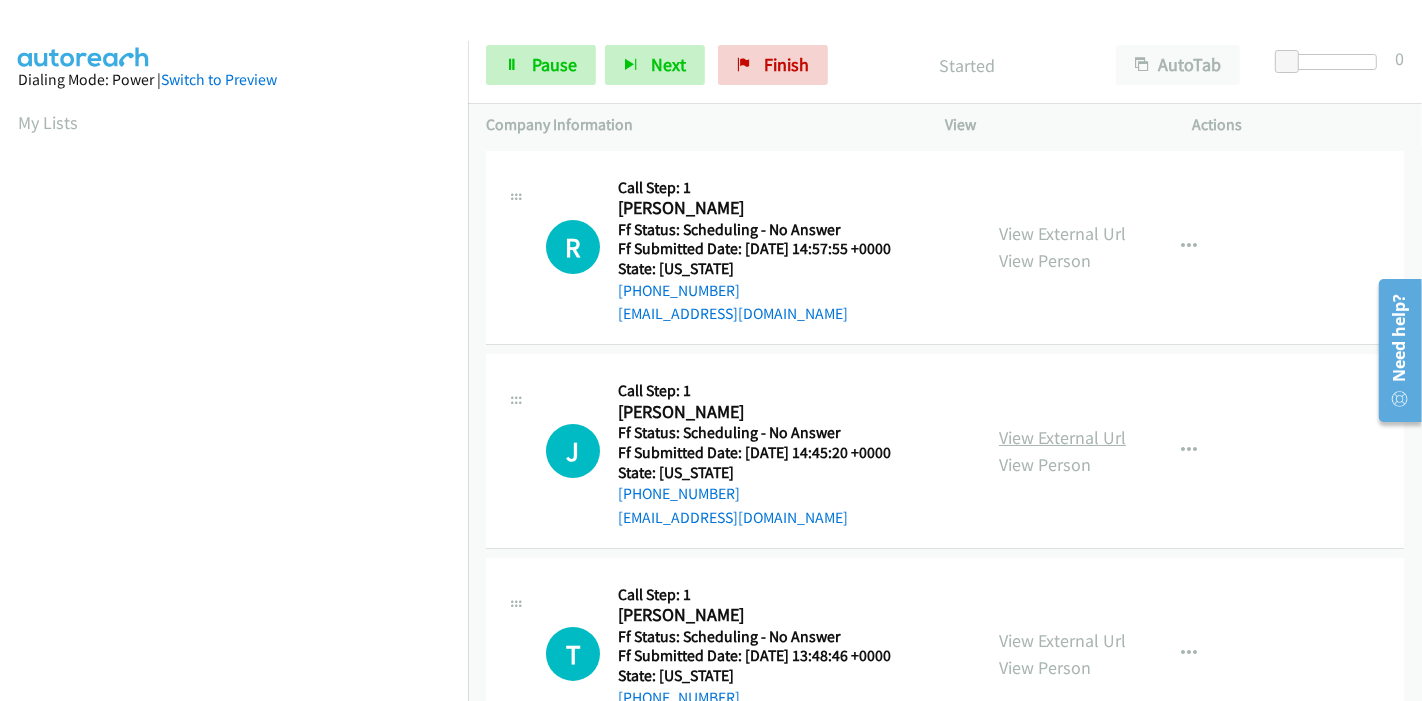 click on "View External Url" at bounding box center (1062, 437) 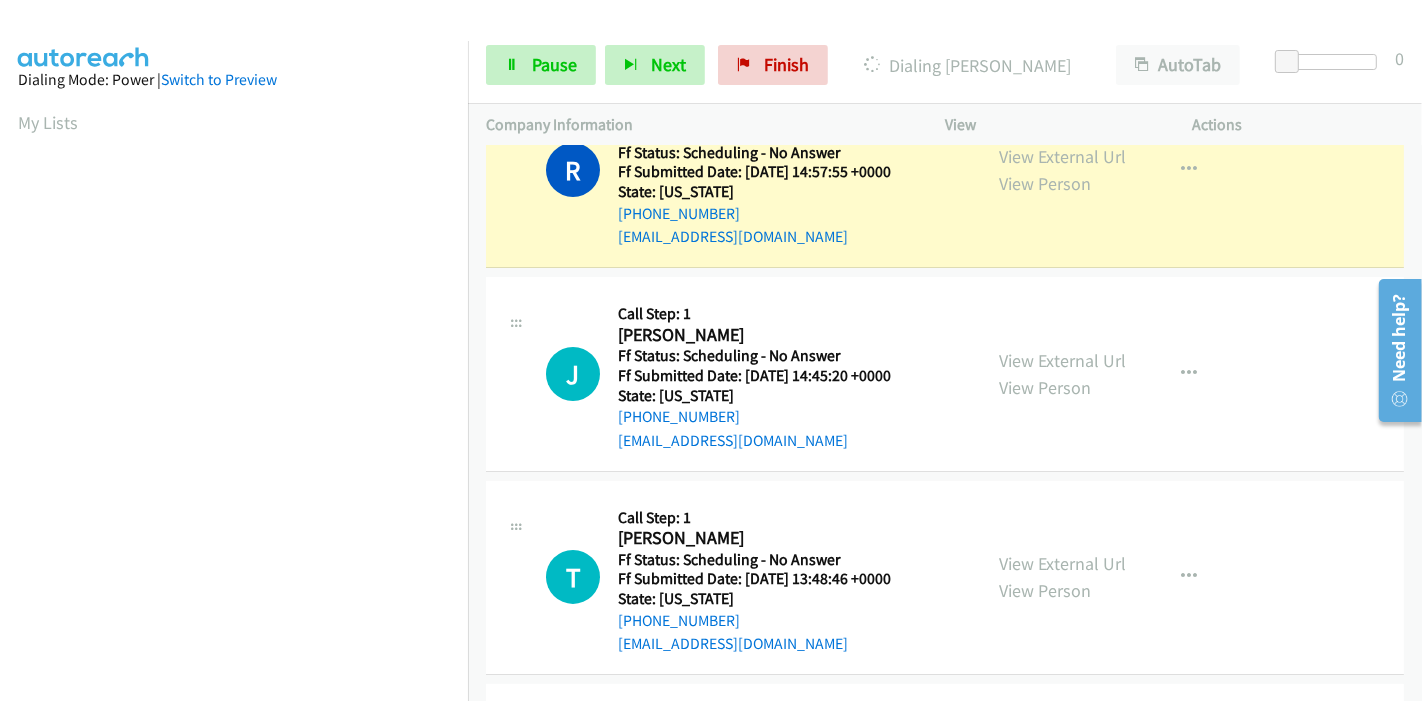scroll, scrollTop: 111, scrollLeft: 0, axis: vertical 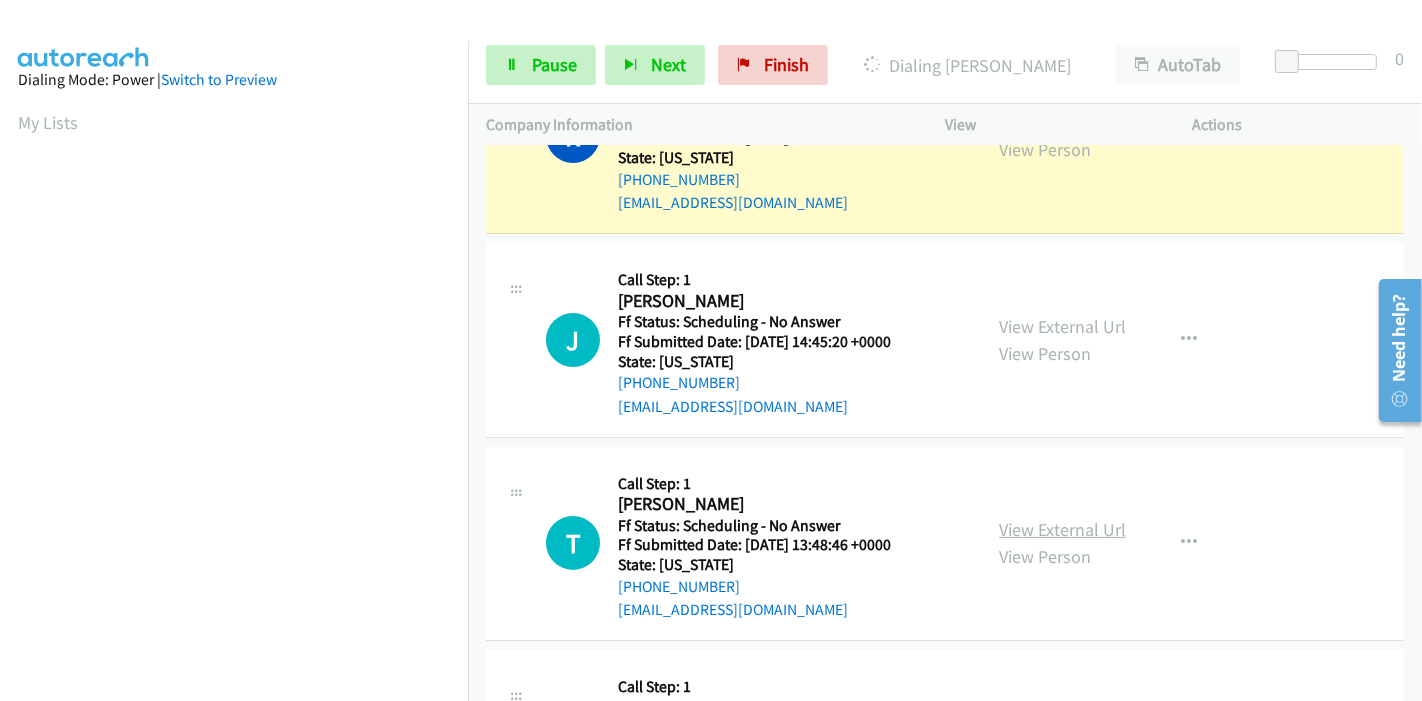 click on "View External Url" at bounding box center (1062, 529) 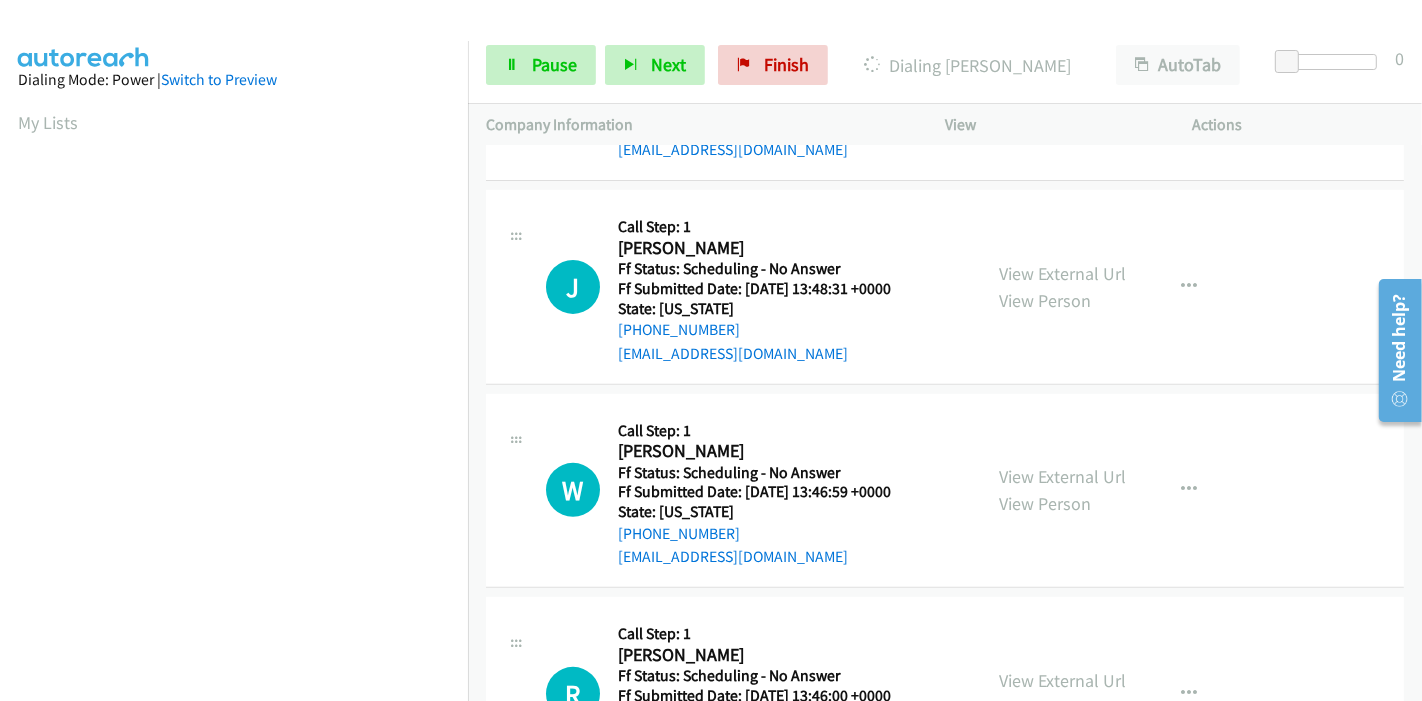 scroll, scrollTop: 666, scrollLeft: 0, axis: vertical 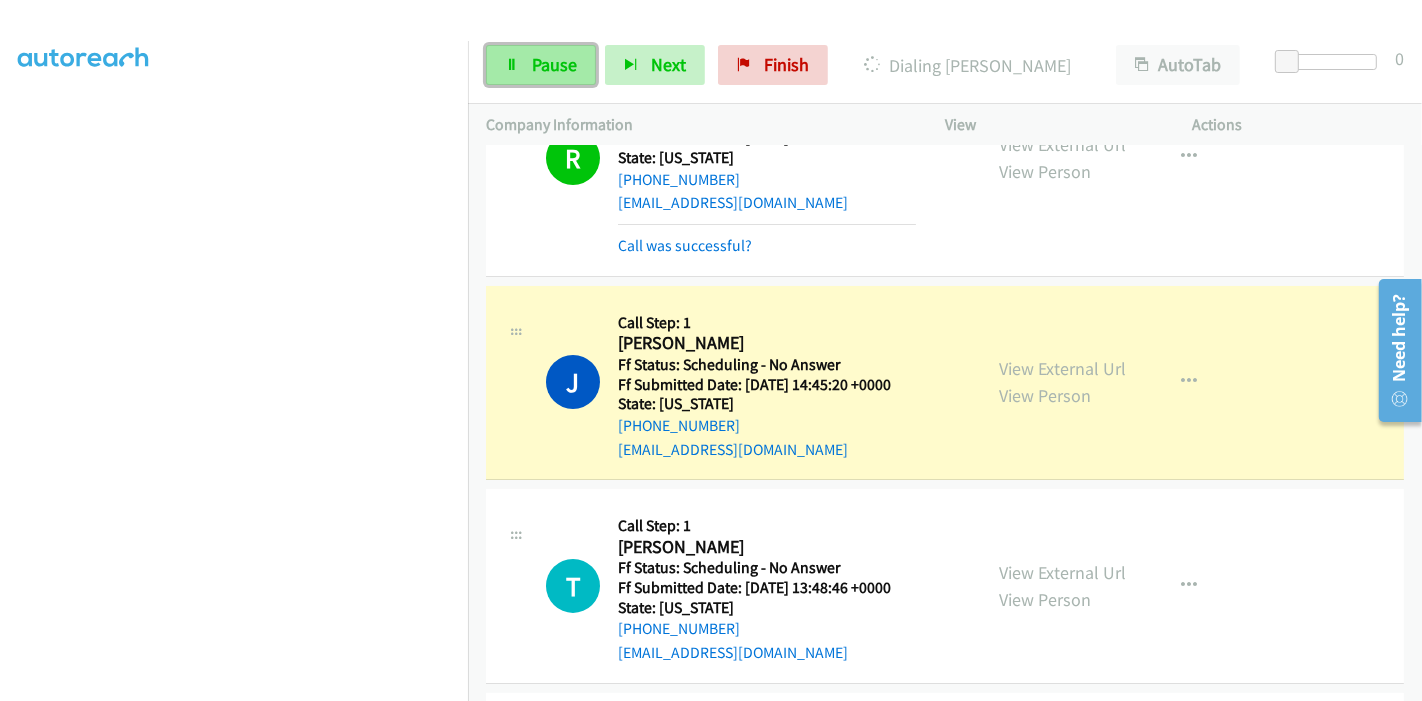 click on "Pause" at bounding box center [541, 65] 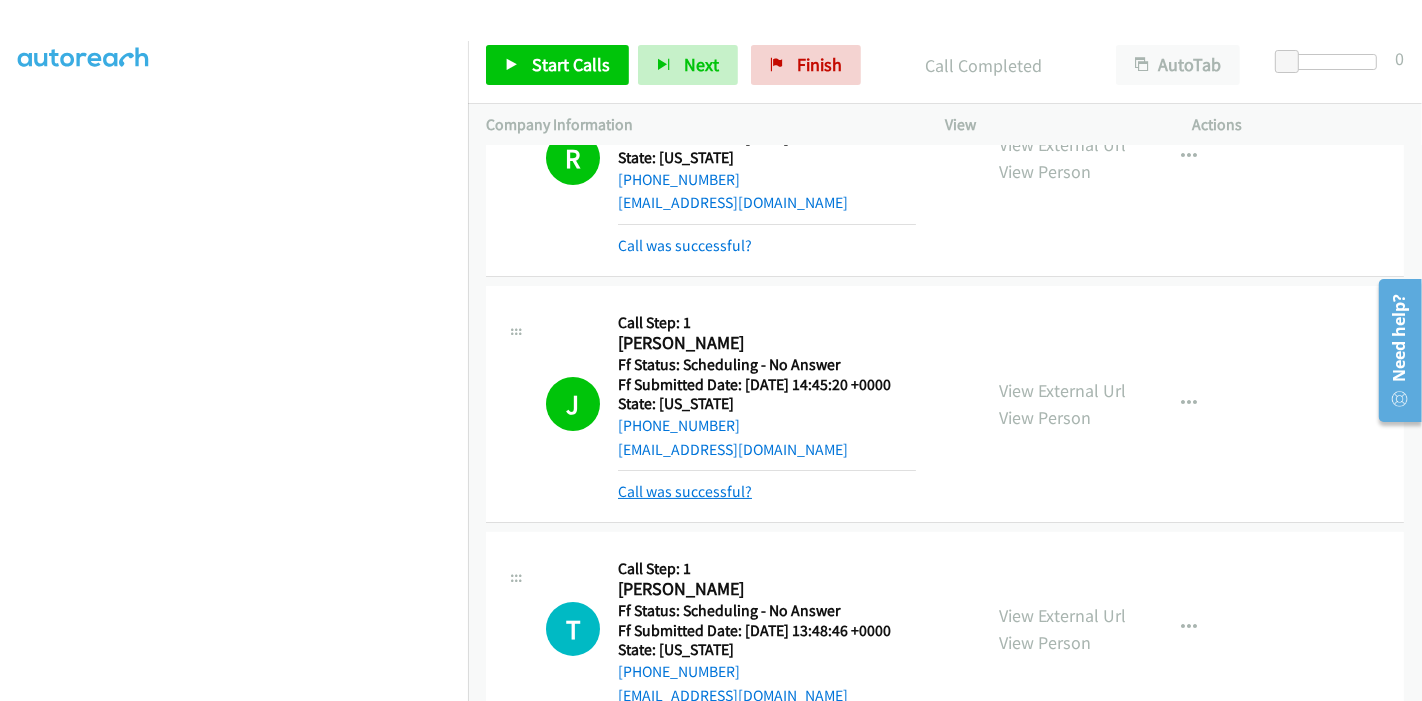 click on "Call was successful?" at bounding box center [685, 491] 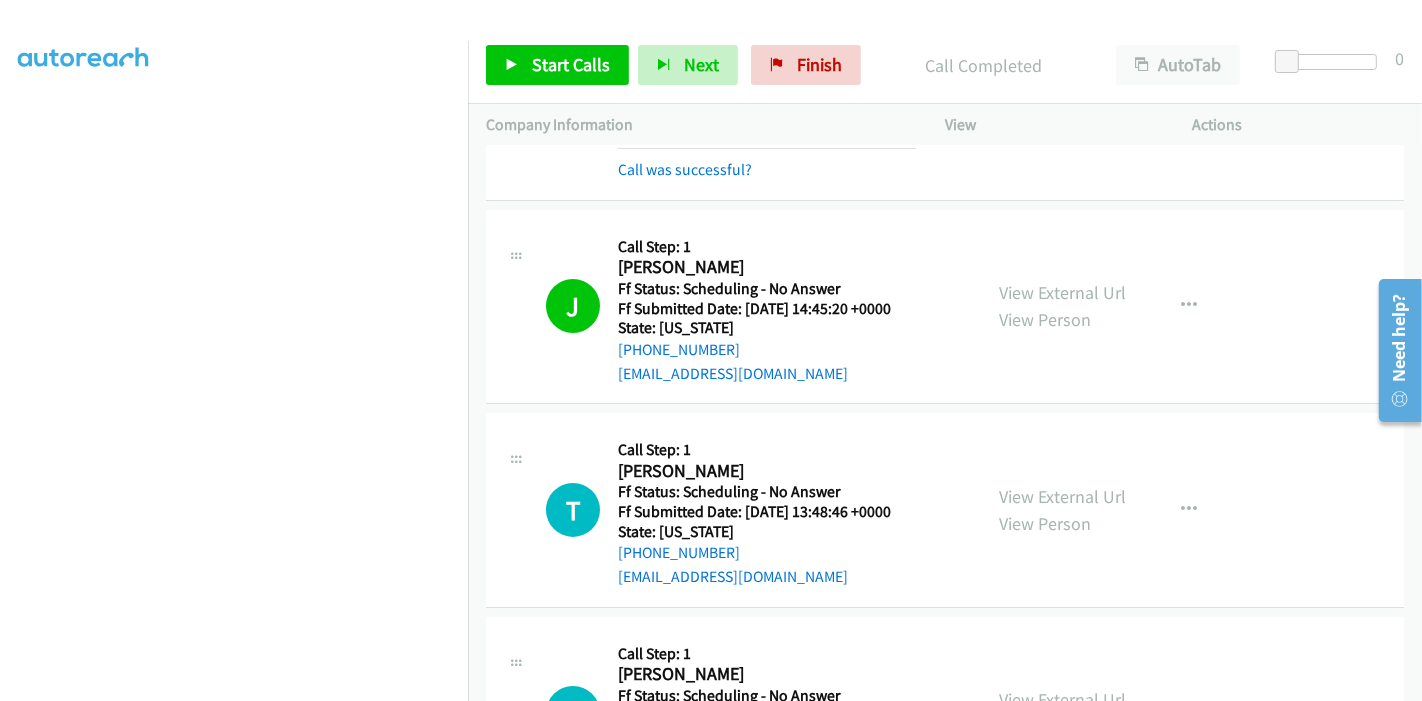 scroll, scrollTop: 222, scrollLeft: 0, axis: vertical 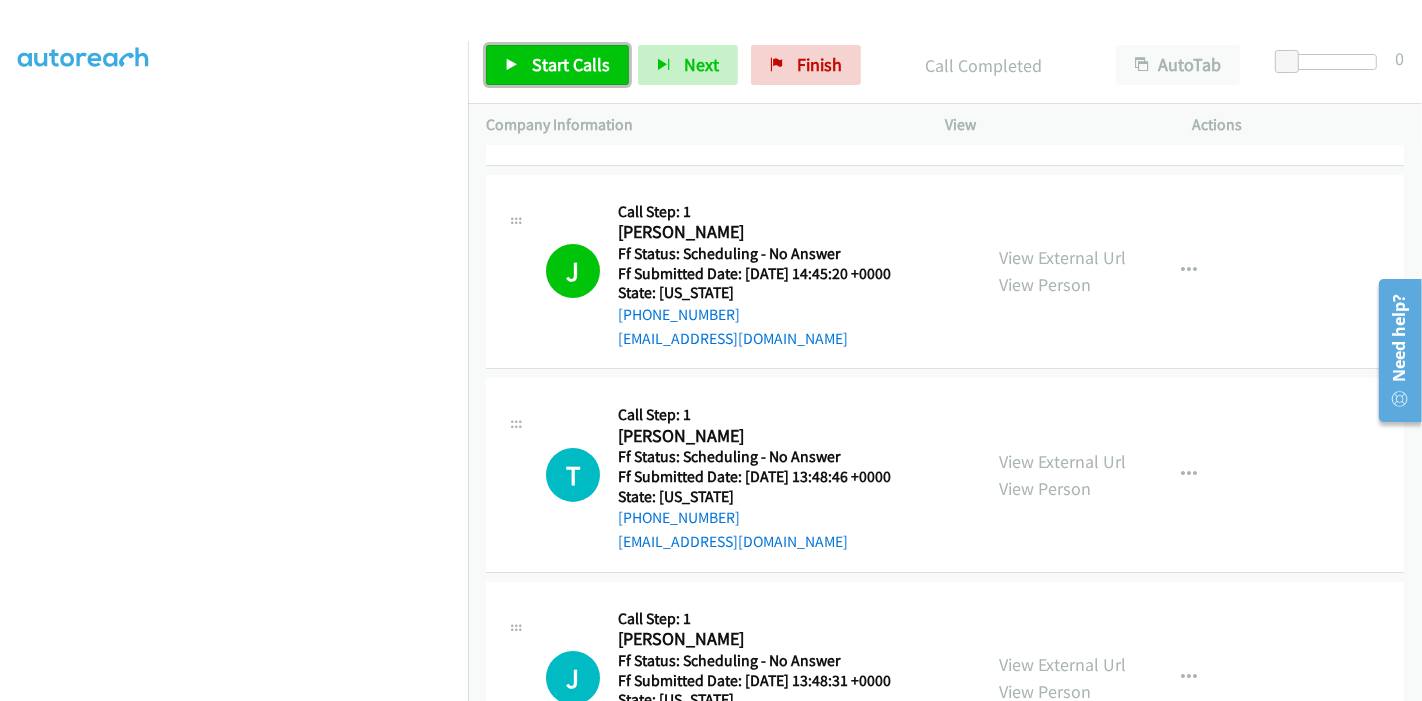 click on "Start Calls" at bounding box center [557, 65] 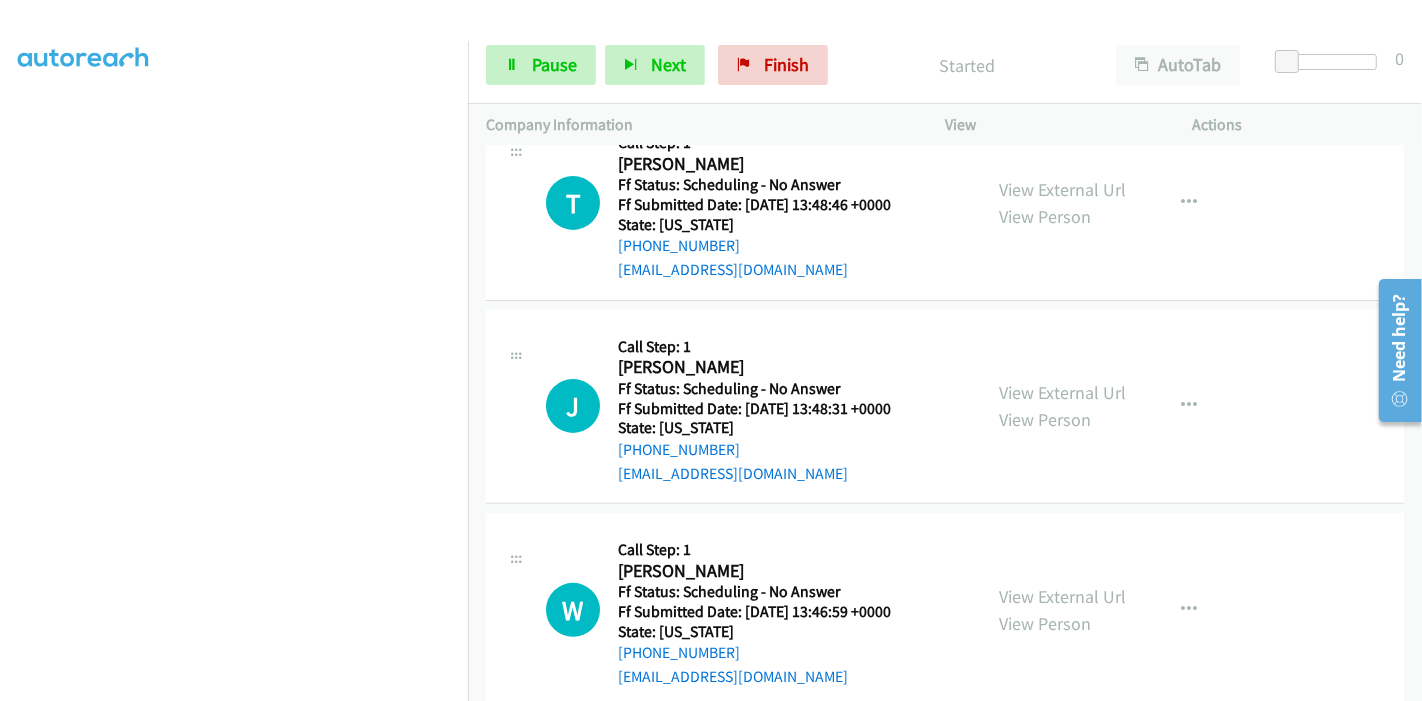 scroll, scrollTop: 555, scrollLeft: 0, axis: vertical 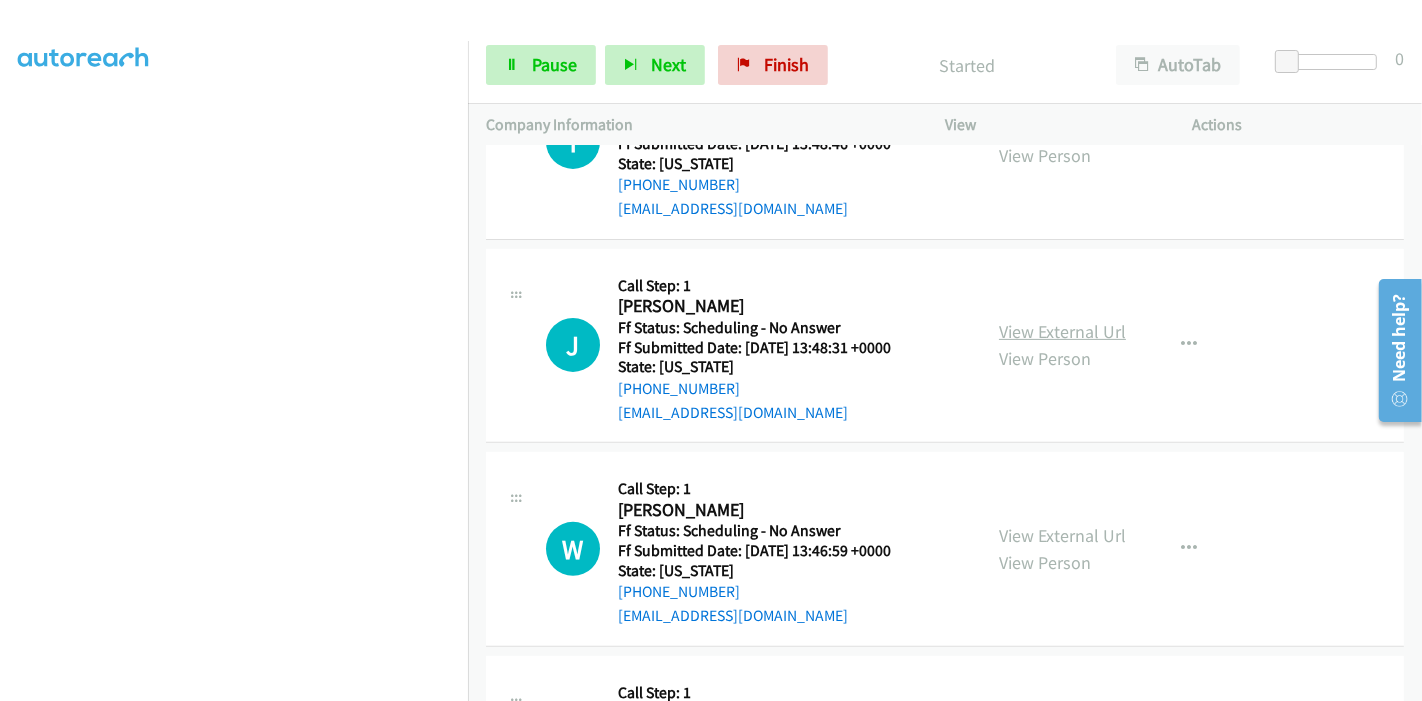 click on "View External Url" at bounding box center (1062, 331) 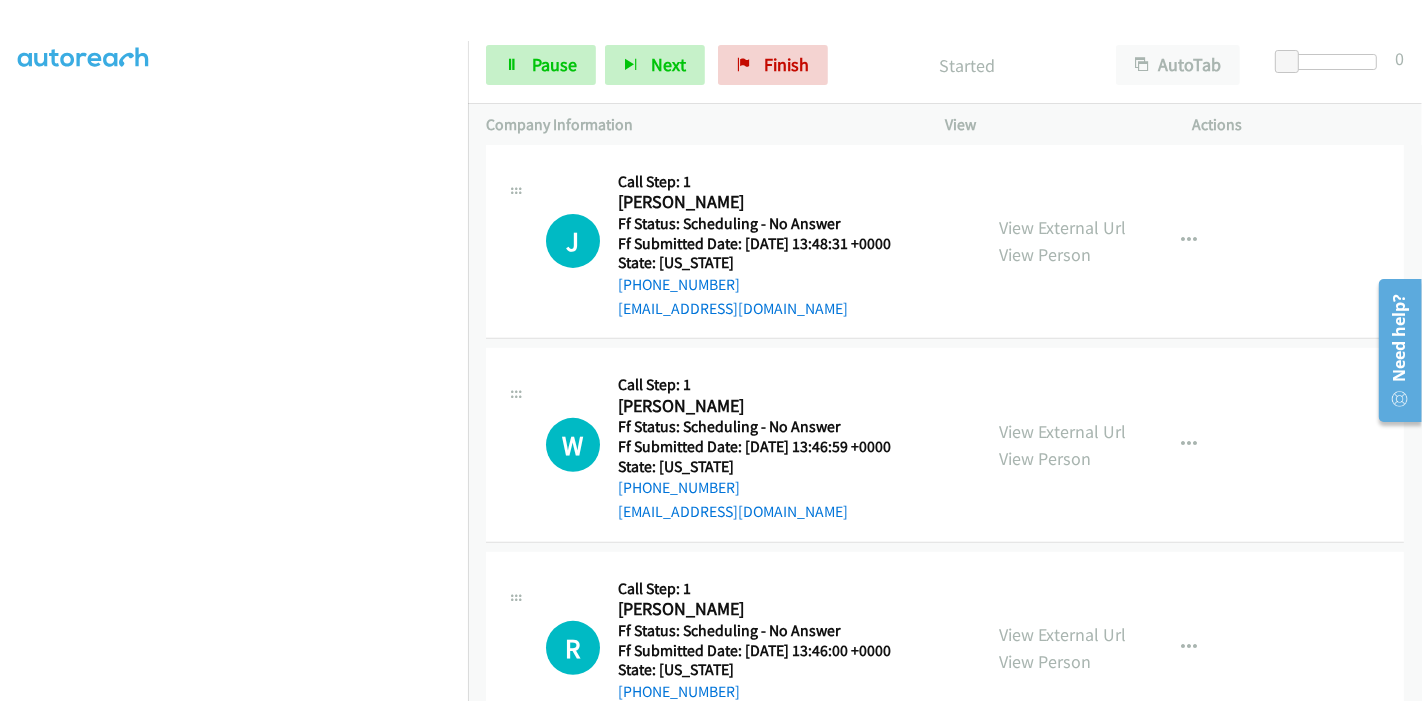 scroll, scrollTop: 777, scrollLeft: 0, axis: vertical 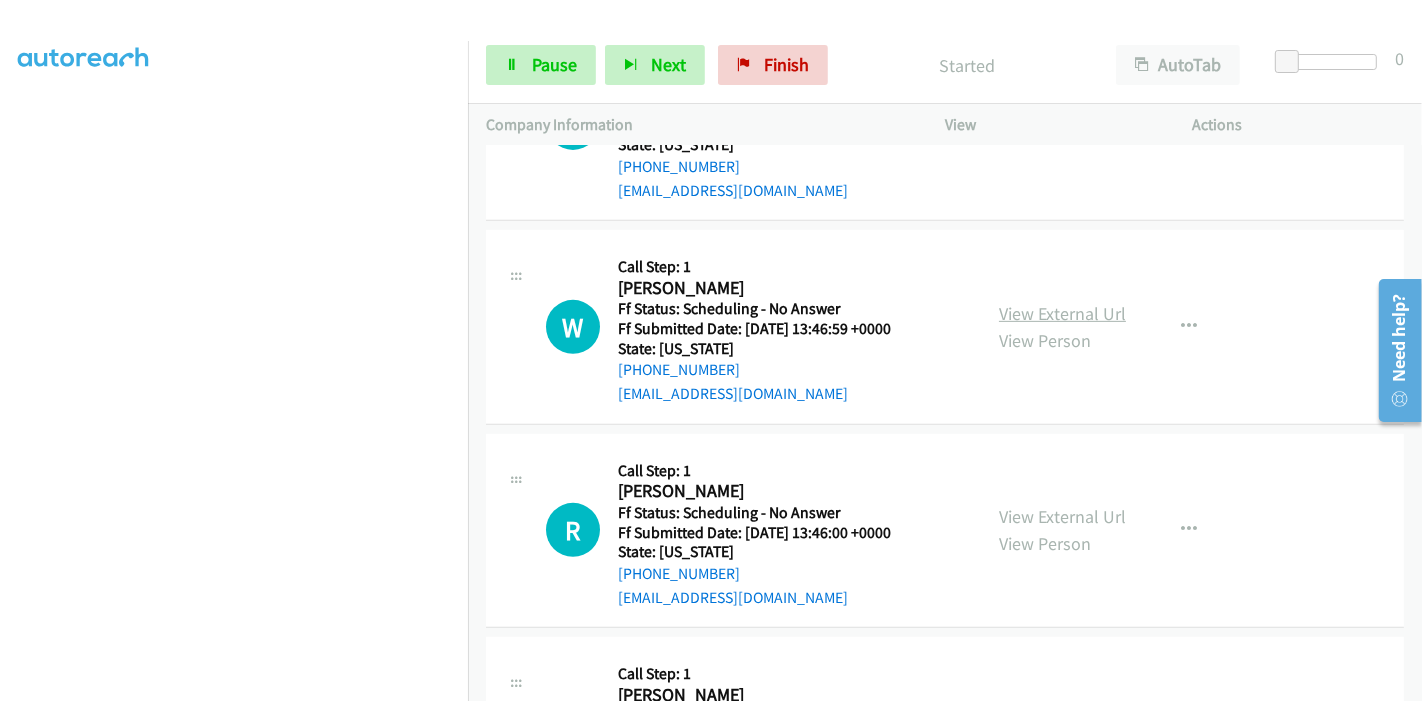 click on "View External Url" at bounding box center (1062, 313) 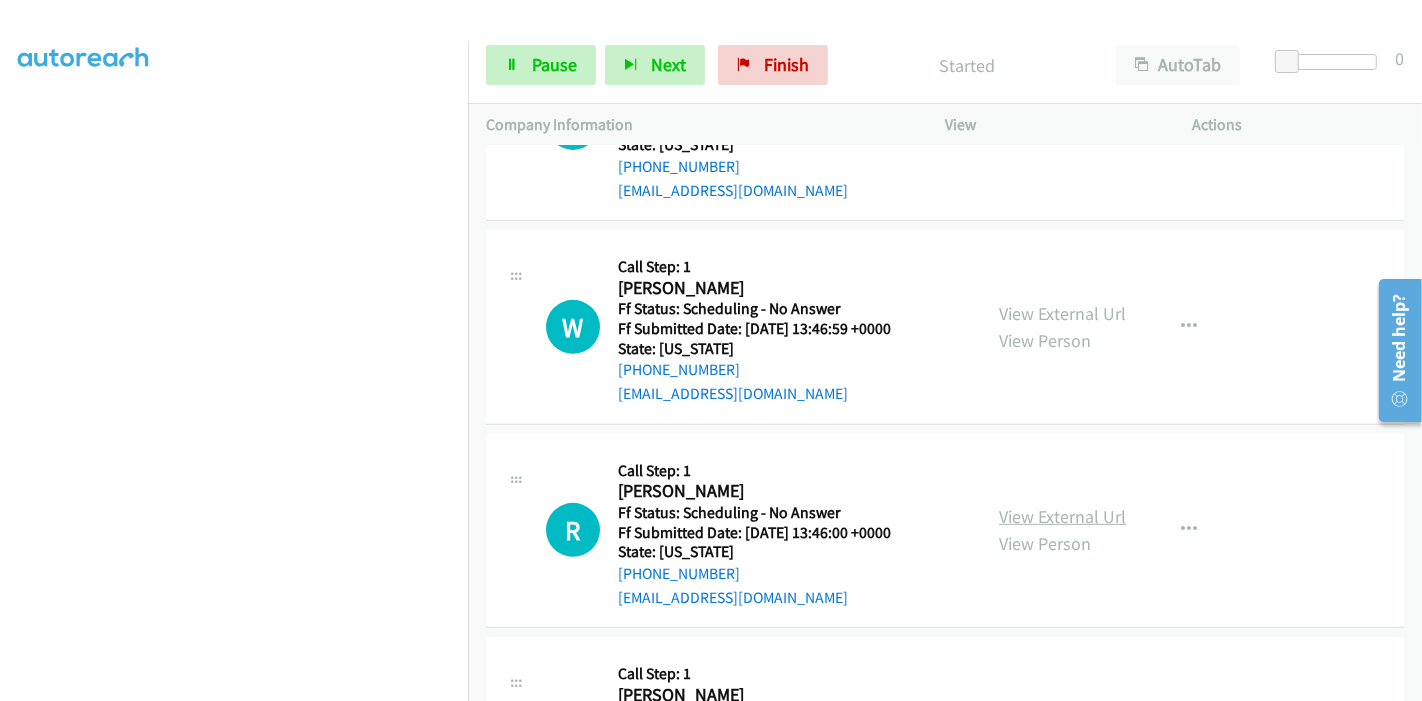 click on "View External Url" at bounding box center (1062, 516) 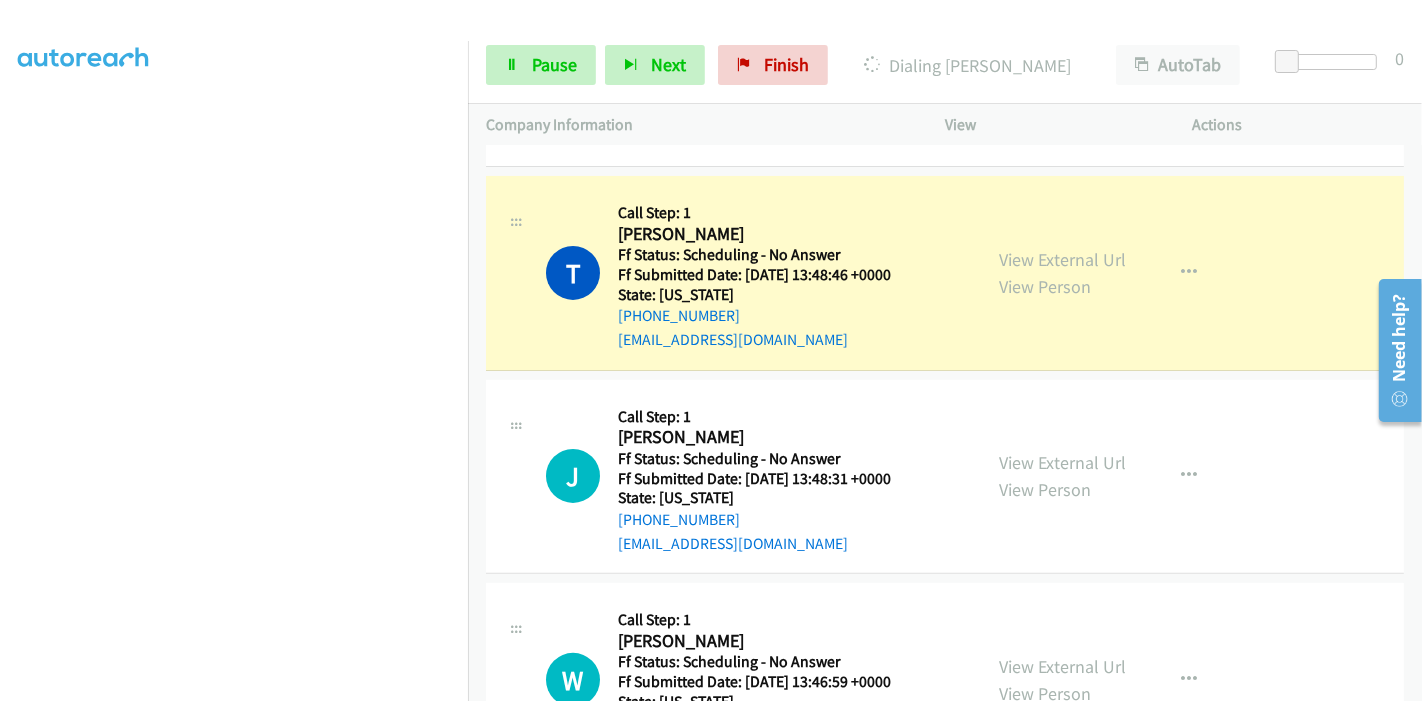scroll, scrollTop: 444, scrollLeft: 0, axis: vertical 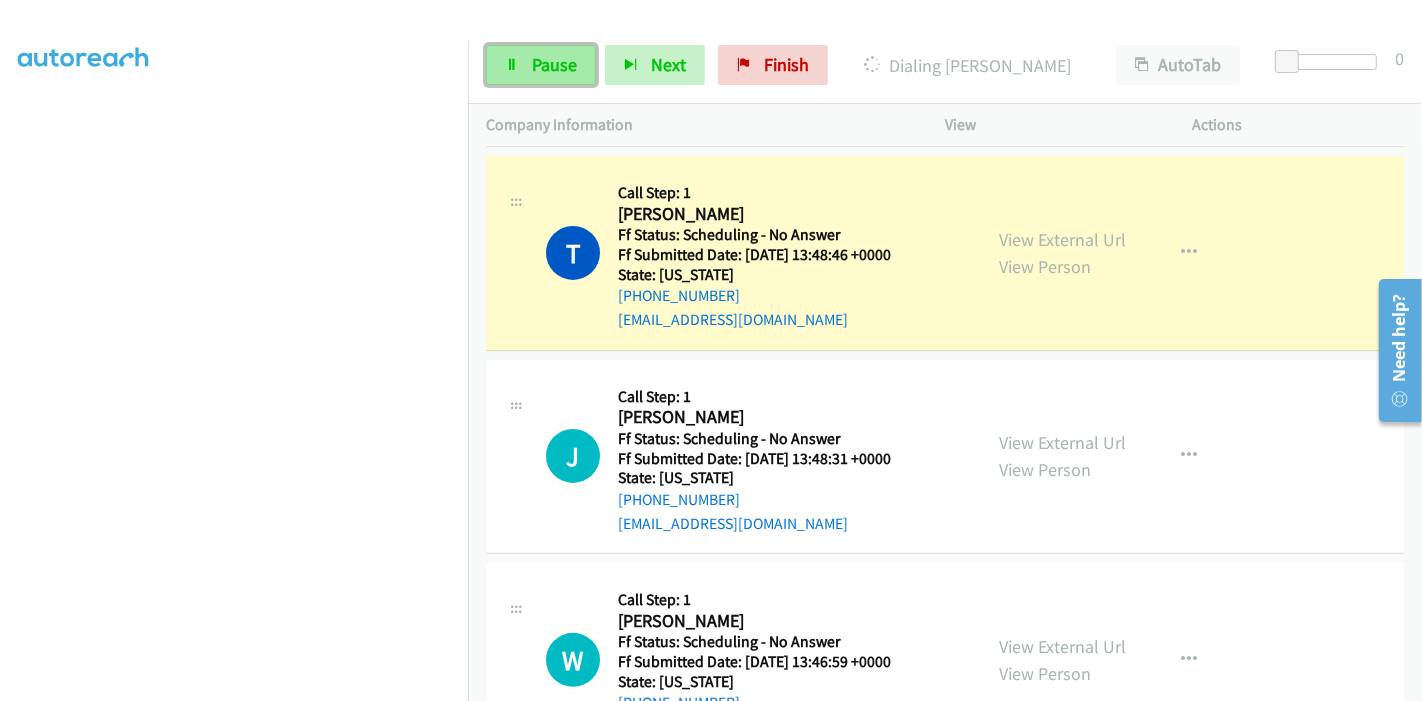 click on "Pause" at bounding box center (541, 65) 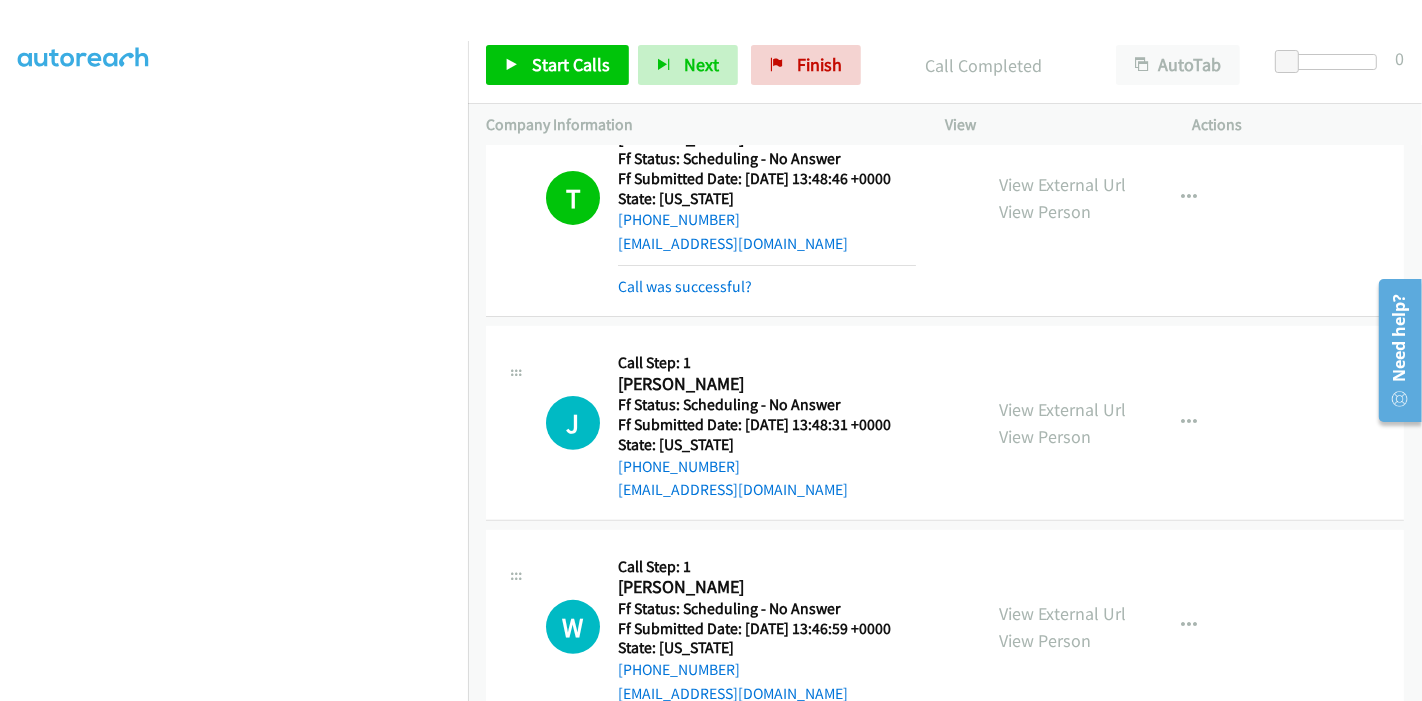 scroll, scrollTop: 555, scrollLeft: 0, axis: vertical 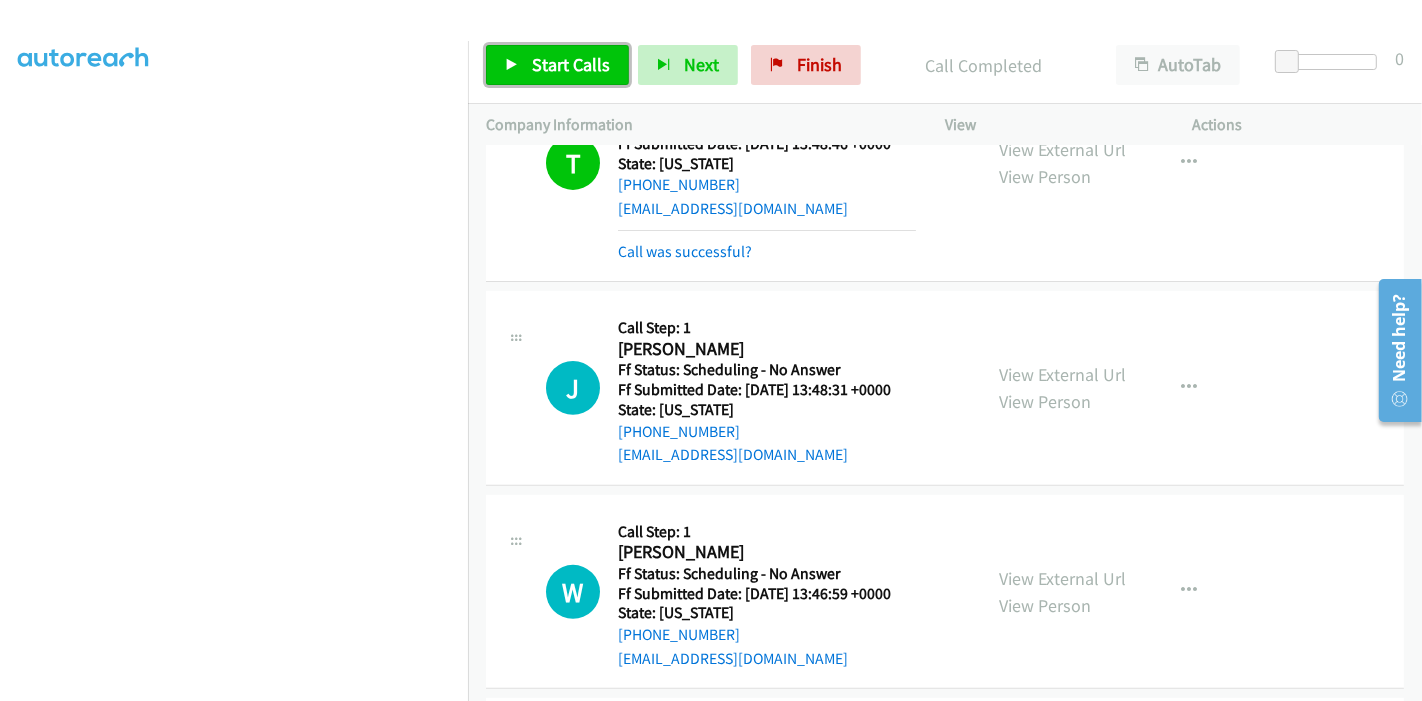 click on "Start Calls" at bounding box center [571, 64] 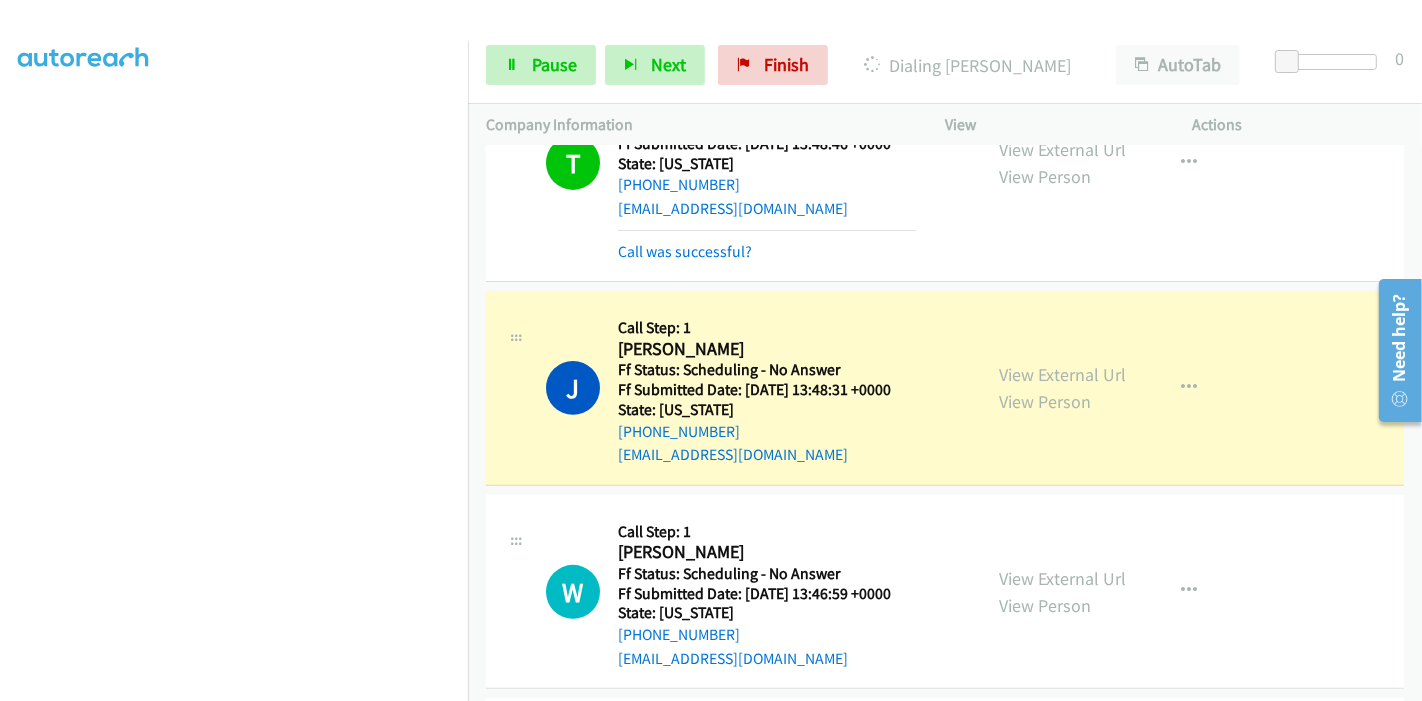 scroll, scrollTop: 666, scrollLeft: 0, axis: vertical 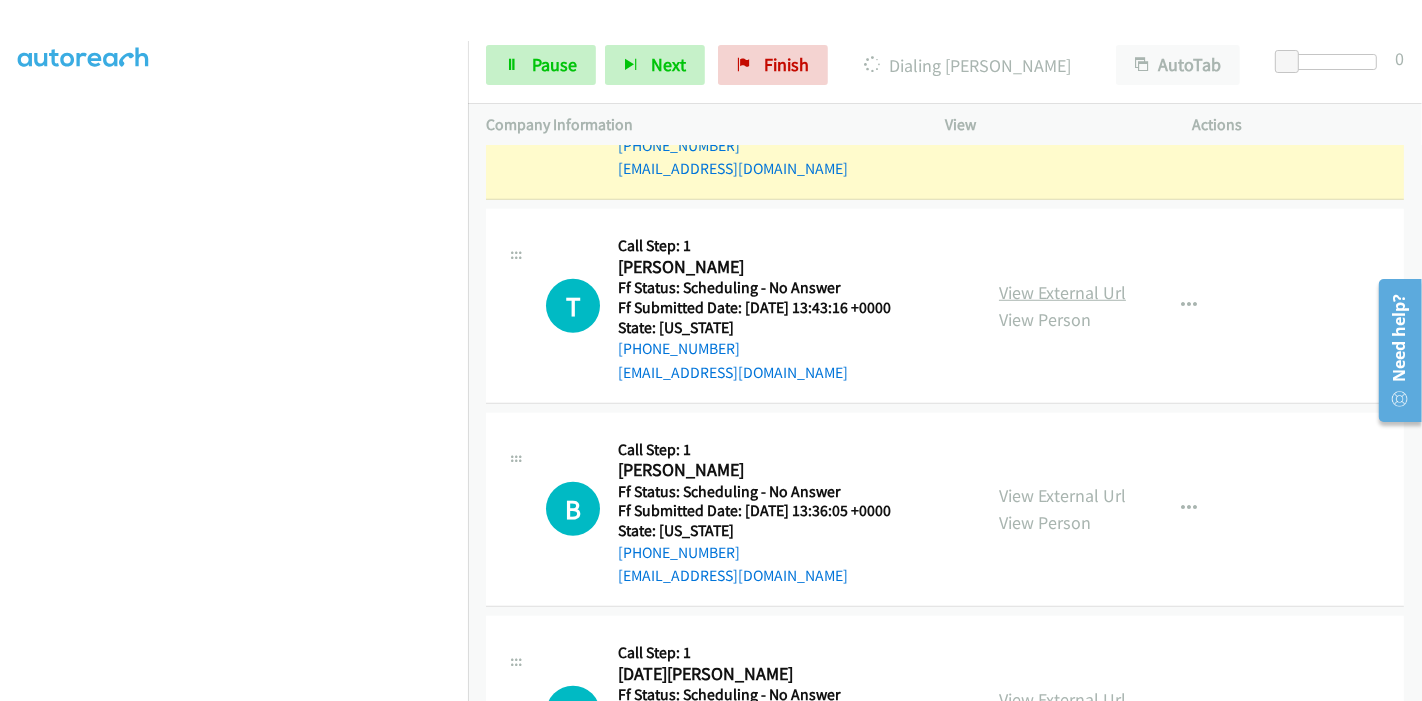 click on "View External Url" at bounding box center (1062, 292) 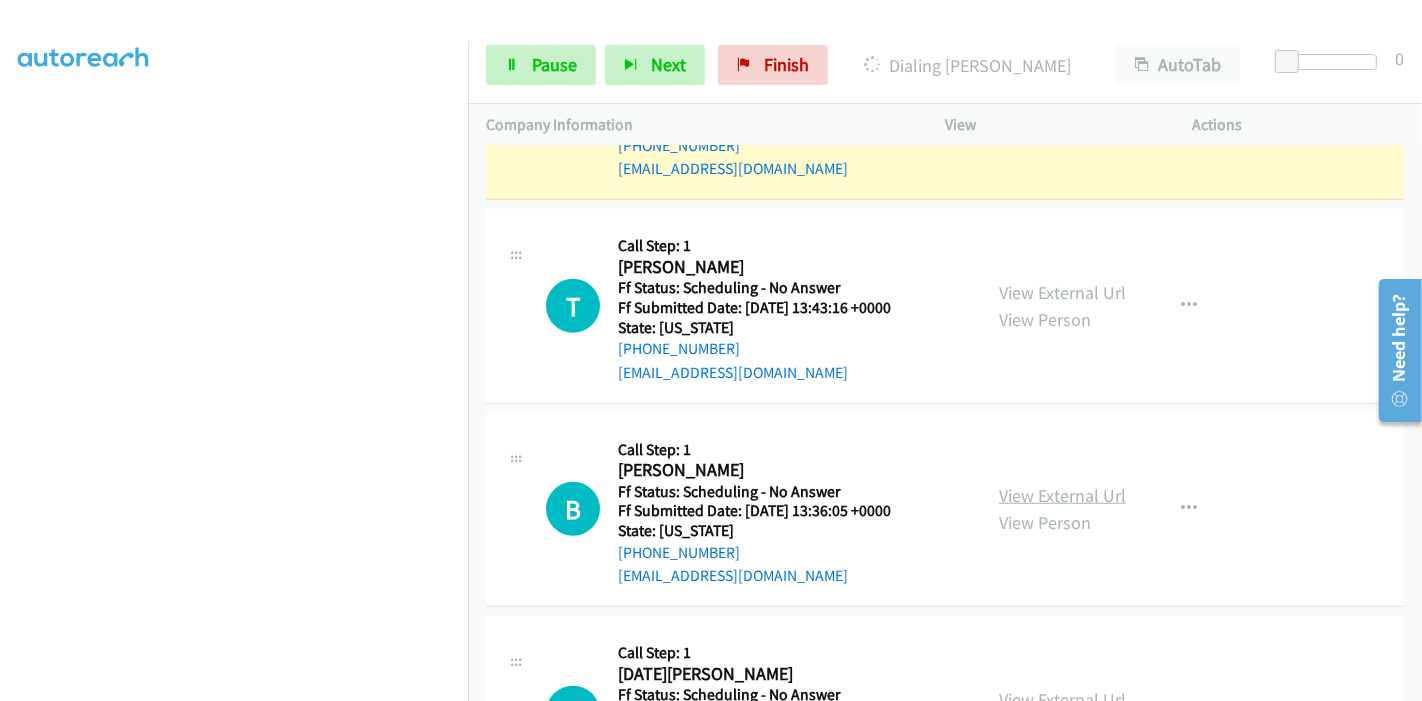 click on "View External Url" at bounding box center [1062, 495] 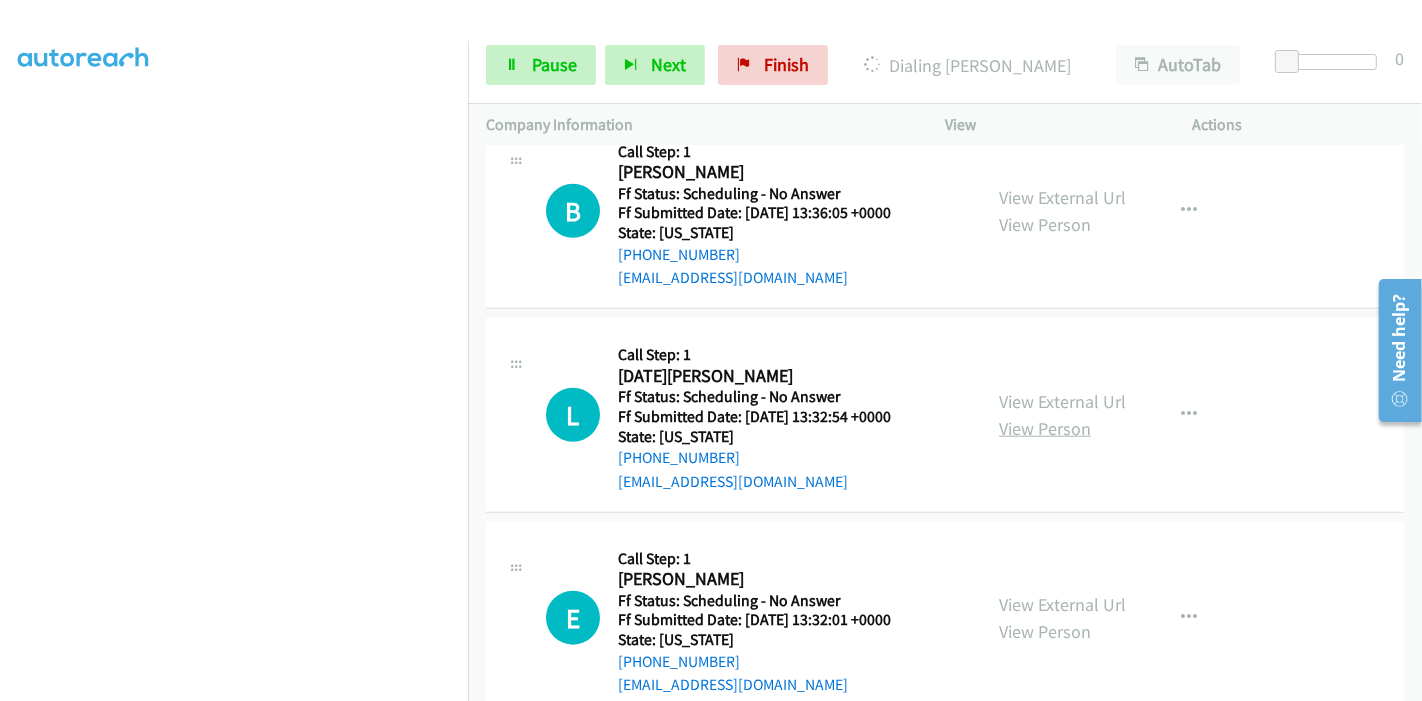 scroll, scrollTop: 1666, scrollLeft: 0, axis: vertical 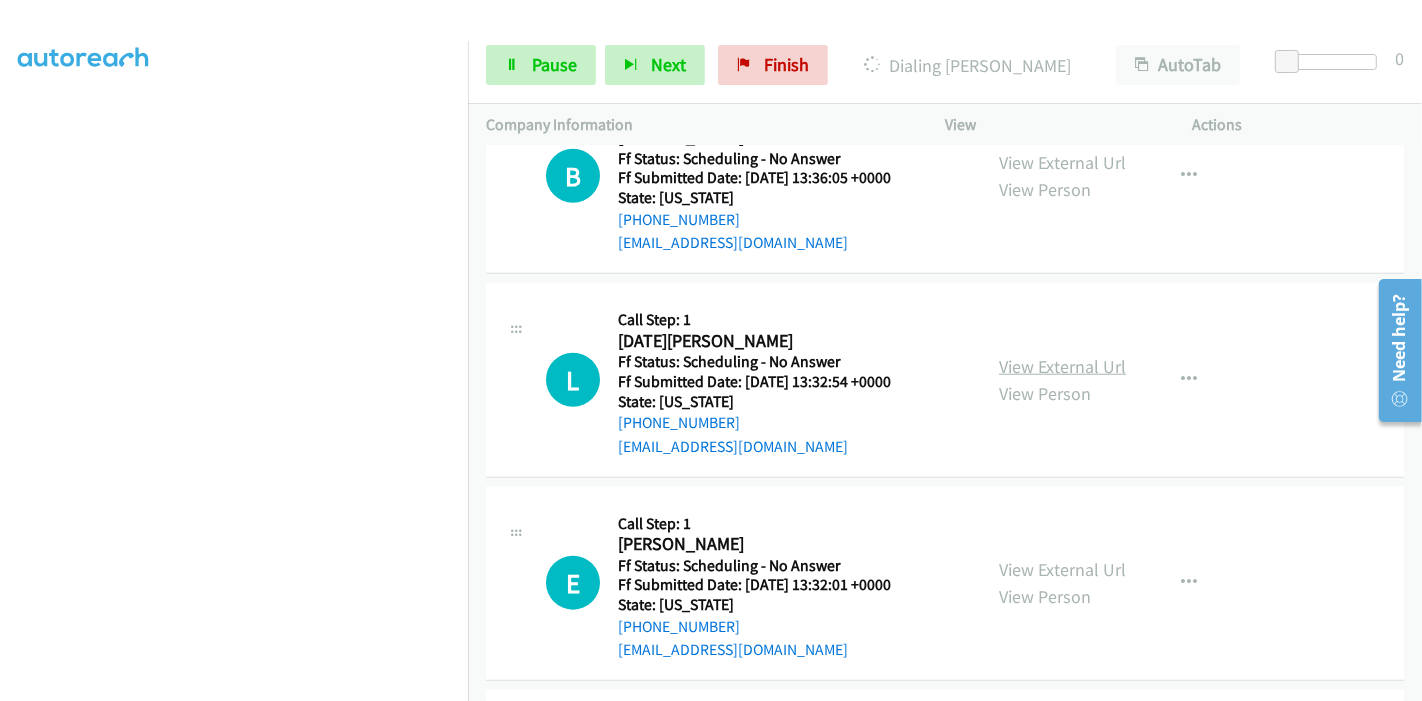 click on "View External Url" at bounding box center (1062, 366) 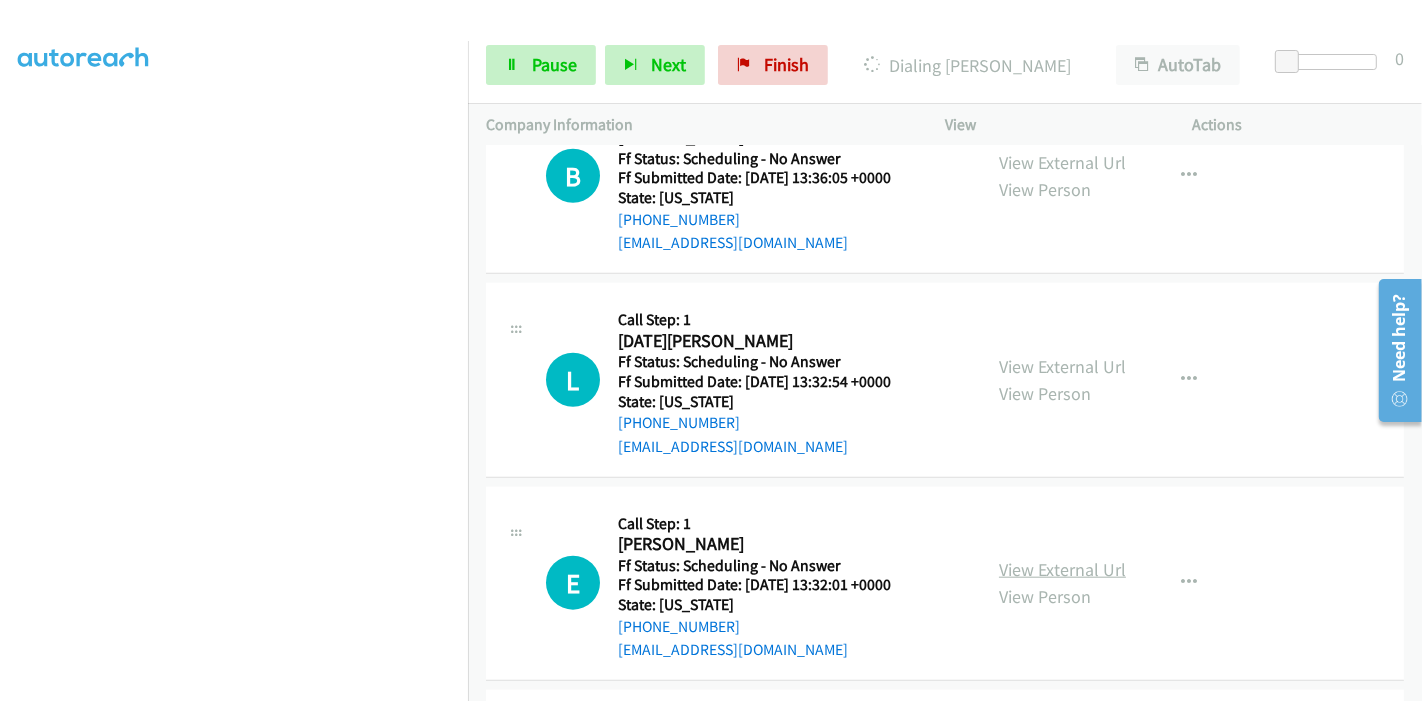 click on "View External Url" at bounding box center [1062, 569] 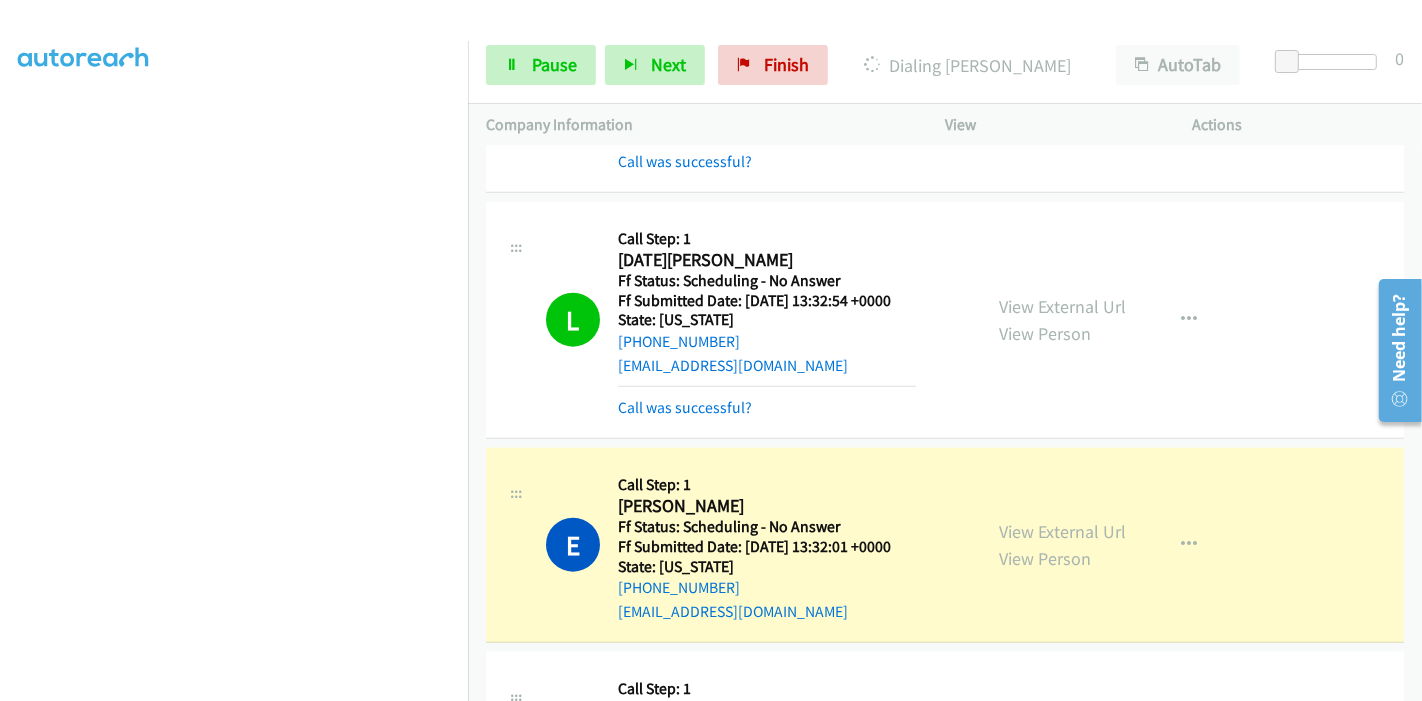 scroll, scrollTop: 1910, scrollLeft: 0, axis: vertical 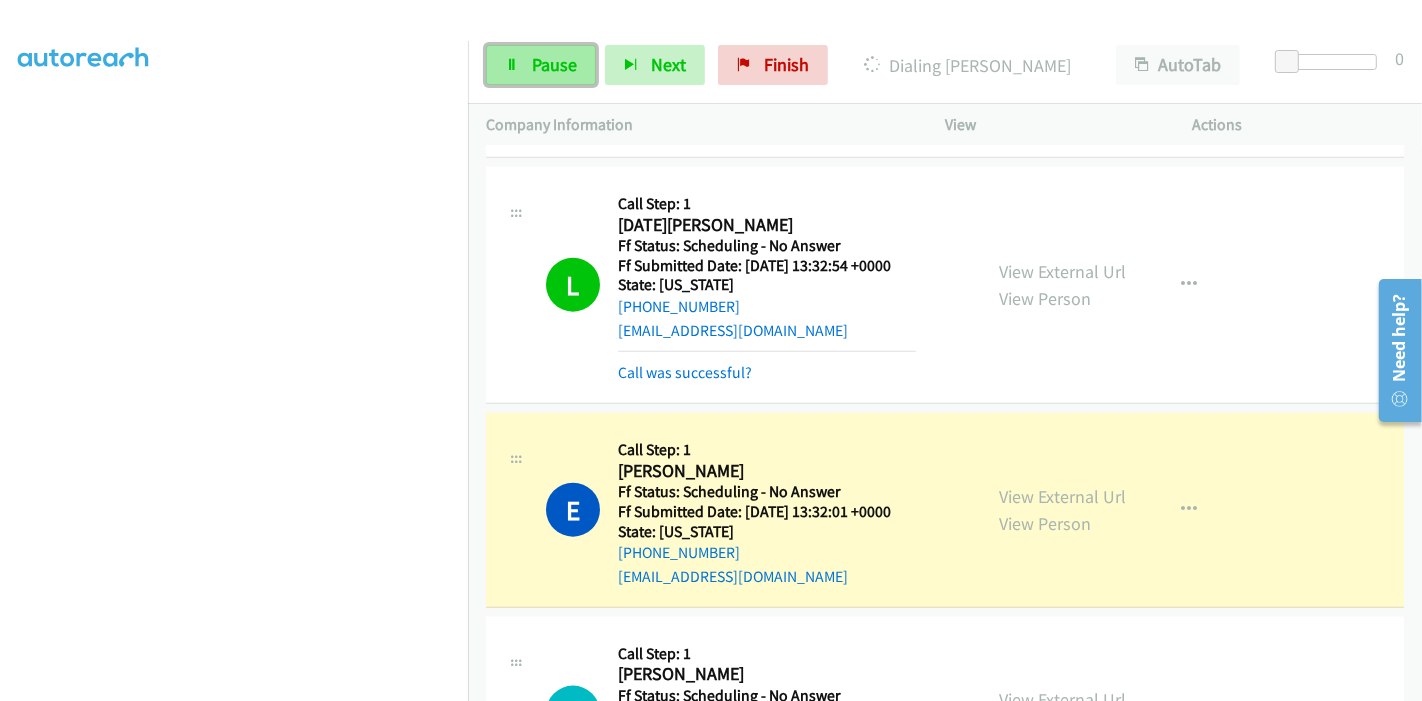 click at bounding box center [512, 66] 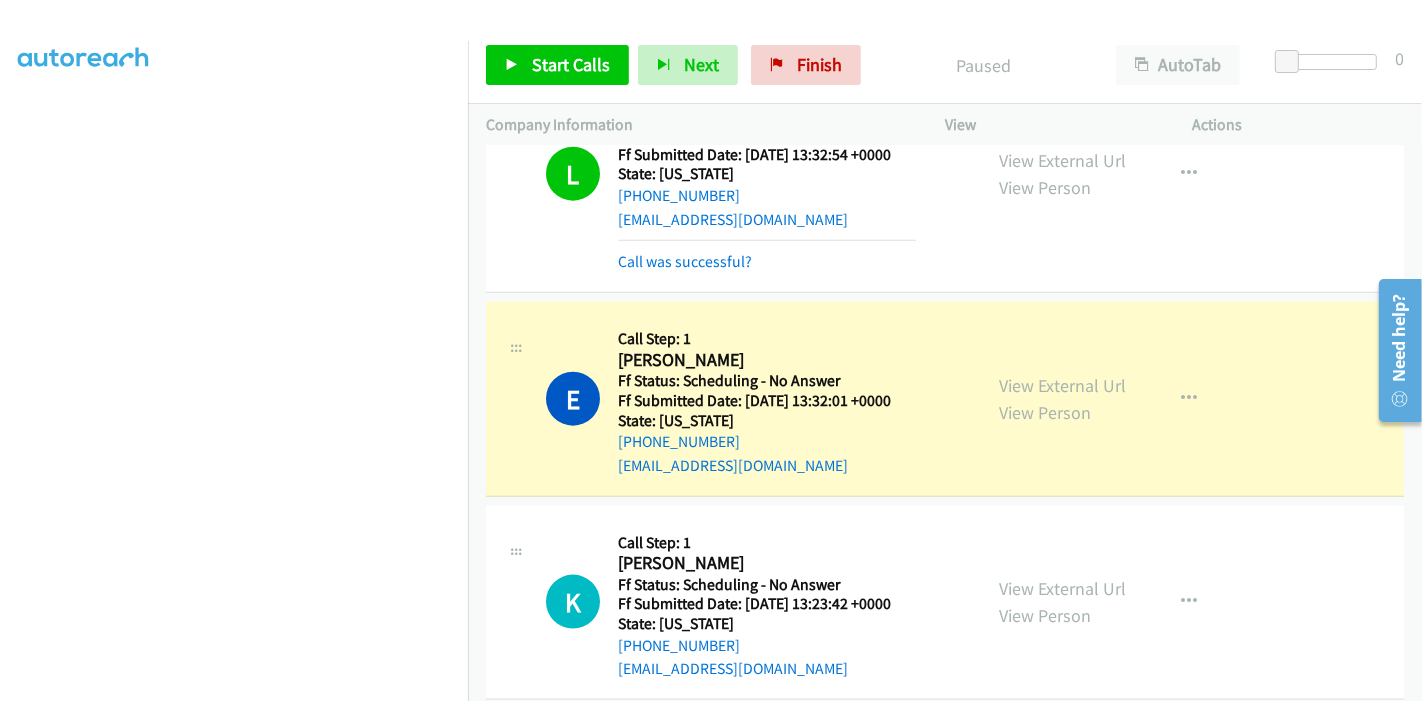 scroll, scrollTop: 1910, scrollLeft: 0, axis: vertical 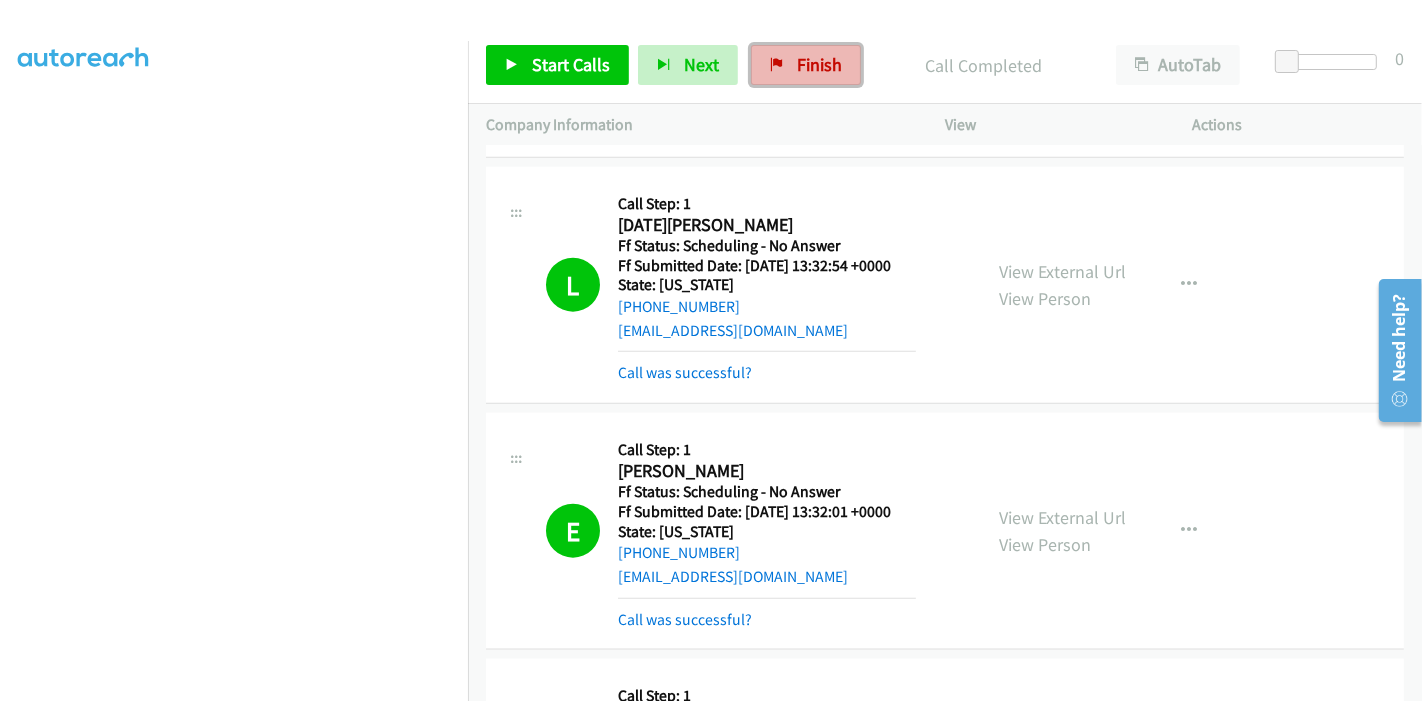 click on "Finish" at bounding box center [819, 64] 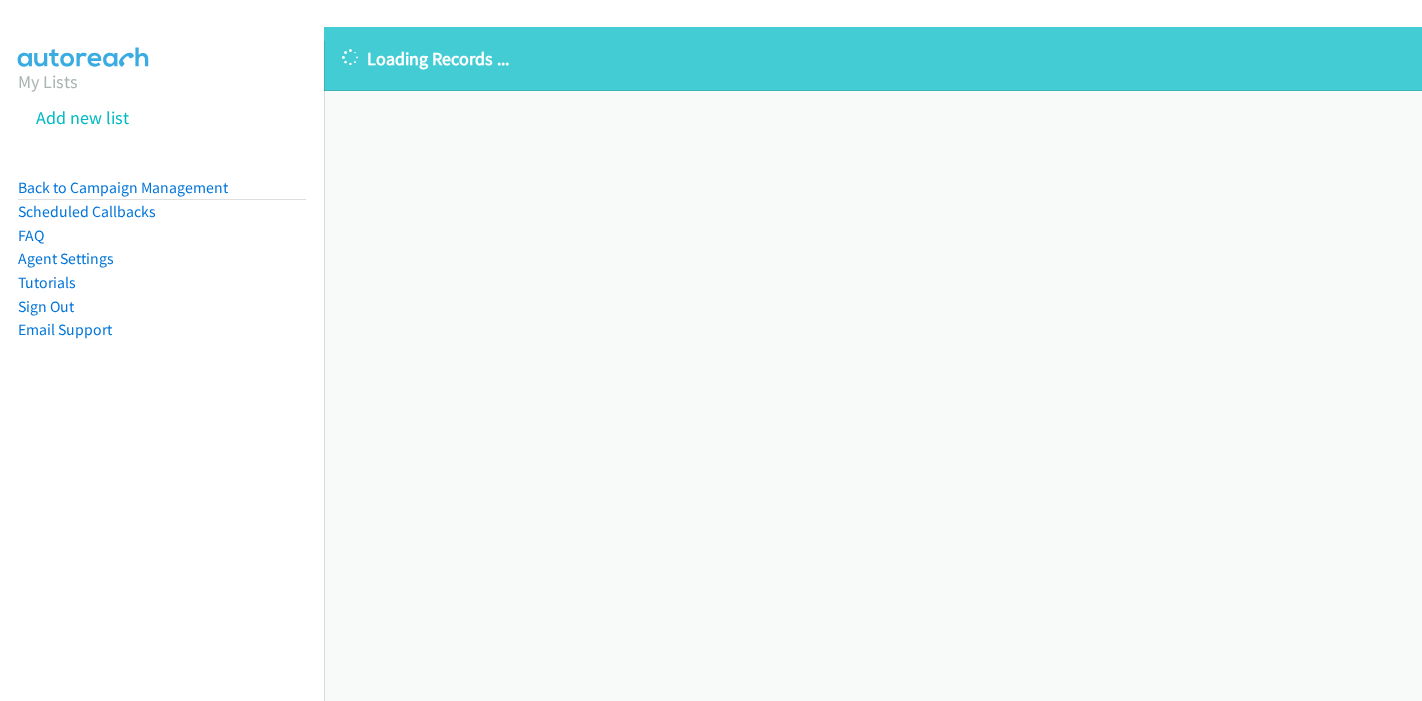 scroll, scrollTop: 0, scrollLeft: 0, axis: both 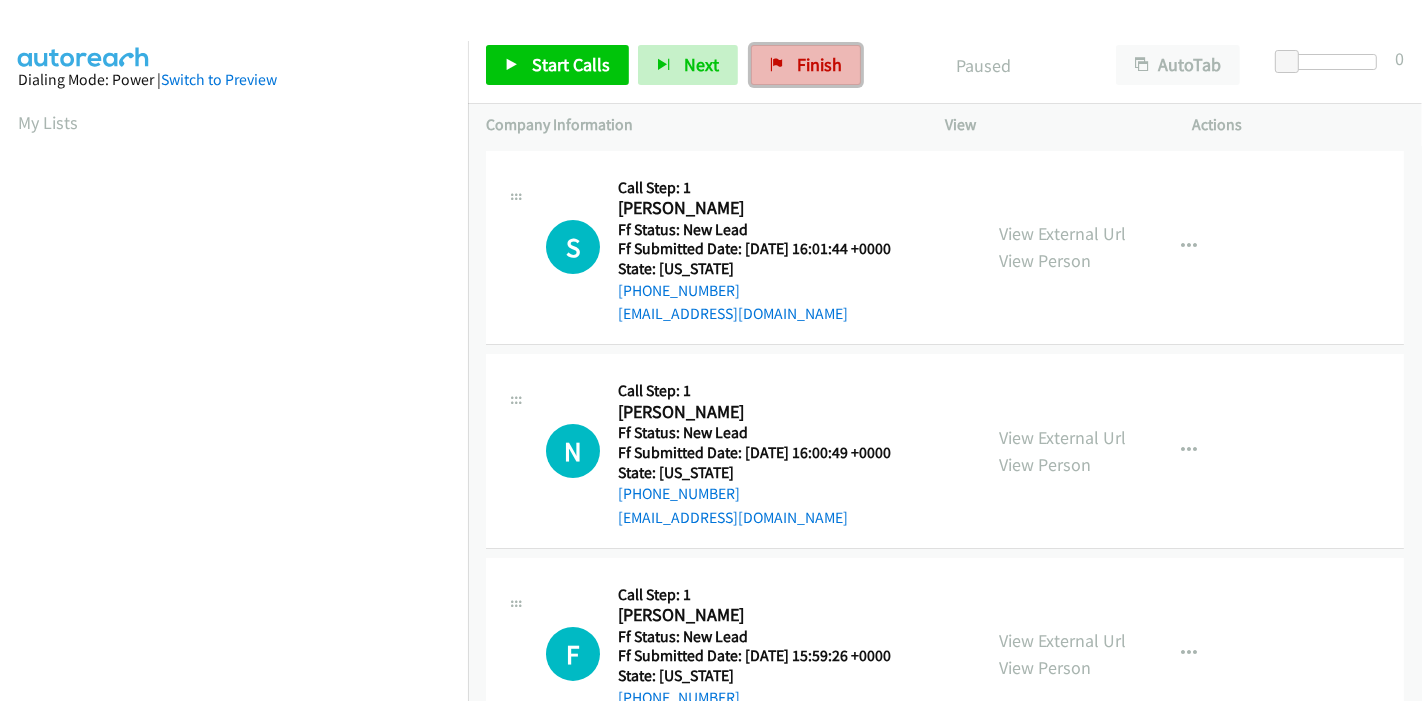 click on "Finish" at bounding box center (806, 65) 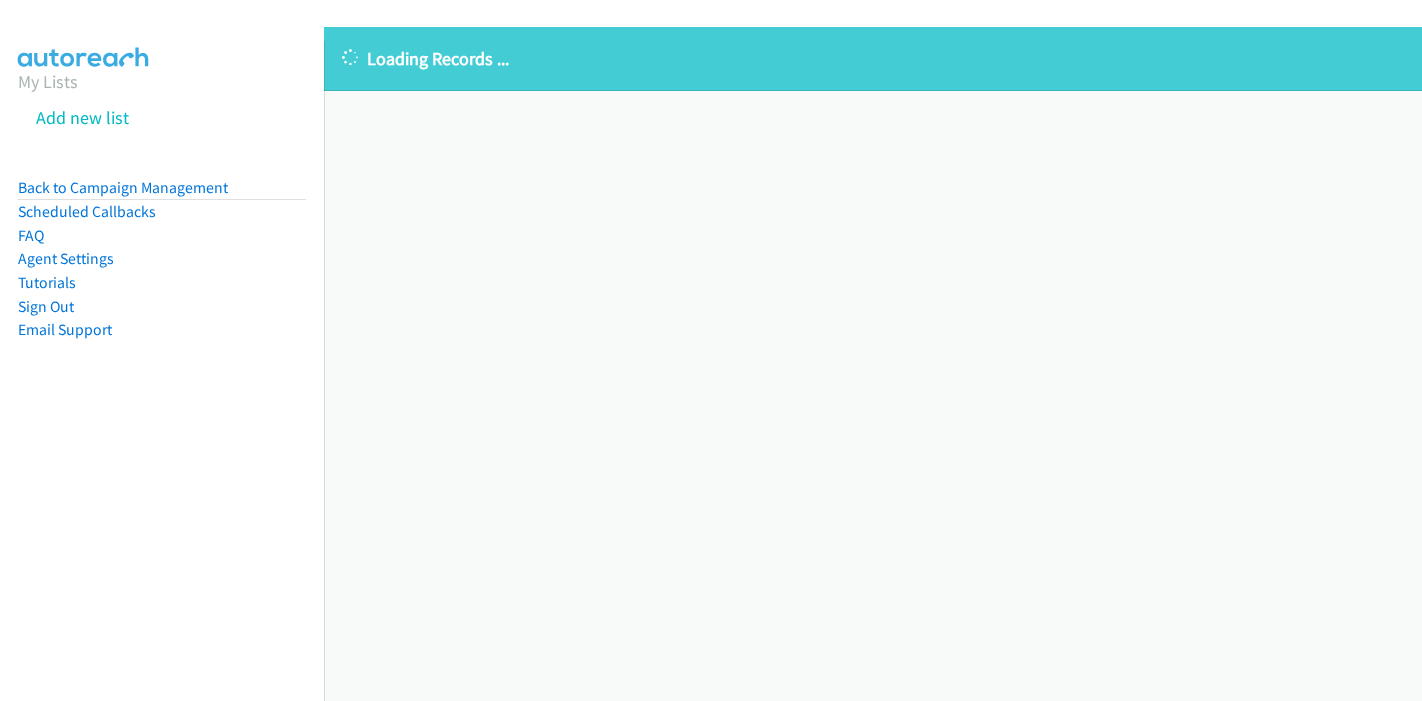 scroll, scrollTop: 0, scrollLeft: 0, axis: both 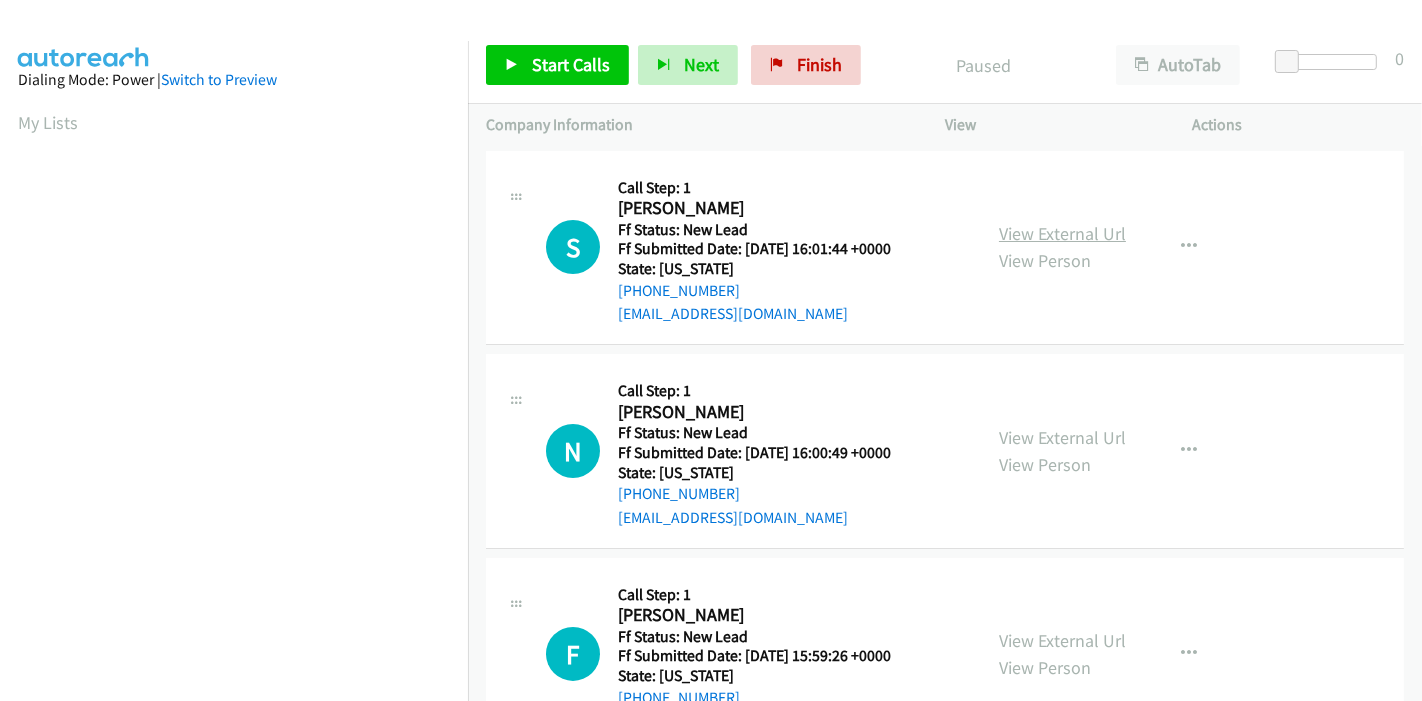 click on "View External Url" at bounding box center [1062, 233] 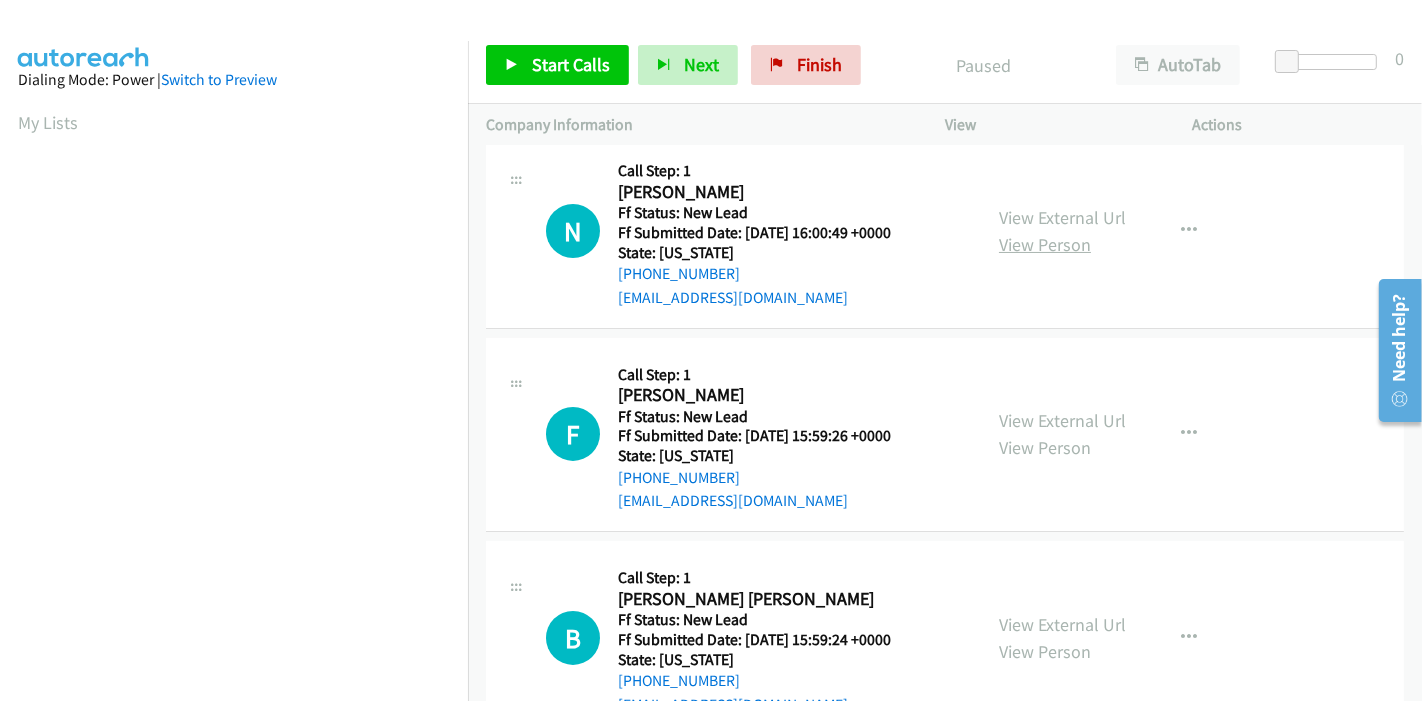 scroll, scrollTop: 222, scrollLeft: 0, axis: vertical 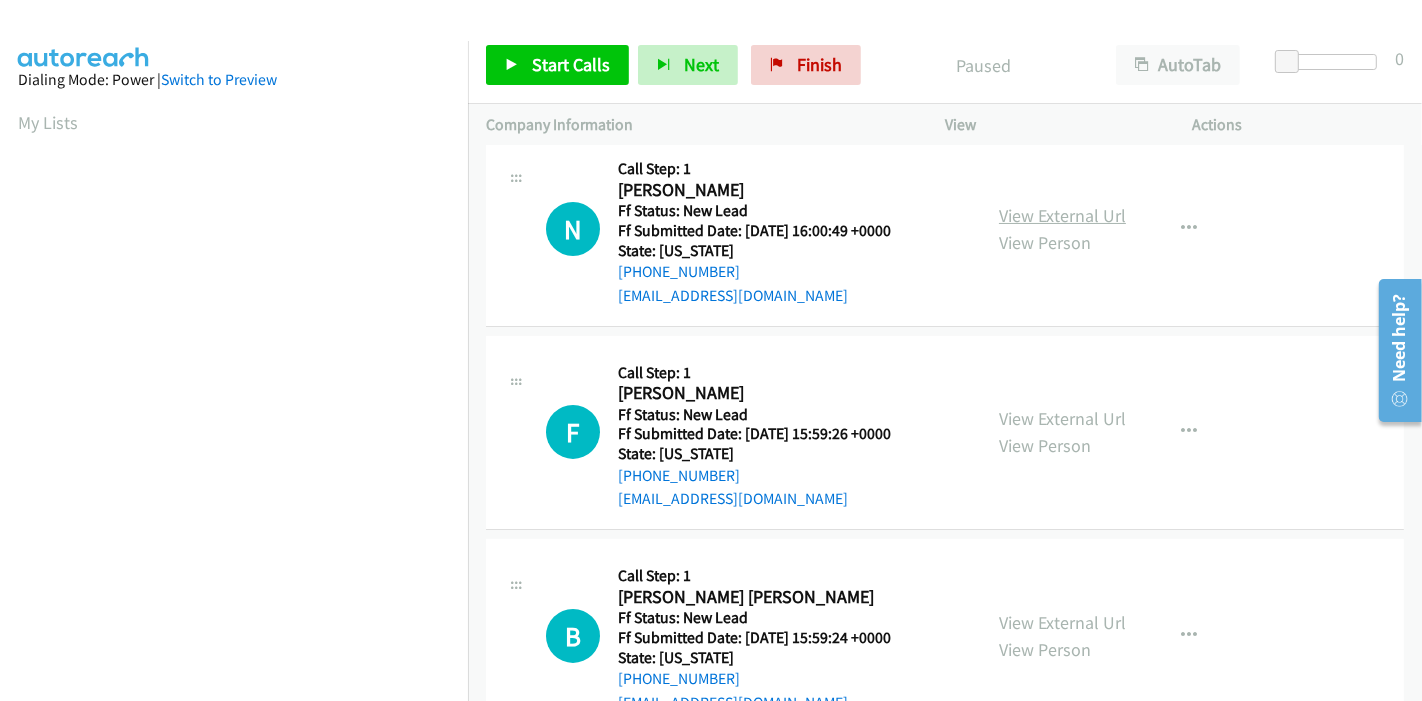 click on "View External Url" at bounding box center (1062, 215) 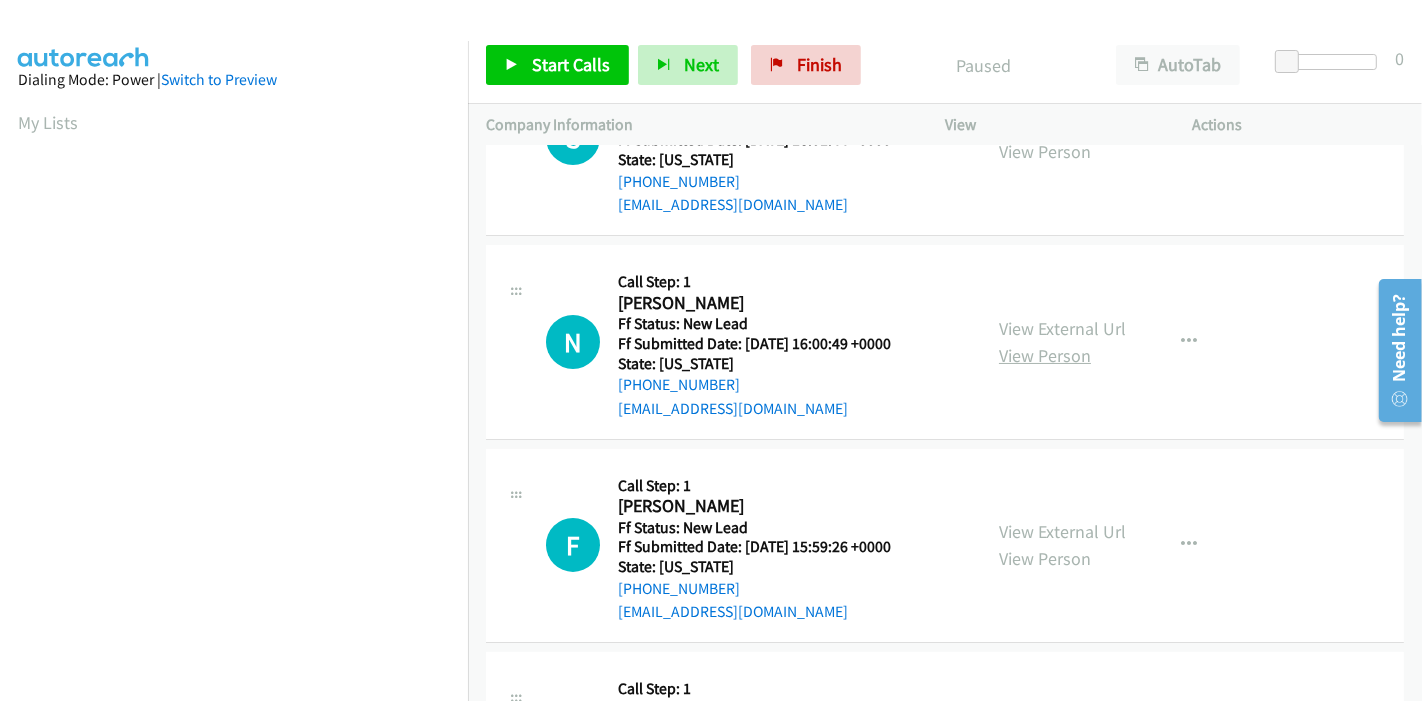 scroll, scrollTop: 111, scrollLeft: 0, axis: vertical 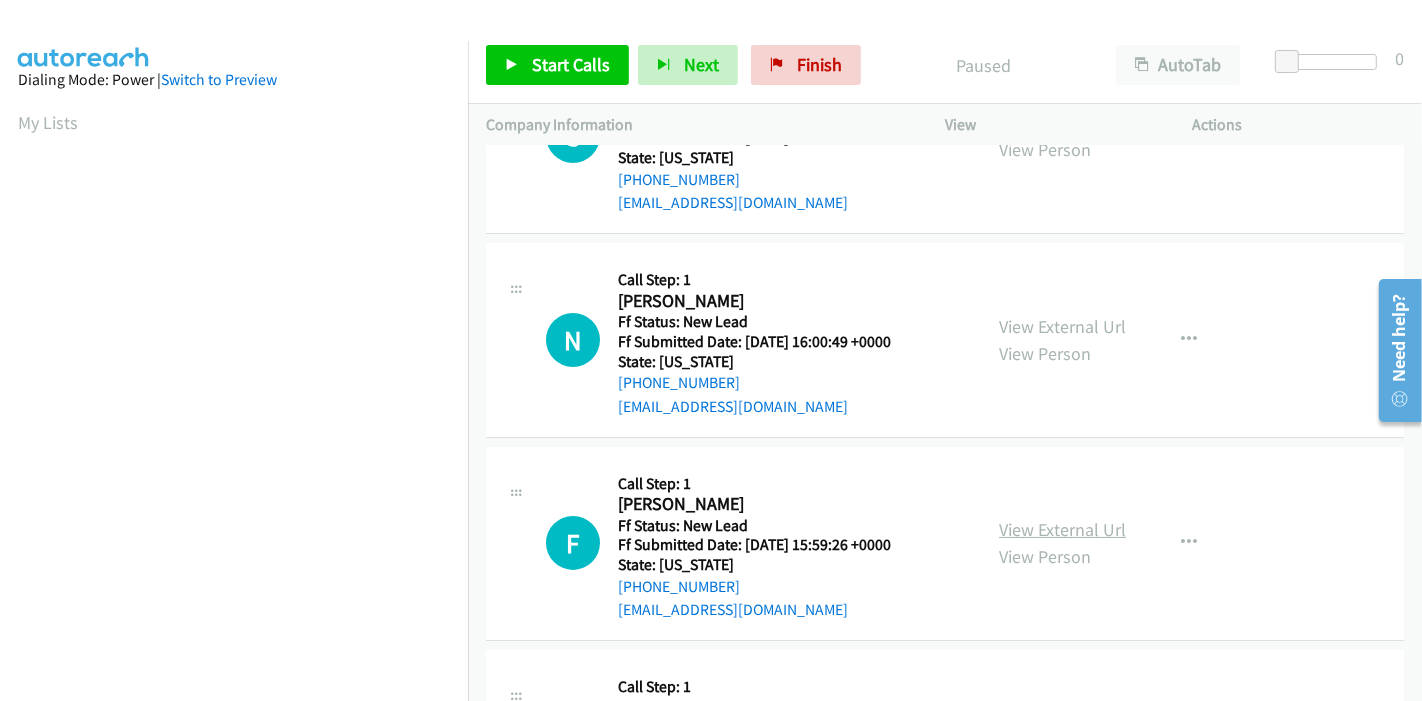 click on "View External Url" at bounding box center [1062, 529] 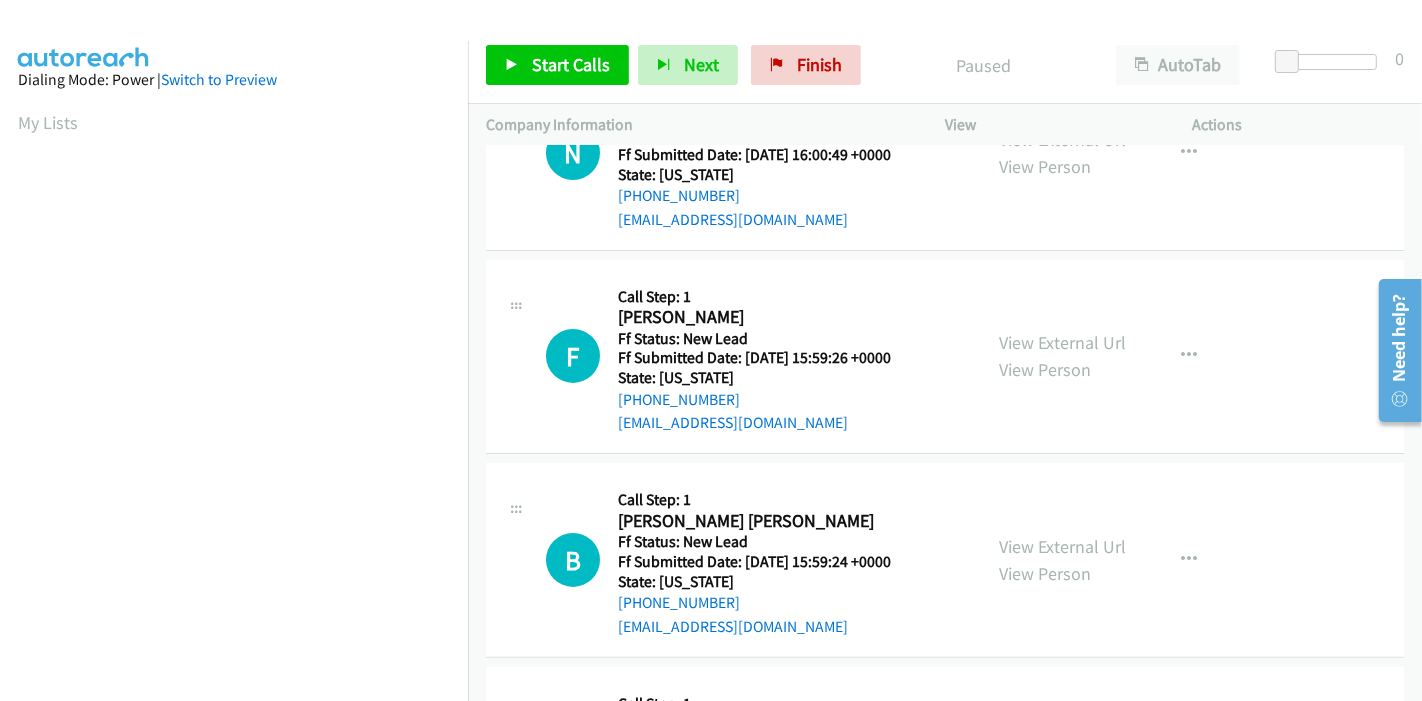 scroll, scrollTop: 333, scrollLeft: 0, axis: vertical 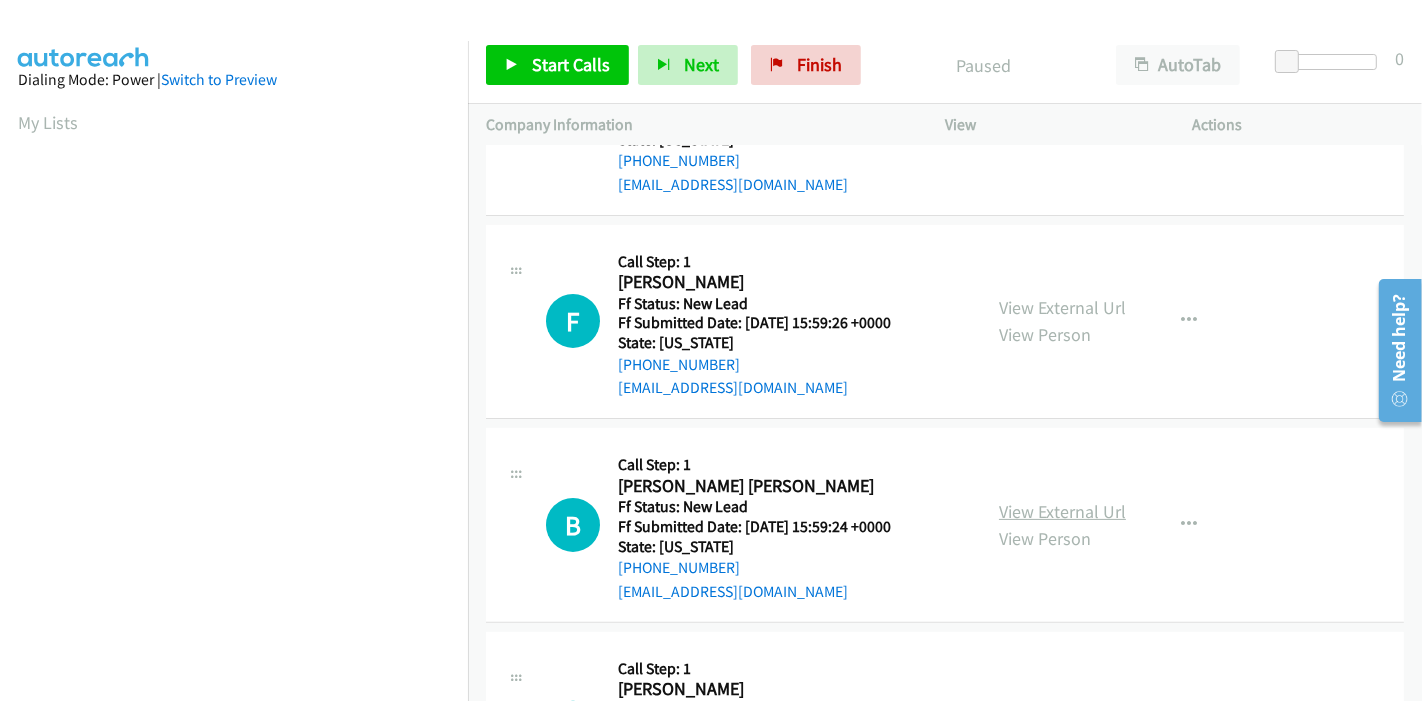 click on "View External Url" at bounding box center [1062, 511] 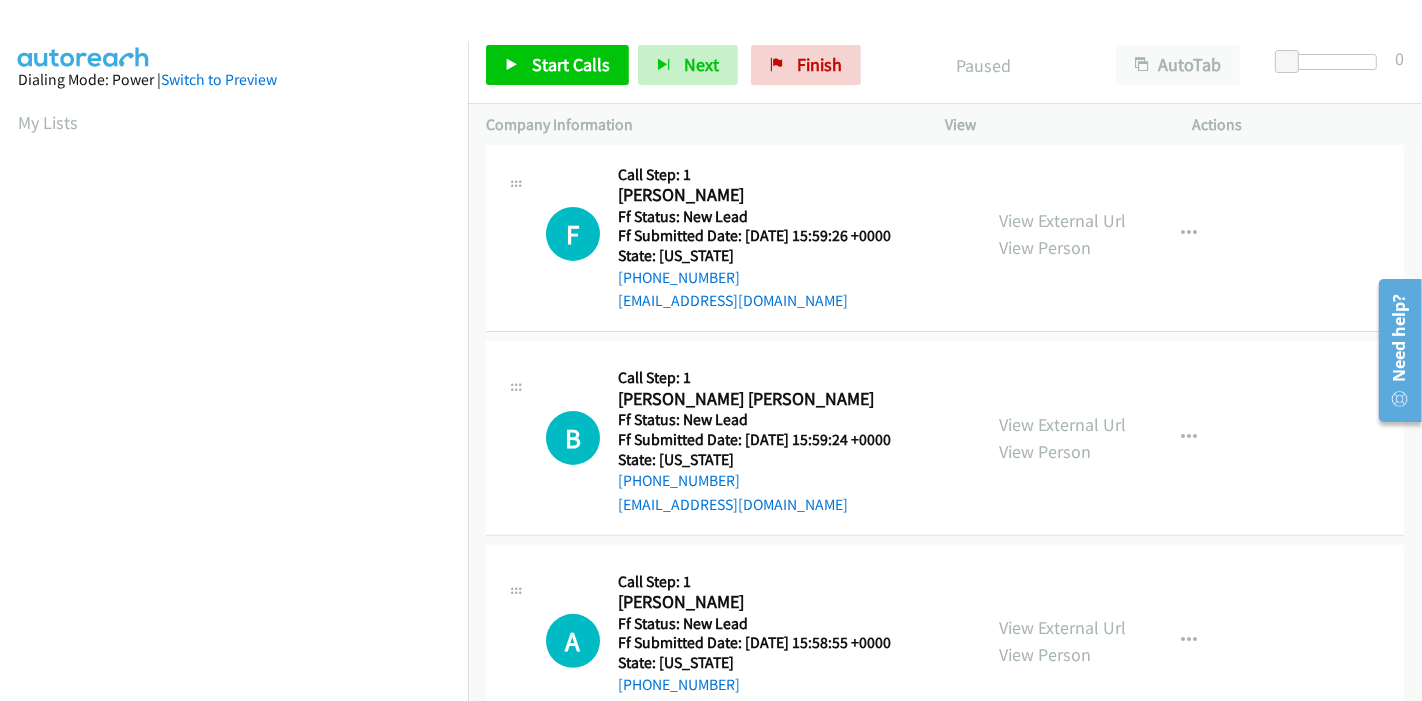 scroll, scrollTop: 487, scrollLeft: 0, axis: vertical 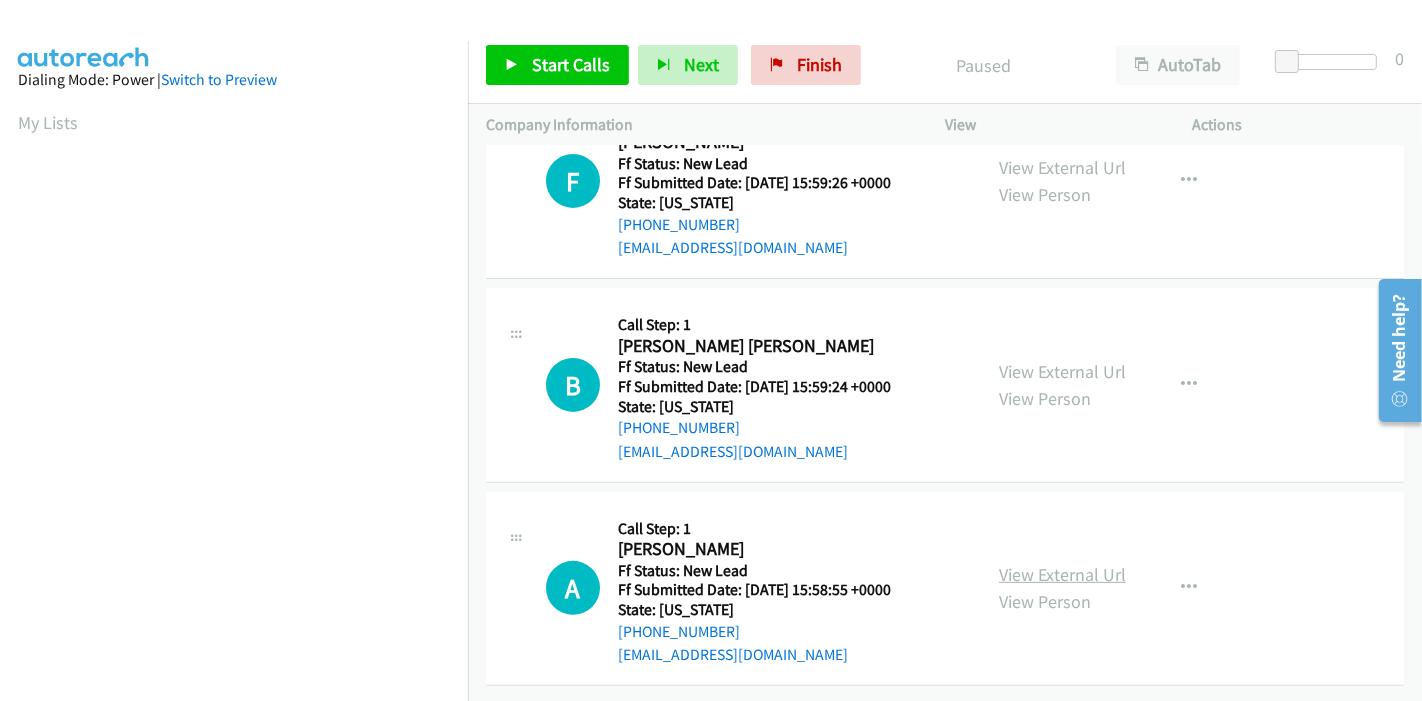 click on "View External Url" at bounding box center [1062, 574] 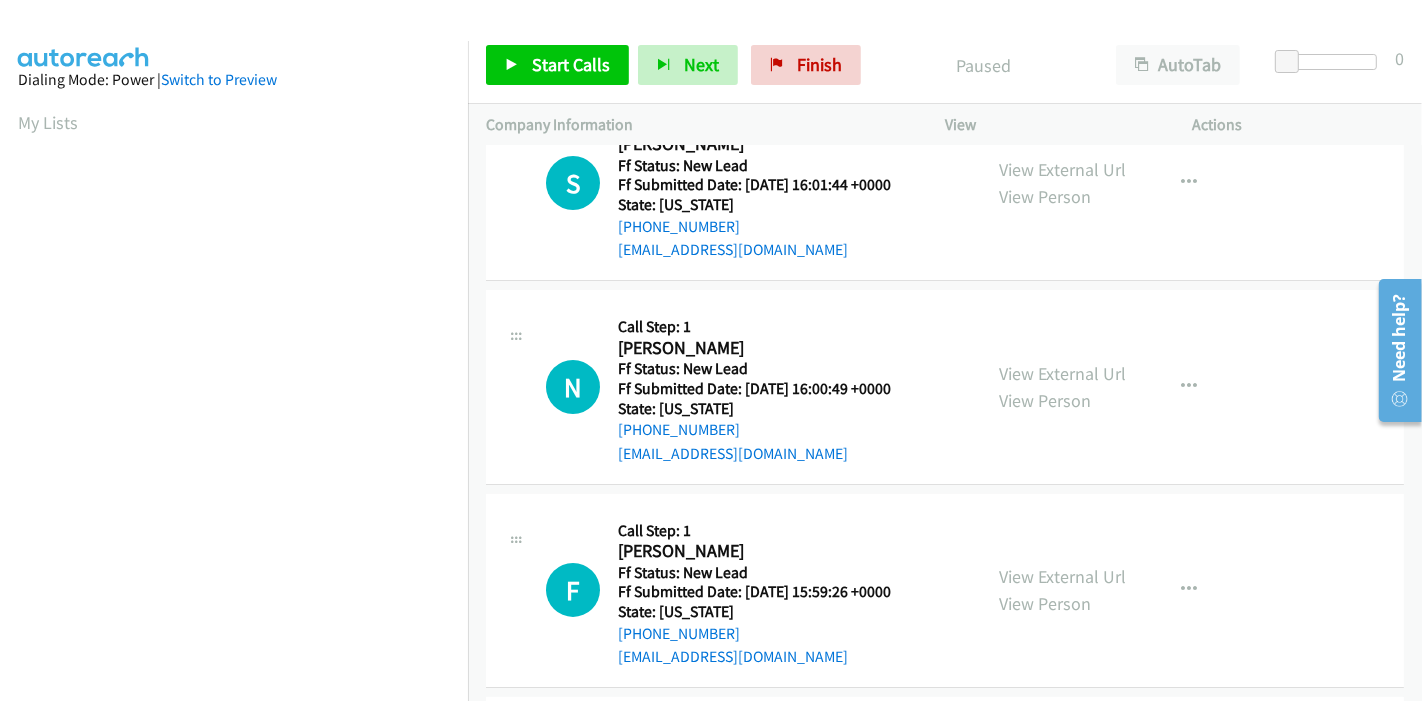 scroll, scrollTop: 0, scrollLeft: 0, axis: both 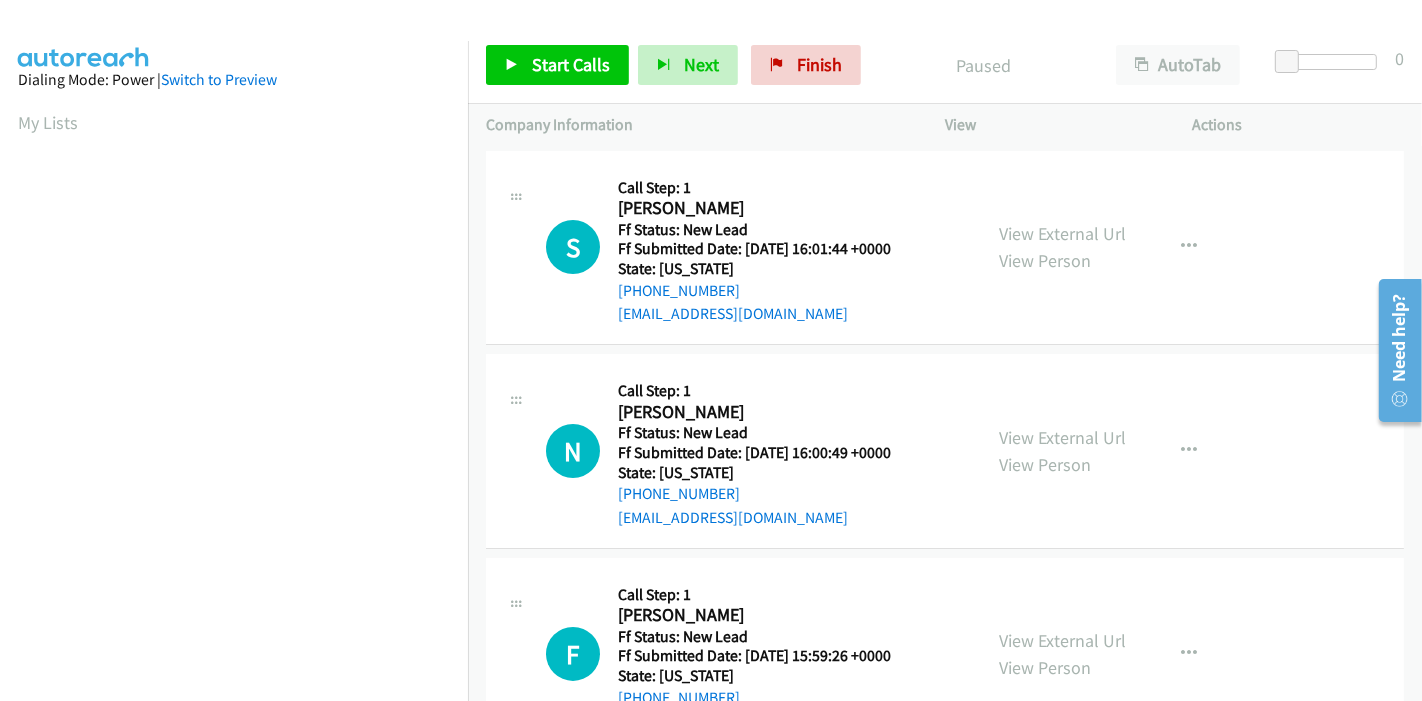 click on "Start Calls
Pause
Next
Finish
Paused
AutoTab
AutoTab
0" at bounding box center (945, 65) 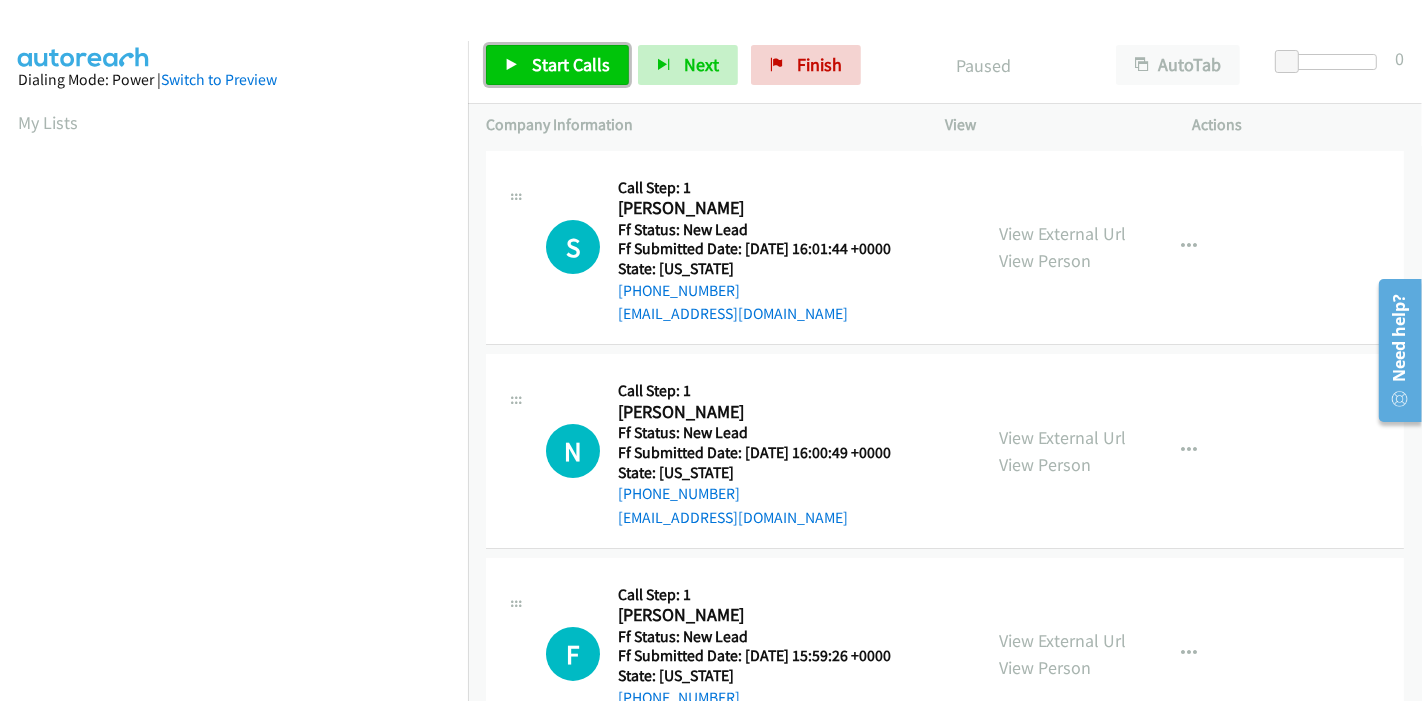 click on "Start Calls" at bounding box center (557, 65) 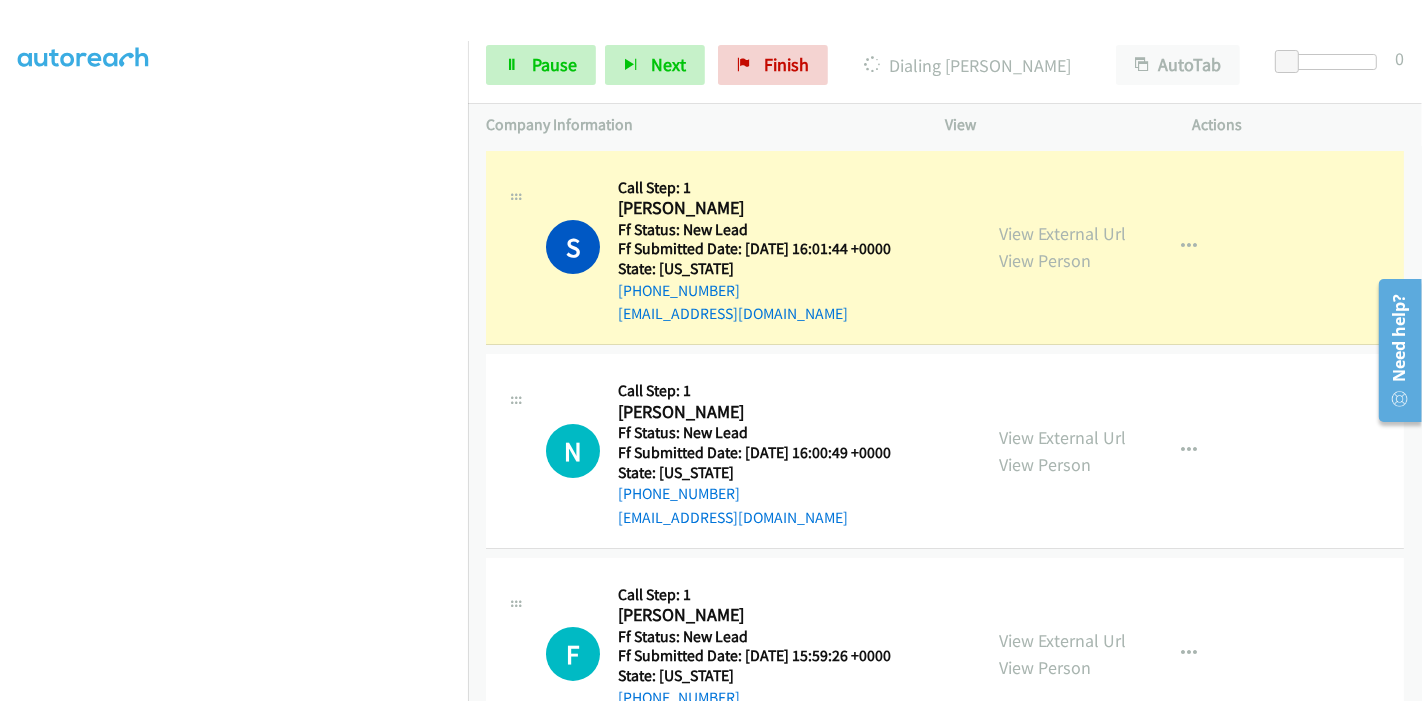 scroll, scrollTop: 422, scrollLeft: 0, axis: vertical 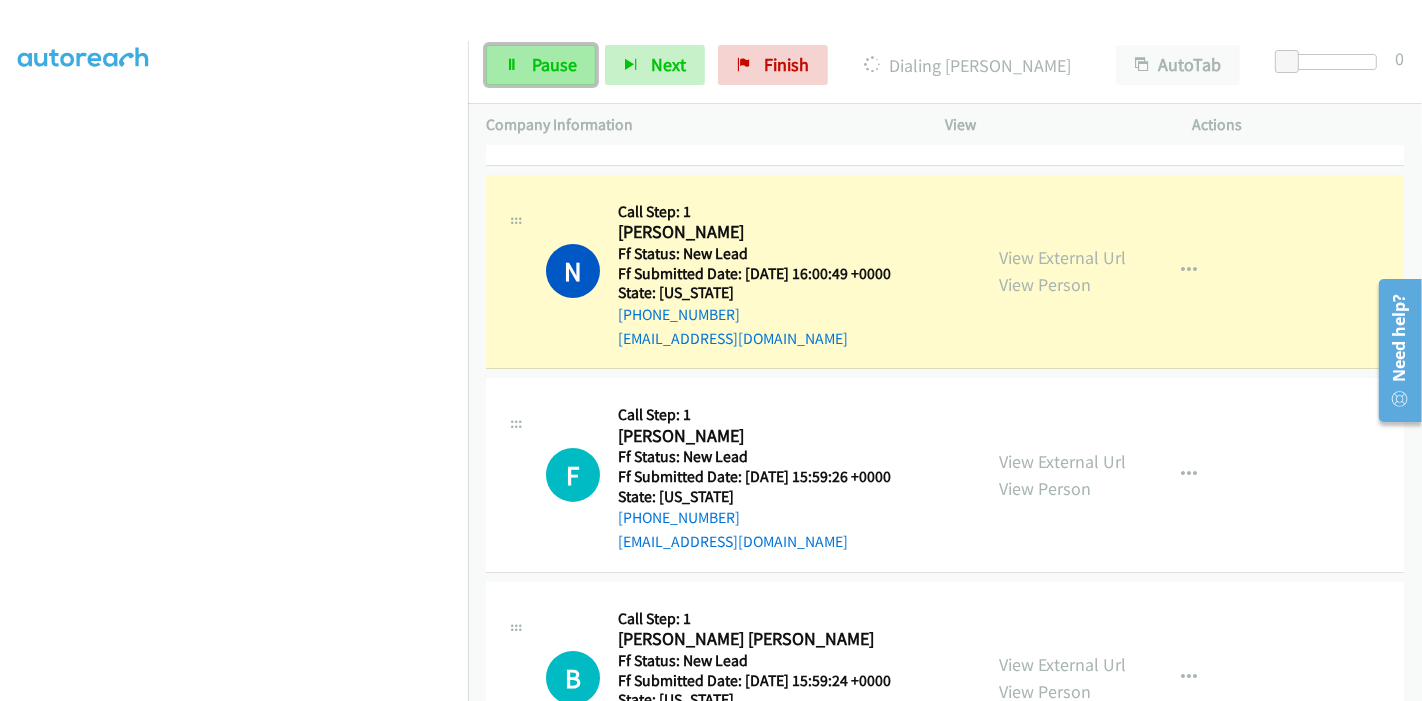 click at bounding box center (512, 66) 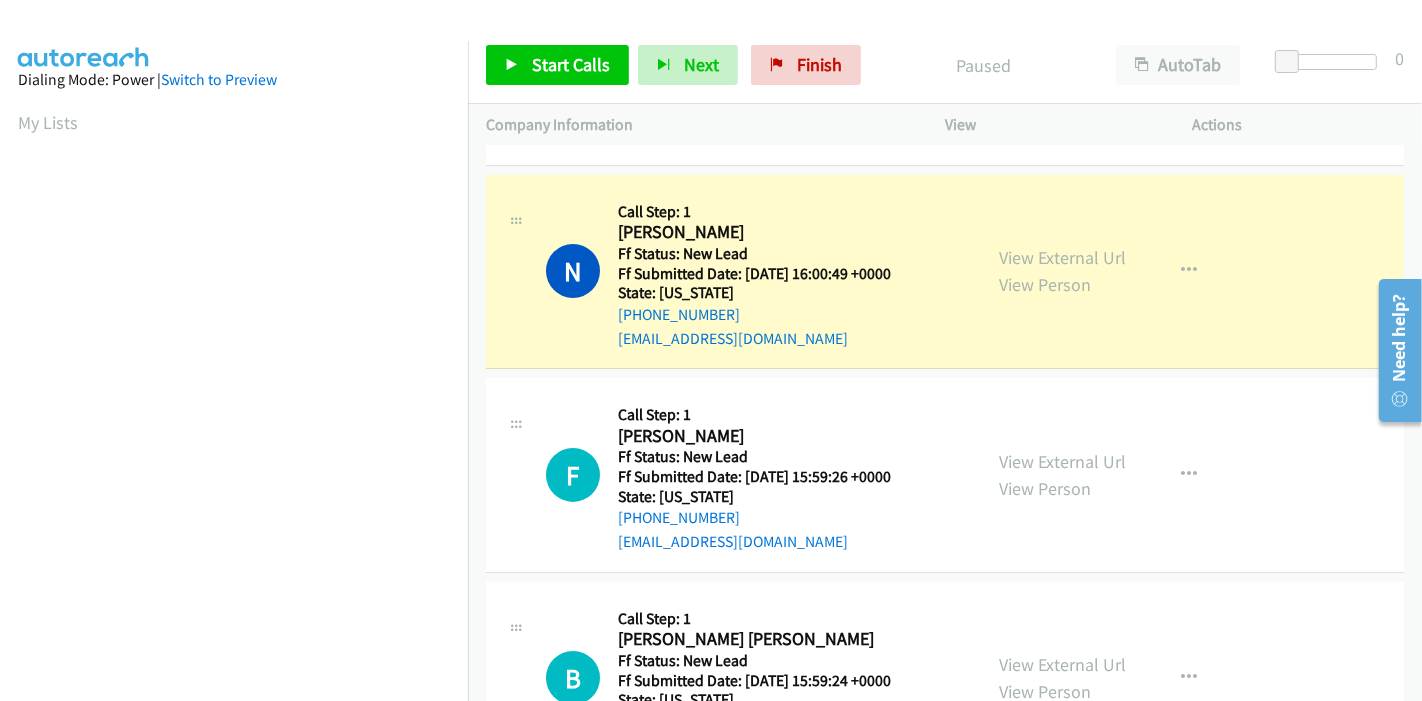scroll, scrollTop: 422, scrollLeft: 0, axis: vertical 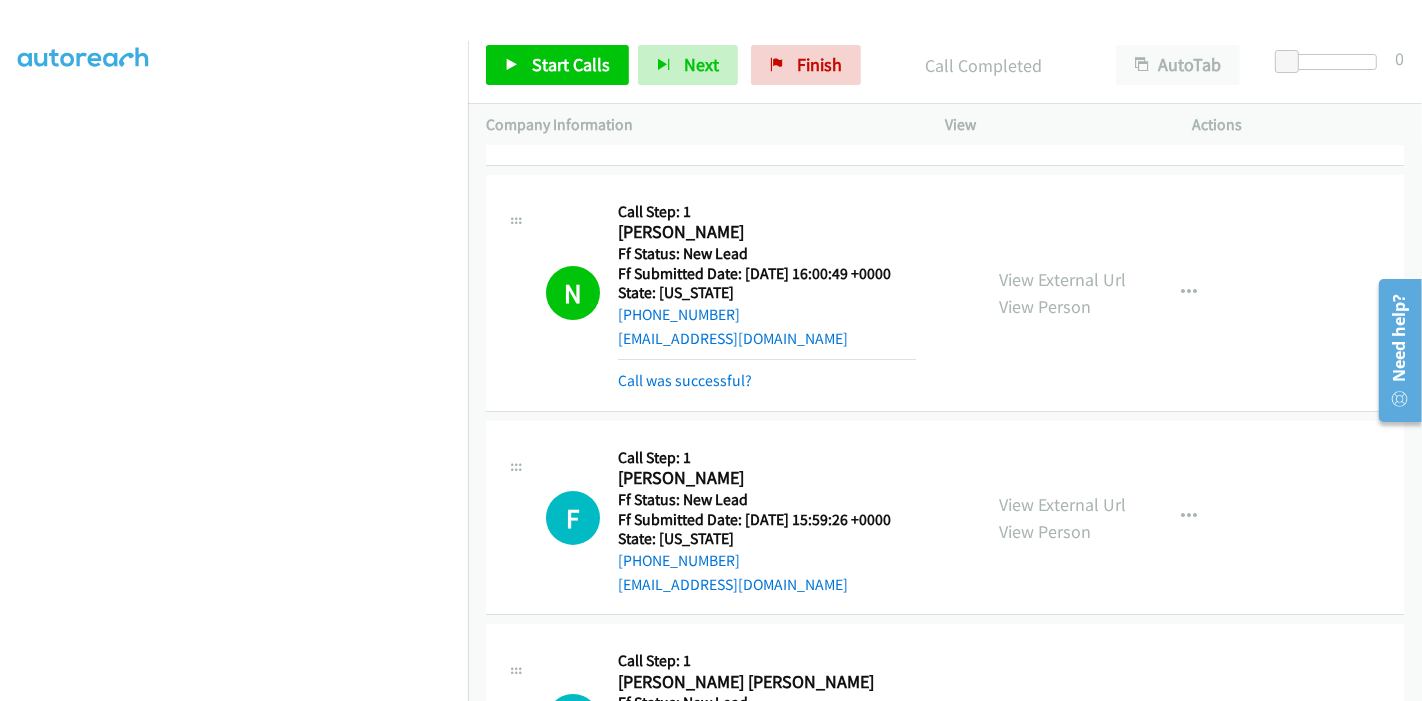 click on "Call was successful?" at bounding box center (767, 376) 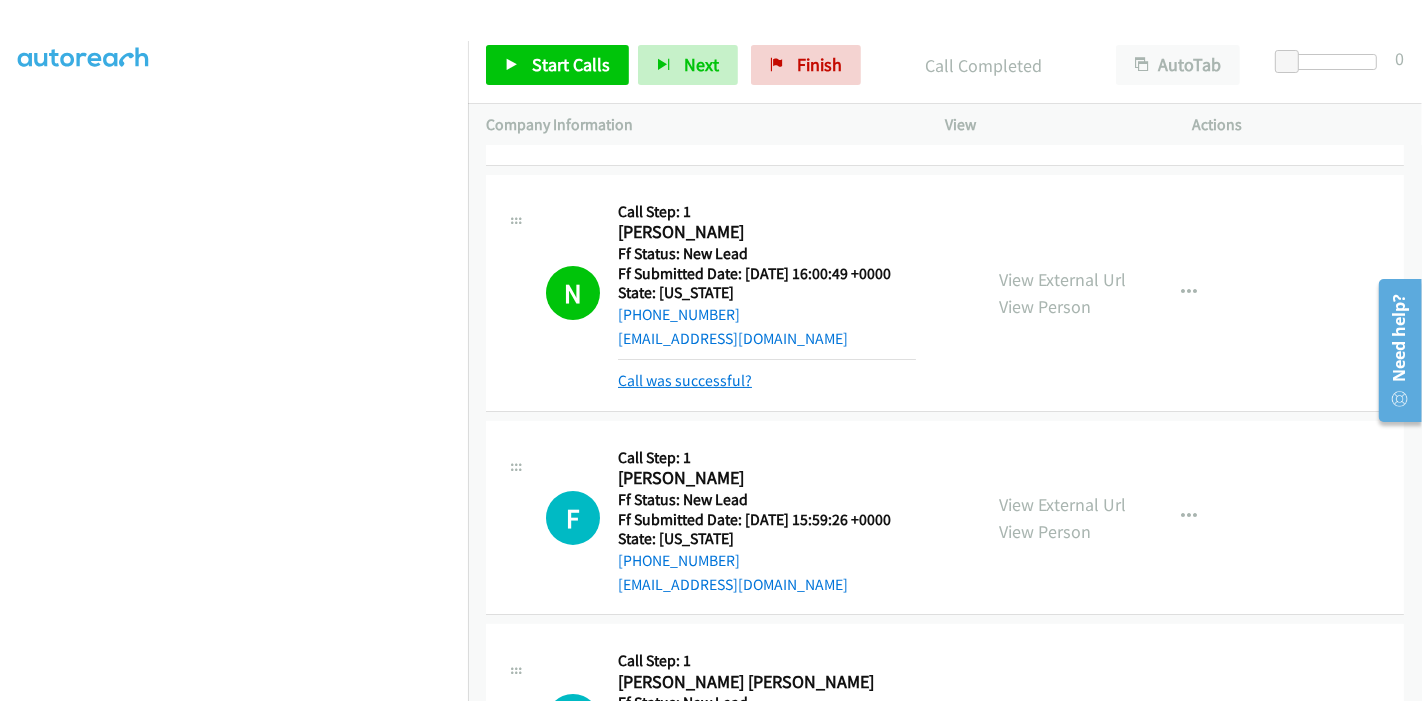 click on "Call was successful?" at bounding box center (685, 380) 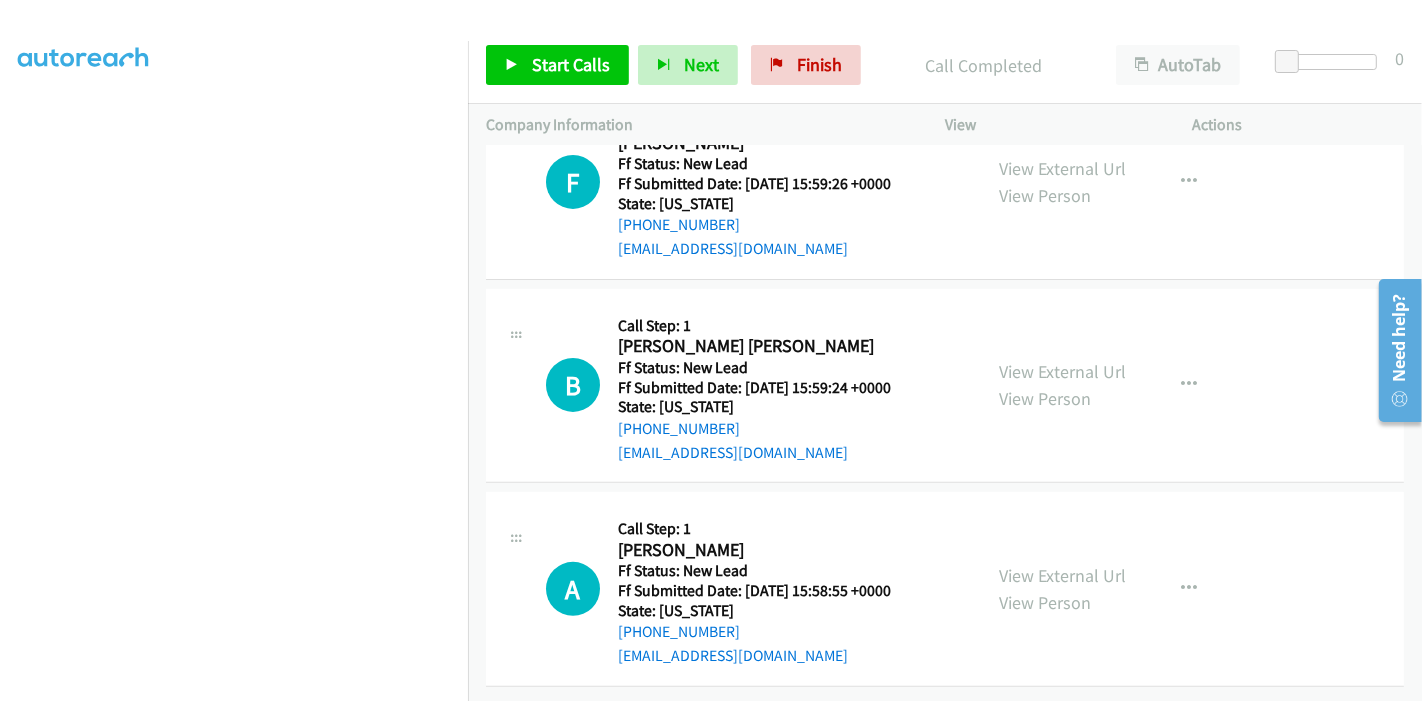 scroll, scrollTop: 418, scrollLeft: 0, axis: vertical 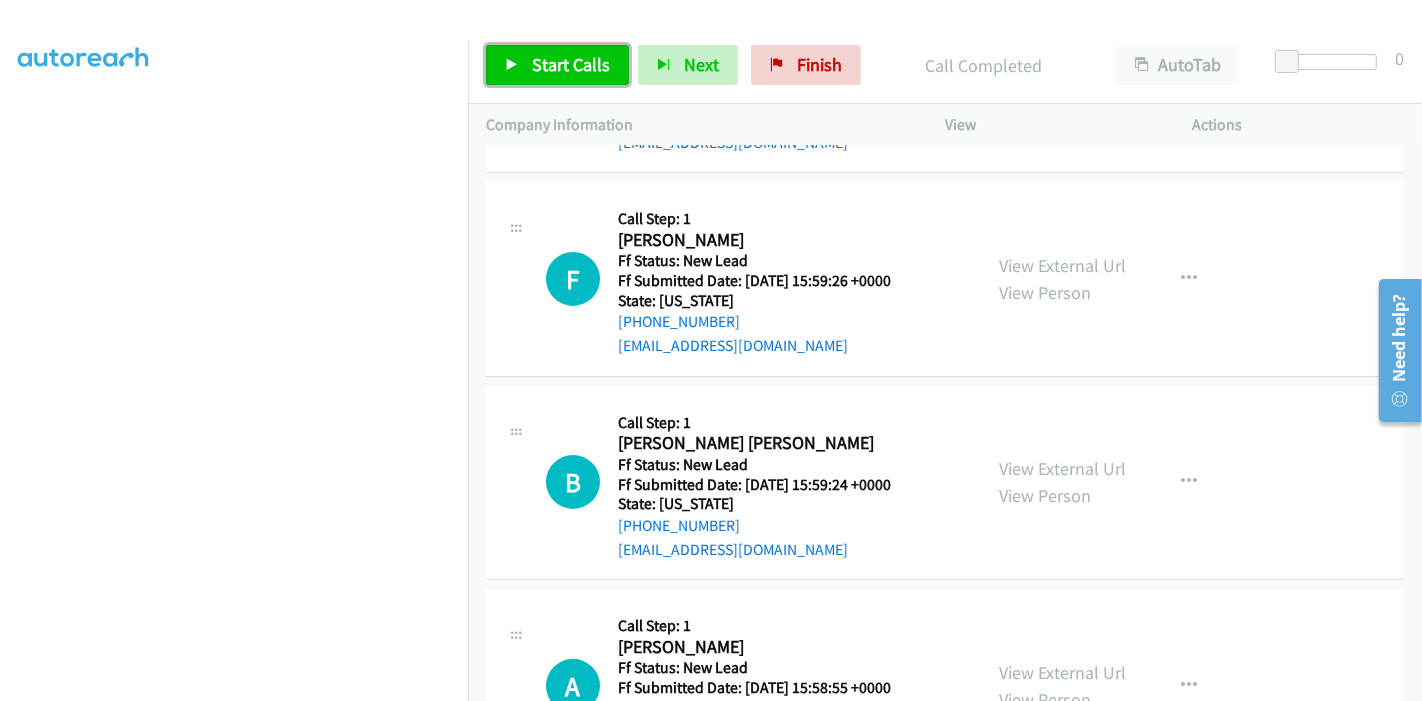 click on "Start Calls" at bounding box center [571, 64] 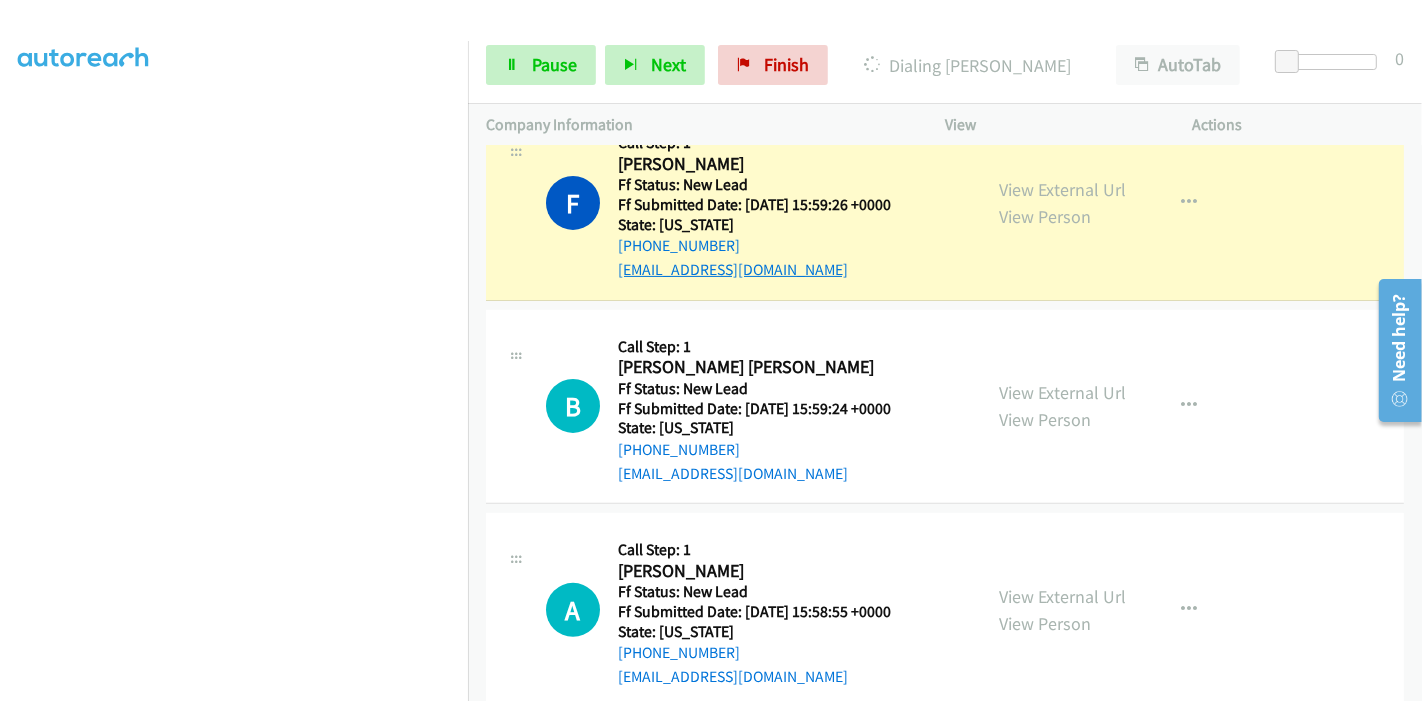 scroll, scrollTop: 529, scrollLeft: 0, axis: vertical 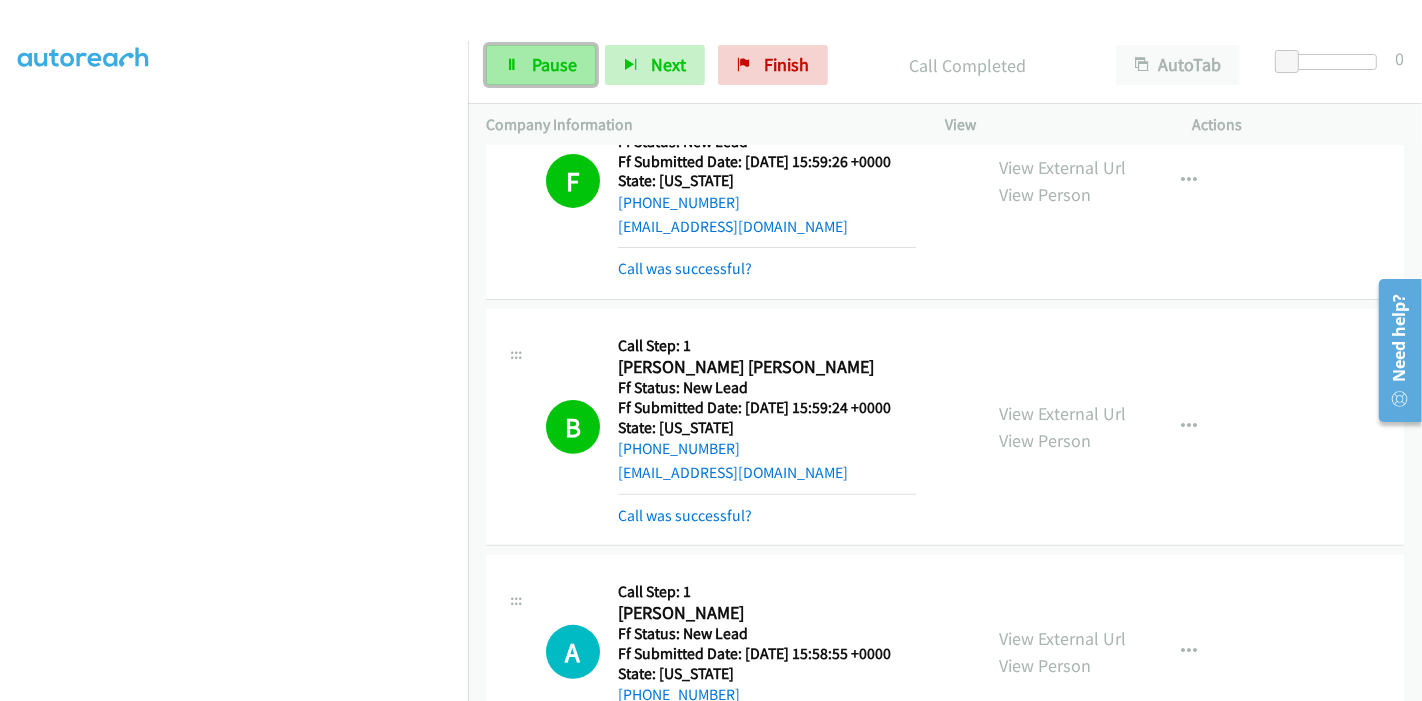 click on "Pause" at bounding box center [541, 65] 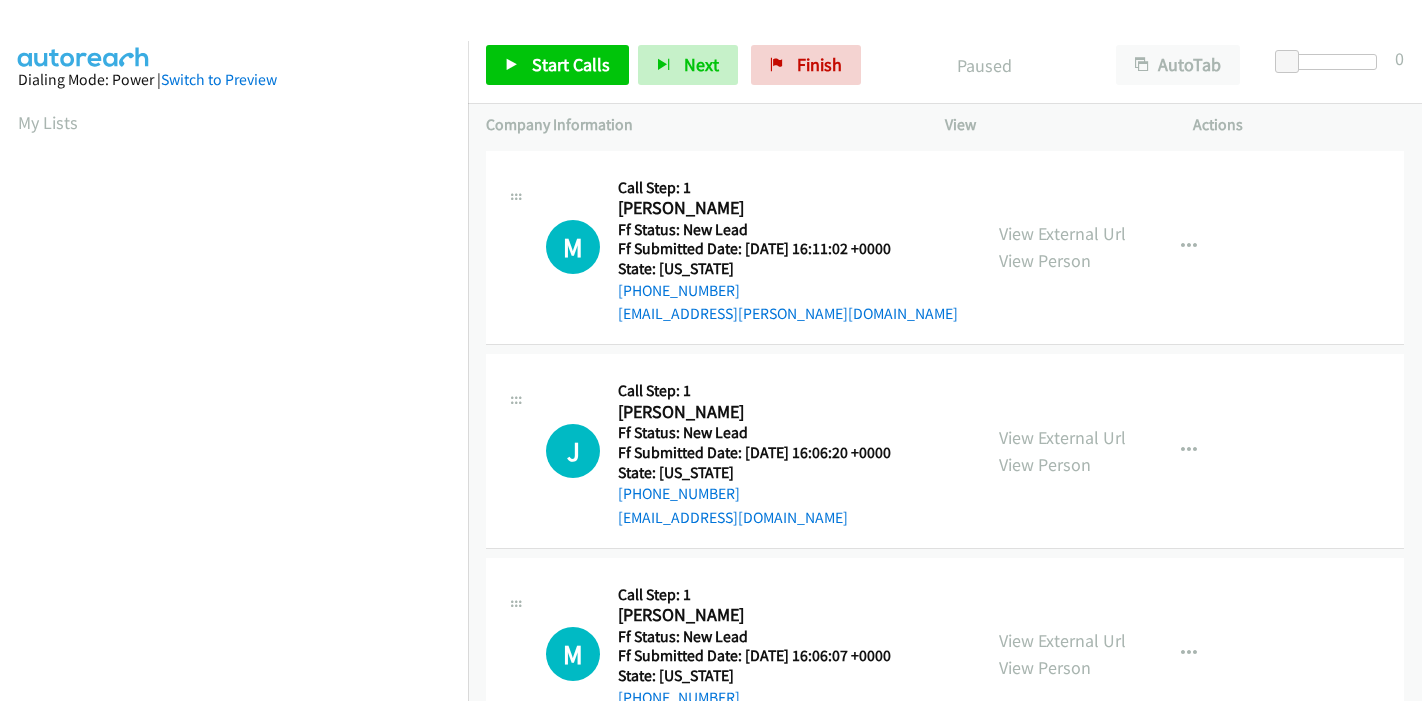 scroll, scrollTop: 0, scrollLeft: 0, axis: both 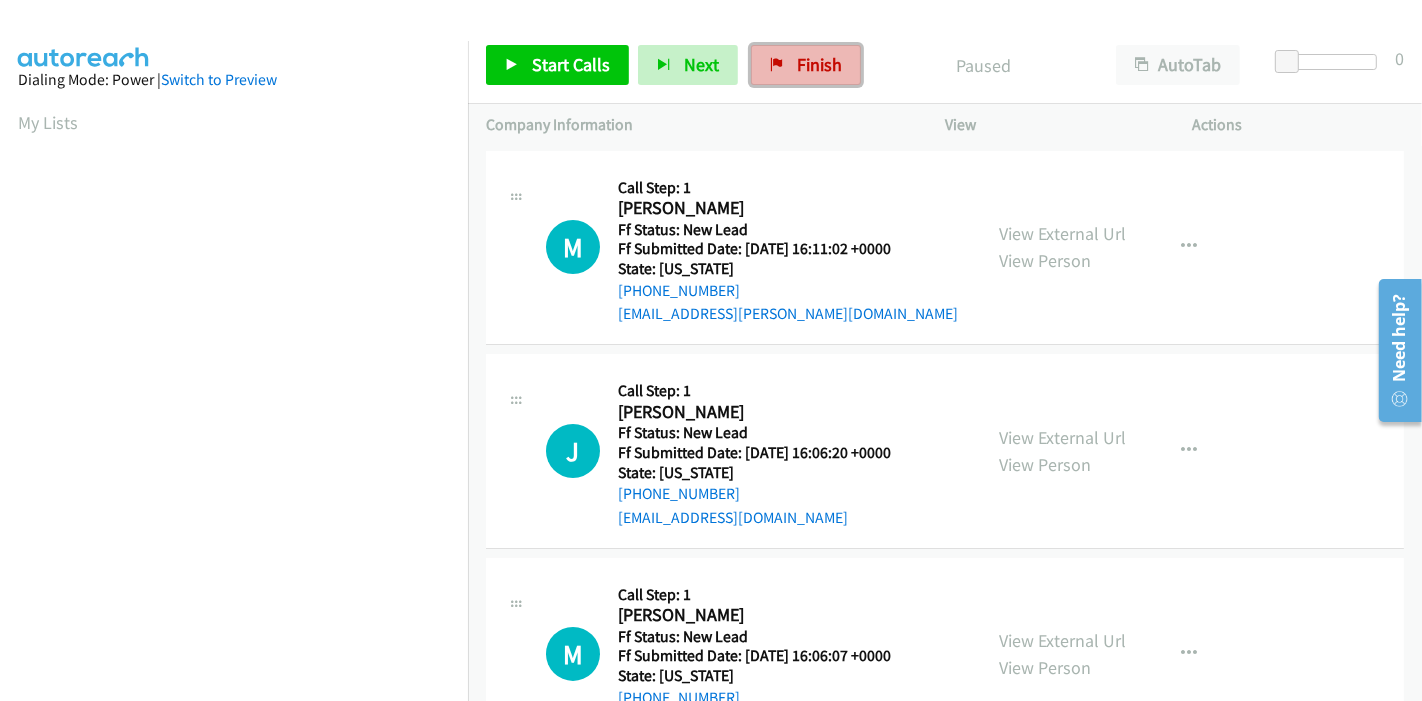 click on "Finish" at bounding box center (819, 64) 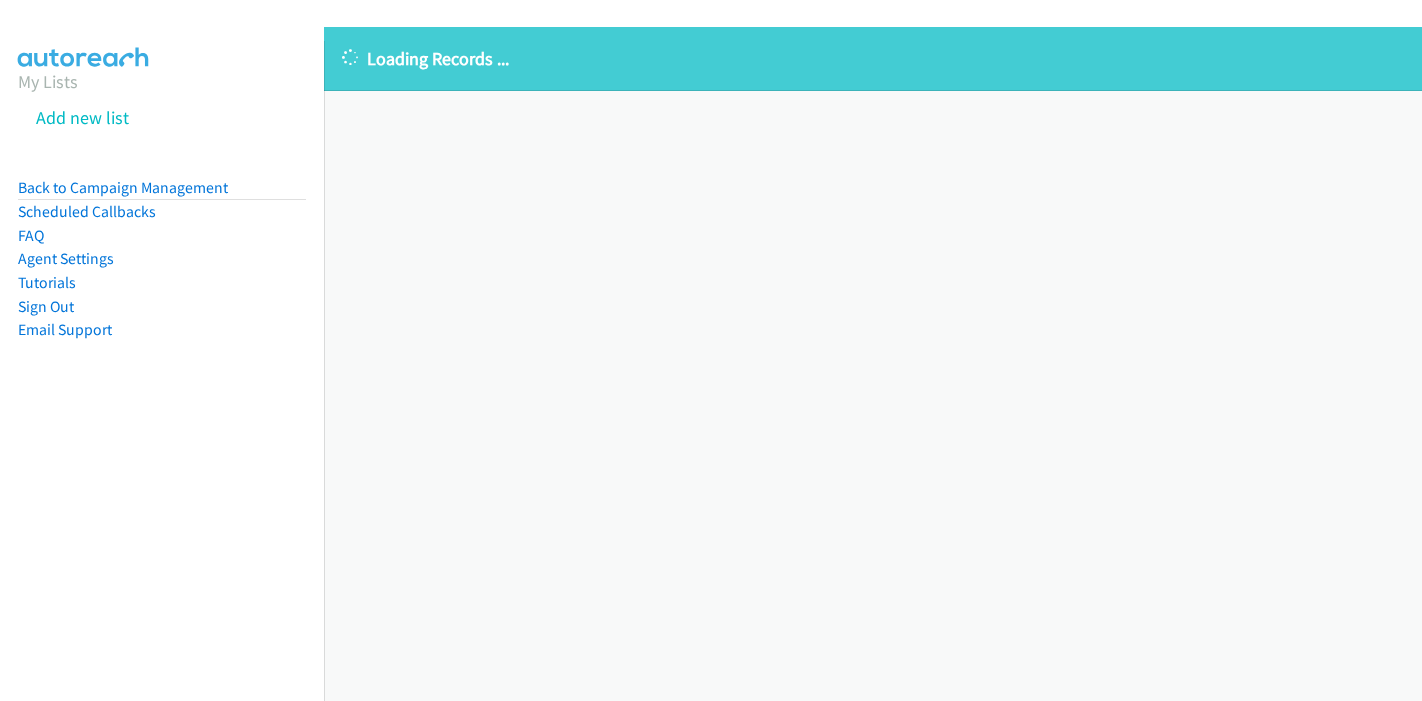 scroll, scrollTop: 0, scrollLeft: 0, axis: both 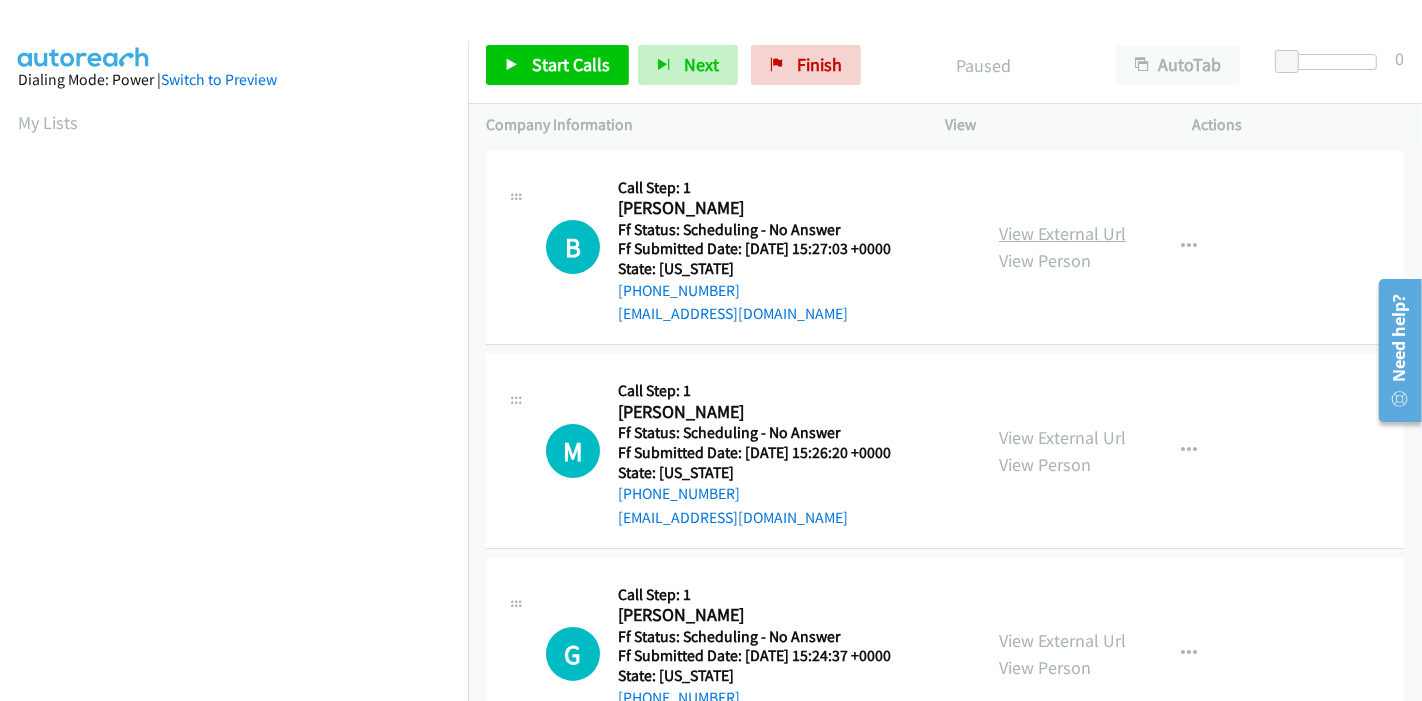 click on "View External Url" at bounding box center (1062, 233) 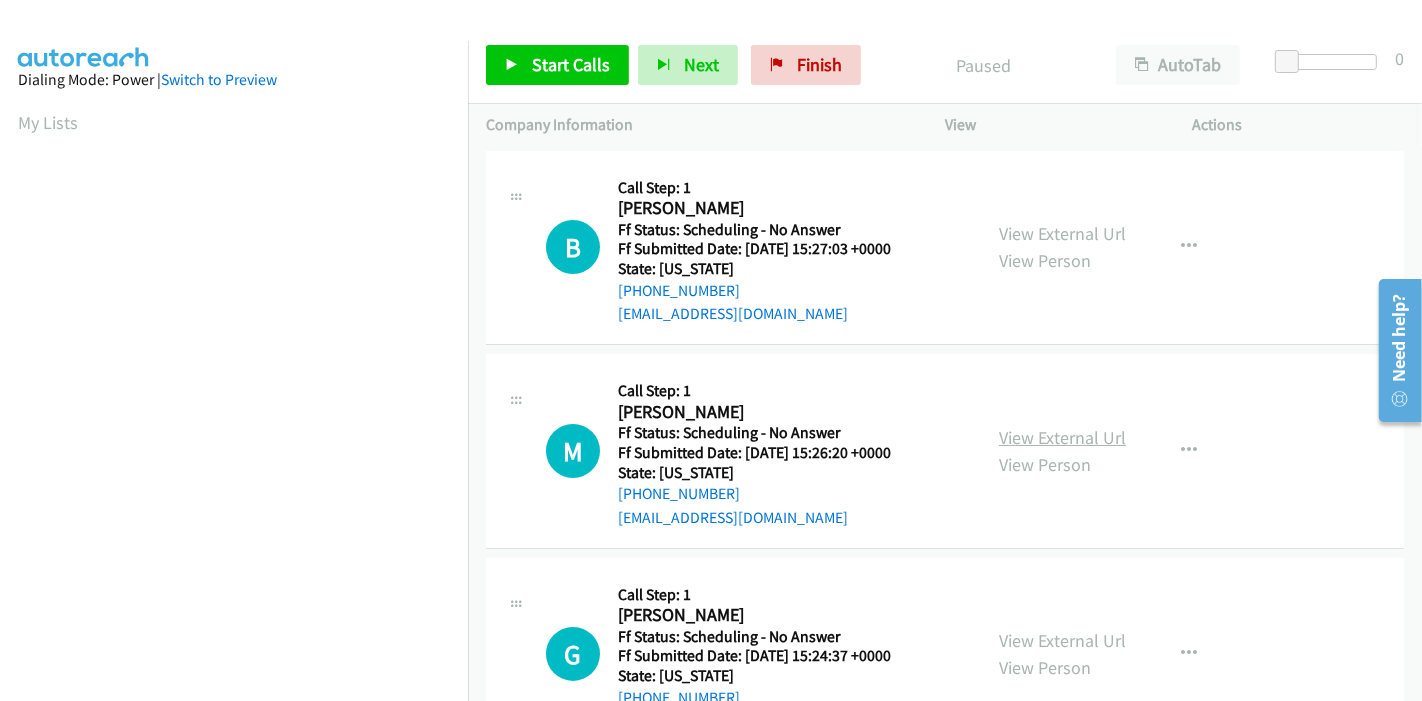 click on "View External Url" at bounding box center [1062, 437] 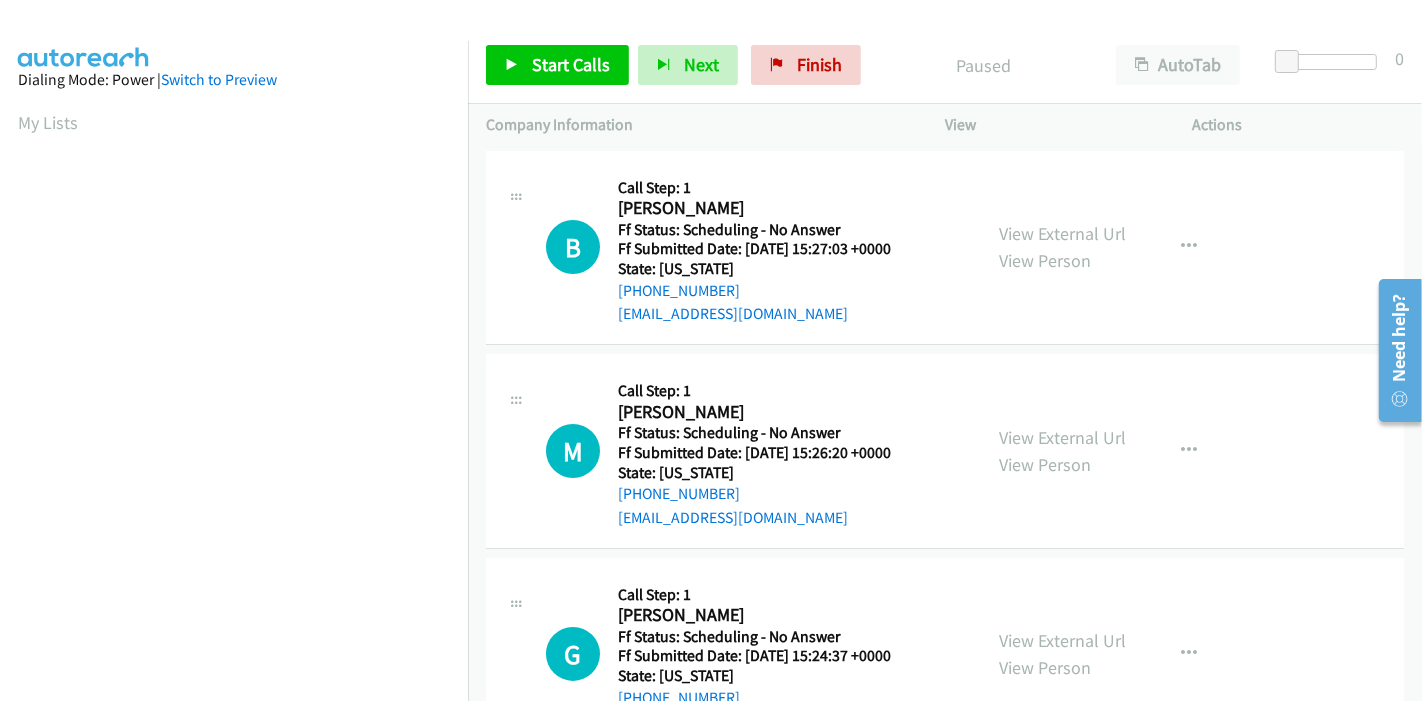 scroll, scrollTop: 111, scrollLeft: 0, axis: vertical 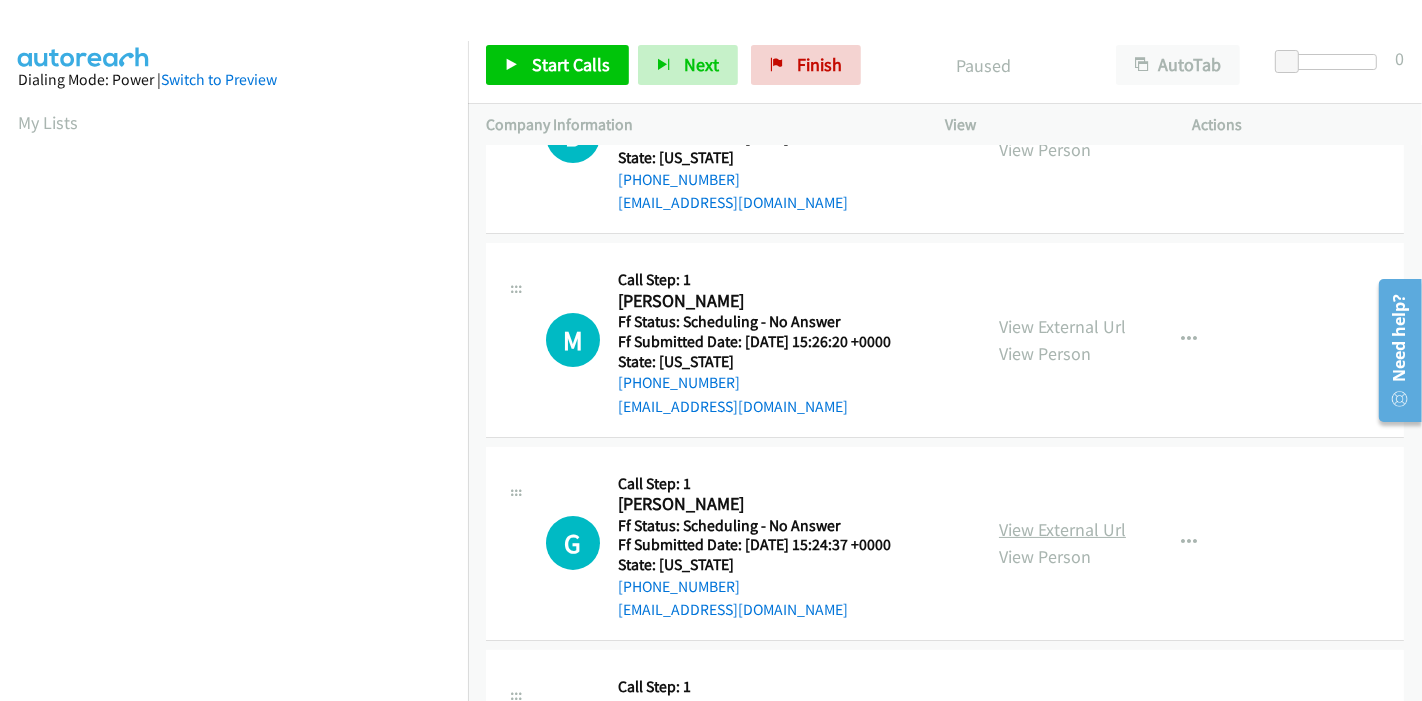click on "View External Url" at bounding box center (1062, 529) 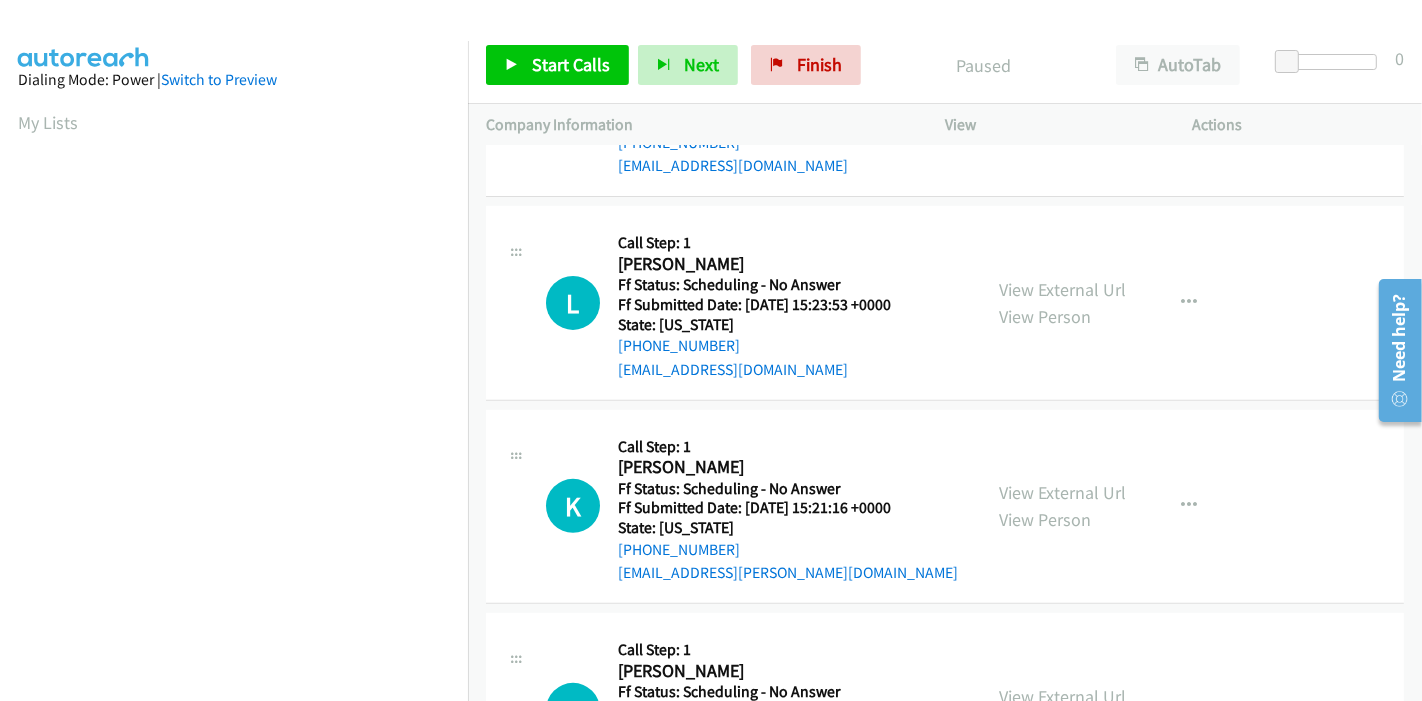 scroll, scrollTop: 666, scrollLeft: 0, axis: vertical 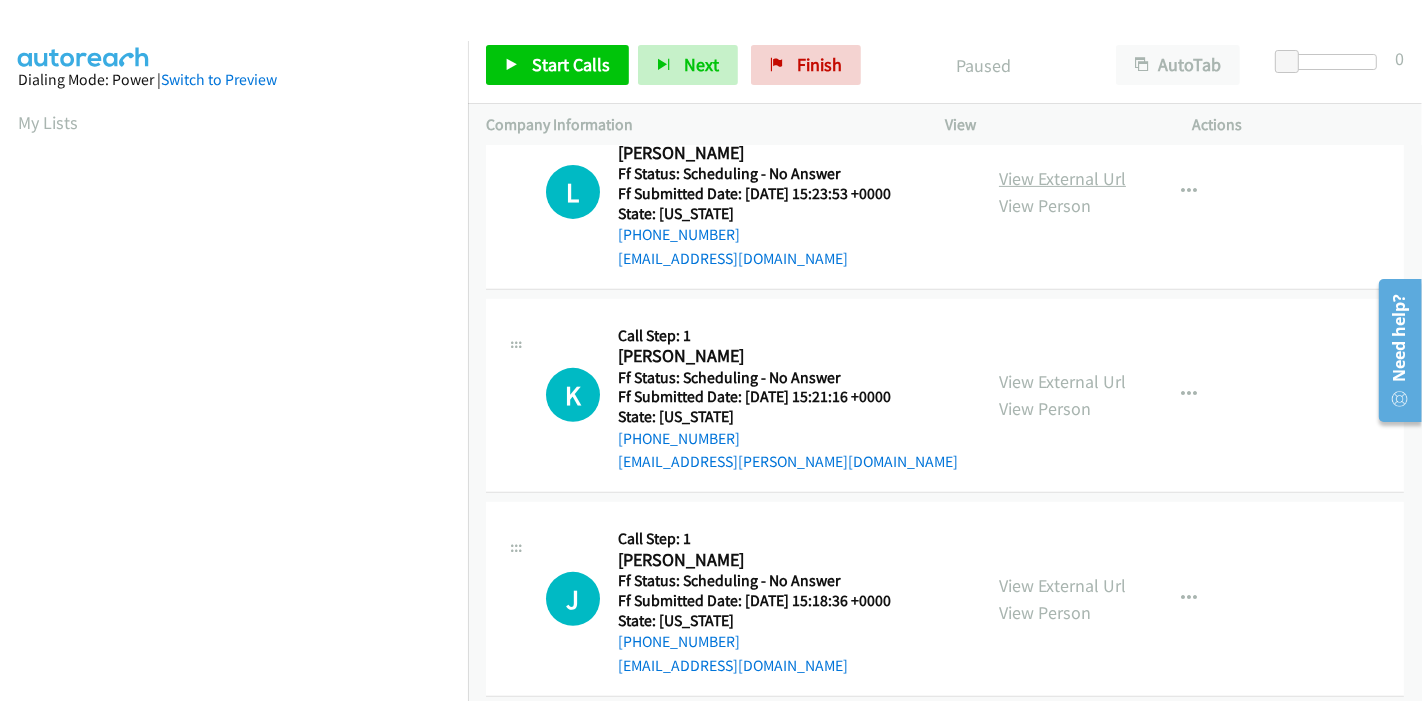 click on "View External Url" at bounding box center (1062, 178) 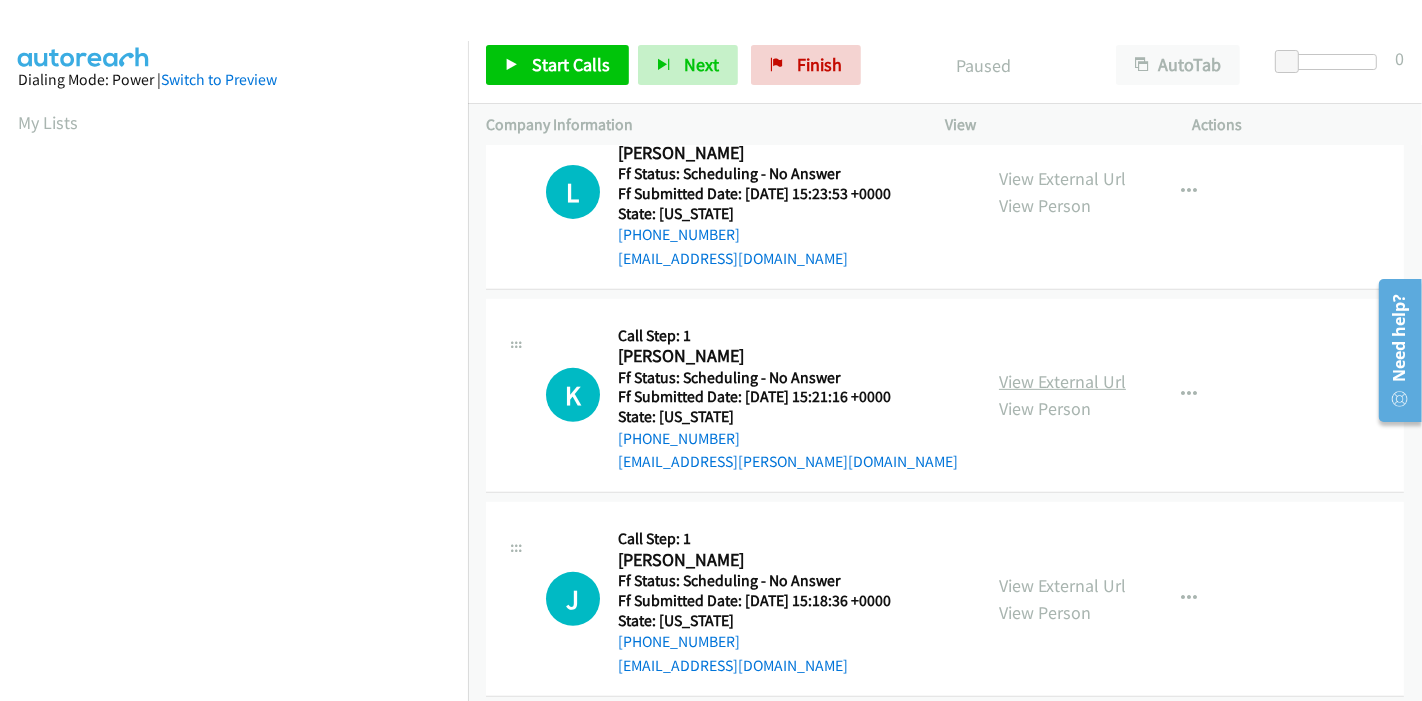 click on "View External Url" at bounding box center [1062, 381] 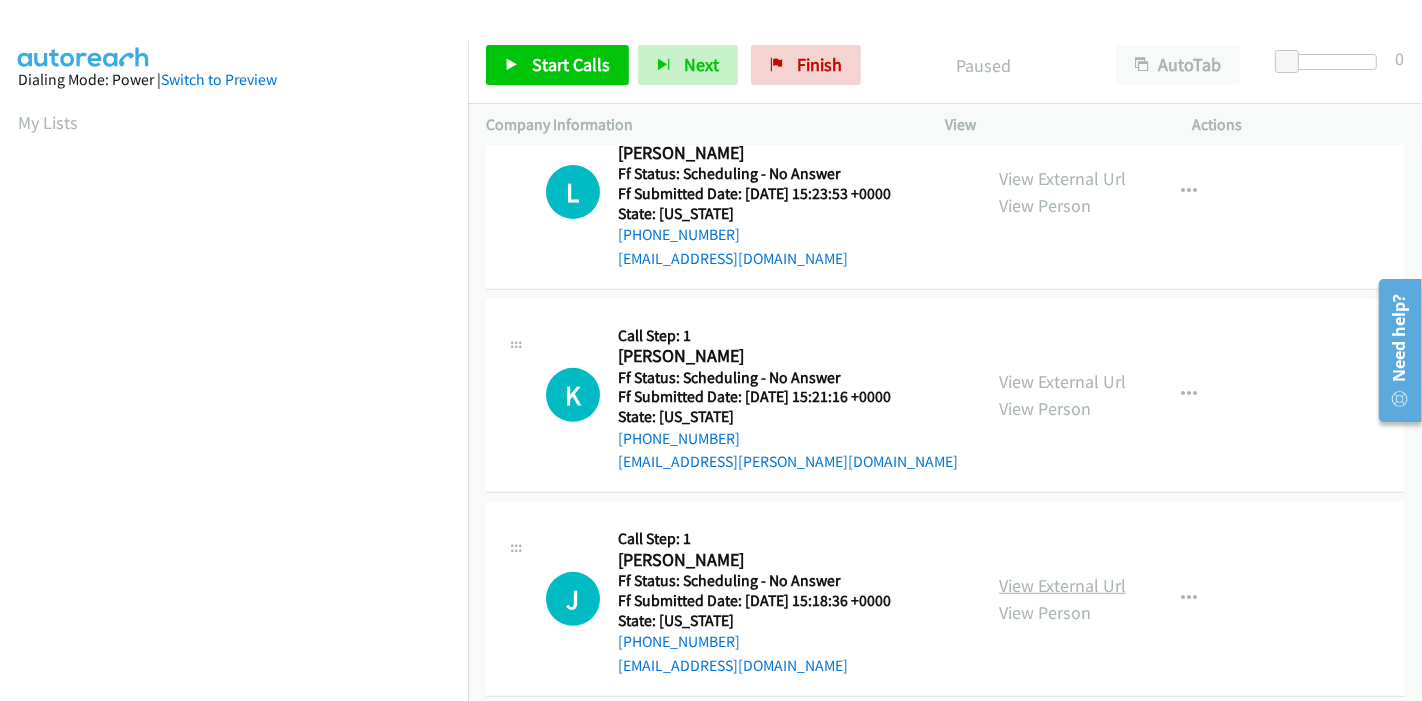 click on "View External Url" at bounding box center [1062, 585] 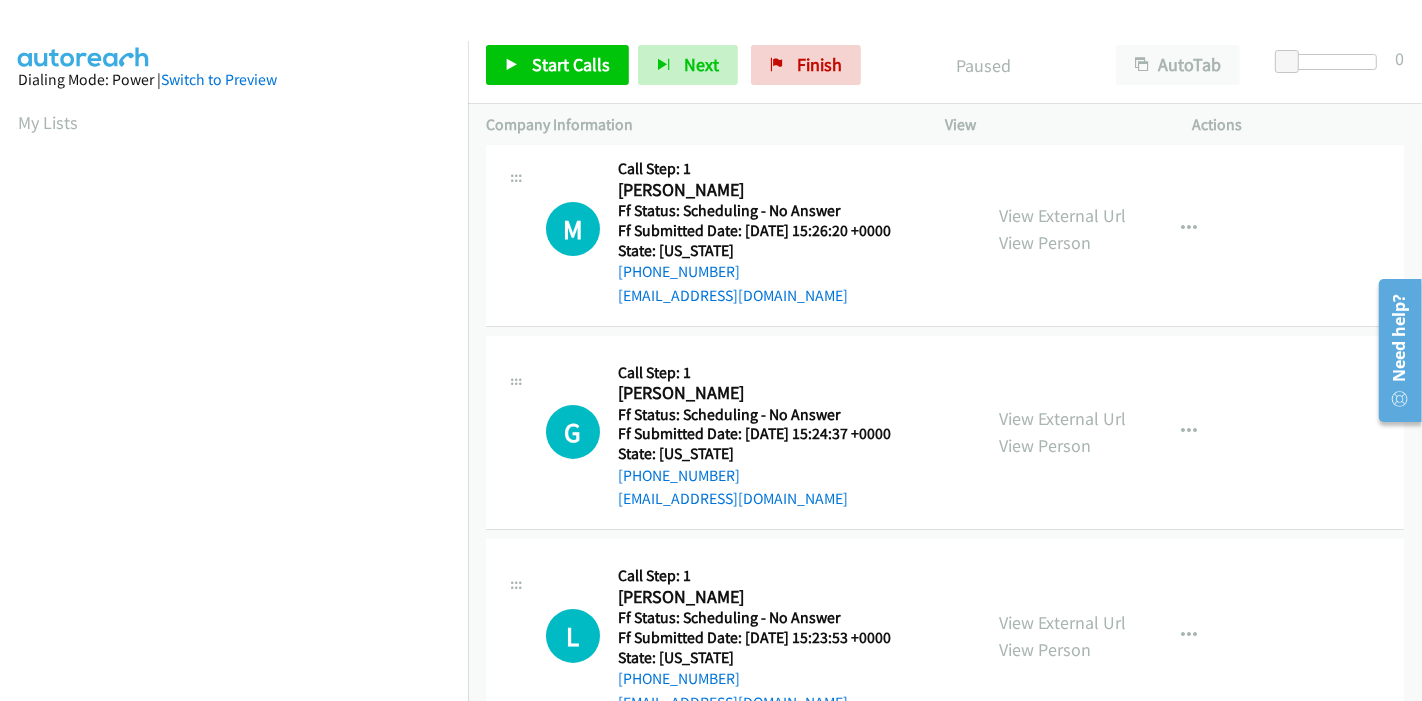 scroll, scrollTop: 0, scrollLeft: 0, axis: both 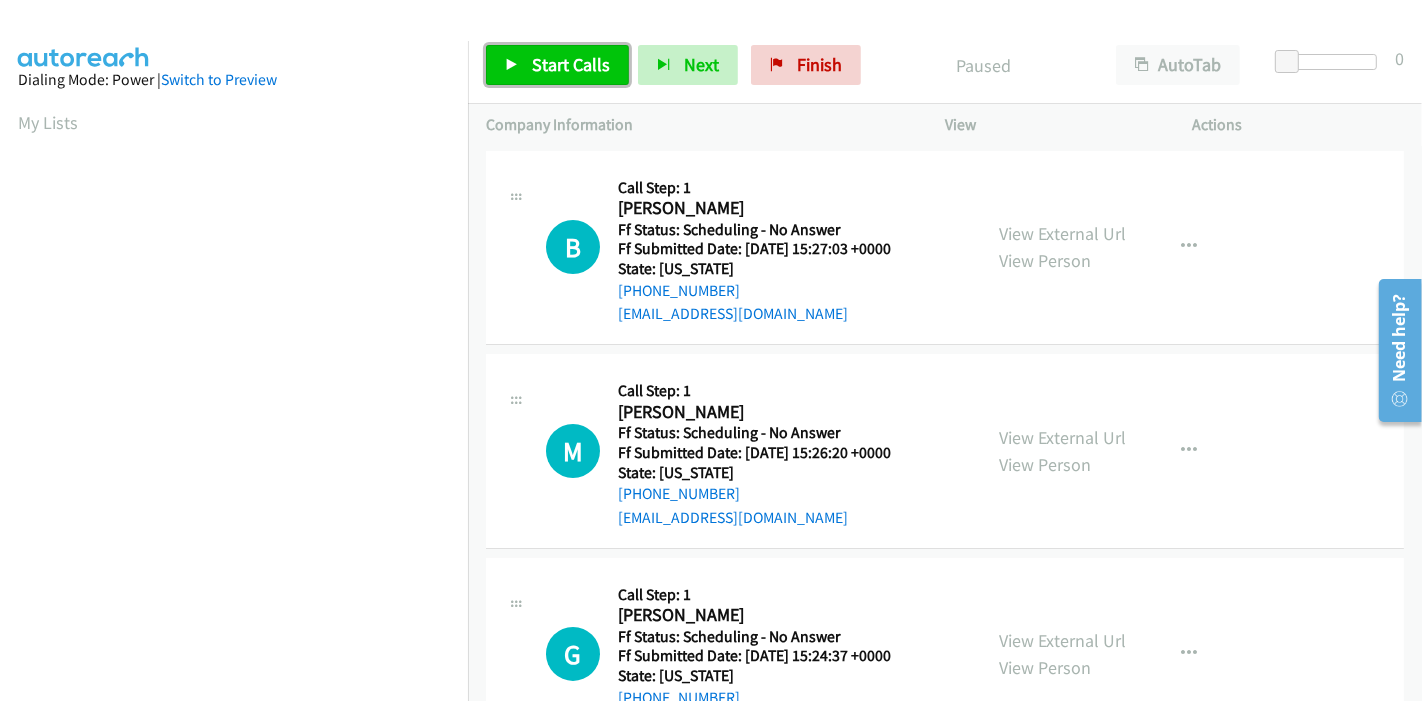 click on "Start Calls" at bounding box center (571, 64) 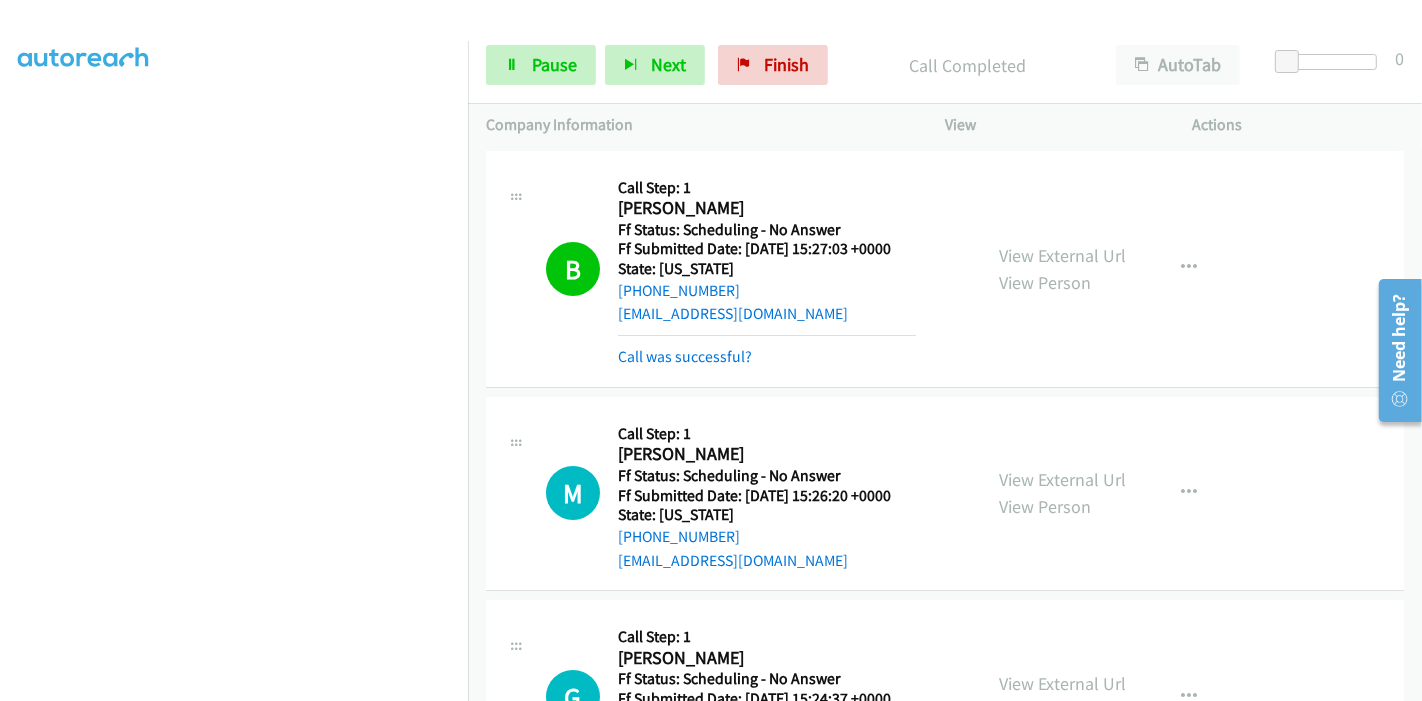 scroll, scrollTop: 89, scrollLeft: 0, axis: vertical 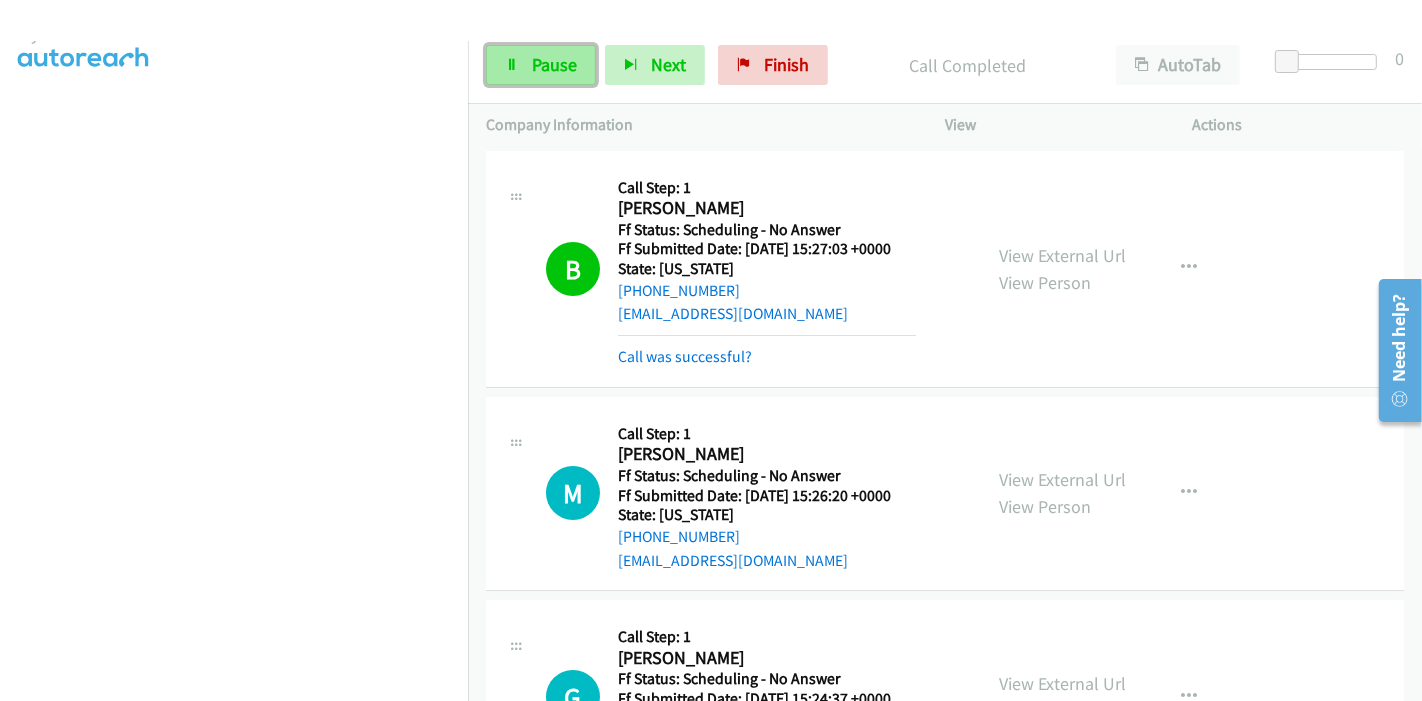 click on "Pause" at bounding box center [554, 64] 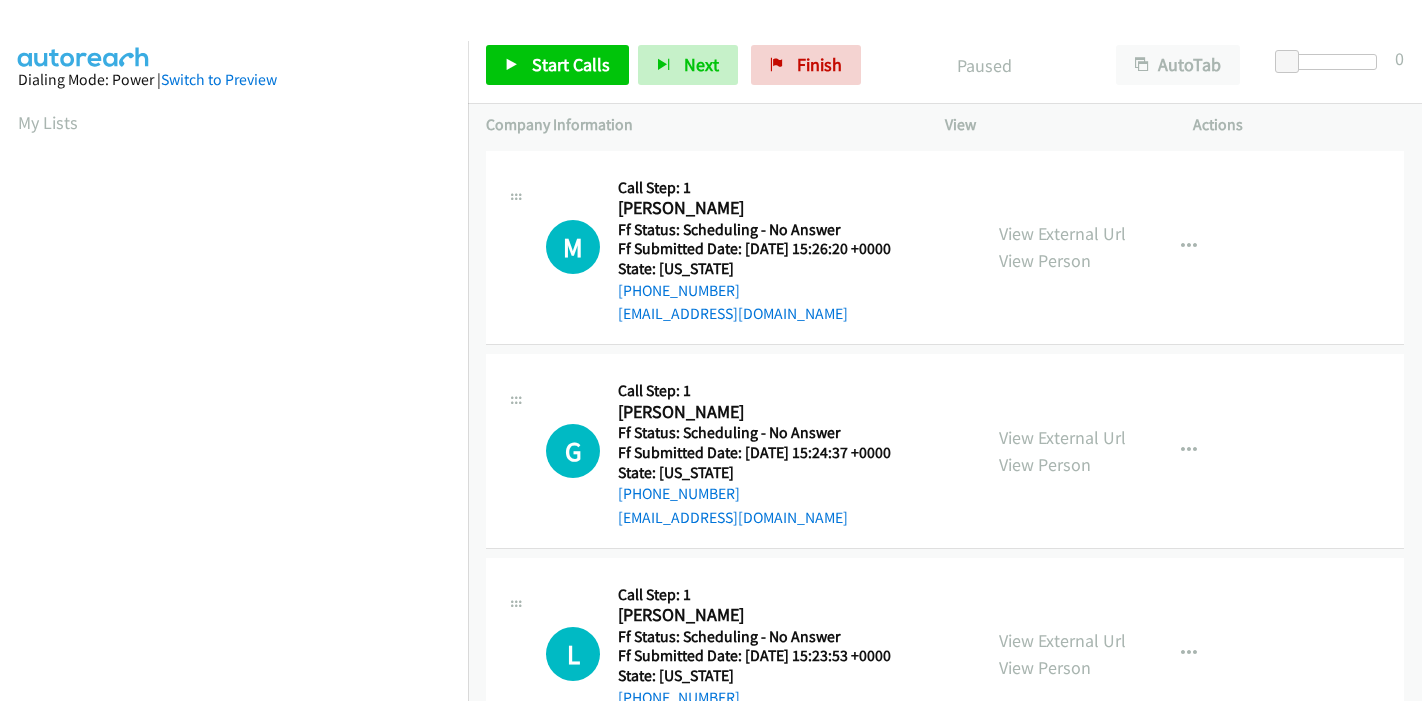 scroll, scrollTop: 0, scrollLeft: 0, axis: both 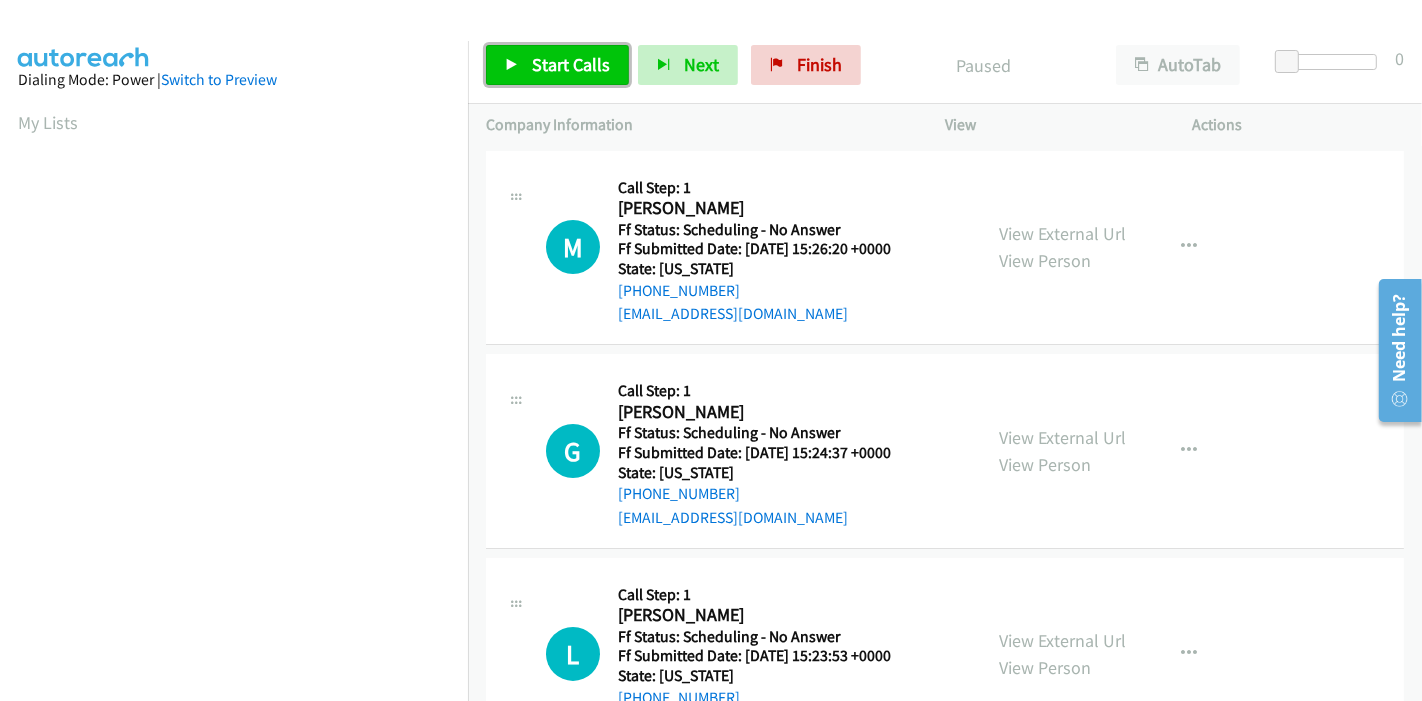 click on "Start Calls" at bounding box center [571, 64] 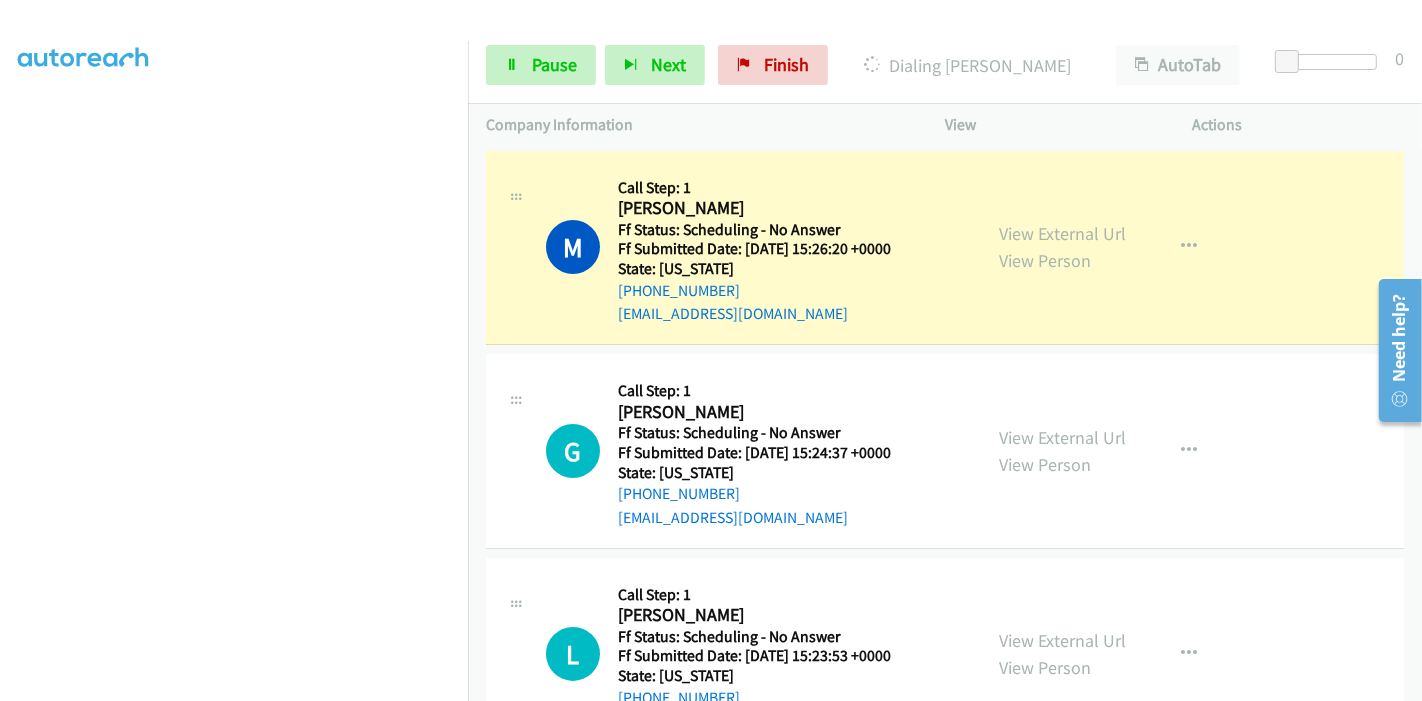 scroll, scrollTop: 422, scrollLeft: 0, axis: vertical 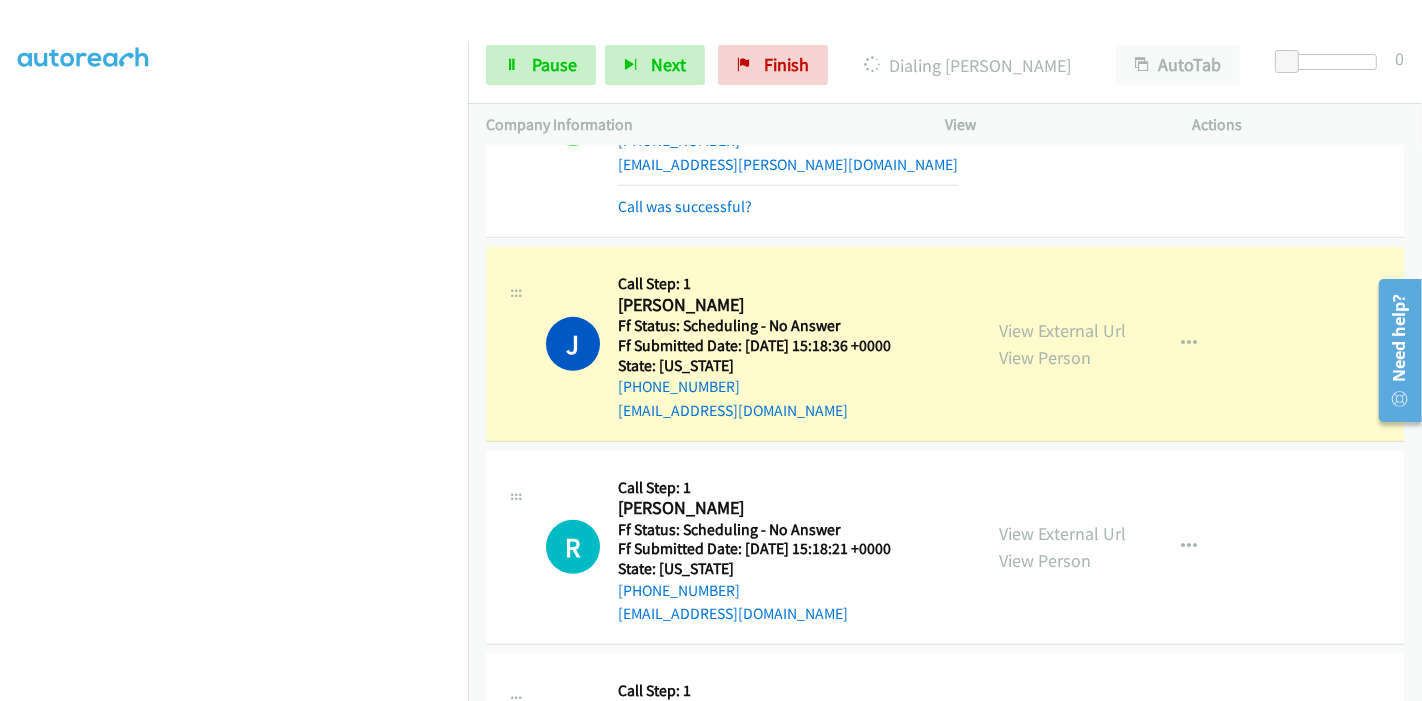 click on "Start Calls
Pause
Next
Finish
Dialing [PERSON_NAME]
AutoTab
AutoTab
0" at bounding box center [945, 65] 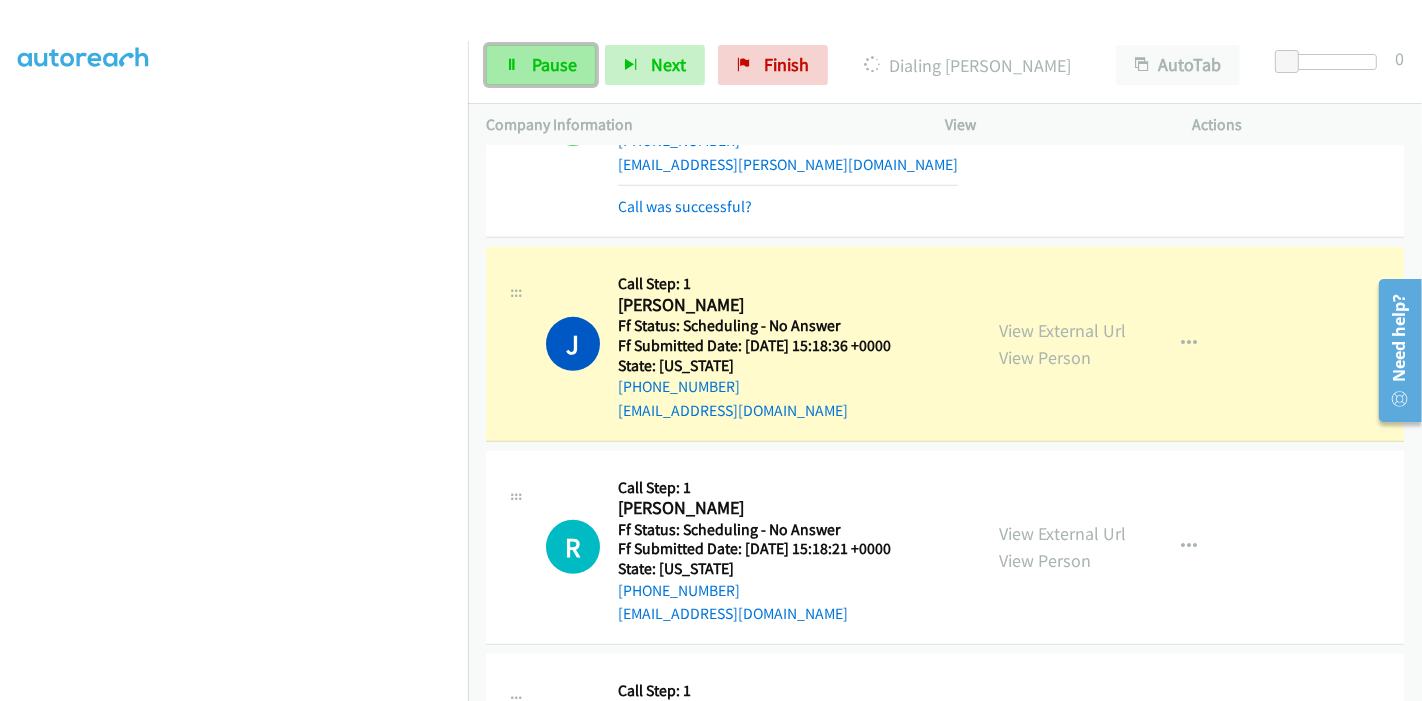 click on "Pause" at bounding box center [554, 64] 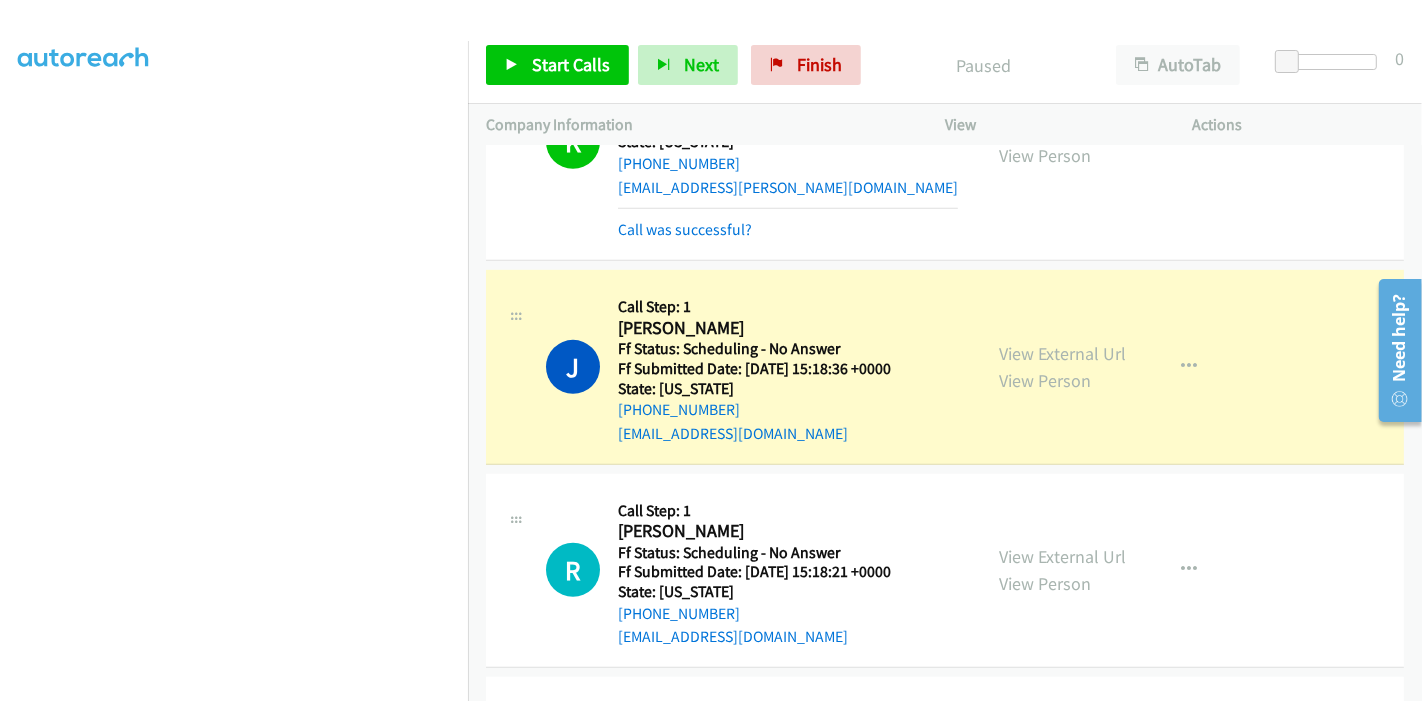 scroll, scrollTop: 666, scrollLeft: 0, axis: vertical 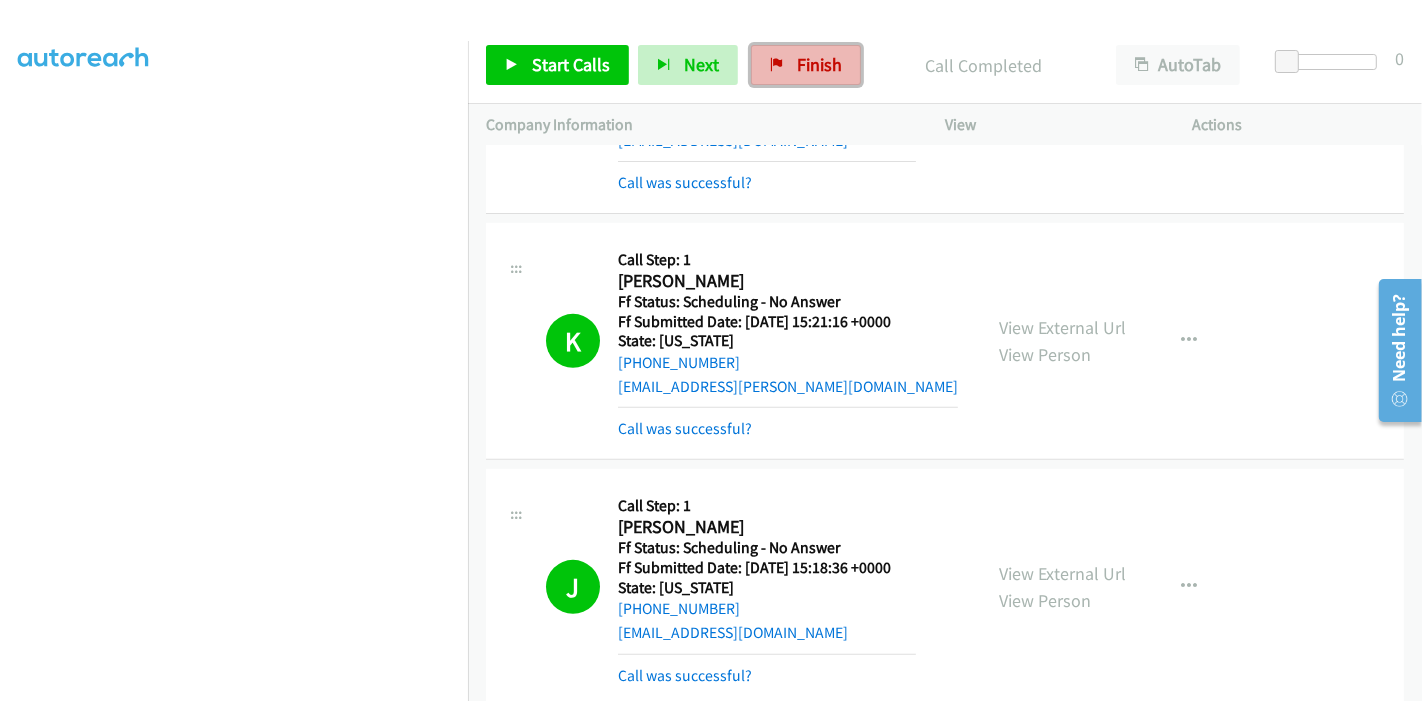click on "Finish" at bounding box center (806, 65) 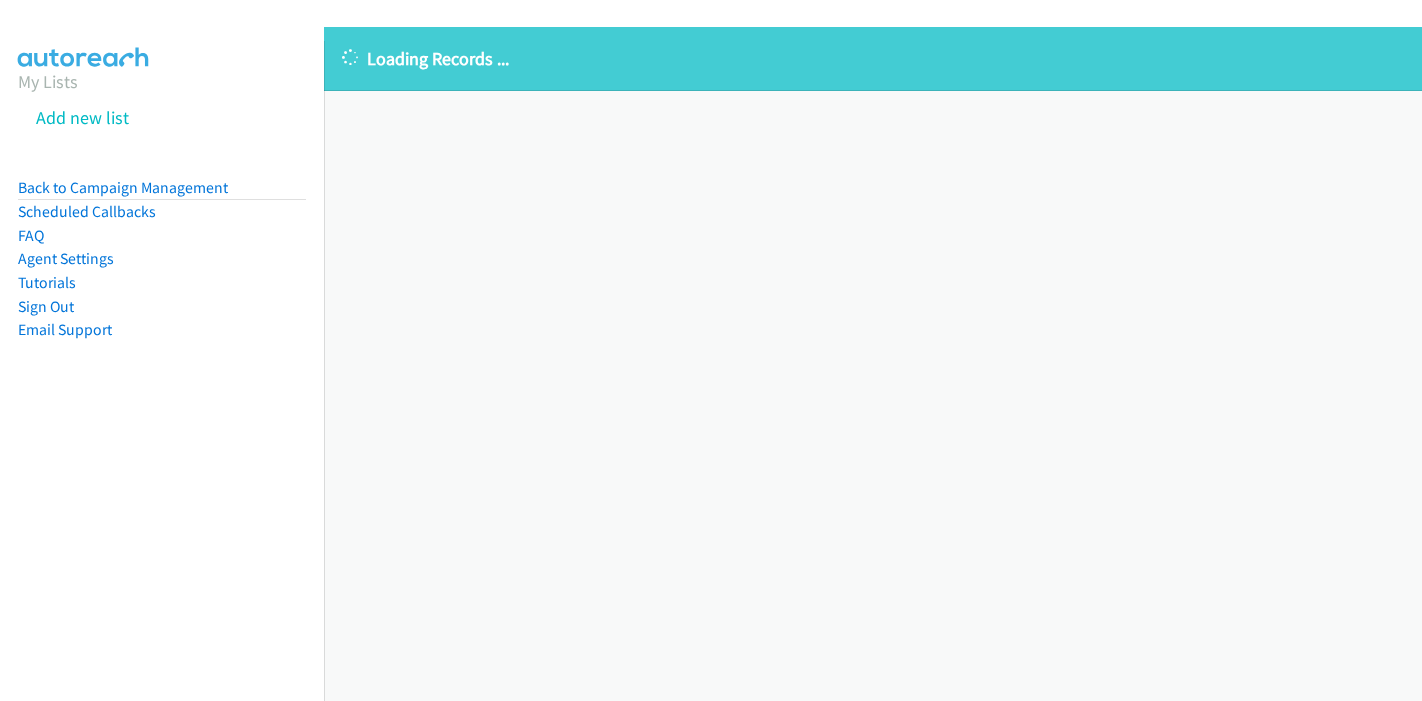 scroll, scrollTop: 0, scrollLeft: 0, axis: both 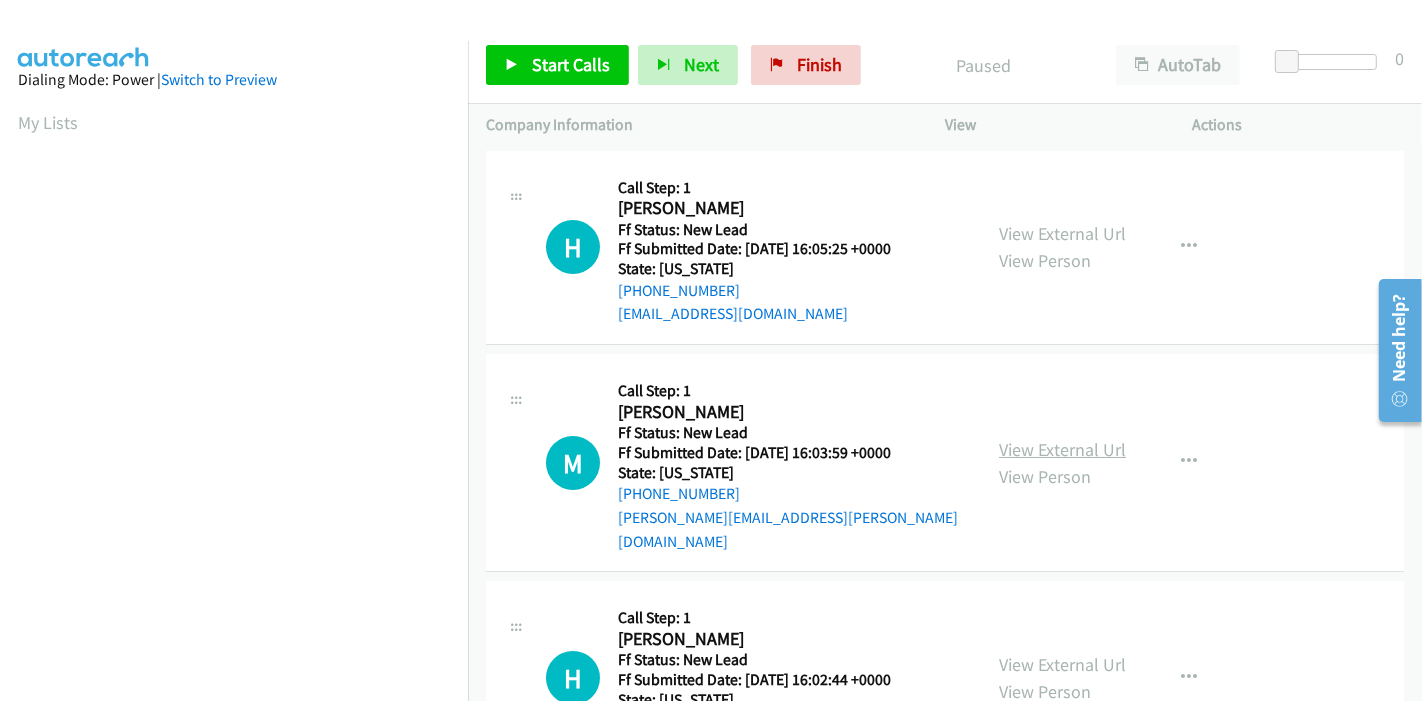 click on "View External Url" at bounding box center (1062, 449) 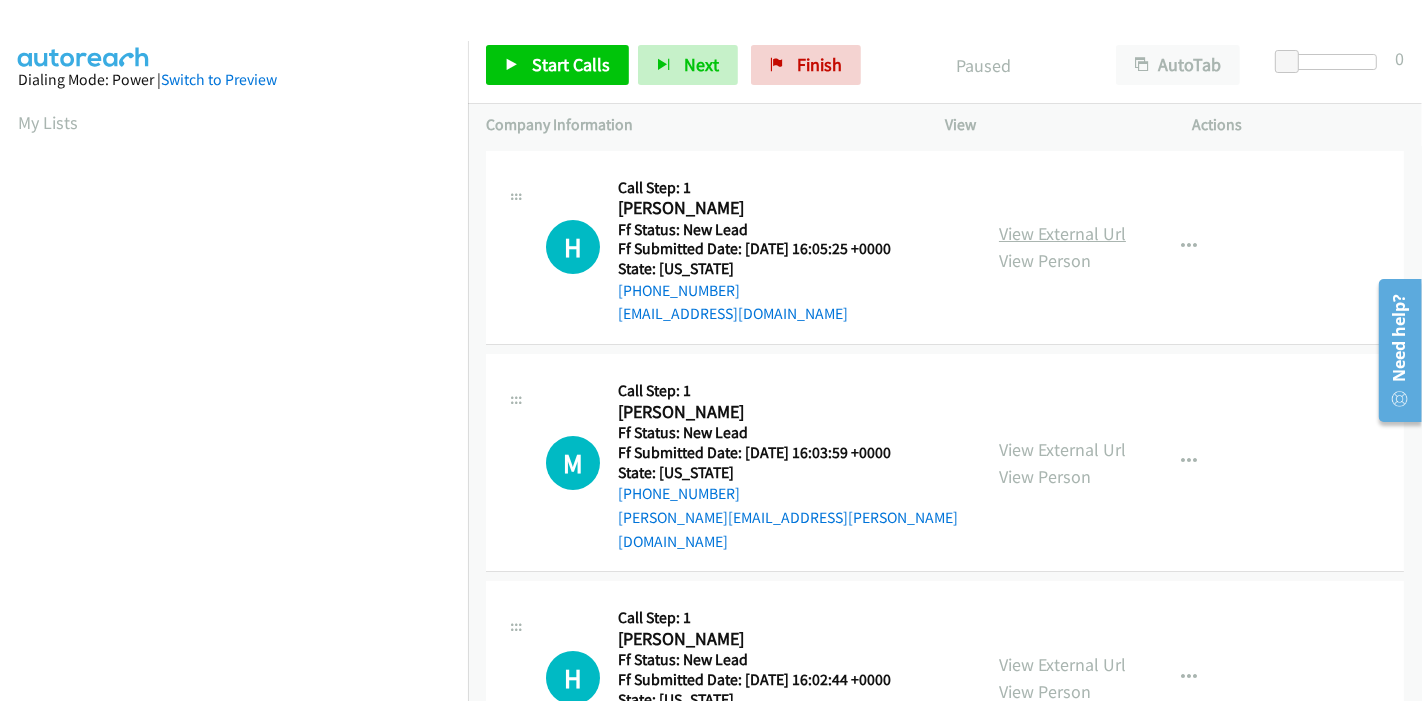 click on "View External Url" at bounding box center [1062, 233] 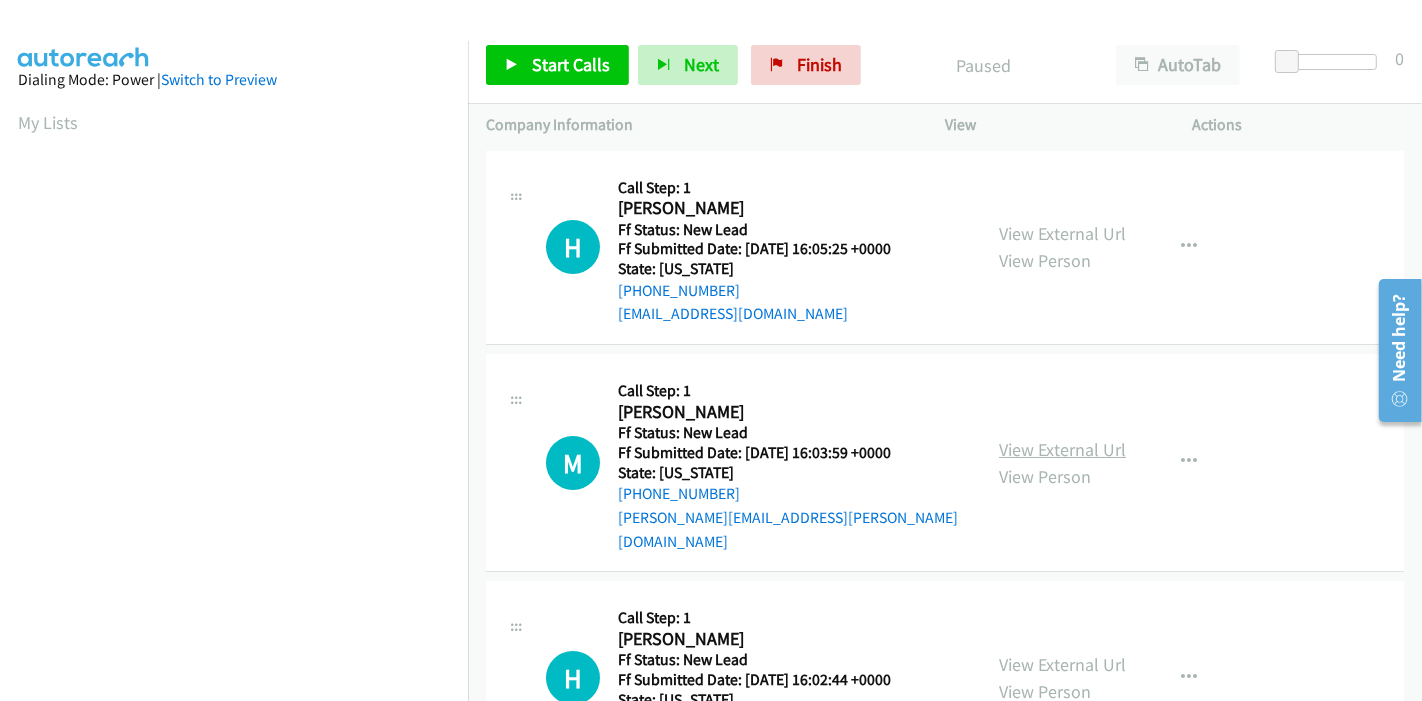 click on "View External Url" at bounding box center (1062, 449) 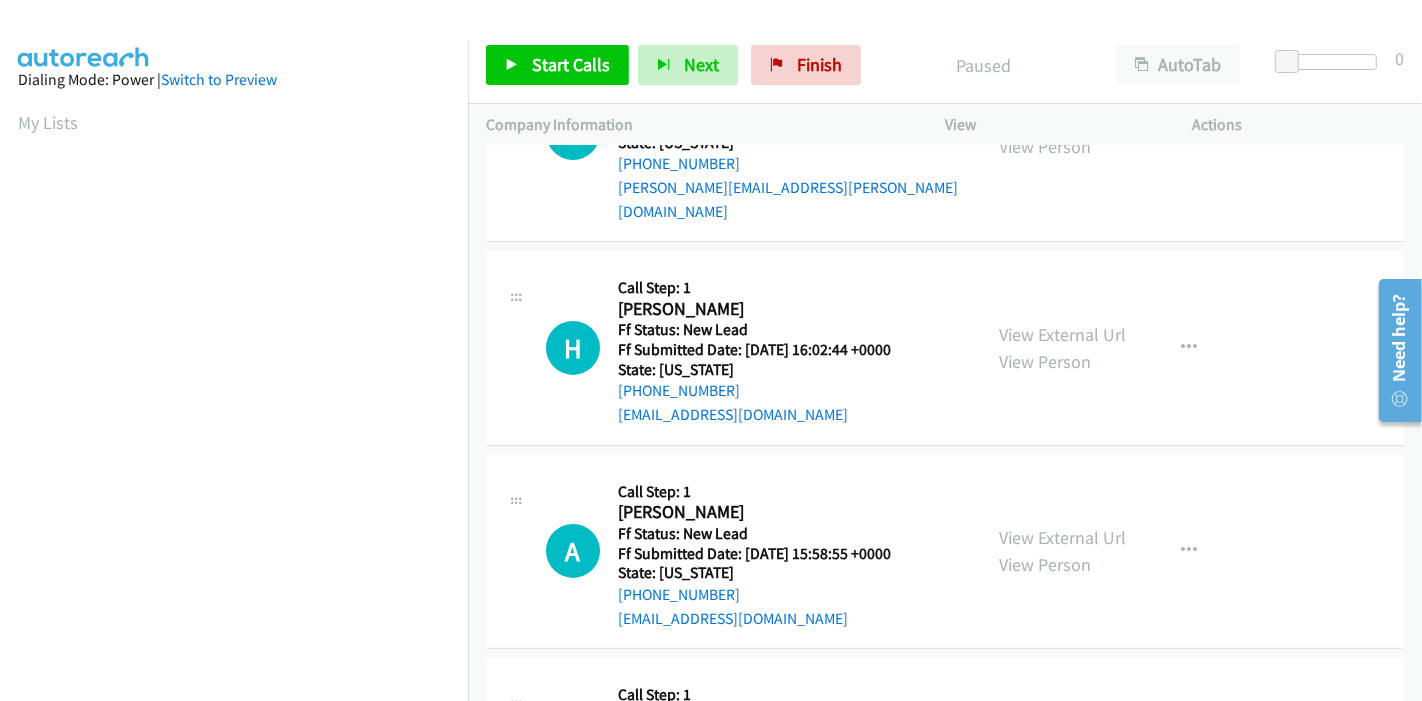 scroll, scrollTop: 333, scrollLeft: 0, axis: vertical 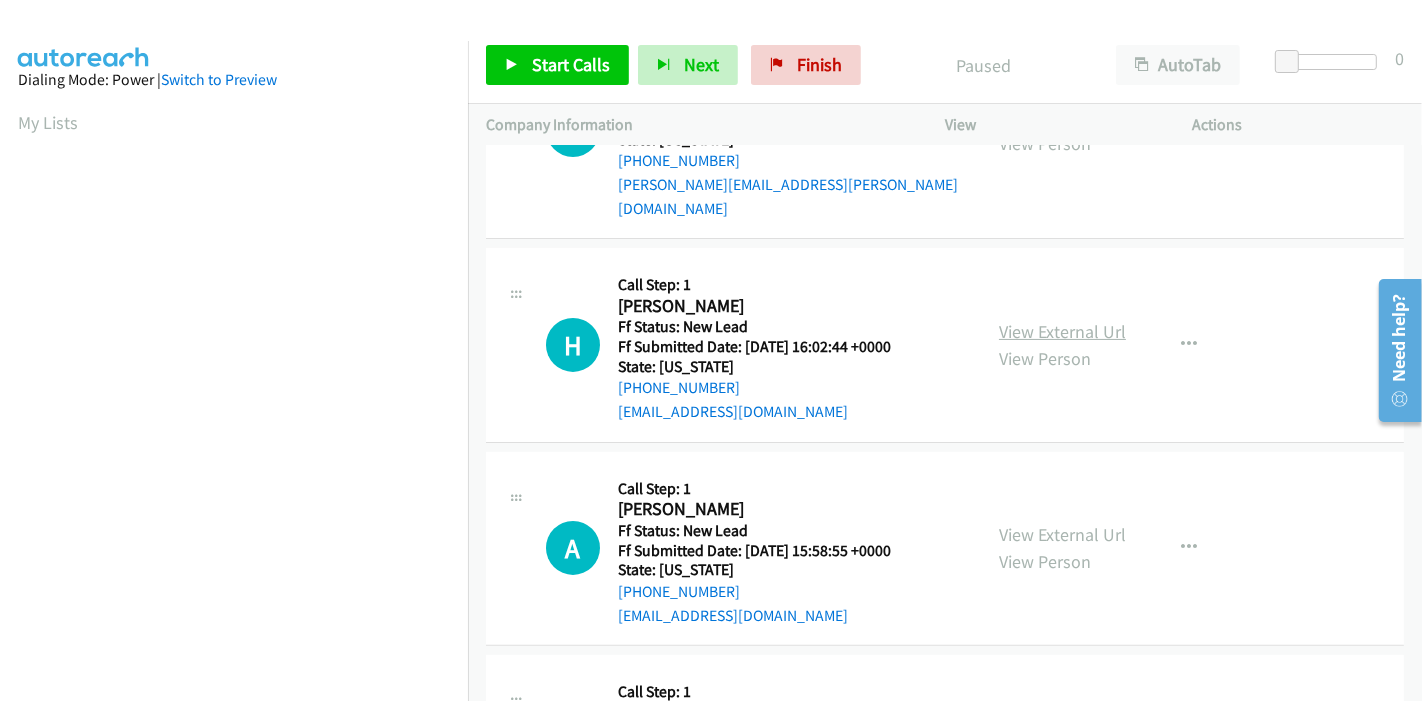 click on "View External Url" at bounding box center [1062, 331] 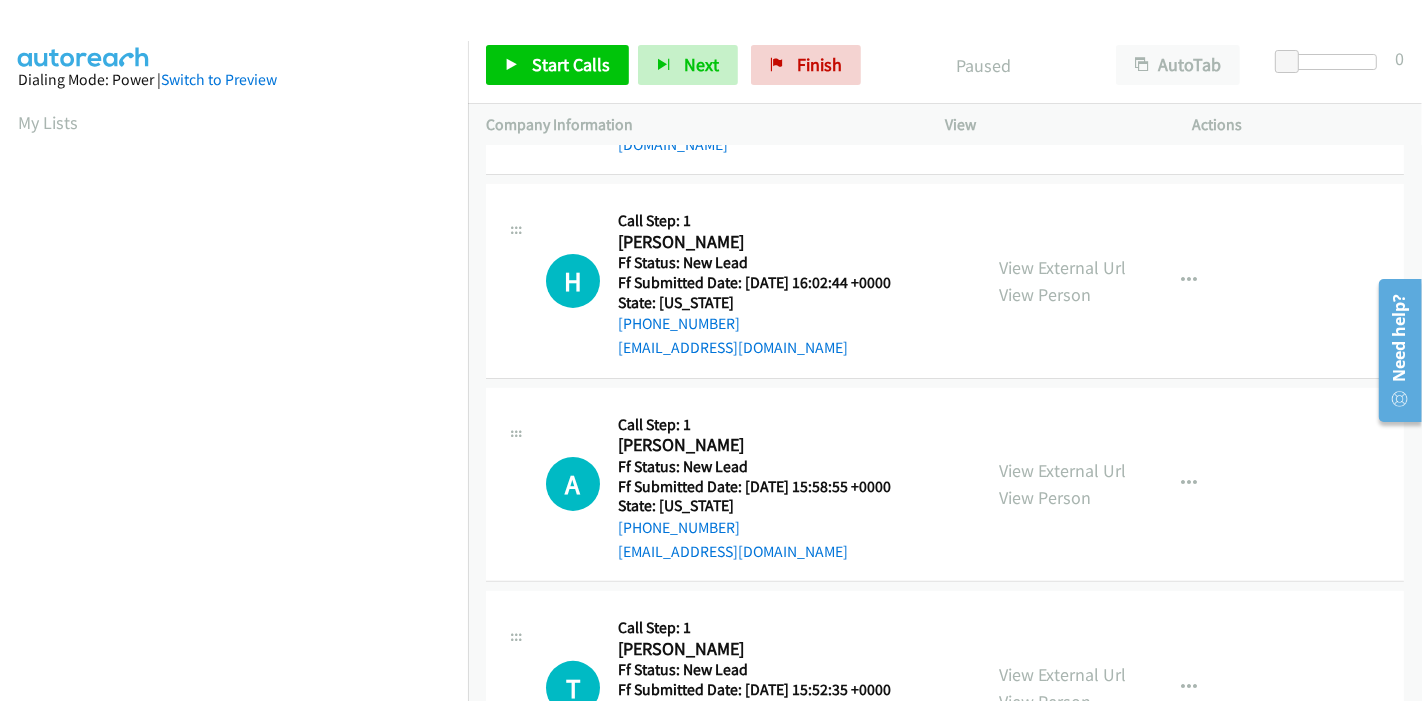 scroll, scrollTop: 444, scrollLeft: 0, axis: vertical 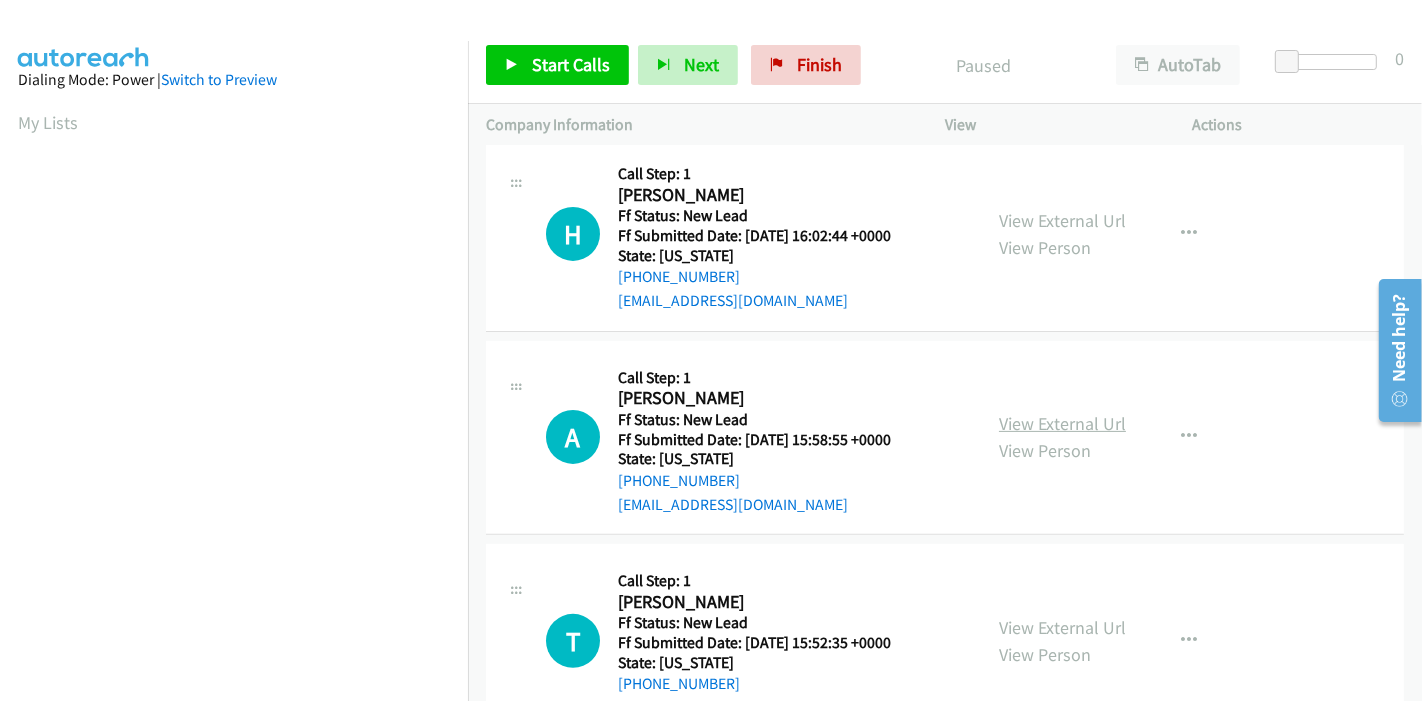 click on "View External Url" at bounding box center (1062, 423) 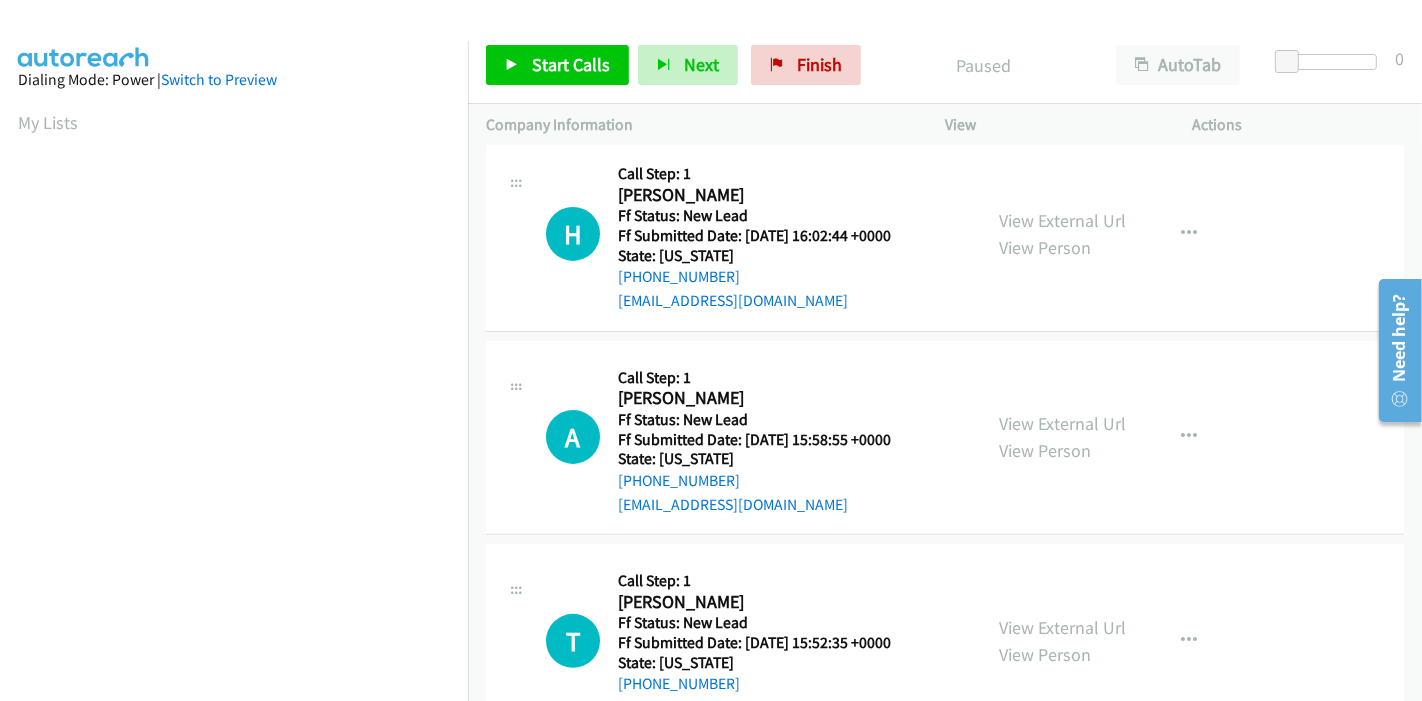 scroll, scrollTop: 487, scrollLeft: 0, axis: vertical 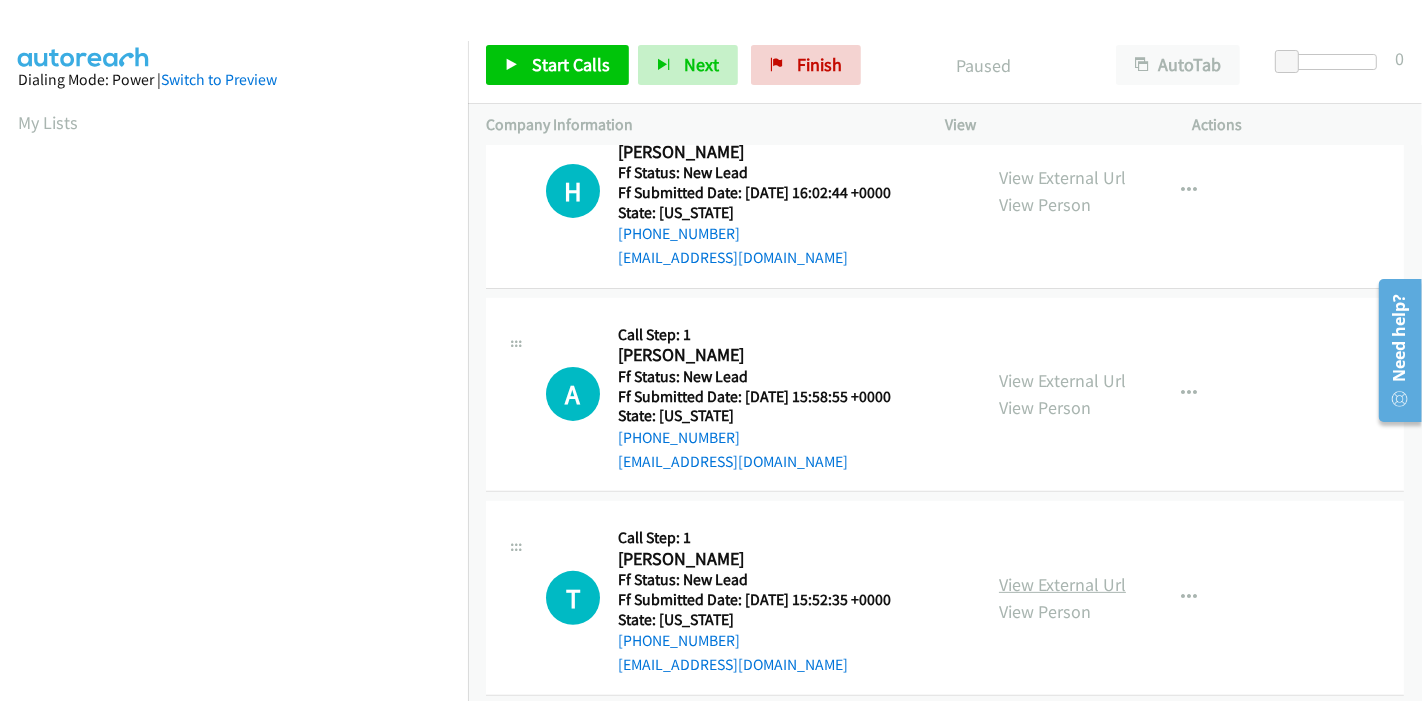 click on "View External Url" at bounding box center (1062, 584) 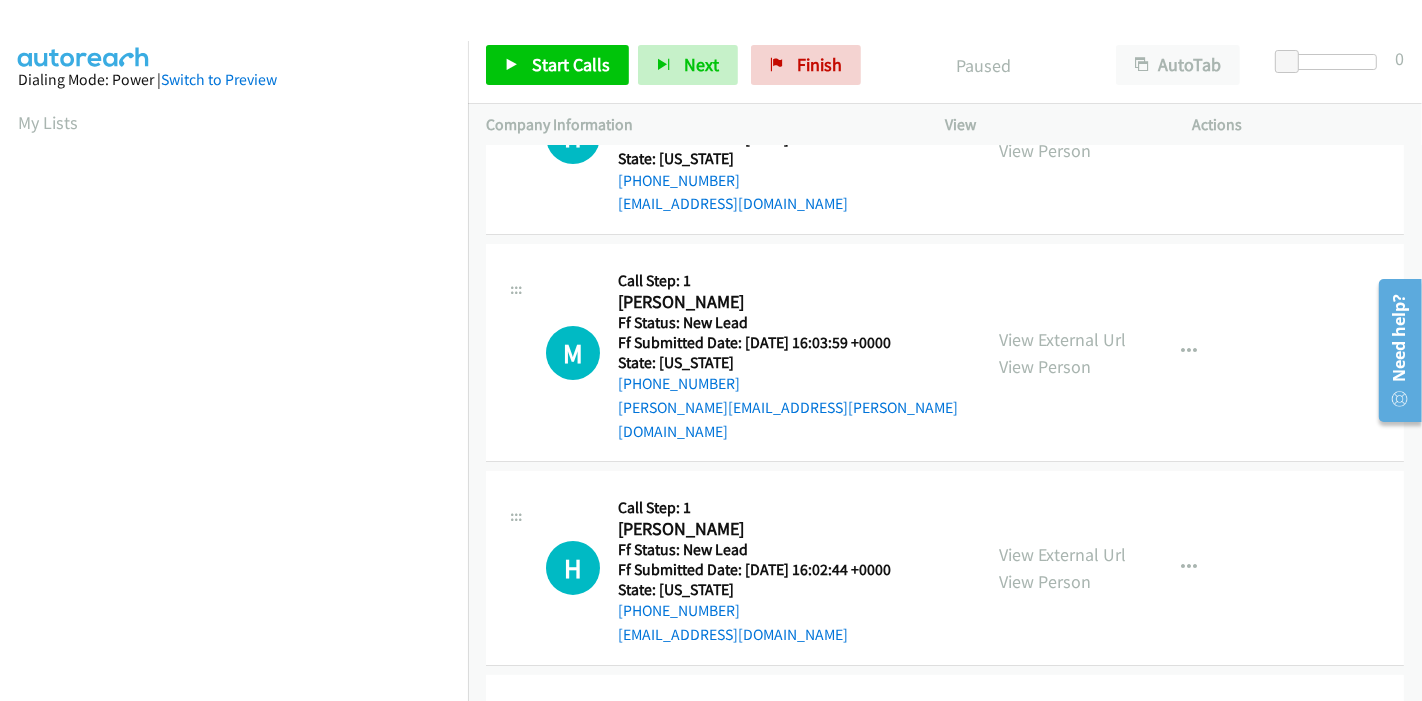 scroll, scrollTop: 0, scrollLeft: 0, axis: both 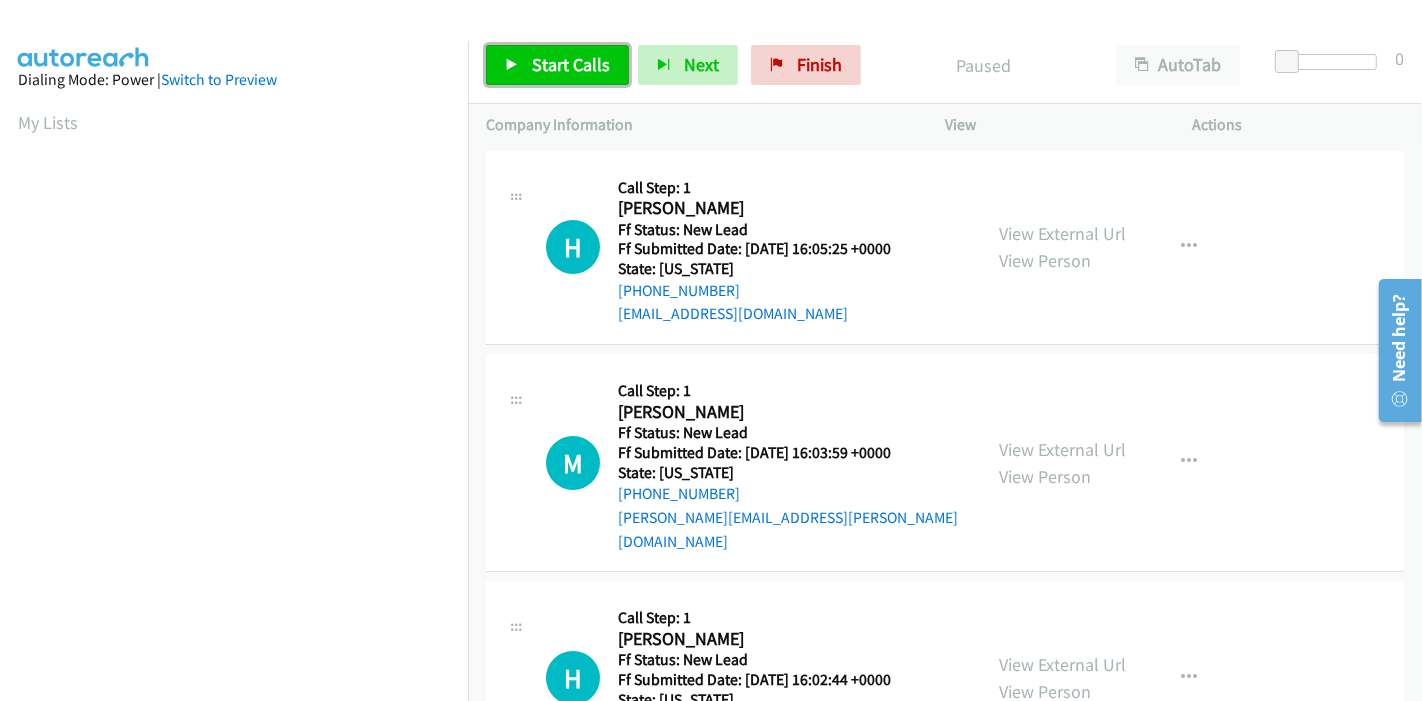 click on "Start Calls" at bounding box center (571, 64) 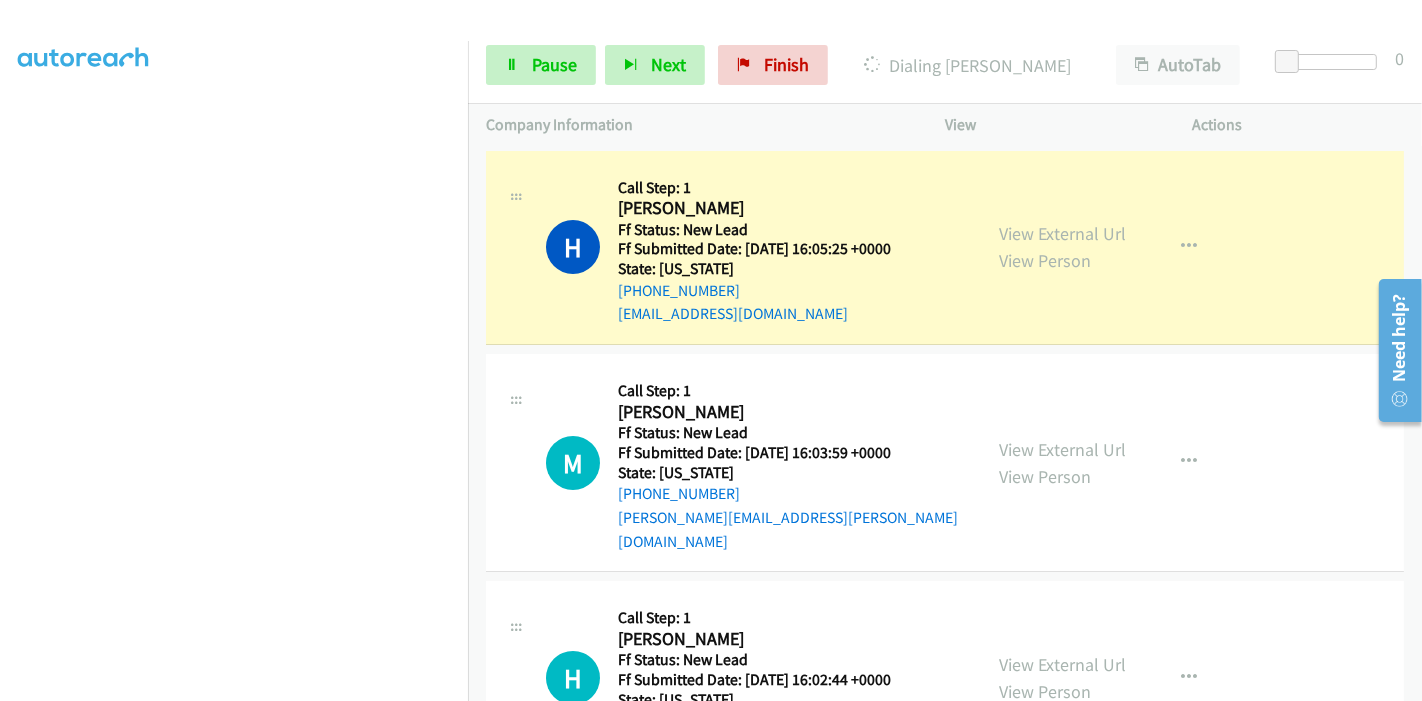 scroll, scrollTop: 422, scrollLeft: 0, axis: vertical 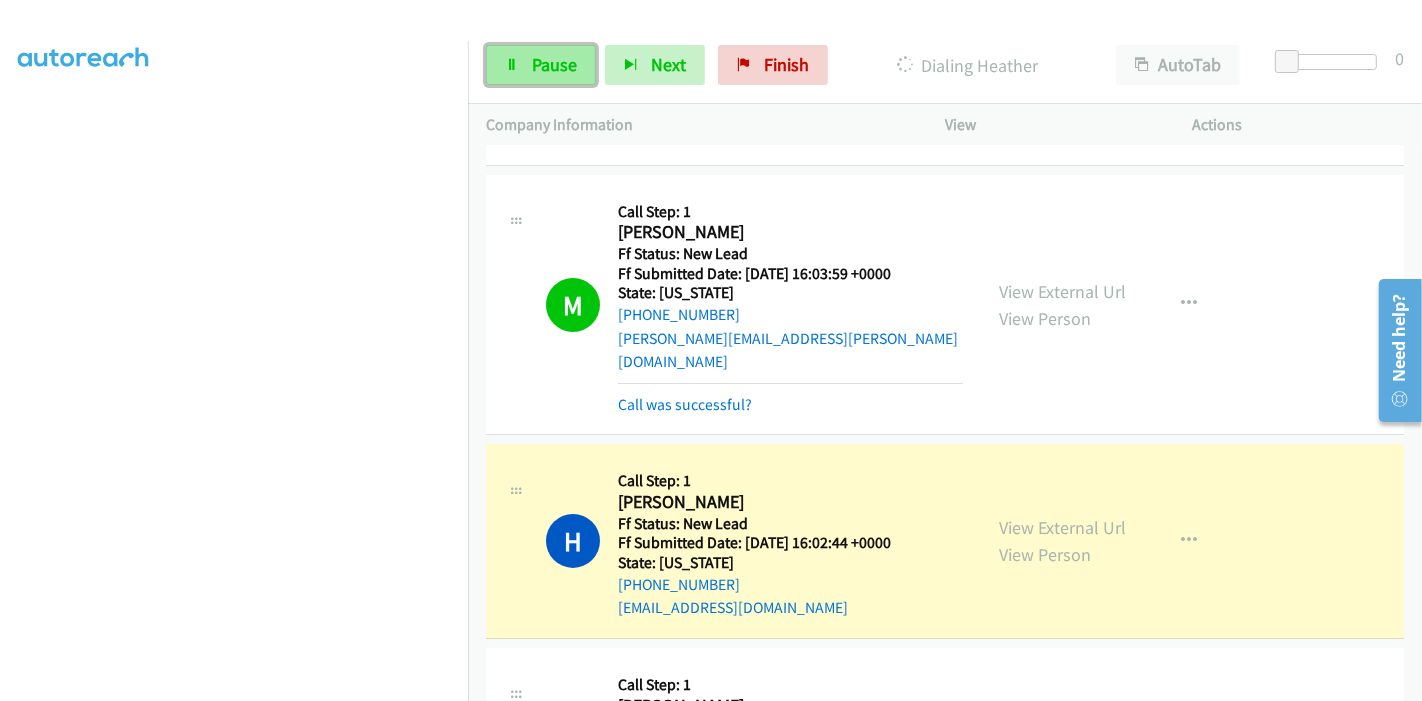 click on "Pause" at bounding box center (554, 64) 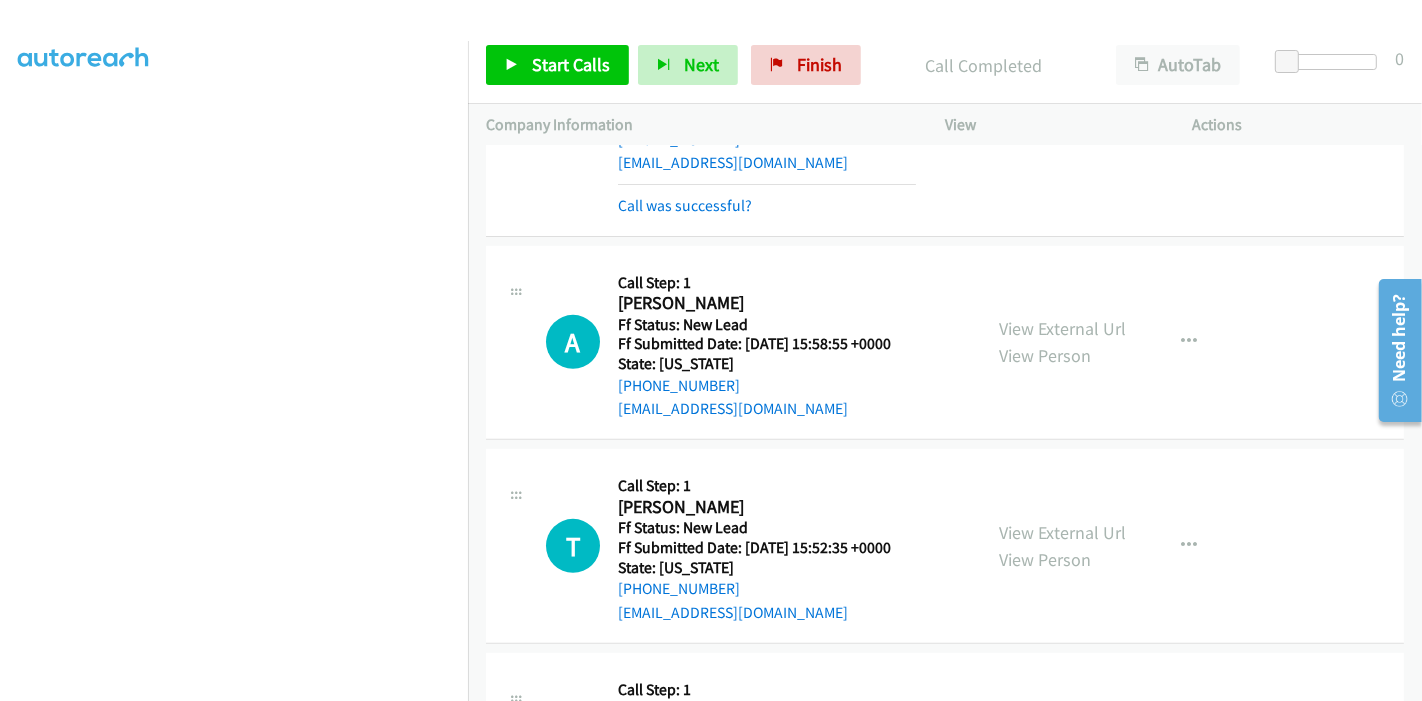 scroll, scrollTop: 666, scrollLeft: 0, axis: vertical 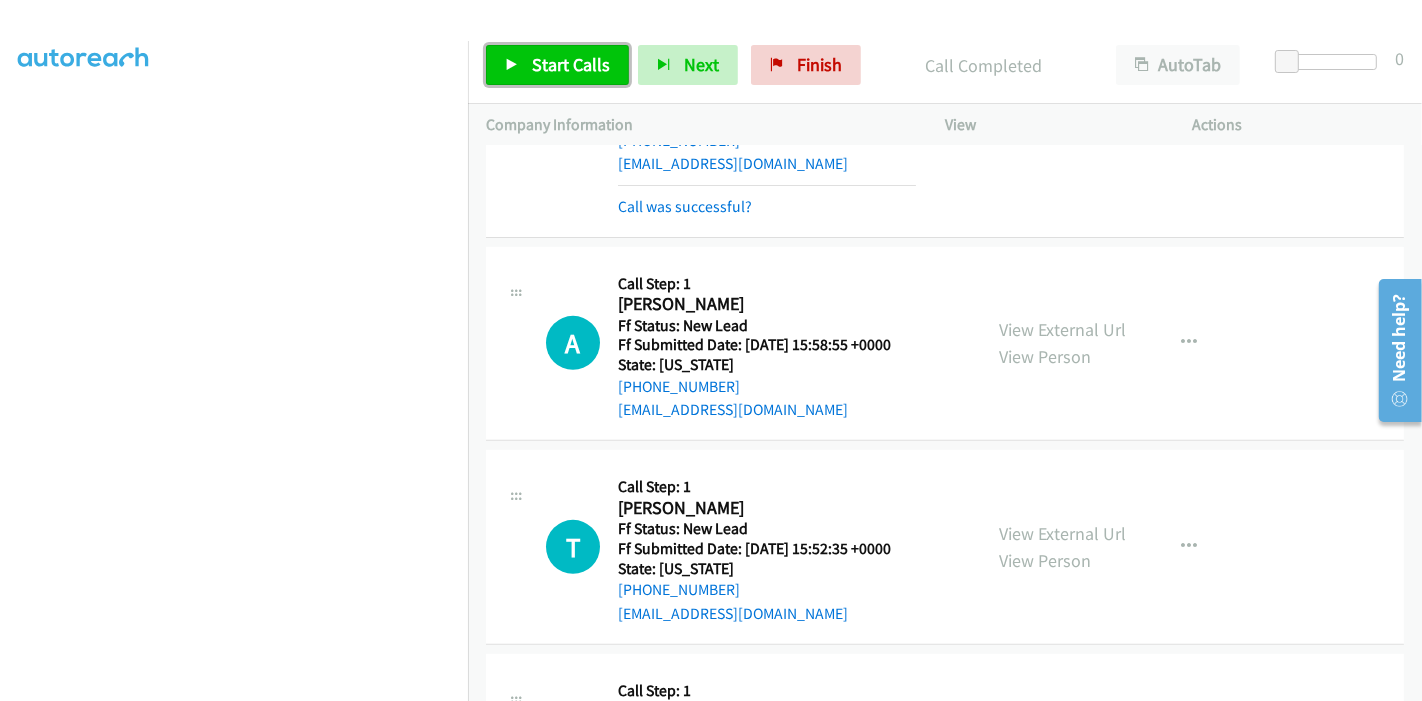 click on "Start Calls" at bounding box center [557, 65] 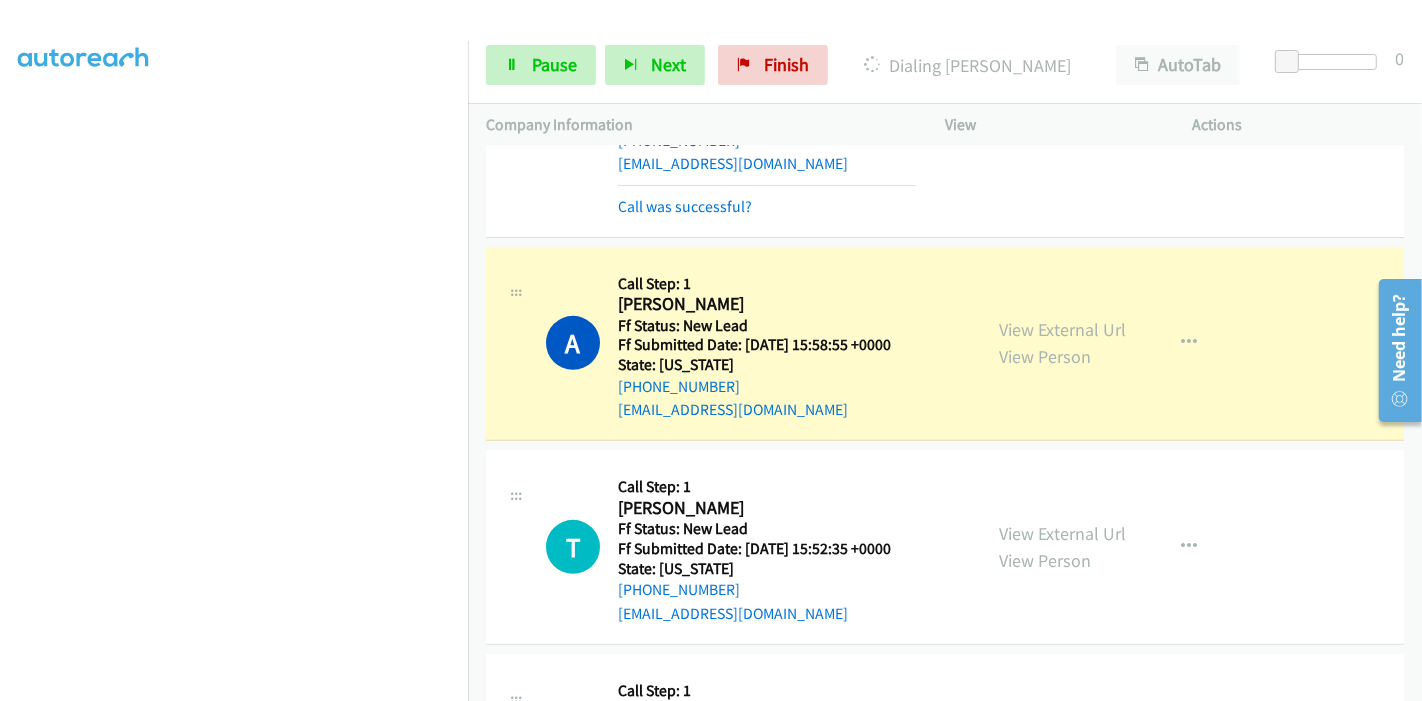 scroll, scrollTop: 777, scrollLeft: 0, axis: vertical 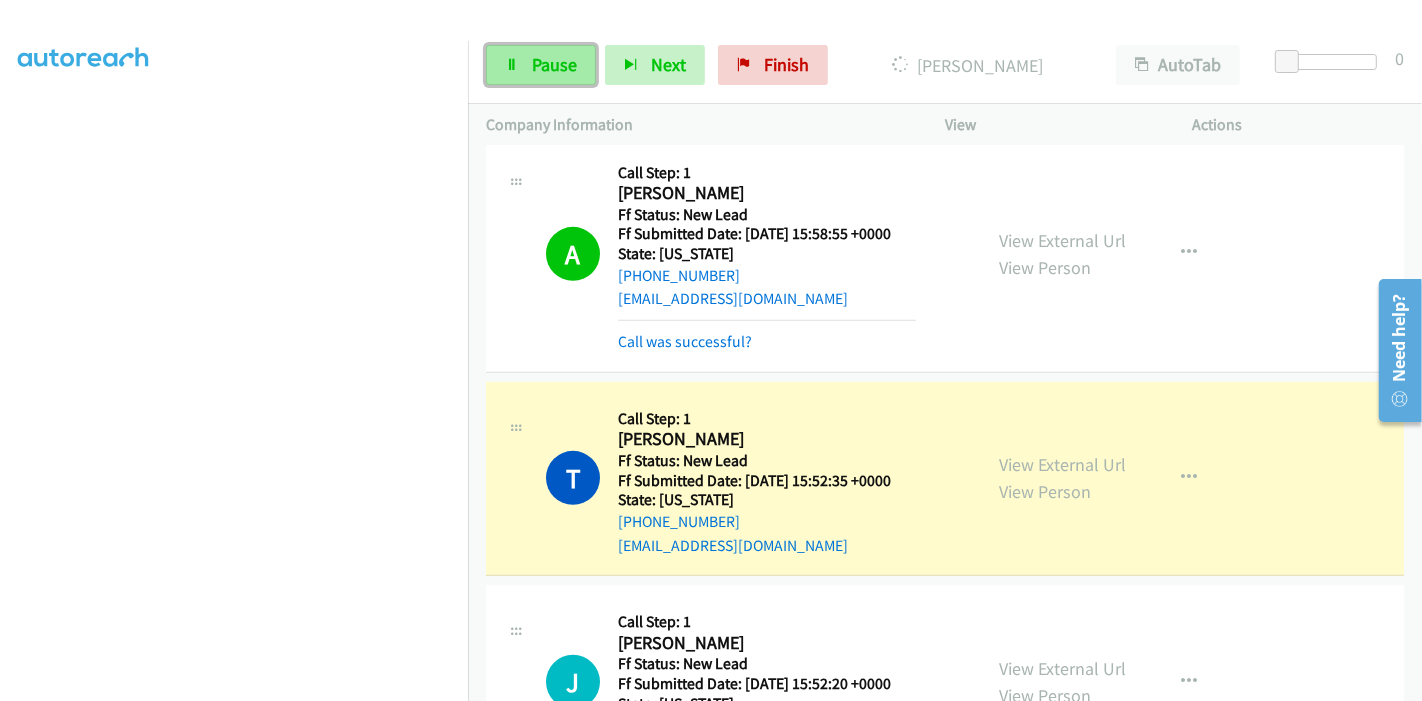 click on "Pause" at bounding box center [554, 64] 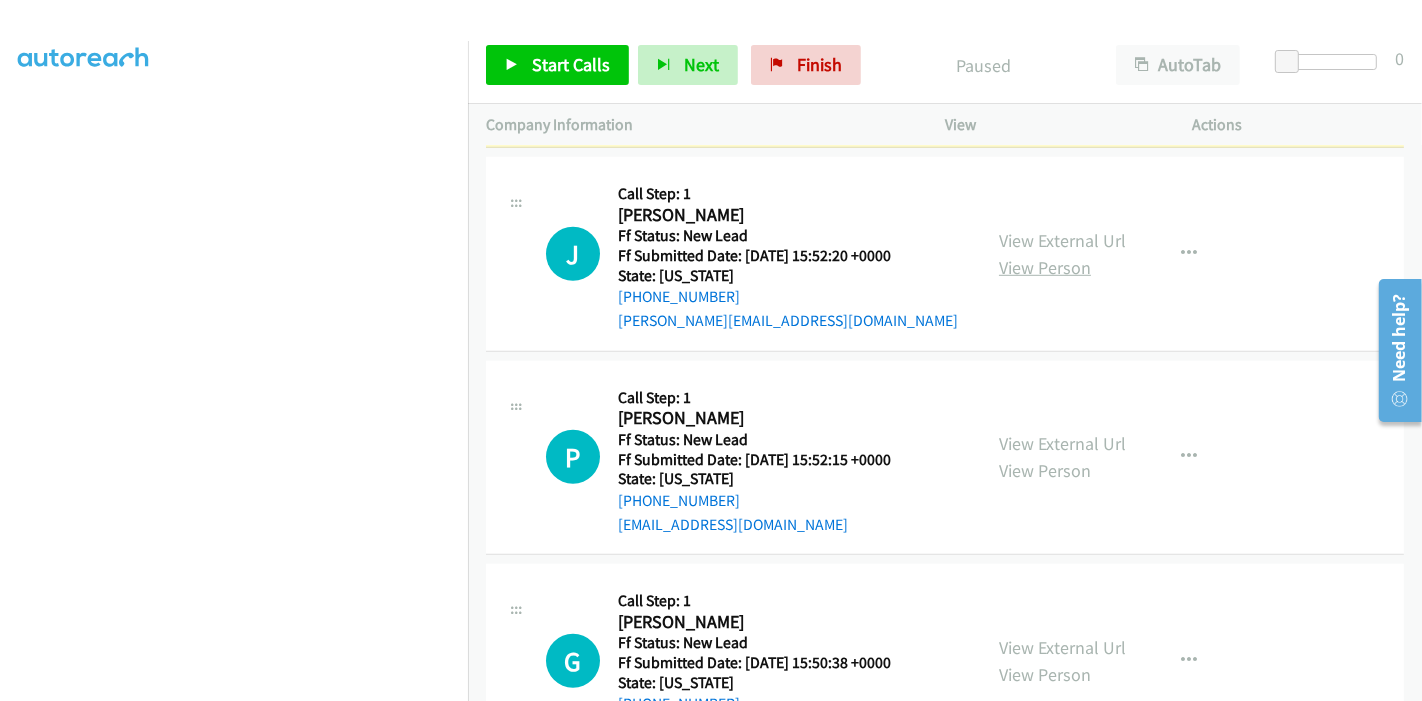 scroll, scrollTop: 1222, scrollLeft: 0, axis: vertical 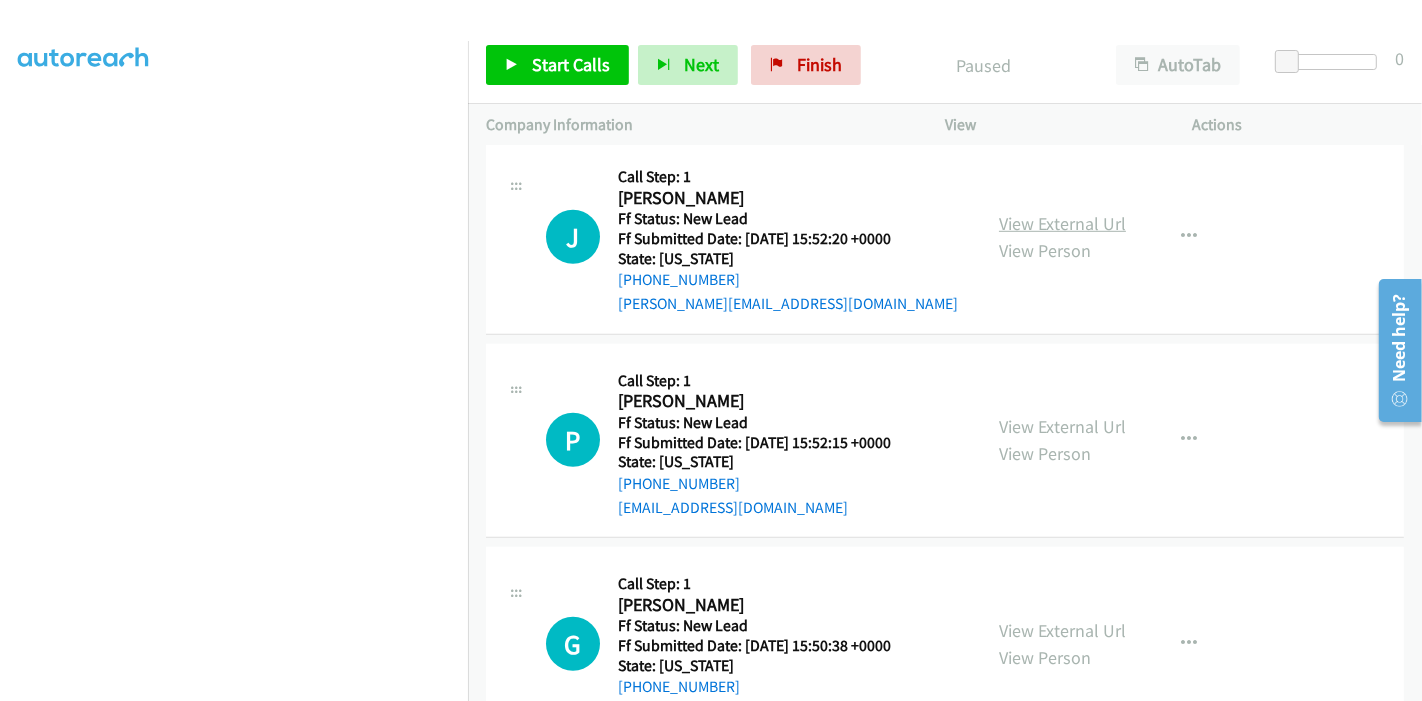 click on "View External Url" at bounding box center (1062, 223) 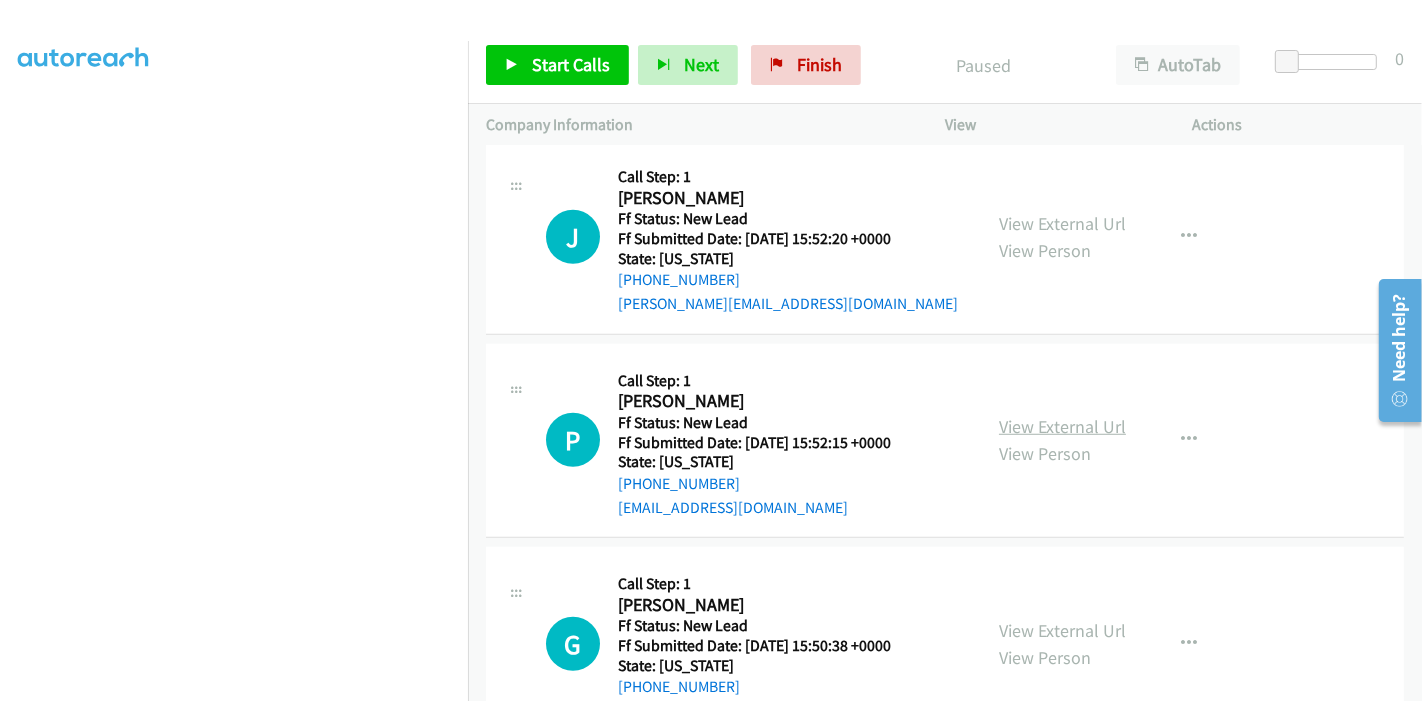click on "View External Url" at bounding box center (1062, 426) 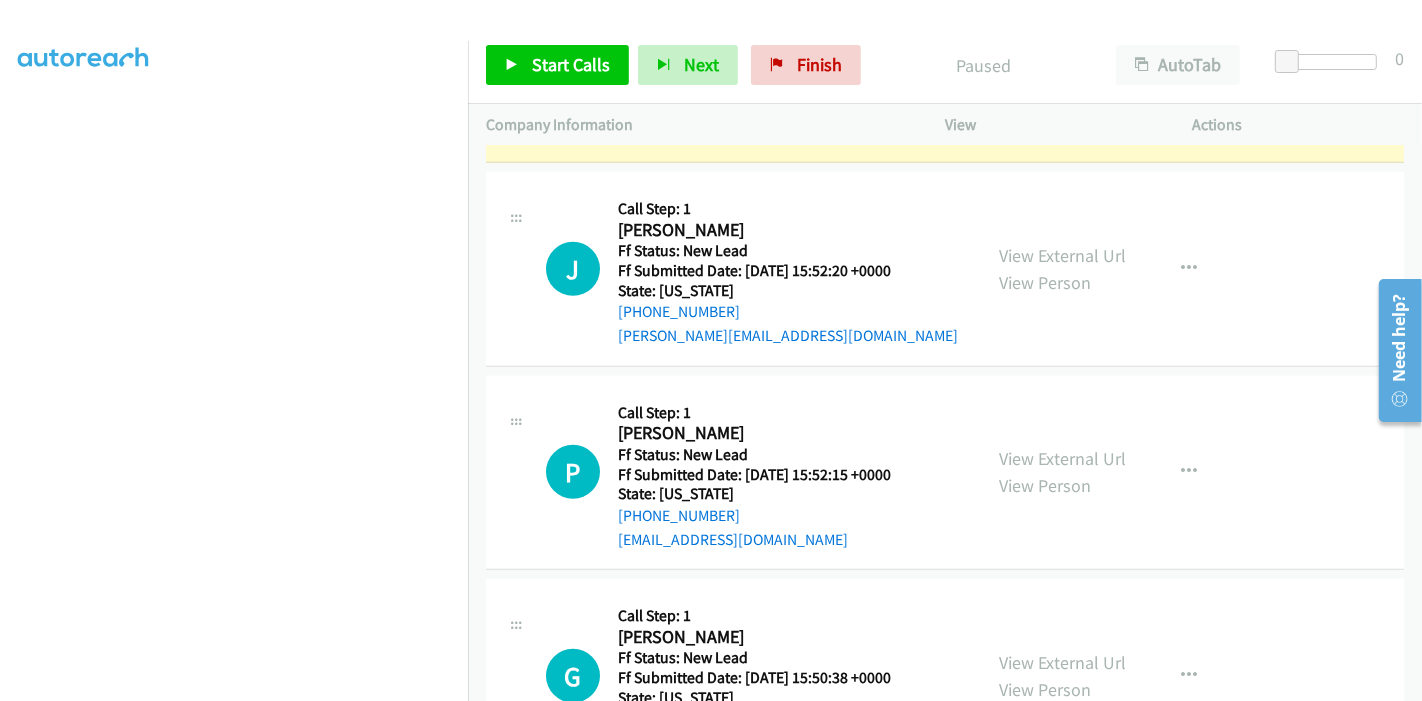 scroll, scrollTop: 1266, scrollLeft: 0, axis: vertical 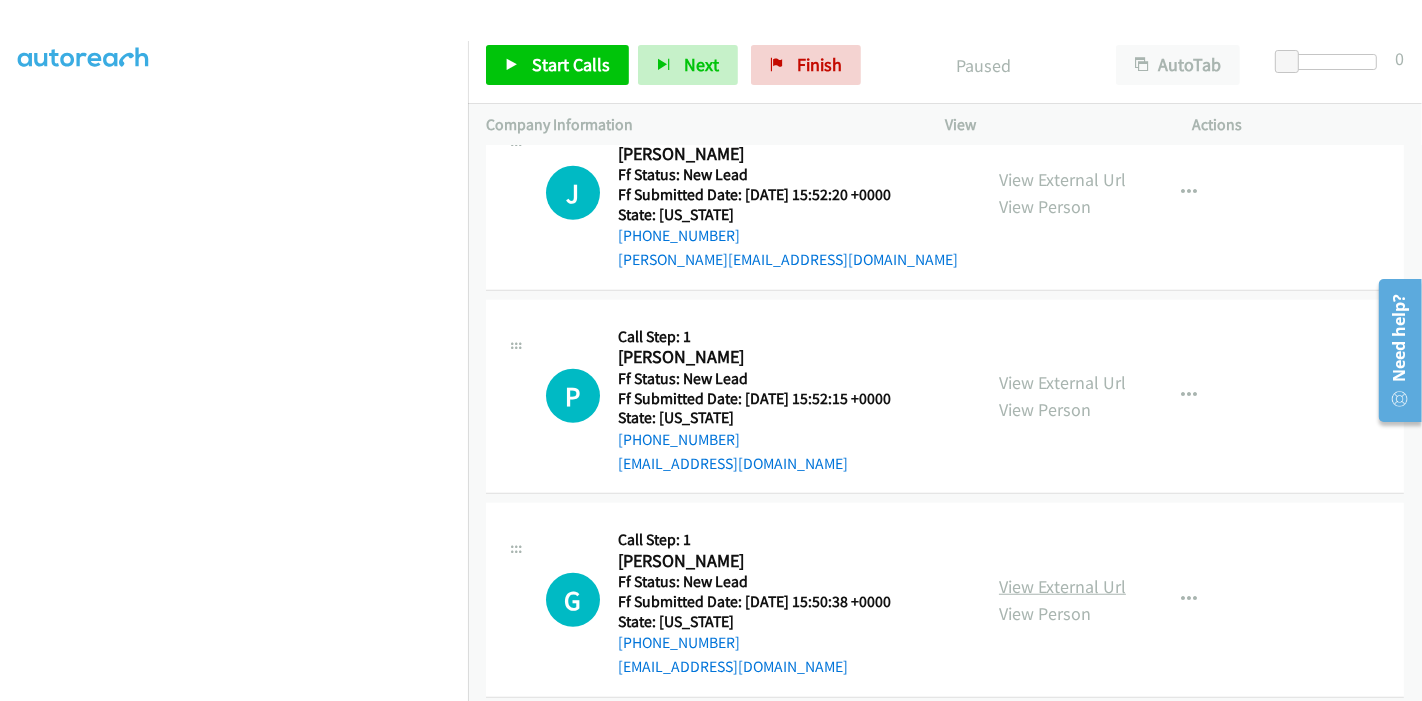 click on "View External Url" at bounding box center (1062, 586) 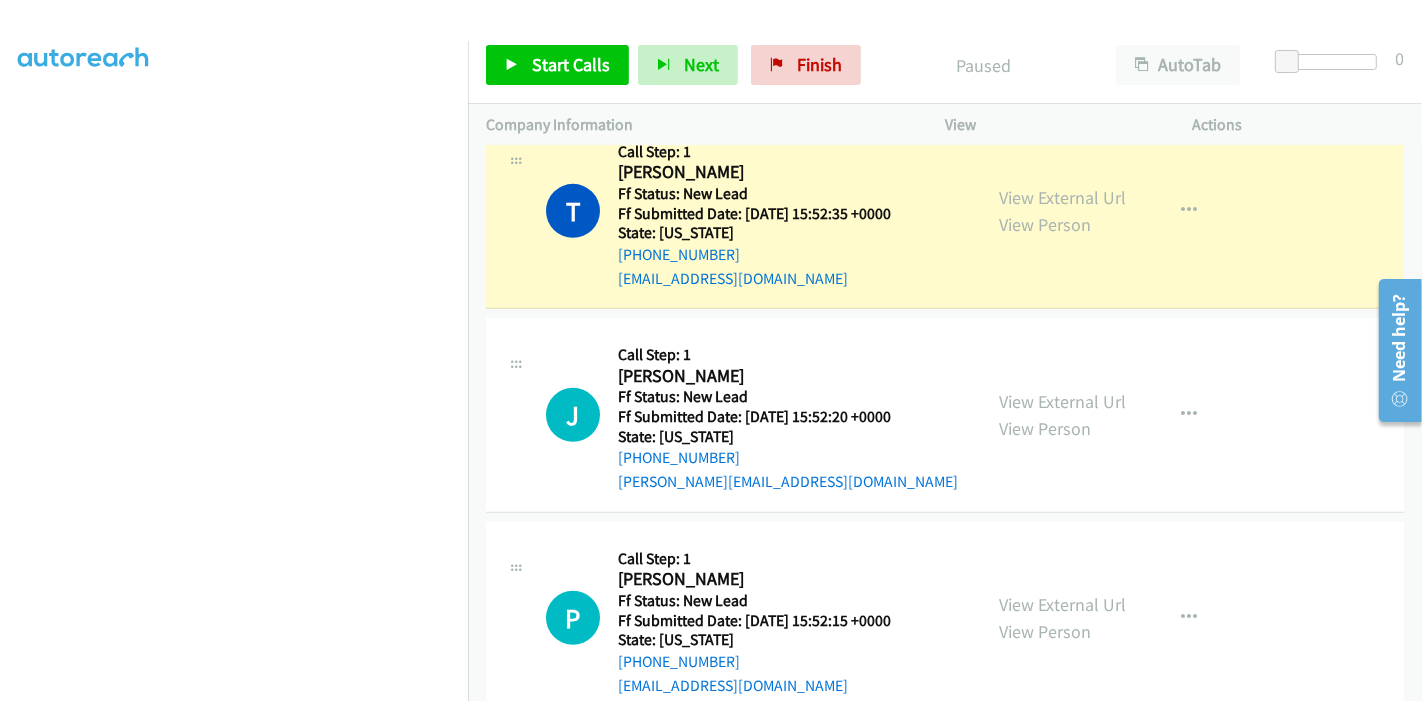 scroll, scrollTop: 711, scrollLeft: 0, axis: vertical 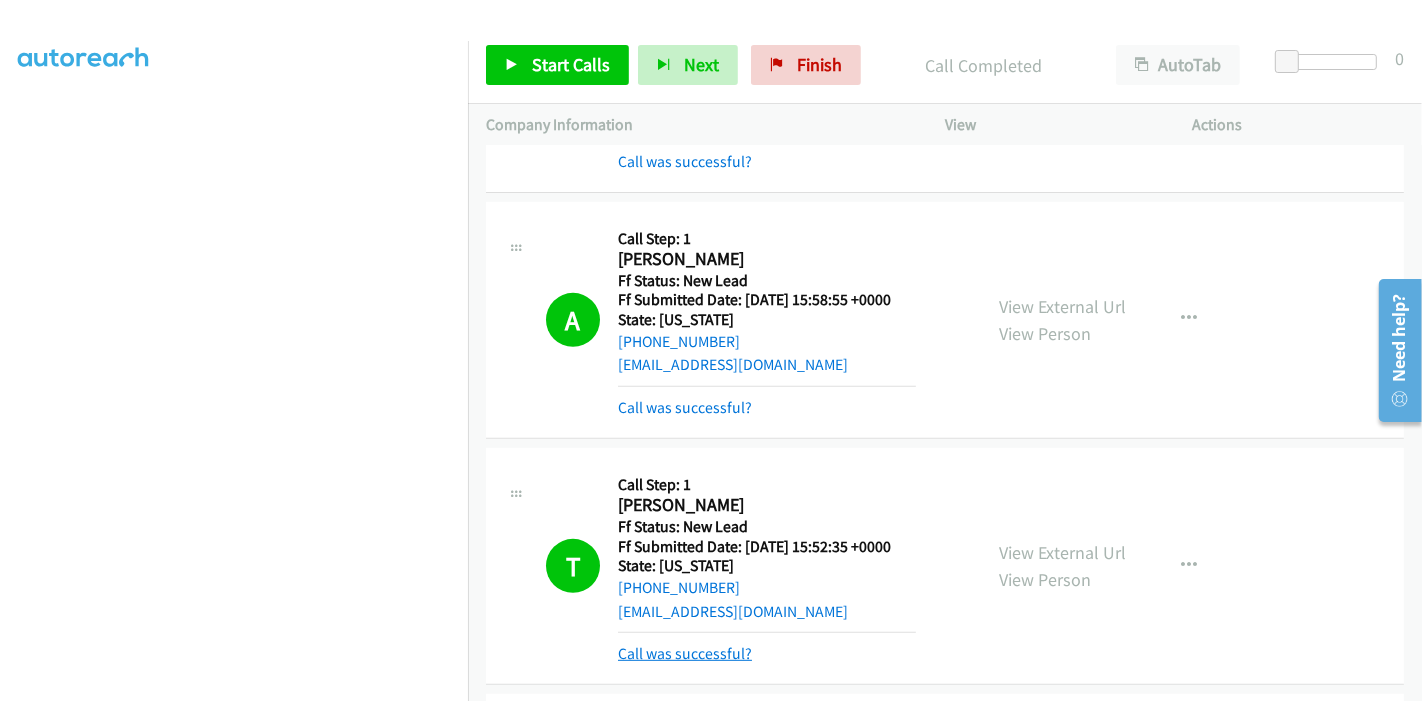 click on "Call was successful?" 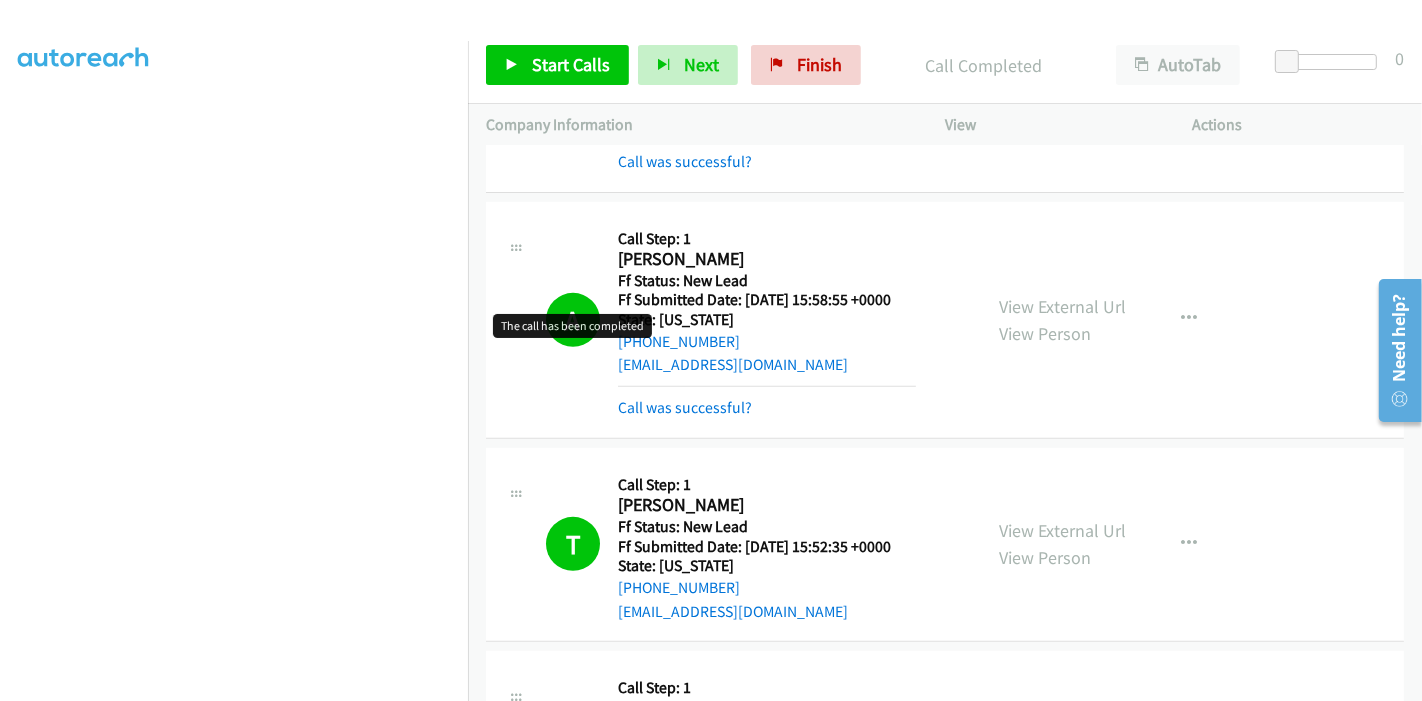 scroll, scrollTop: 933, scrollLeft: 0, axis: vertical 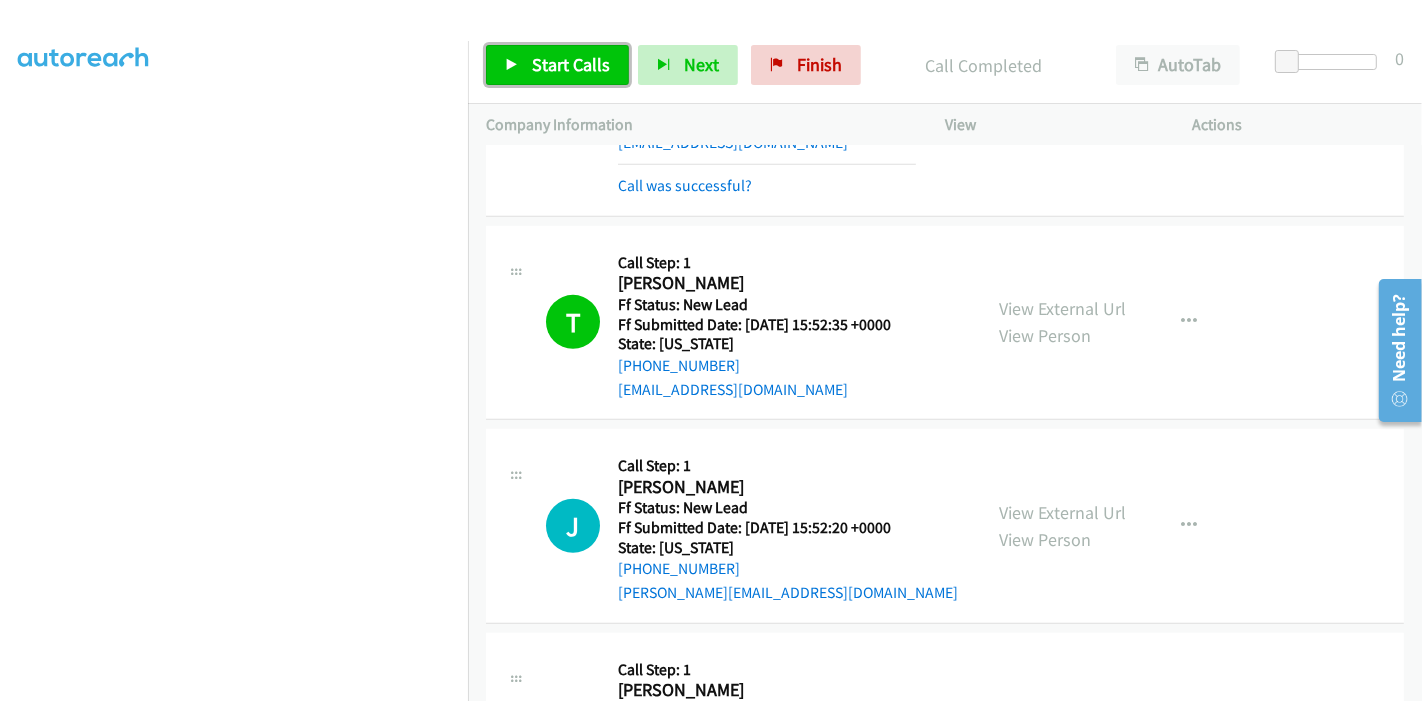 click on "Start Calls" 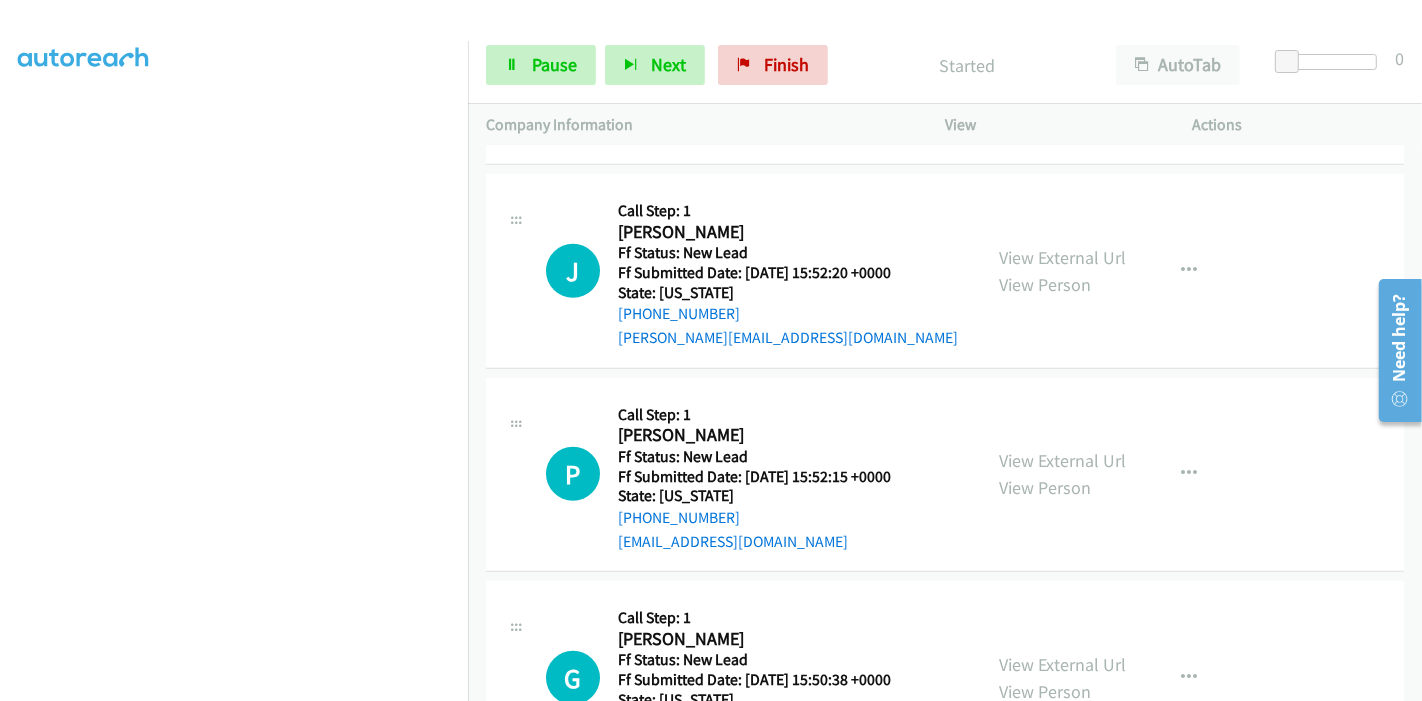 scroll, scrollTop: 1155, scrollLeft: 0, axis: vertical 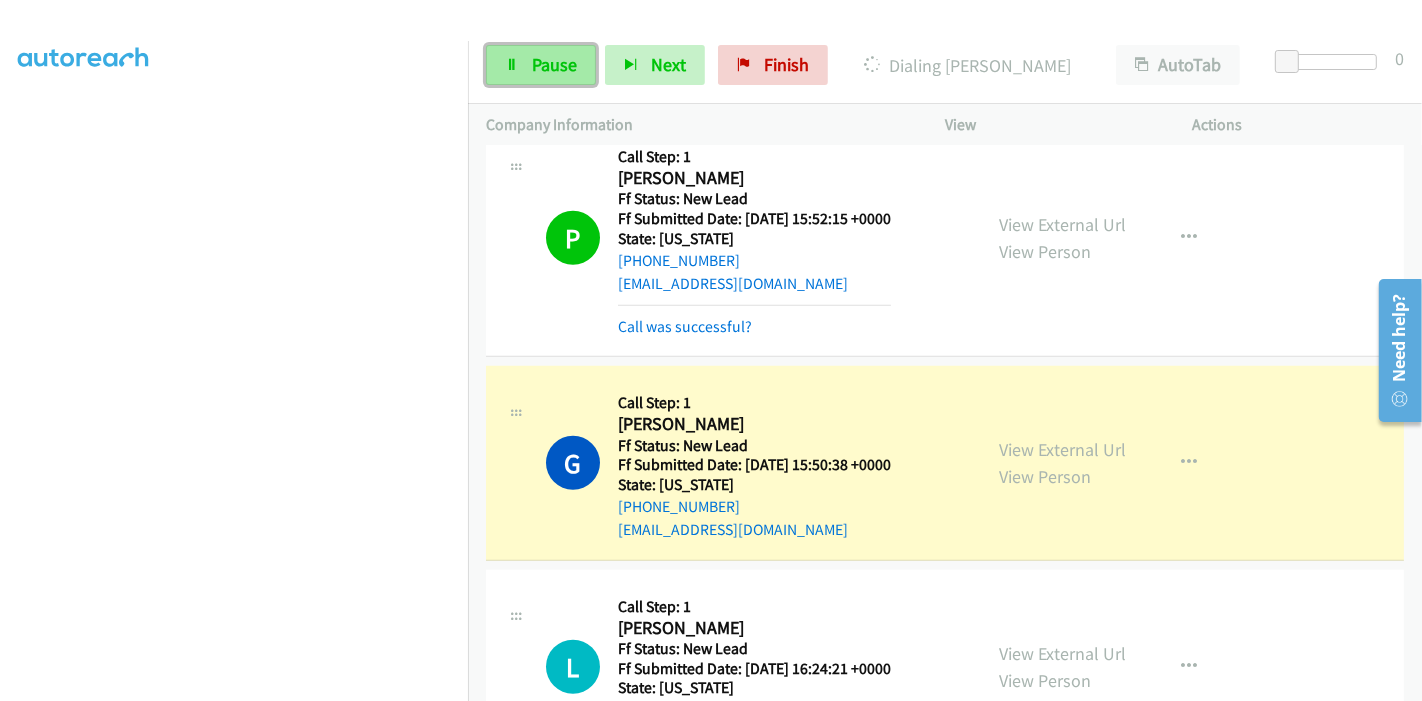 click on "Pause" 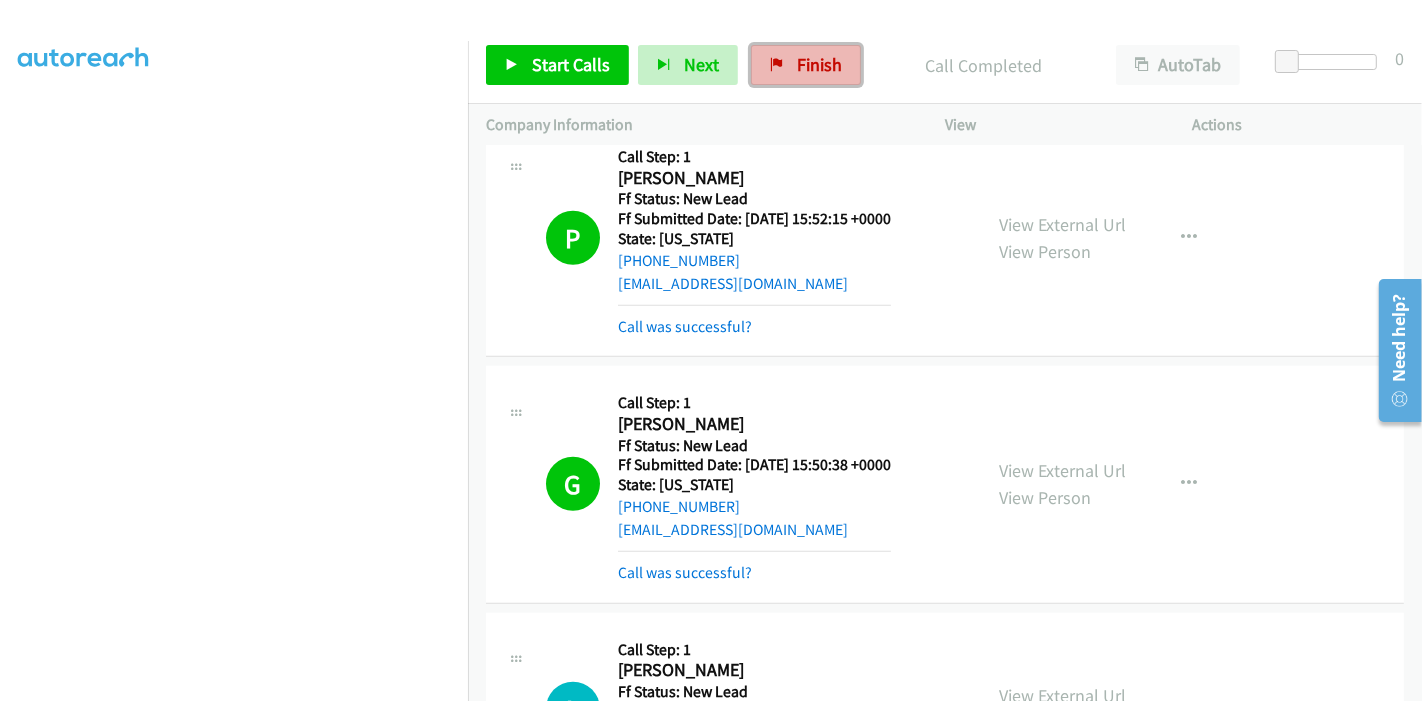click on "Finish" 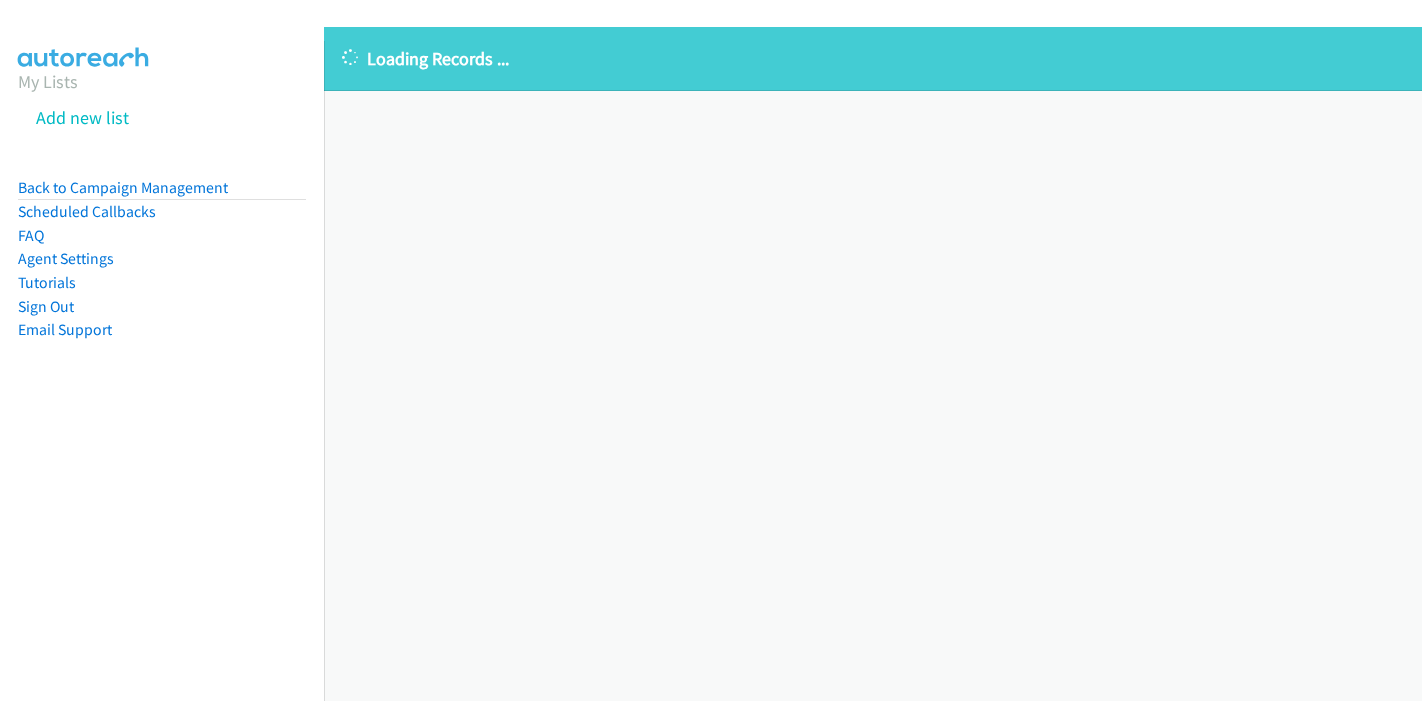 scroll, scrollTop: 0, scrollLeft: 0, axis: both 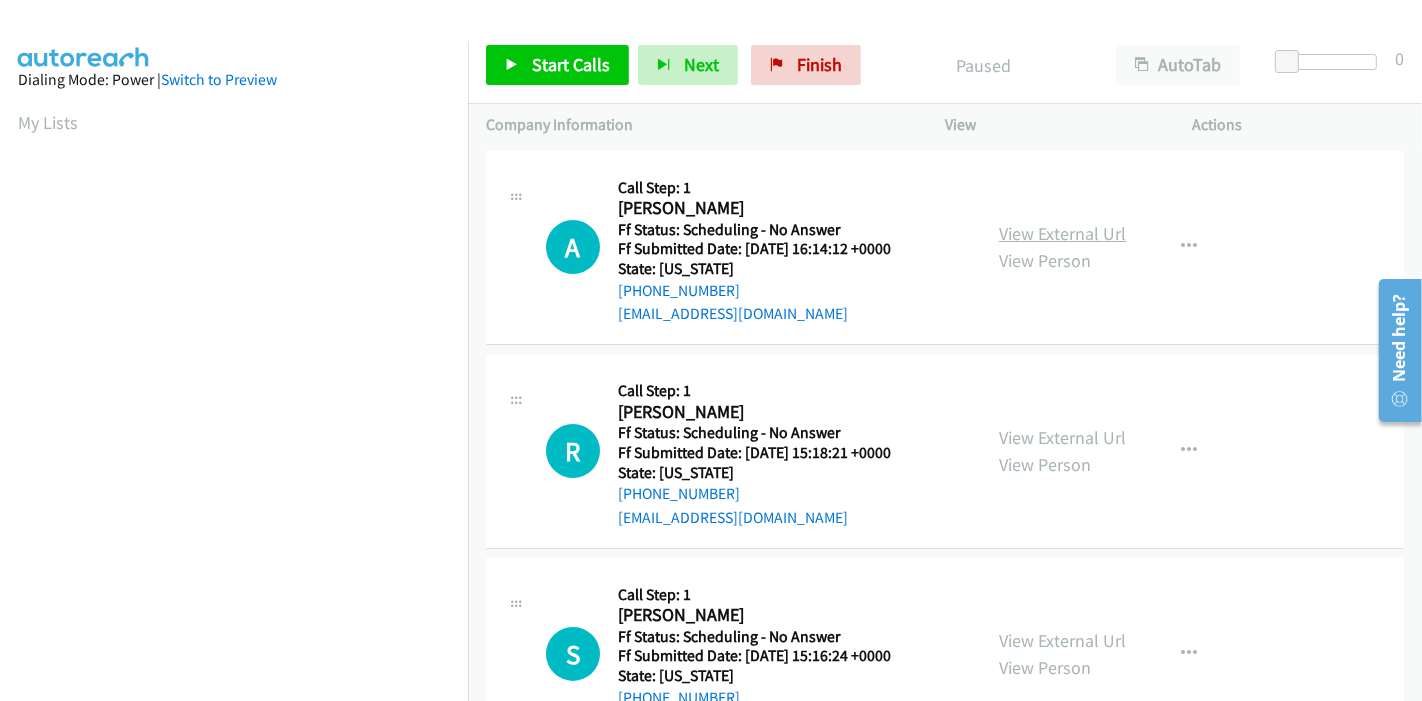 click on "View External Url" at bounding box center (1062, 233) 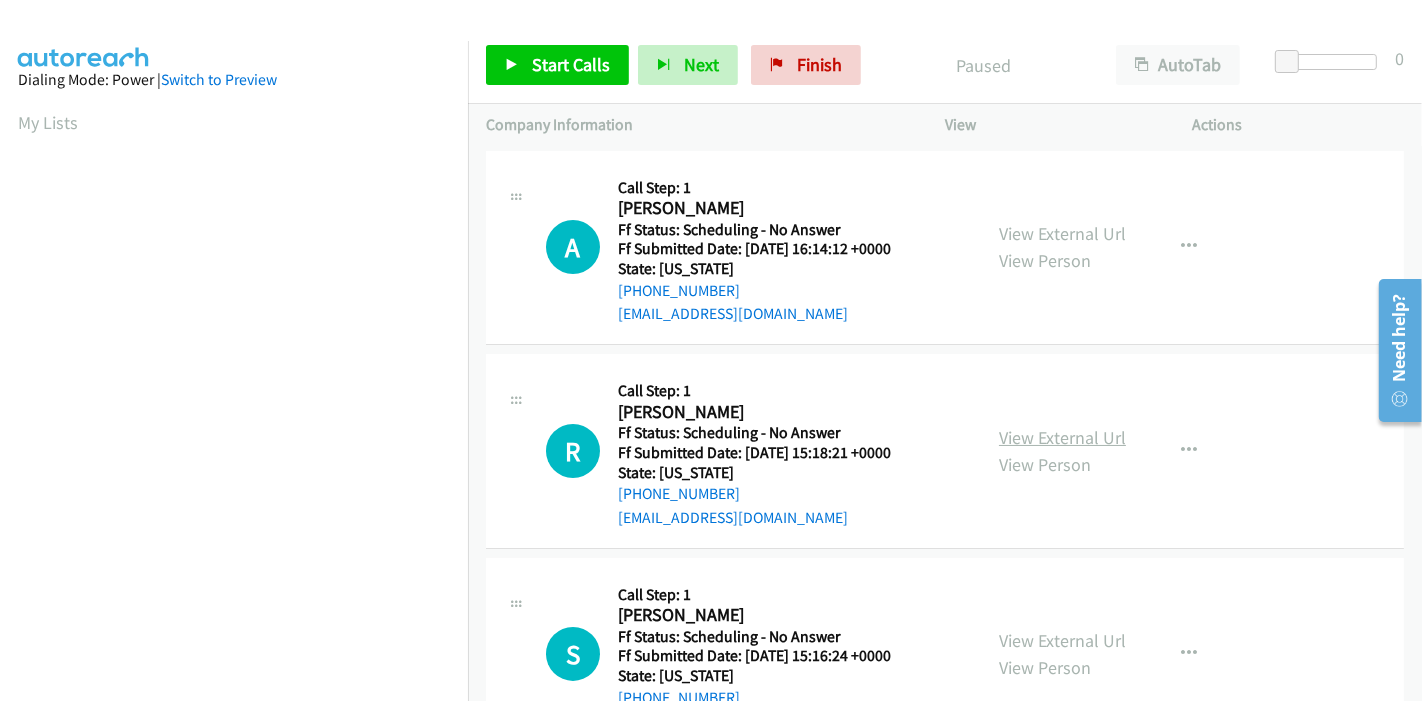 click on "View External Url" at bounding box center [1062, 437] 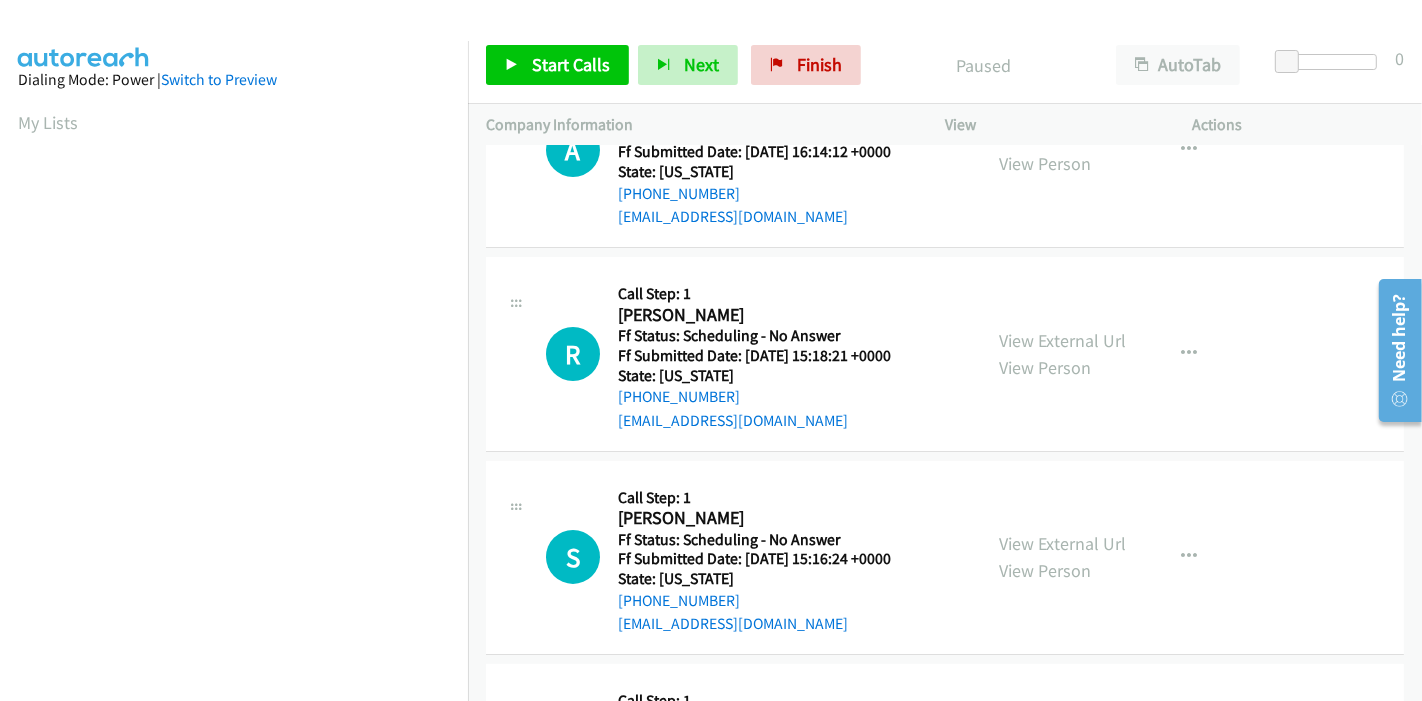 scroll, scrollTop: 222, scrollLeft: 0, axis: vertical 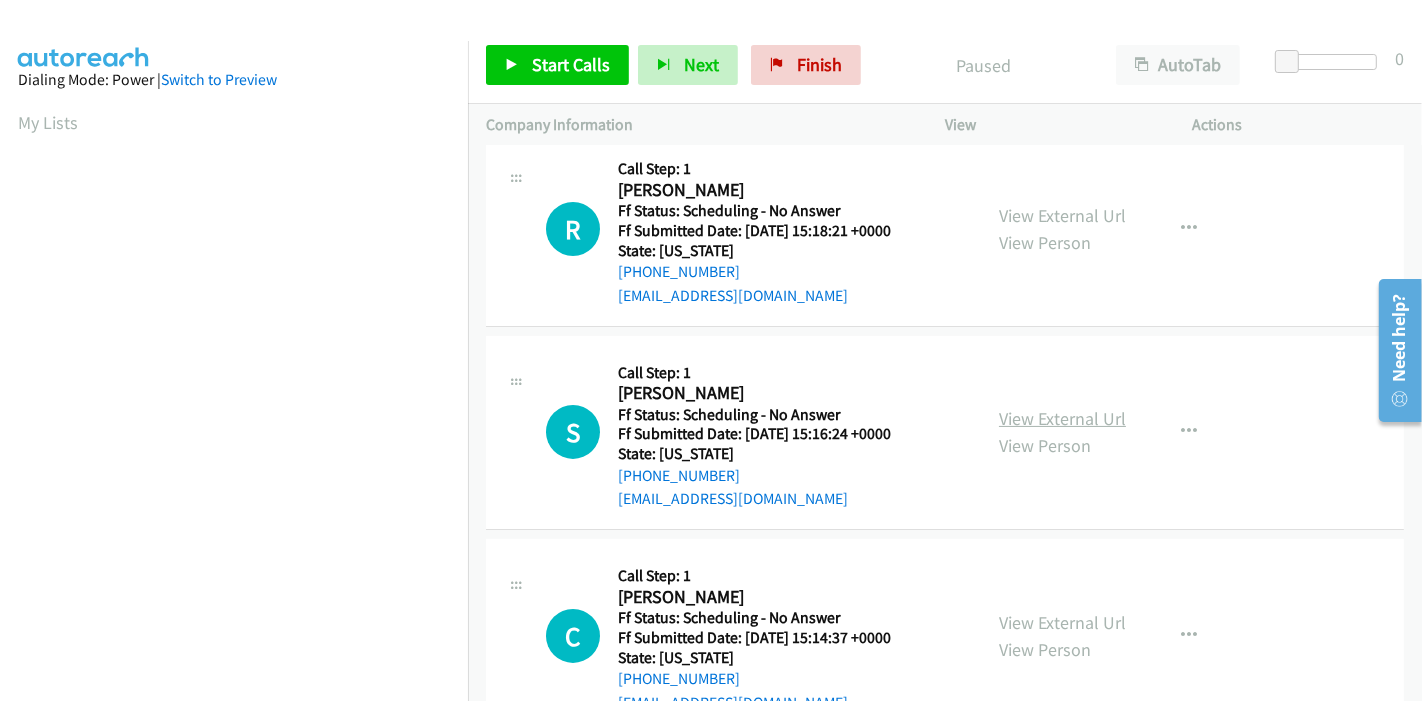 click on "View External Url" at bounding box center (1062, 418) 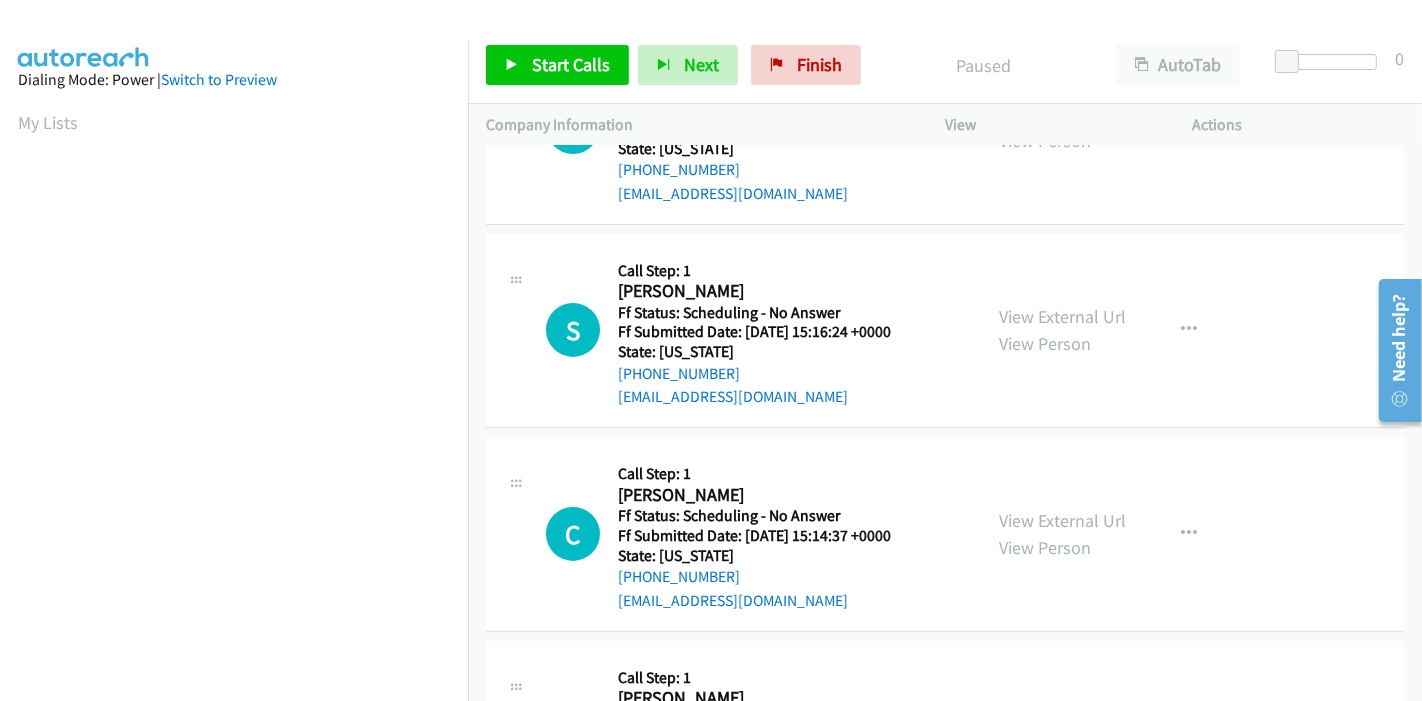 scroll, scrollTop: 555, scrollLeft: 0, axis: vertical 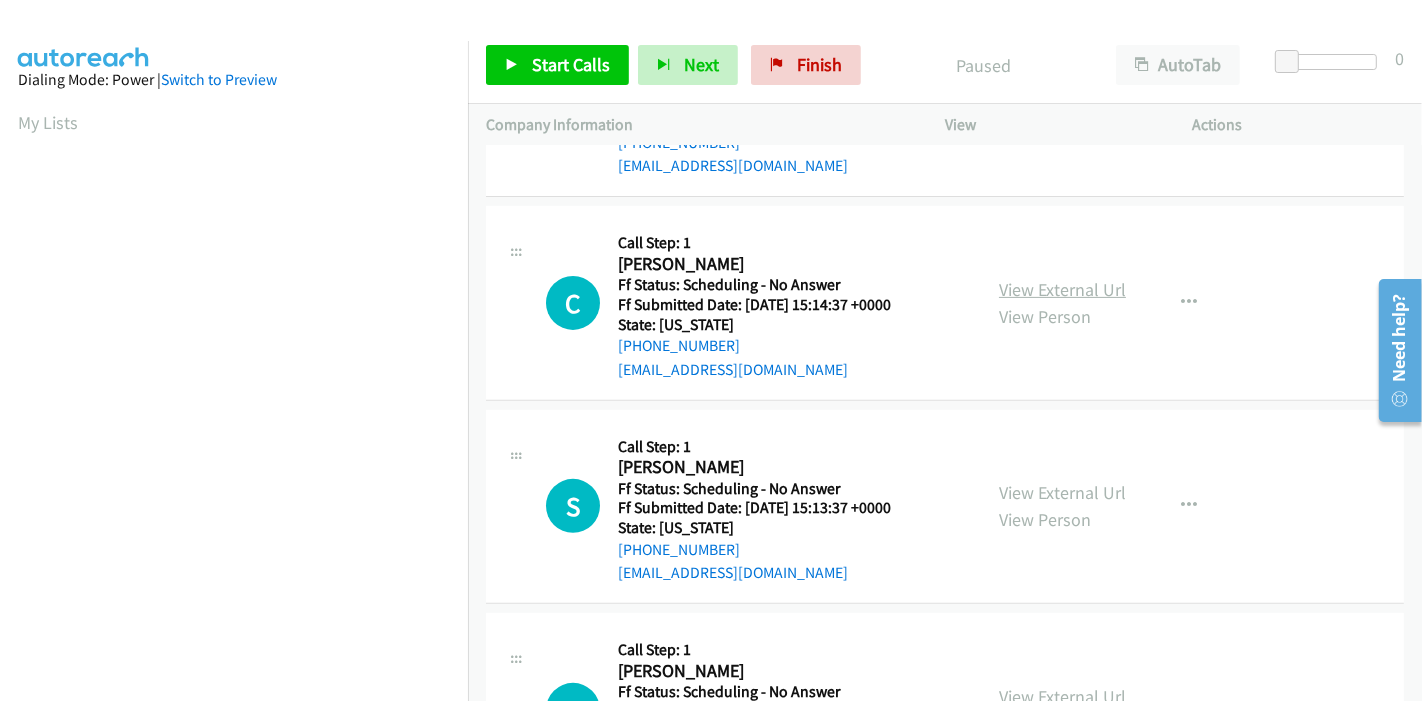 click on "View External Url" at bounding box center (1062, 289) 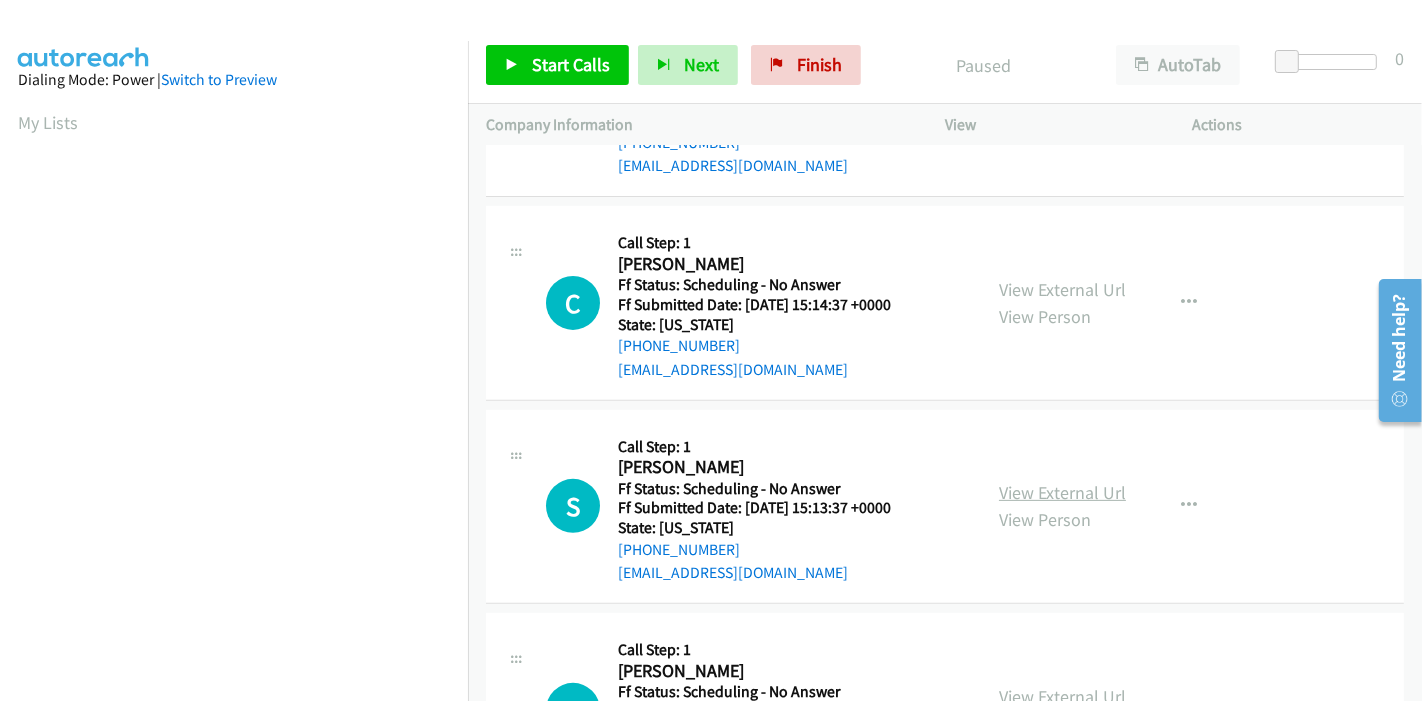 click on "View External Url" at bounding box center [1062, 492] 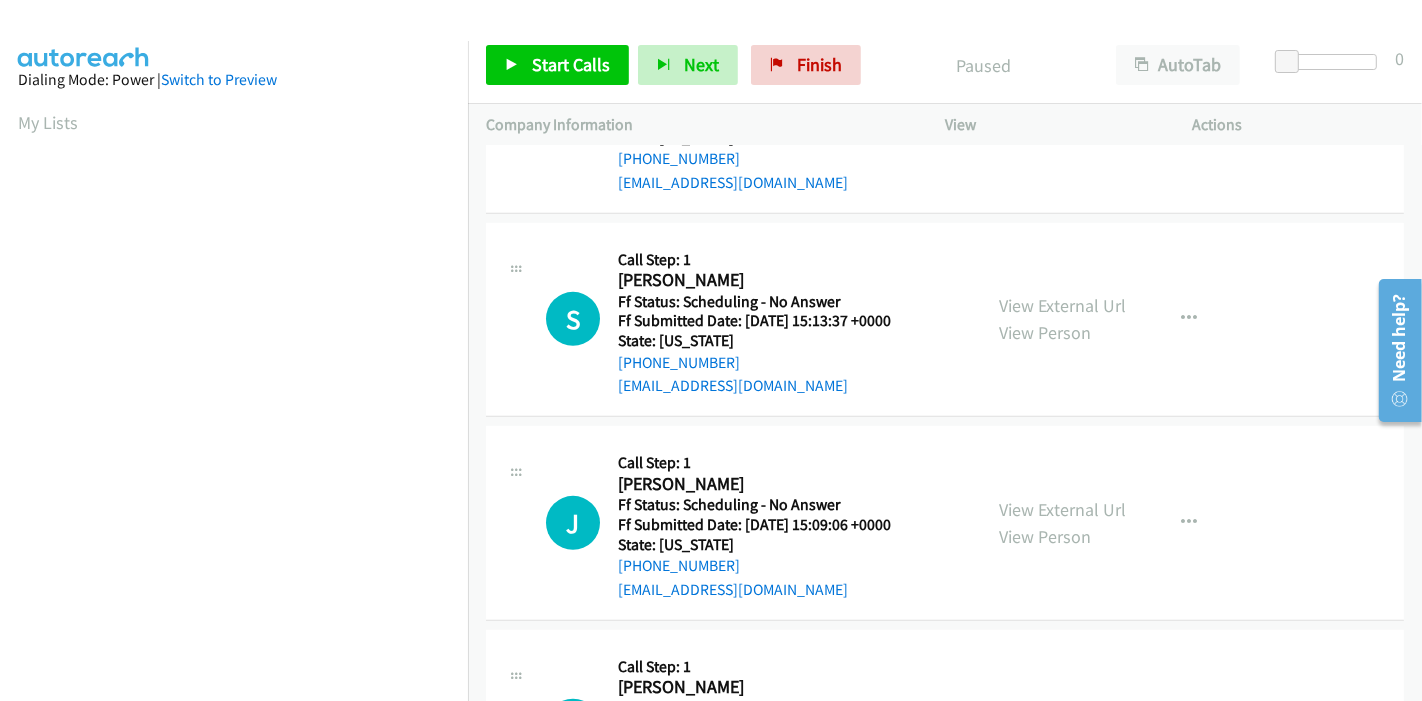 scroll, scrollTop: 777, scrollLeft: 0, axis: vertical 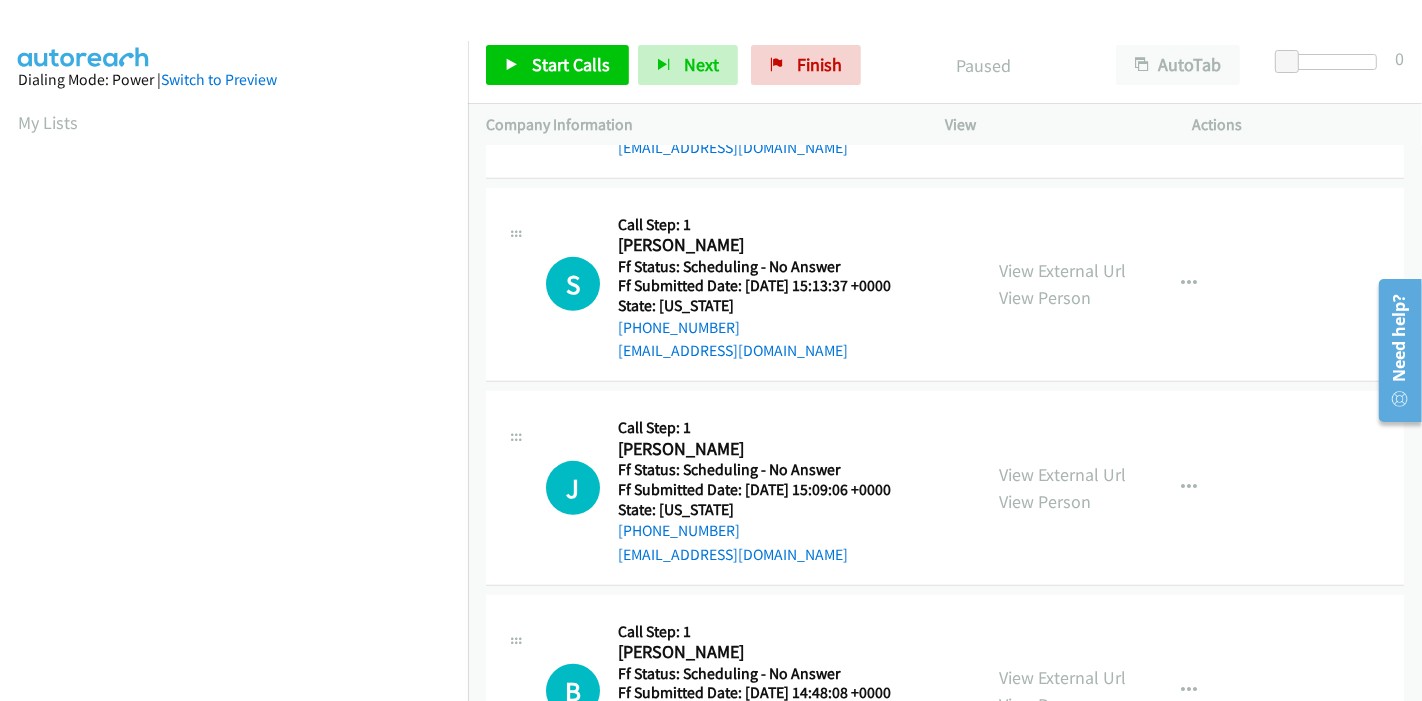 click on "View External Url
View Person
View External Url
Email
Schedule/Manage Callback
Skip Call
Add to do not call list" at bounding box center (1114, 488) 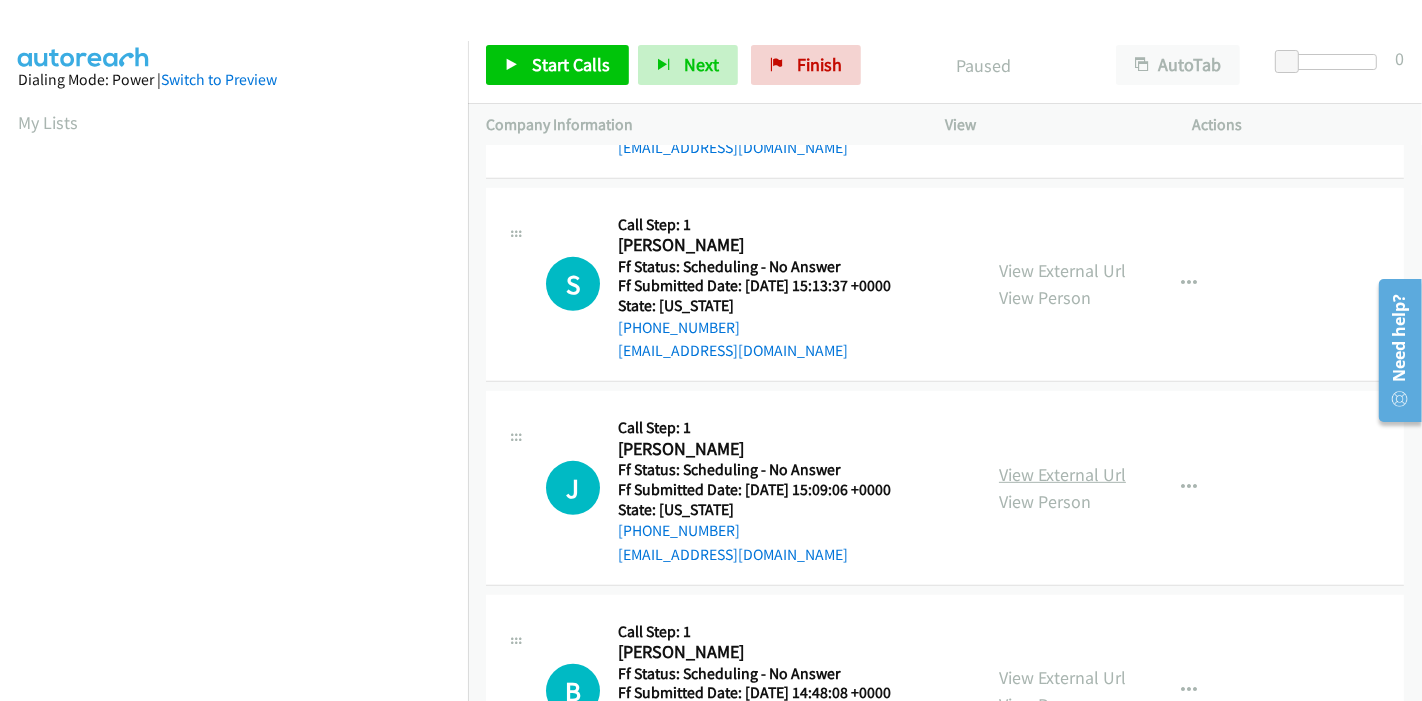 click on "View External Url" at bounding box center (1062, 474) 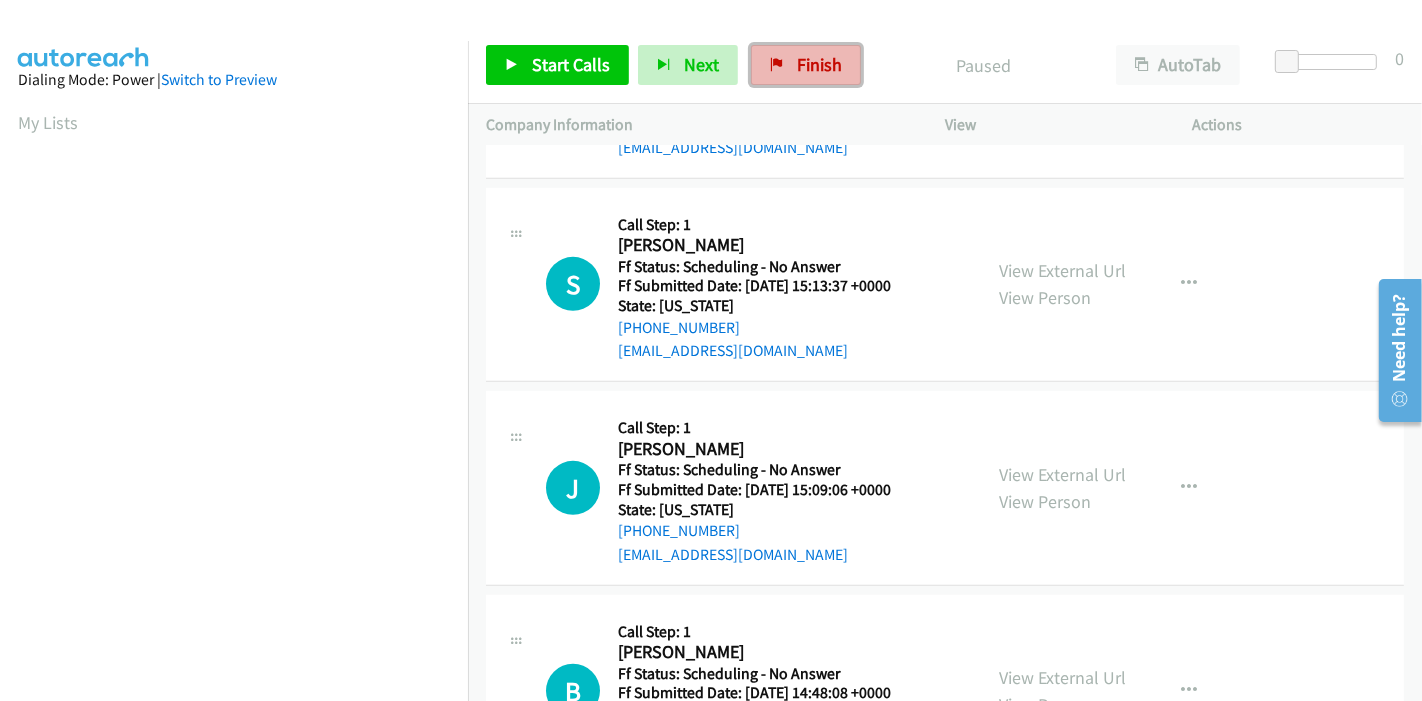 click on "Finish" at bounding box center (819, 64) 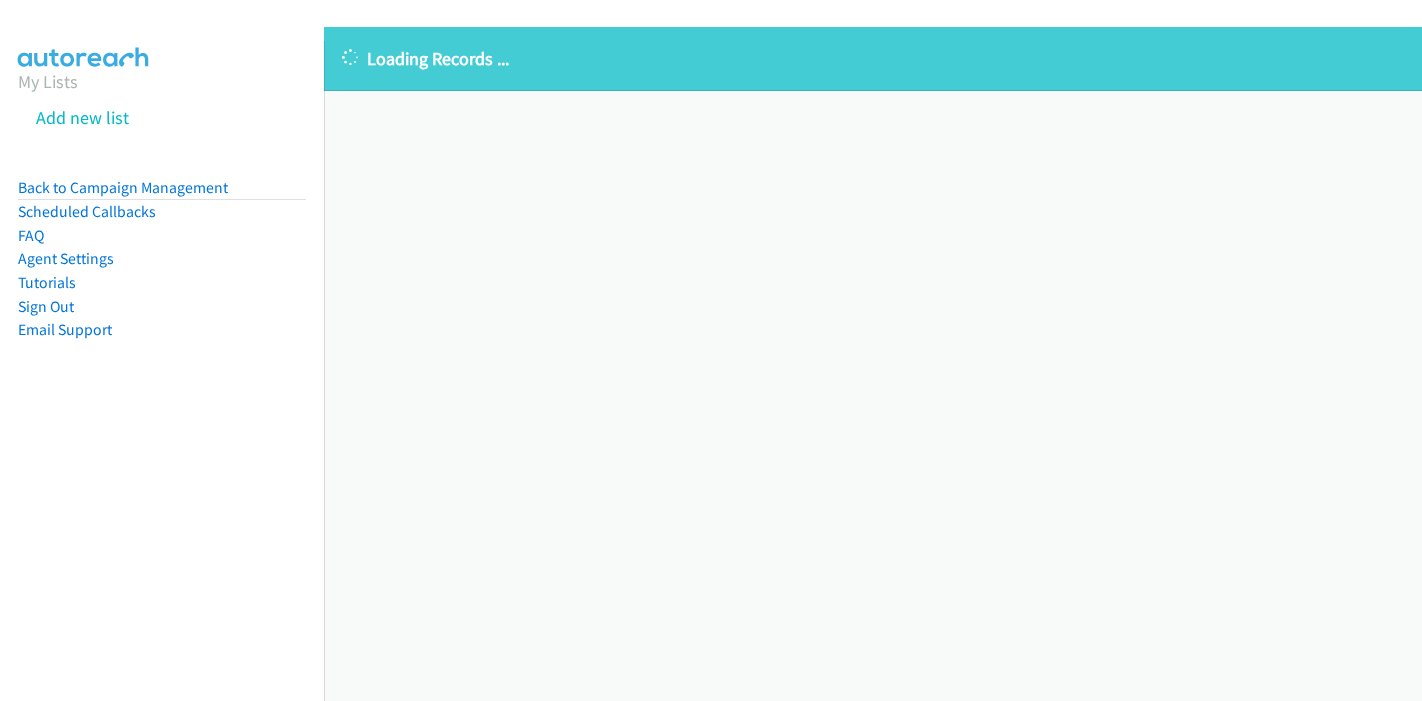 scroll, scrollTop: 0, scrollLeft: 0, axis: both 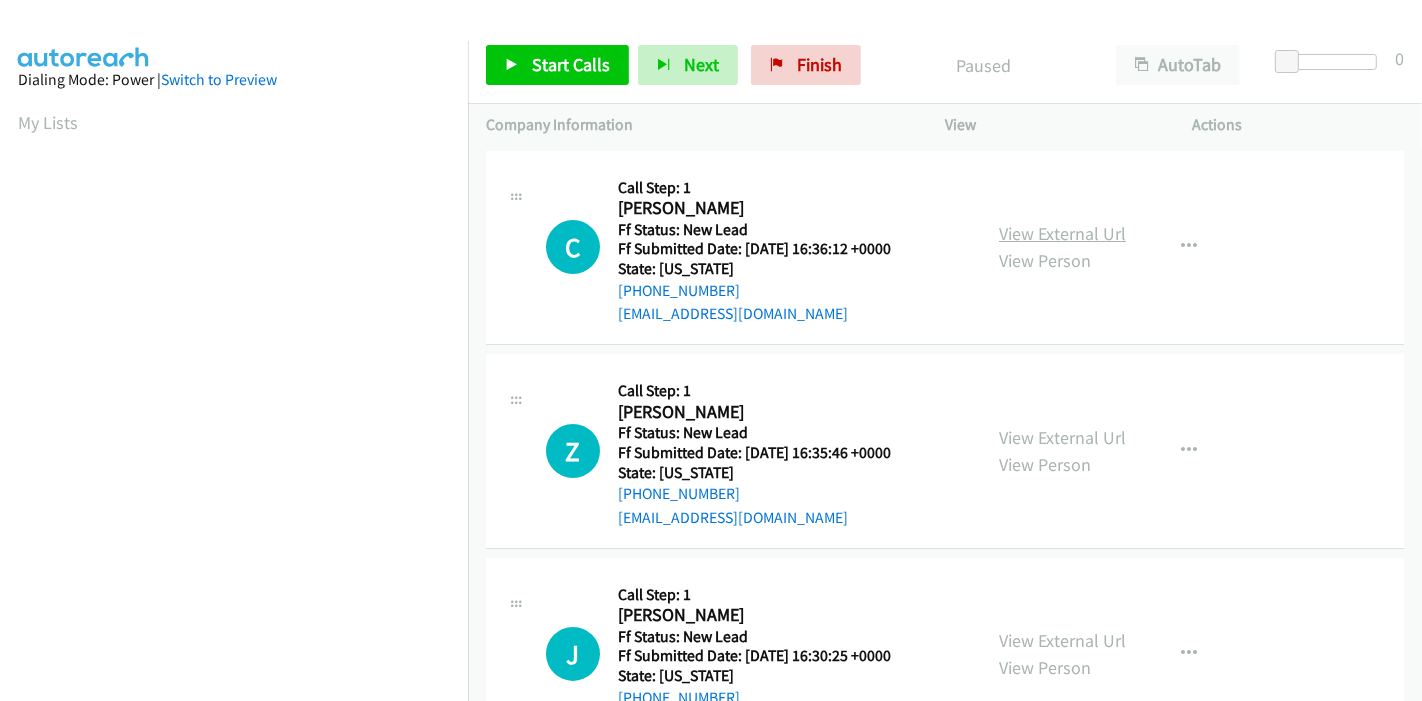 click on "View External Url" at bounding box center (1062, 233) 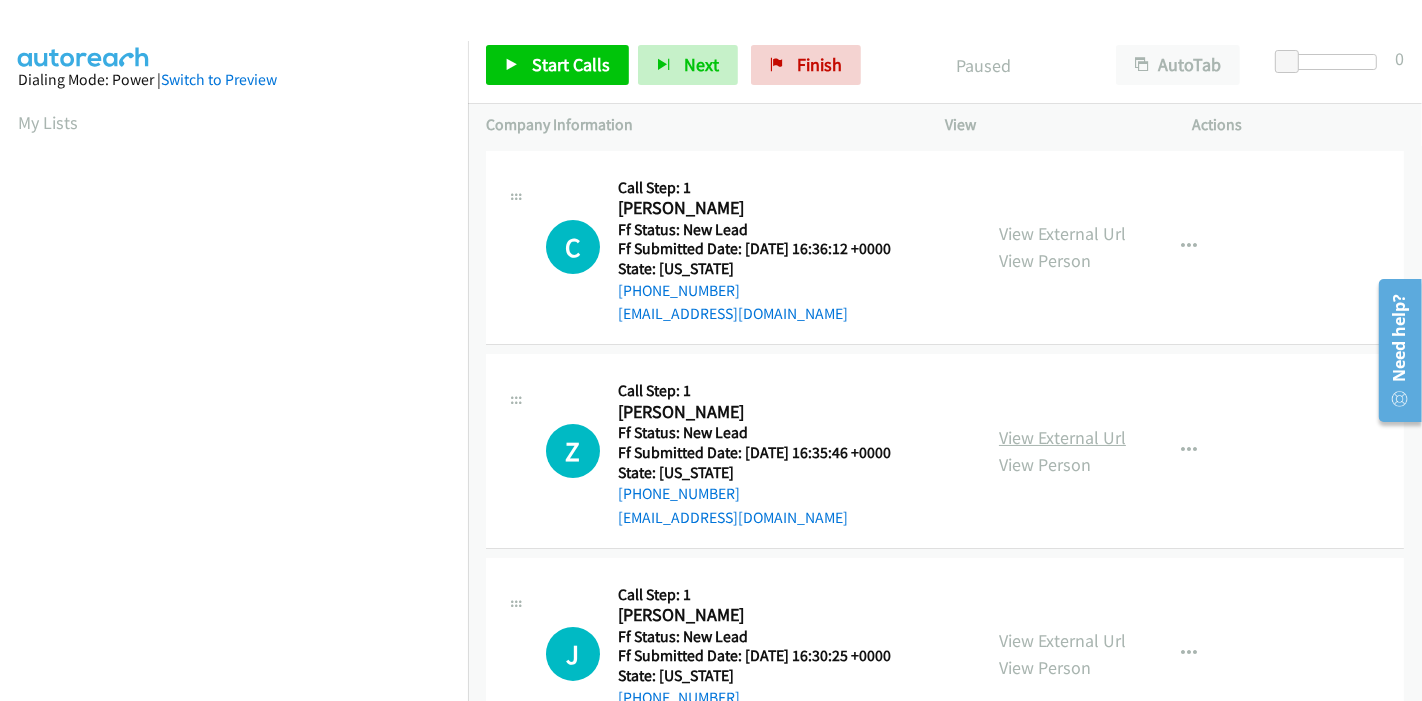 click on "View External Url" at bounding box center (1062, 437) 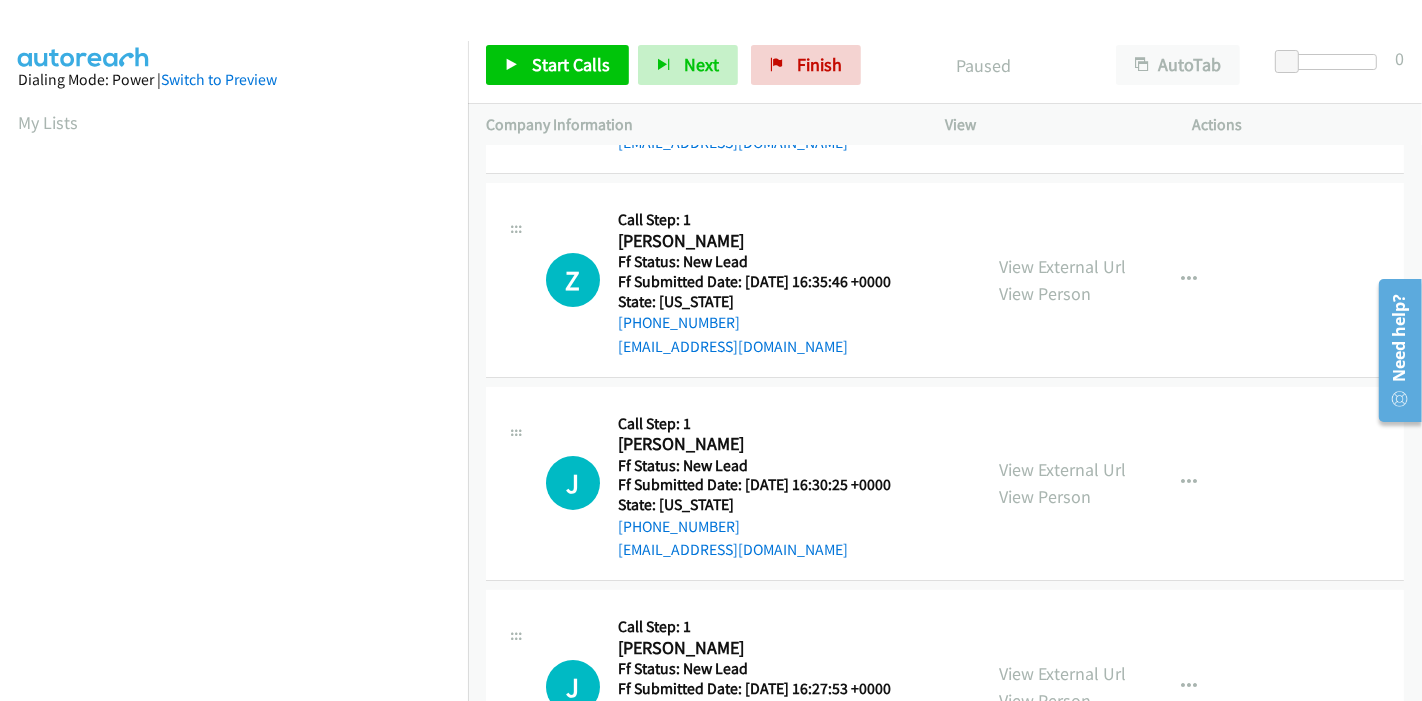 scroll, scrollTop: 222, scrollLeft: 0, axis: vertical 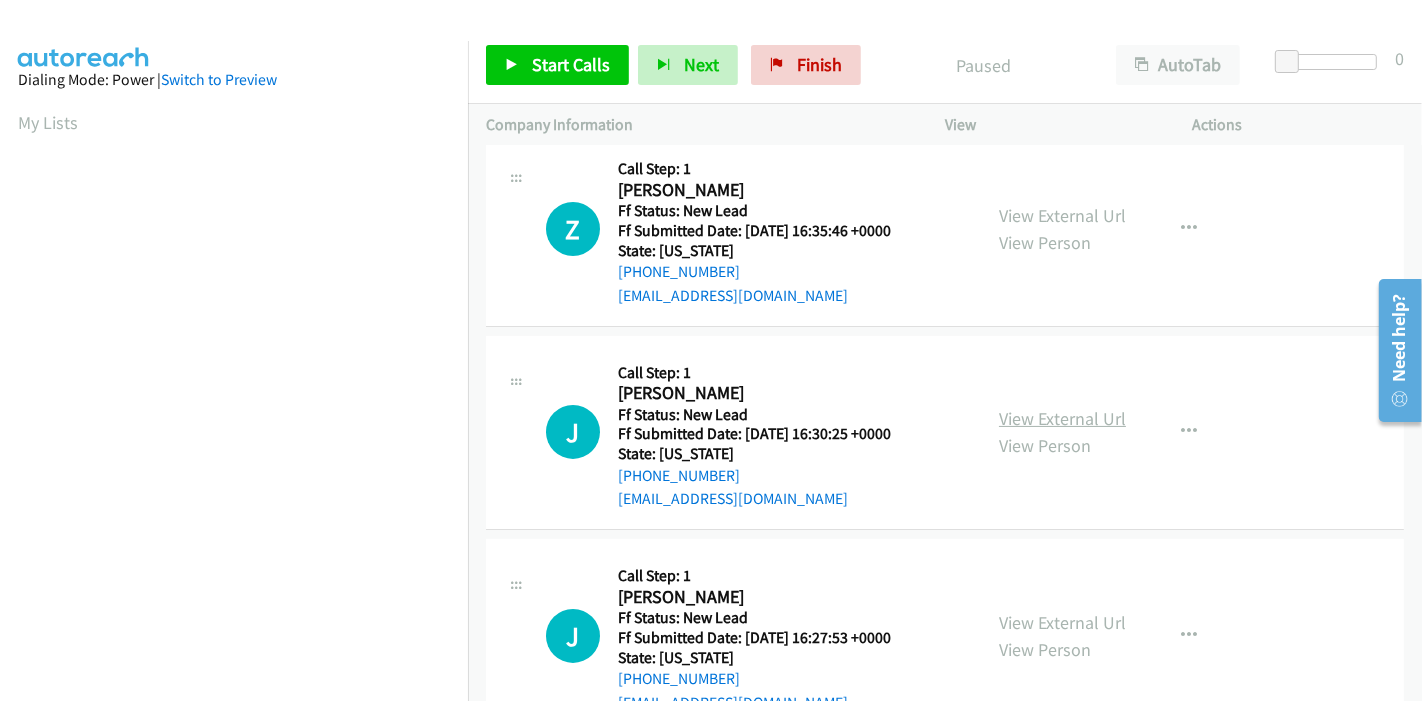 click on "View External Url" at bounding box center [1062, 418] 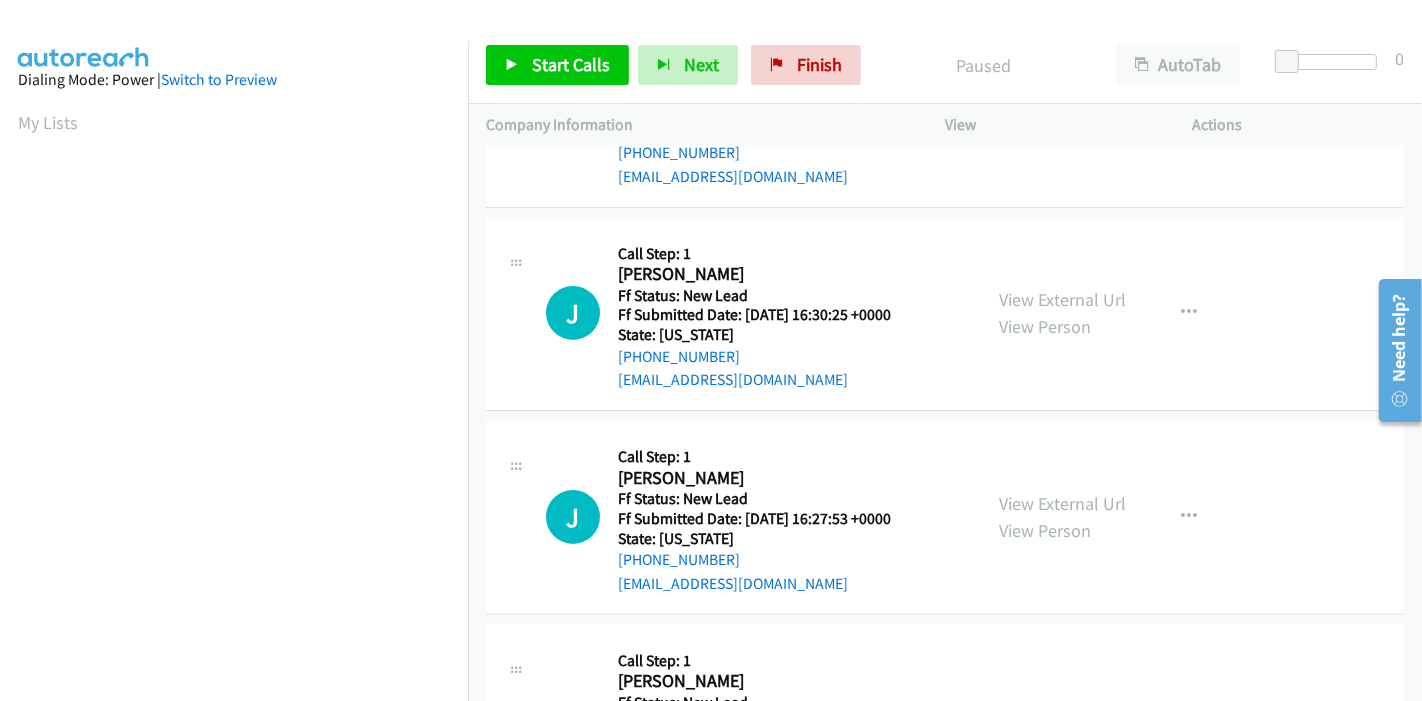 scroll, scrollTop: 487, scrollLeft: 0, axis: vertical 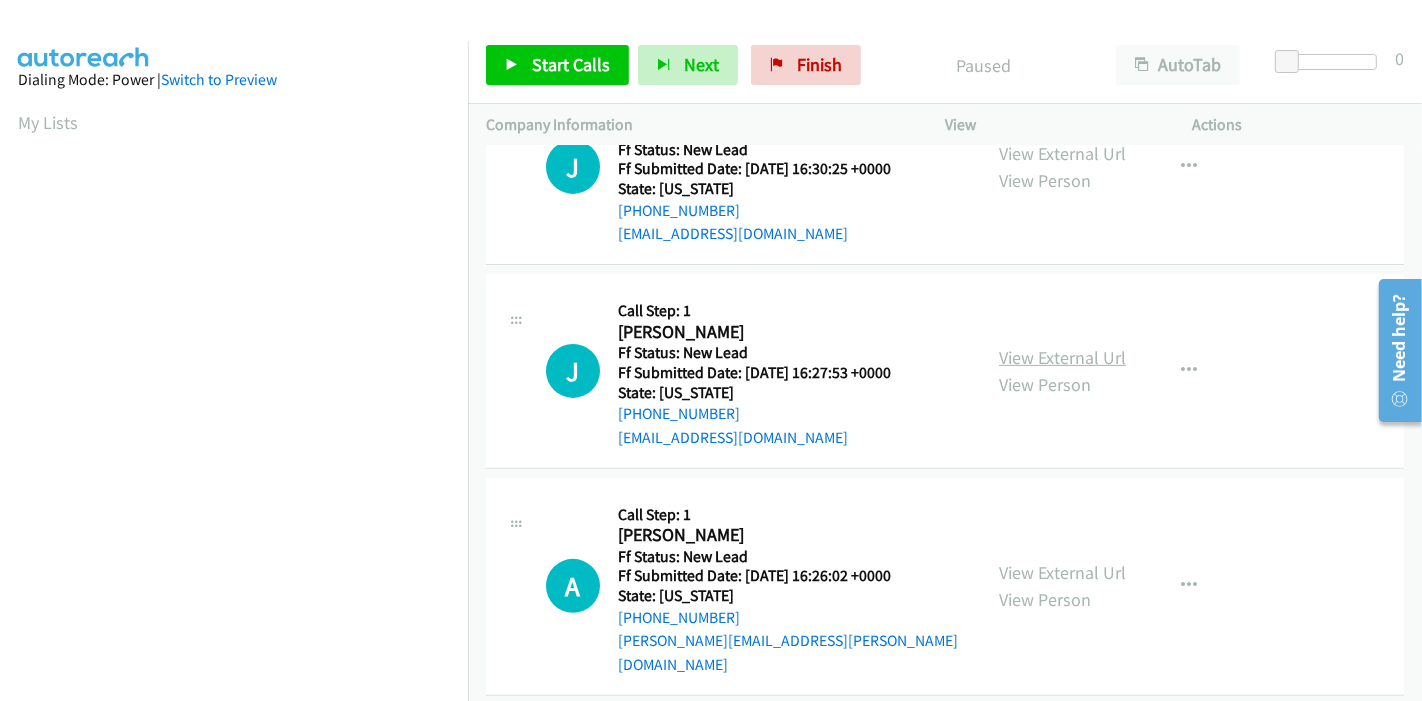 click on "View External Url" at bounding box center [1062, 357] 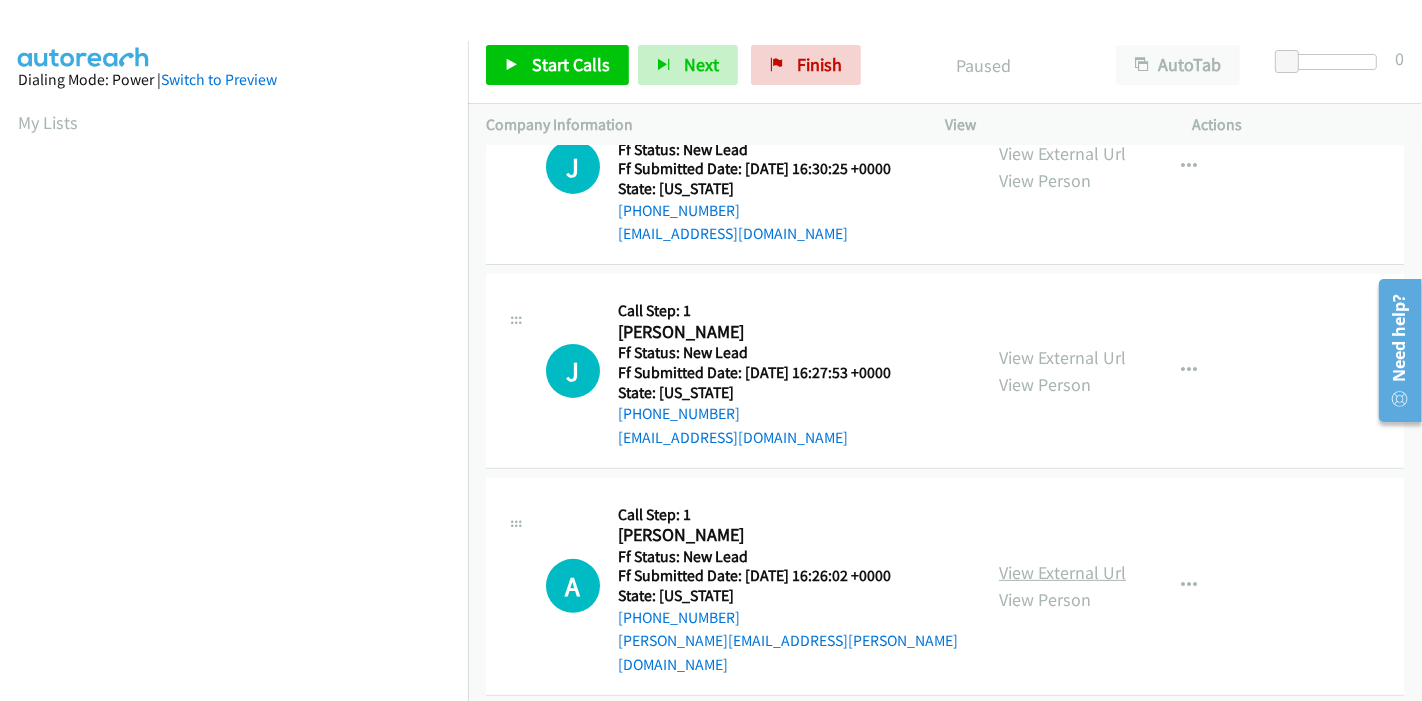 click on "View External Url" at bounding box center [1062, 572] 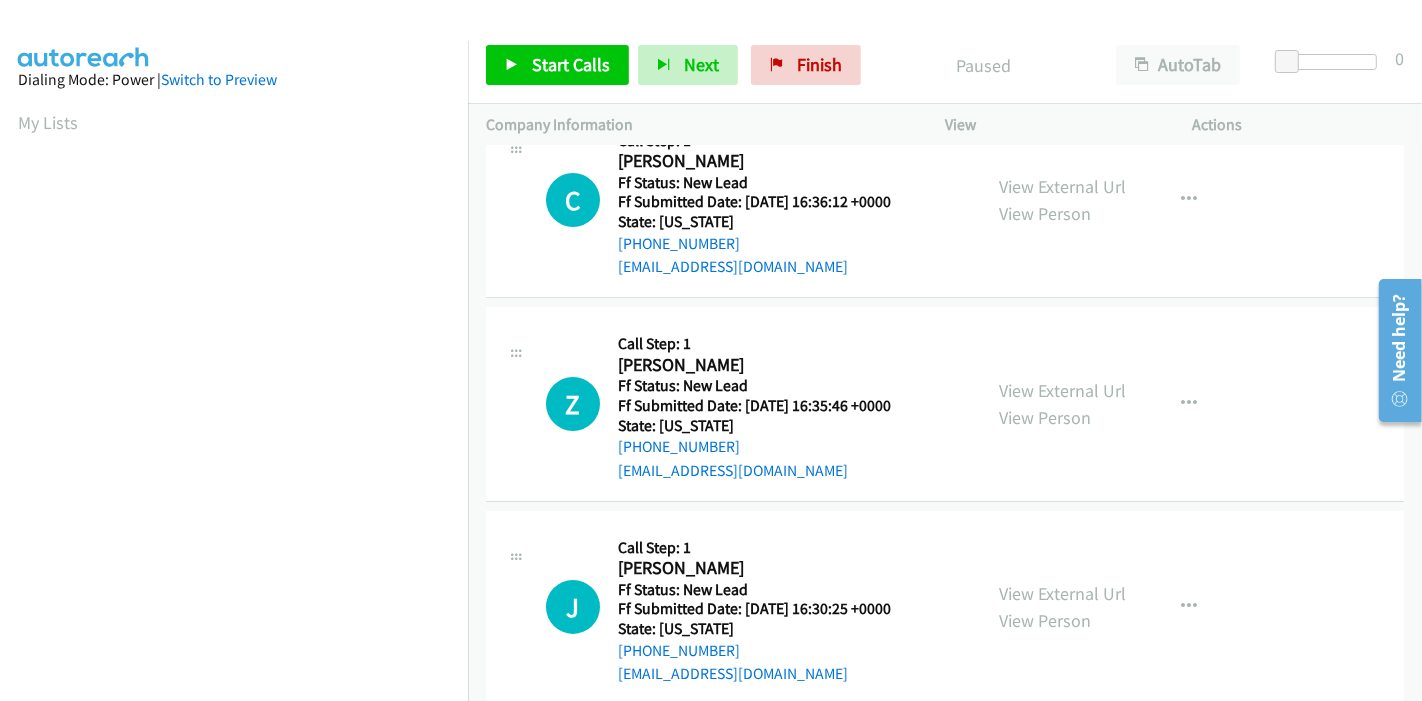 scroll, scrollTop: 0, scrollLeft: 0, axis: both 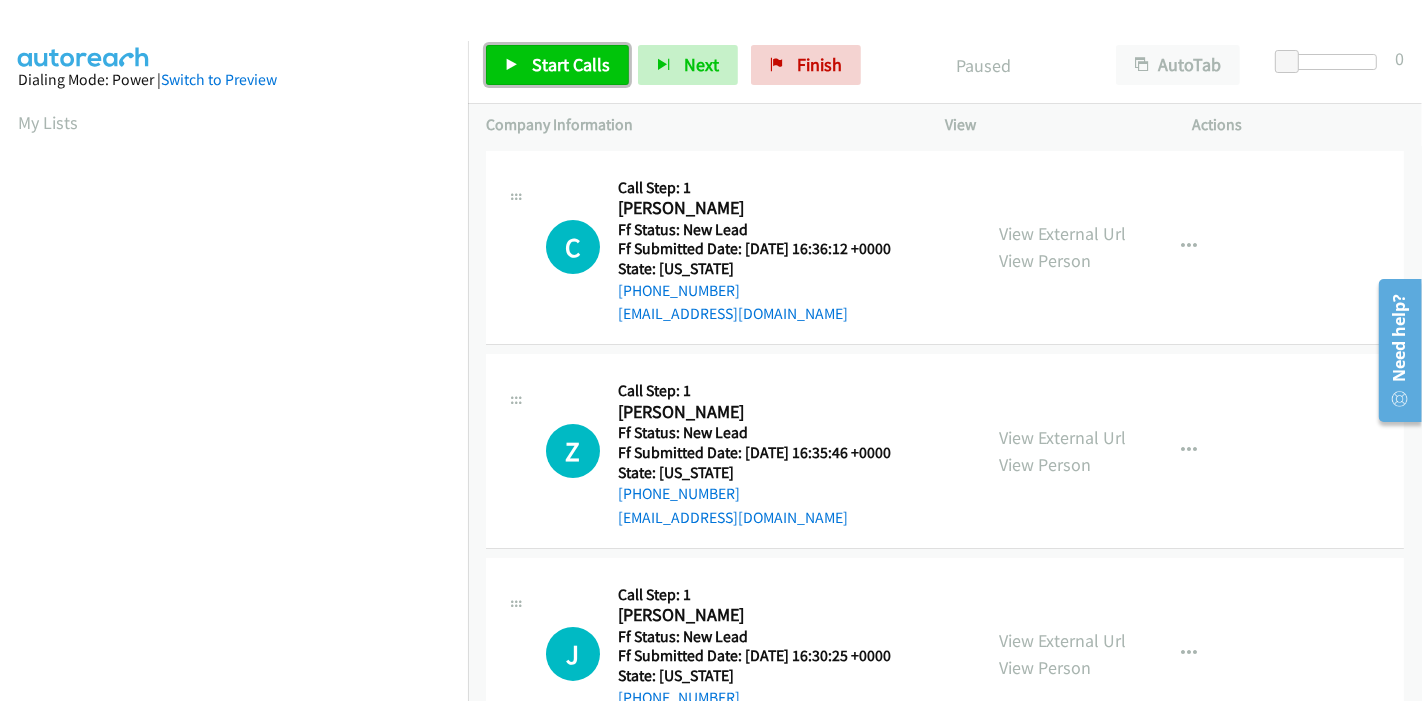 click on "Start Calls" at bounding box center (571, 64) 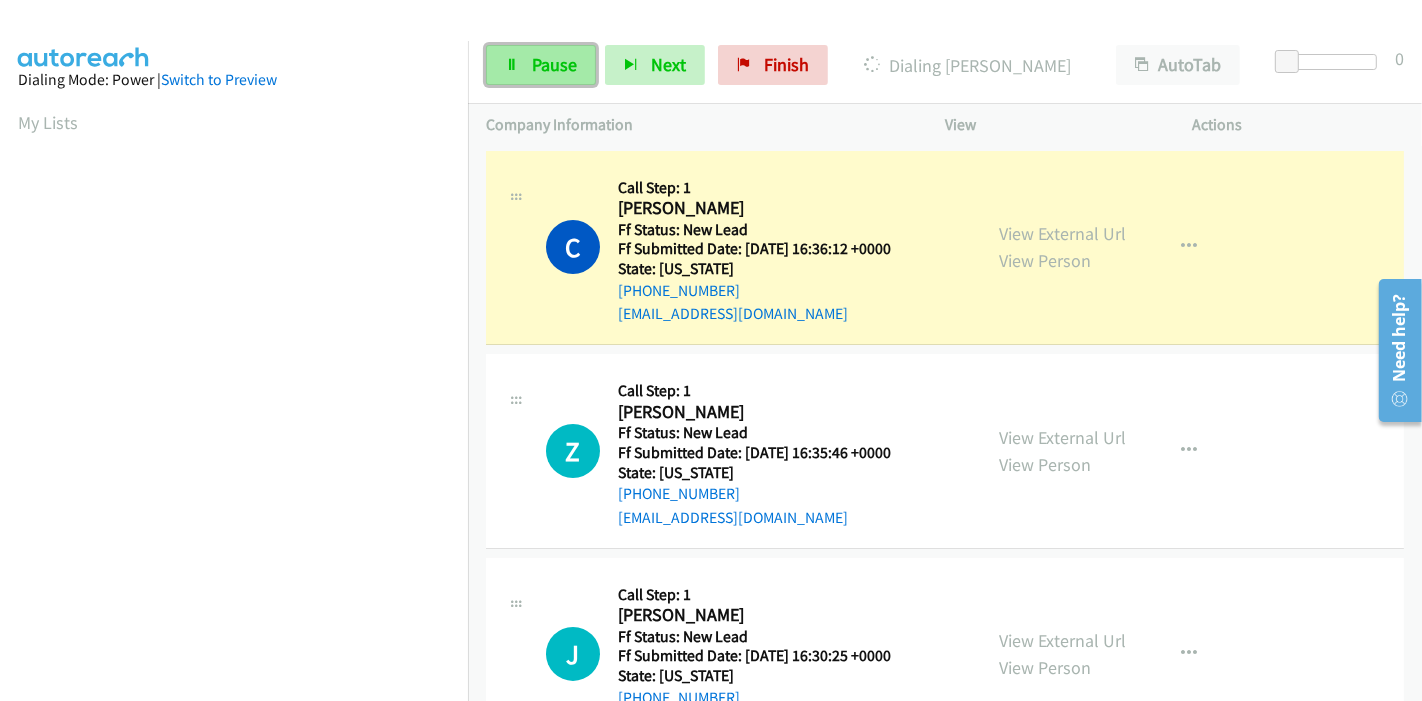 click on "Pause" at bounding box center (554, 64) 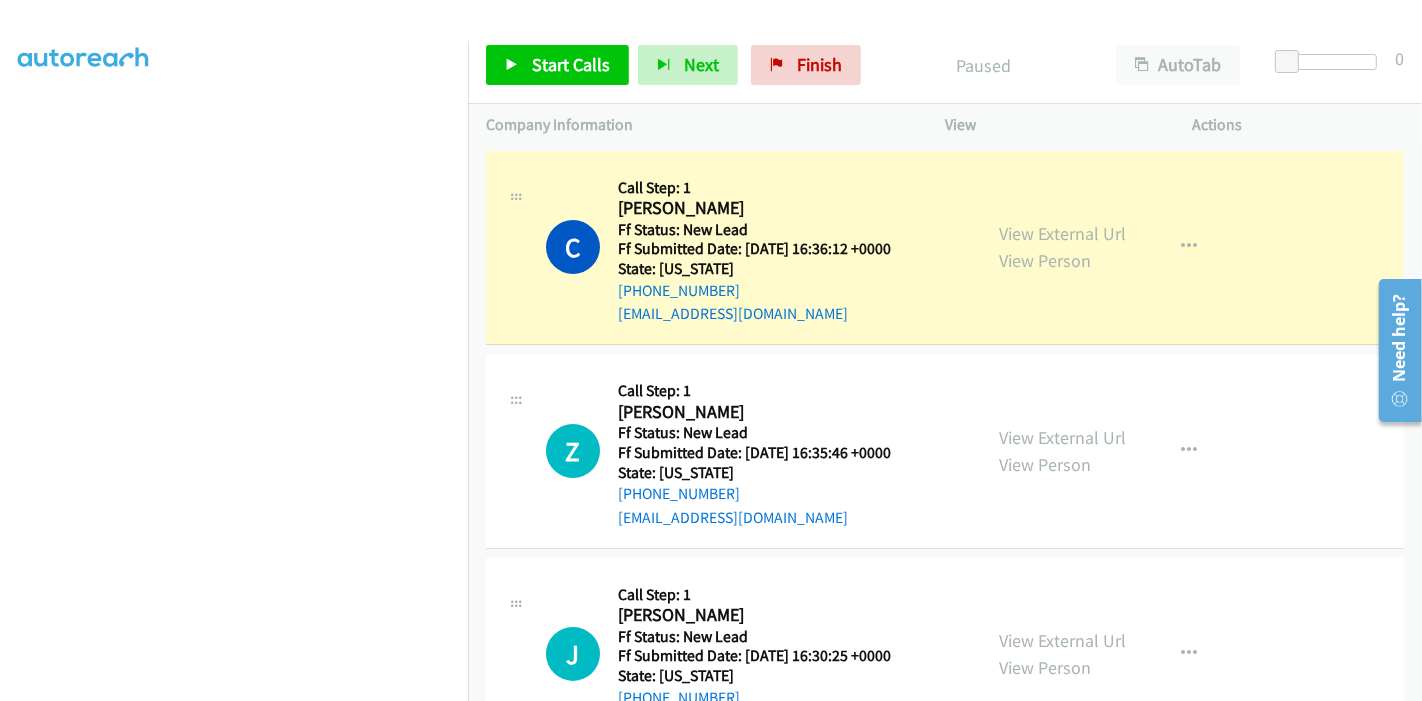 scroll, scrollTop: 422, scrollLeft: 0, axis: vertical 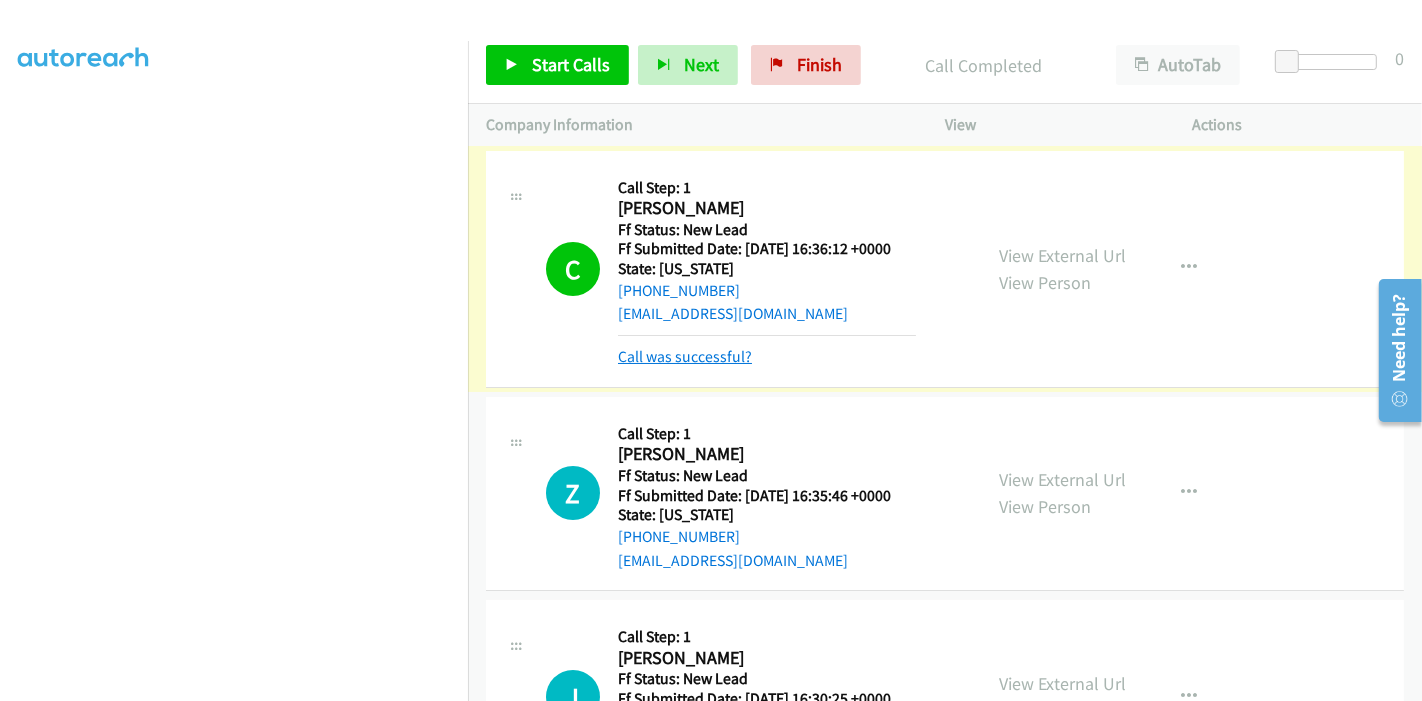 click on "Call was successful?" at bounding box center [685, 356] 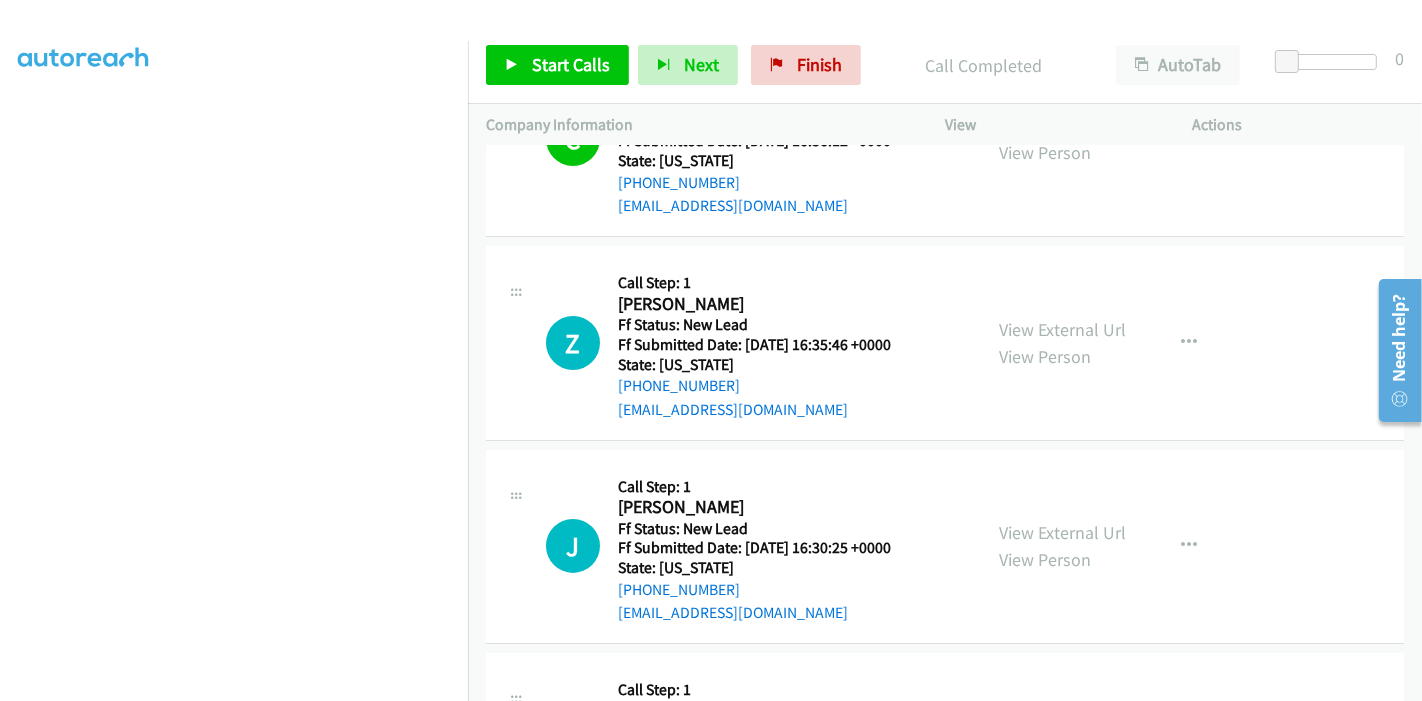 scroll, scrollTop: 222, scrollLeft: 0, axis: vertical 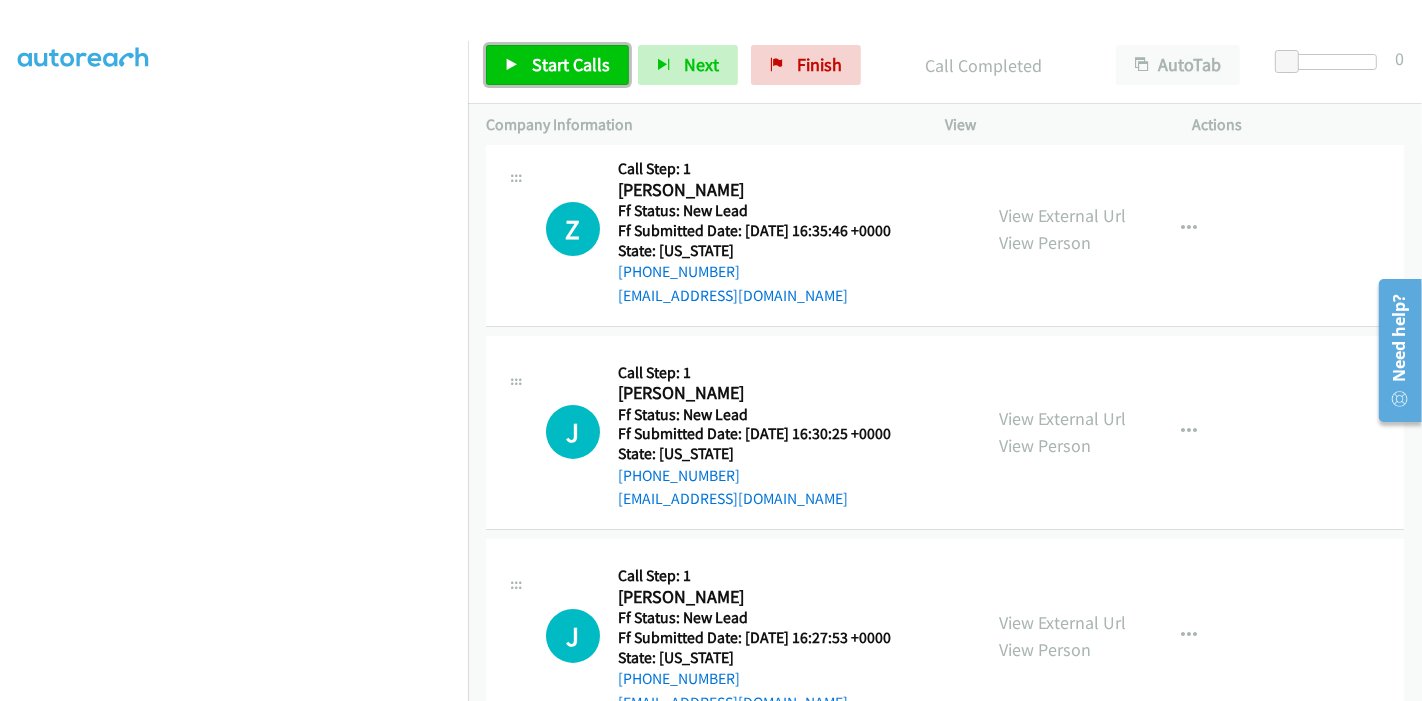 click on "Start Calls" at bounding box center (557, 65) 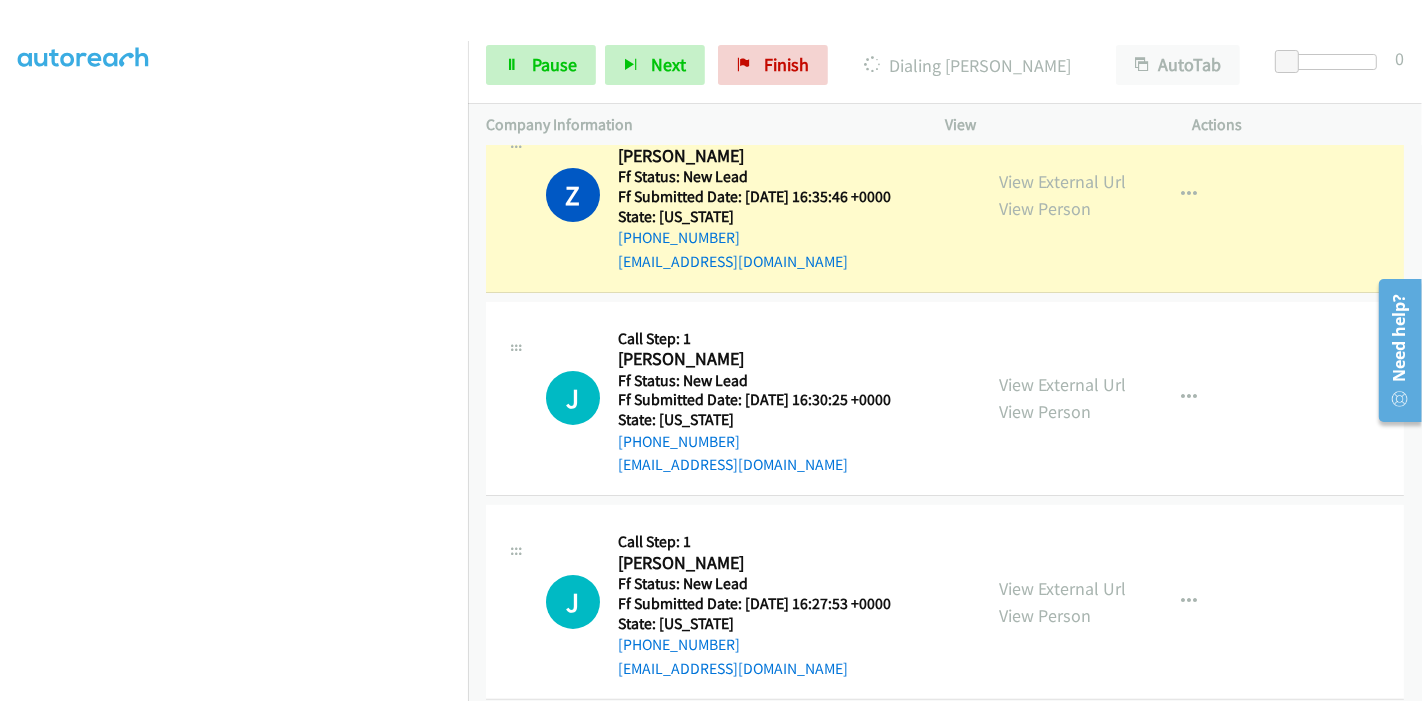 scroll, scrollTop: 222, scrollLeft: 0, axis: vertical 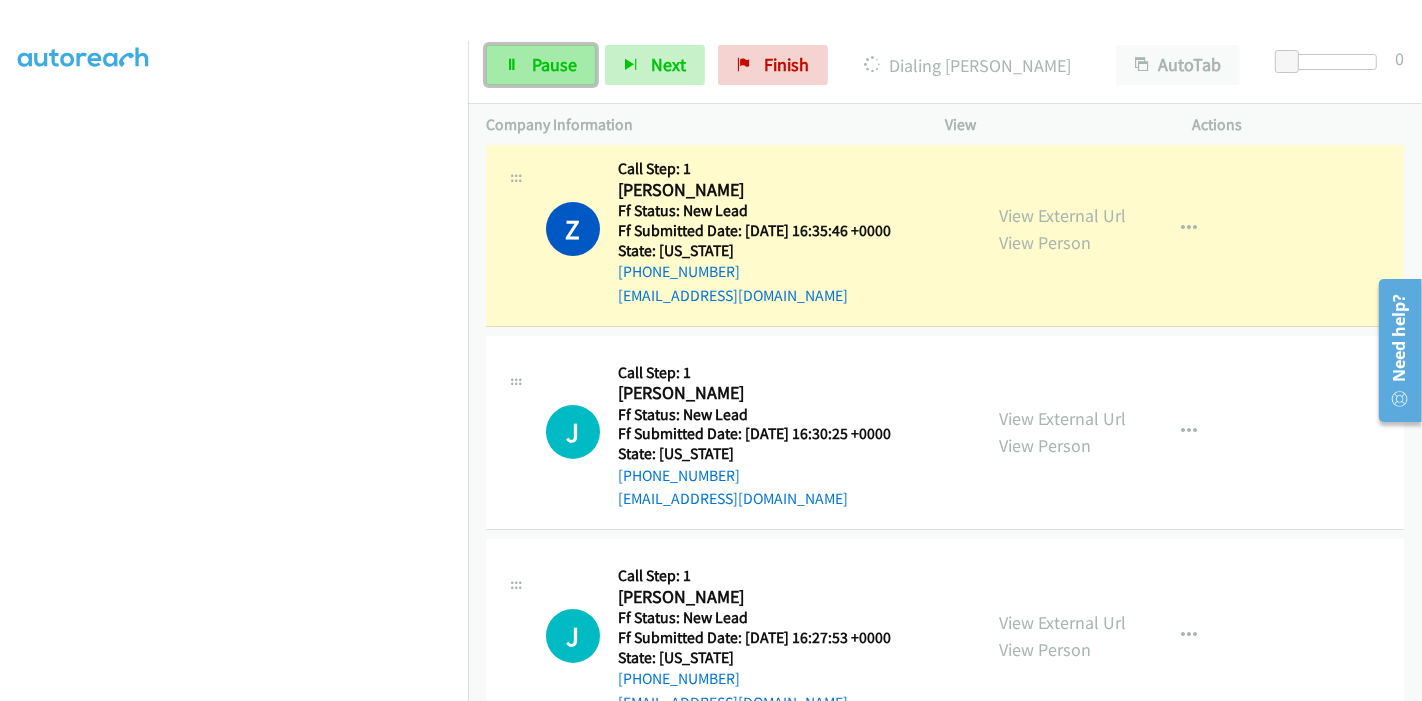 click on "Pause" at bounding box center (541, 65) 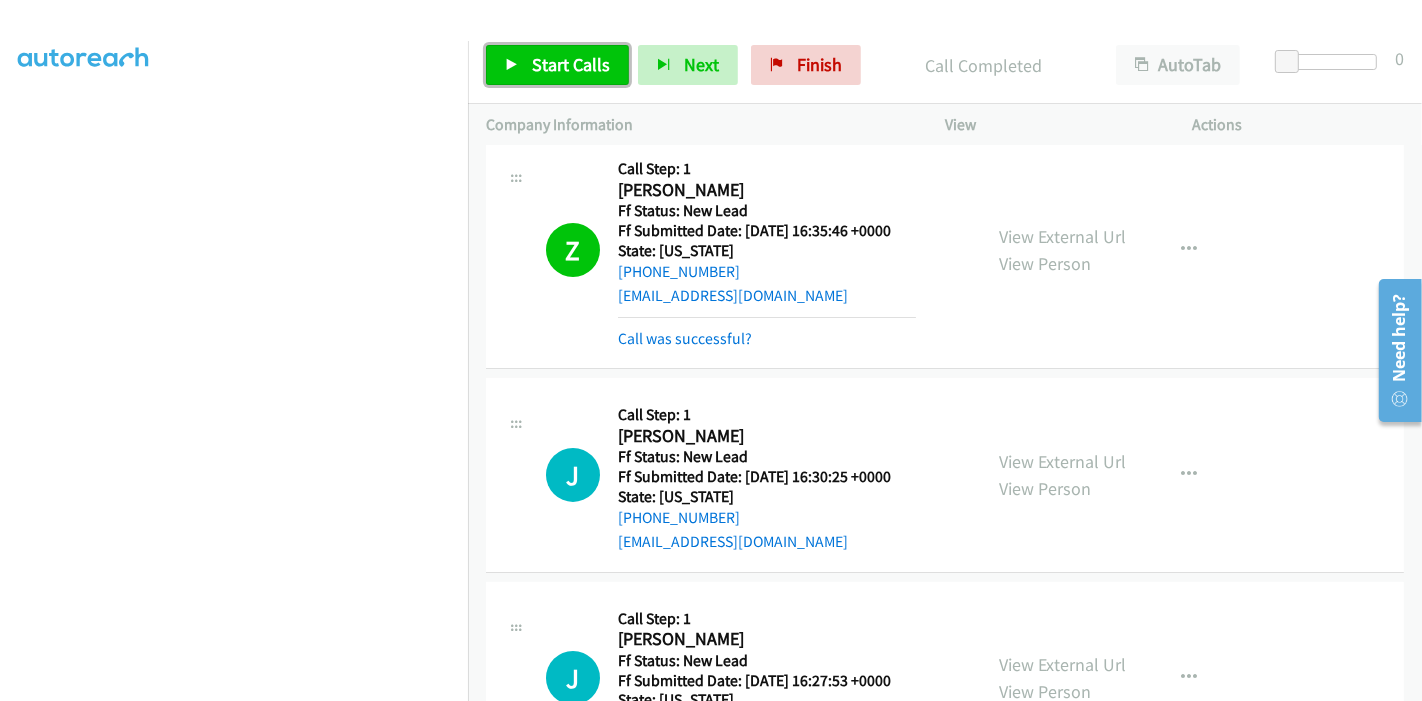 click on "Start Calls" at bounding box center (557, 65) 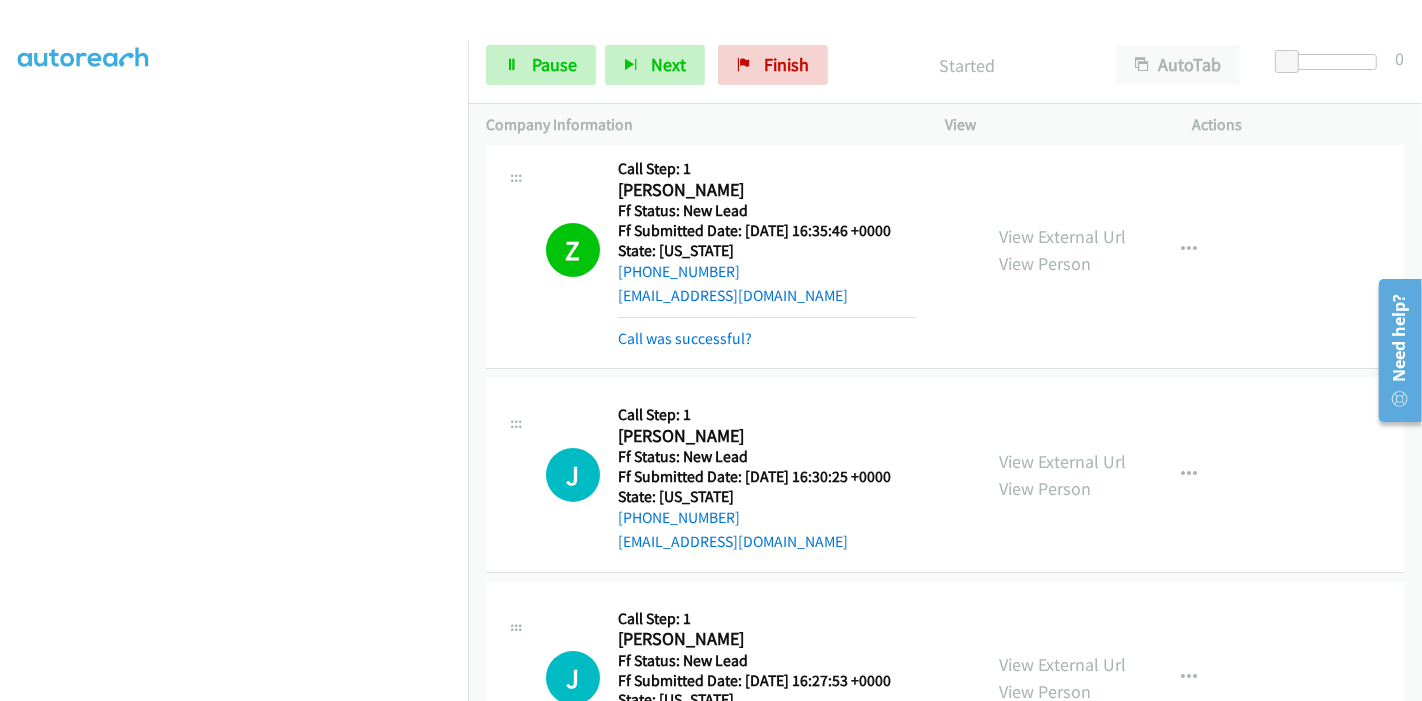 scroll, scrollTop: 333, scrollLeft: 0, axis: vertical 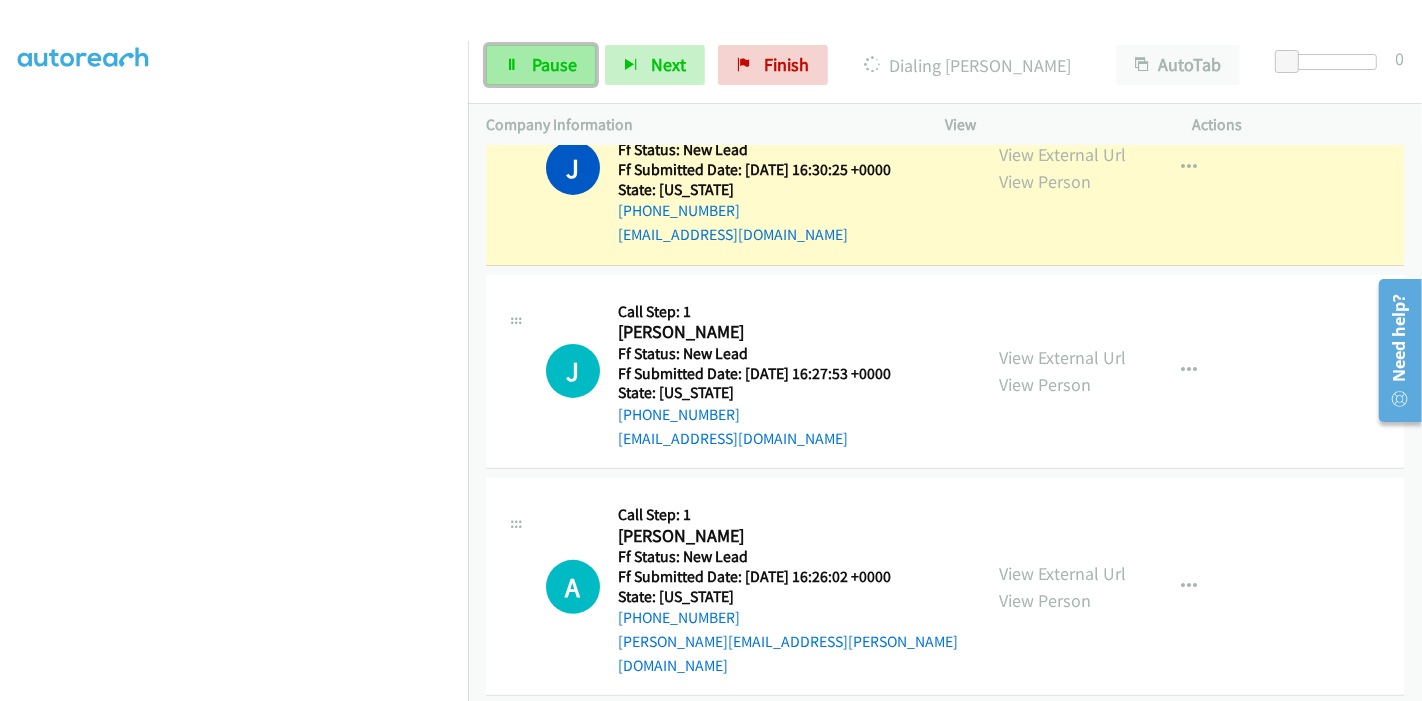click on "Pause" at bounding box center [554, 64] 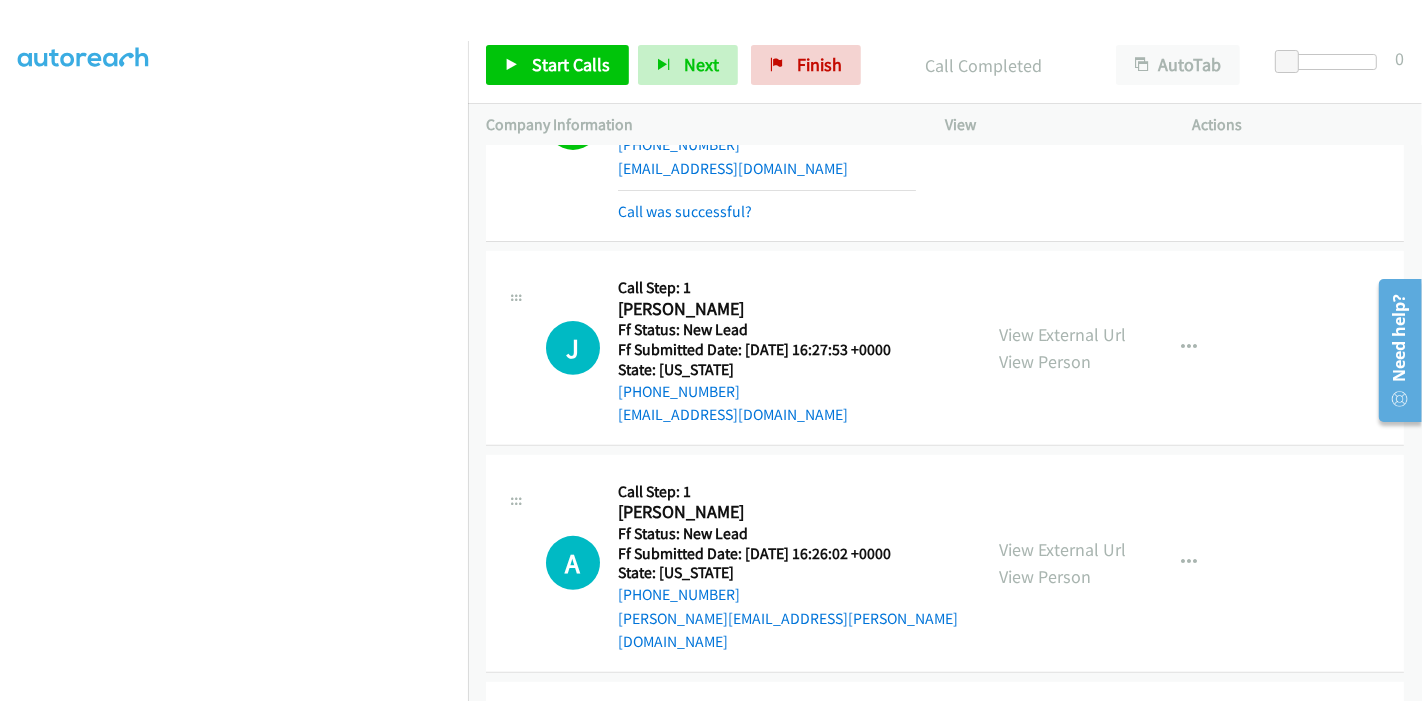 scroll, scrollTop: 551, scrollLeft: 0, axis: vertical 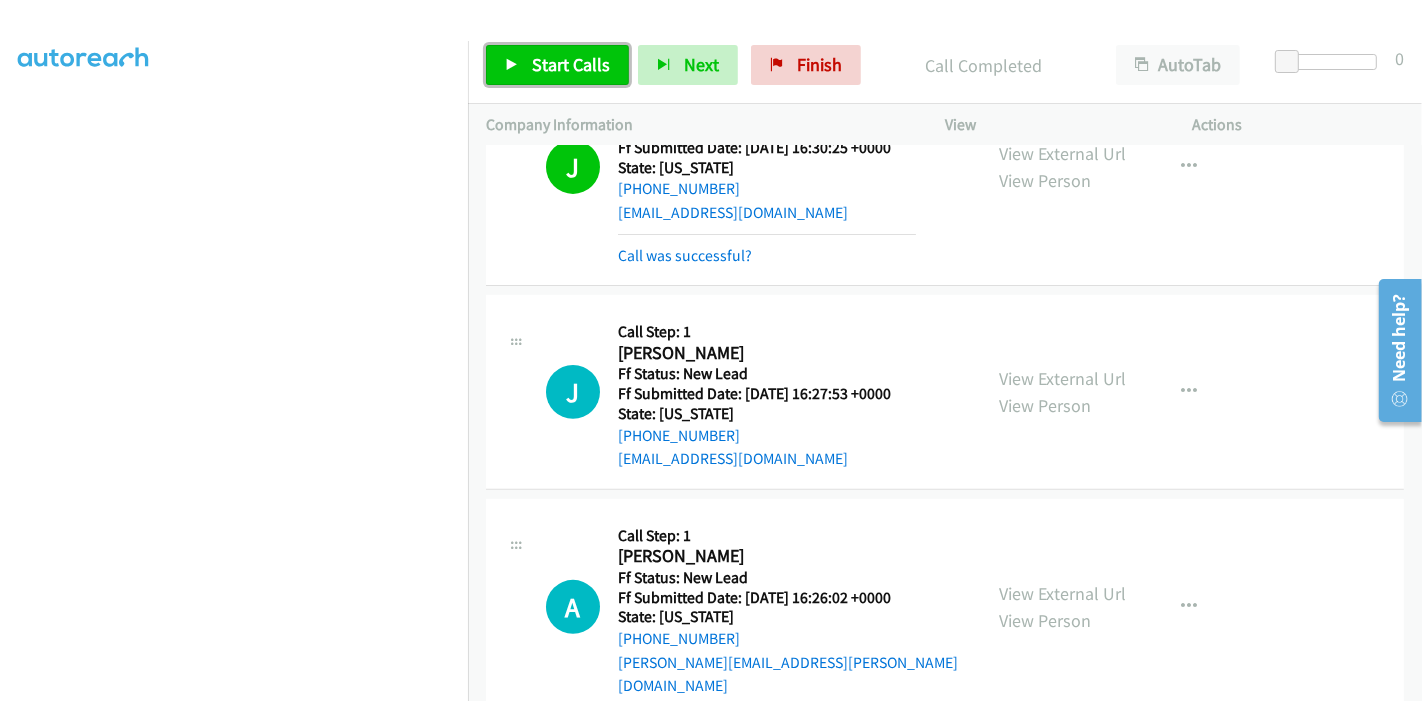 click on "Start Calls" at bounding box center [571, 64] 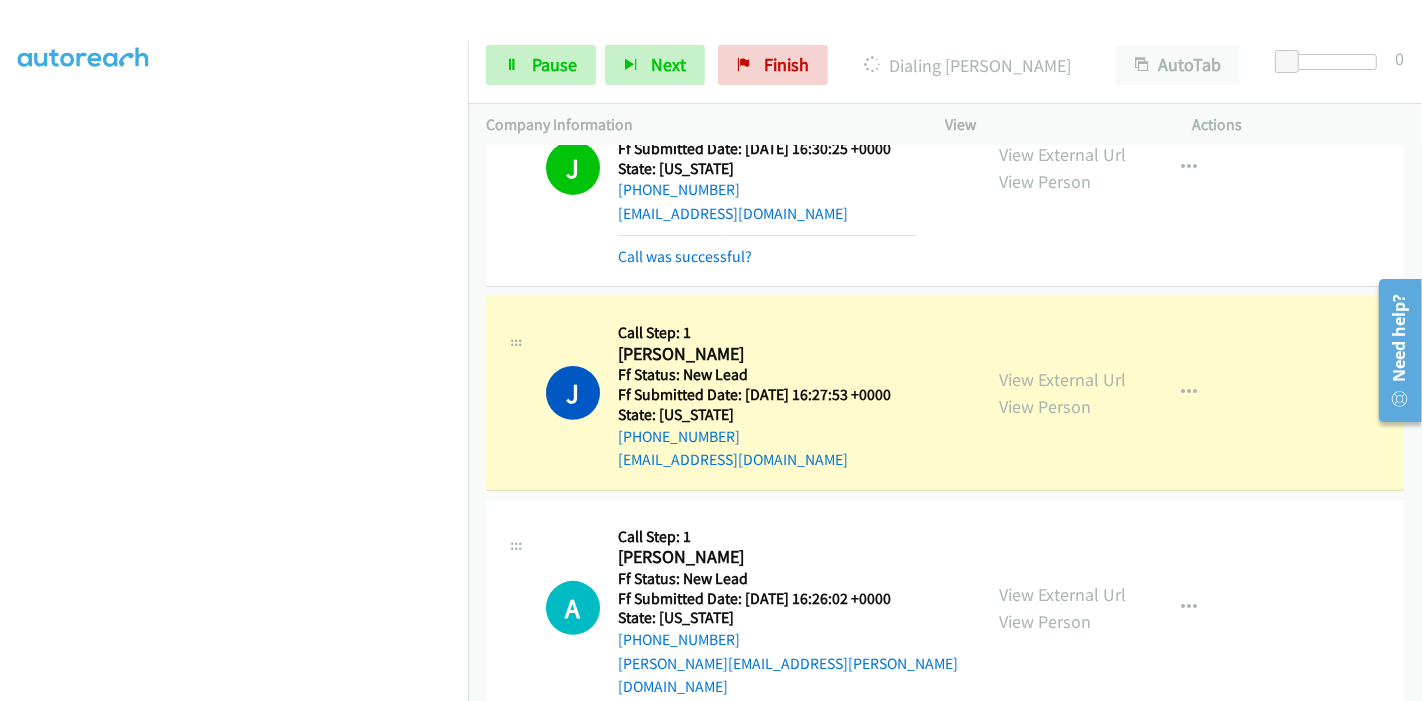 scroll, scrollTop: 551, scrollLeft: 0, axis: vertical 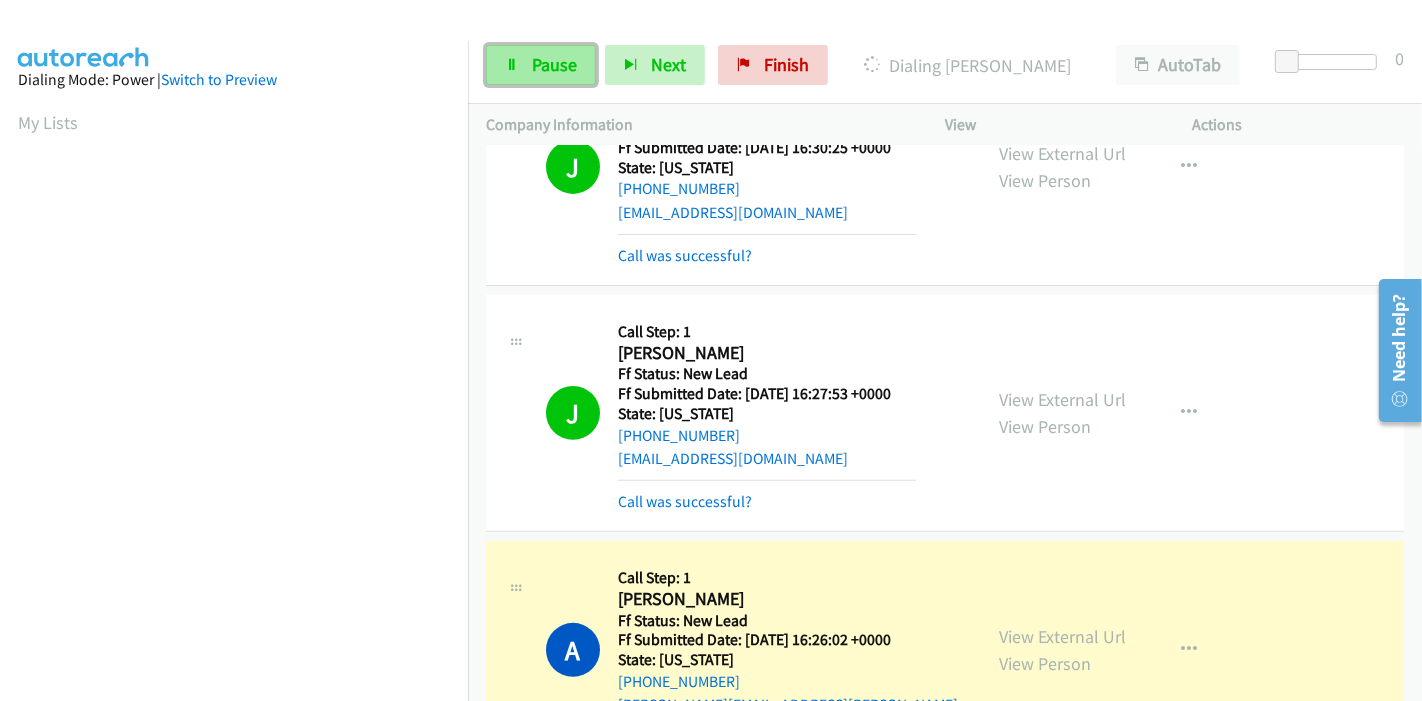 click on "Pause" at bounding box center [554, 64] 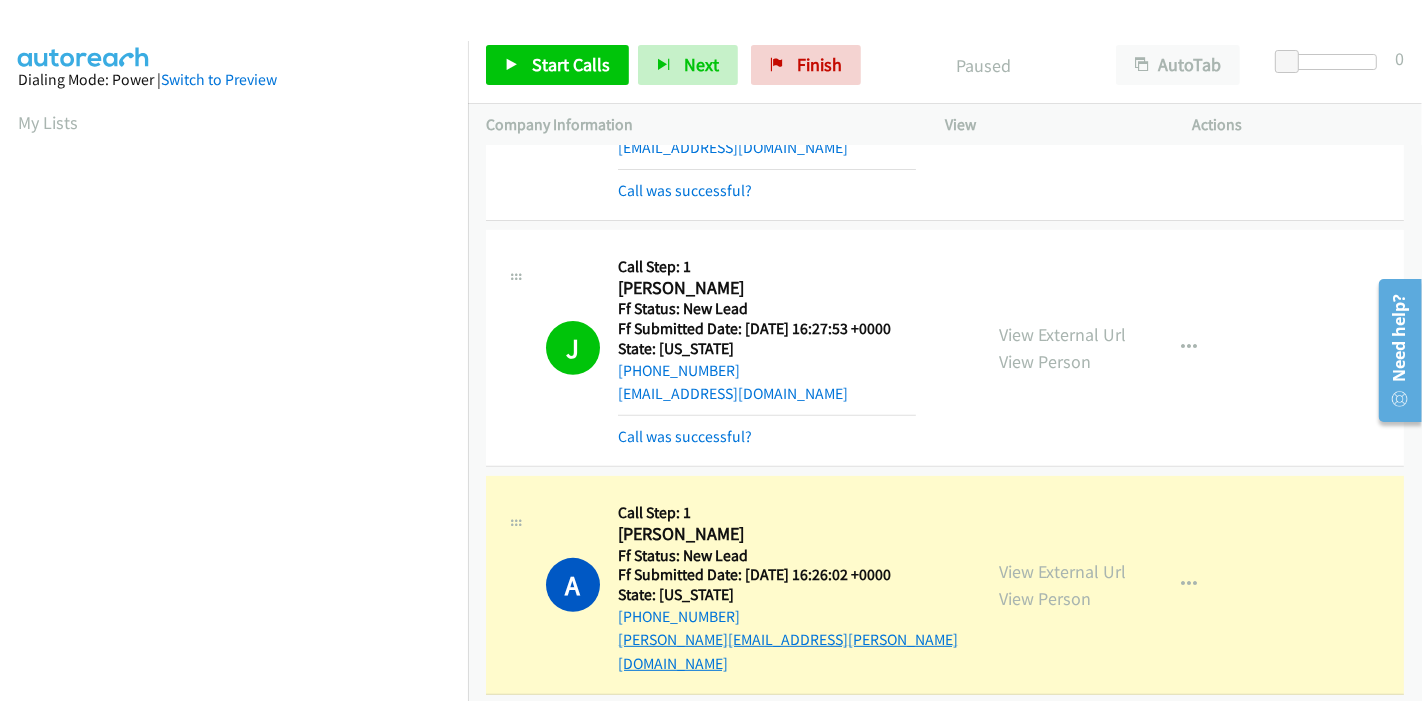 scroll, scrollTop: 773, scrollLeft: 0, axis: vertical 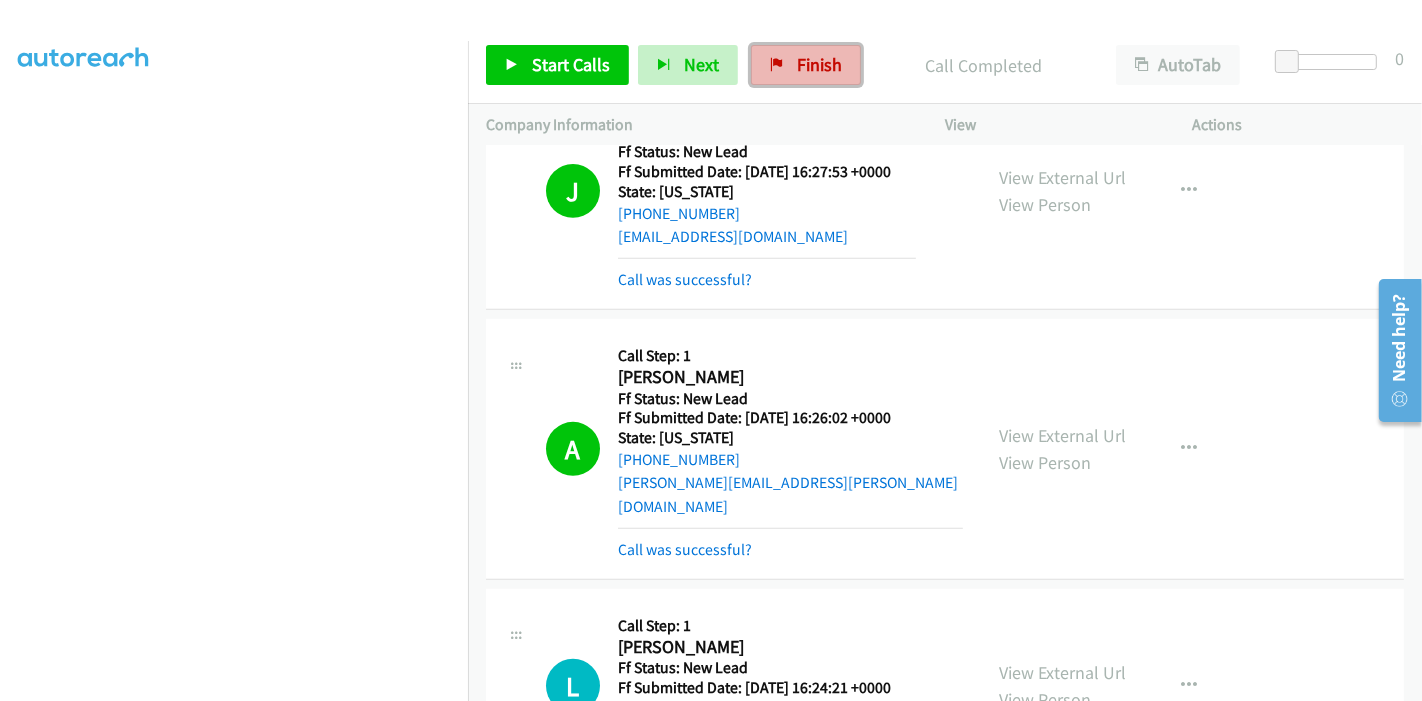click on "Finish" at bounding box center (819, 64) 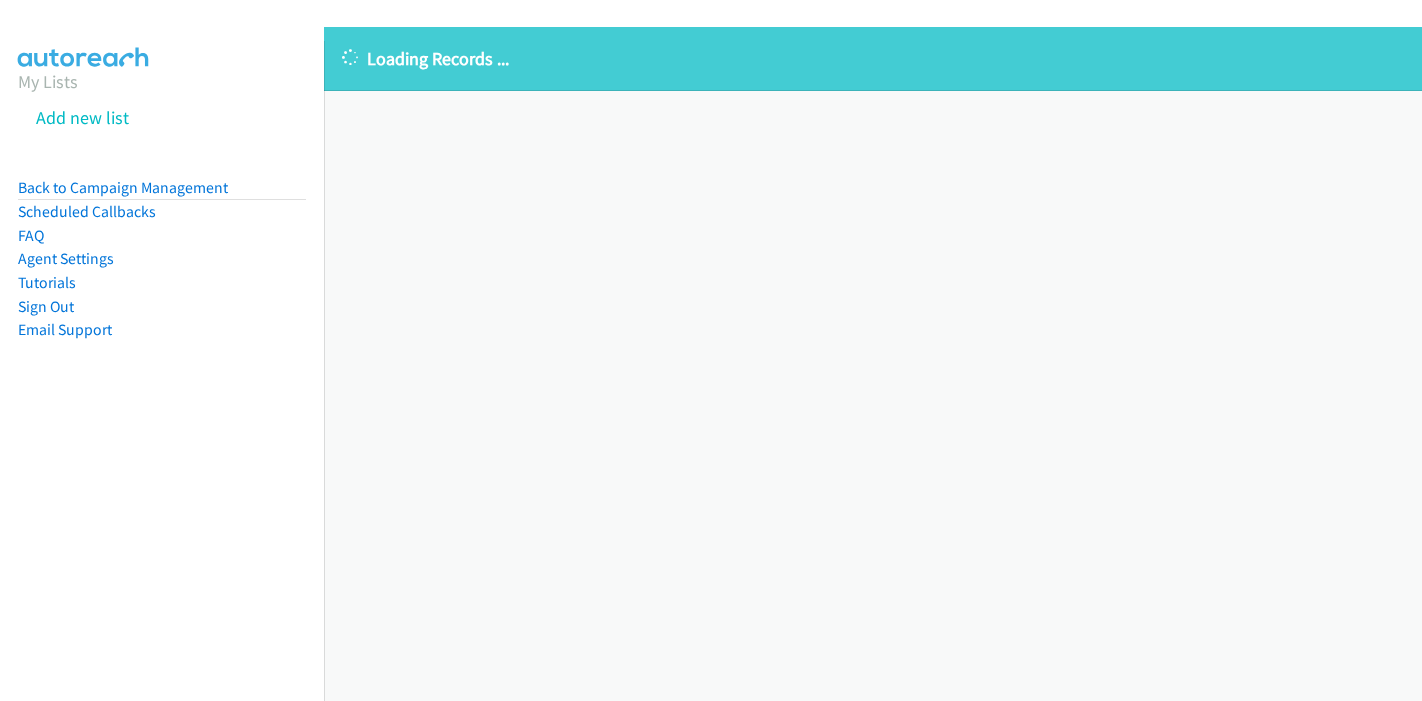 scroll, scrollTop: 0, scrollLeft: 0, axis: both 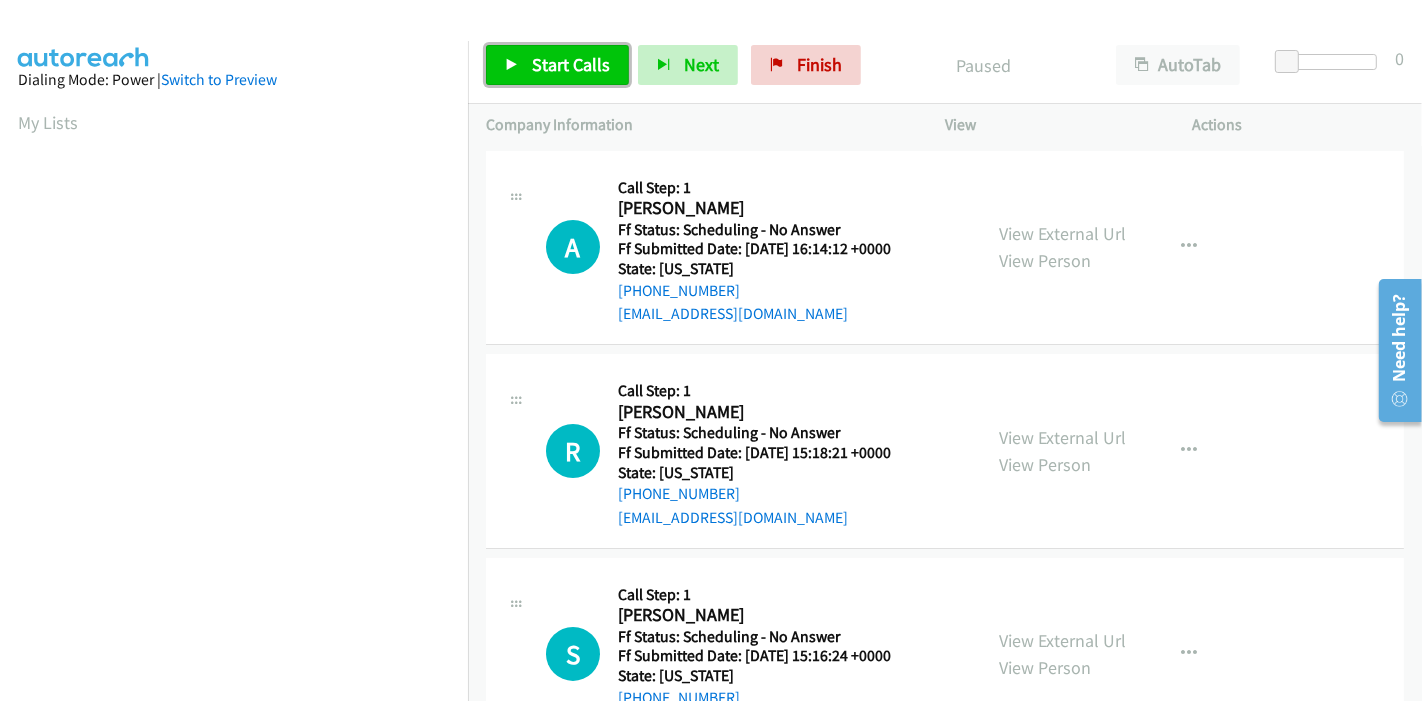 click on "Start Calls" at bounding box center (557, 65) 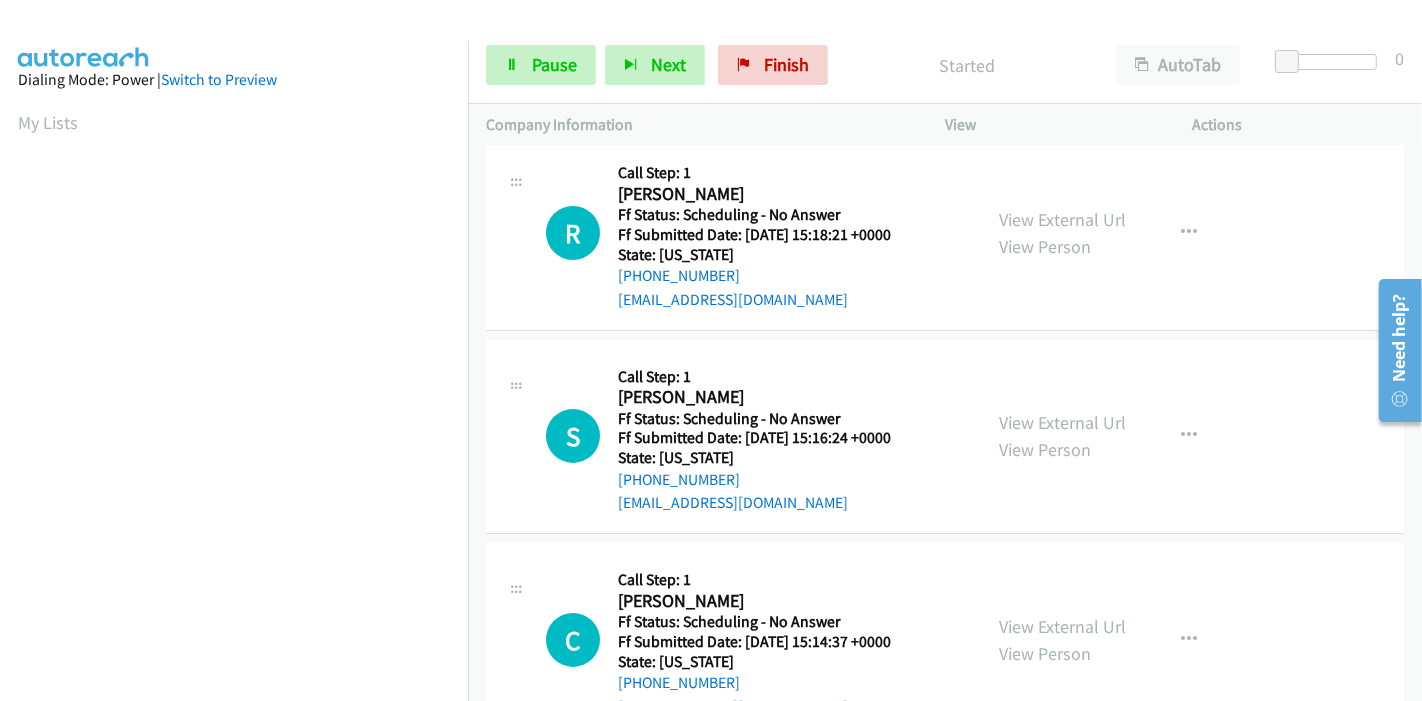 scroll, scrollTop: 222, scrollLeft: 0, axis: vertical 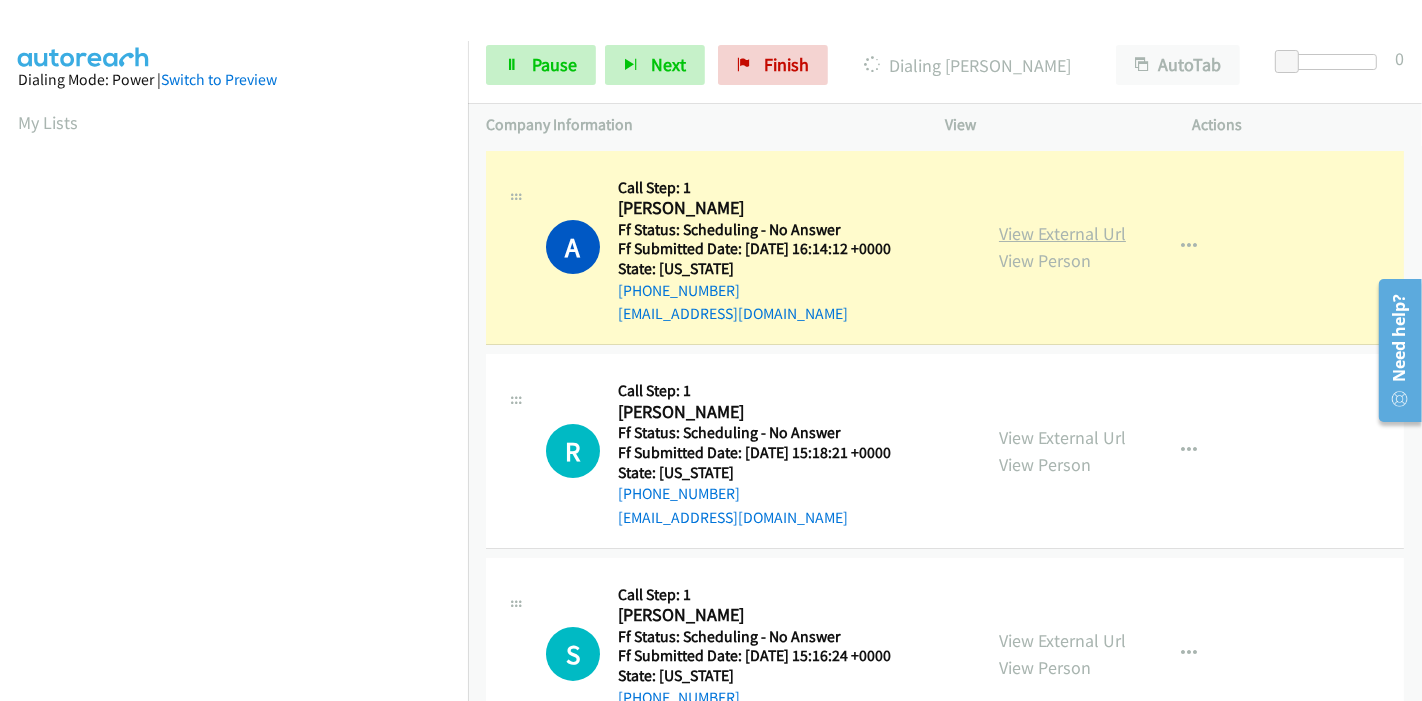 click on "View External Url" at bounding box center (1062, 233) 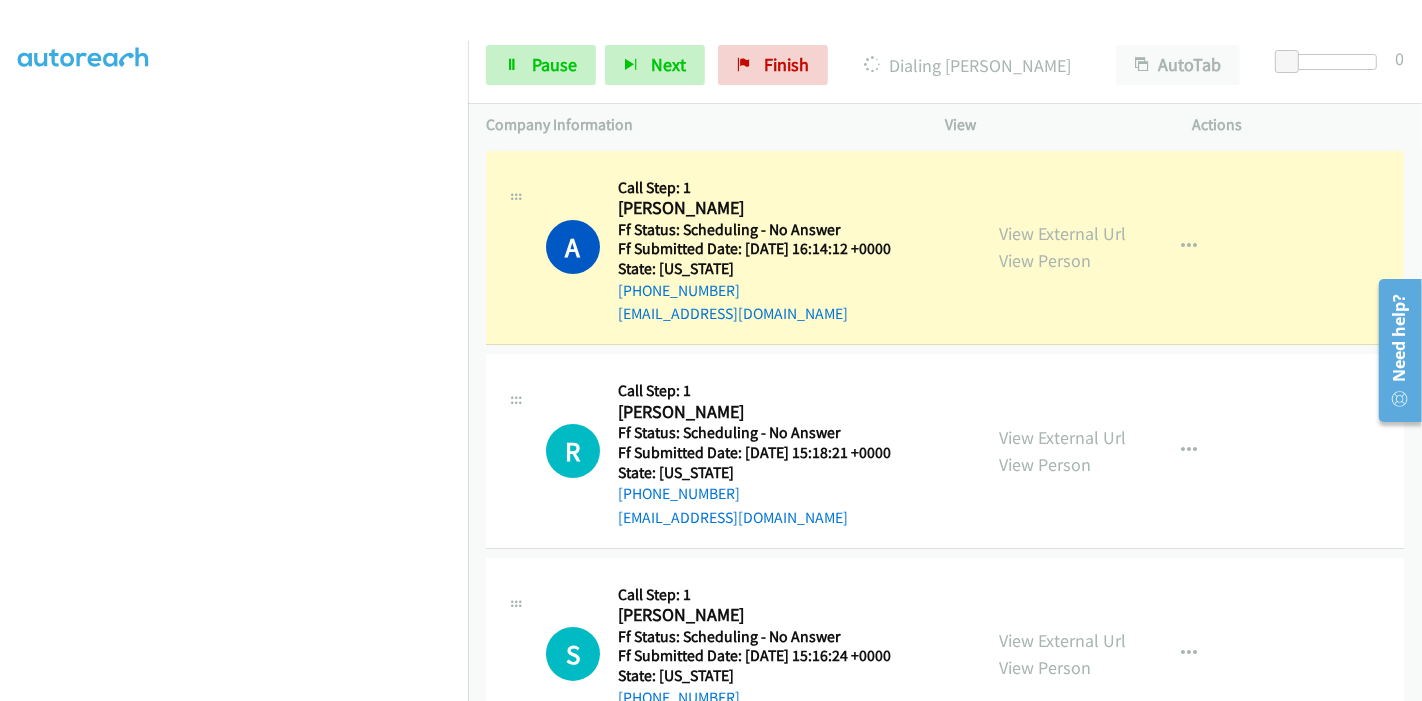scroll, scrollTop: 422, scrollLeft: 0, axis: vertical 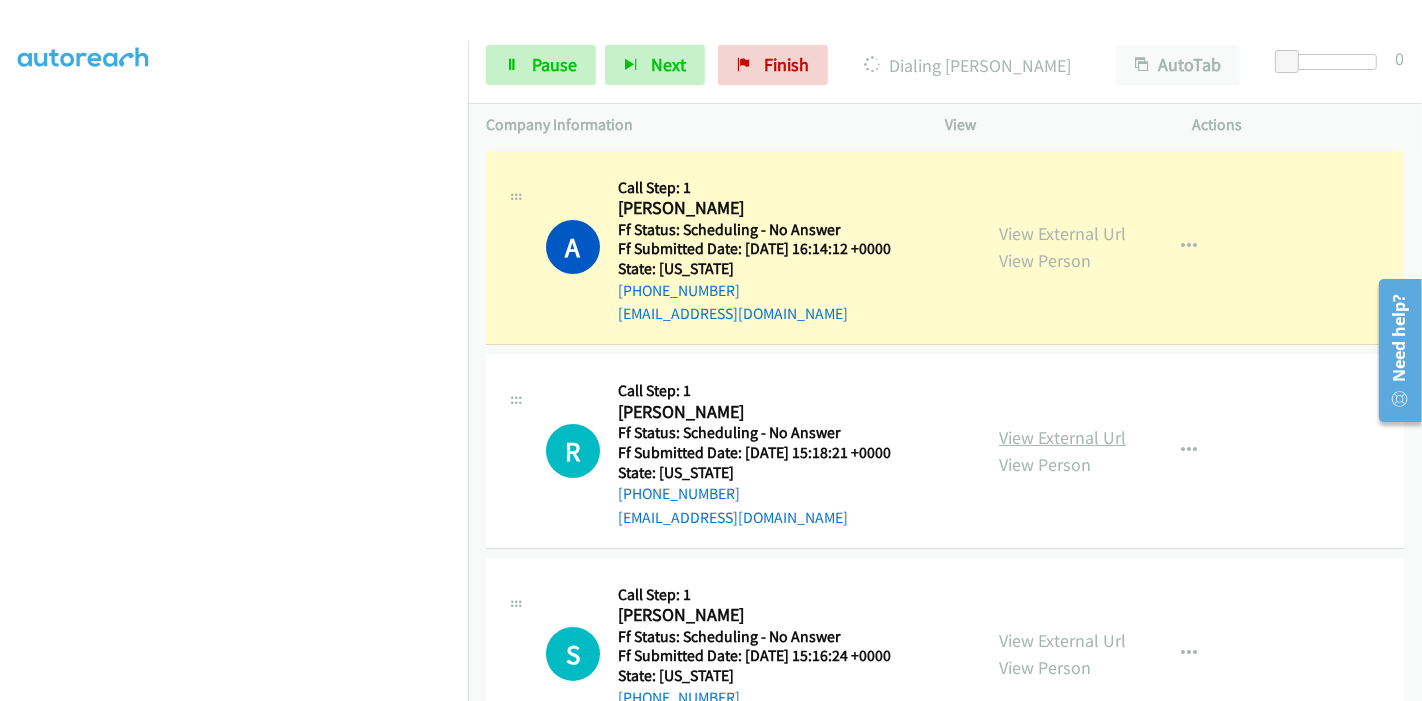 click on "View External Url" at bounding box center [1062, 437] 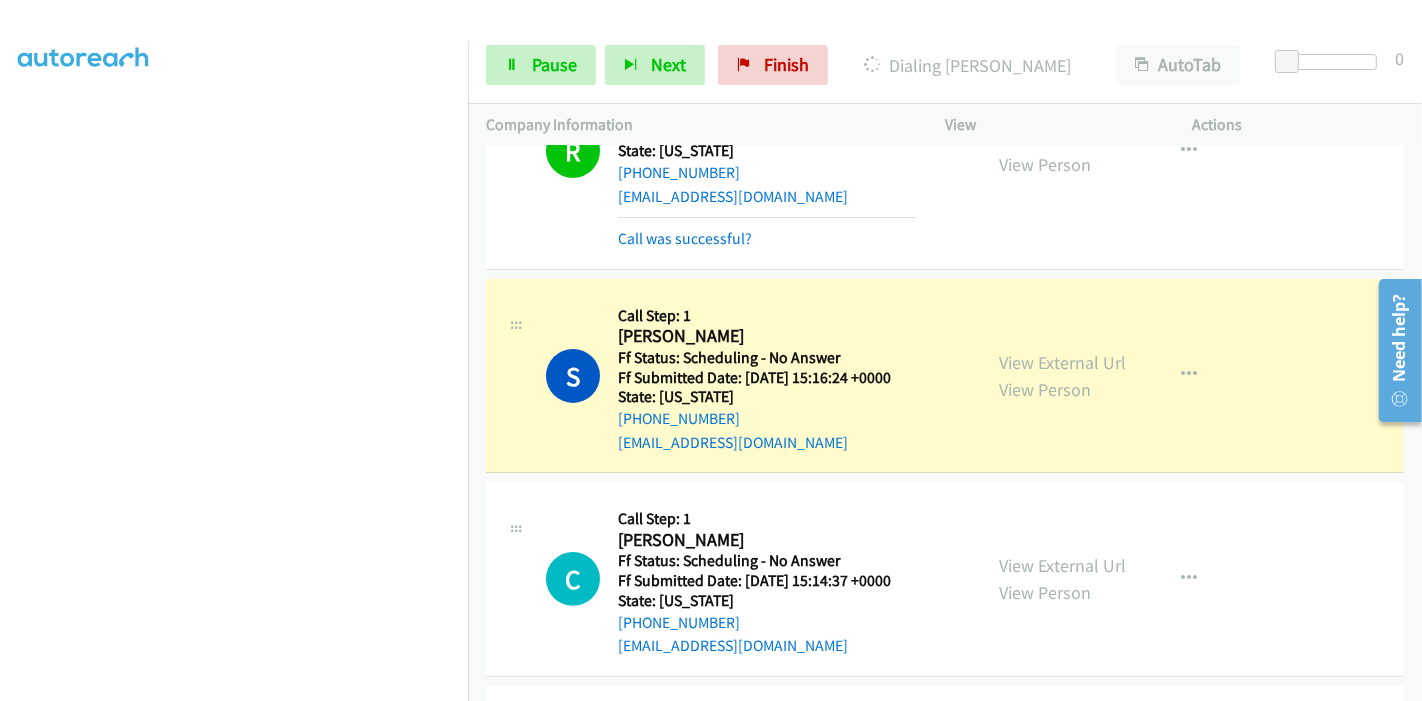 scroll, scrollTop: 444, scrollLeft: 0, axis: vertical 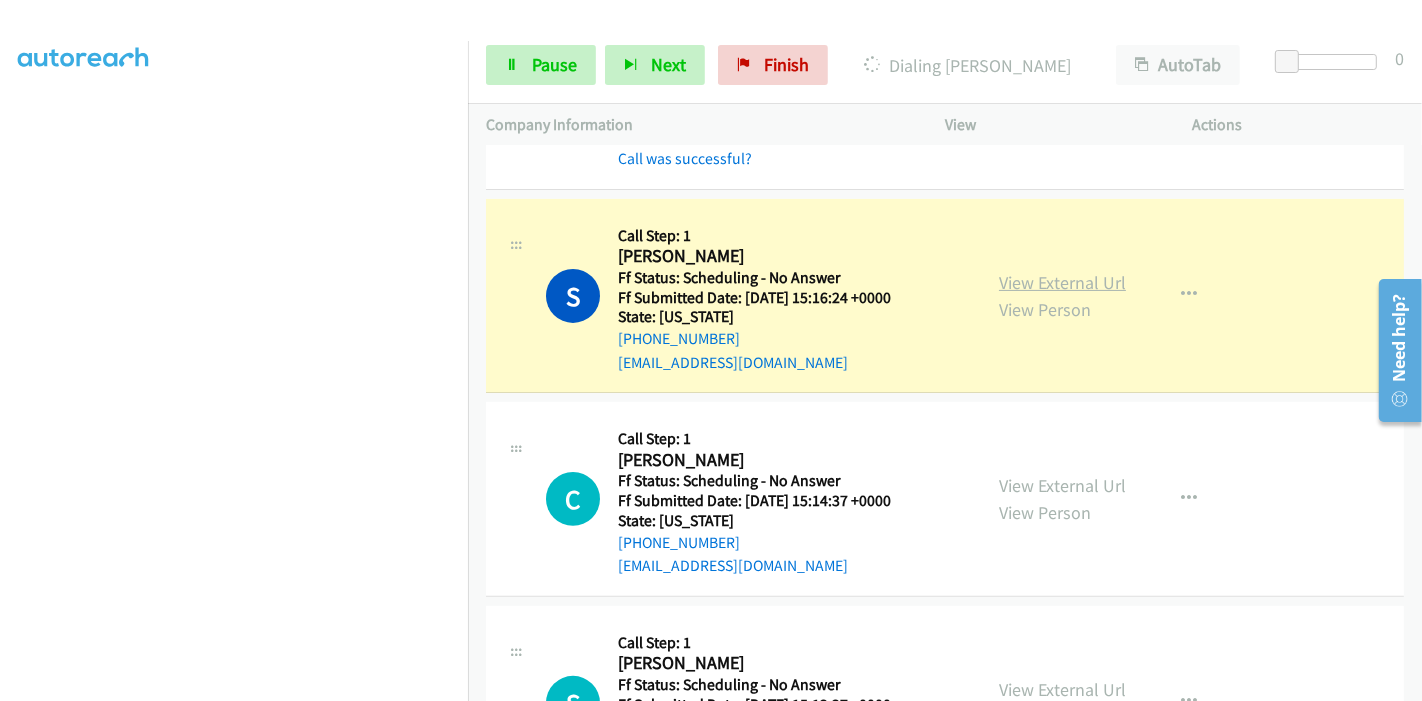 click on "View External Url" at bounding box center [1062, 282] 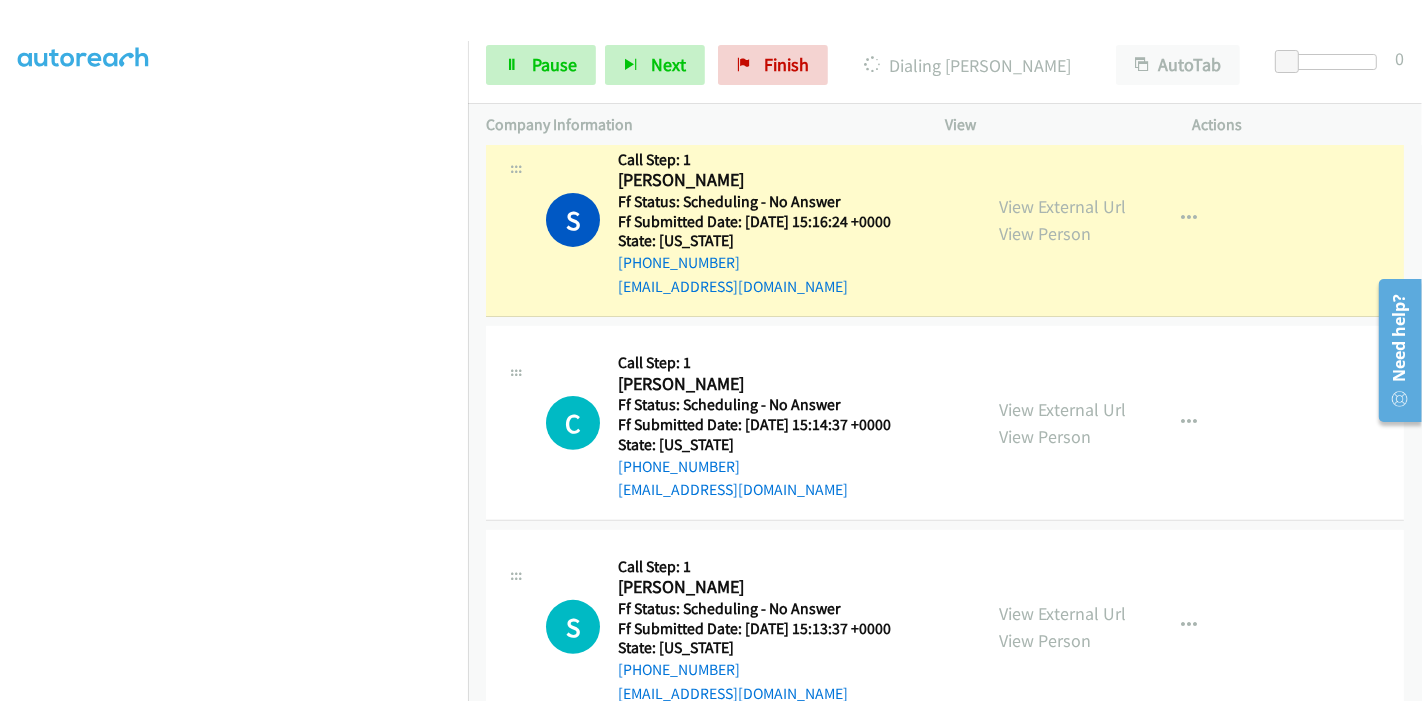 scroll, scrollTop: 555, scrollLeft: 0, axis: vertical 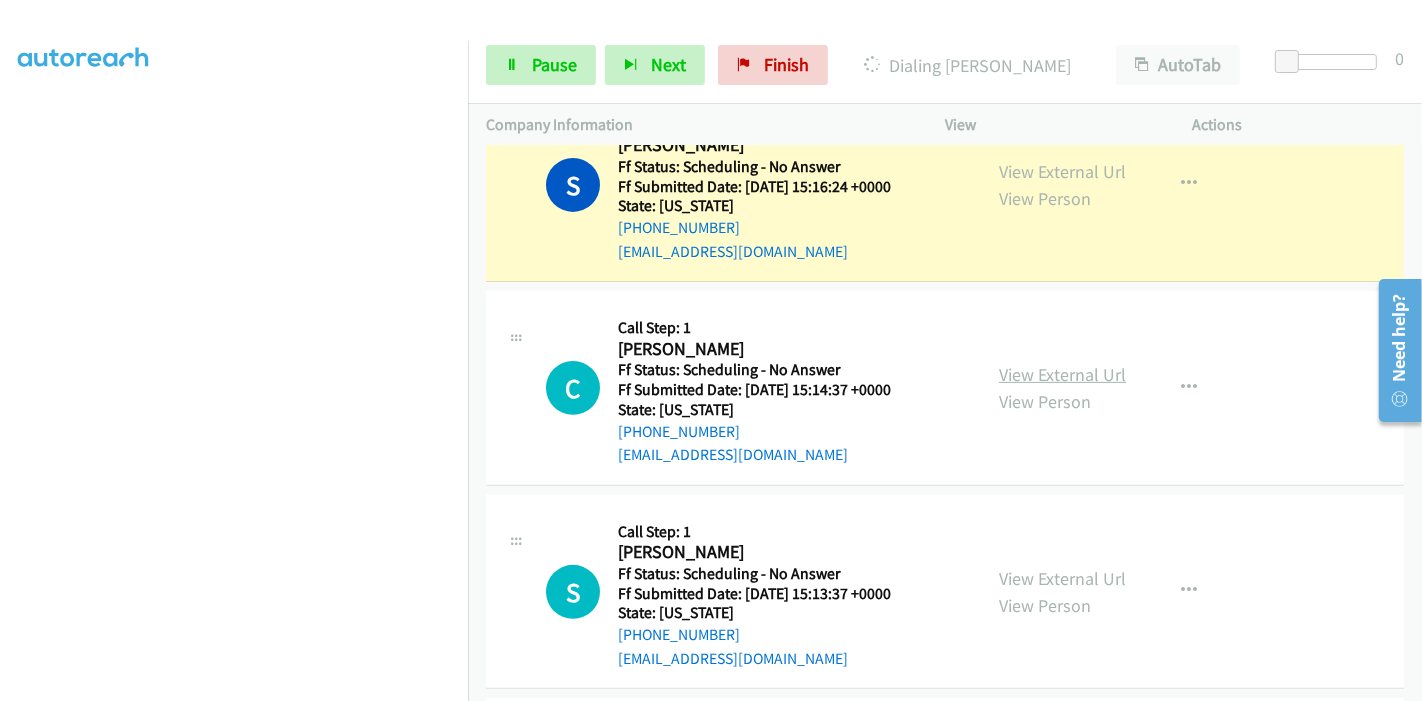 click on "View External Url" at bounding box center (1062, 374) 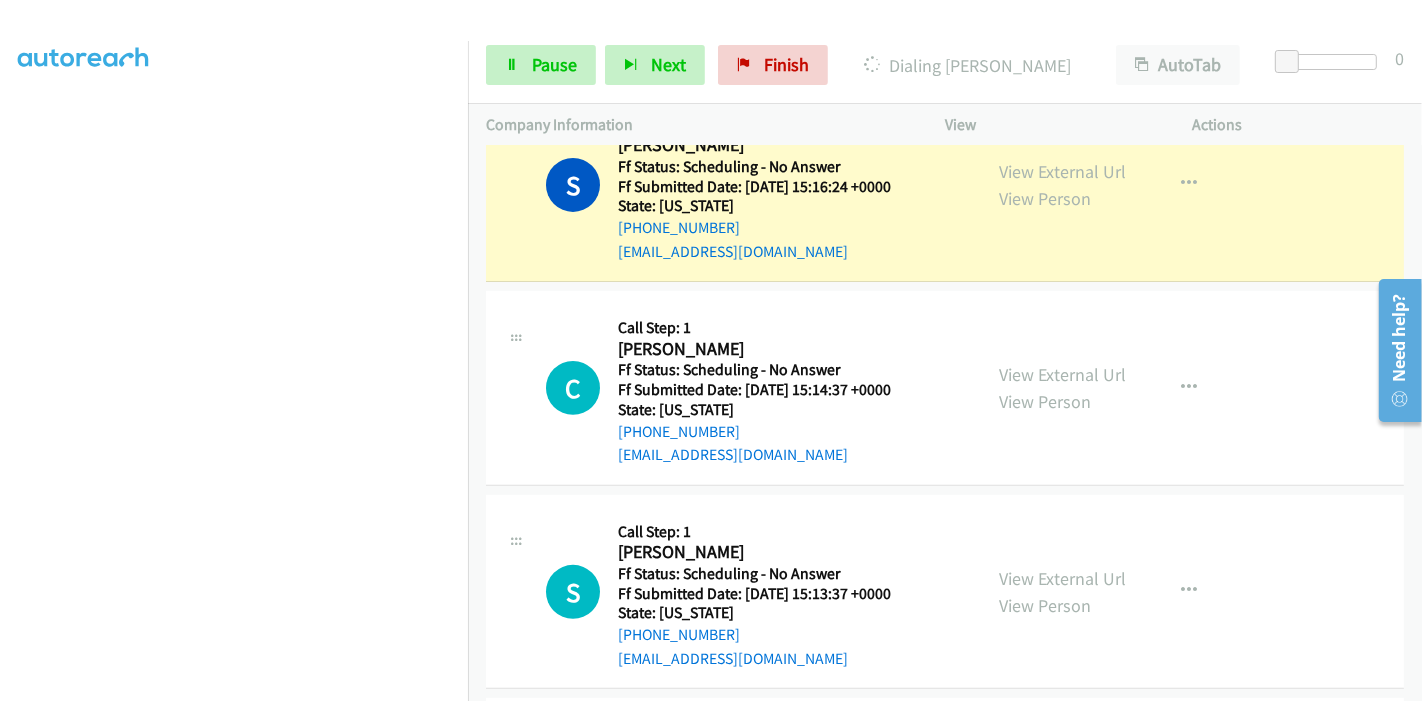 scroll, scrollTop: 666, scrollLeft: 0, axis: vertical 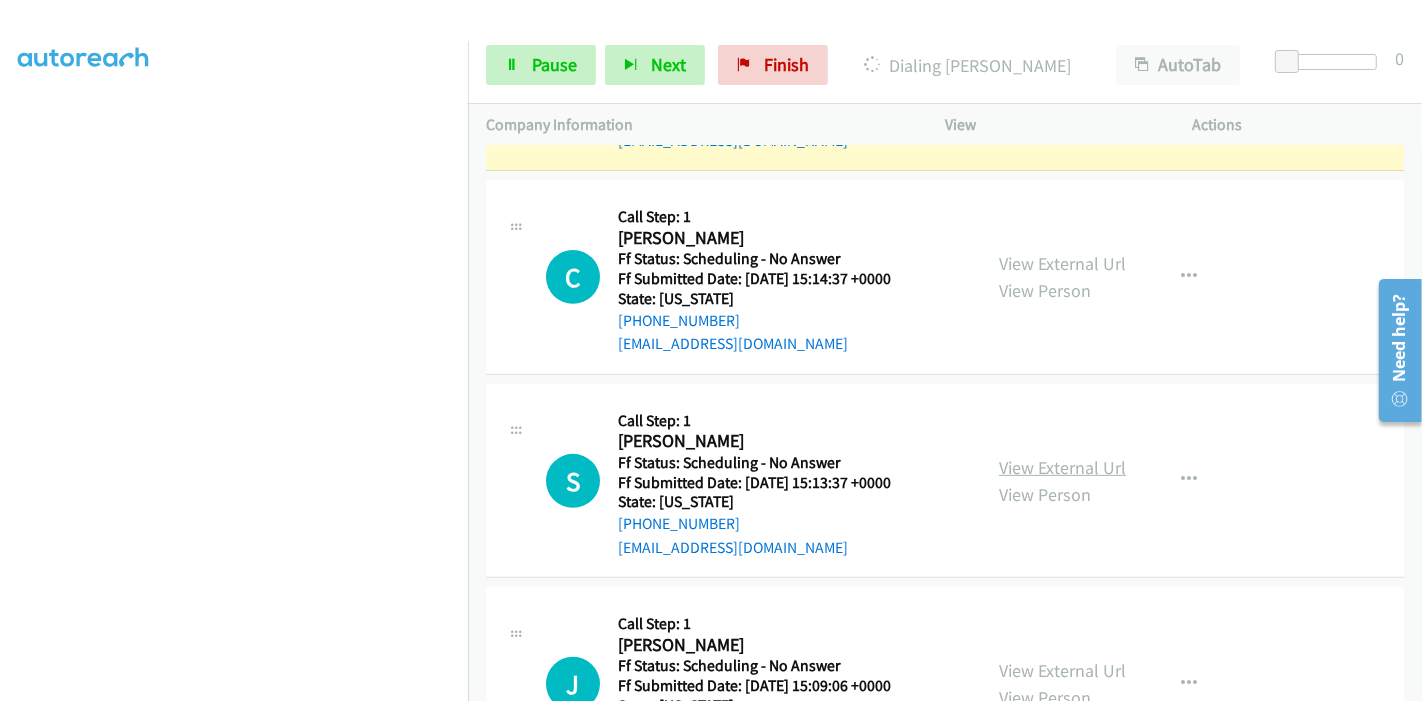 click on "View External Url" at bounding box center (1062, 467) 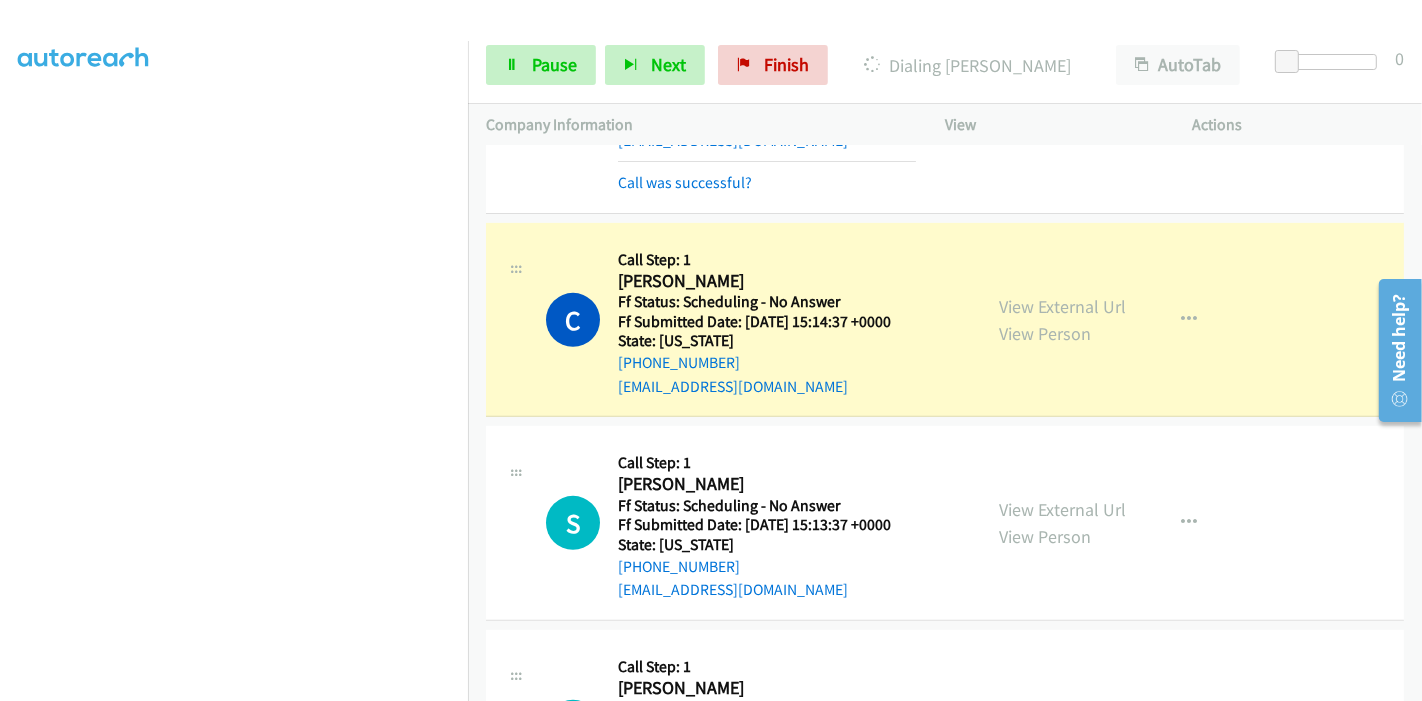 scroll, scrollTop: 777, scrollLeft: 0, axis: vertical 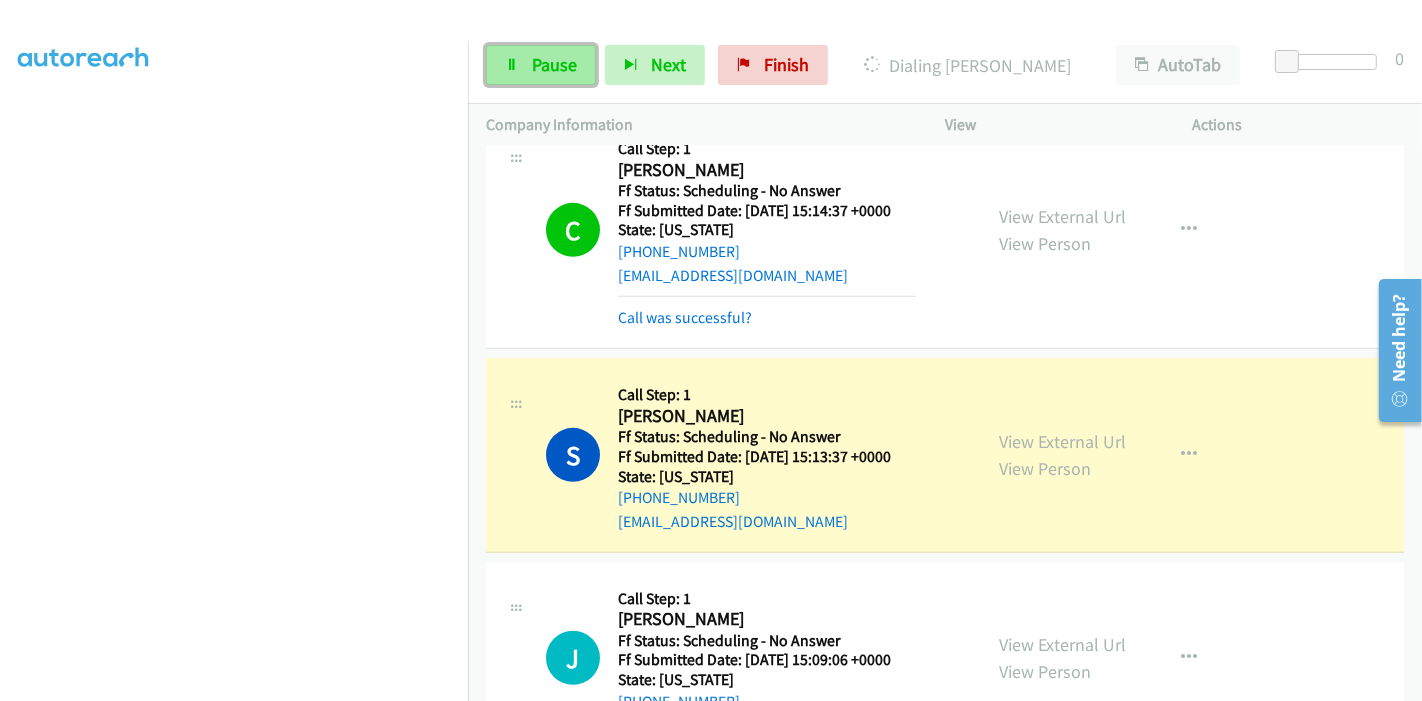 click on "Pause" at bounding box center (554, 64) 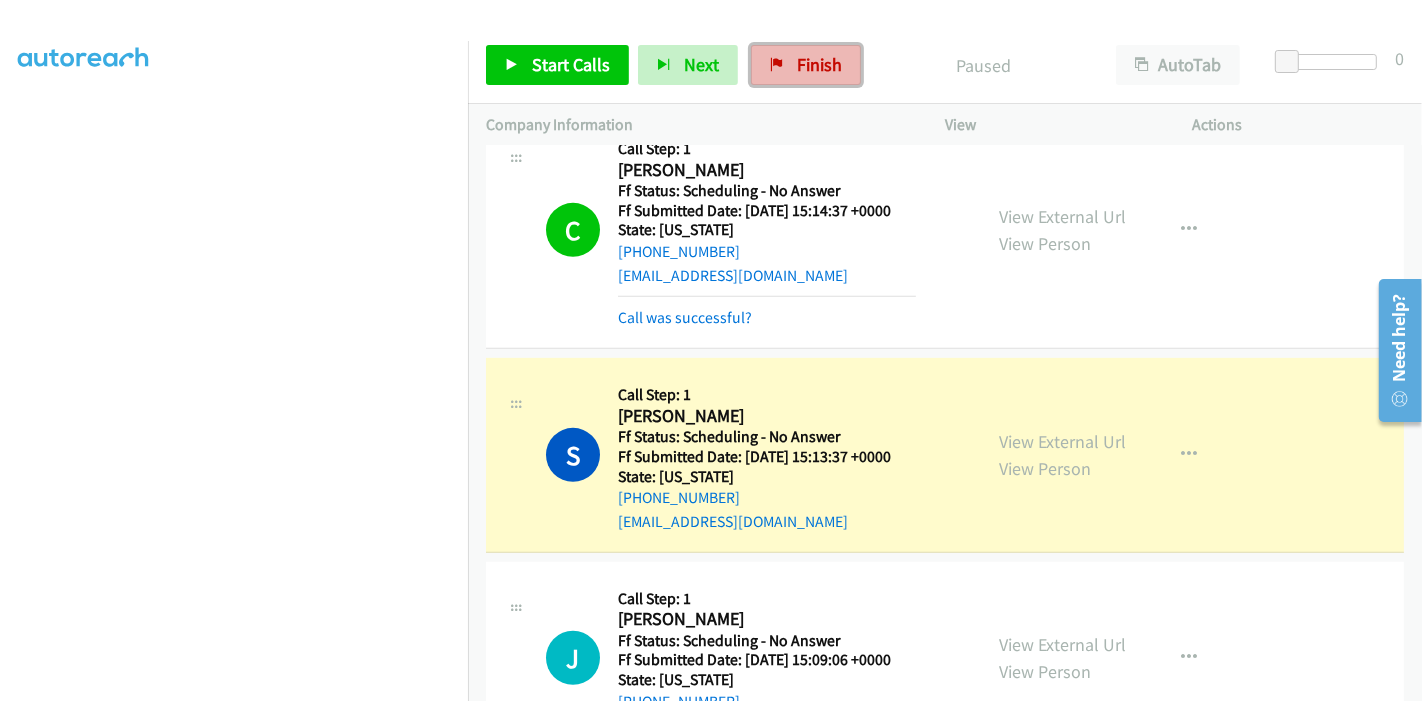 click on "Finish" at bounding box center (819, 64) 